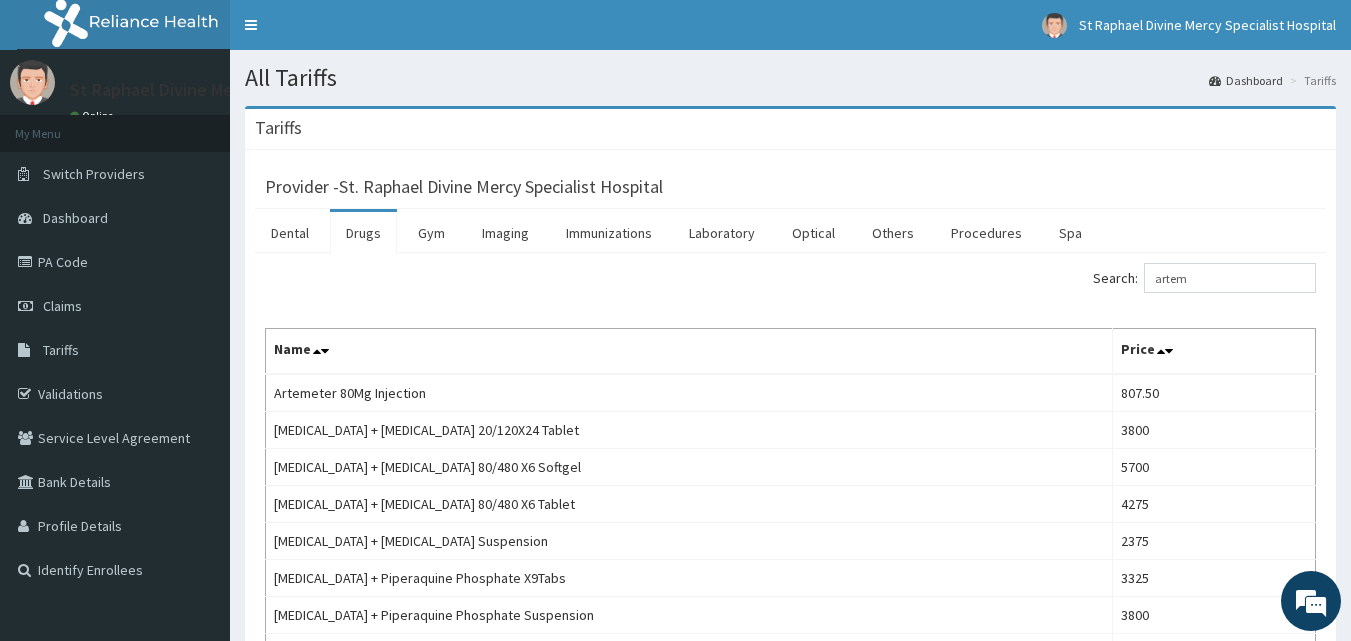 scroll, scrollTop: 0, scrollLeft: 0, axis: both 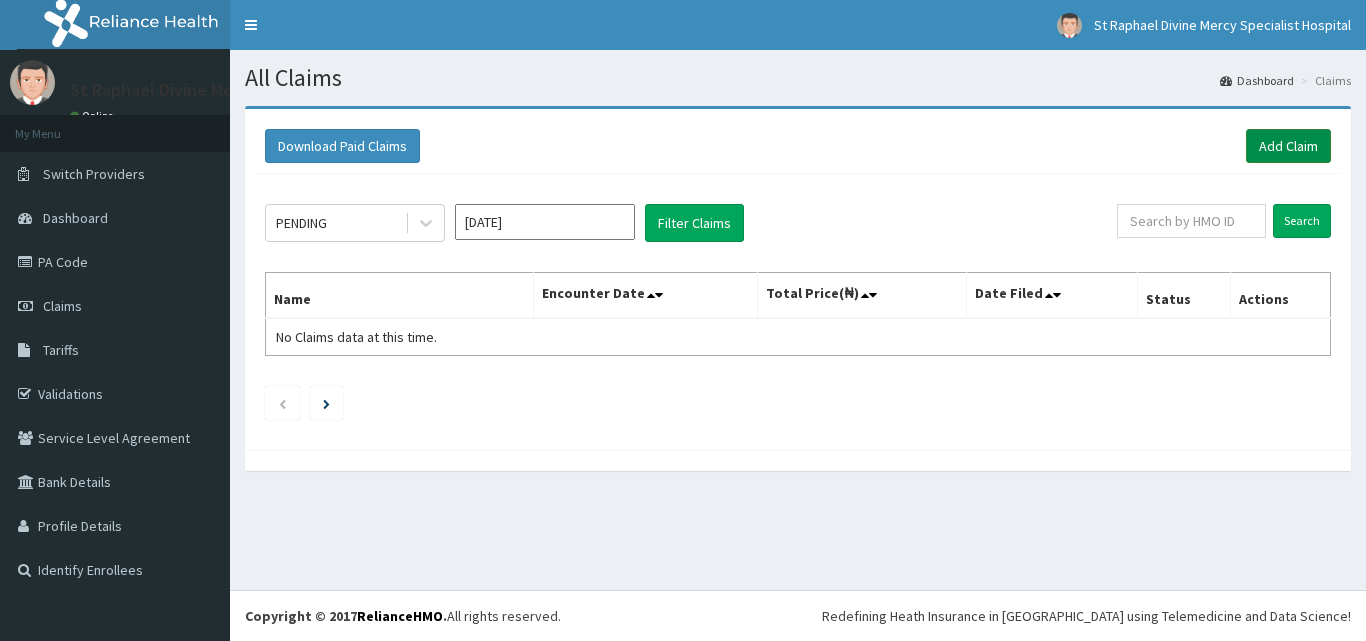 click on "Add Claim" at bounding box center (1288, 146) 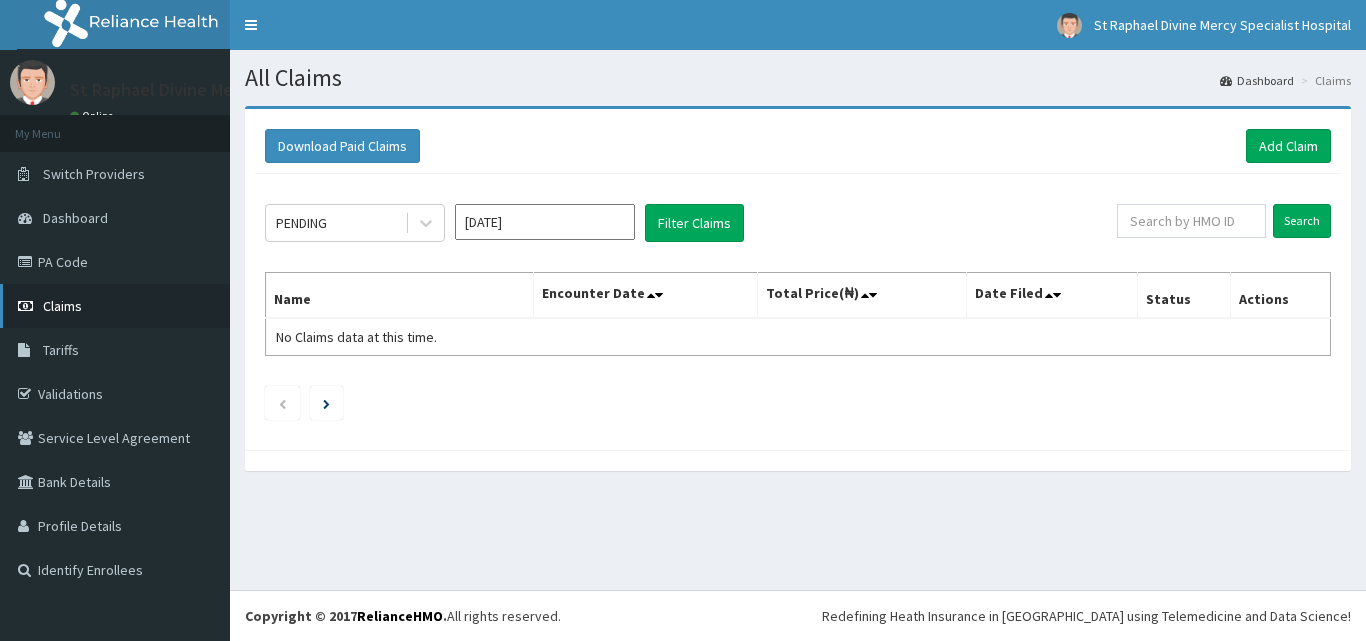 scroll, scrollTop: 0, scrollLeft: 0, axis: both 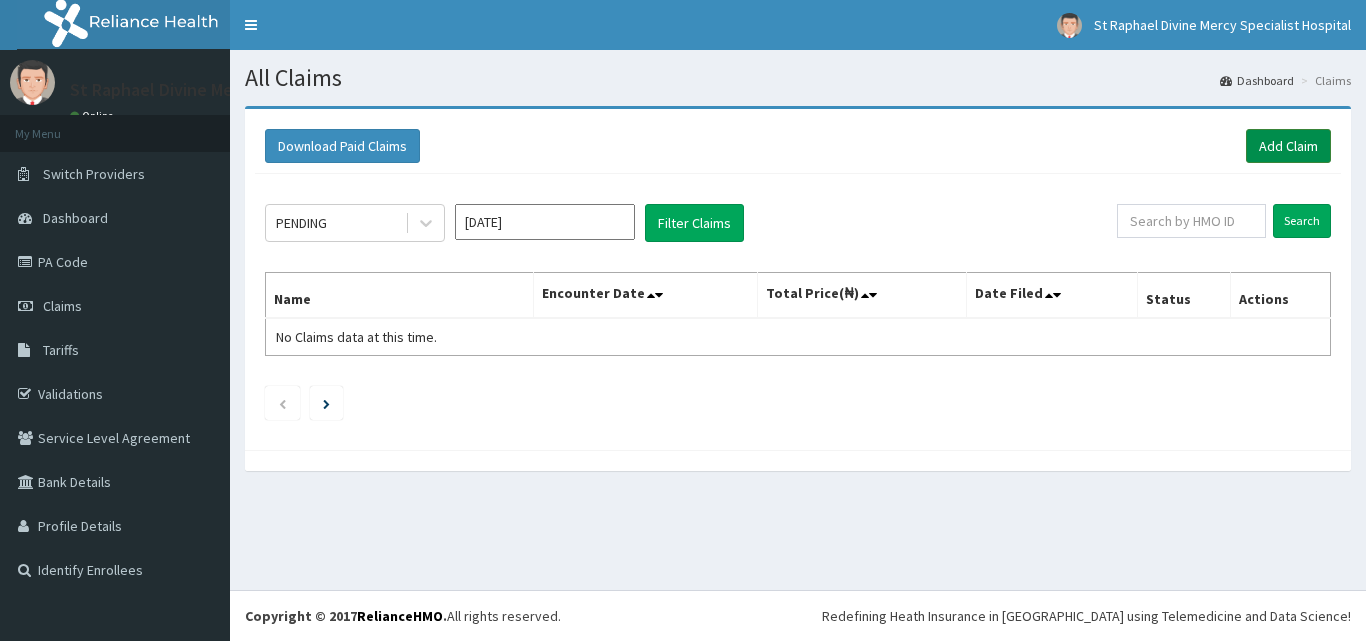 click on "Add Claim" at bounding box center (1288, 146) 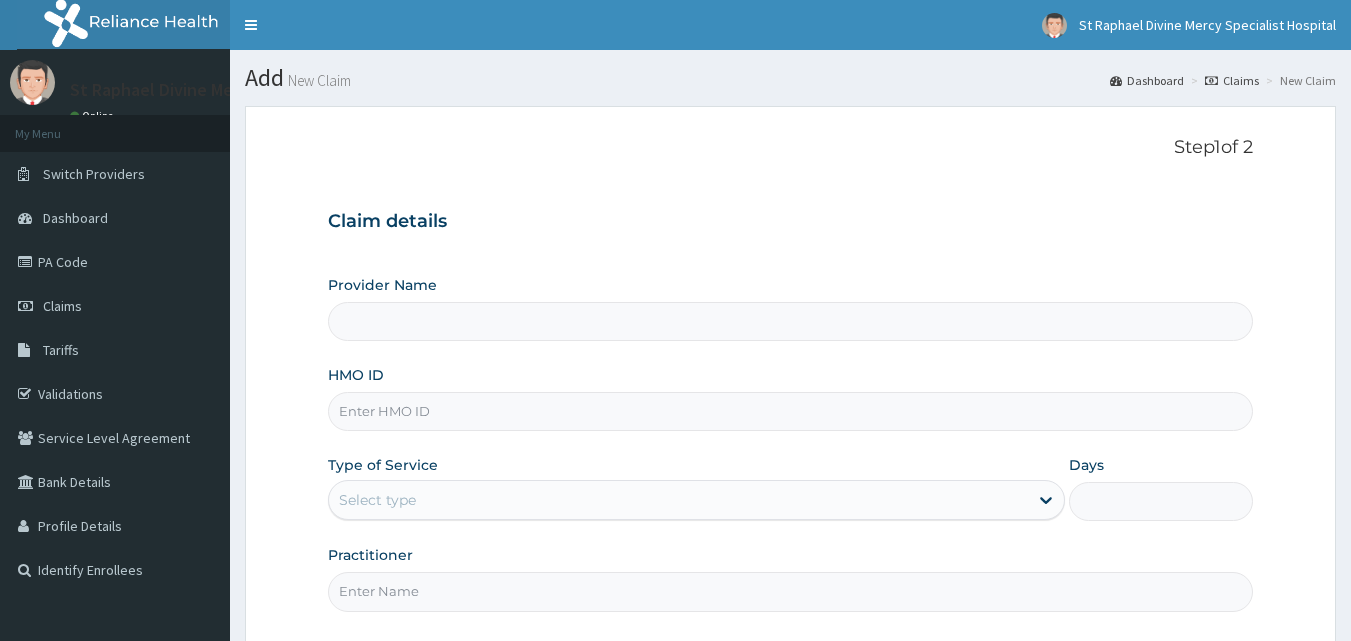 scroll, scrollTop: 0, scrollLeft: 0, axis: both 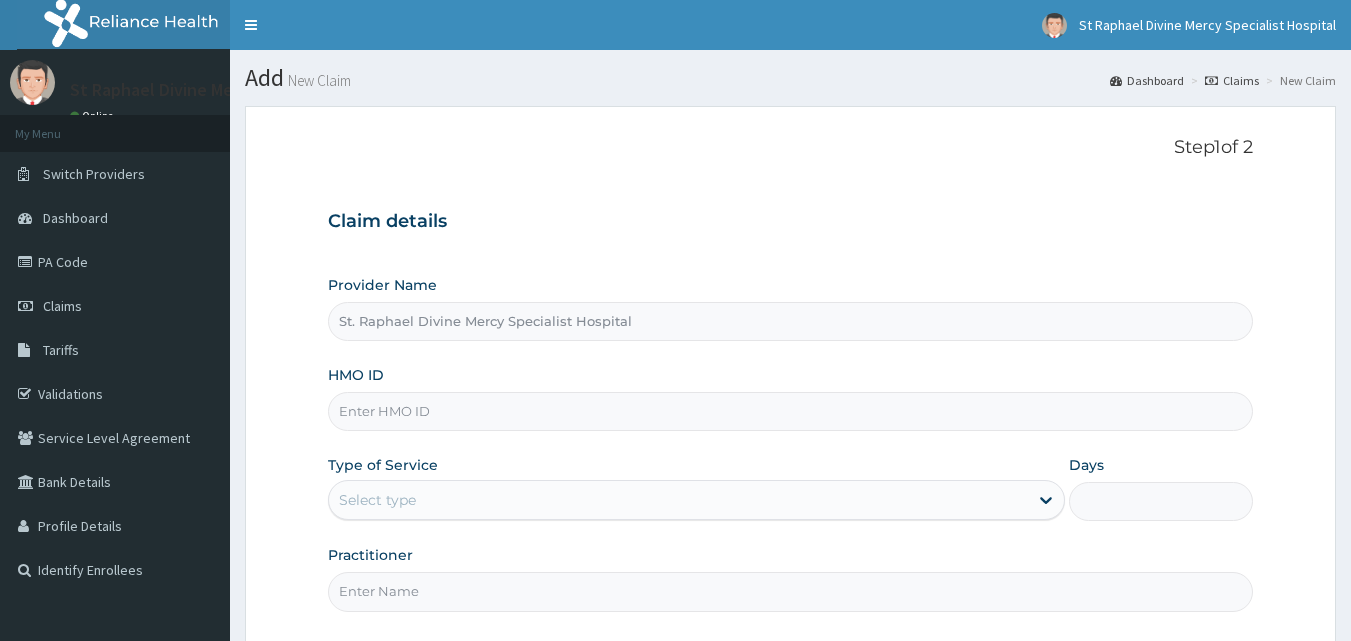 click on "St. Raphael Divine Mercy Specialist Hospital" at bounding box center (791, 321) 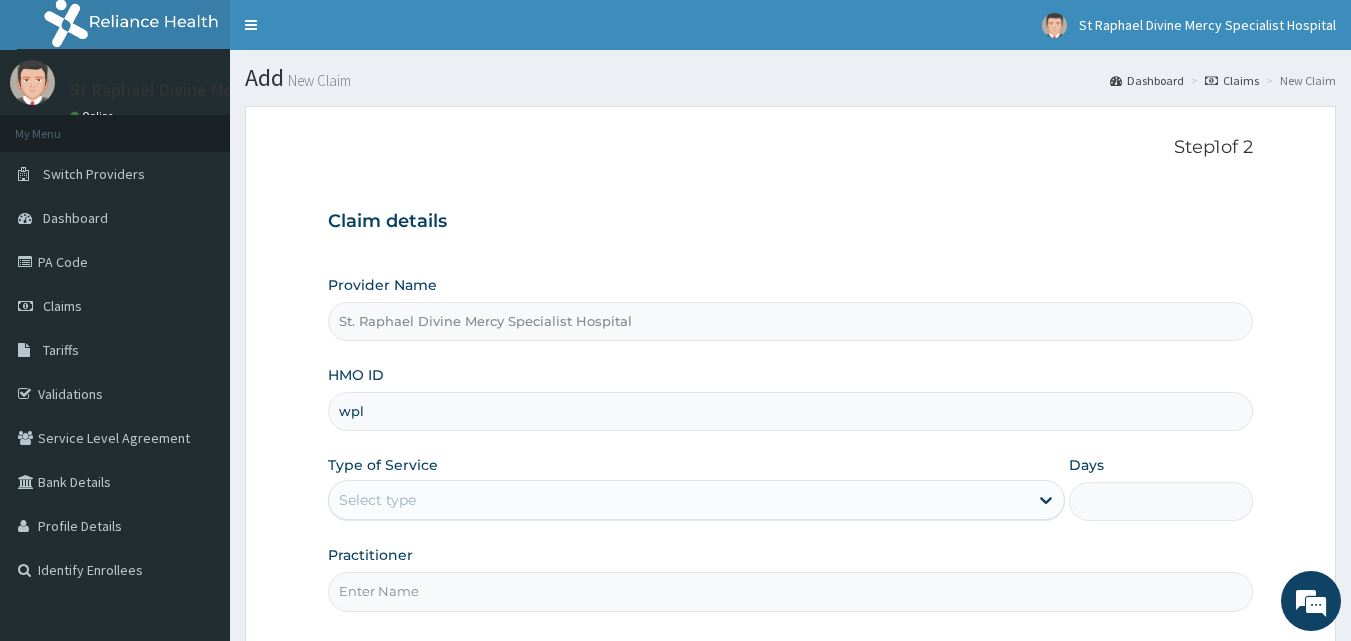 type on "WPL/10151/B" 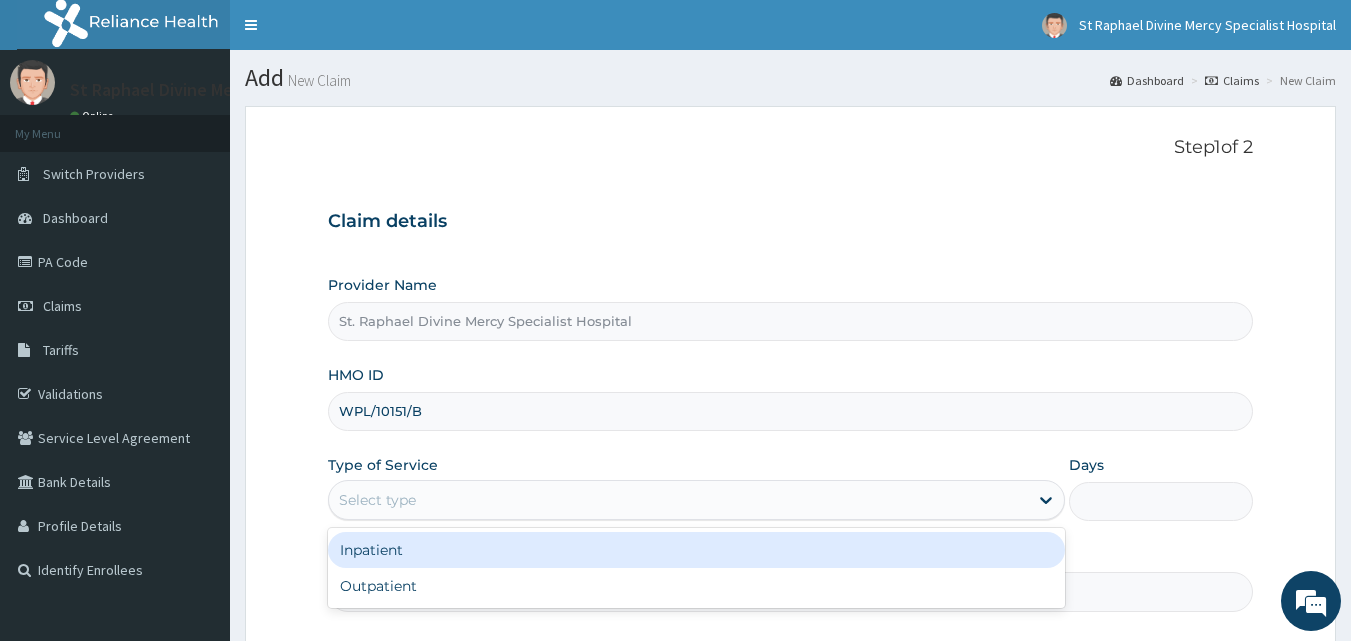 click on "Select type" at bounding box center (377, 500) 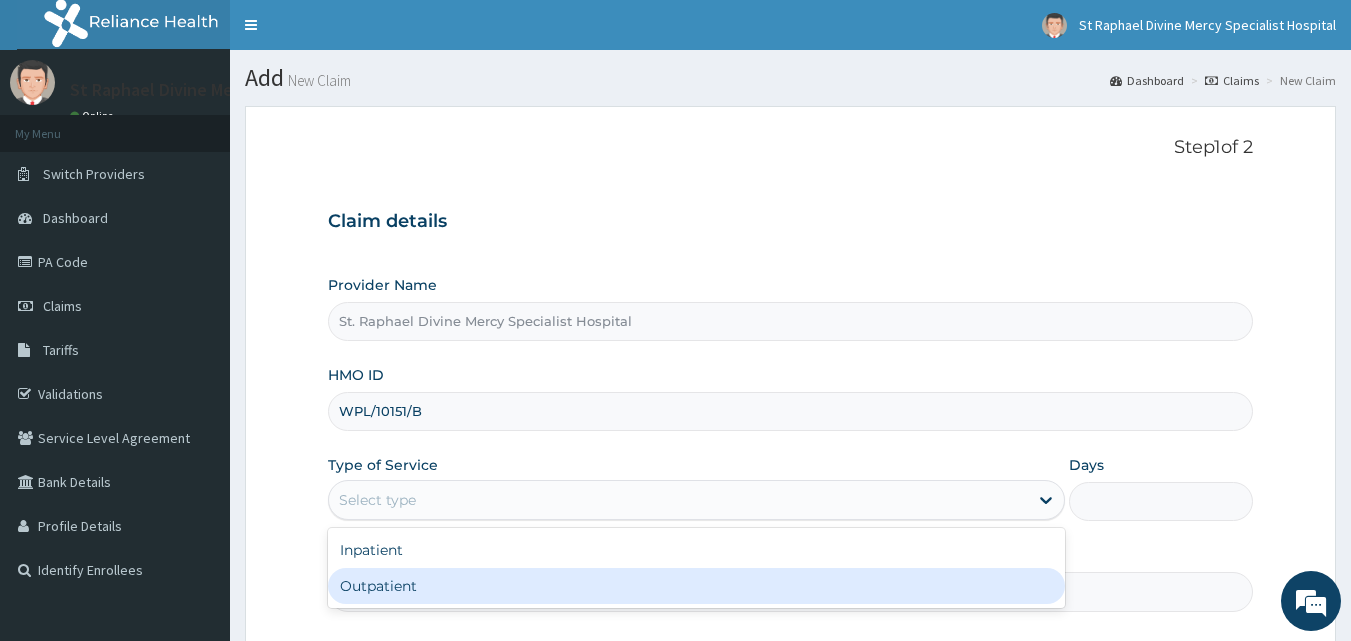 click on "Outpatient" at bounding box center (696, 586) 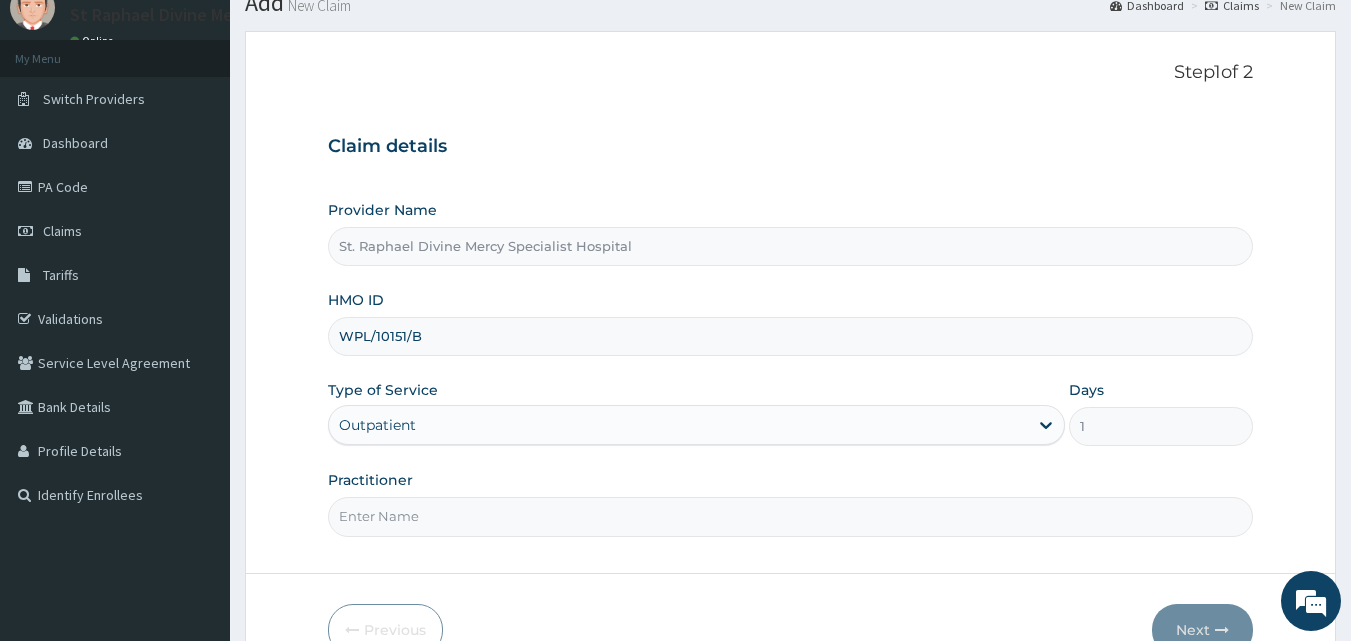 scroll, scrollTop: 187, scrollLeft: 0, axis: vertical 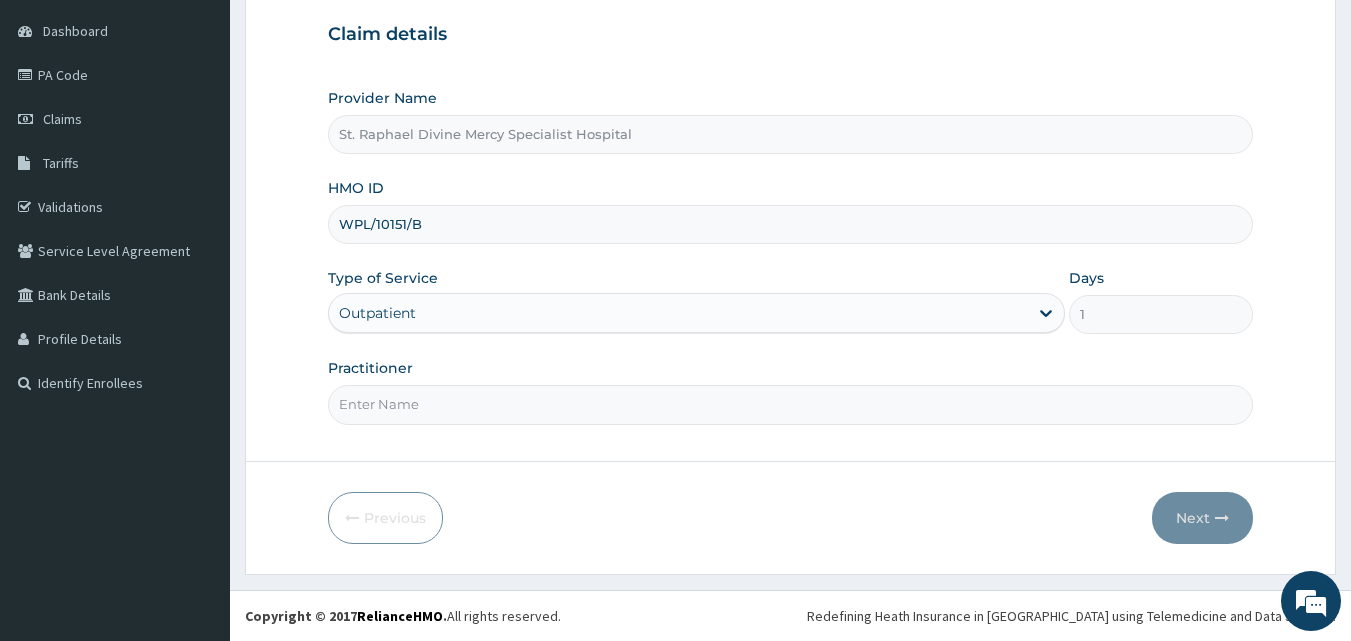 click on "Practitioner" at bounding box center [791, 404] 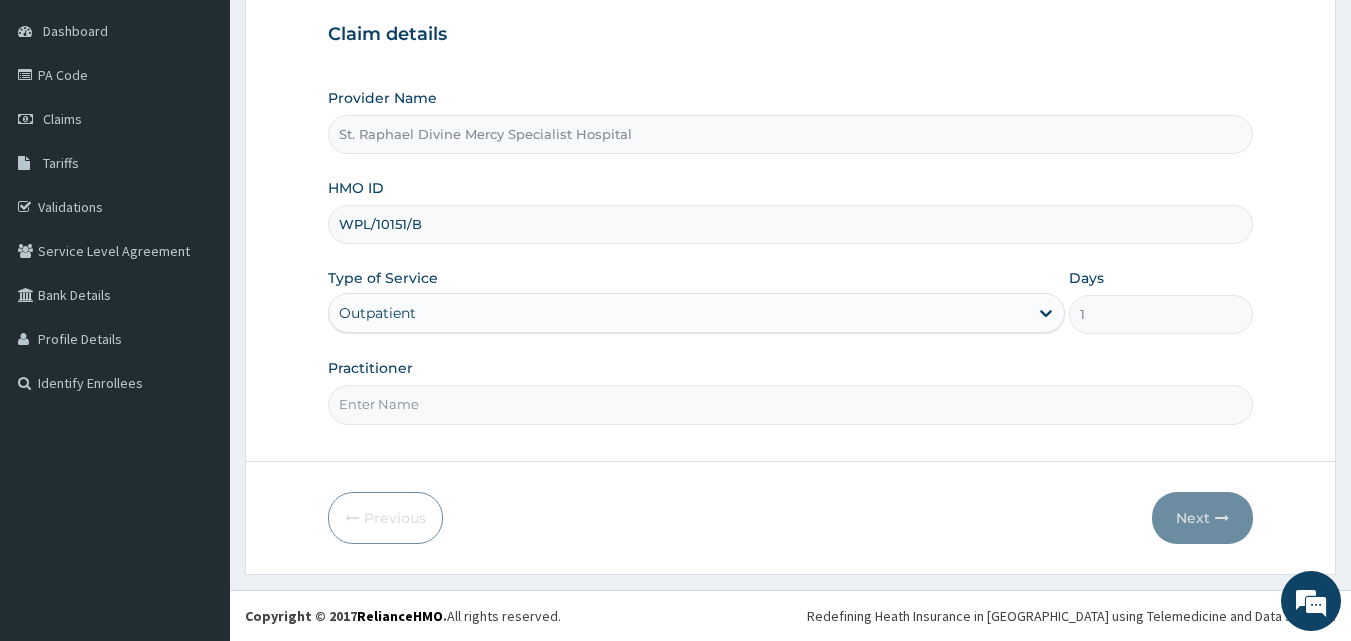 type on "Dr Malik" 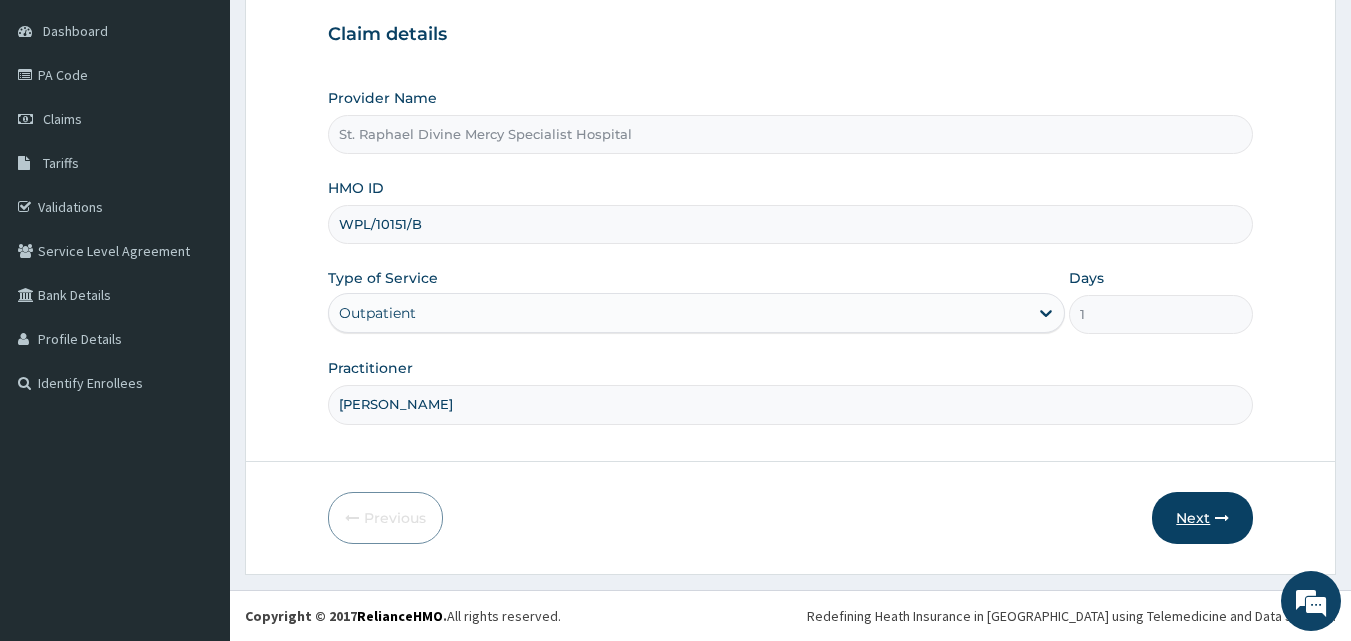 click on "Next" at bounding box center (1202, 518) 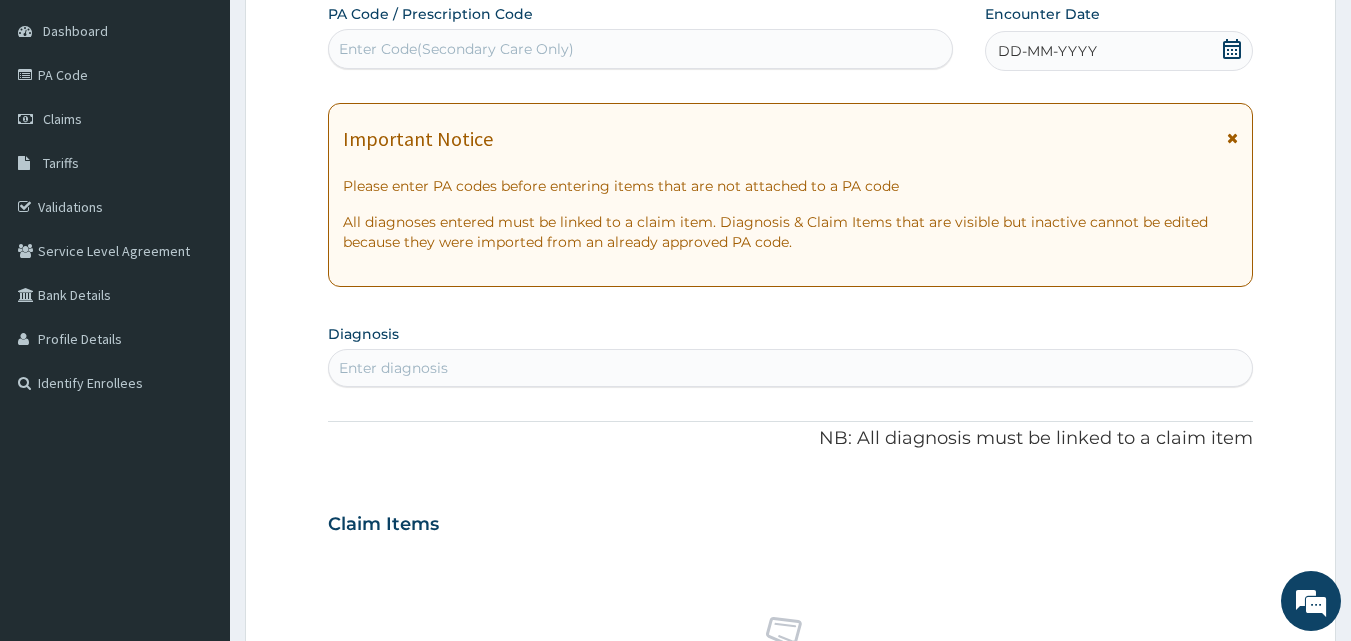 scroll, scrollTop: 0, scrollLeft: 0, axis: both 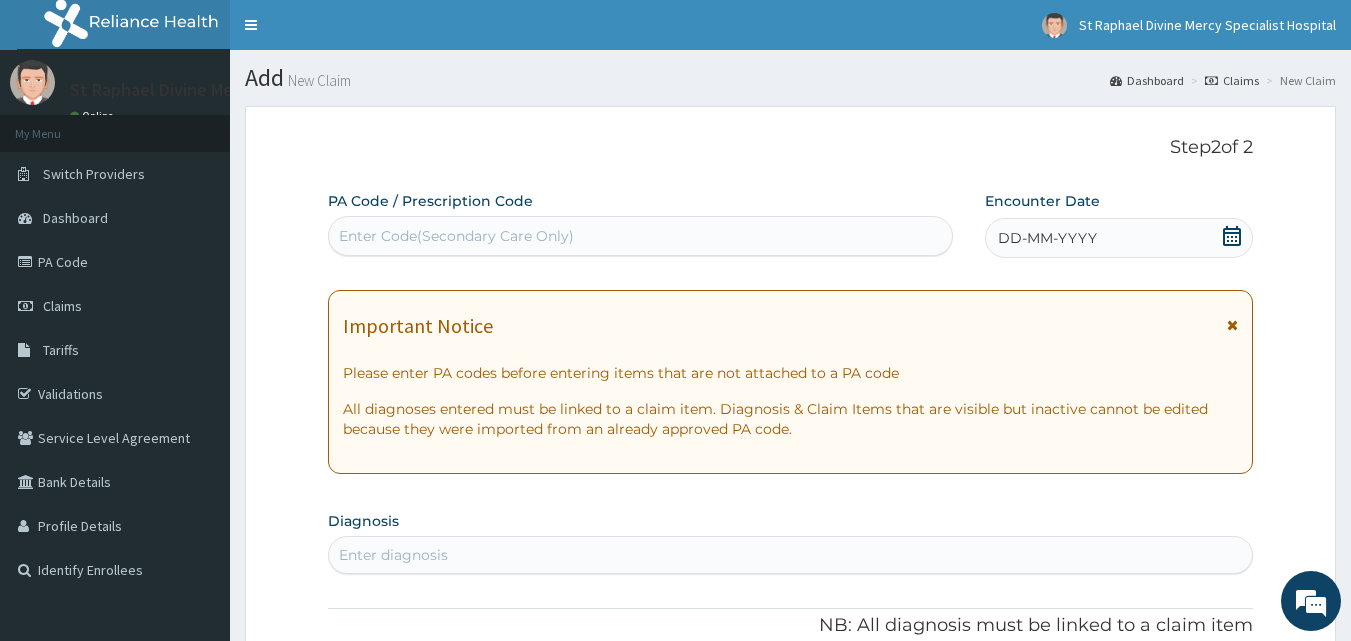 click on "Enter Code(Secondary Care Only)" at bounding box center (641, 236) 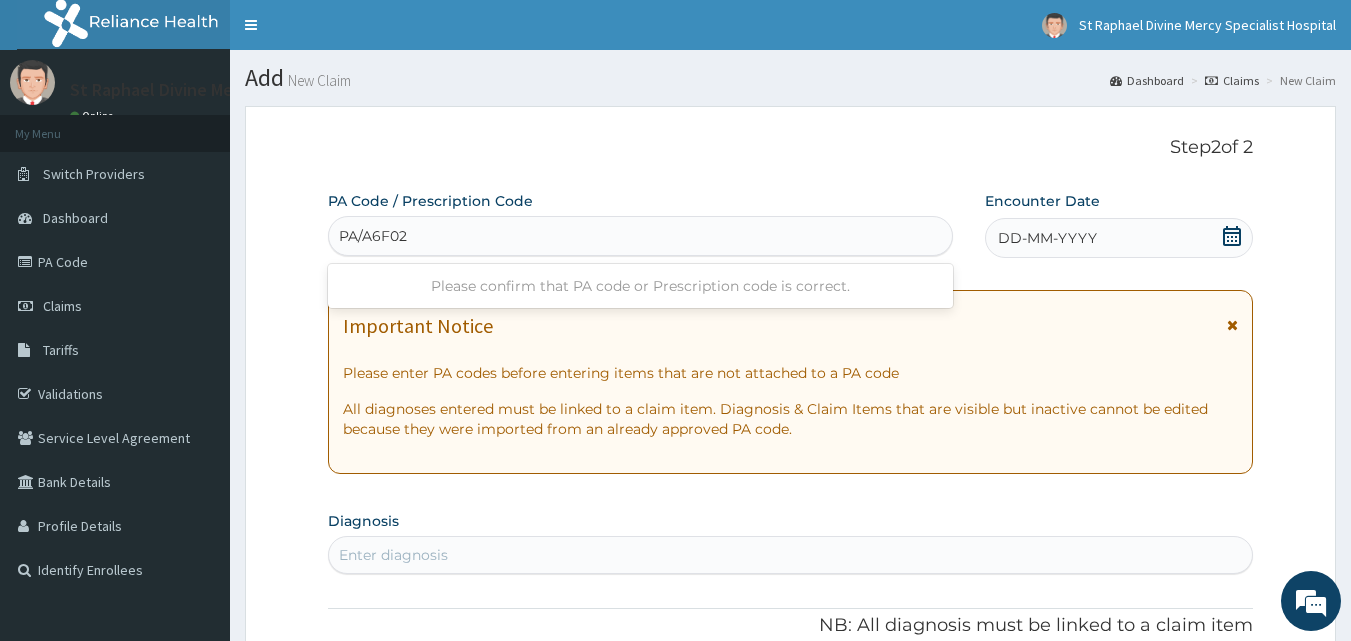 type on "PA/A6F021" 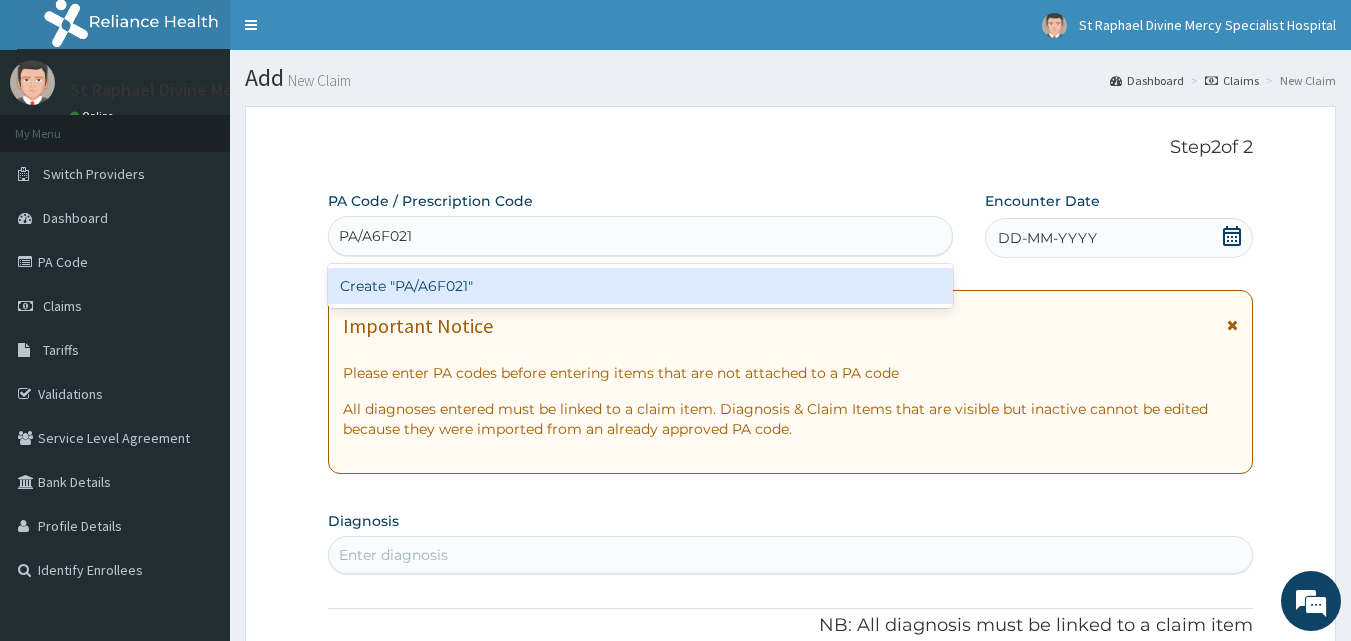 click on "Create "PA/A6F021"" at bounding box center [641, 286] 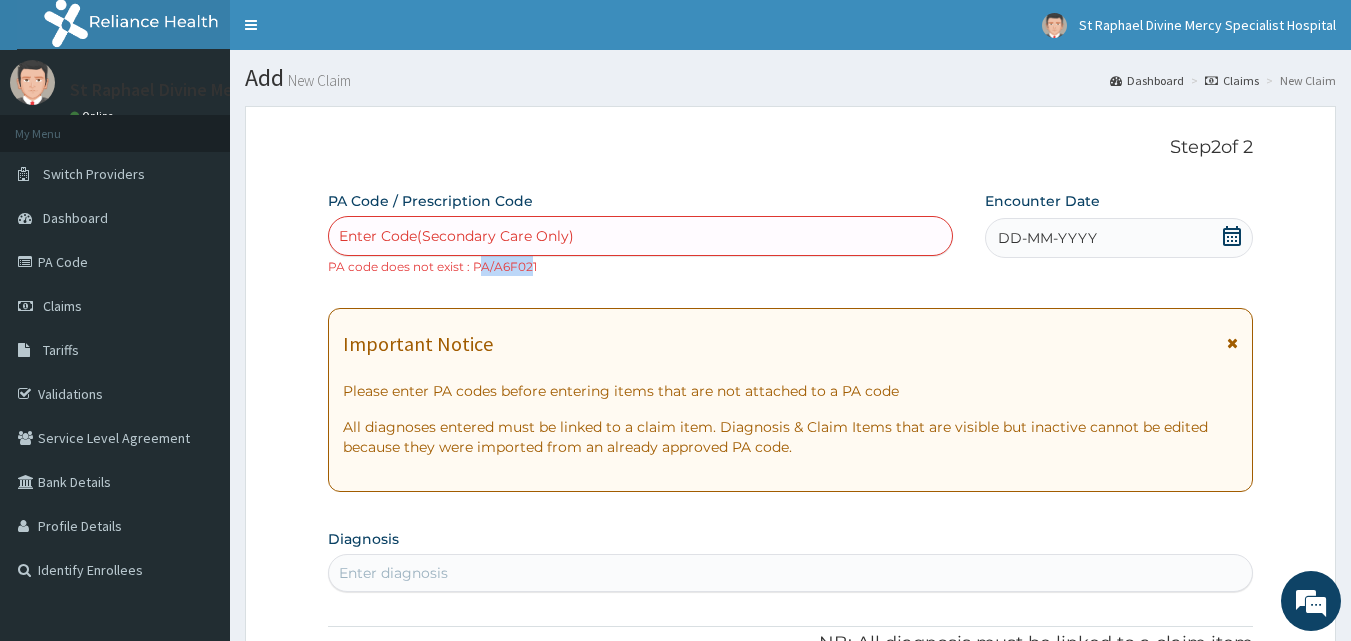 drag, startPoint x: 532, startPoint y: 263, endPoint x: 480, endPoint y: 260, distance: 52.086468 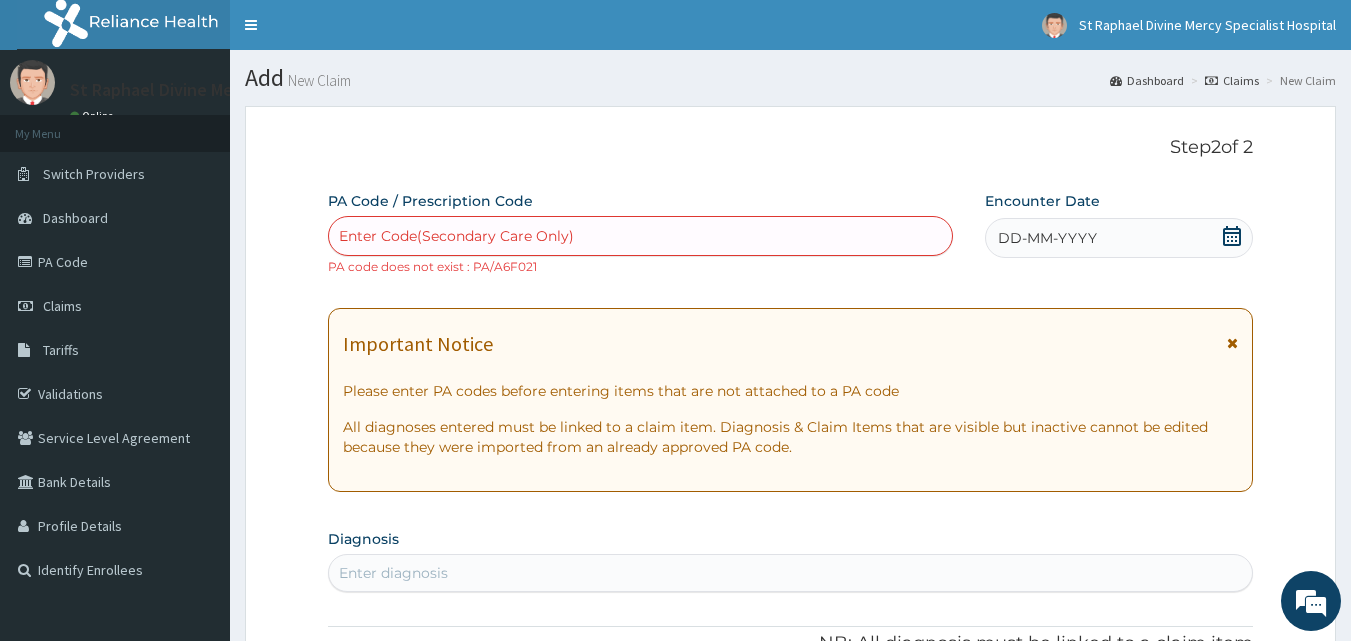 click on "Enter Code(Secondary Care Only) PA code does not exist : PA/A6F021" at bounding box center [641, 246] 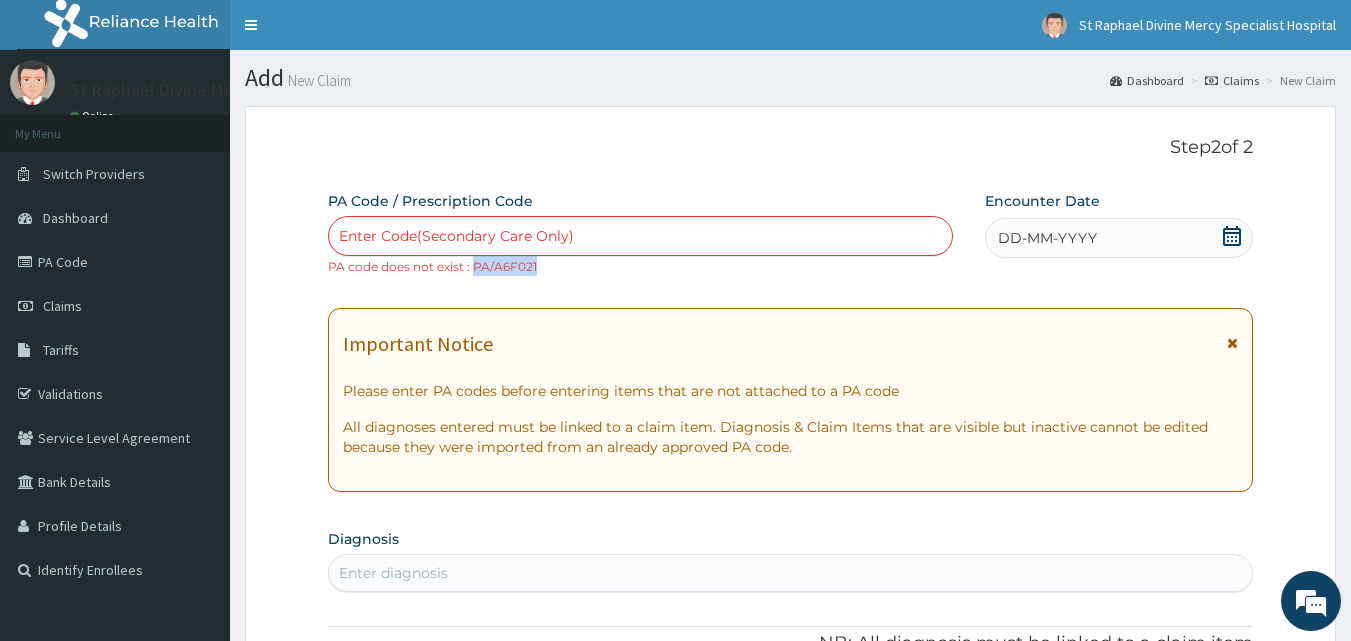 drag, startPoint x: 533, startPoint y: 264, endPoint x: 475, endPoint y: 263, distance: 58.00862 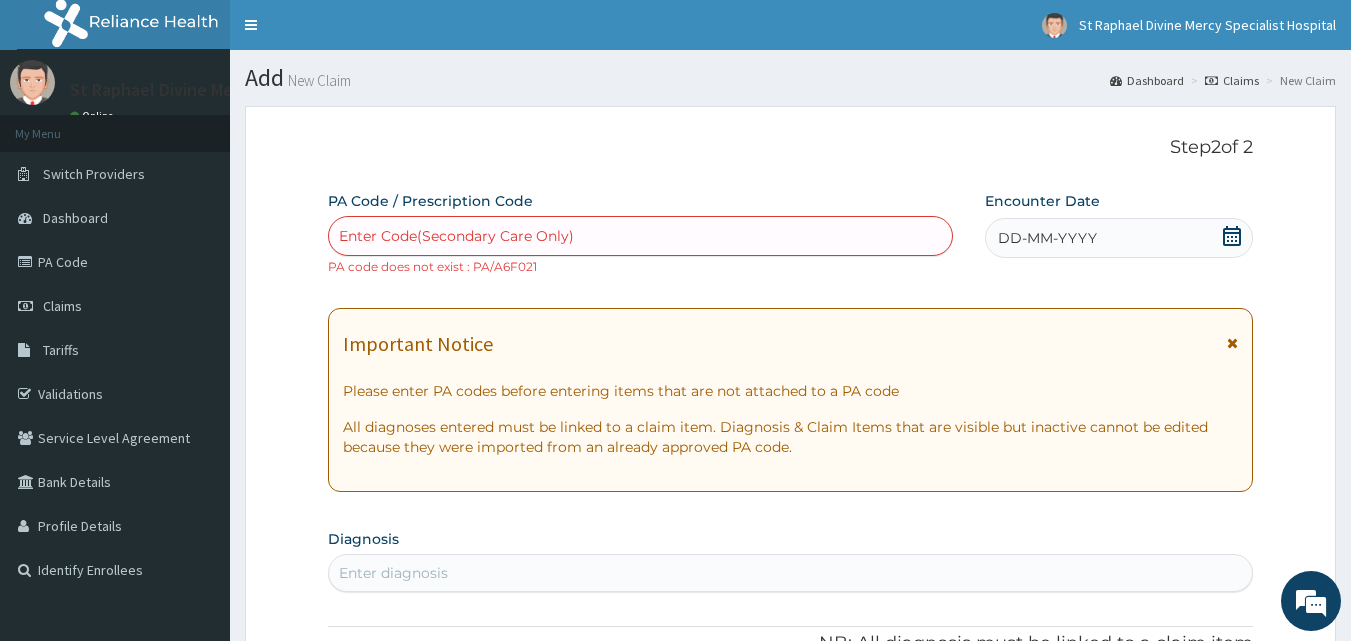 click on "Enter Code(Secondary Care Only)" at bounding box center [641, 236] 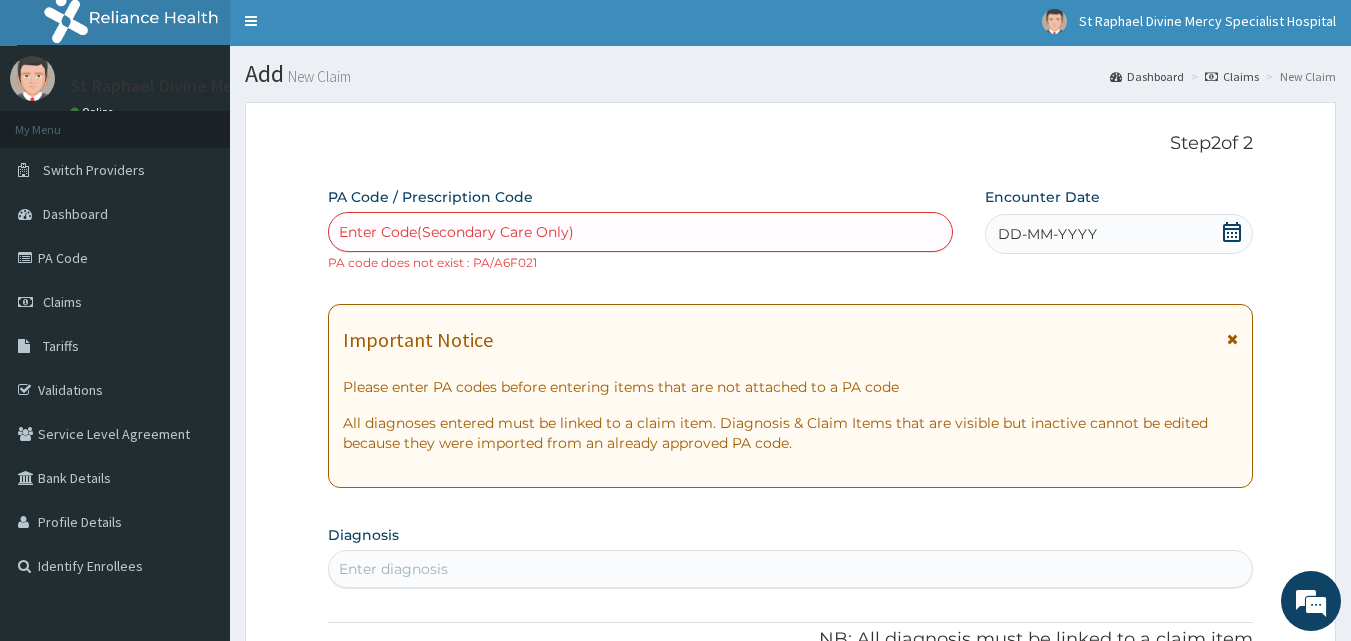 scroll, scrollTop: 0, scrollLeft: 0, axis: both 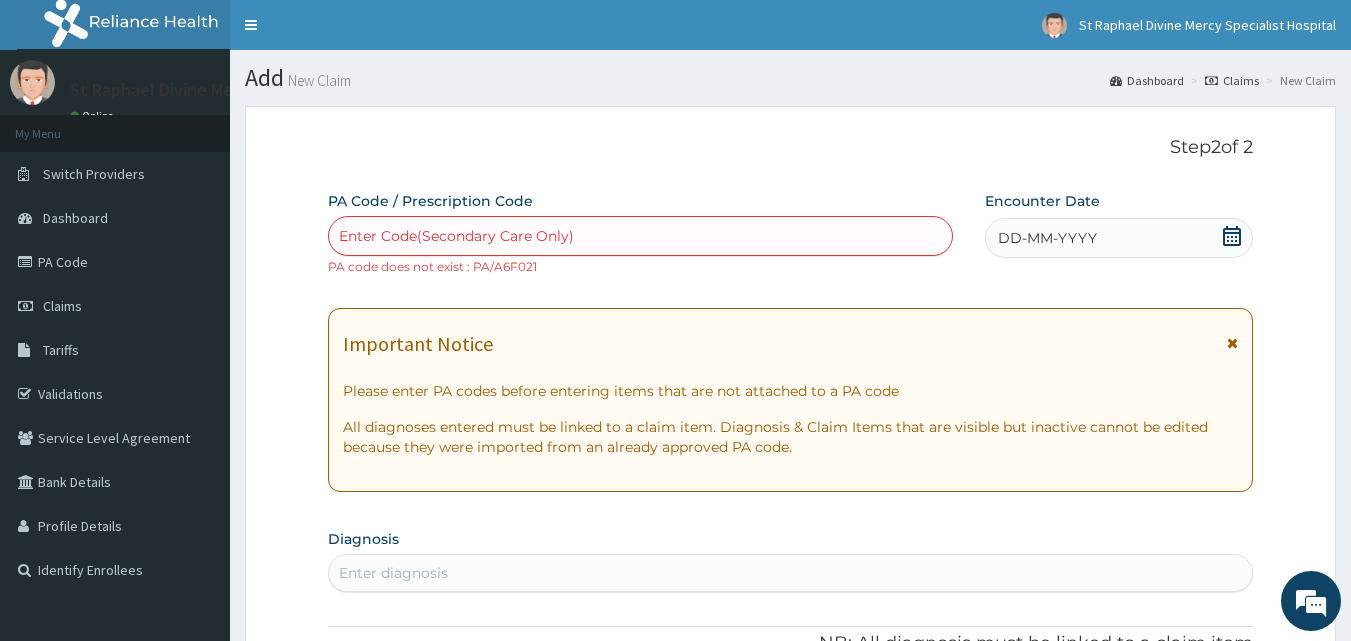 click on "DD-MM-YYYY" at bounding box center (1119, 238) 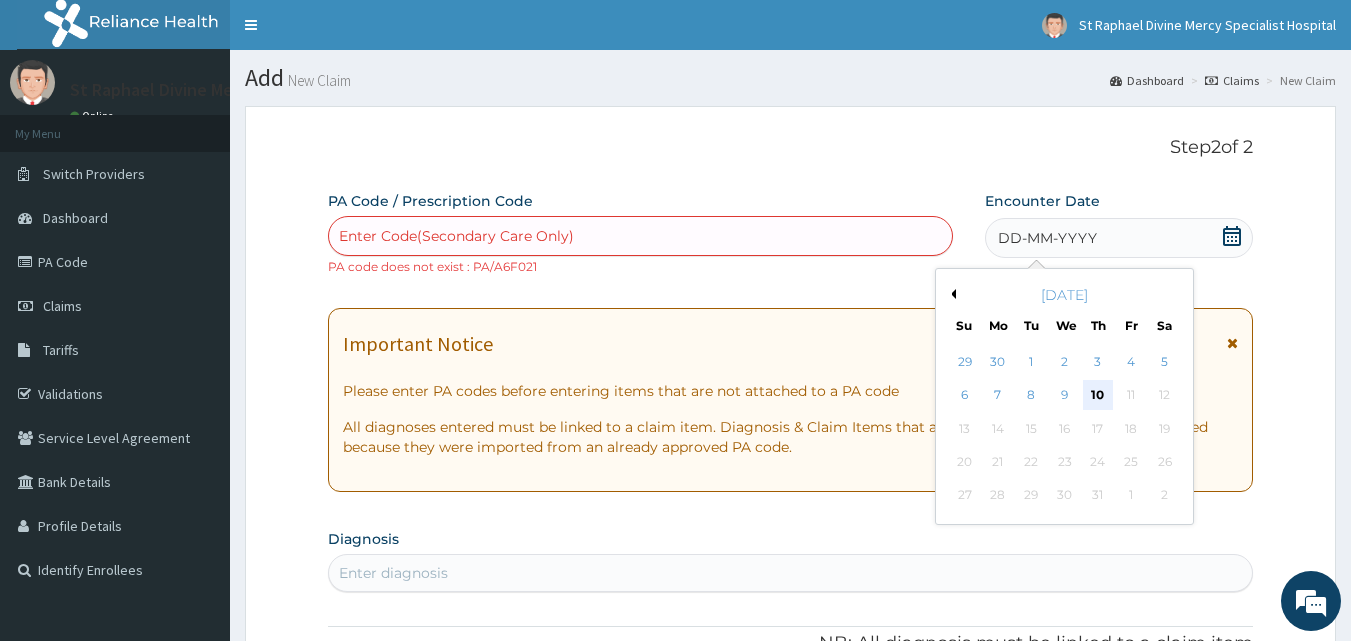 click on "10" at bounding box center [1098, 396] 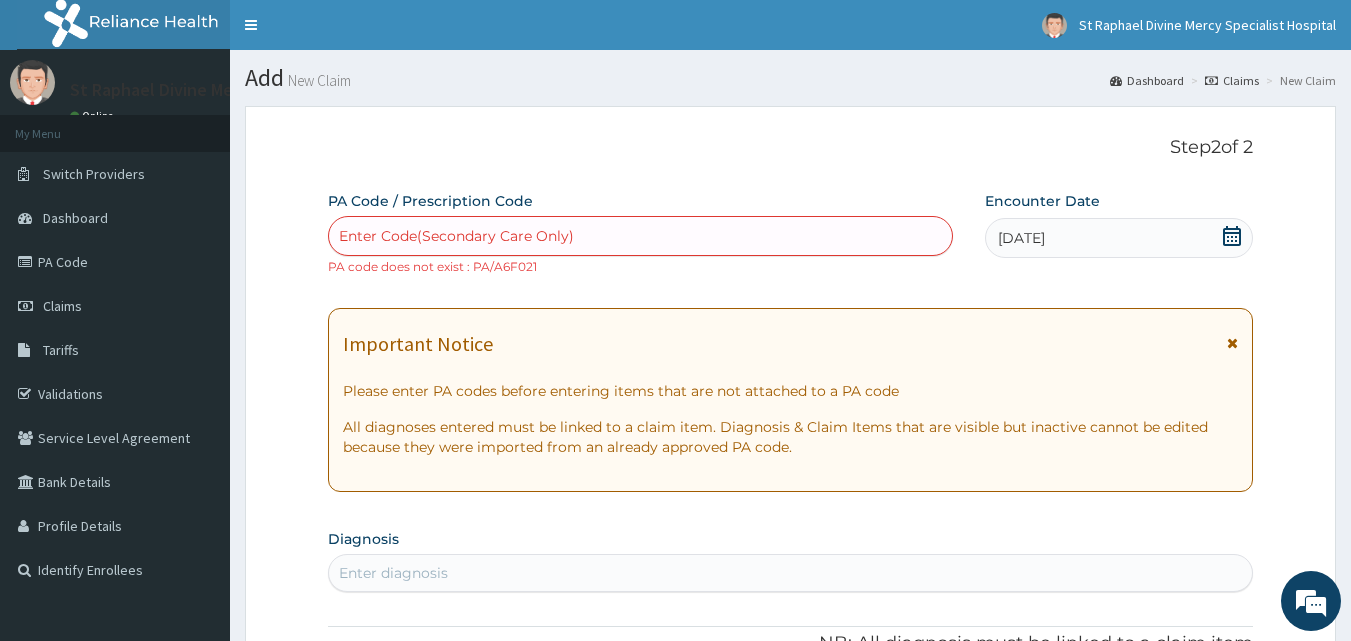 click on "Enter Code(Secondary Care Only)" at bounding box center [641, 236] 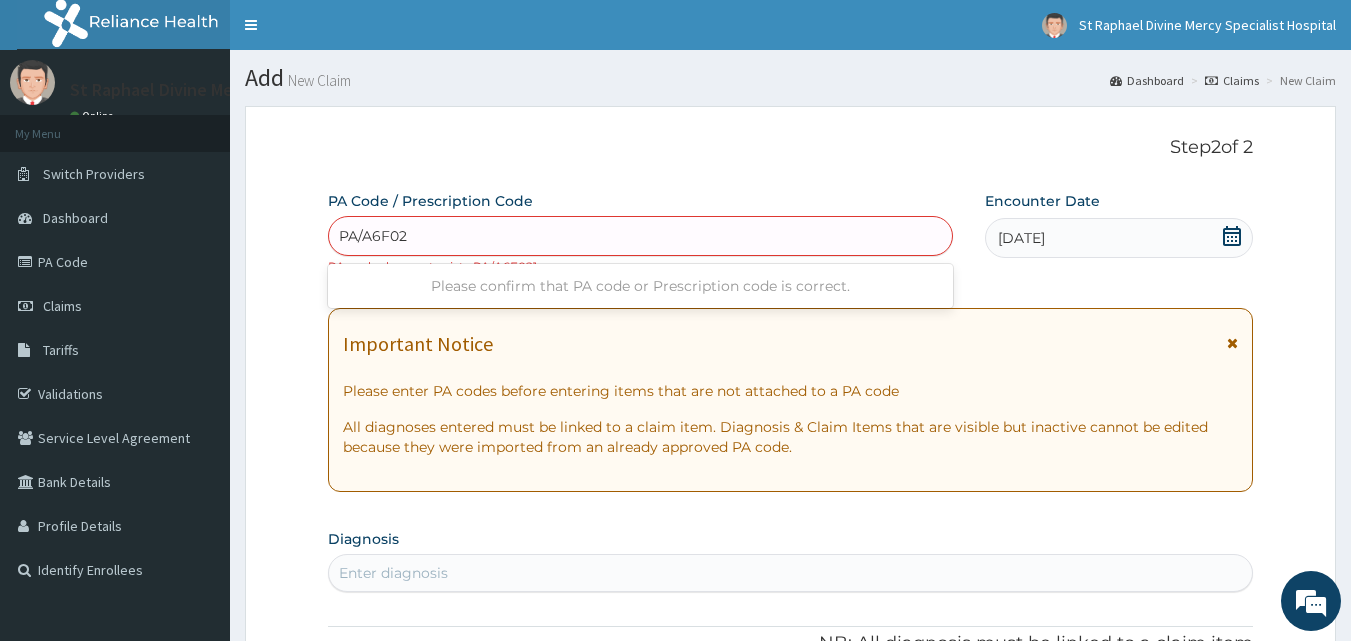 type on "PA/A6F023" 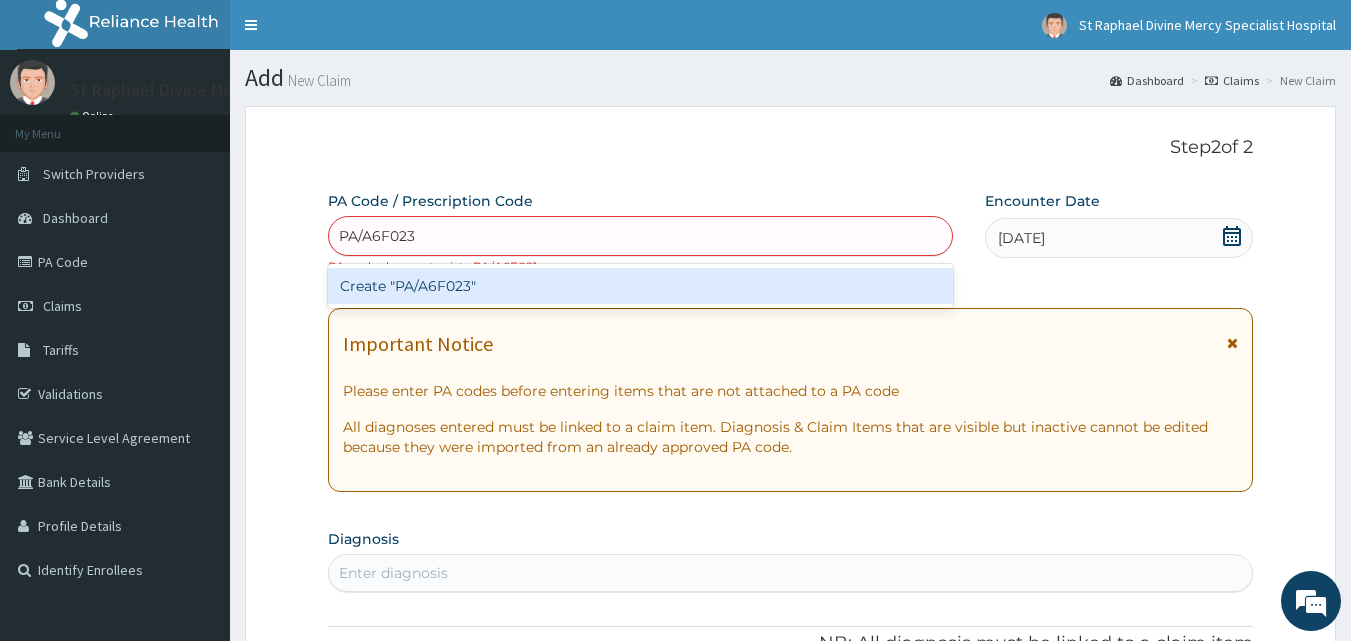 click on "Create "PA/A6F023"" at bounding box center (641, 286) 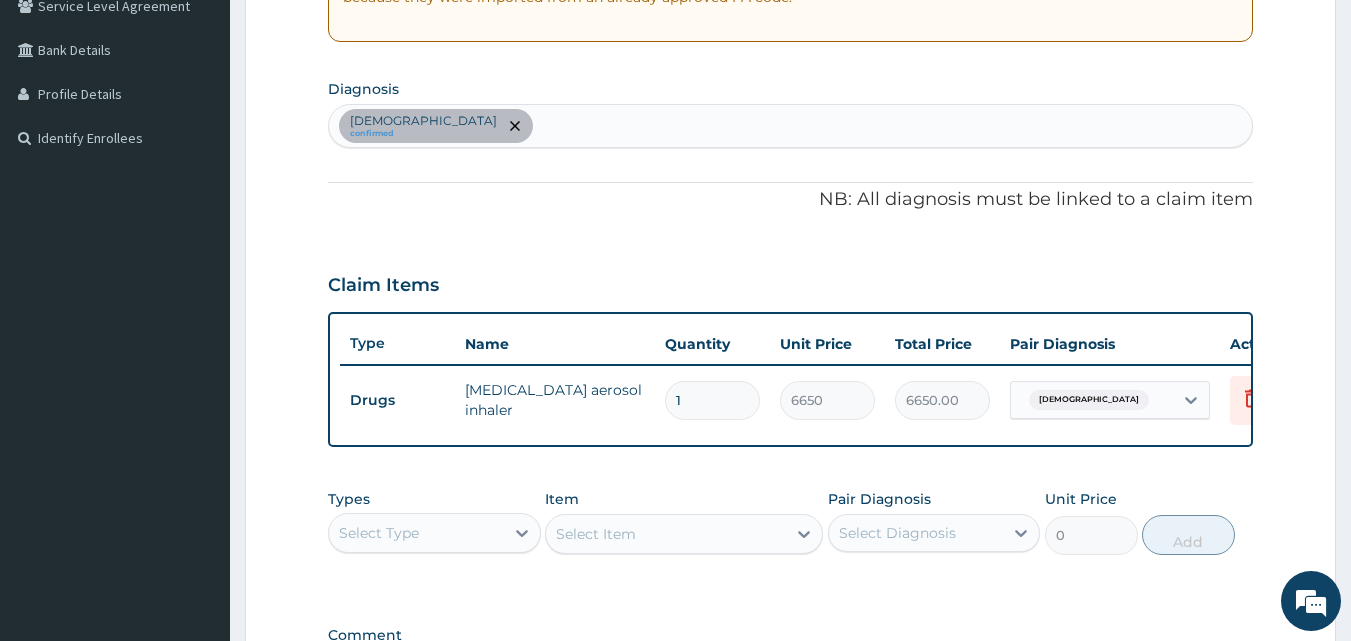 scroll, scrollTop: 421, scrollLeft: 0, axis: vertical 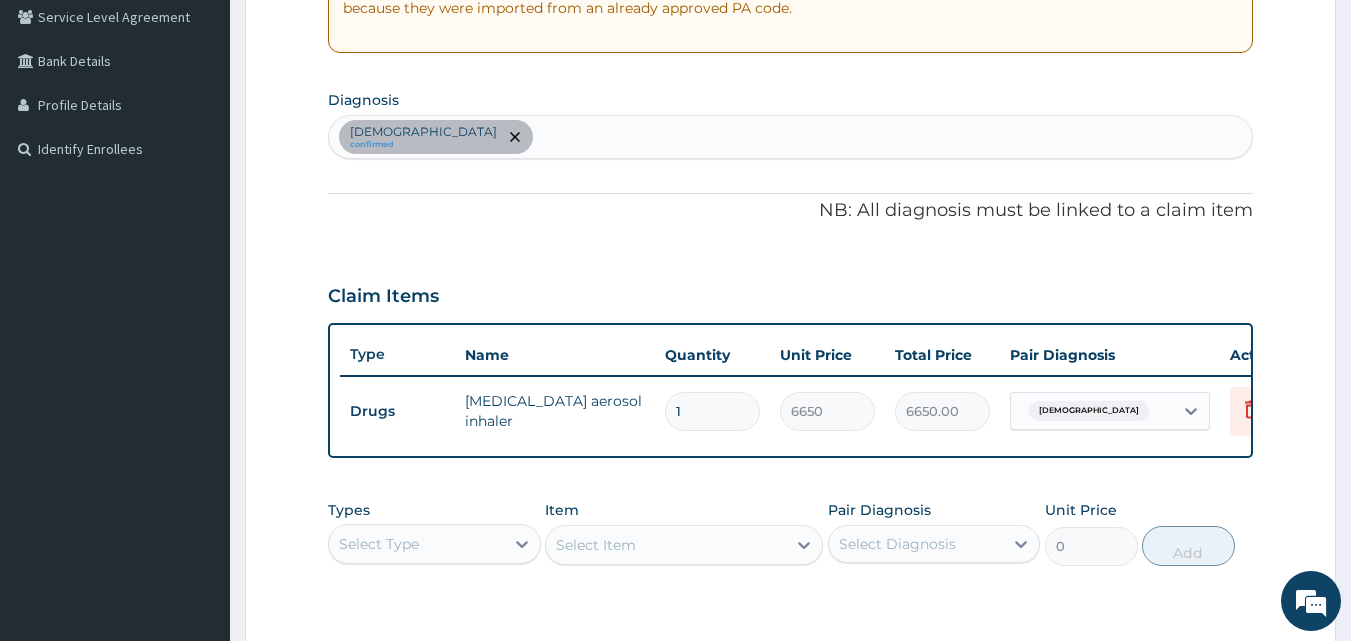 click on "Asthma confirmed" at bounding box center (791, 137) 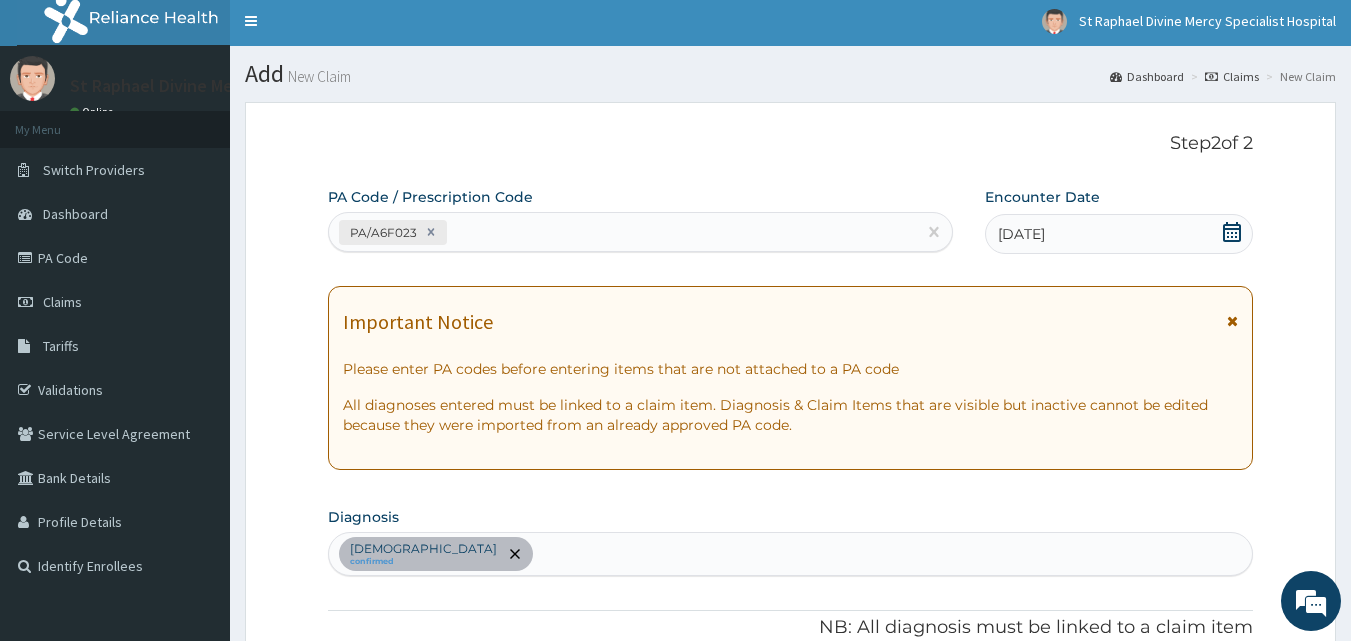 scroll, scrollTop: 0, scrollLeft: 0, axis: both 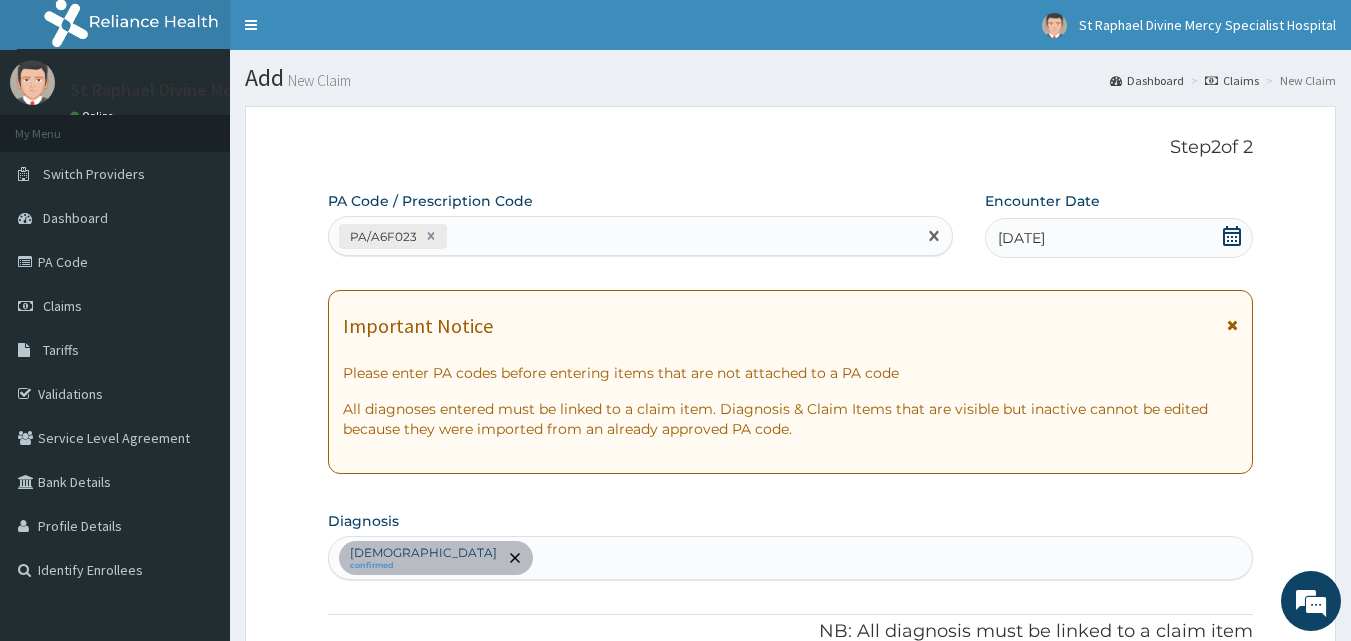 click on "PA/A6F023" at bounding box center [623, 236] 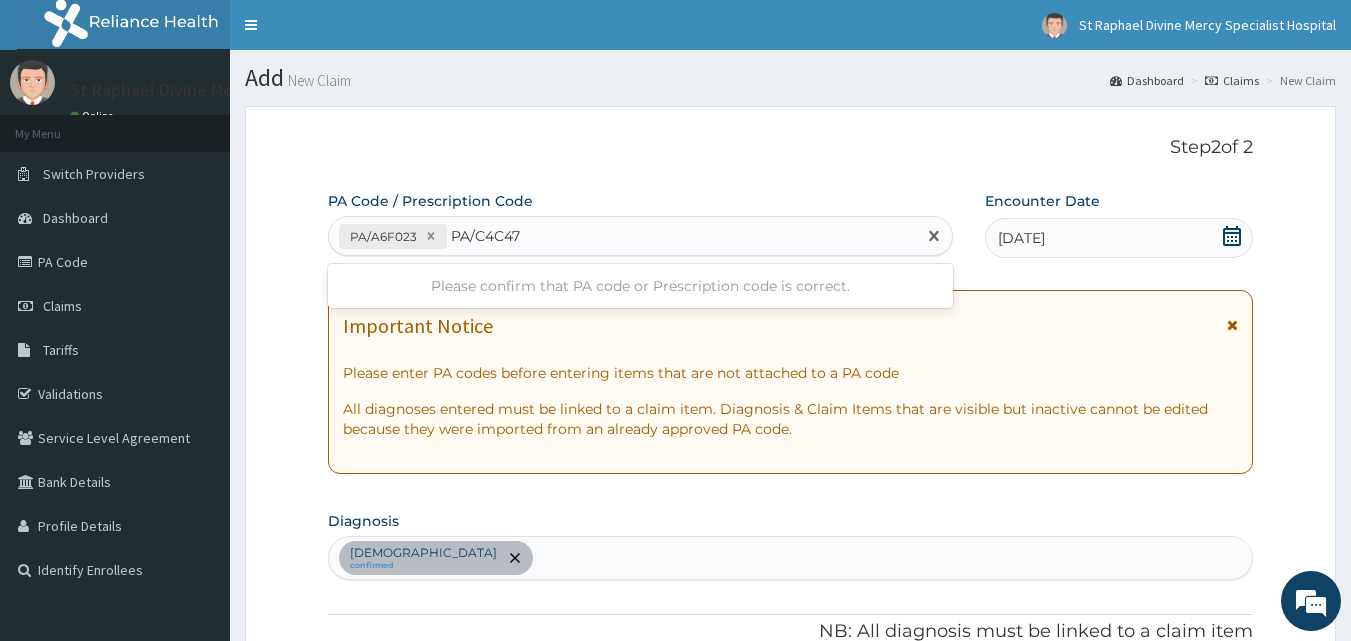 type on "PA/C4C470" 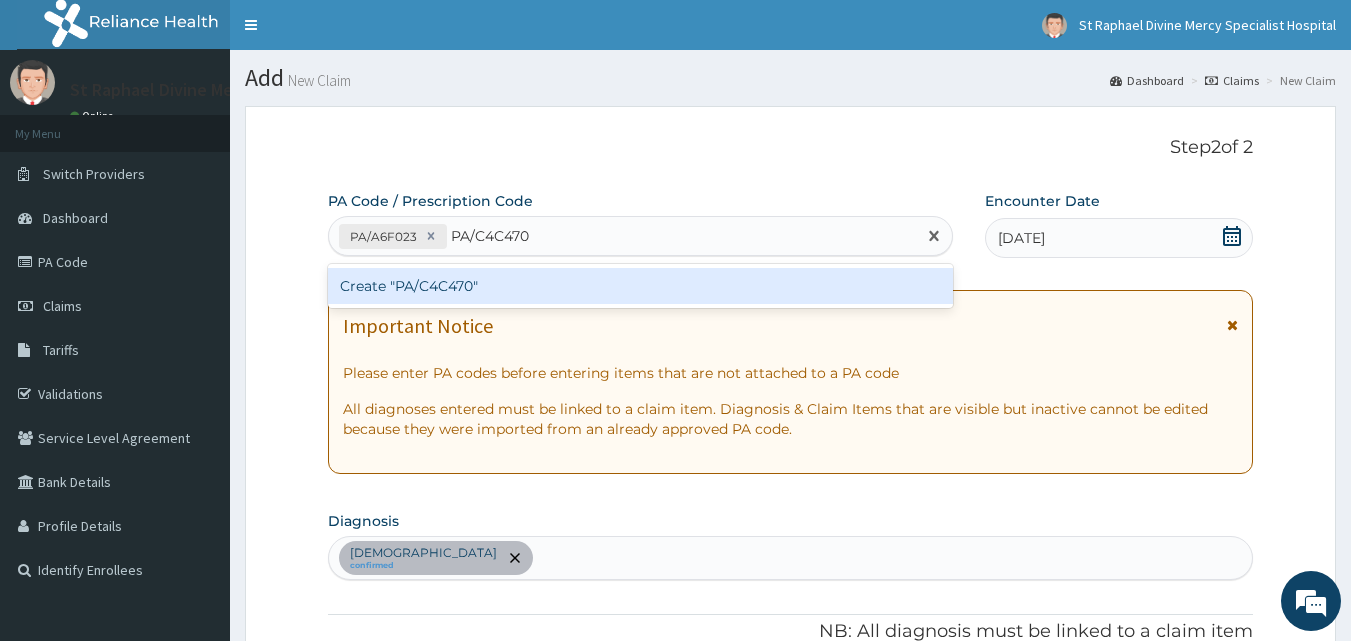 click on "Create "PA/C4C470"" at bounding box center (641, 286) 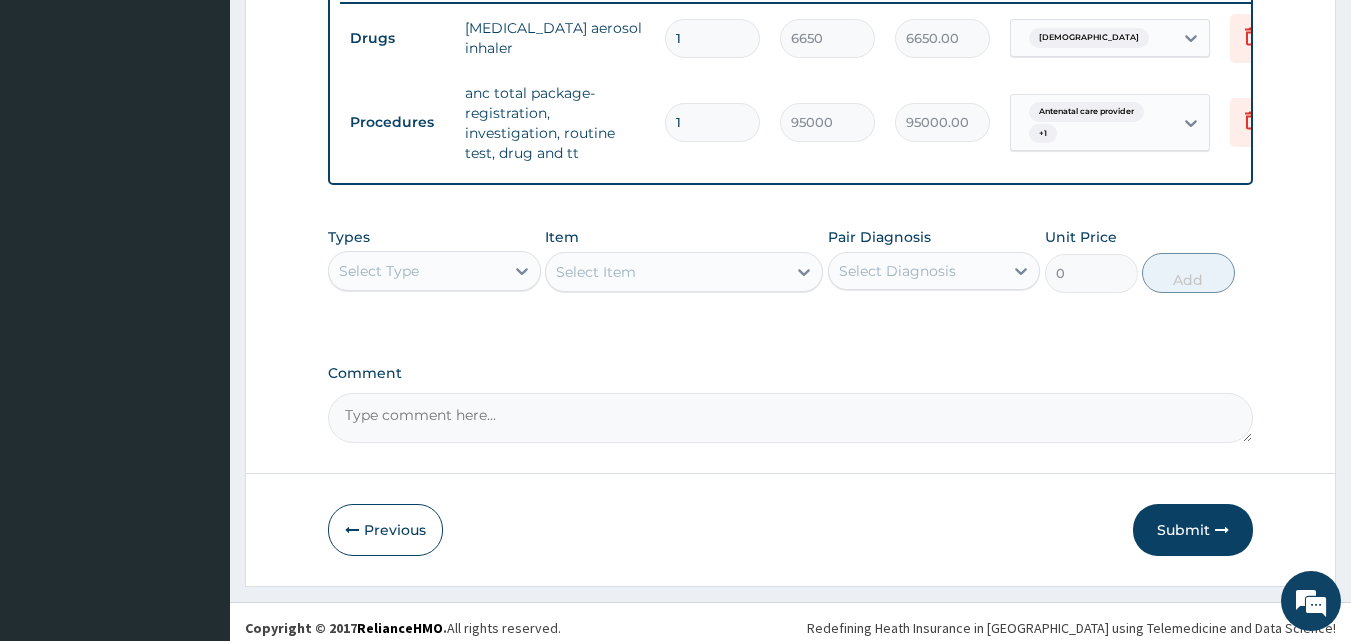 scroll, scrollTop: 796, scrollLeft: 0, axis: vertical 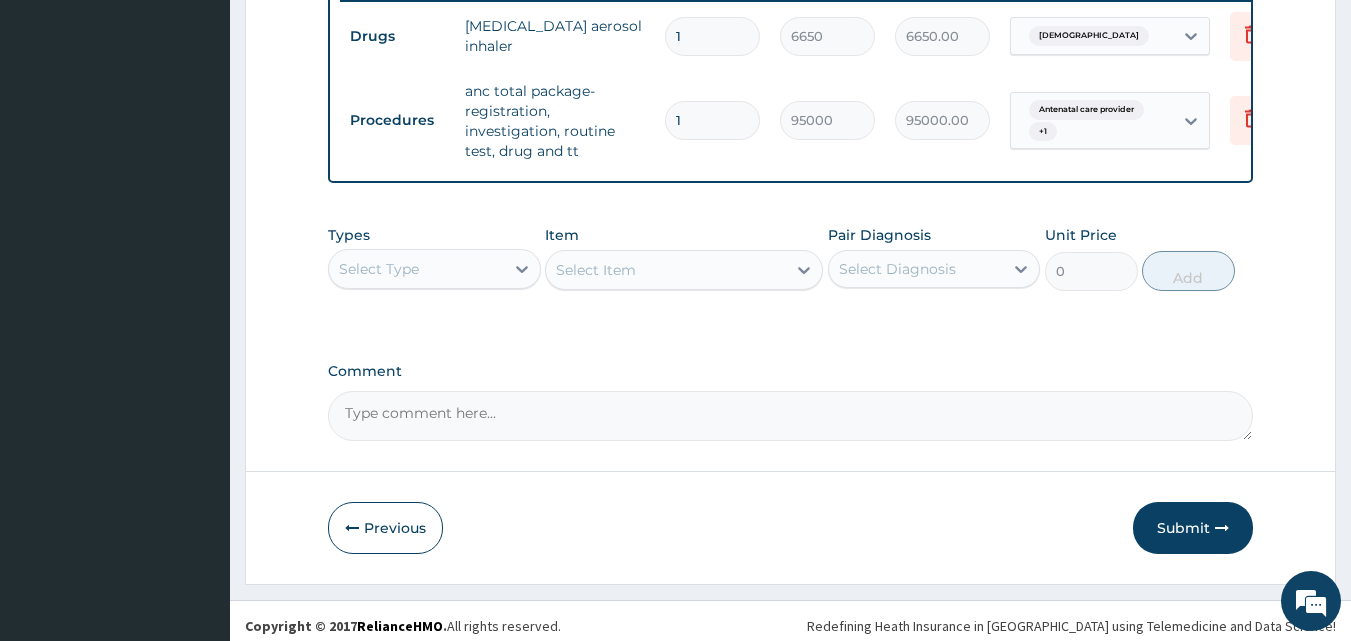 click on "Select Type" at bounding box center (379, 269) 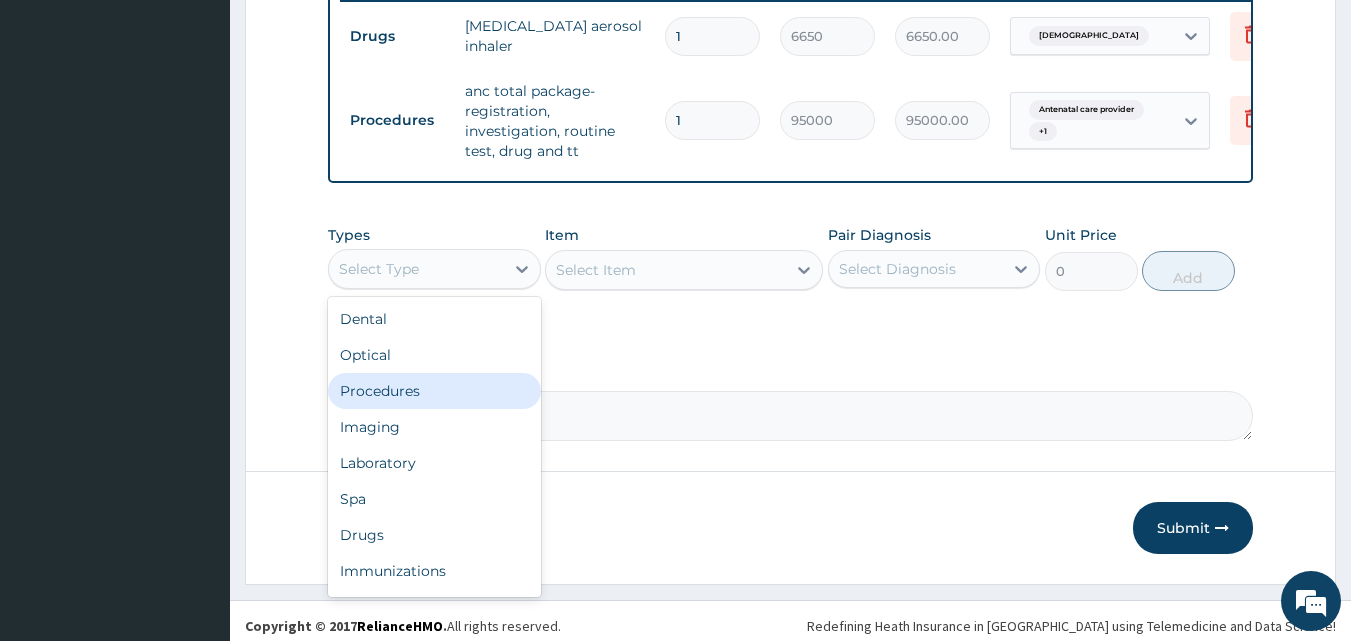 click on "Procedures" at bounding box center [434, 391] 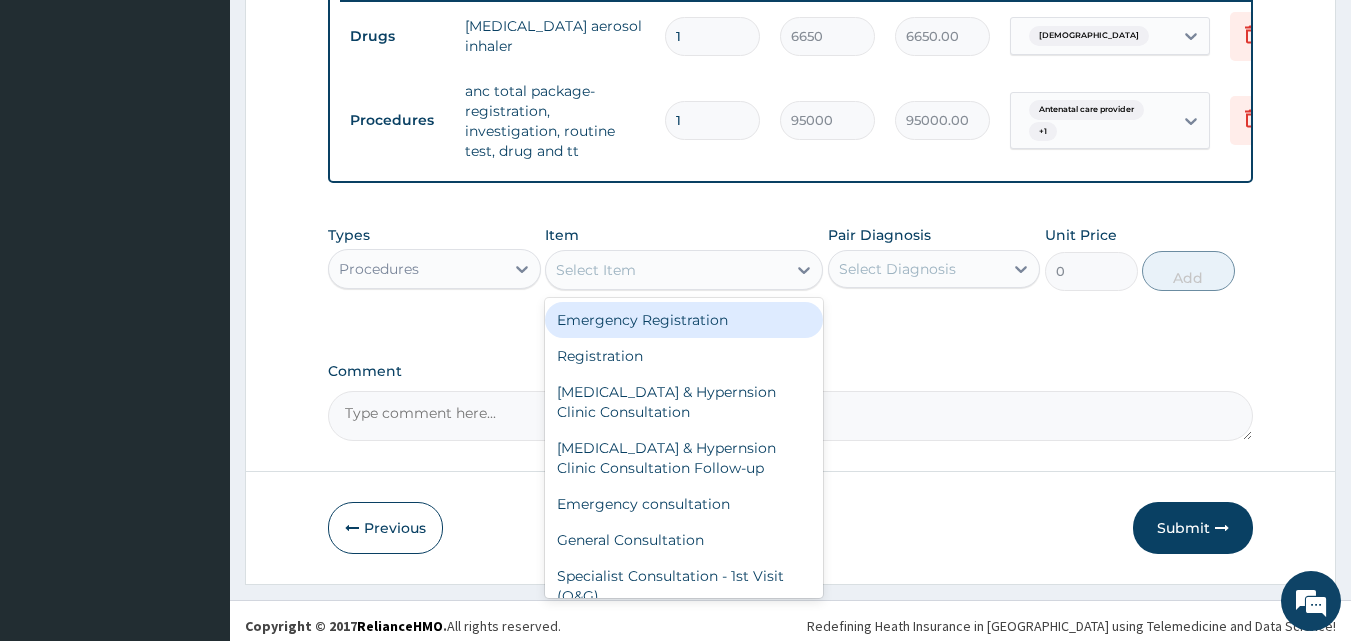 click on "Select Item" at bounding box center (666, 270) 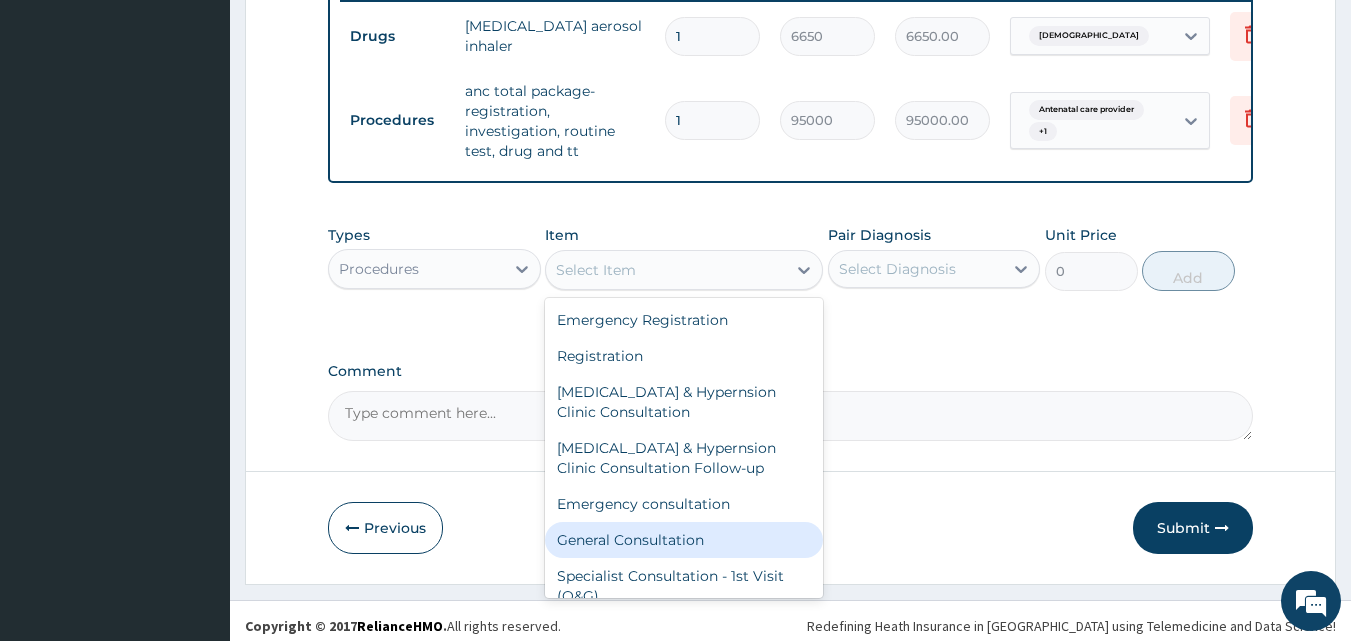 click on "General Consultation" at bounding box center (684, 540) 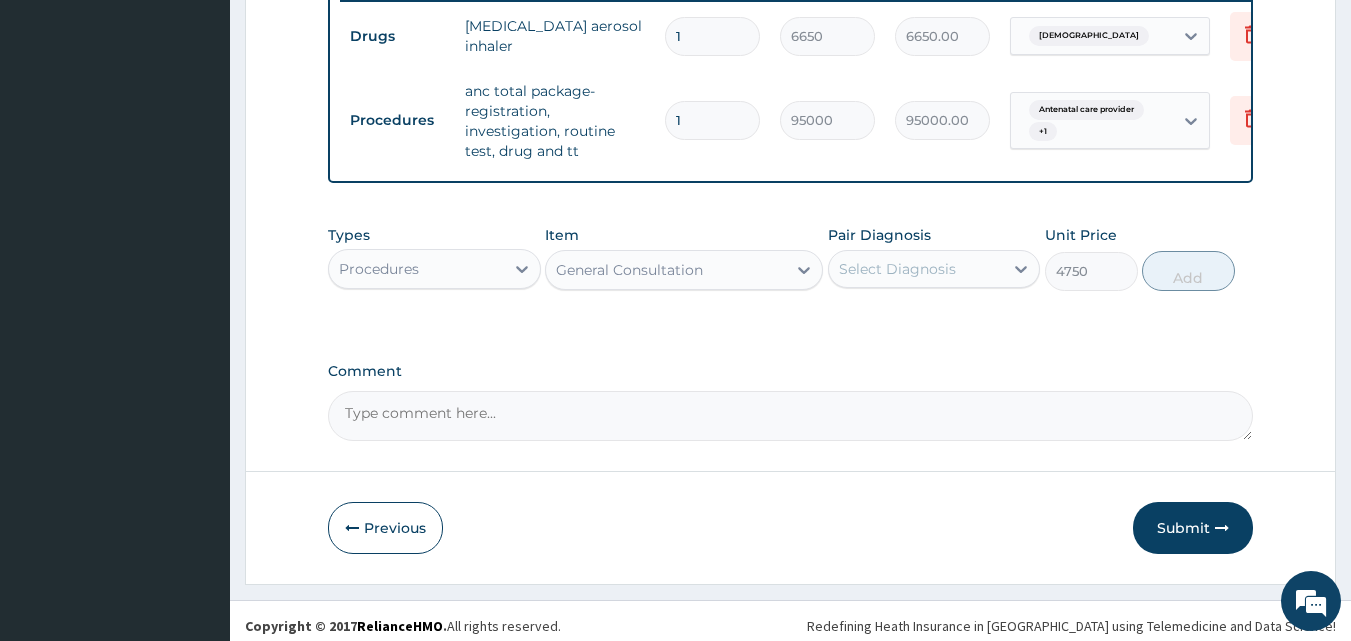 click on "Select Diagnosis" at bounding box center (897, 269) 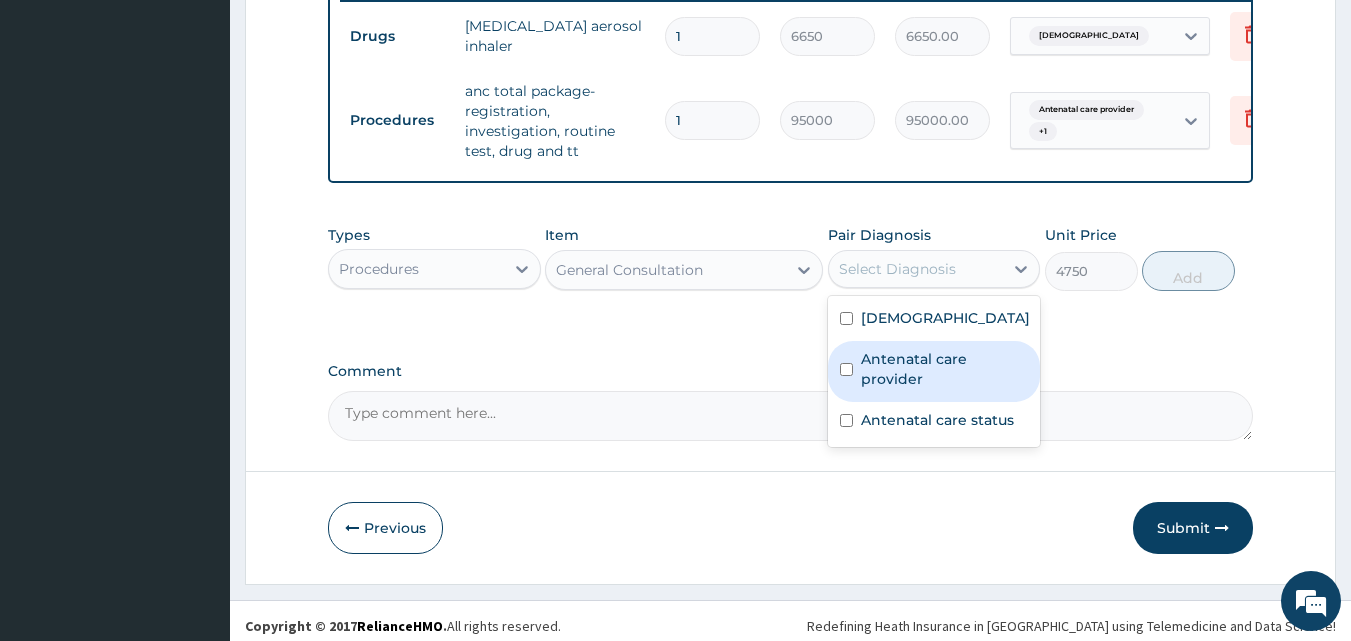 click on "Antenatal care provider" at bounding box center [945, 369] 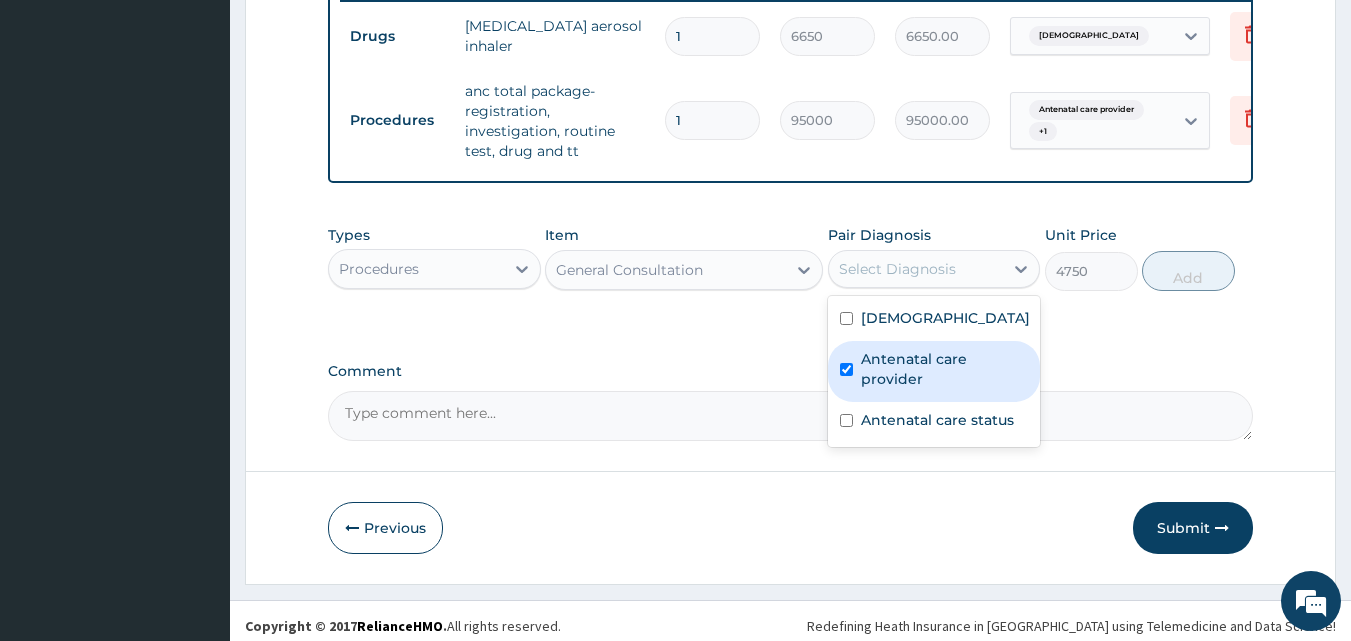 checkbox on "true" 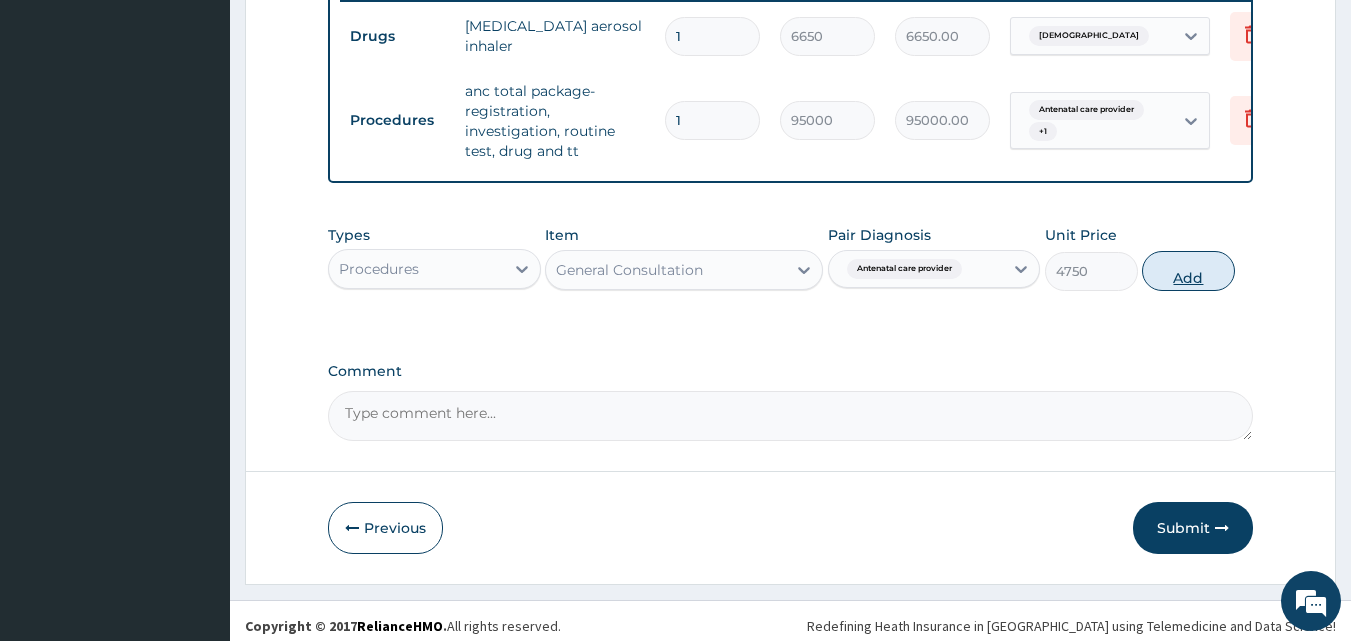 click on "Add" at bounding box center (1188, 271) 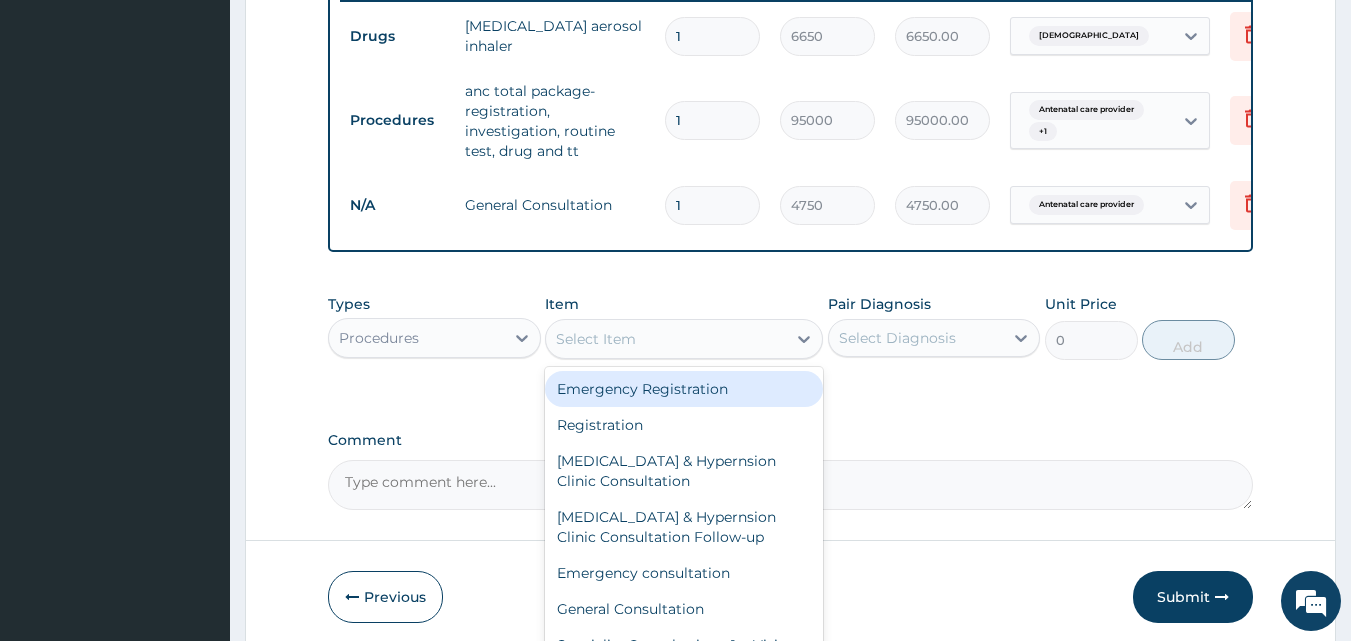 click on "Select Item" at bounding box center (596, 339) 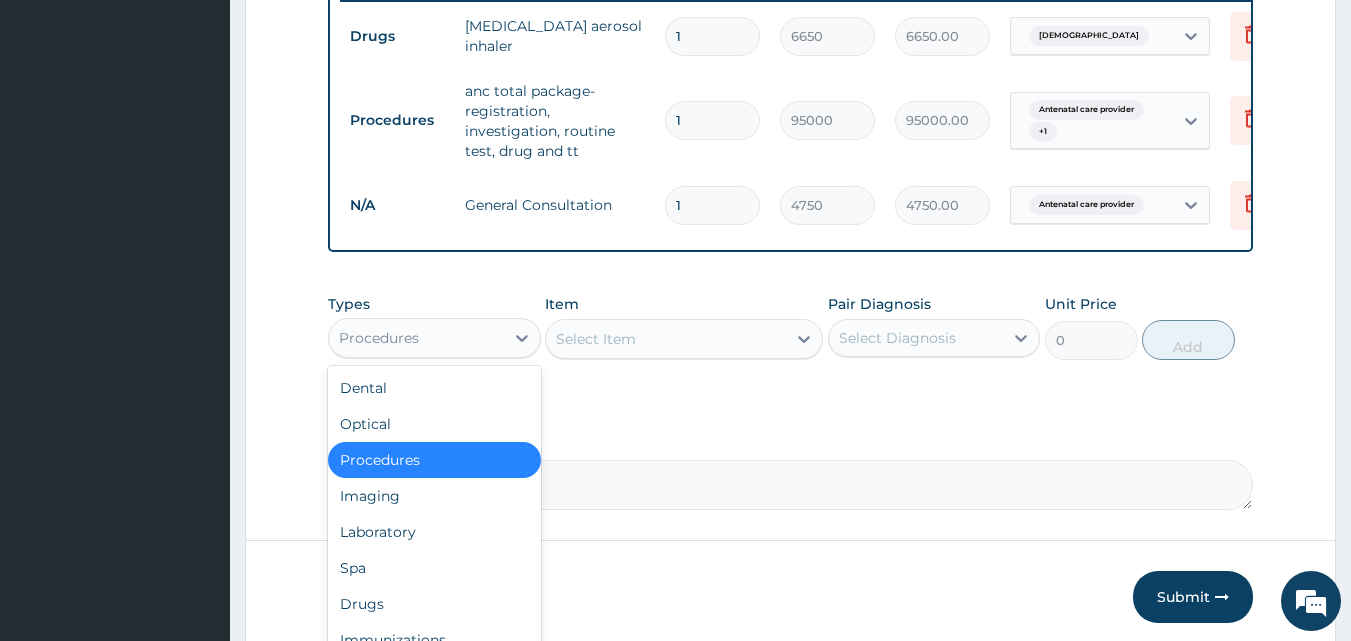 click on "Procedures" at bounding box center (416, 338) 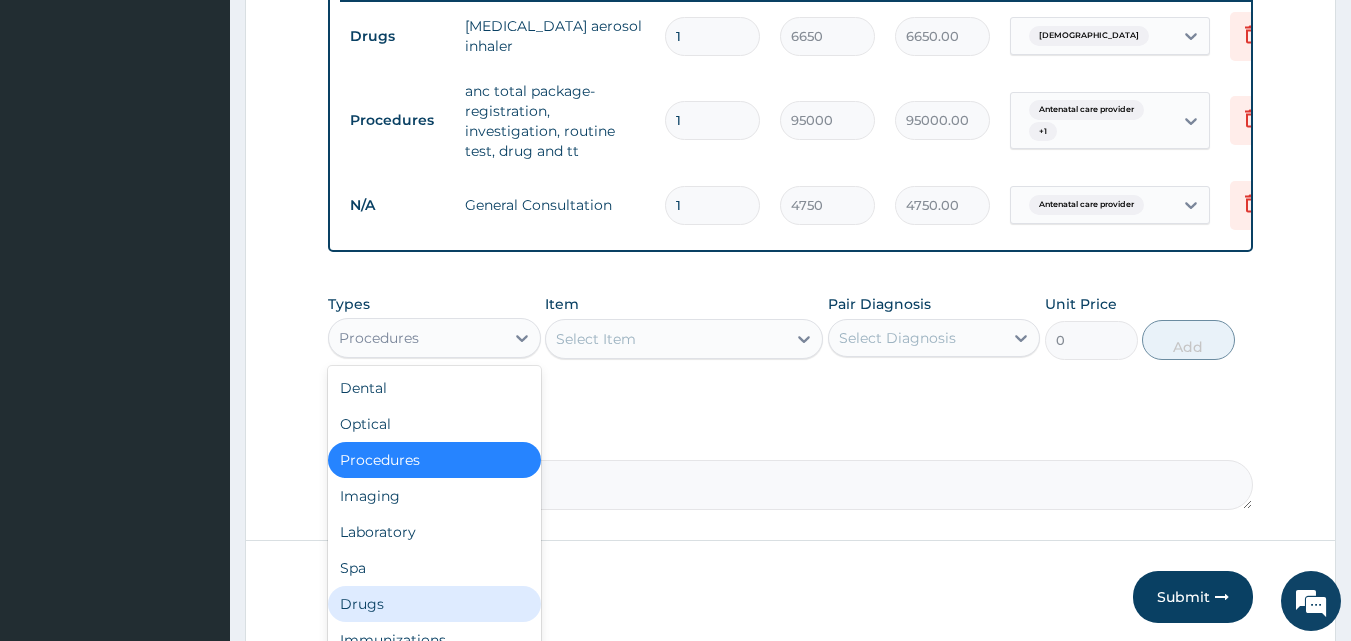 click on "Drugs" at bounding box center (434, 604) 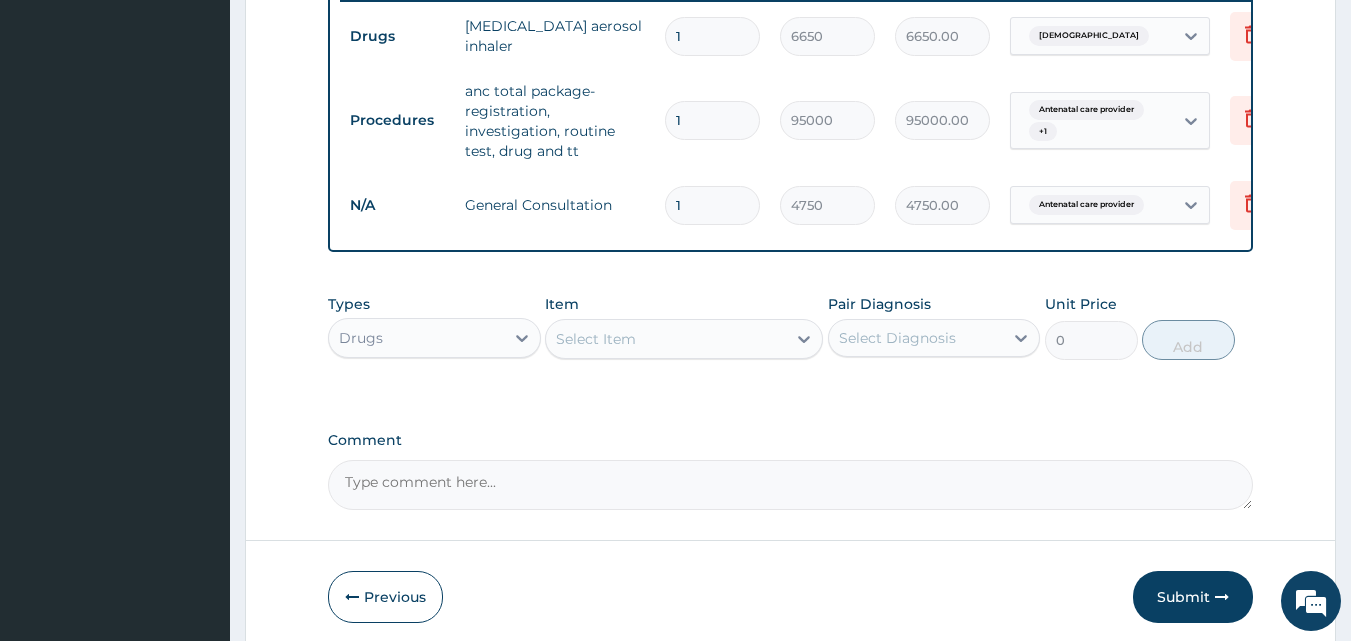 click on "Select Item" at bounding box center (666, 339) 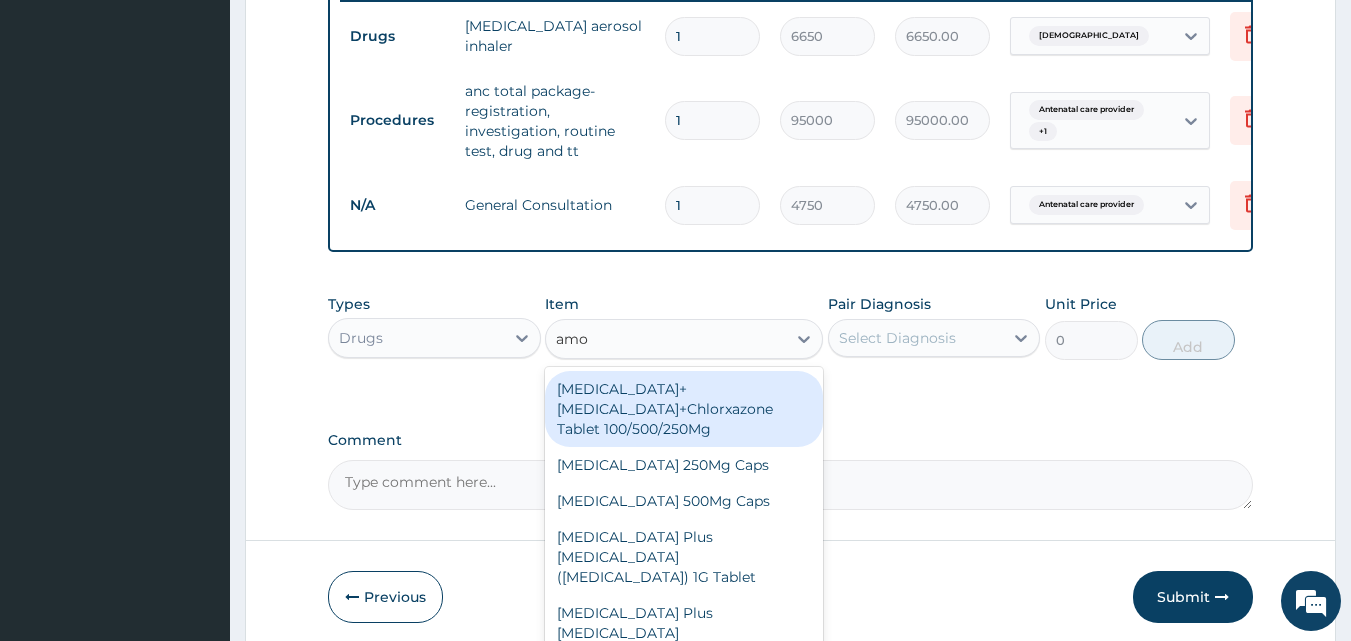 type on "amox" 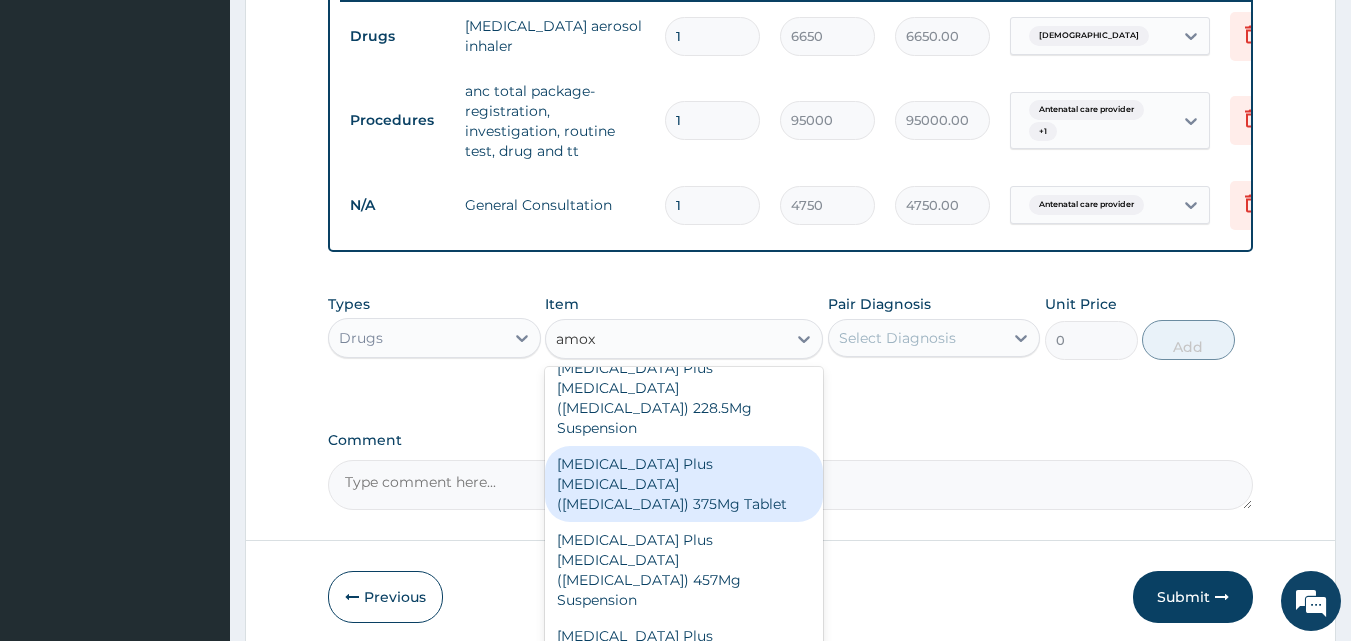 scroll, scrollTop: 200, scrollLeft: 0, axis: vertical 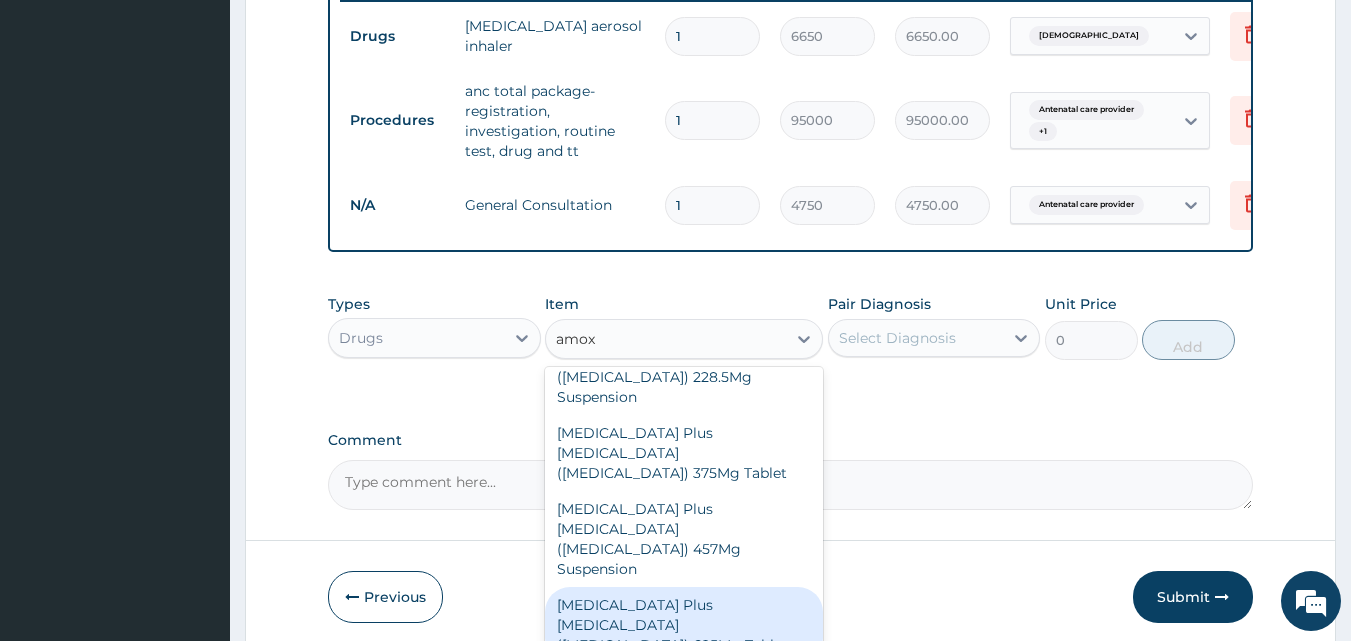 click on "Amoxycillin Plus Clavulanic Acid (Co-Amoxiclav) 625Mg Tablet" at bounding box center (684, 625) 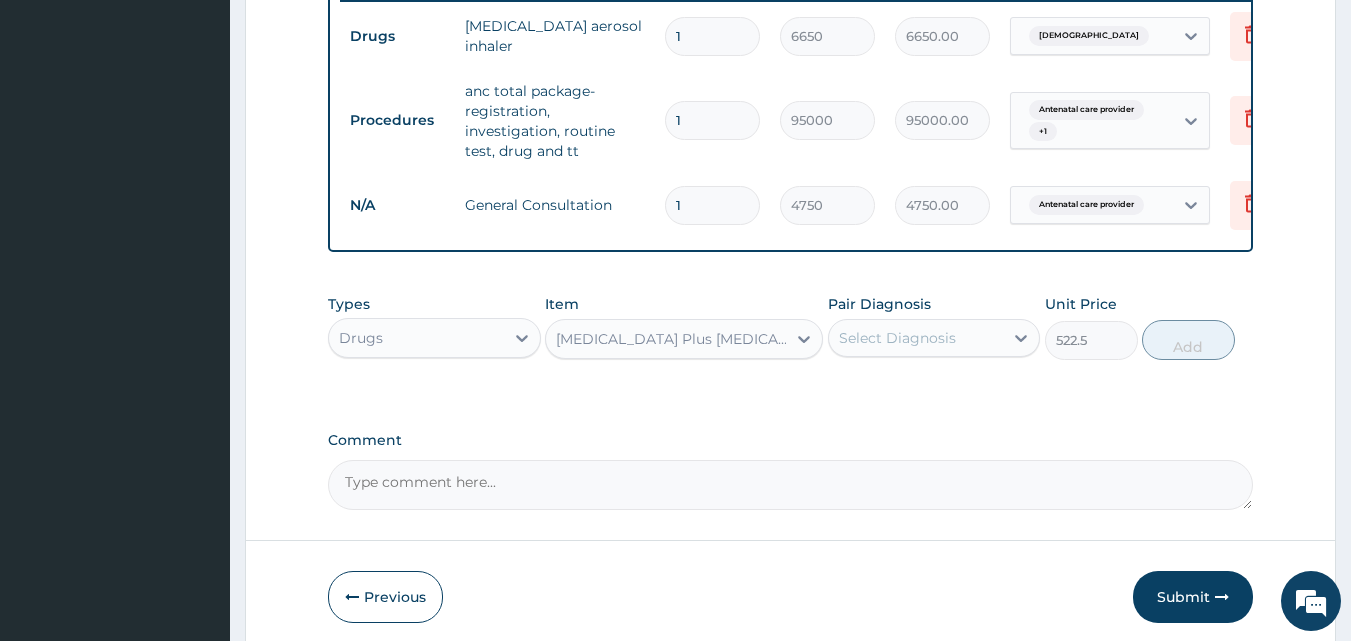 click on "Select Diagnosis" at bounding box center [897, 338] 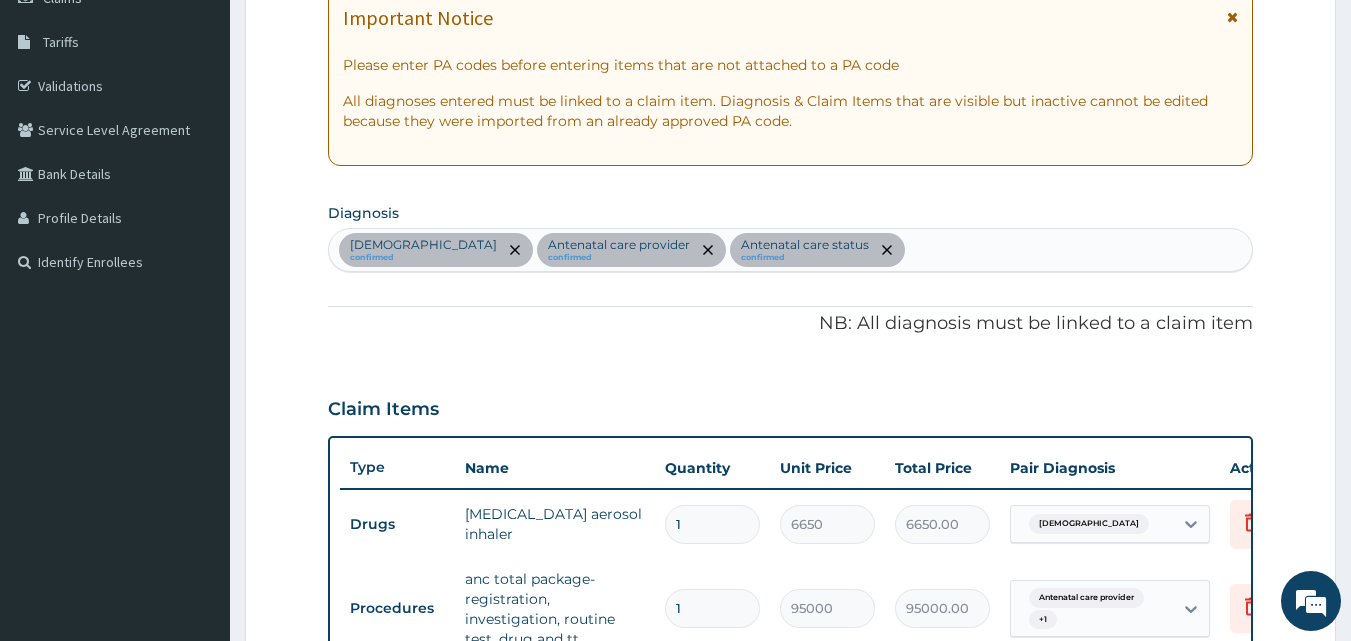 scroll, scrollTop: 296, scrollLeft: 0, axis: vertical 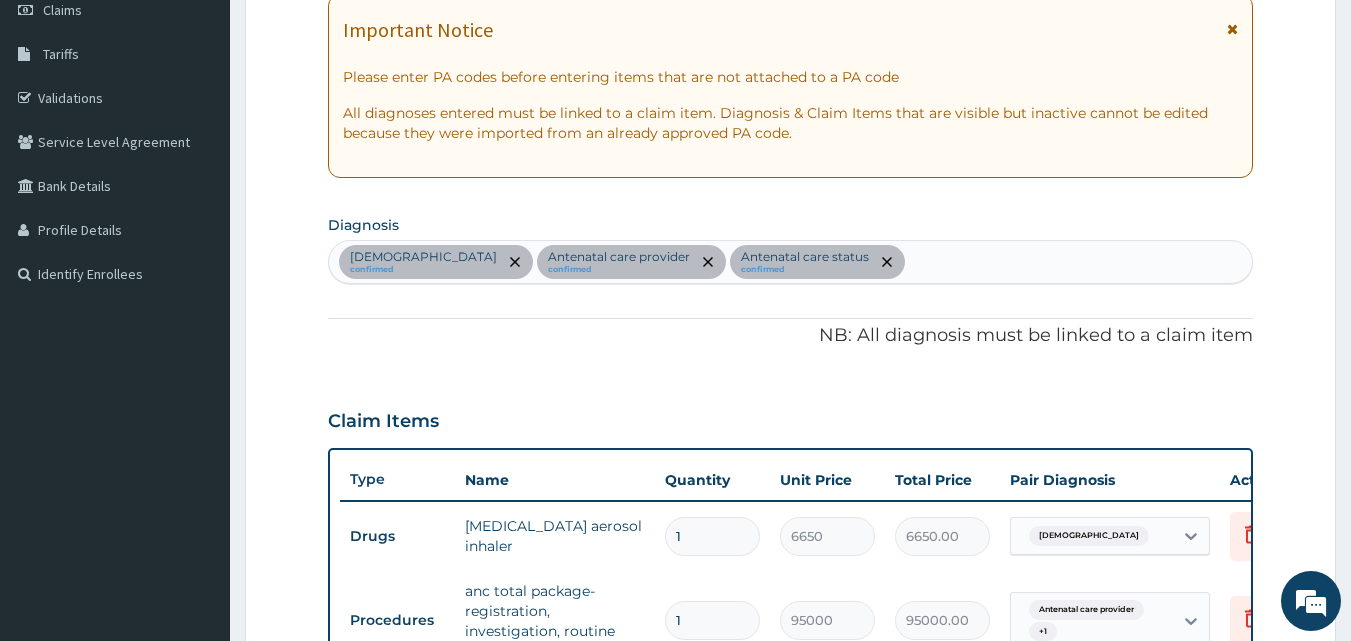 click on "Asthma confirmed Antenatal care provider confirmed Antenatal care status confirmed" at bounding box center [791, 262] 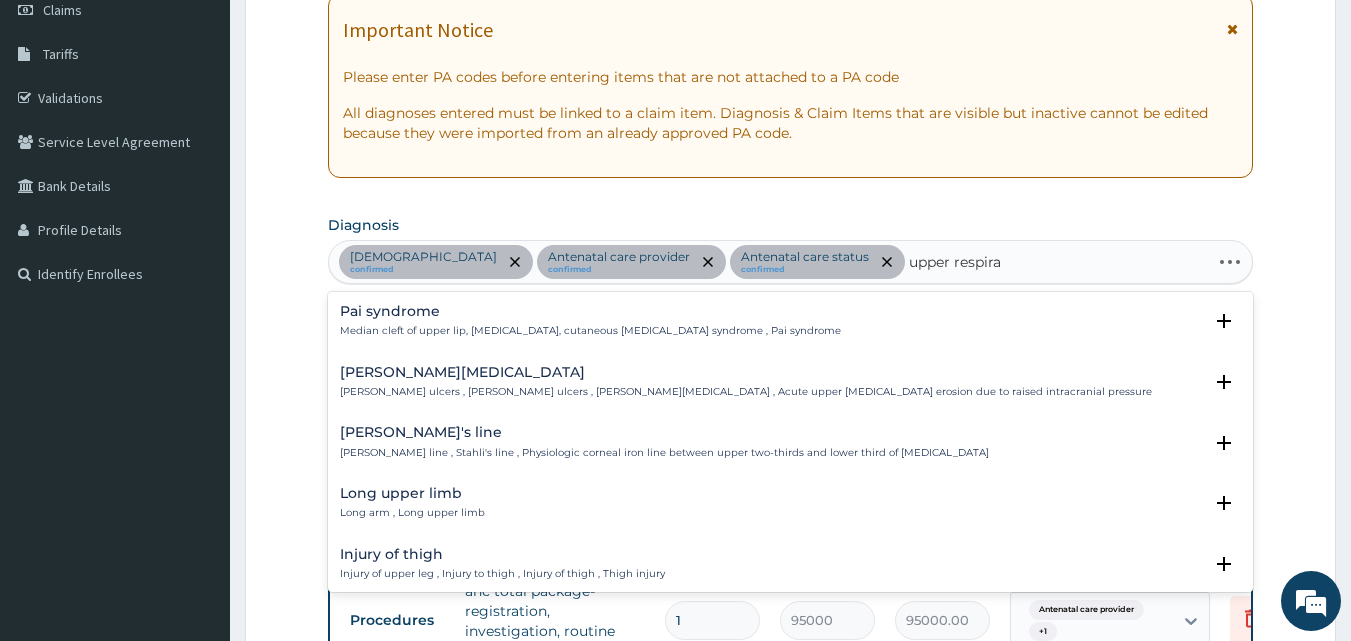 type on "upper respirat" 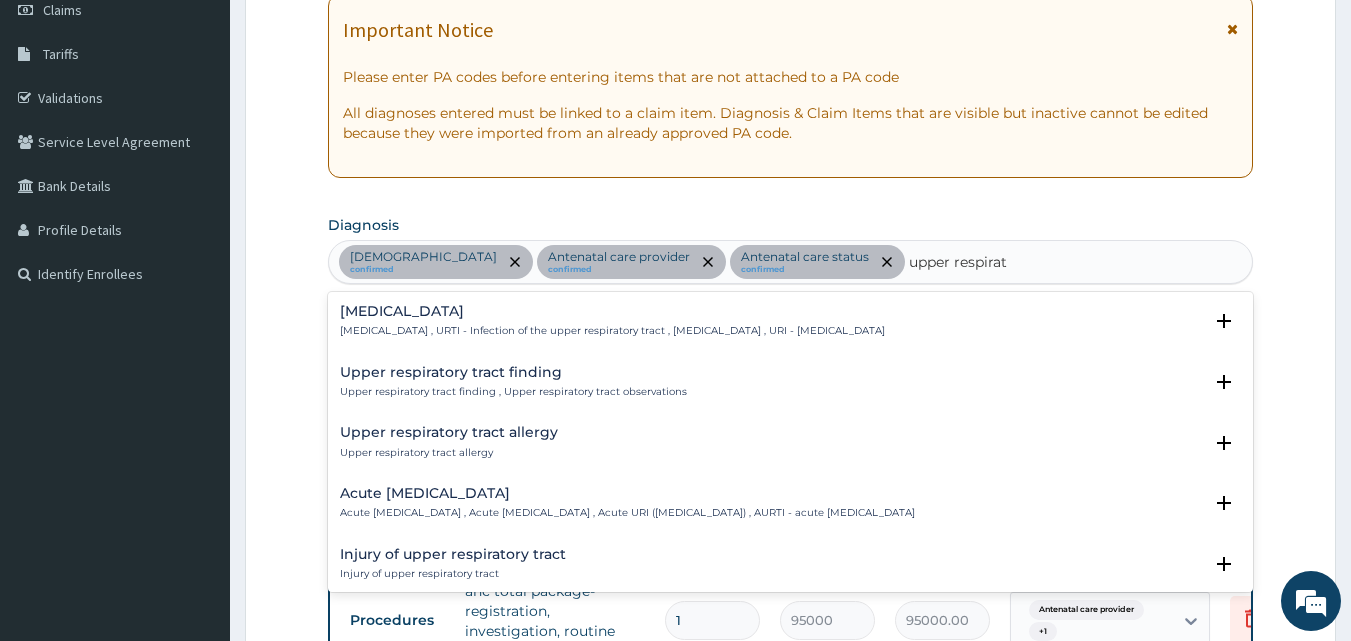 click on "Upper respiratory infection , URTI - Infection of the upper respiratory tract , Upper respiratory tract infection , URI - Upper respiratory infection" at bounding box center [612, 331] 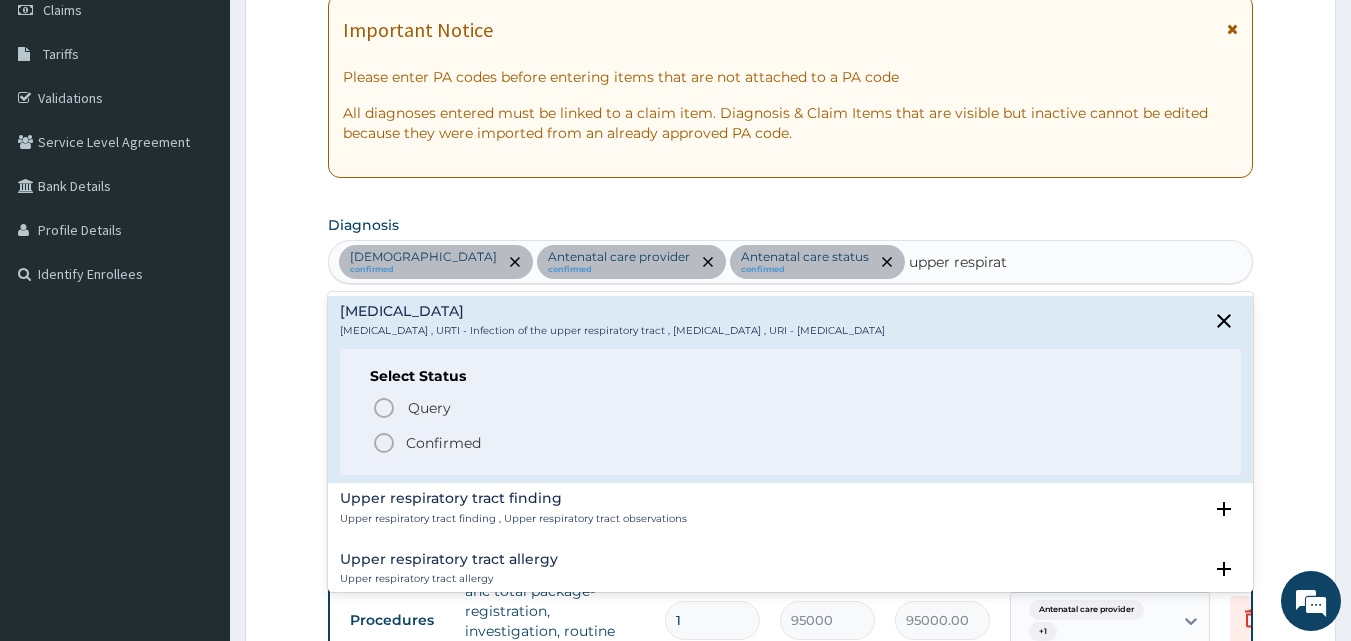 click 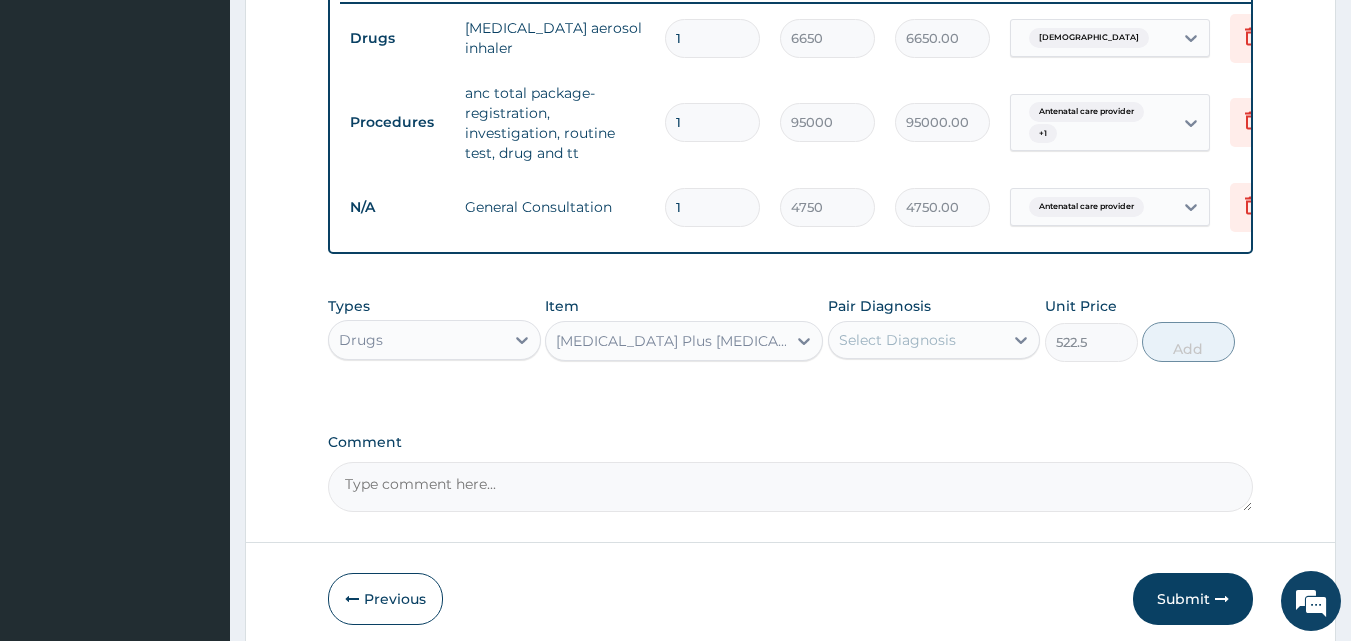 scroll, scrollTop: 796, scrollLeft: 0, axis: vertical 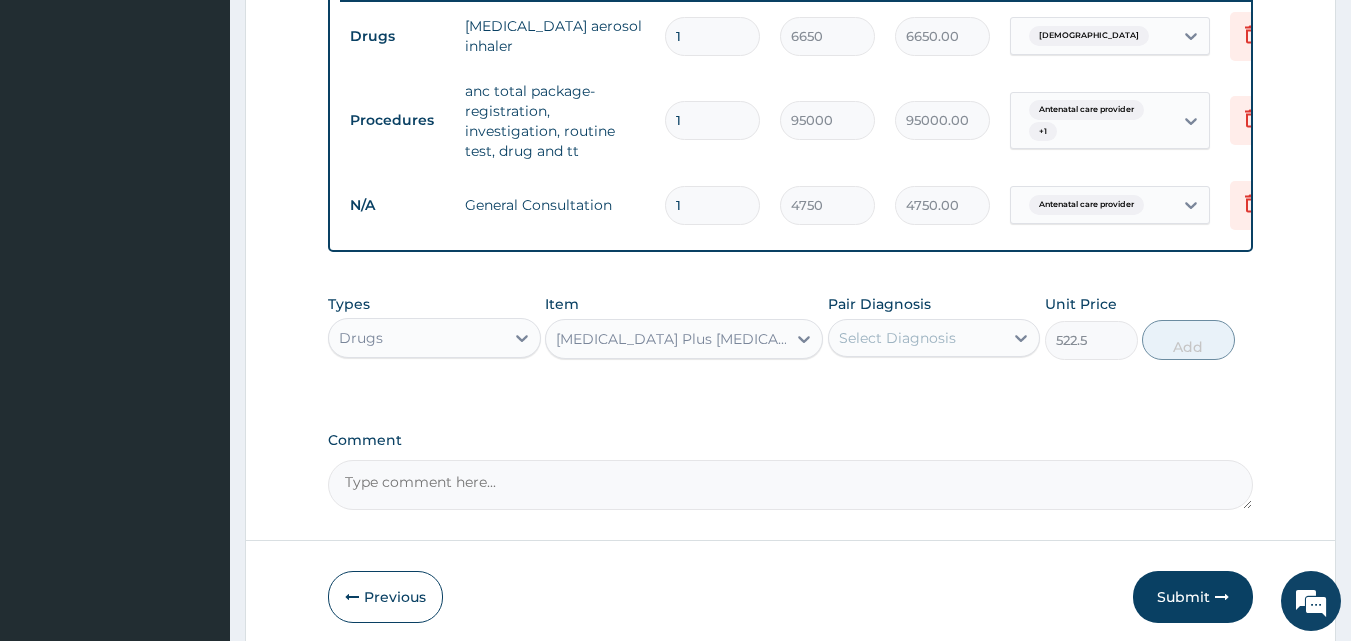 click on "Select Diagnosis" at bounding box center (897, 338) 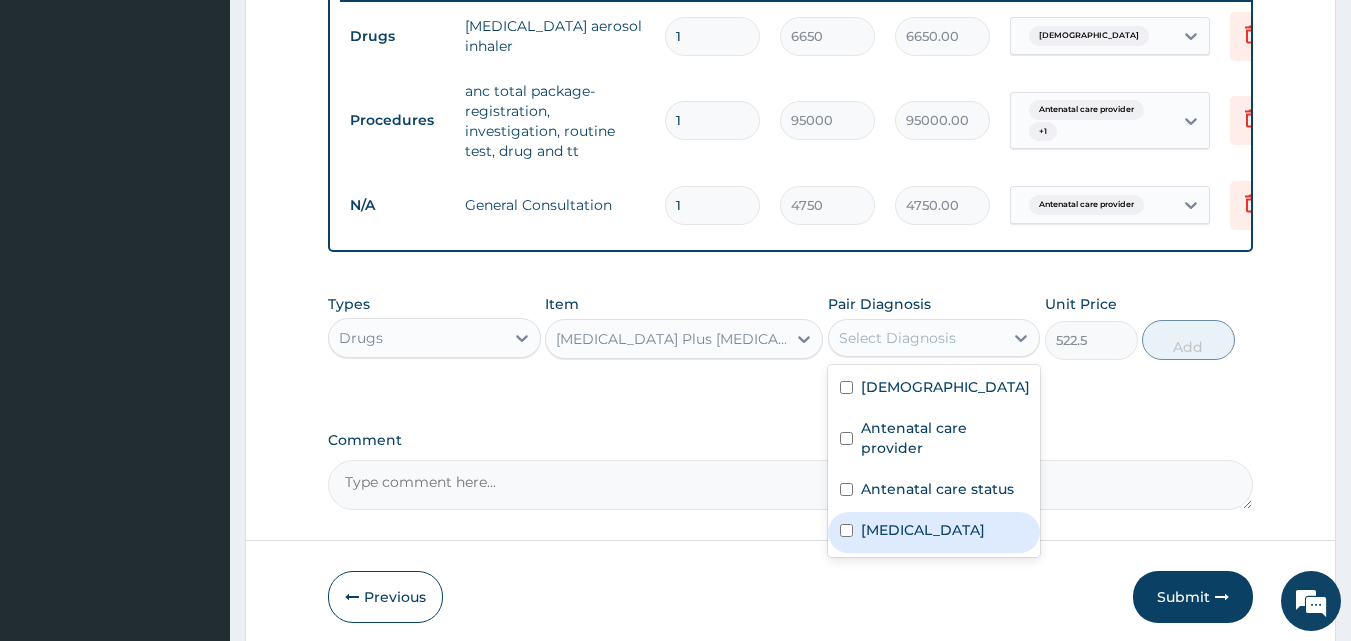 click on "Upper respiratory infection" at bounding box center [923, 530] 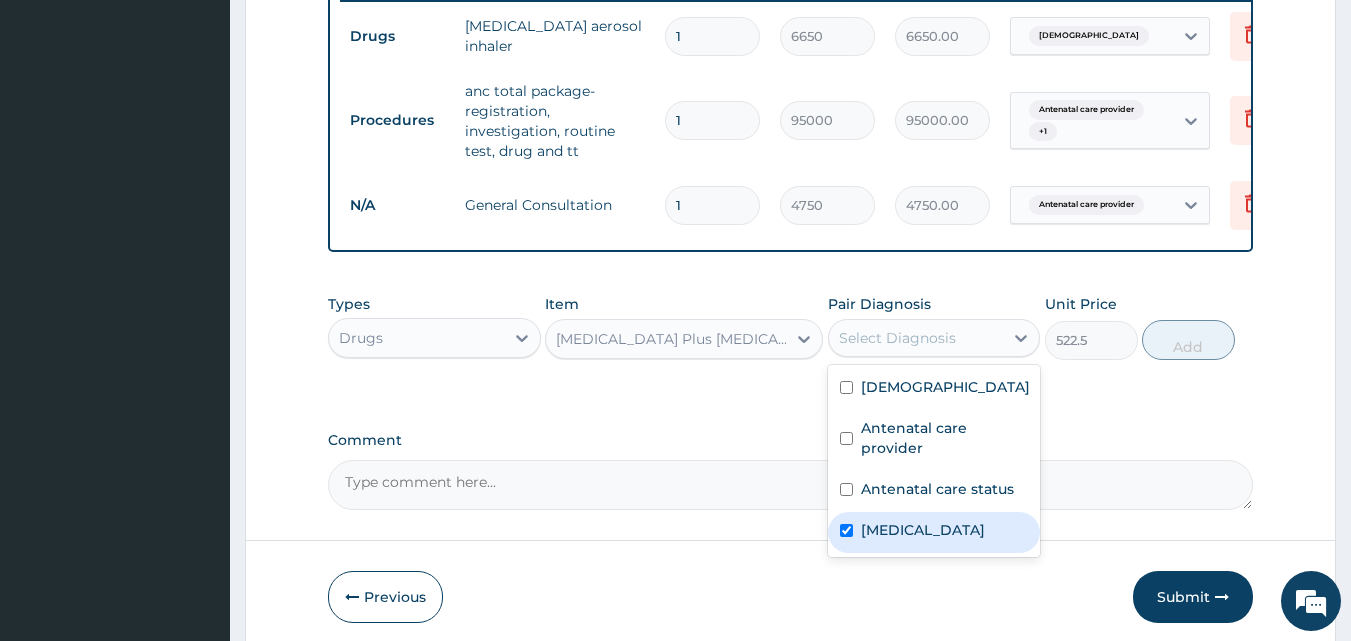 checkbox on "true" 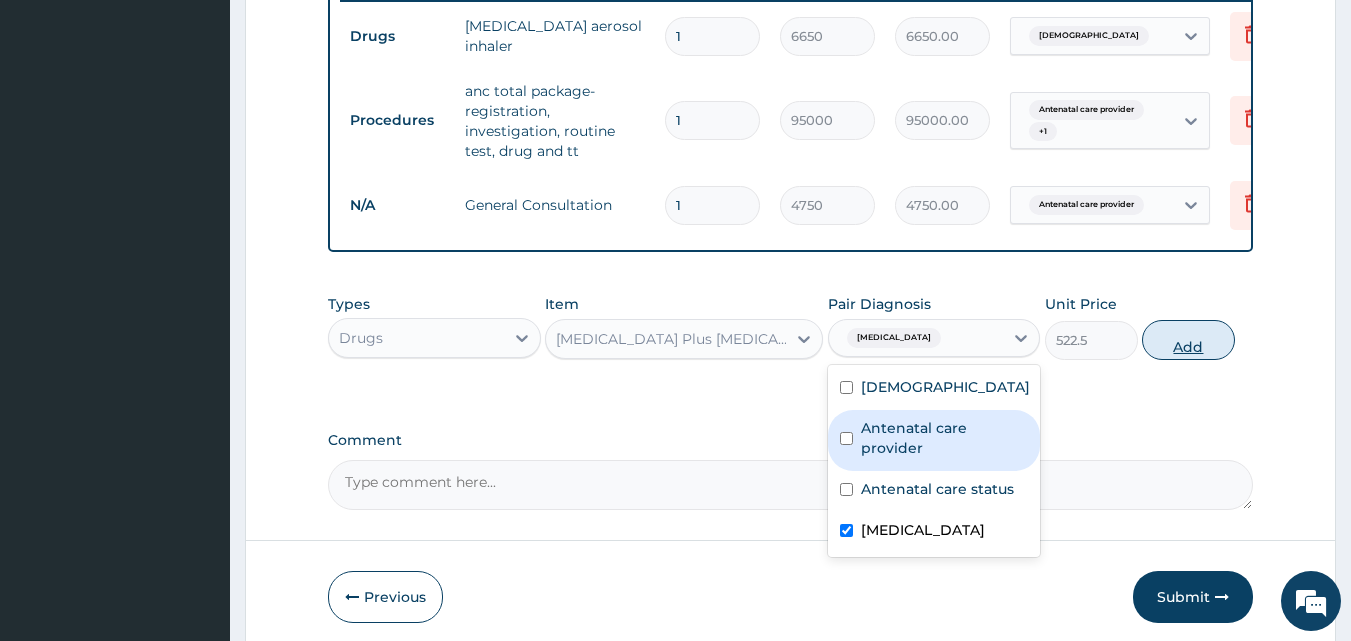 click on "Add" at bounding box center [1188, 340] 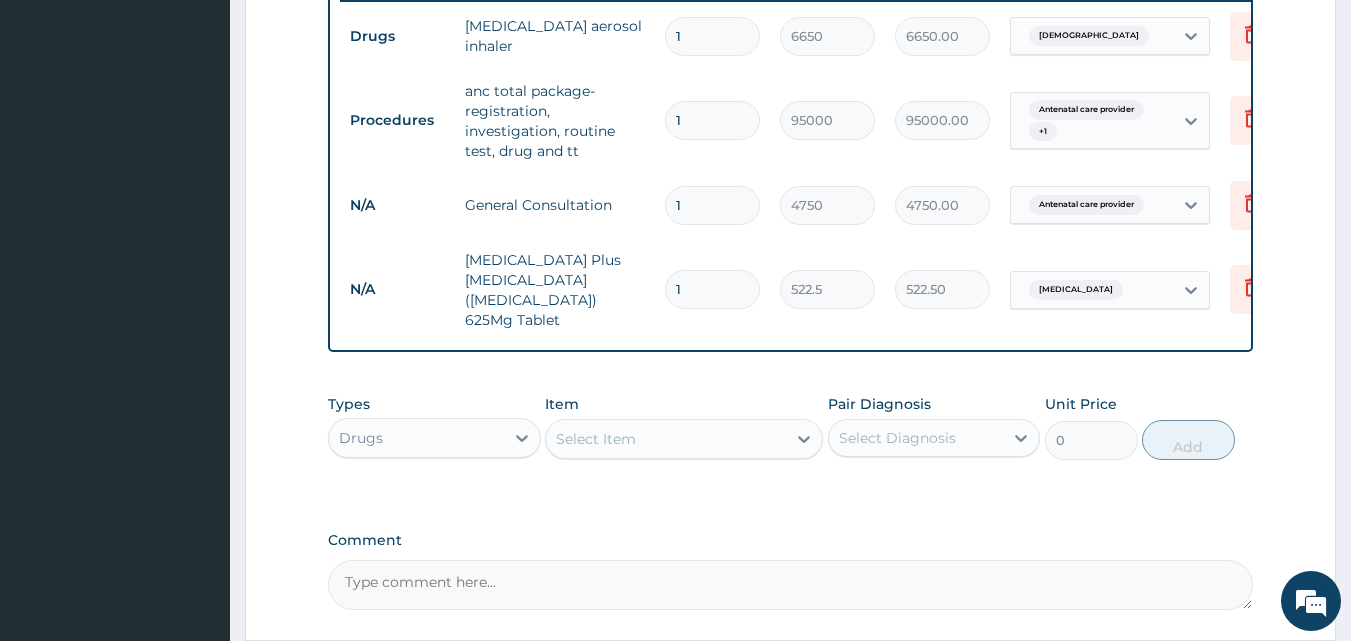 type on "10" 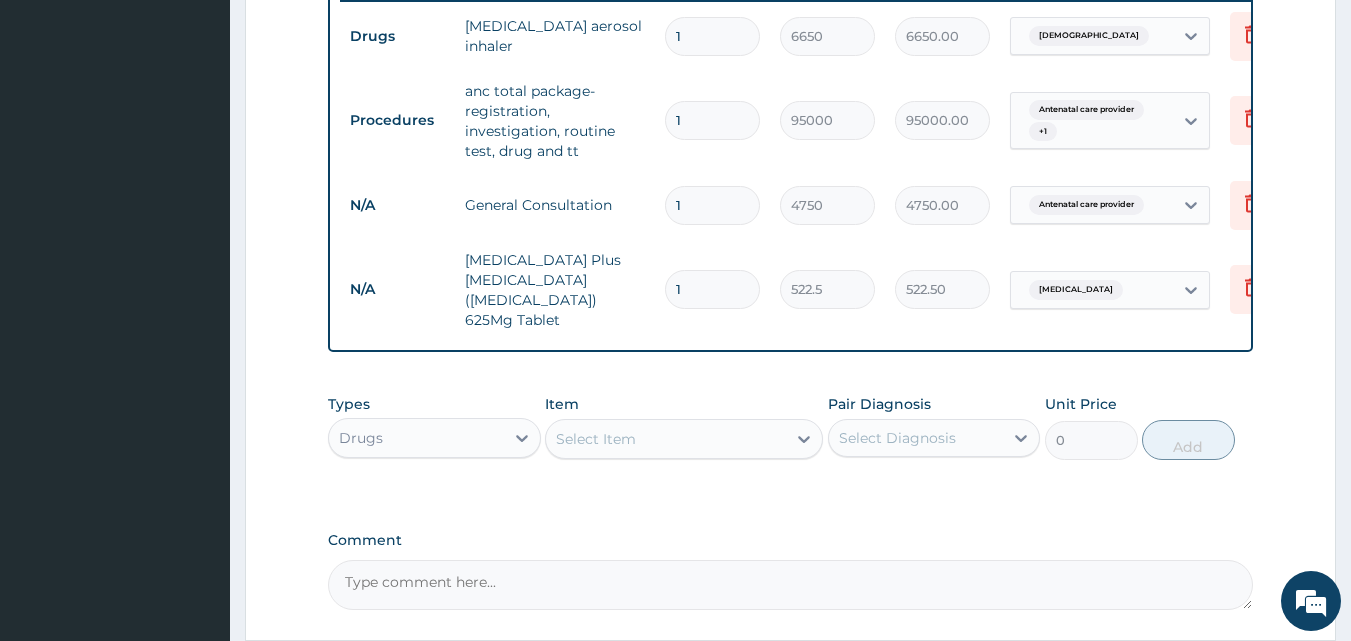 type on "5225.00" 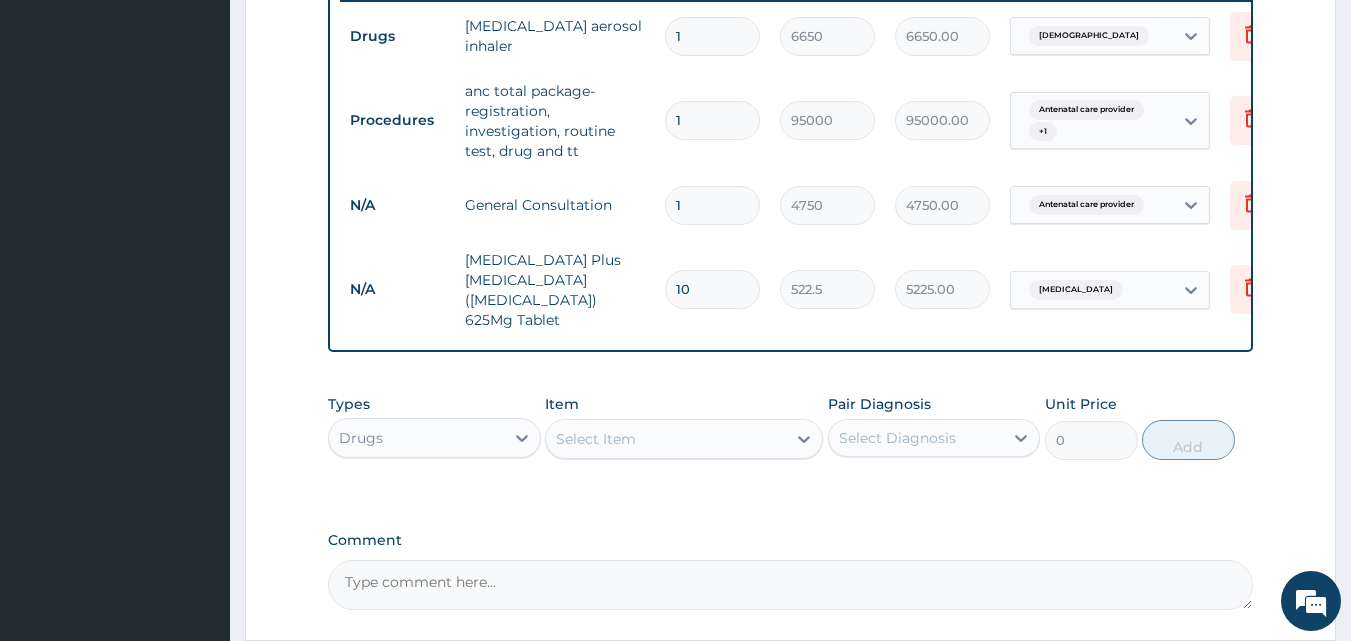 click on "10" at bounding box center [712, 289] 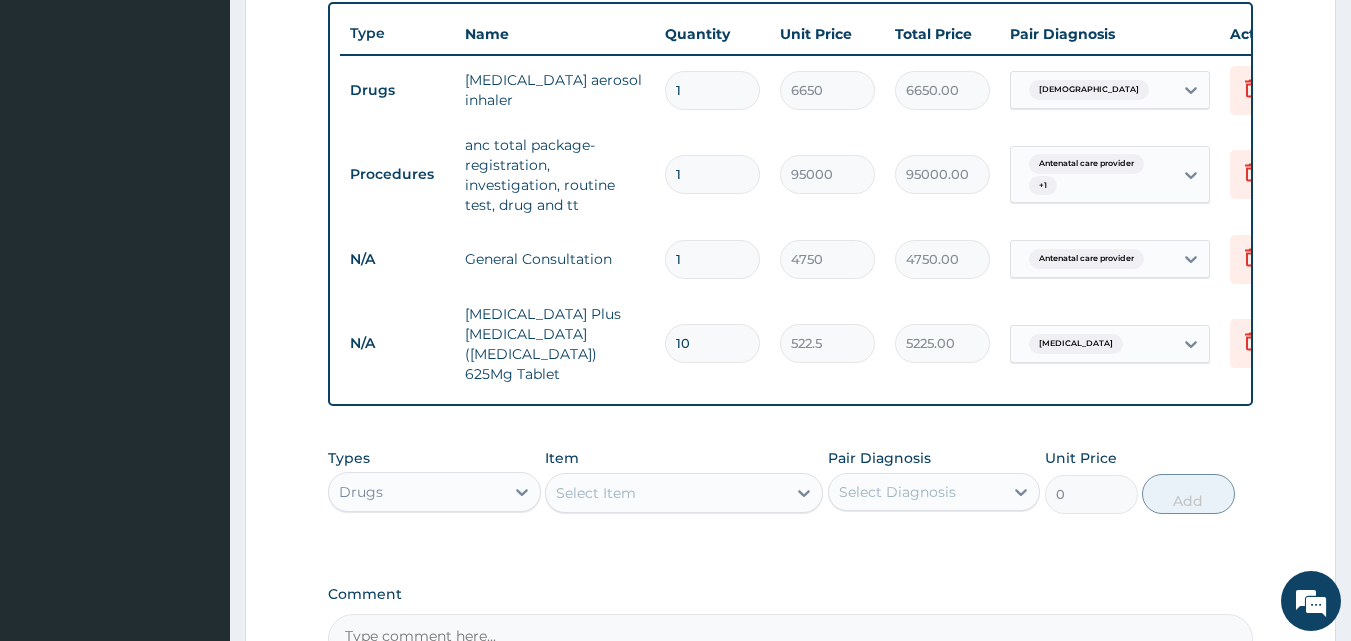 scroll, scrollTop: 696, scrollLeft: 0, axis: vertical 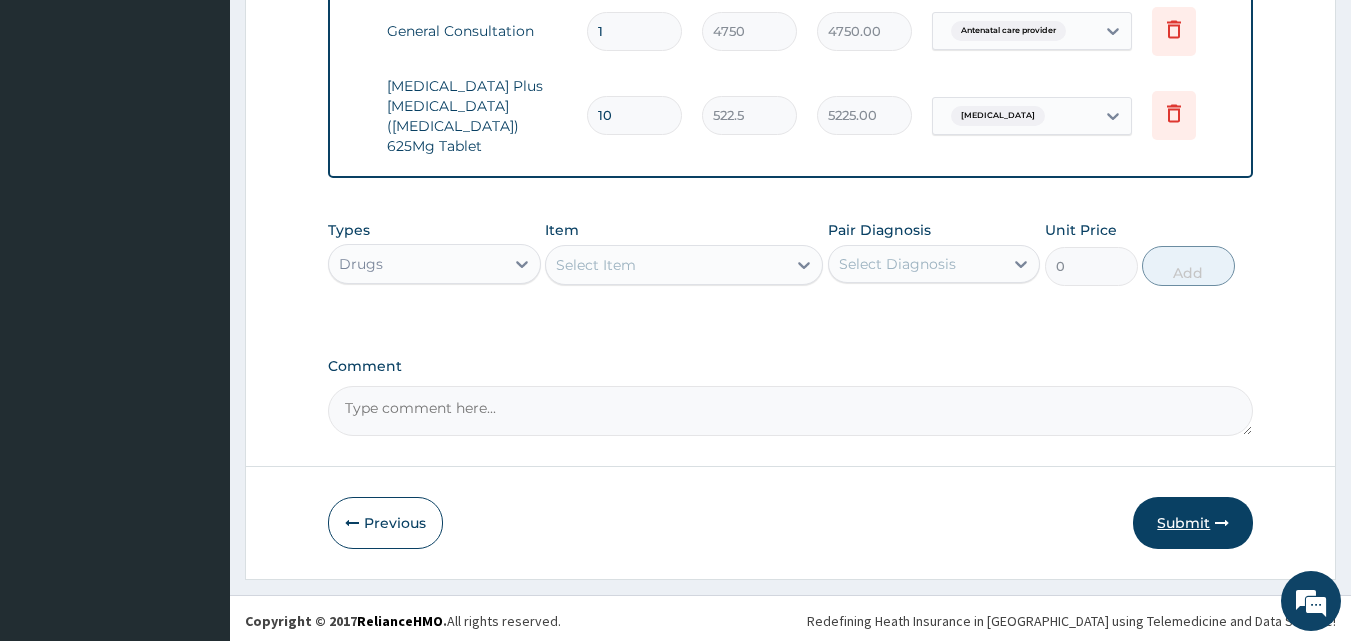 type on "10" 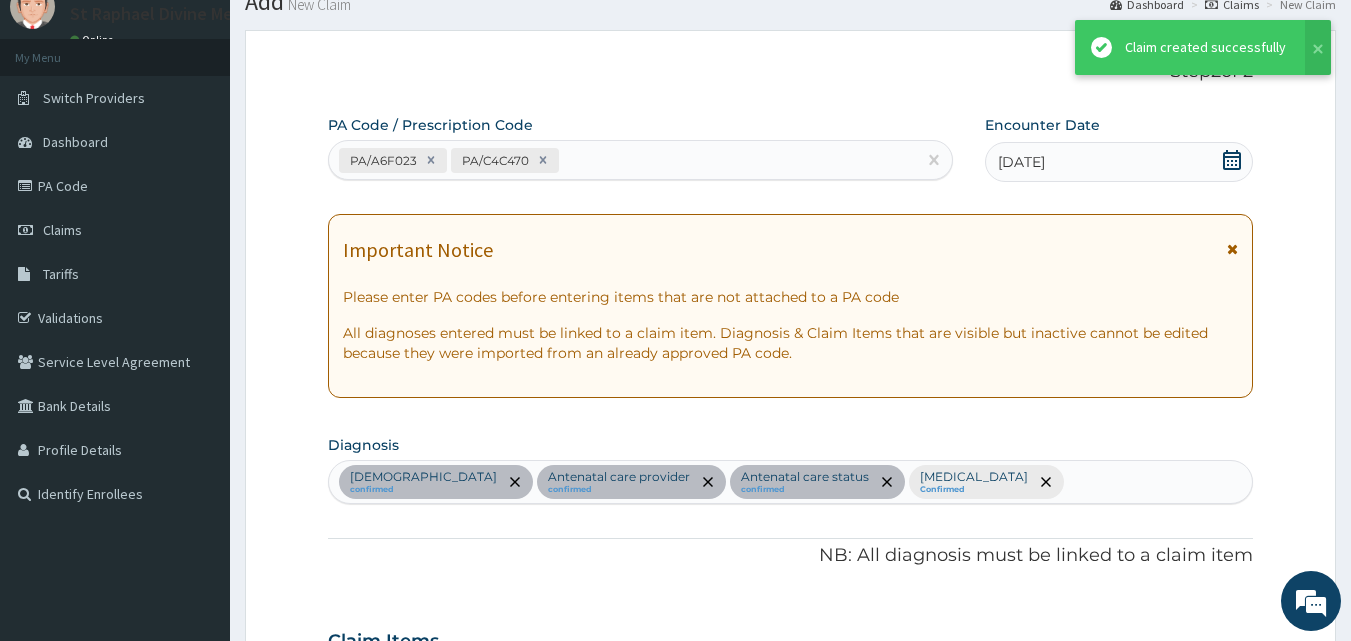 scroll, scrollTop: 970, scrollLeft: 0, axis: vertical 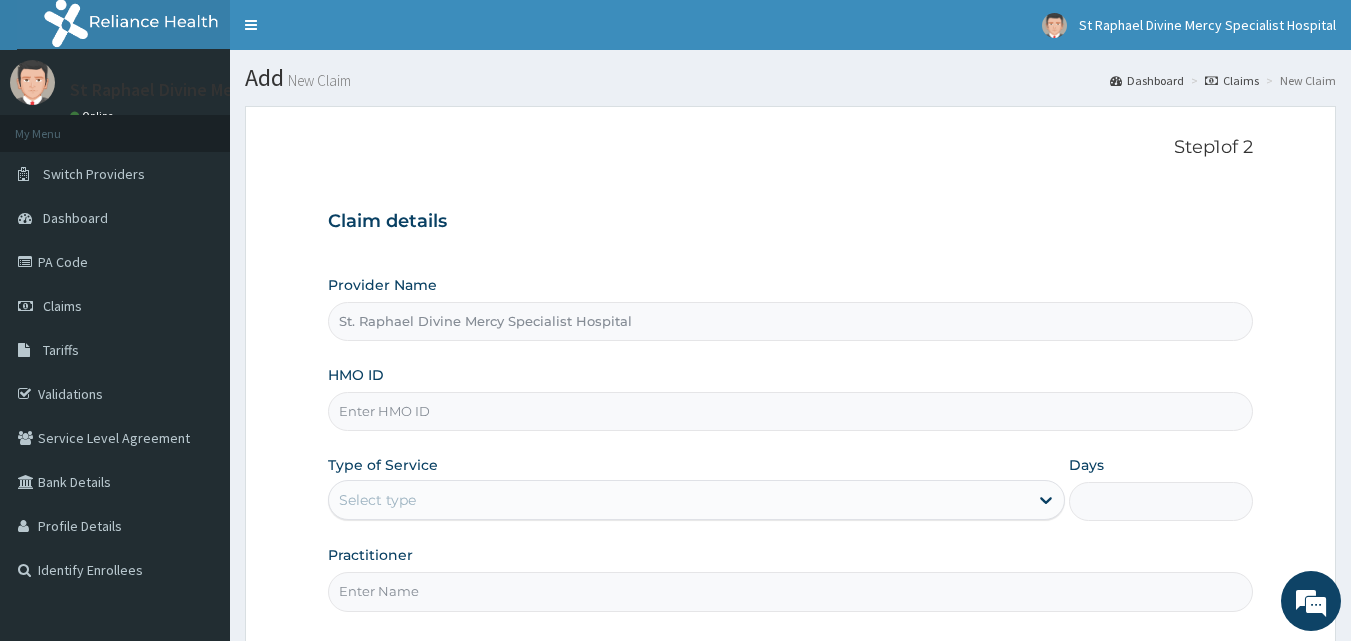 click on "HMO ID" at bounding box center (791, 411) 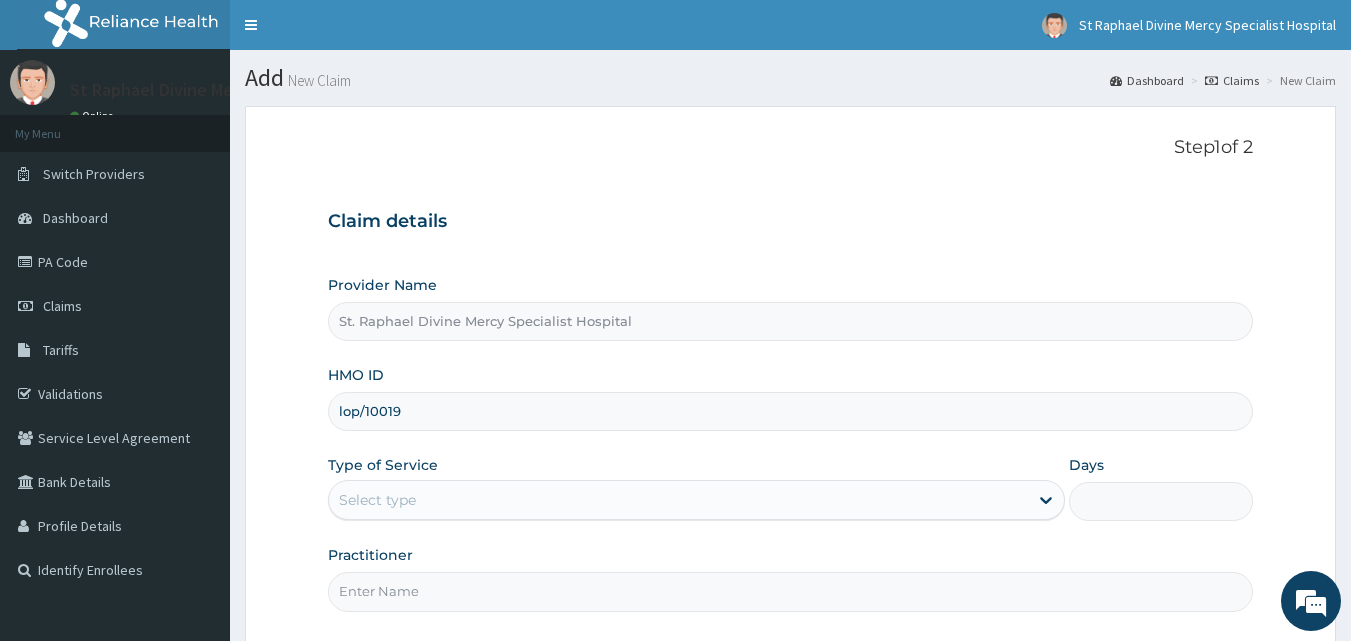 type on "lop/10019/b" 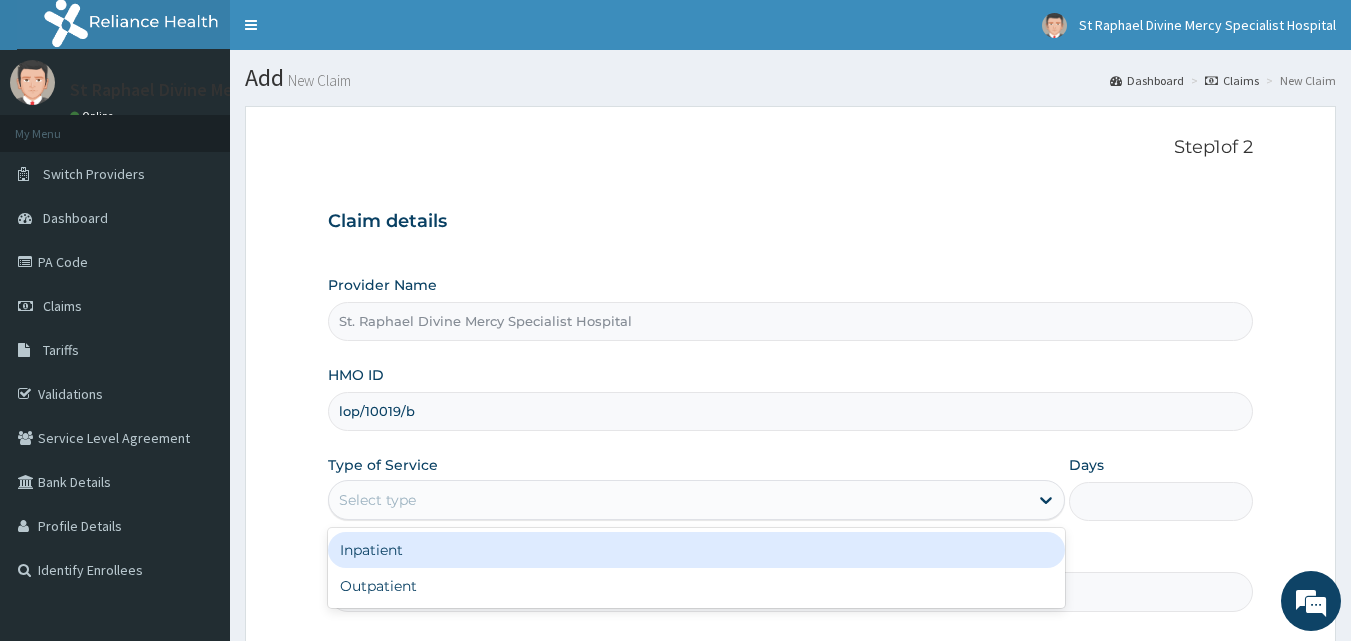 click on "Select type" at bounding box center [678, 500] 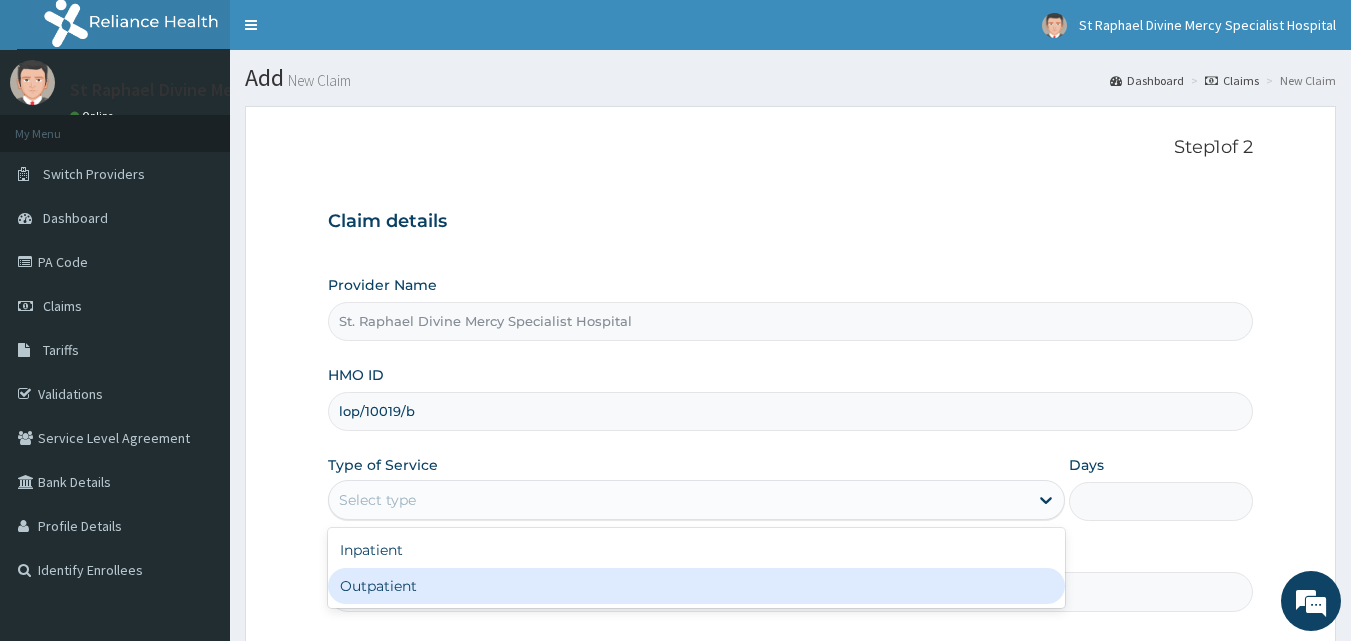 click on "Outpatient" at bounding box center (696, 586) 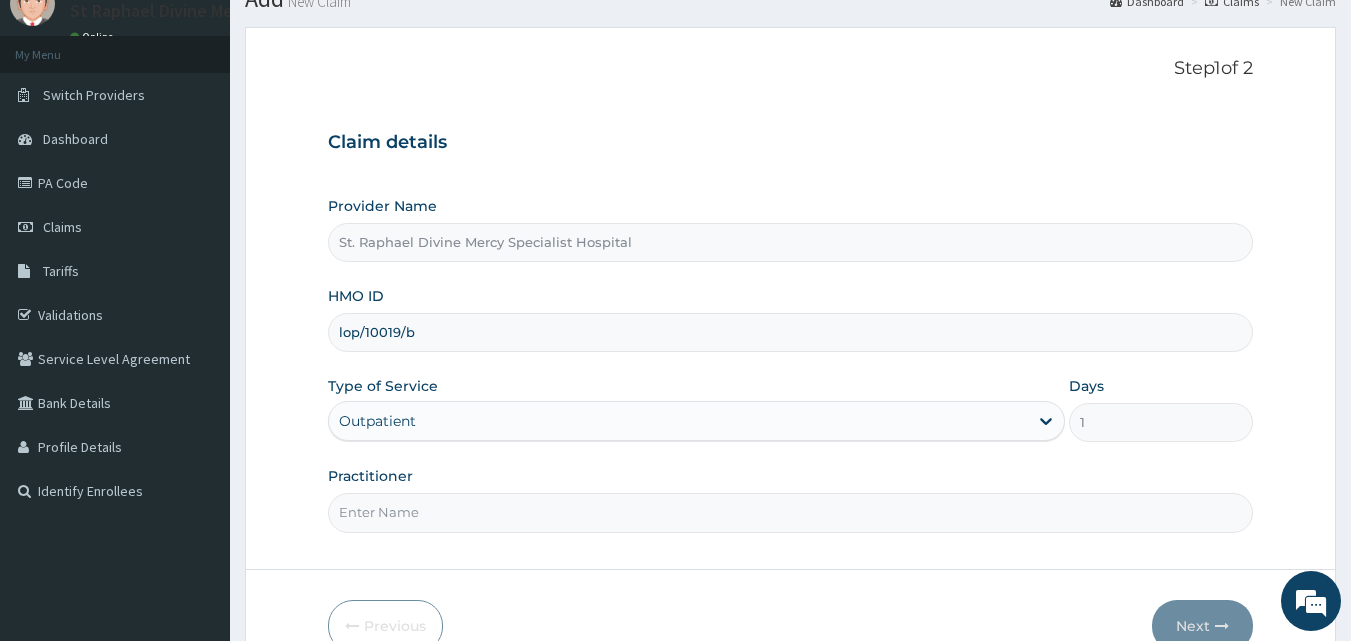 scroll, scrollTop: 187, scrollLeft: 0, axis: vertical 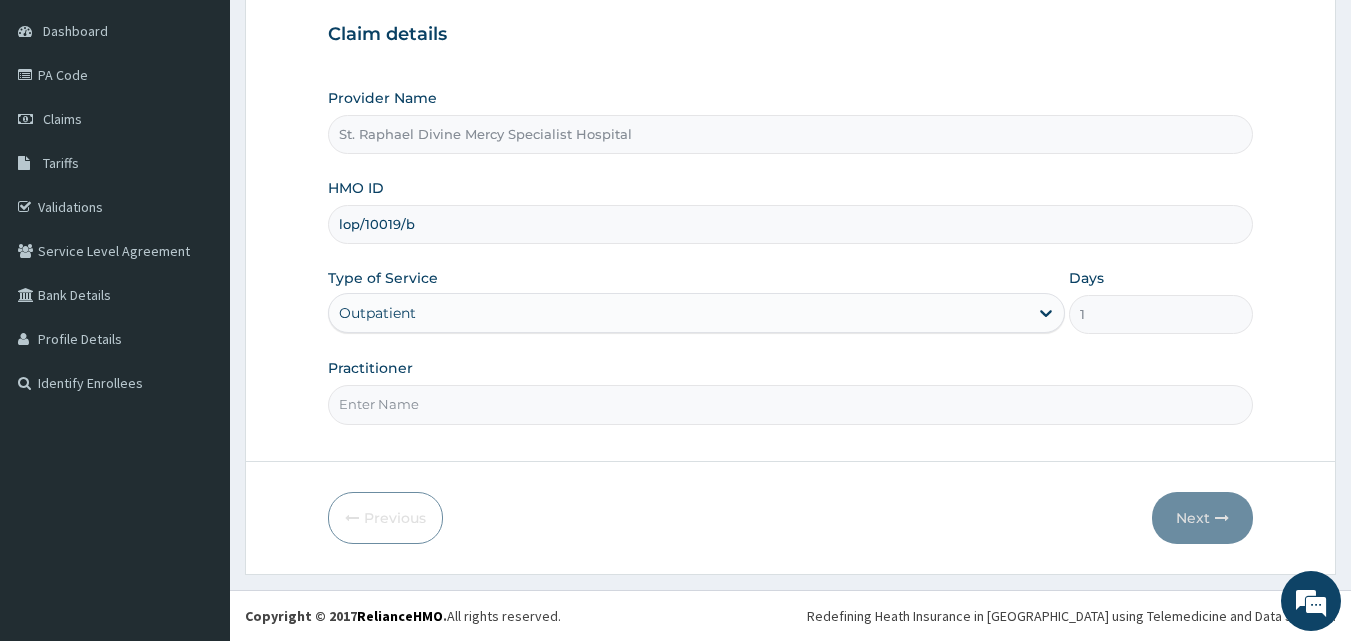 click on "Practitioner" at bounding box center (791, 404) 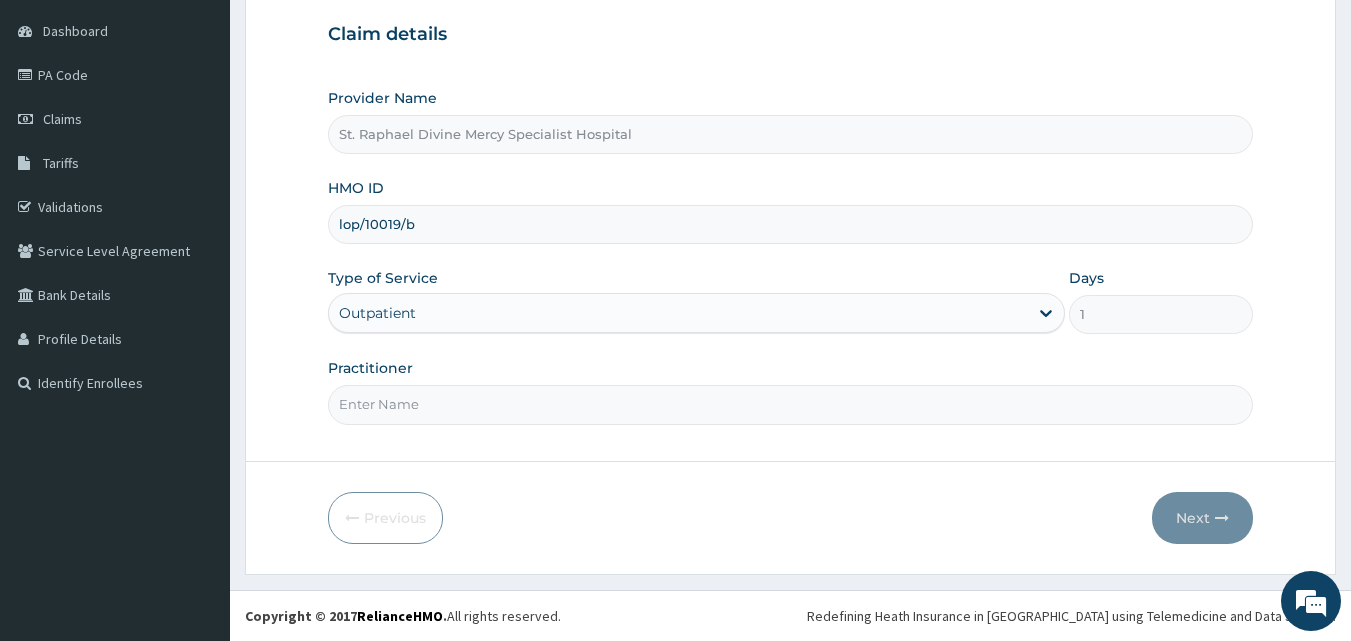 type on "Dr Nwakaeze" 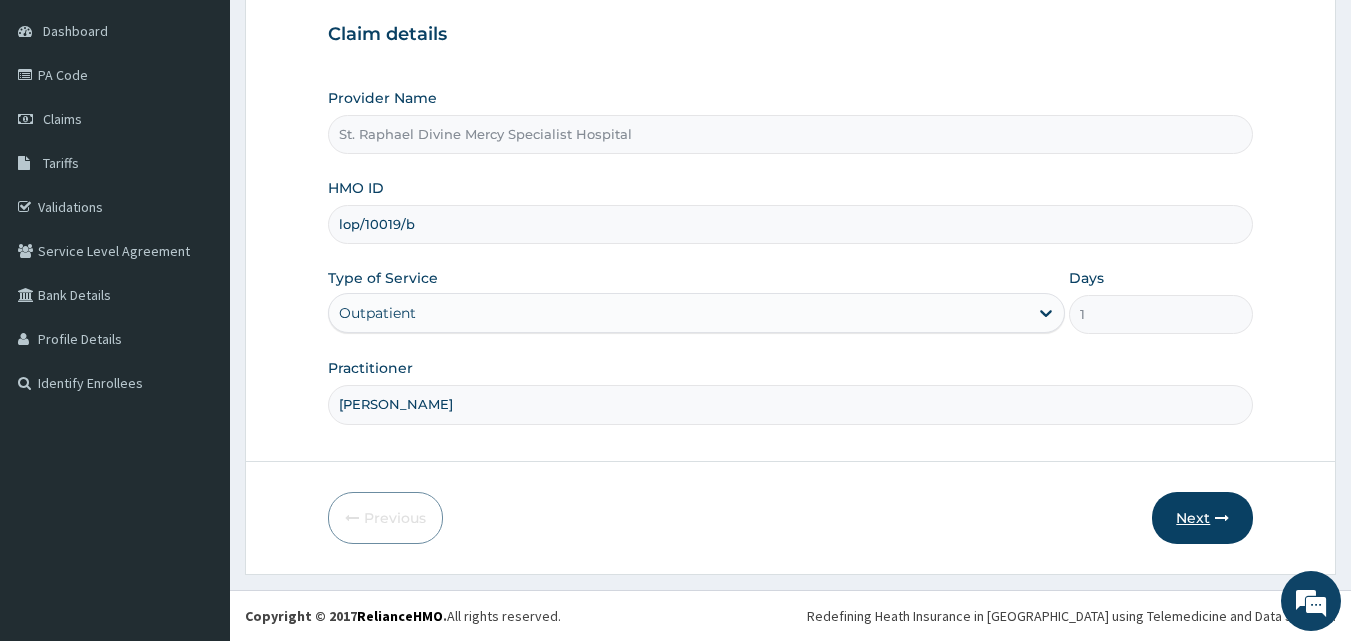 click on "Next" at bounding box center (1202, 518) 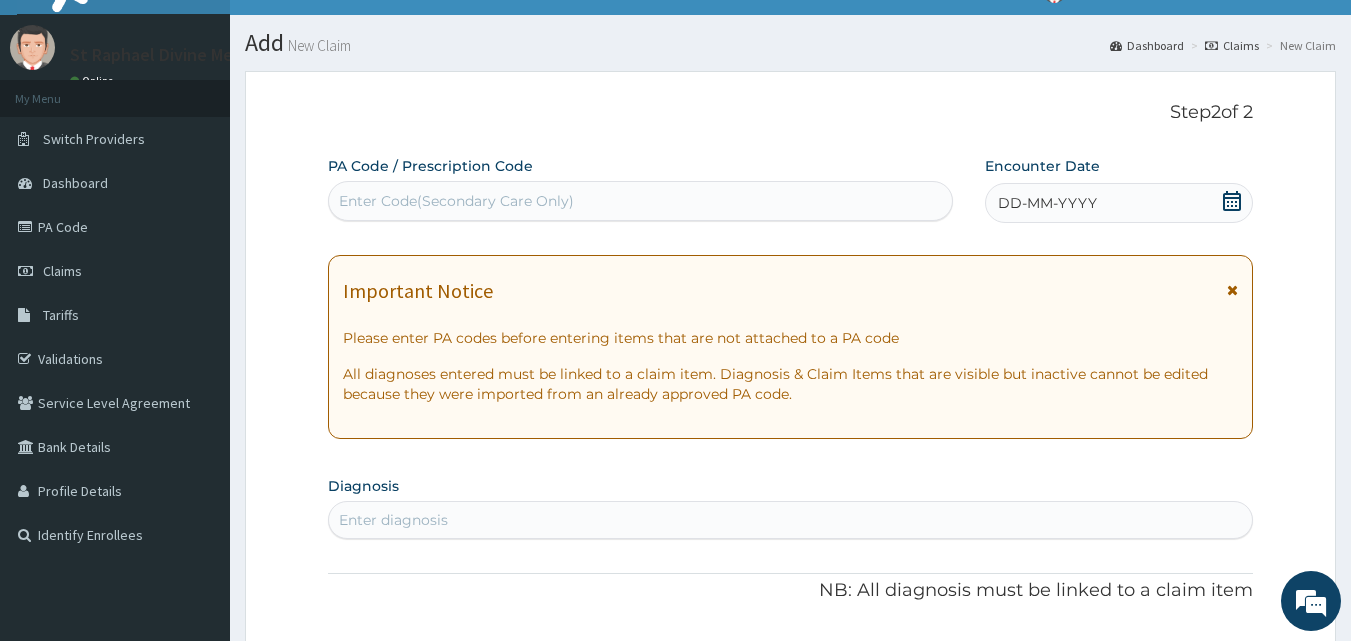 scroll, scrollTop: 0, scrollLeft: 0, axis: both 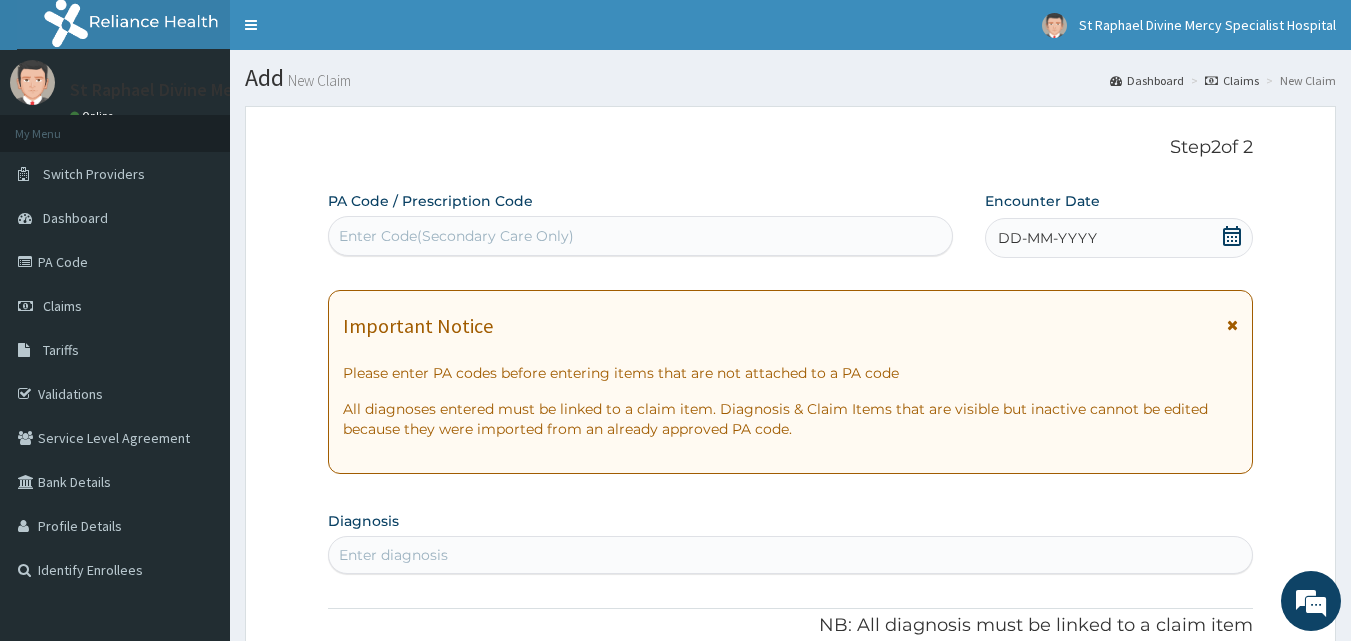 click on "Enter Code(Secondary Care Only)" at bounding box center (456, 236) 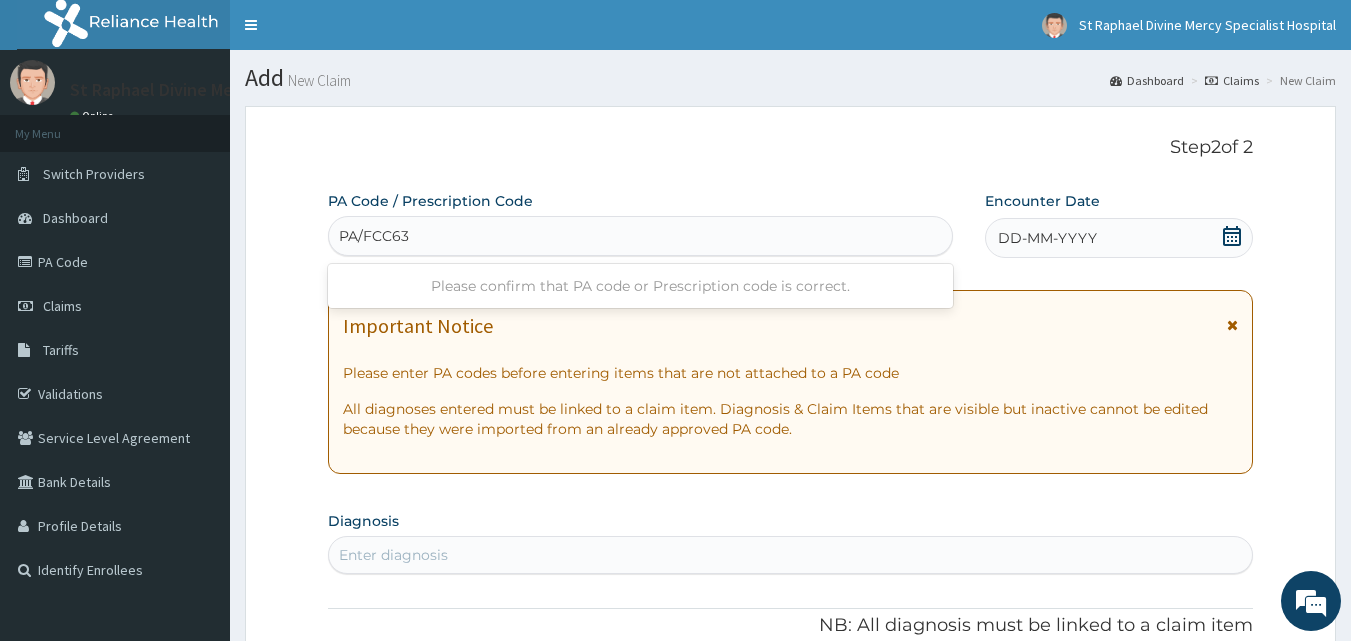 type on "PA/FCC632" 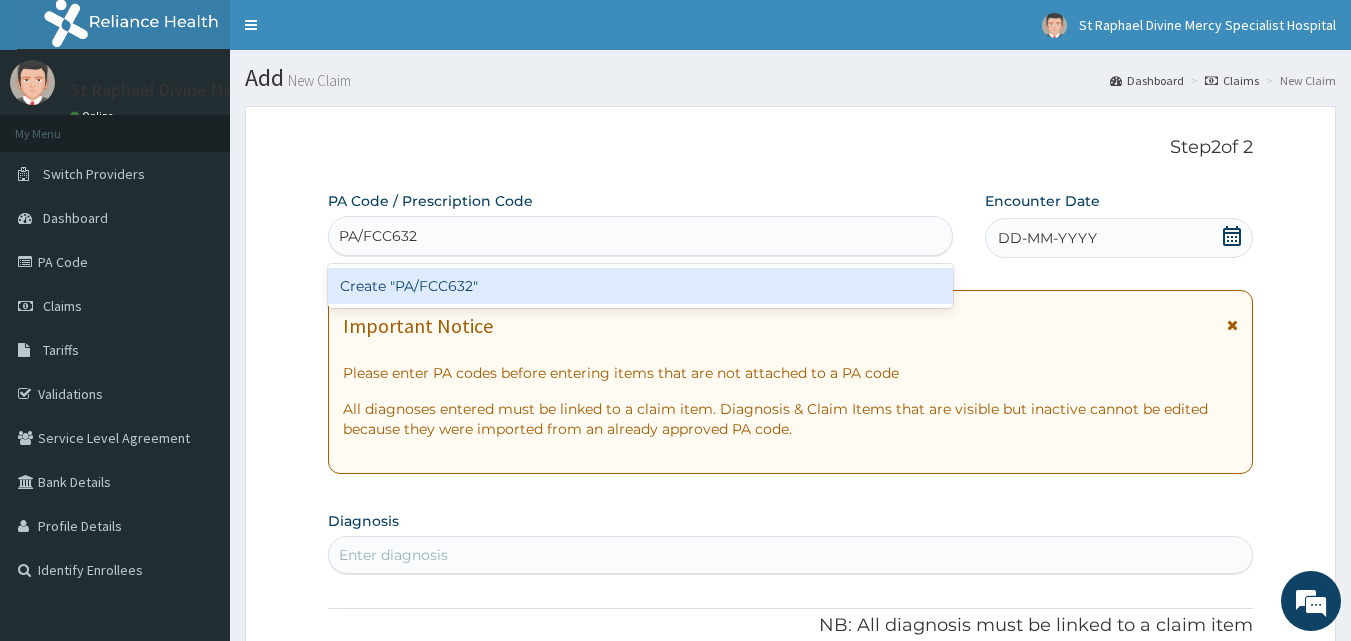 click on "Create "PA/FCC632"" at bounding box center (641, 286) 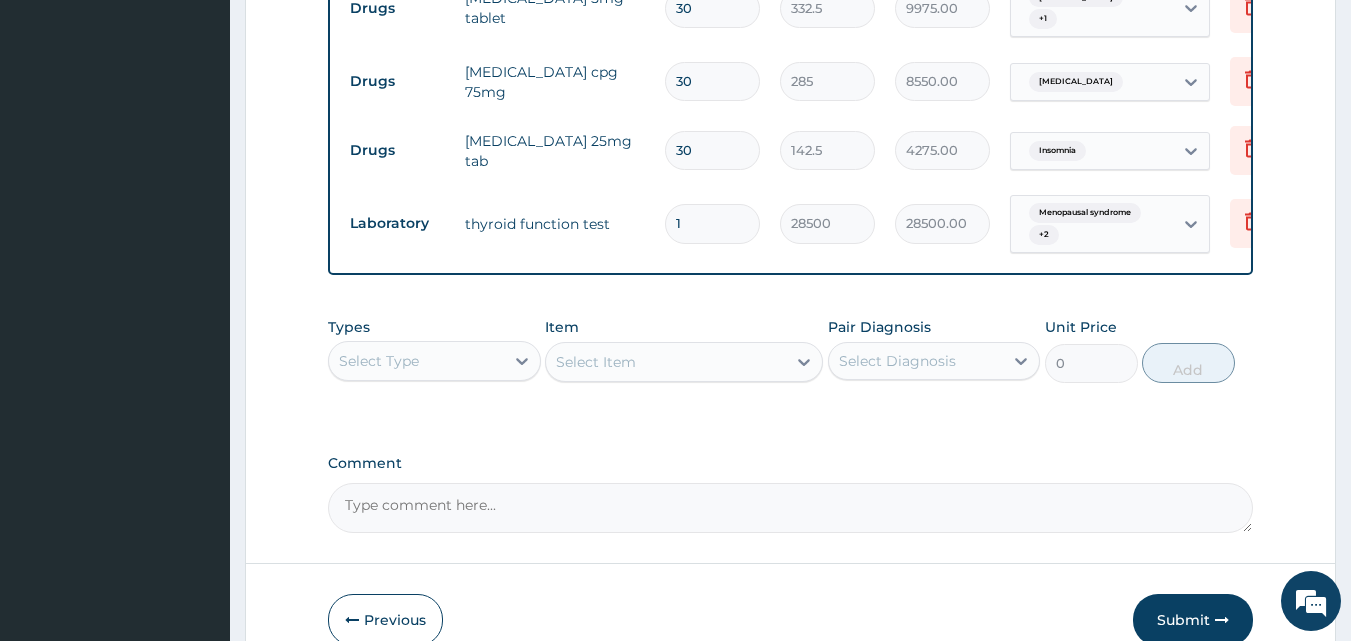 scroll, scrollTop: 969, scrollLeft: 0, axis: vertical 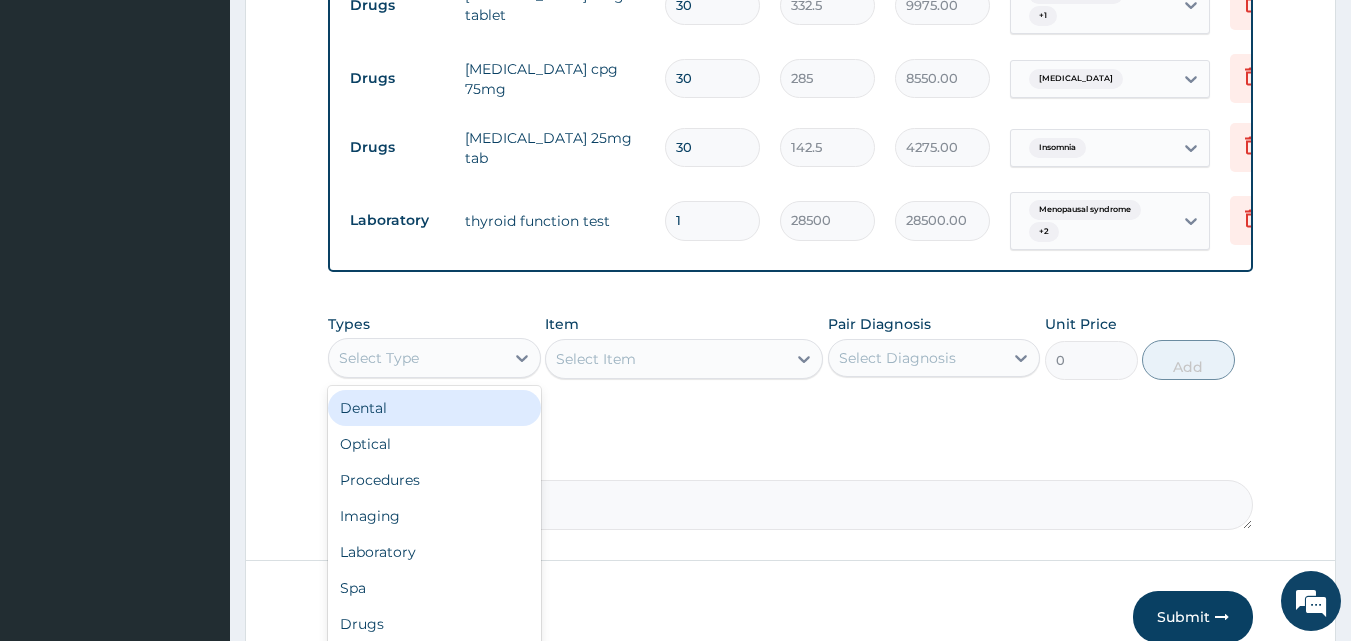 click on "Select Type" at bounding box center [379, 358] 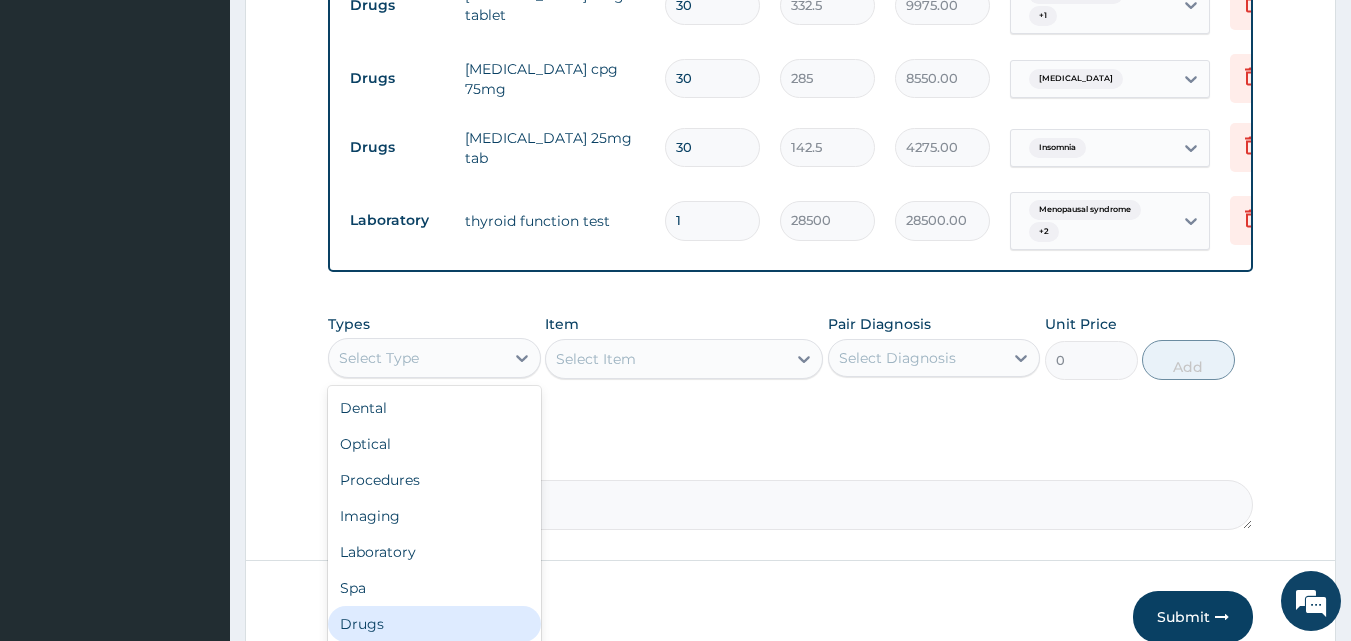click on "Drugs" at bounding box center [434, 624] 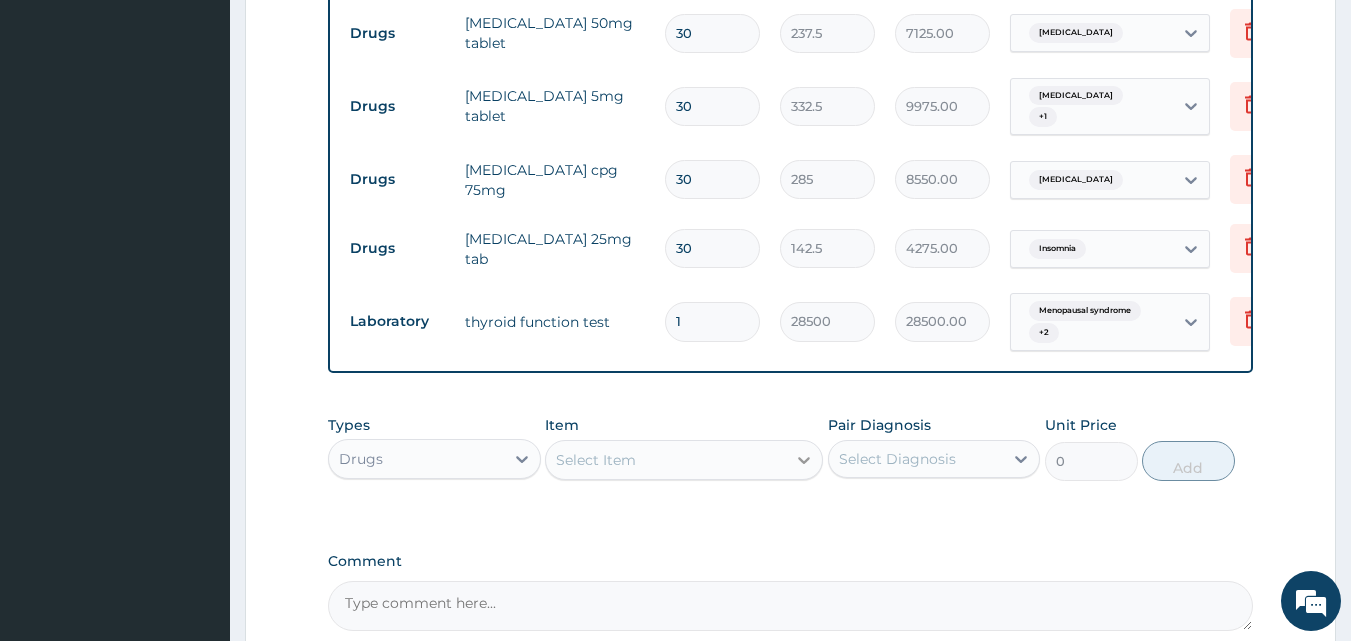 scroll, scrollTop: 869, scrollLeft: 0, axis: vertical 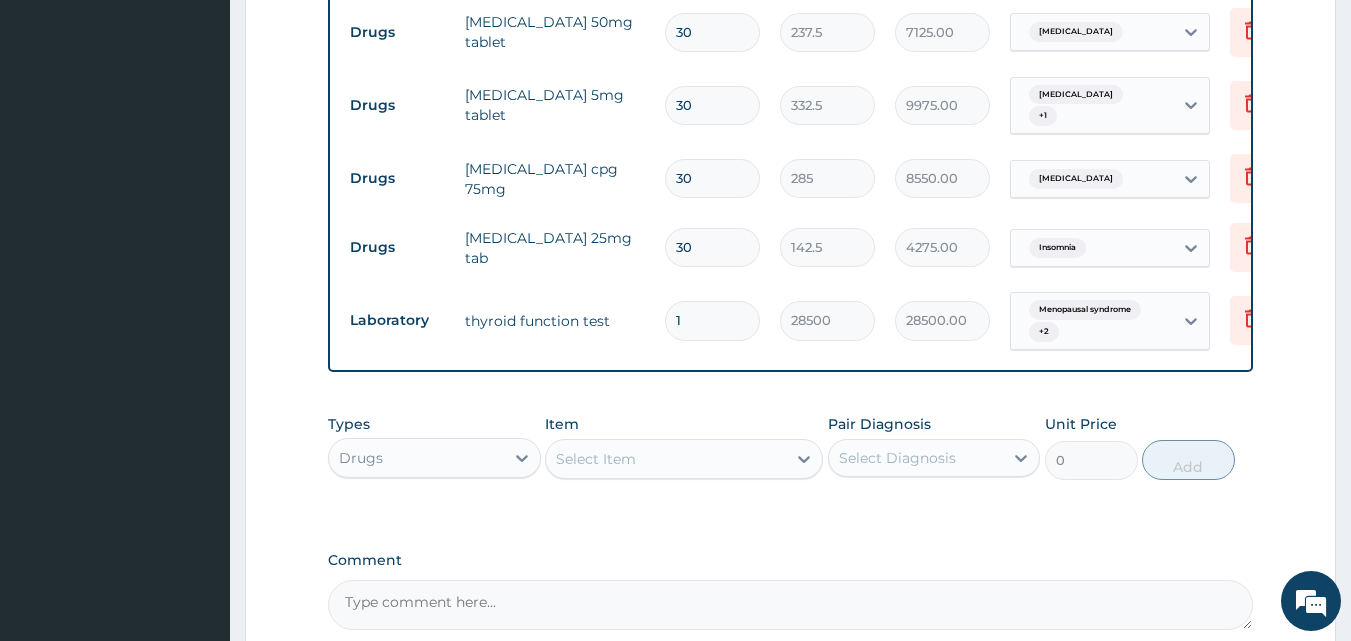 click on "Select Item" at bounding box center [666, 459] 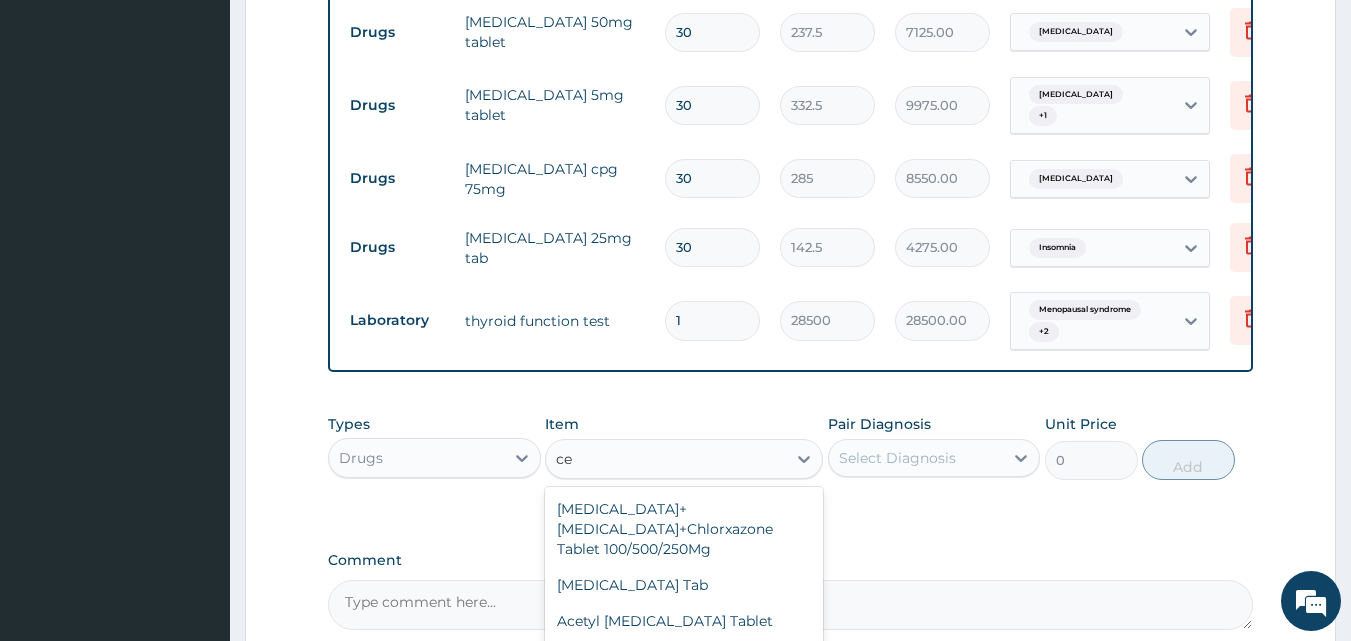type on "c" 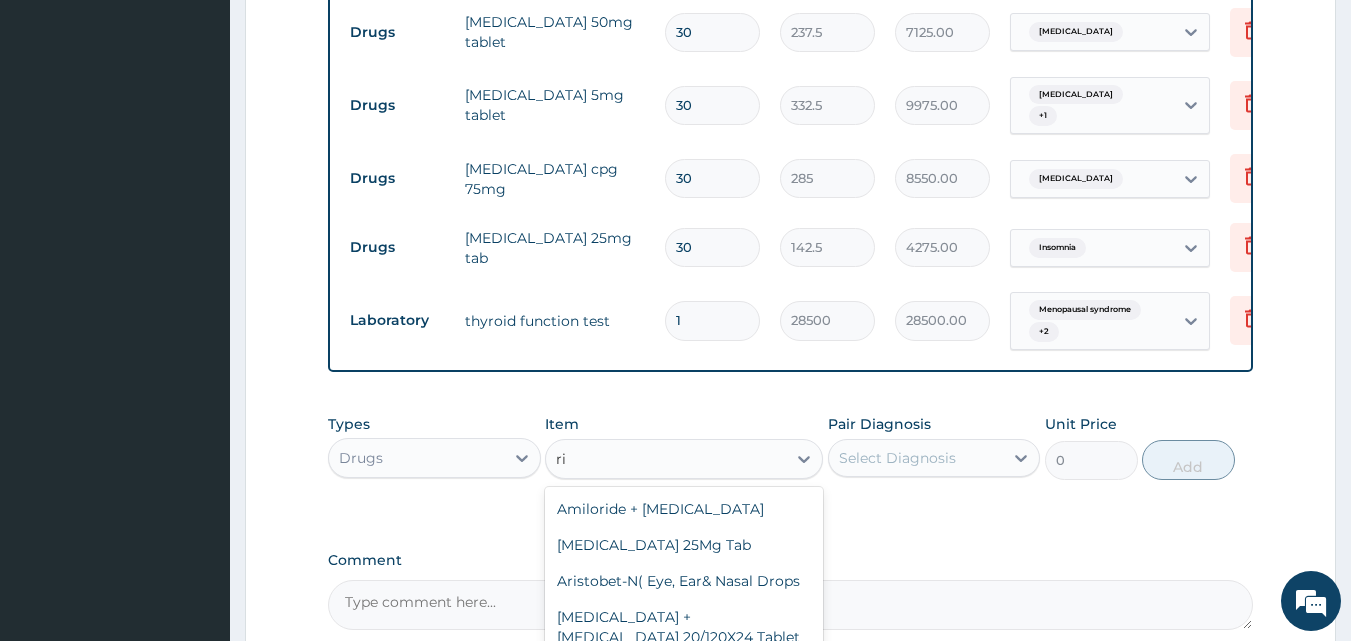 type on "riz" 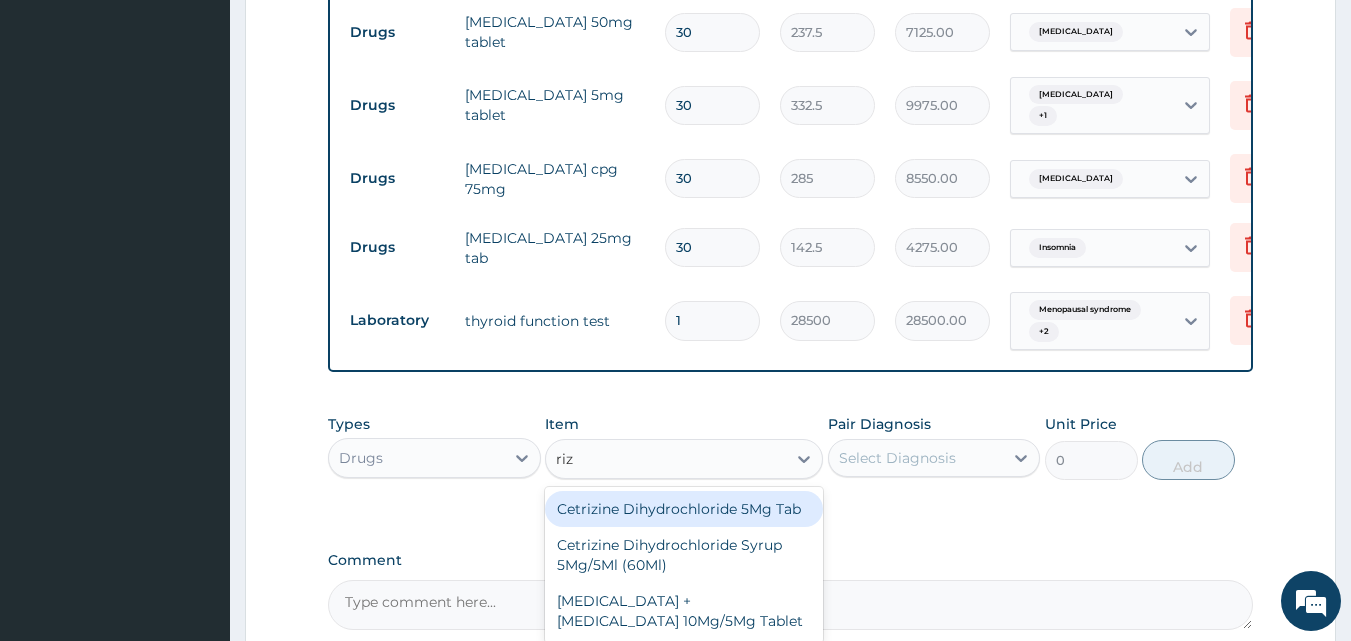 click on "Cetrizine Dihydrochloride  5Mg Tab" at bounding box center [684, 509] 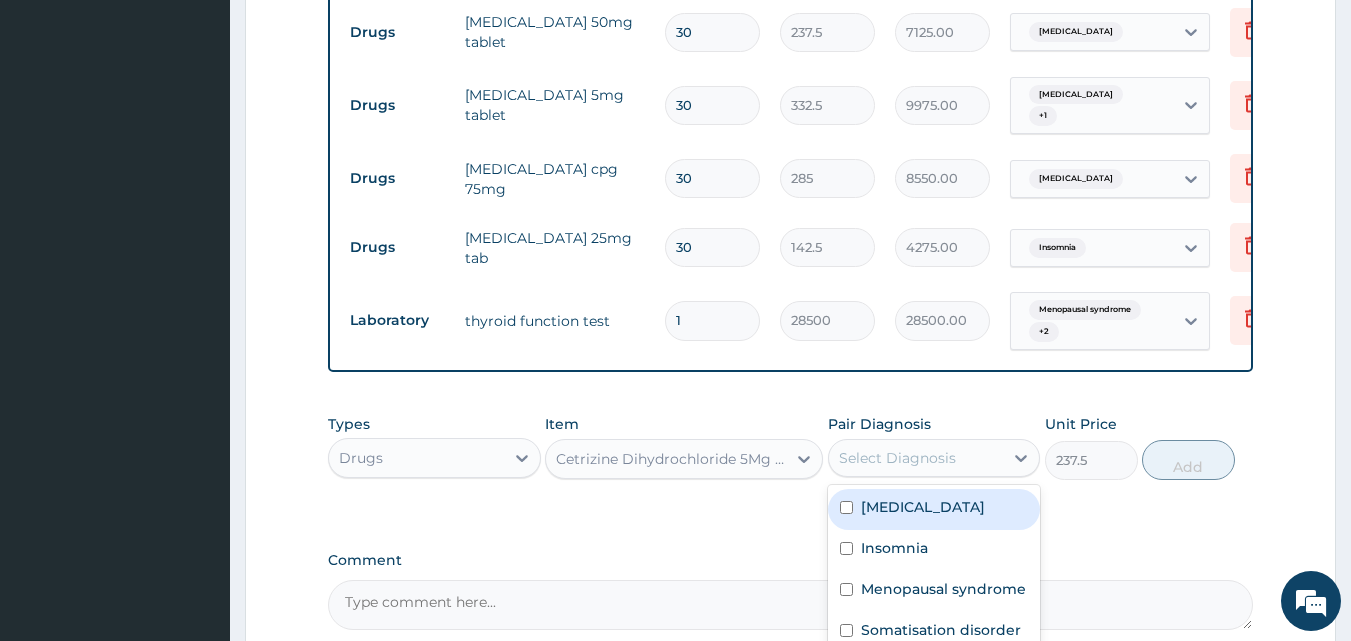 click on "Select Diagnosis" at bounding box center [897, 458] 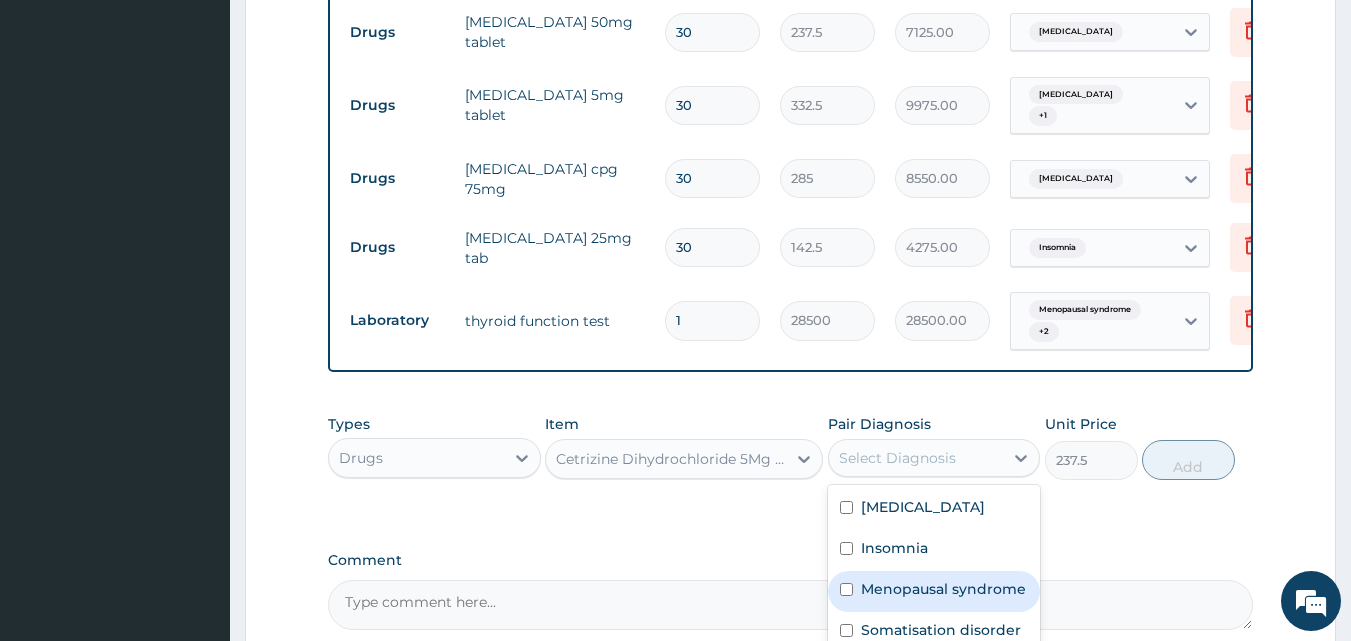 click on "Menopausal syndrome" at bounding box center (934, 591) 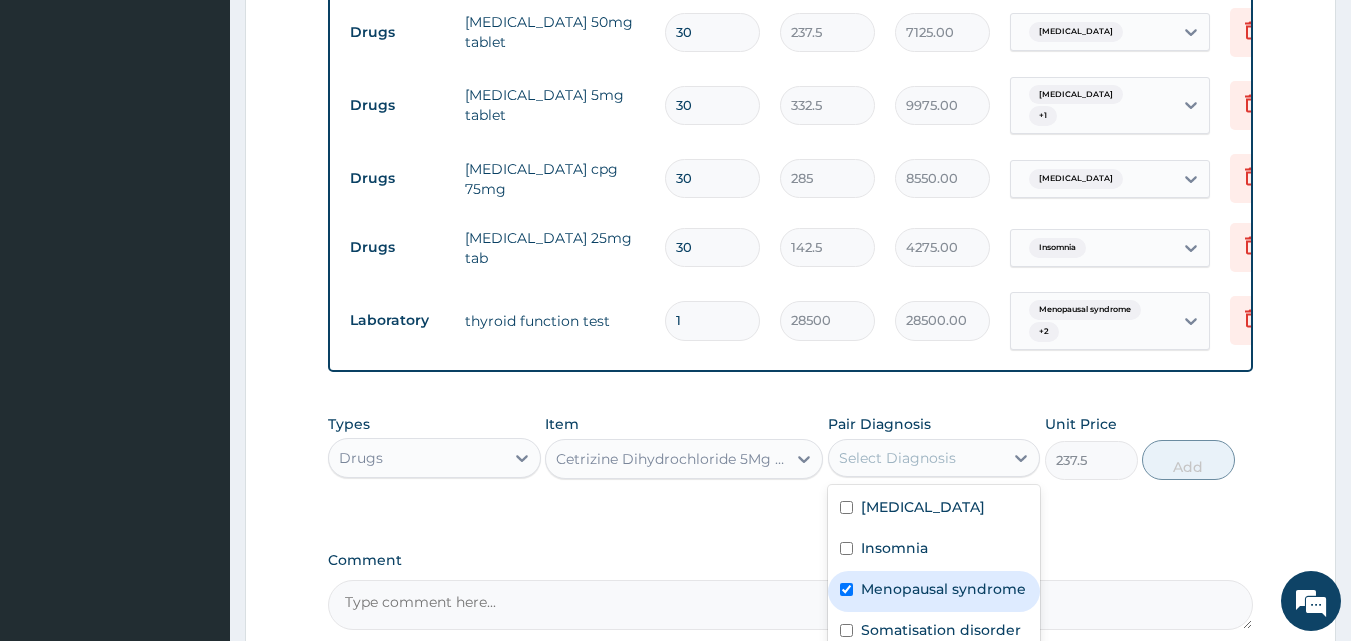 checkbox on "true" 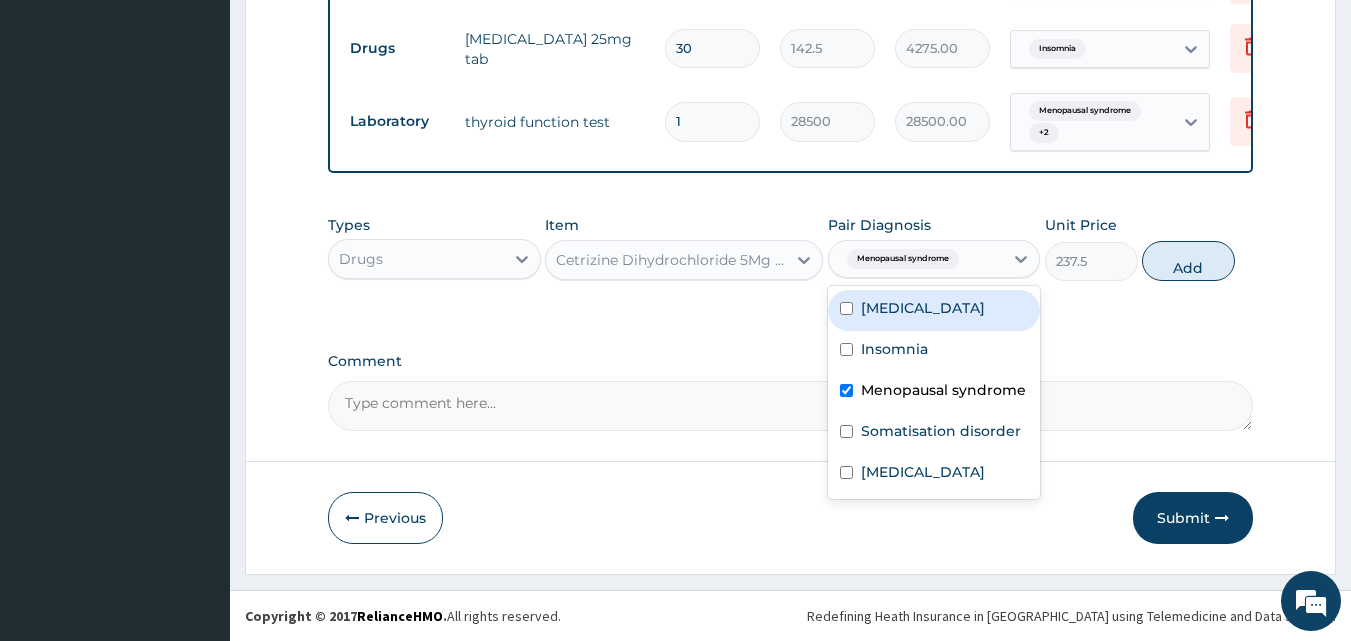 scroll, scrollTop: 1083, scrollLeft: 0, axis: vertical 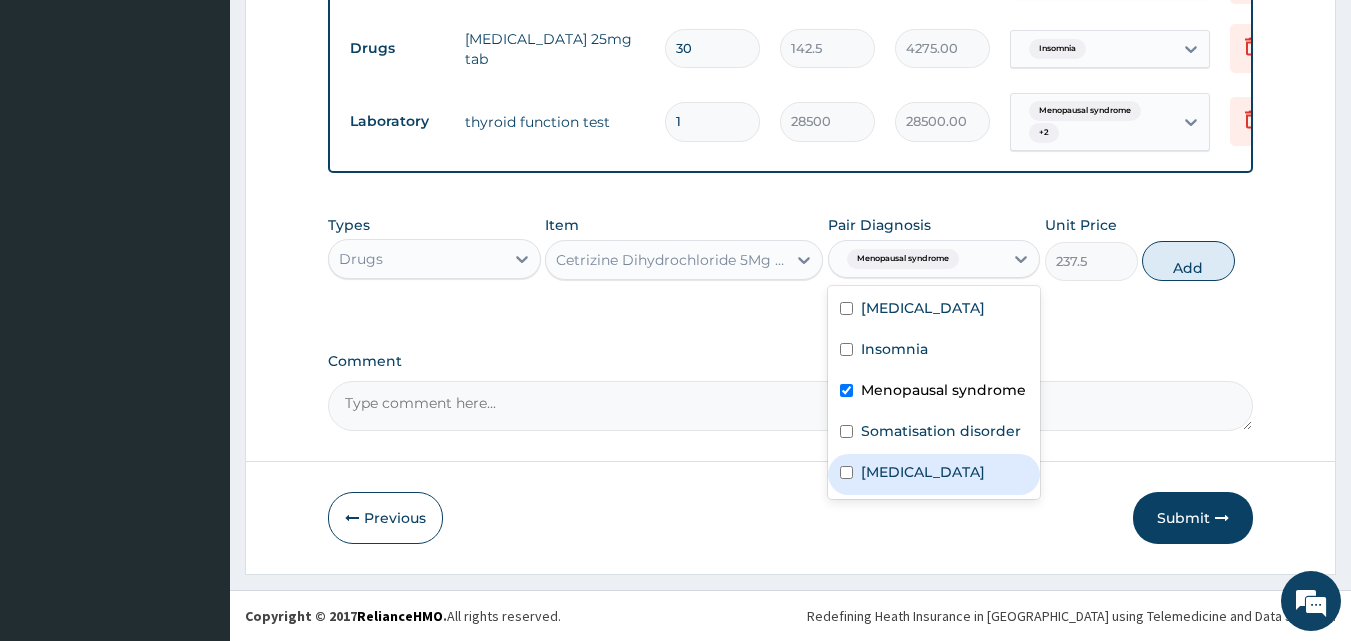 click on "Cholinergic urticaria" at bounding box center [923, 472] 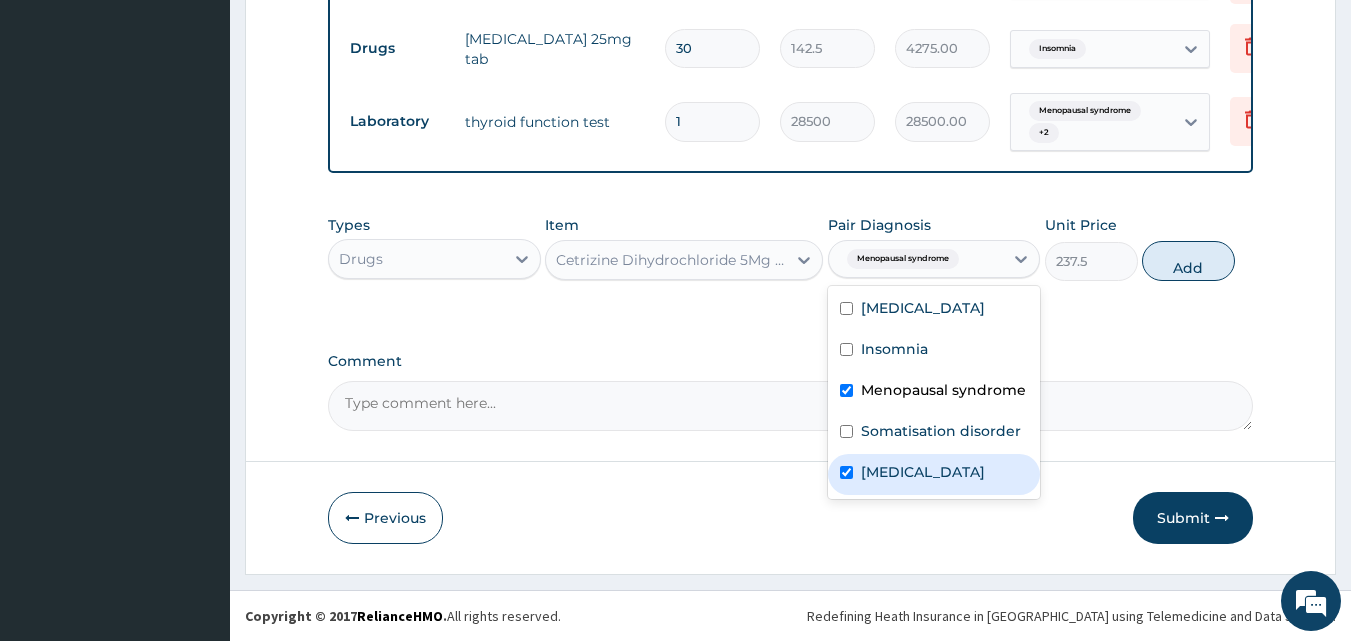 checkbox on "true" 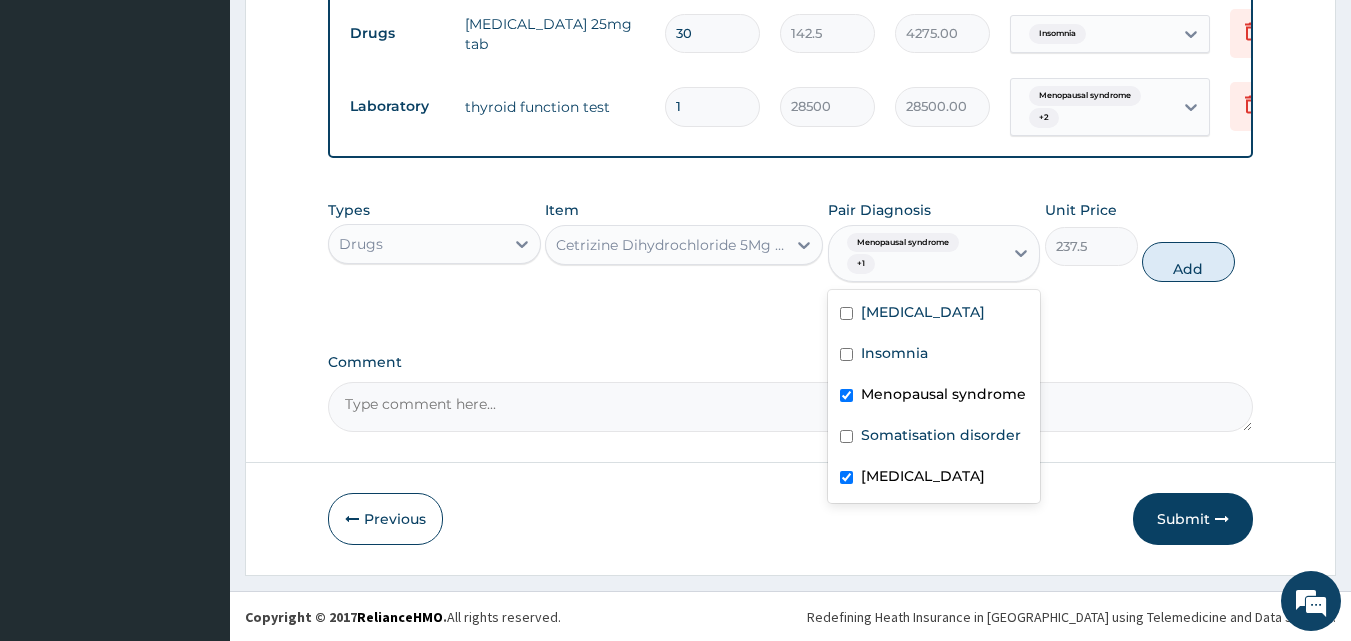 click at bounding box center (846, 395) 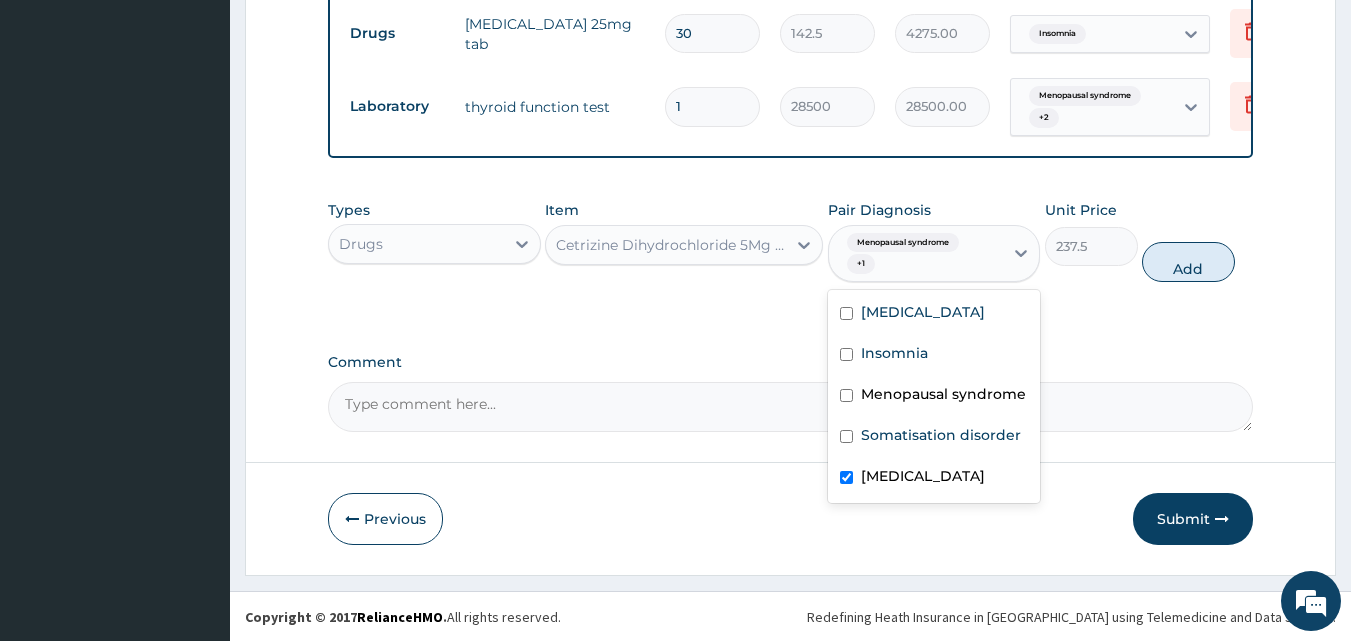 checkbox on "false" 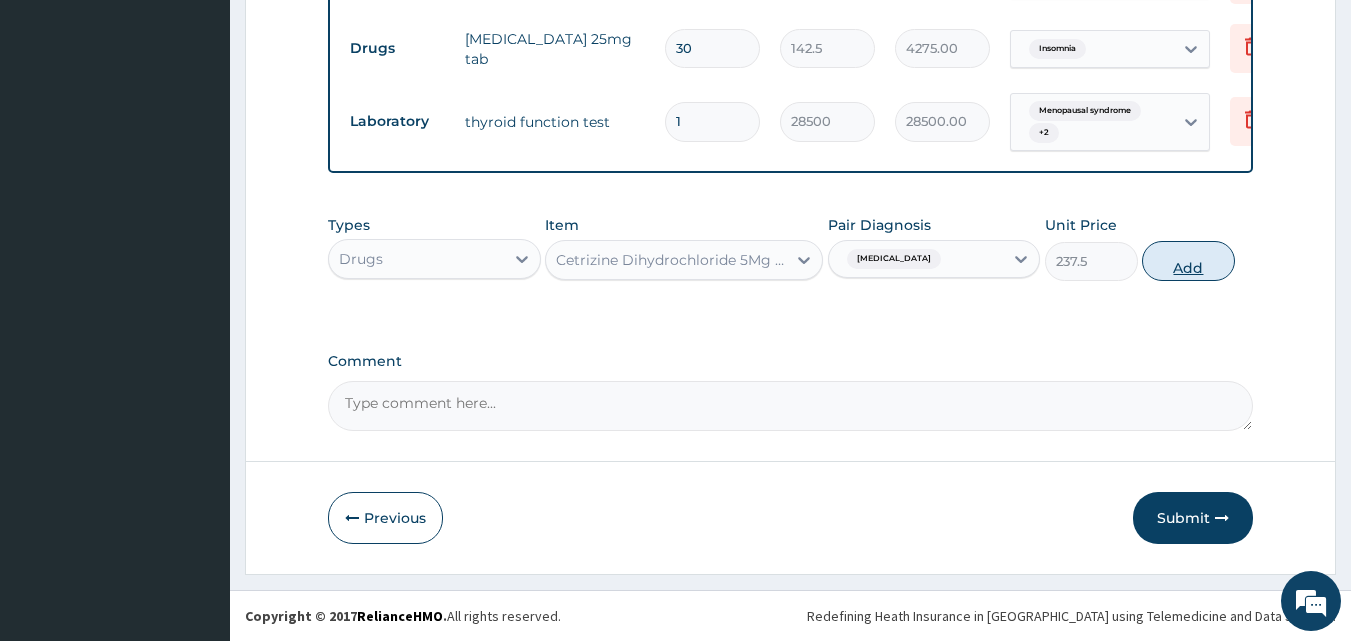 click on "Add" at bounding box center (1188, 261) 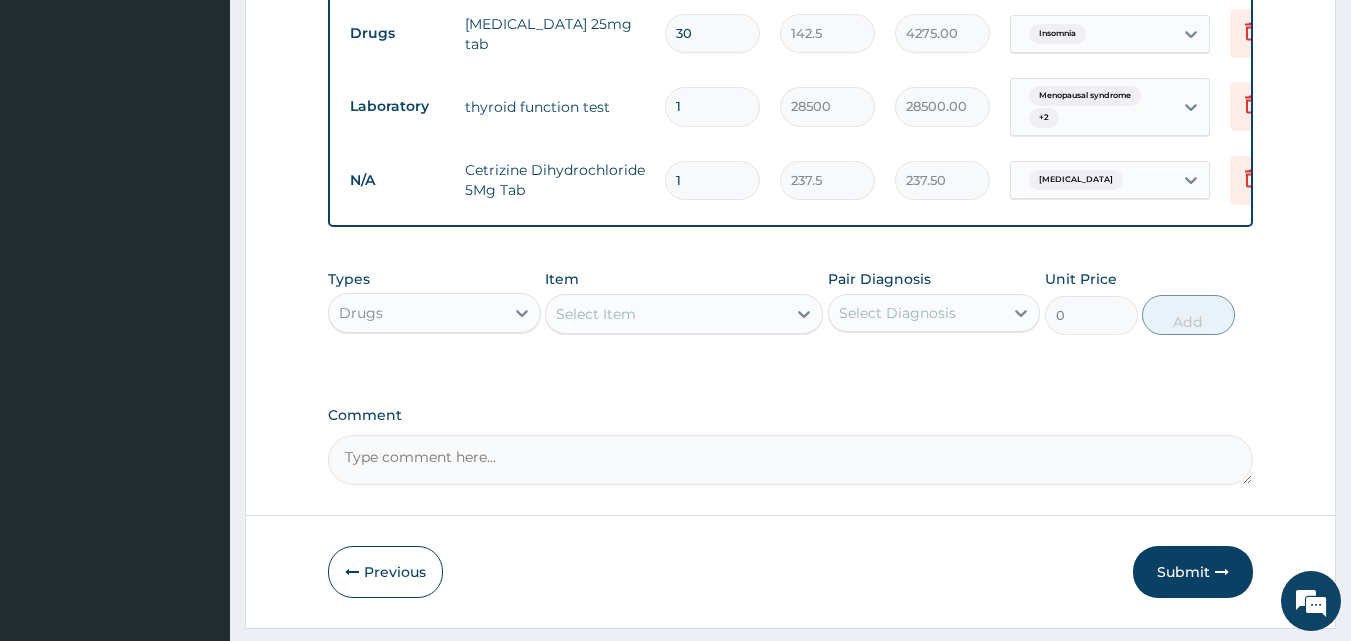 type 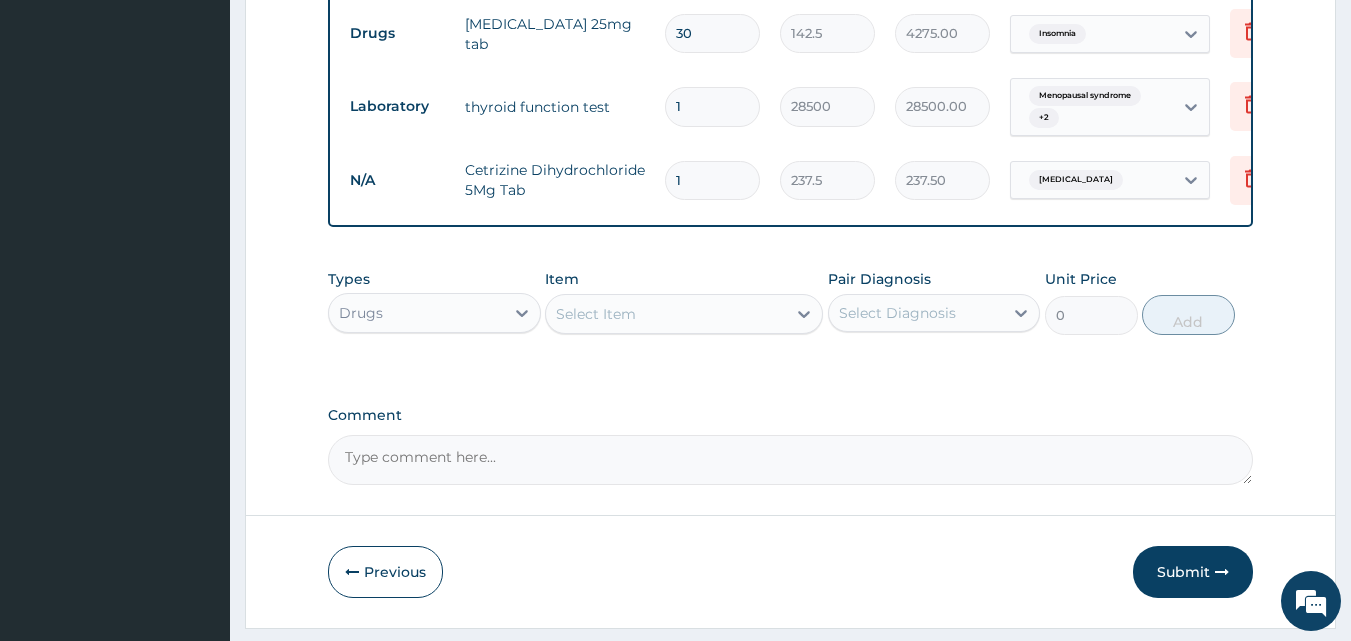 type on "0.00" 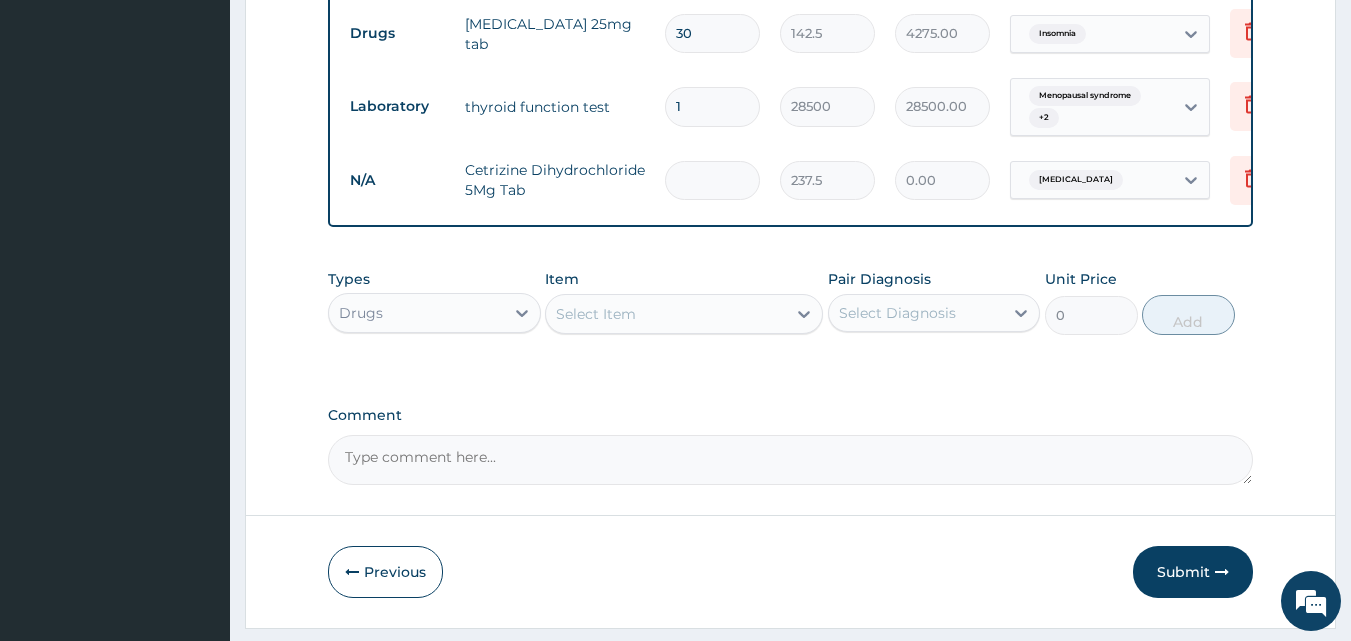 type on "5" 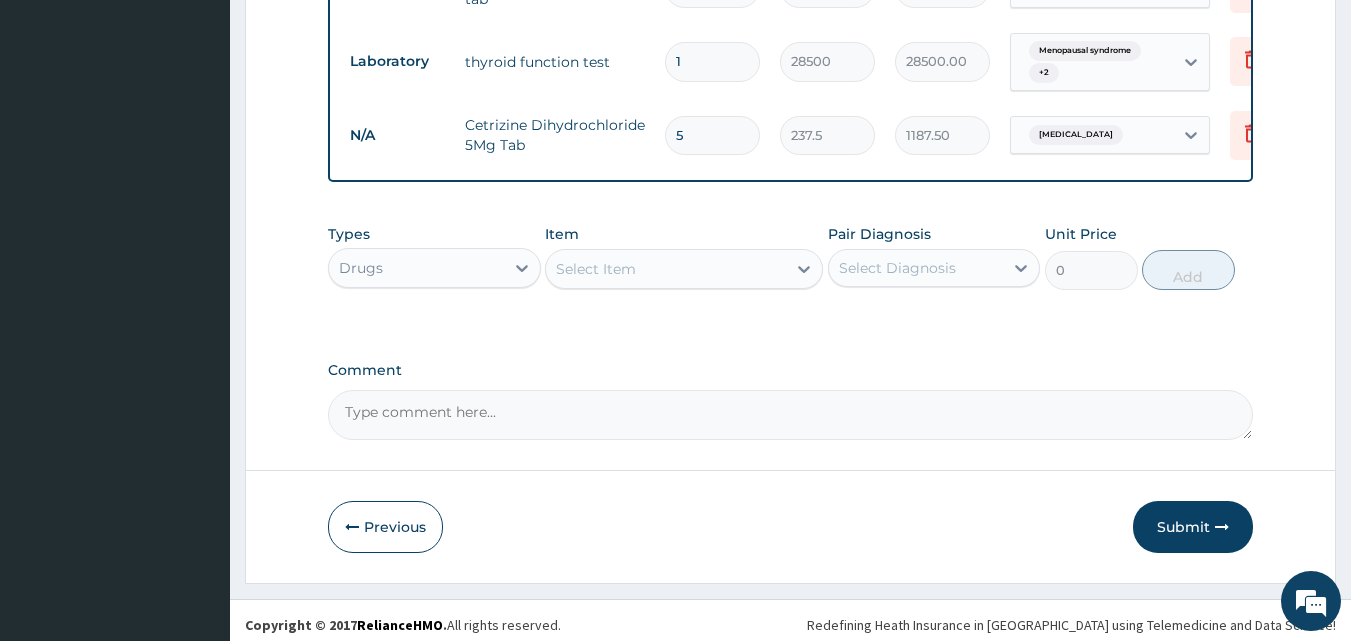 scroll, scrollTop: 1152, scrollLeft: 0, axis: vertical 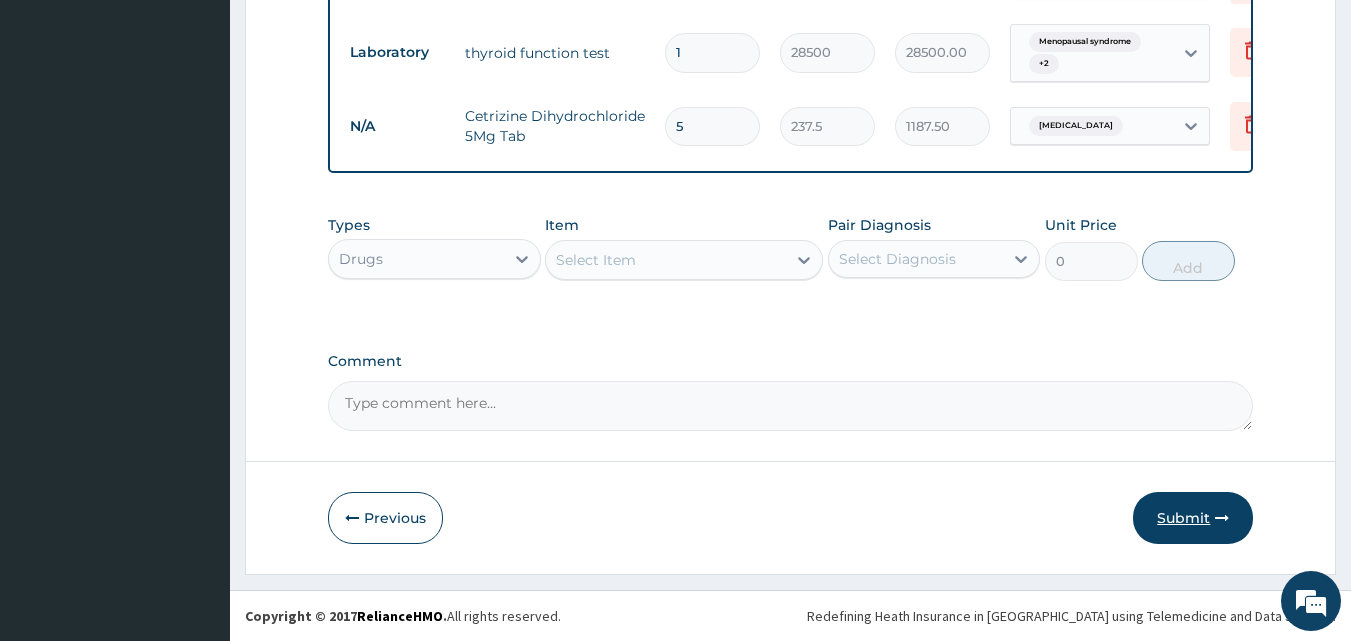 type on "5" 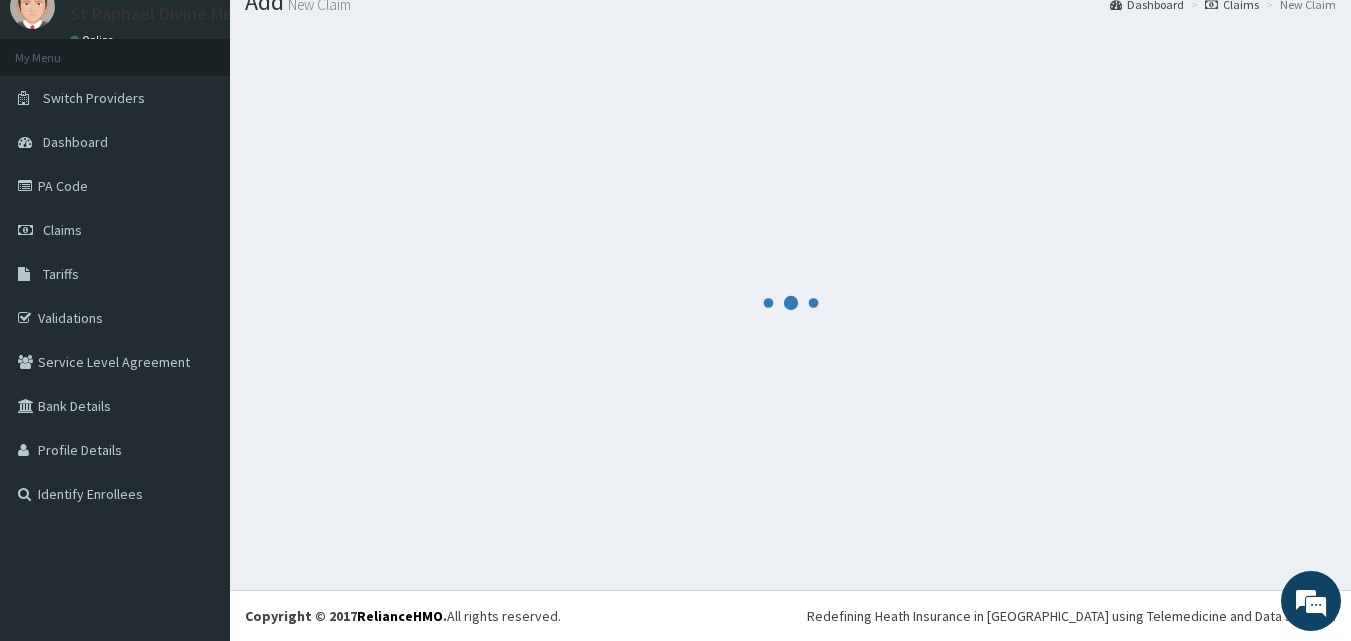 scroll, scrollTop: 1152, scrollLeft: 0, axis: vertical 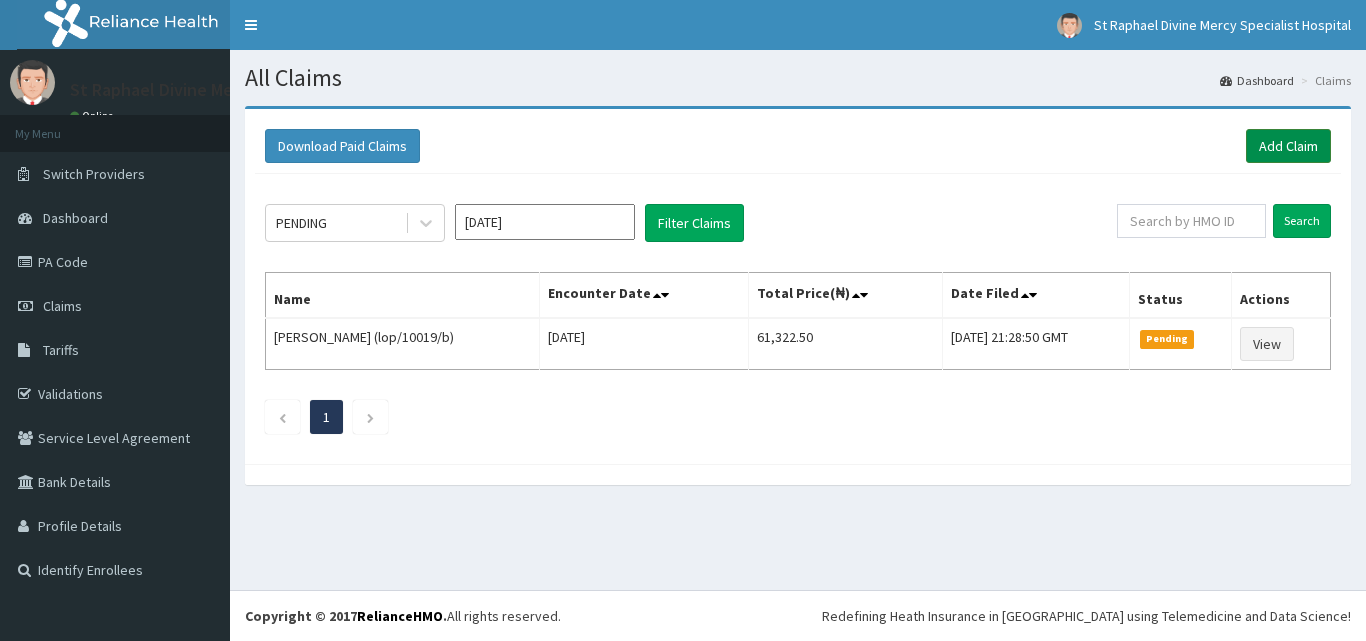 click on "Add Claim" at bounding box center (1288, 146) 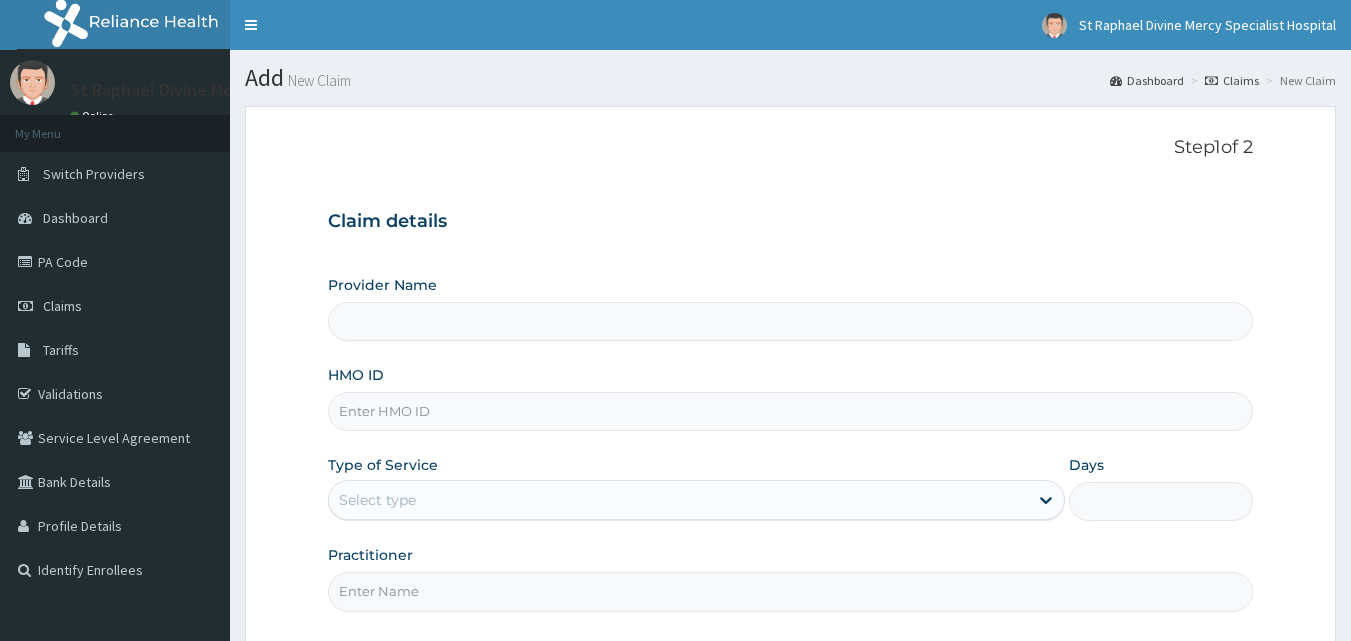 scroll, scrollTop: 0, scrollLeft: 0, axis: both 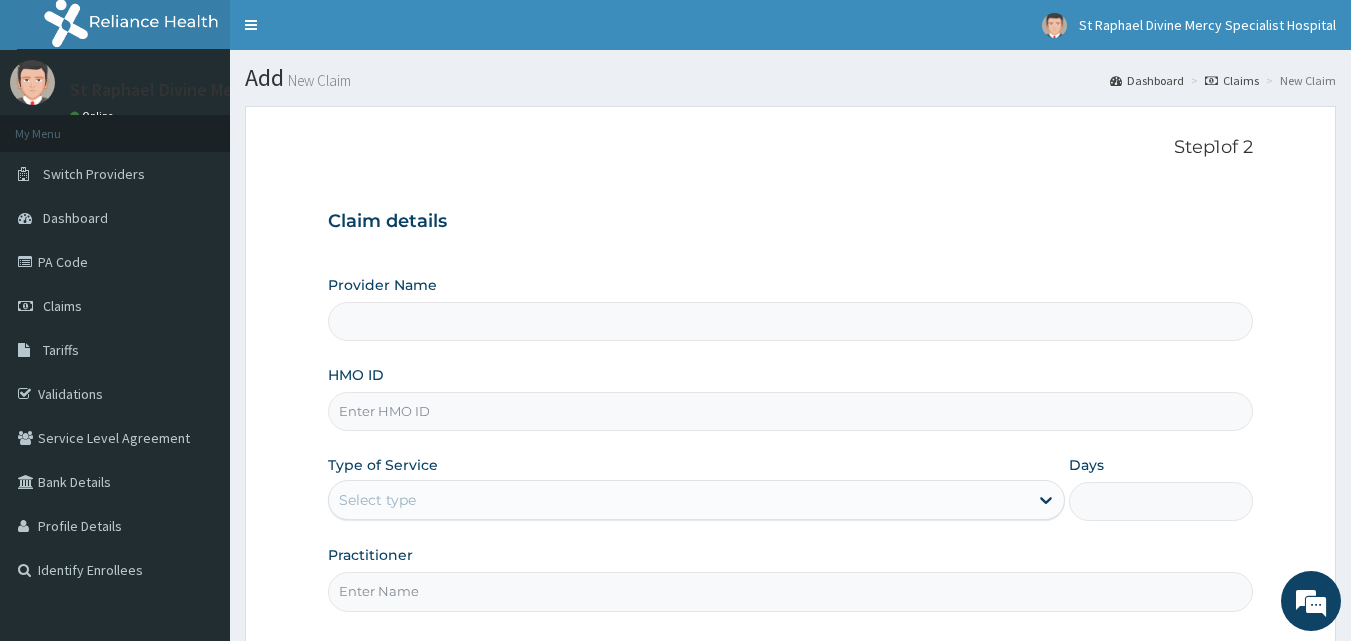 click on "Provider Name" at bounding box center (791, 321) 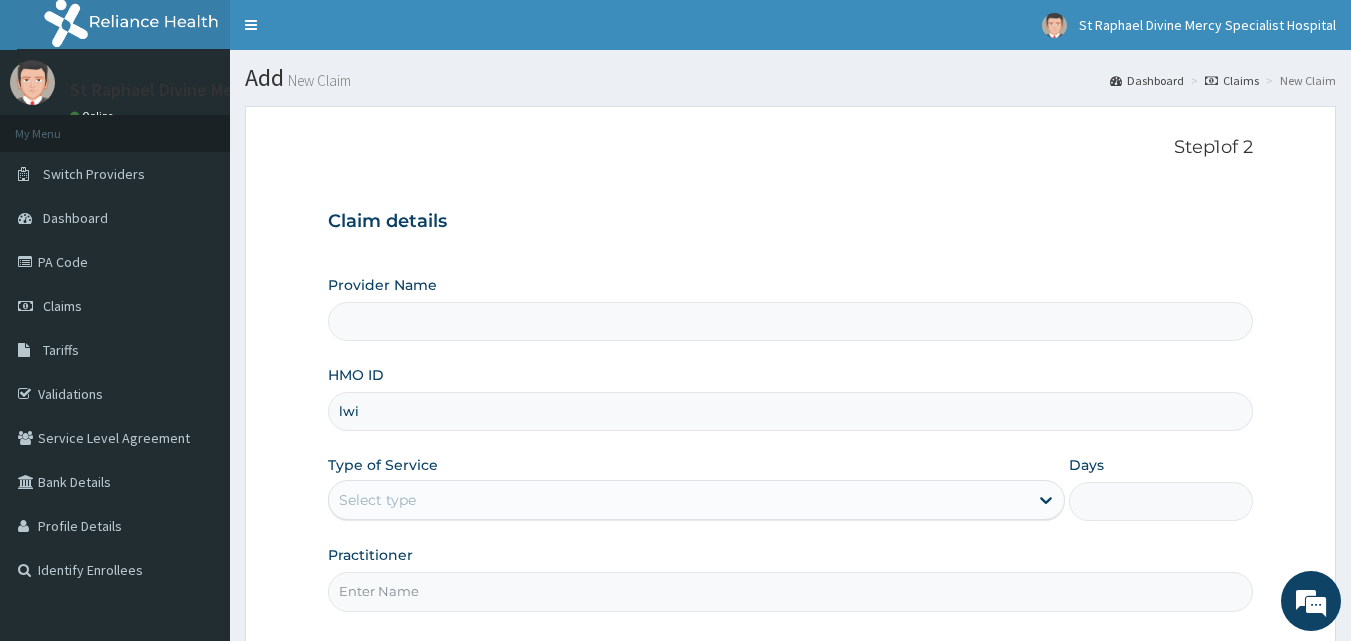 type on "lwi/" 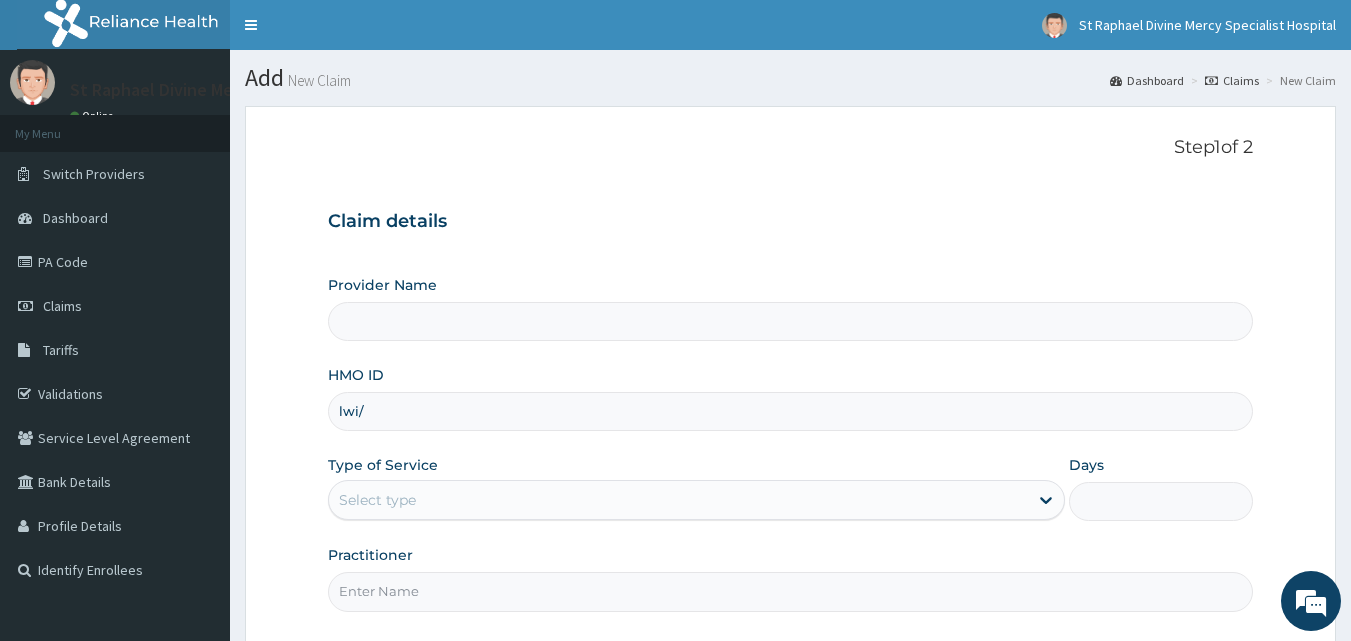 type on "St. Raphael Divine Mercy Specialist Hospital" 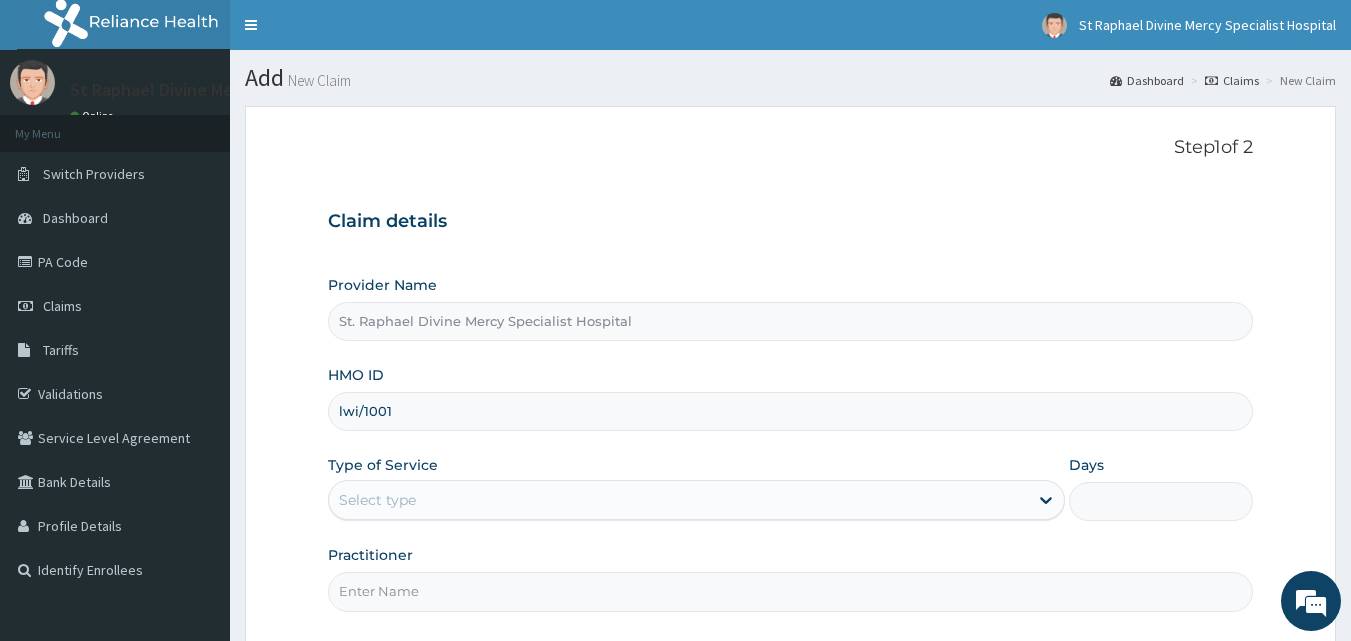 scroll, scrollTop: 0, scrollLeft: 0, axis: both 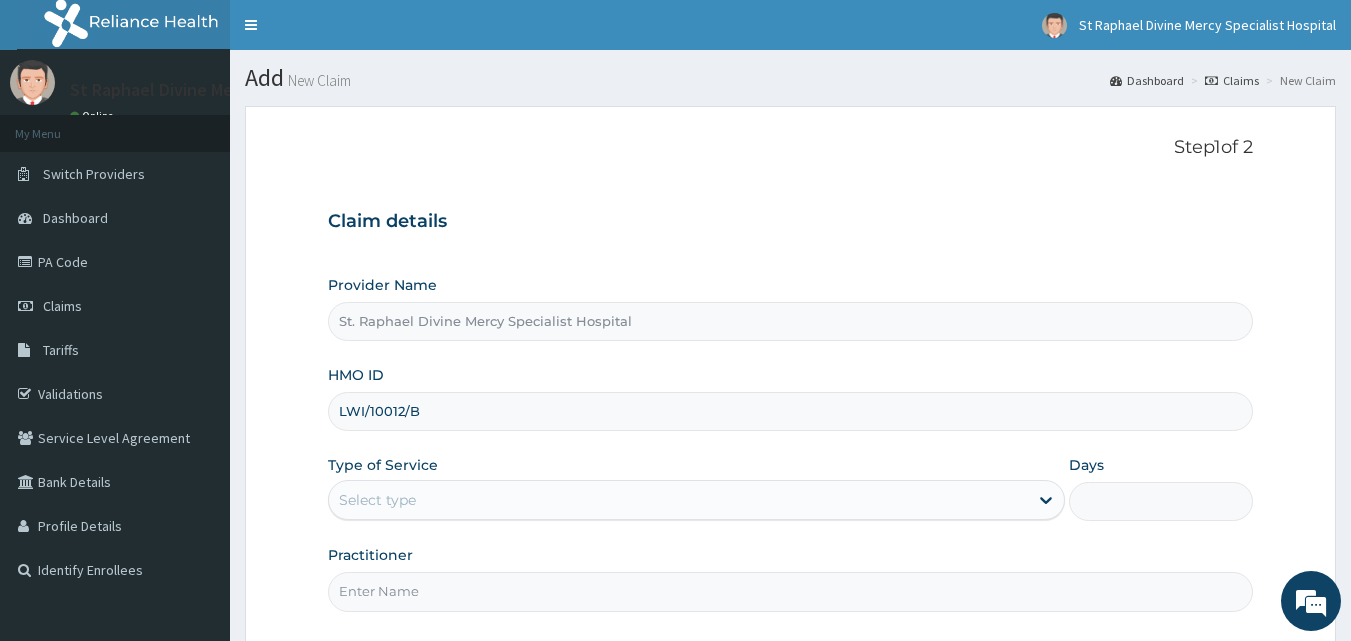 click on "LWI/10012/B" at bounding box center (791, 411) 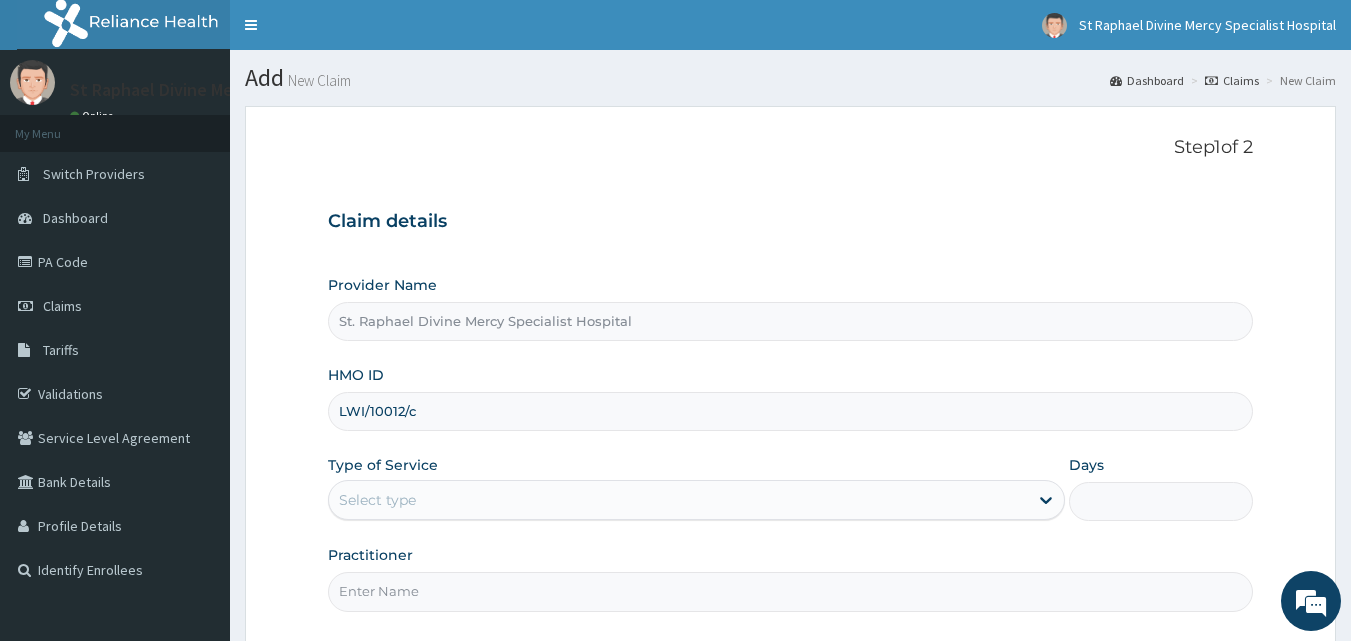 type on "LWI/10012/c" 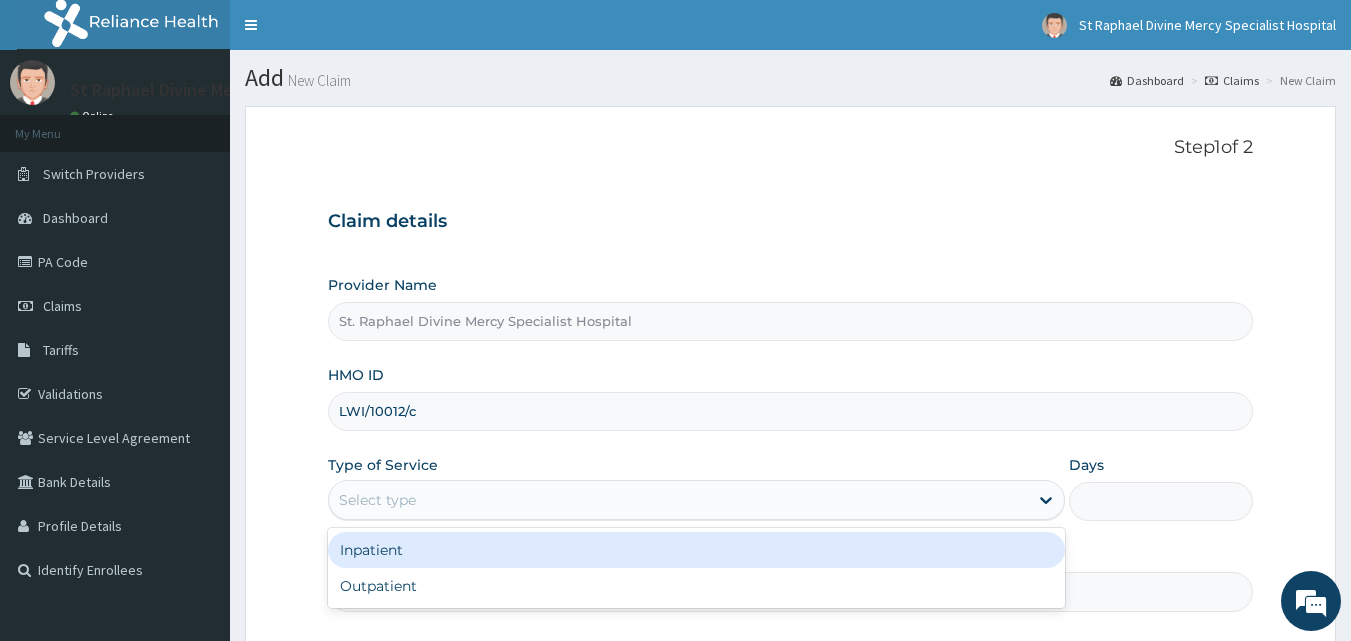 click on "Select type" at bounding box center (678, 500) 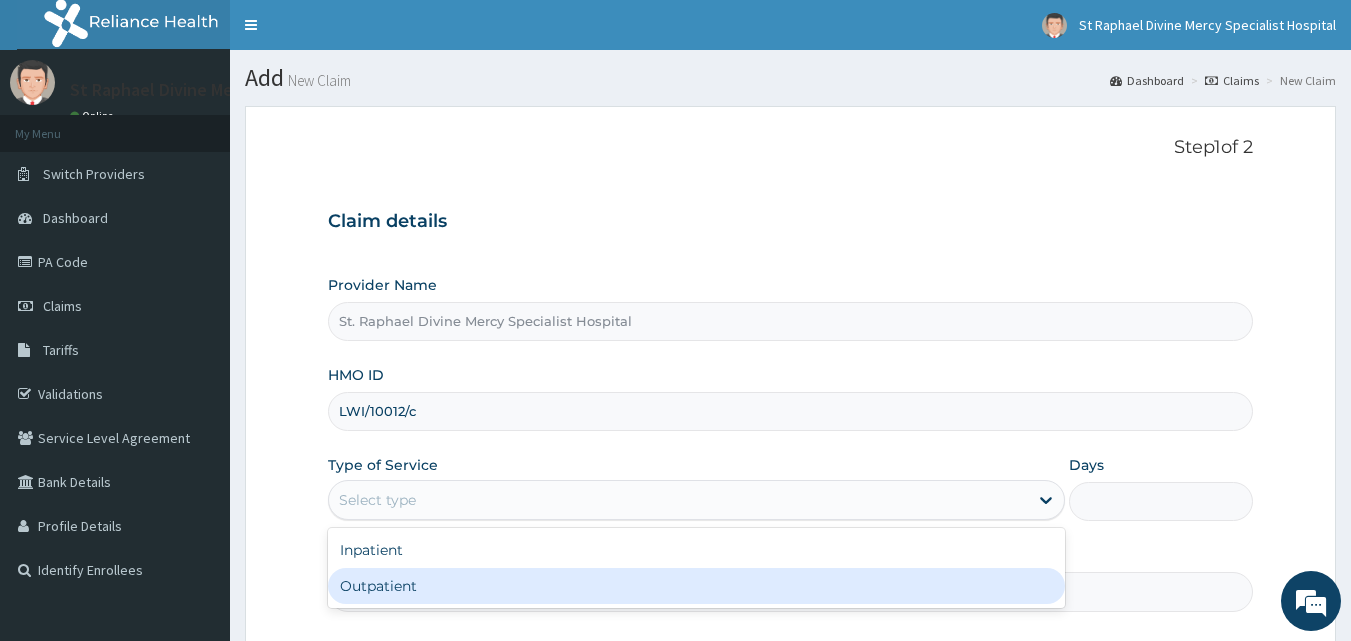 click on "Outpatient" at bounding box center [696, 586] 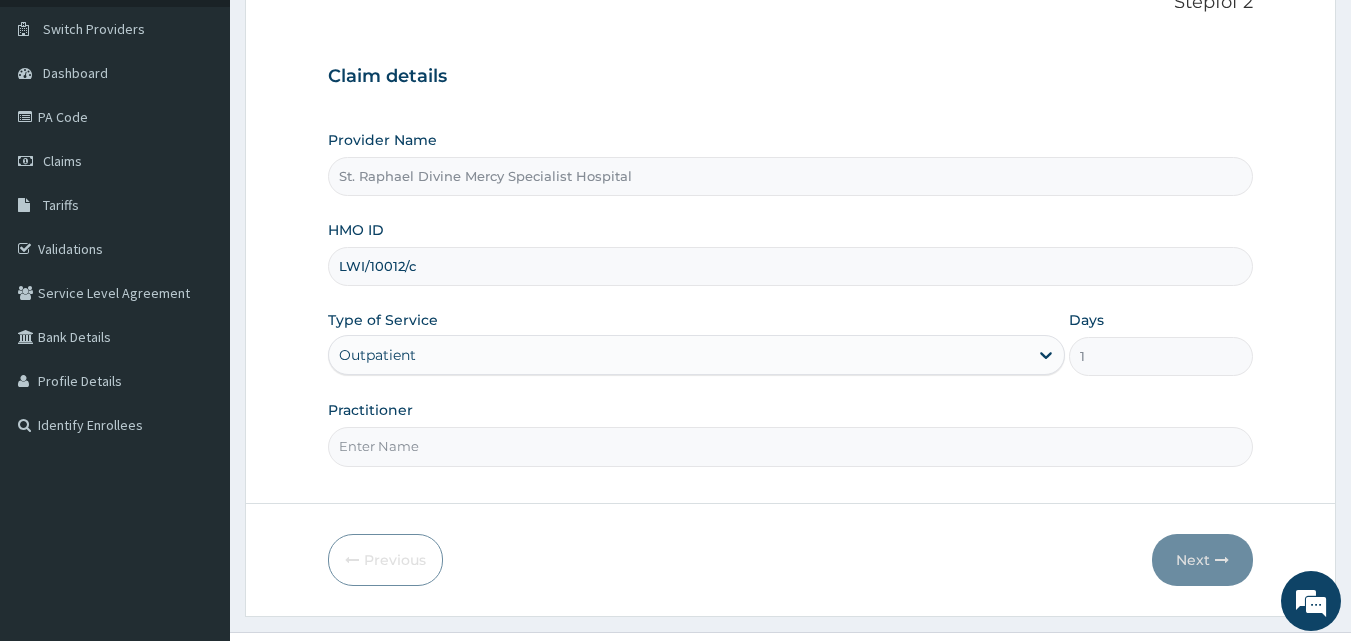 scroll, scrollTop: 187, scrollLeft: 0, axis: vertical 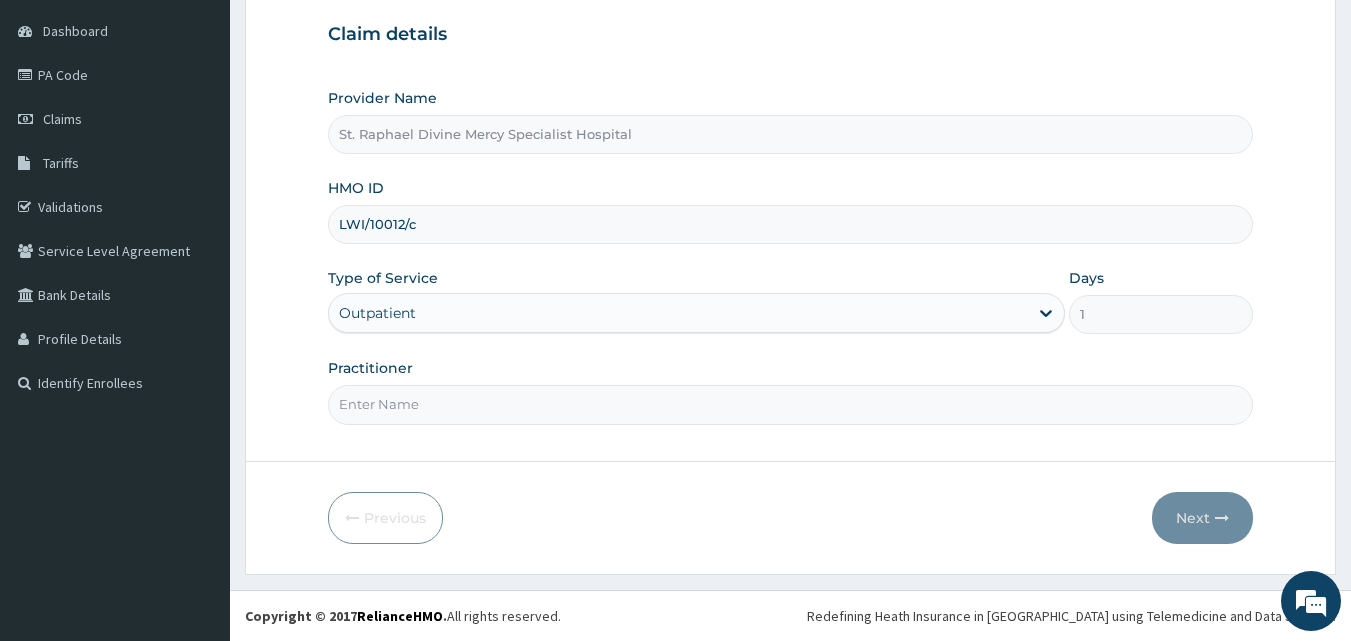 click on "Practitioner" at bounding box center (791, 404) 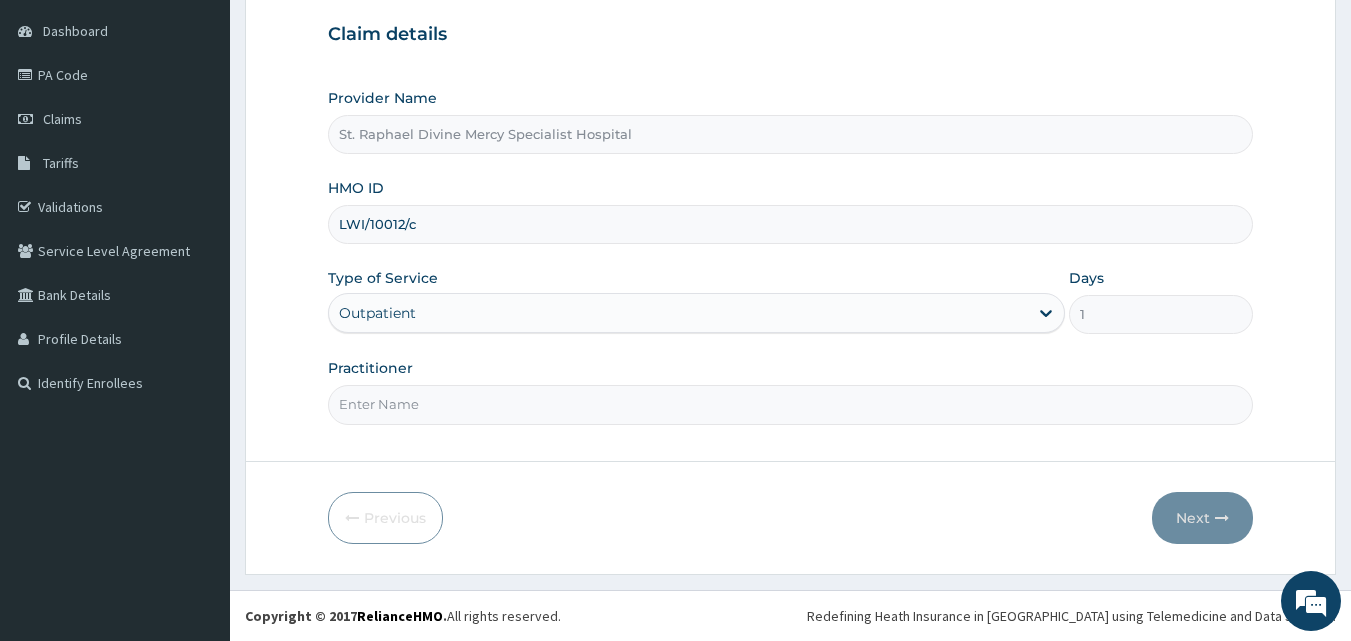 type on "Dr Ola" 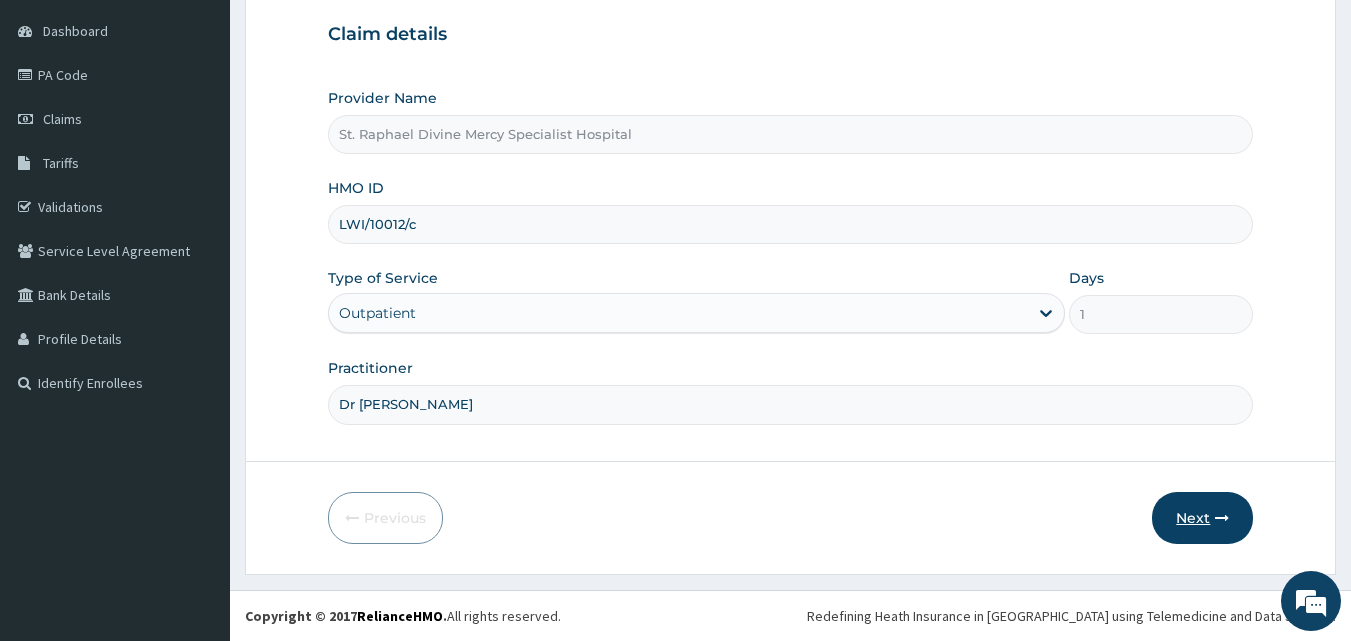 click on "Next" at bounding box center (1202, 518) 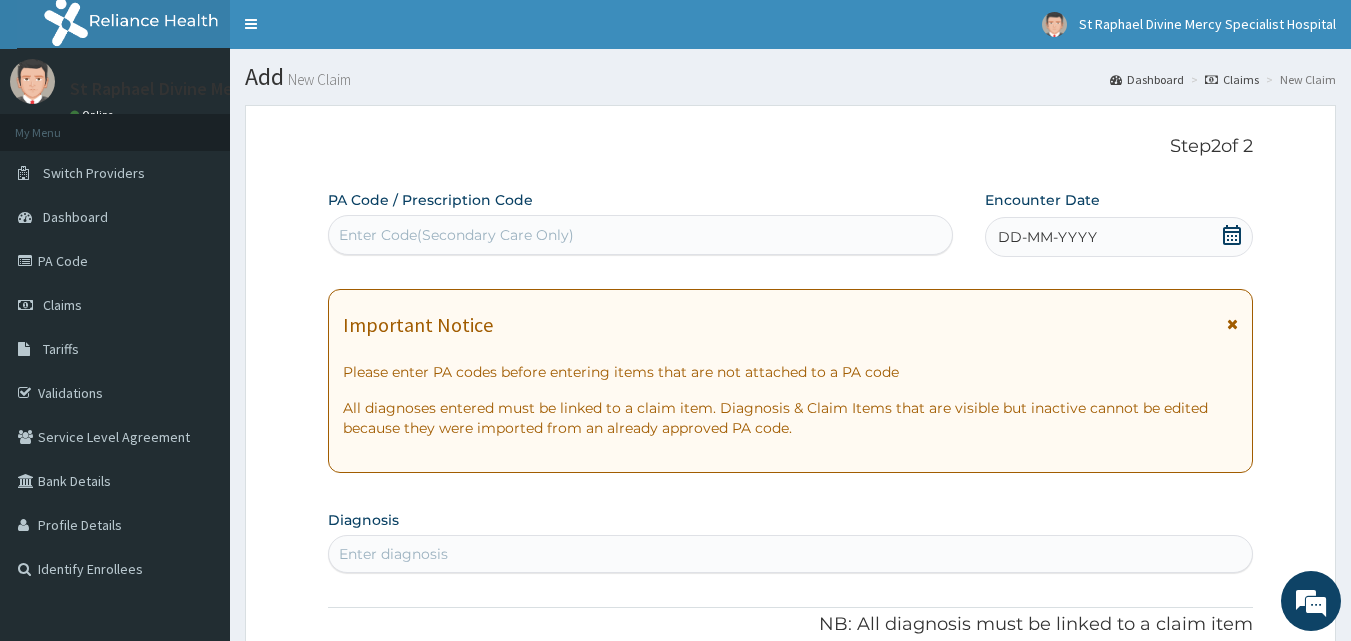 scroll, scrollTop: 0, scrollLeft: 0, axis: both 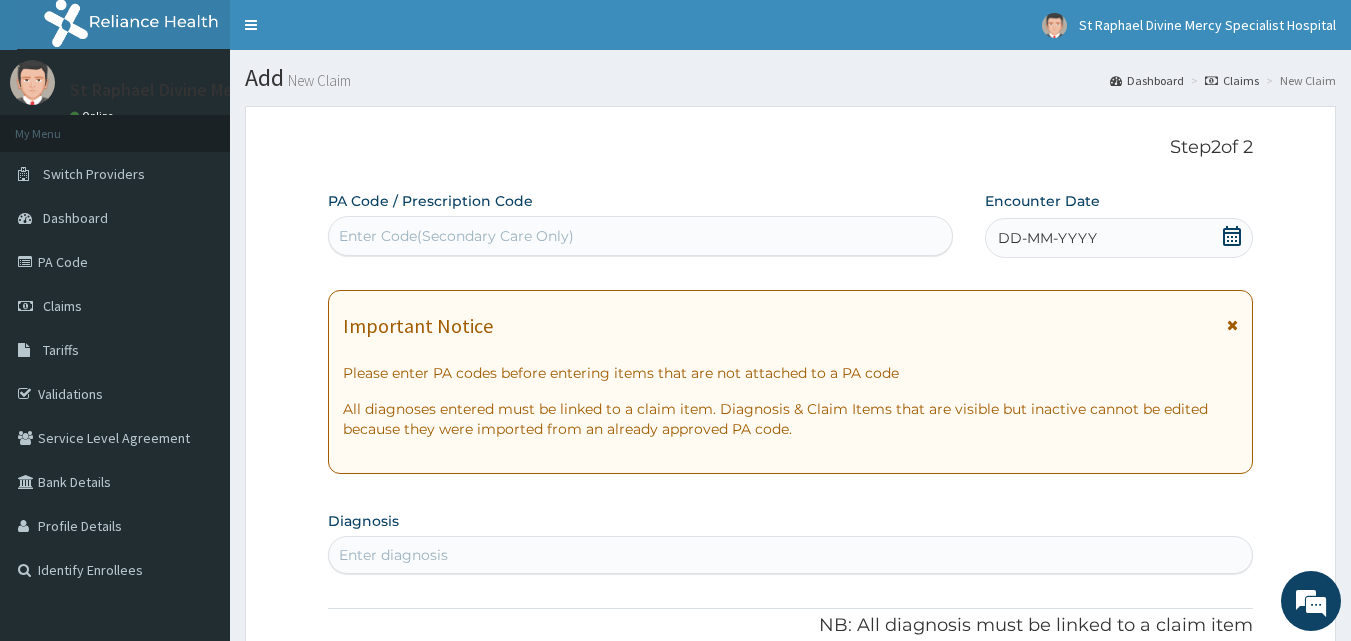 click on "Enter Code(Secondary Care Only)" at bounding box center [641, 236] 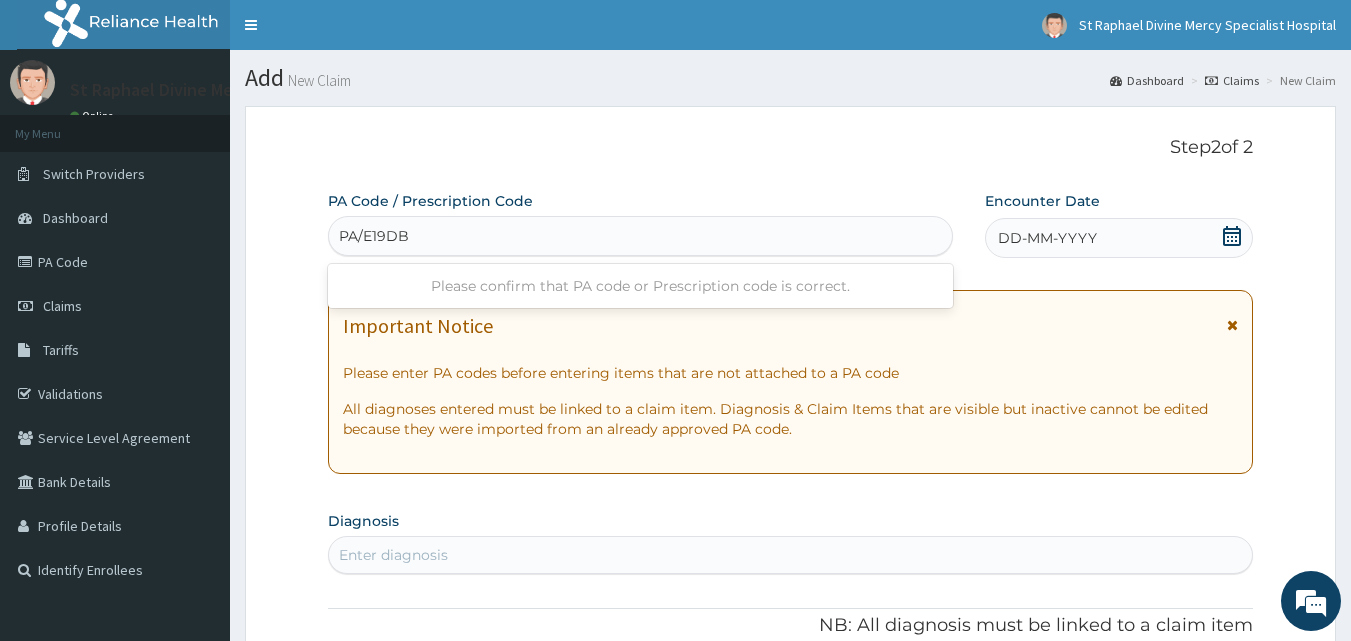 type on "PA/E19DB5" 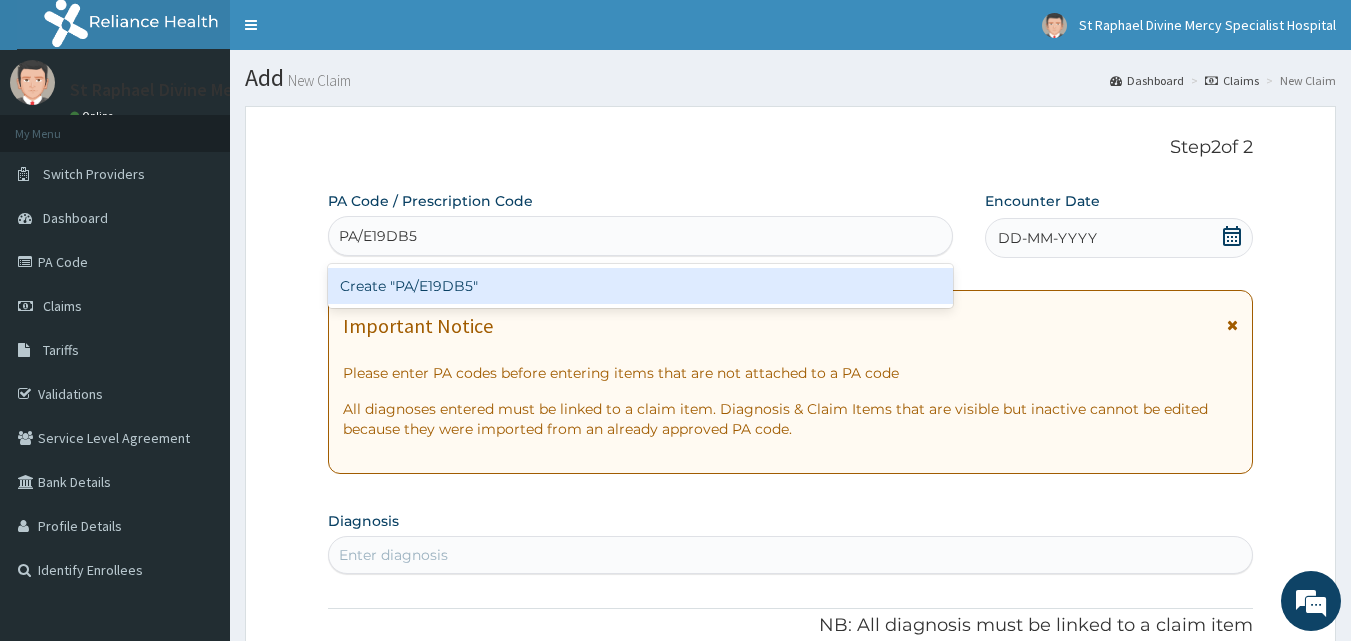 click on "Create "PA/E19DB5"" at bounding box center [641, 286] 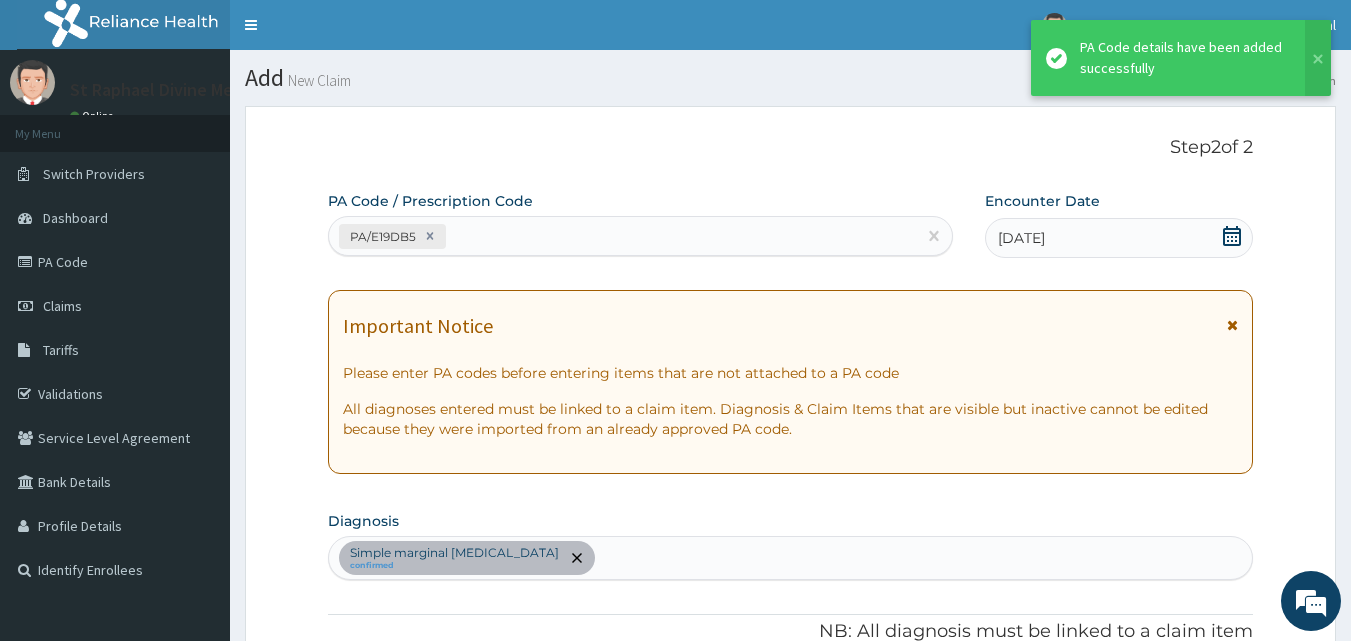 scroll, scrollTop: 581, scrollLeft: 0, axis: vertical 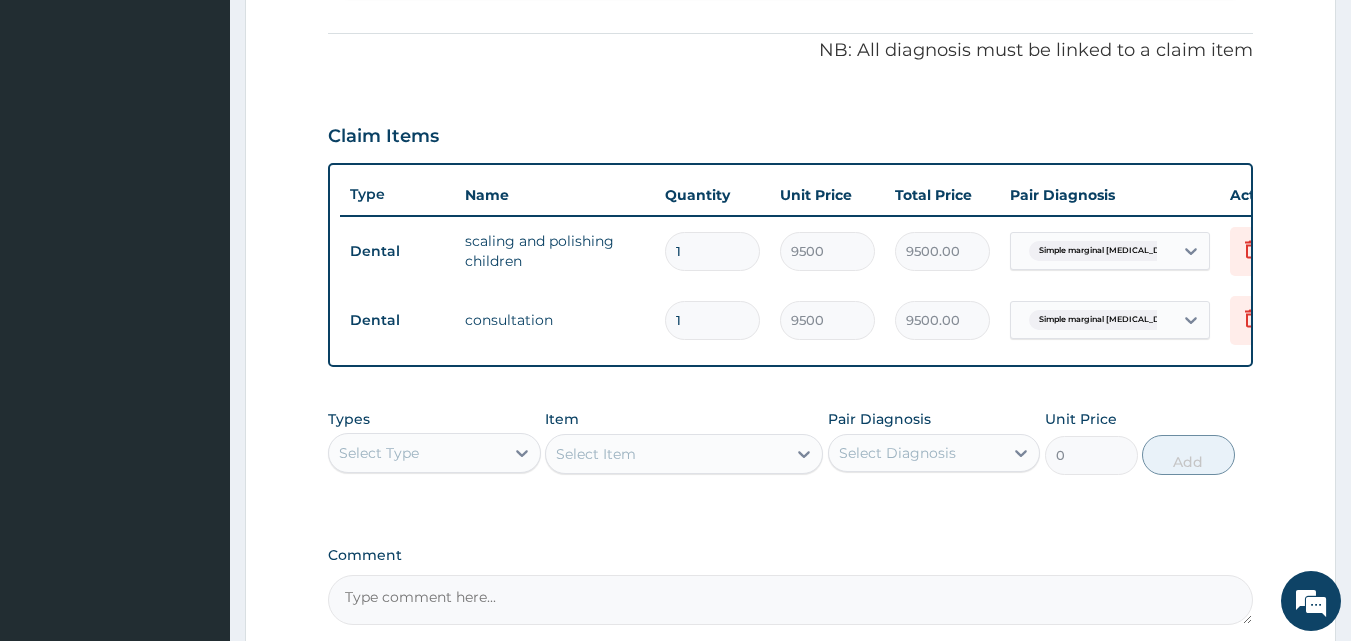 click on "Select Type" at bounding box center [379, 453] 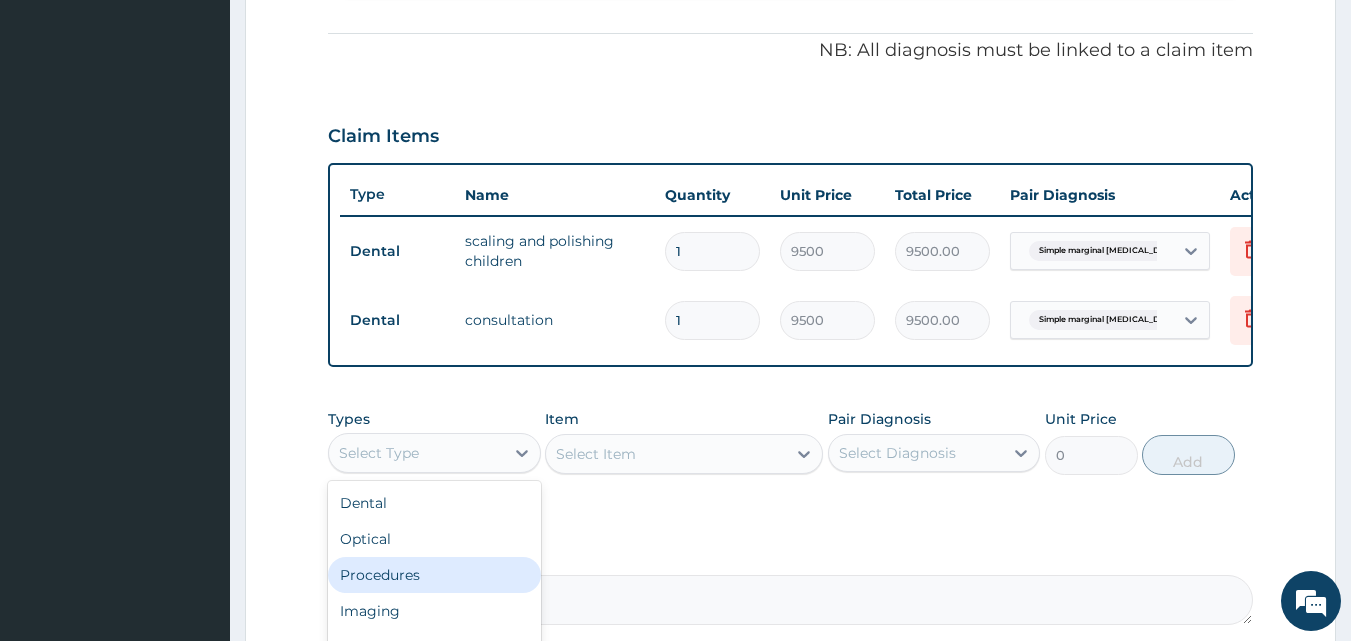 click on "Procedures" at bounding box center [434, 575] 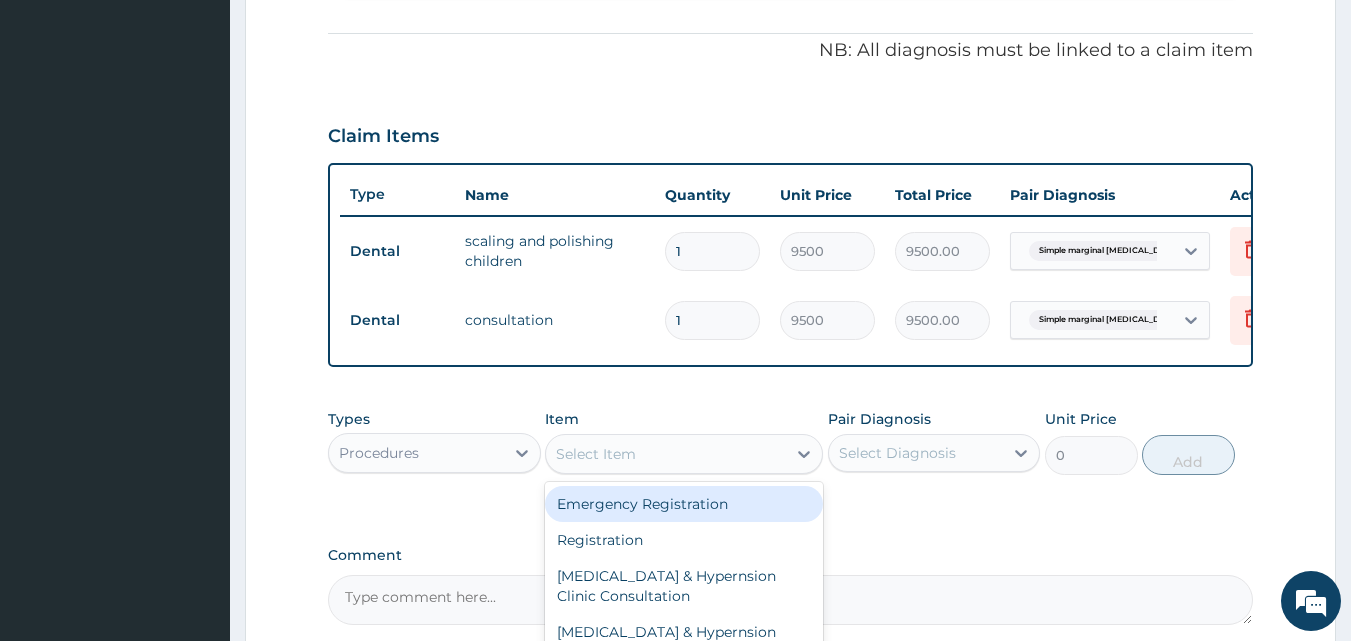 click on "Select Item" at bounding box center (666, 454) 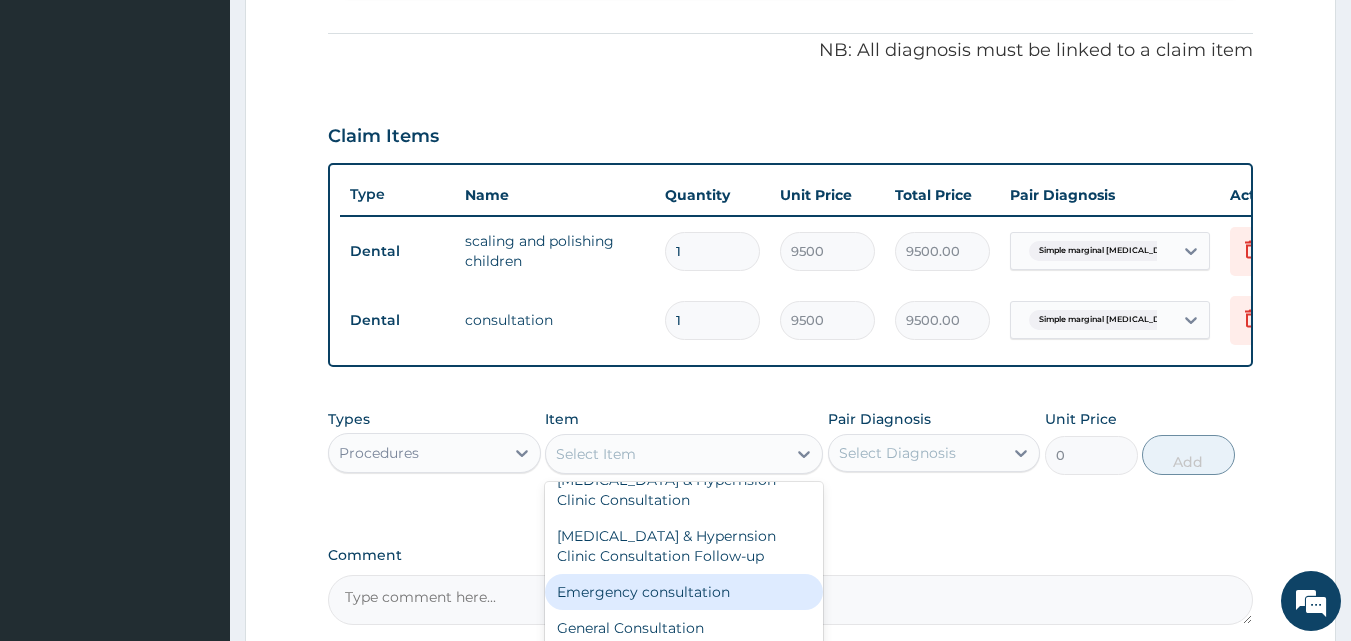 scroll, scrollTop: 200, scrollLeft: 0, axis: vertical 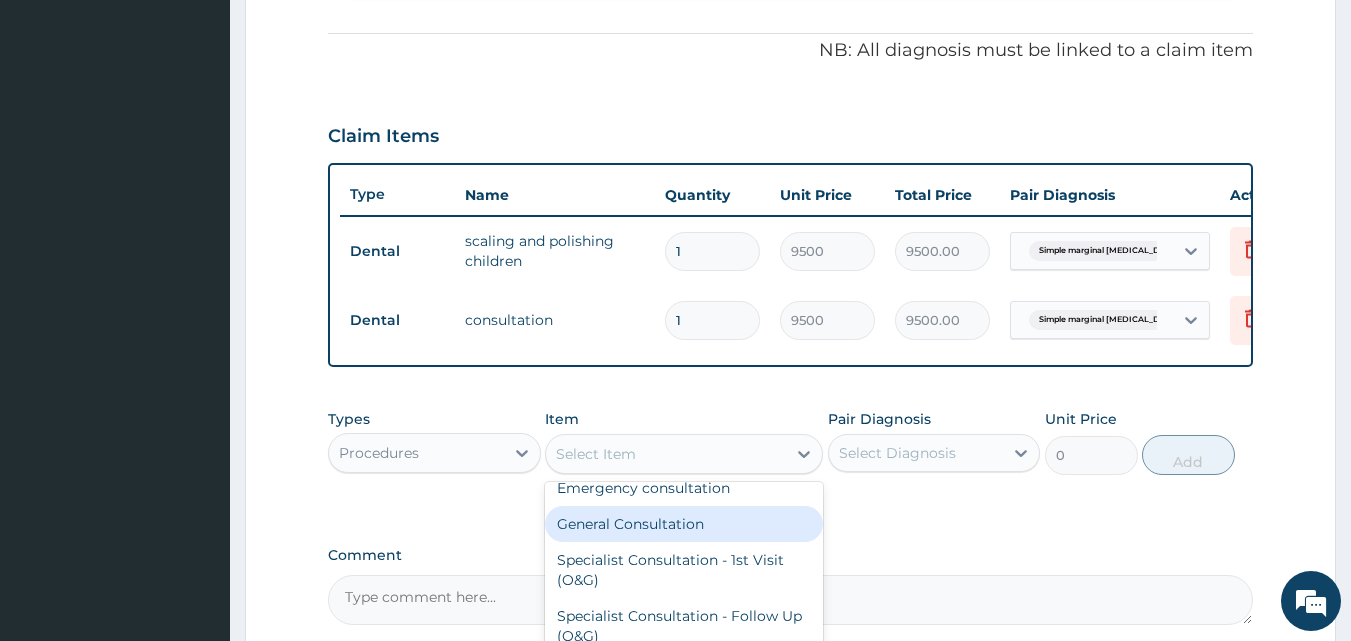 click on "General Consultation" at bounding box center (684, 524) 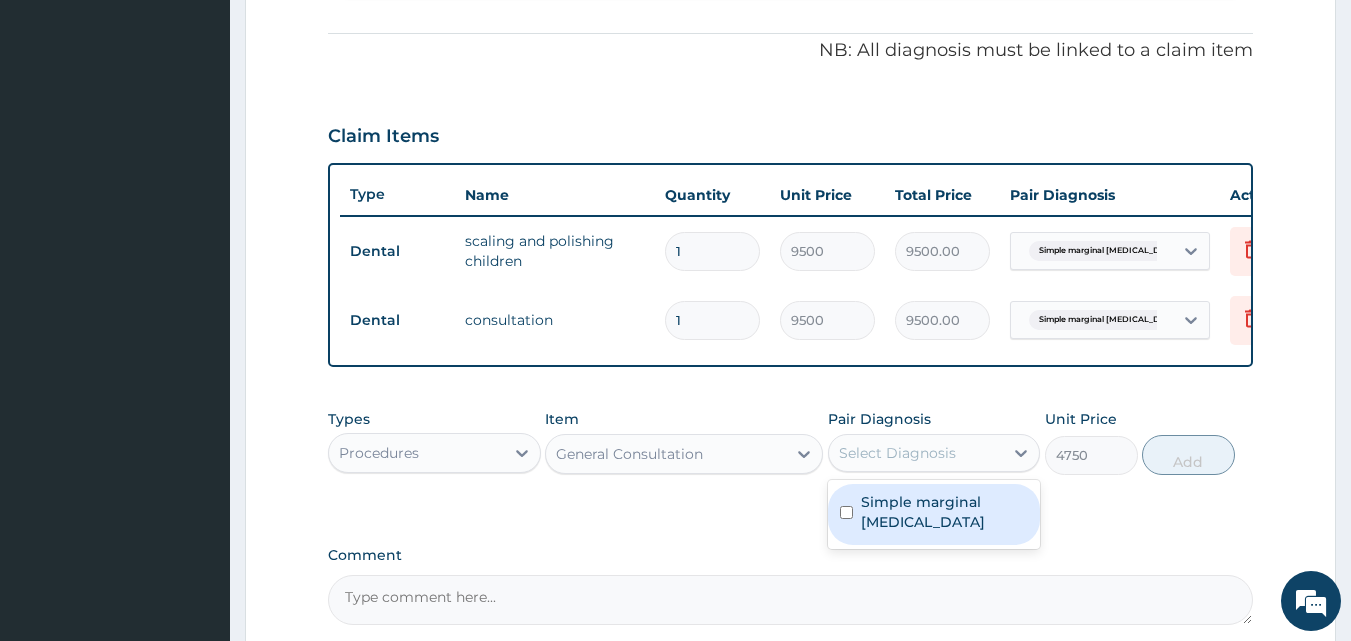 click on "Select Diagnosis" at bounding box center (897, 453) 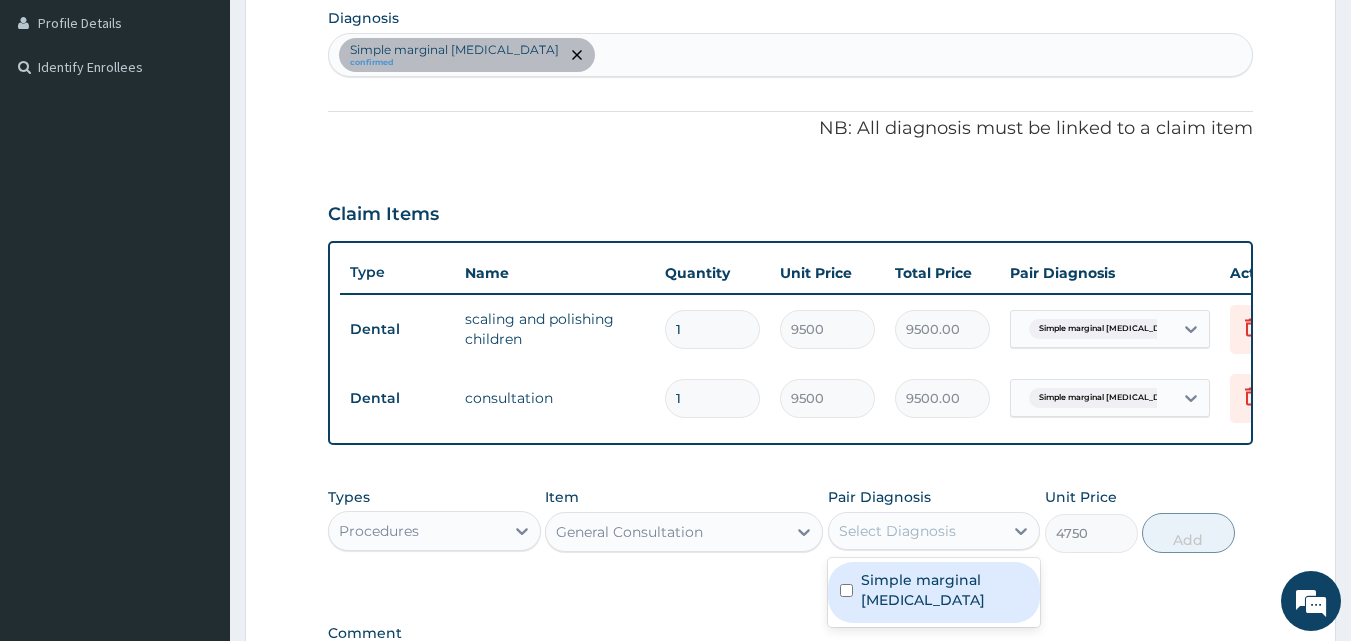scroll, scrollTop: 381, scrollLeft: 0, axis: vertical 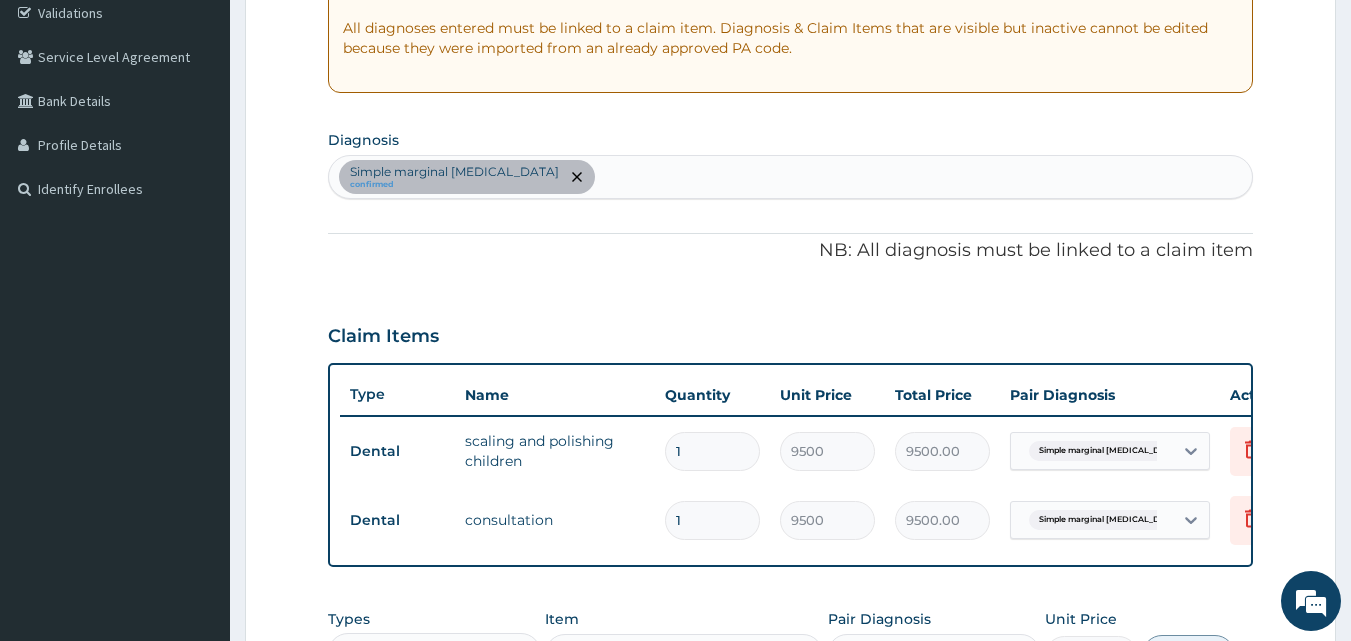 click on "Simple marginal gingivitis confirmed" at bounding box center [791, 177] 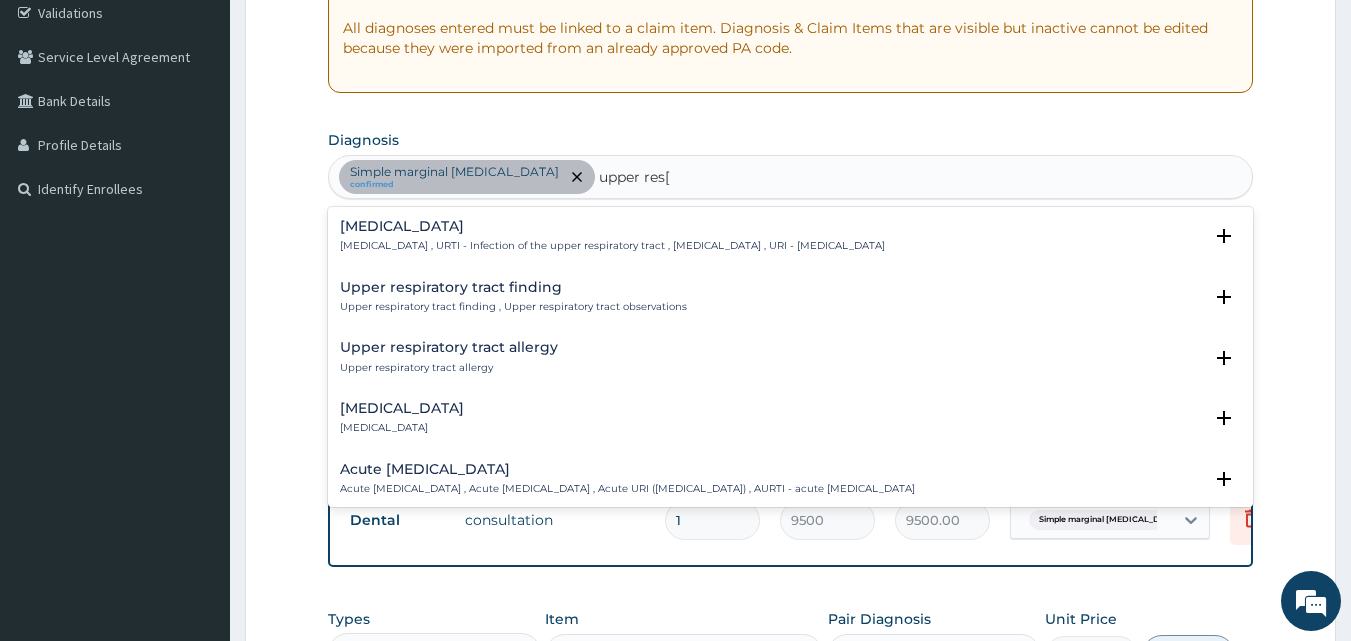 type on "upper res" 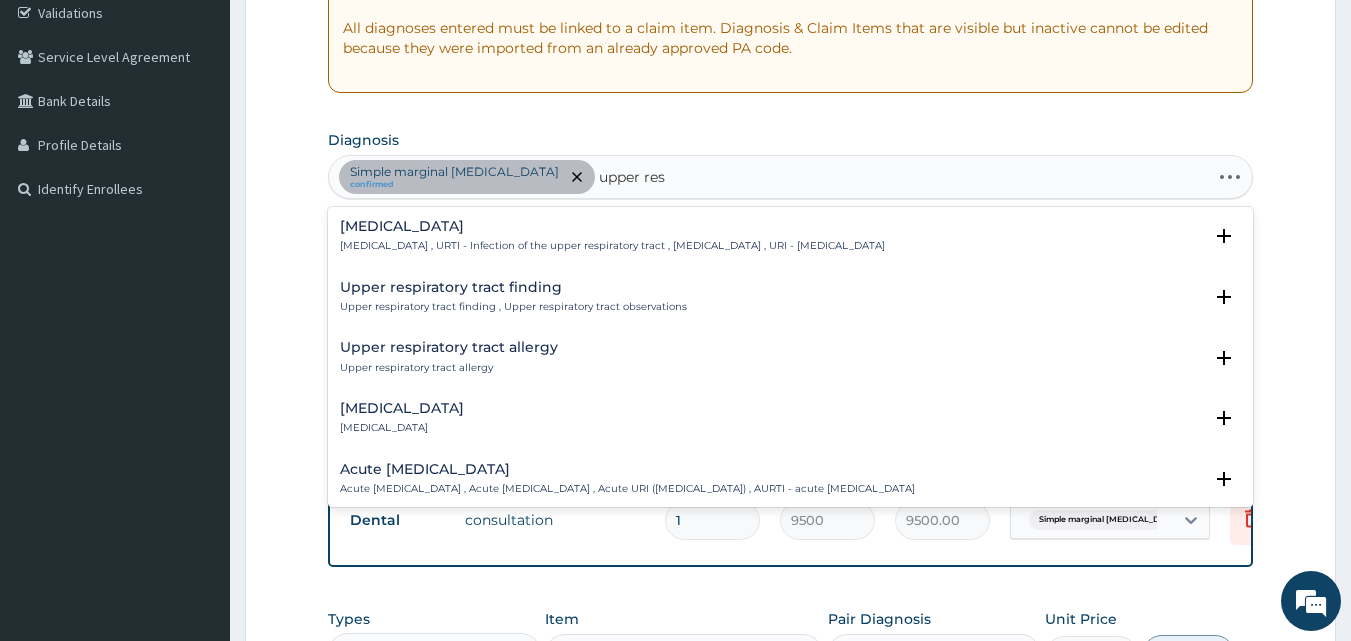 click on "Upper respiratory infection , URTI - Infection of the upper respiratory tract , Upper respiratory tract infection , URI - Upper respiratory infection" at bounding box center [612, 246] 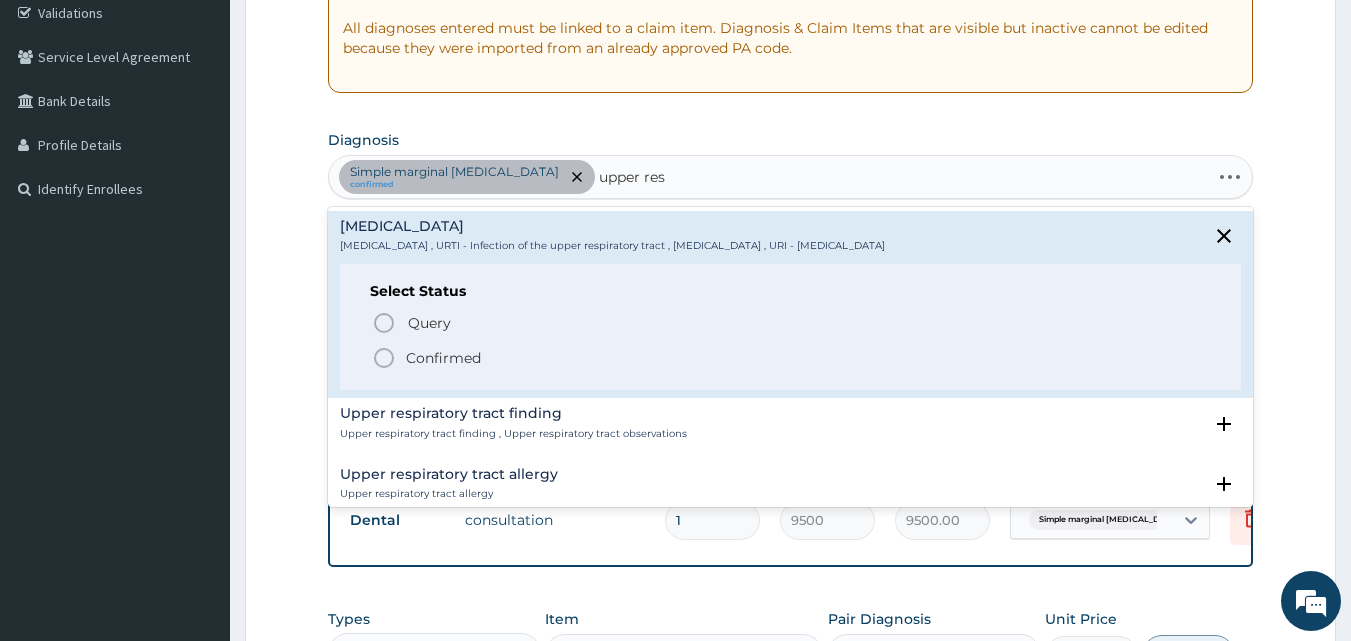 click 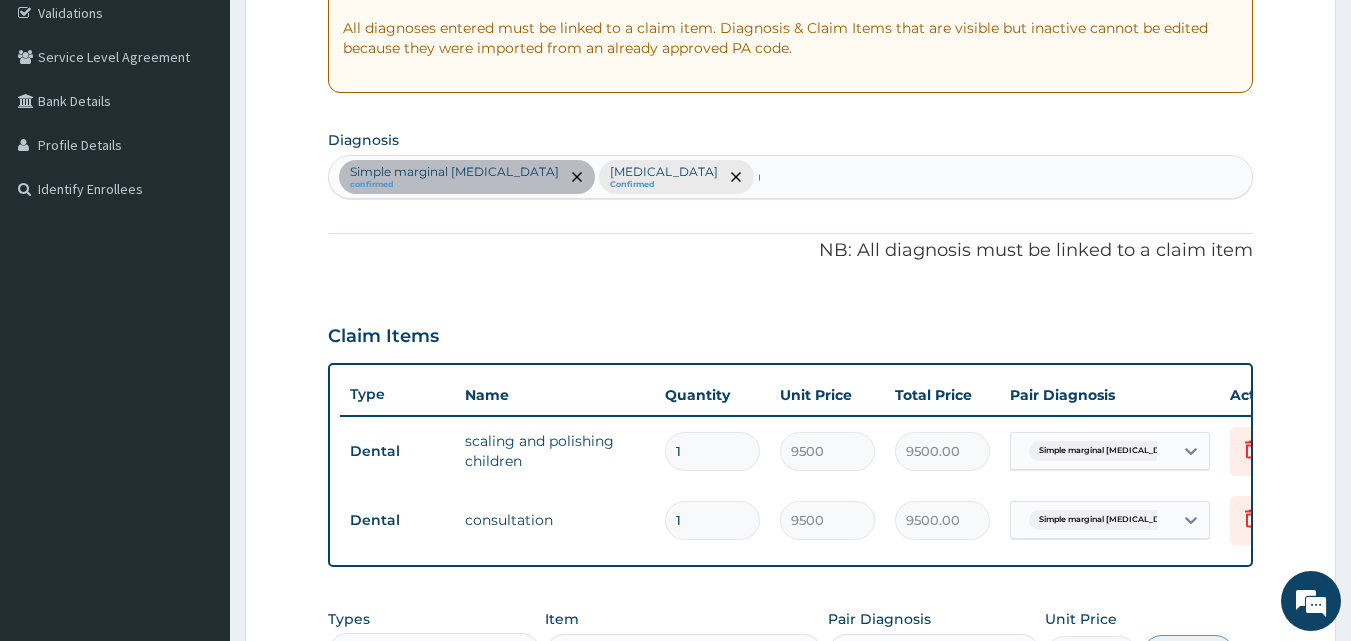type 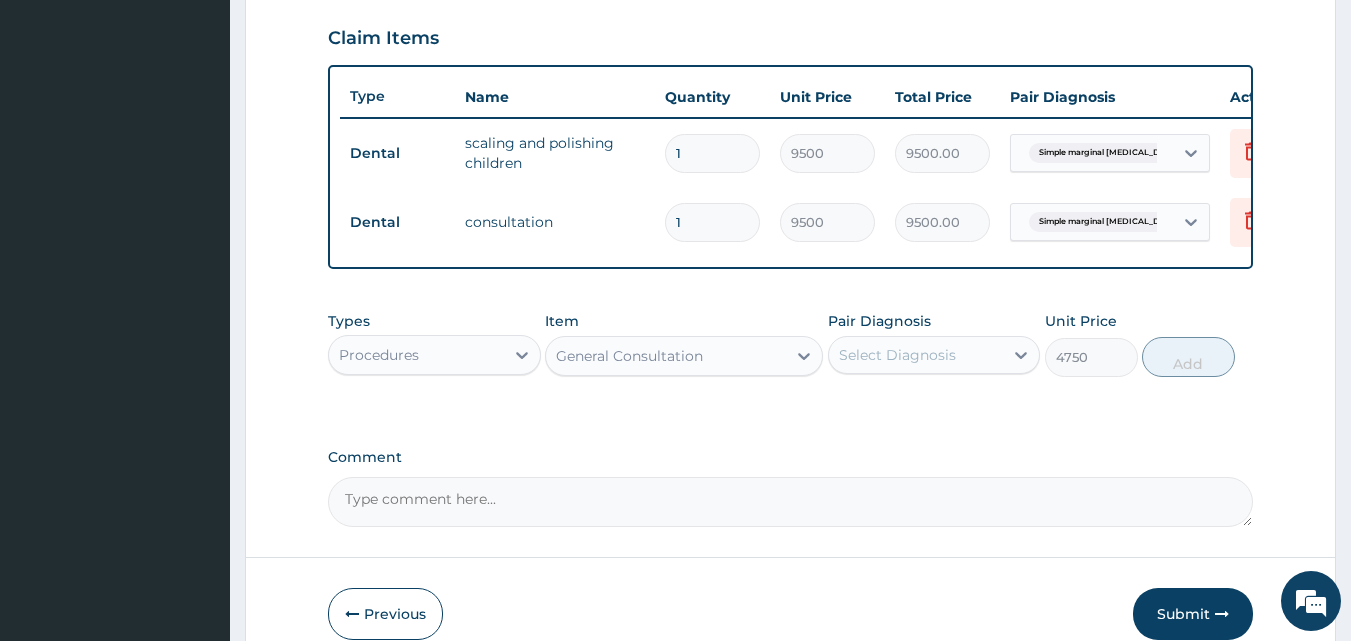 scroll, scrollTop: 681, scrollLeft: 0, axis: vertical 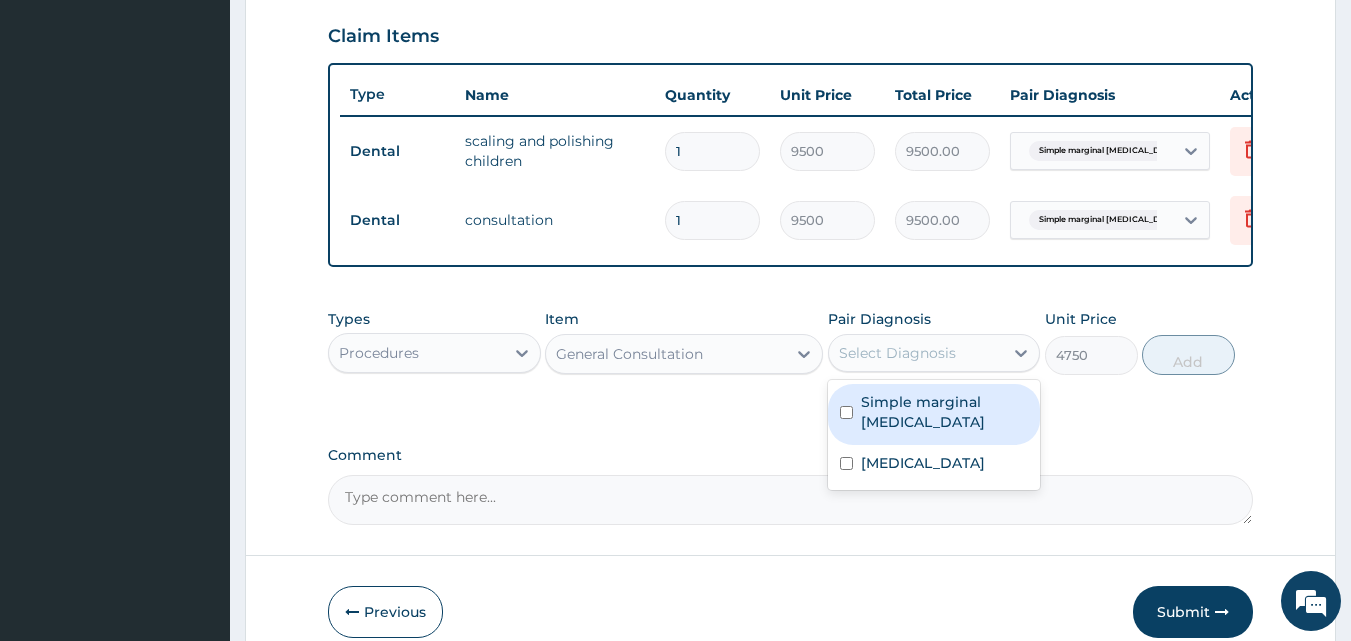 click on "Select Diagnosis" at bounding box center (897, 353) 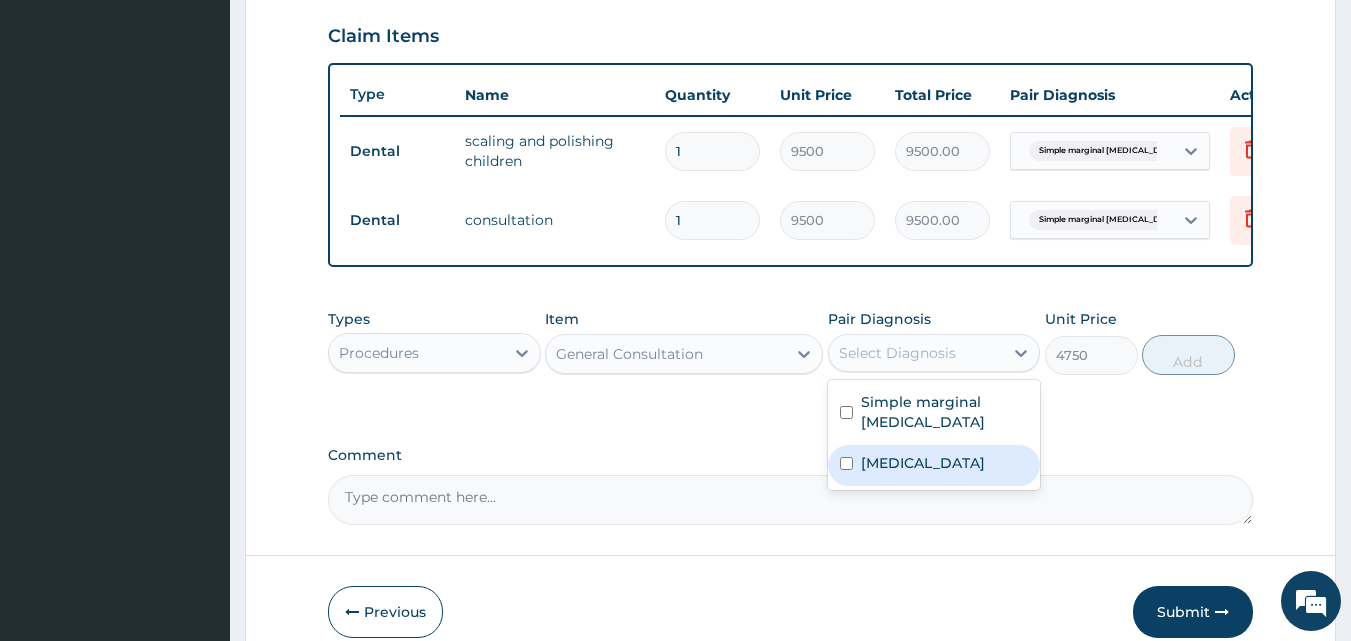 click on "Upper respiratory infection" at bounding box center [923, 463] 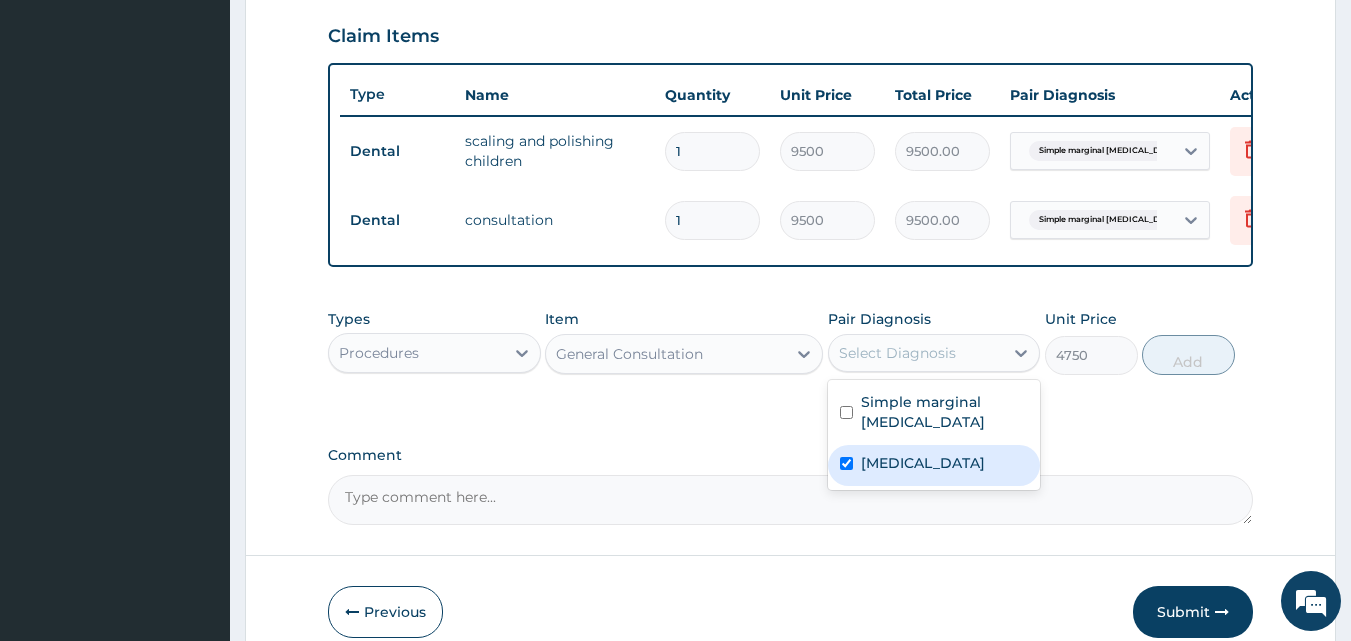 checkbox on "true" 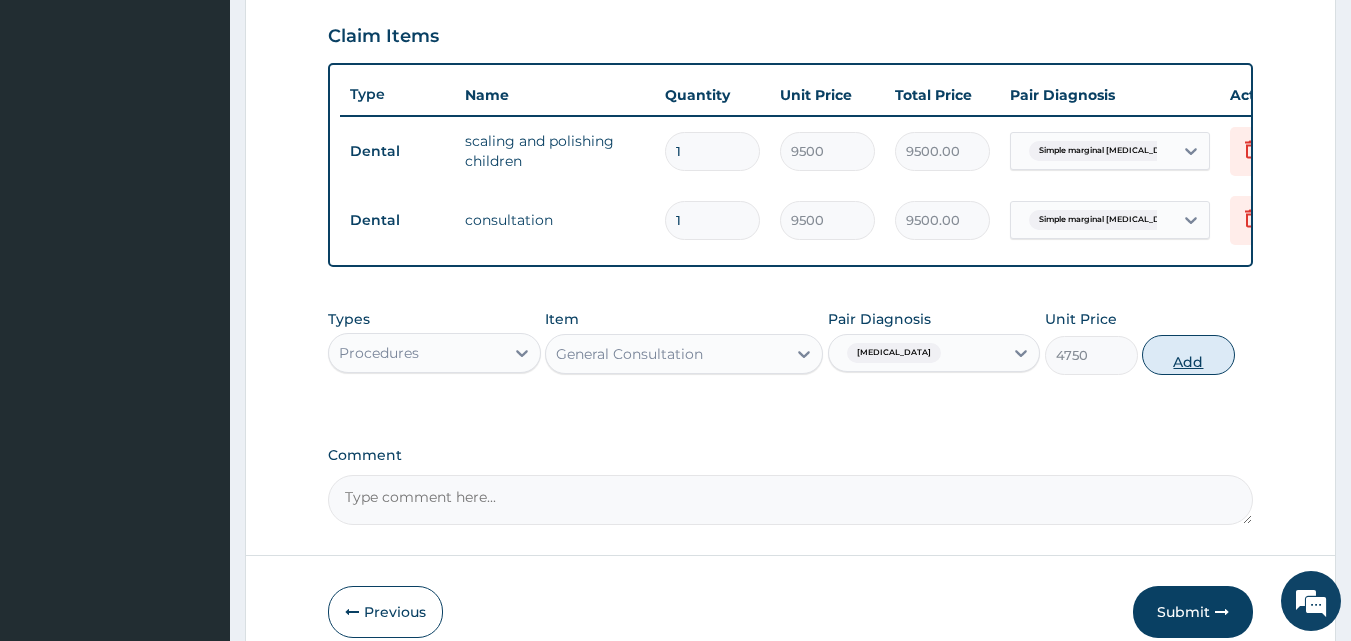 click on "Add" at bounding box center (1188, 355) 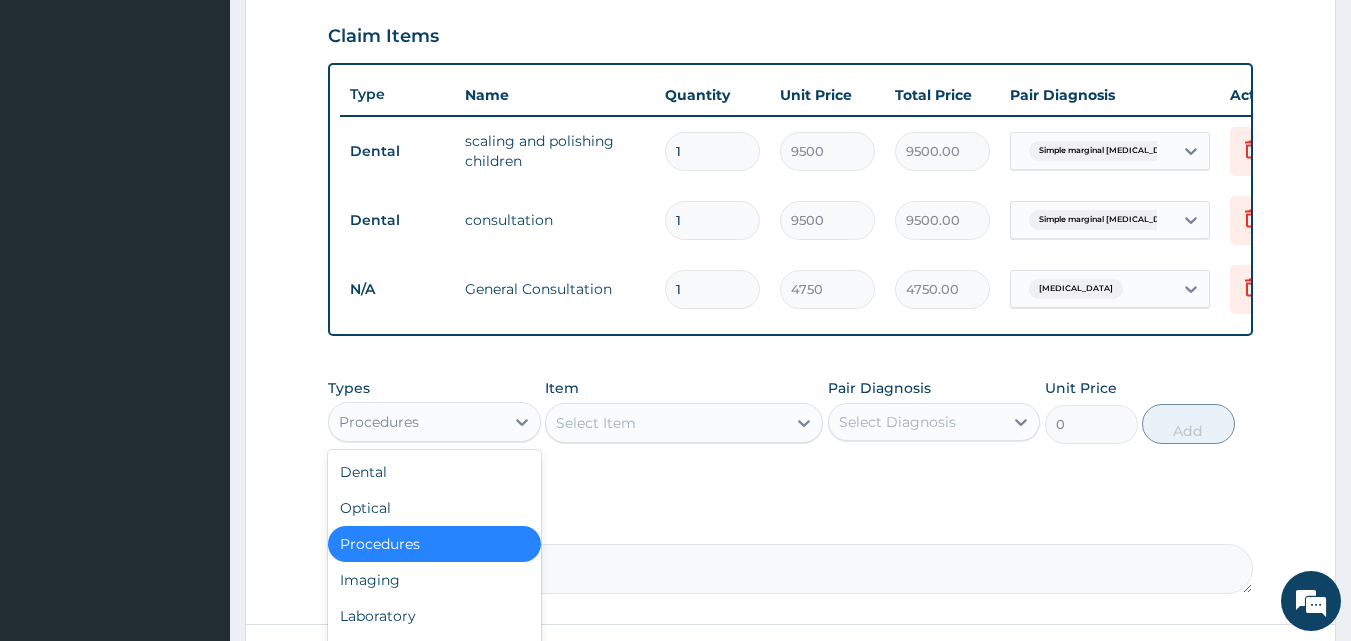 click on "Procedures" at bounding box center [416, 422] 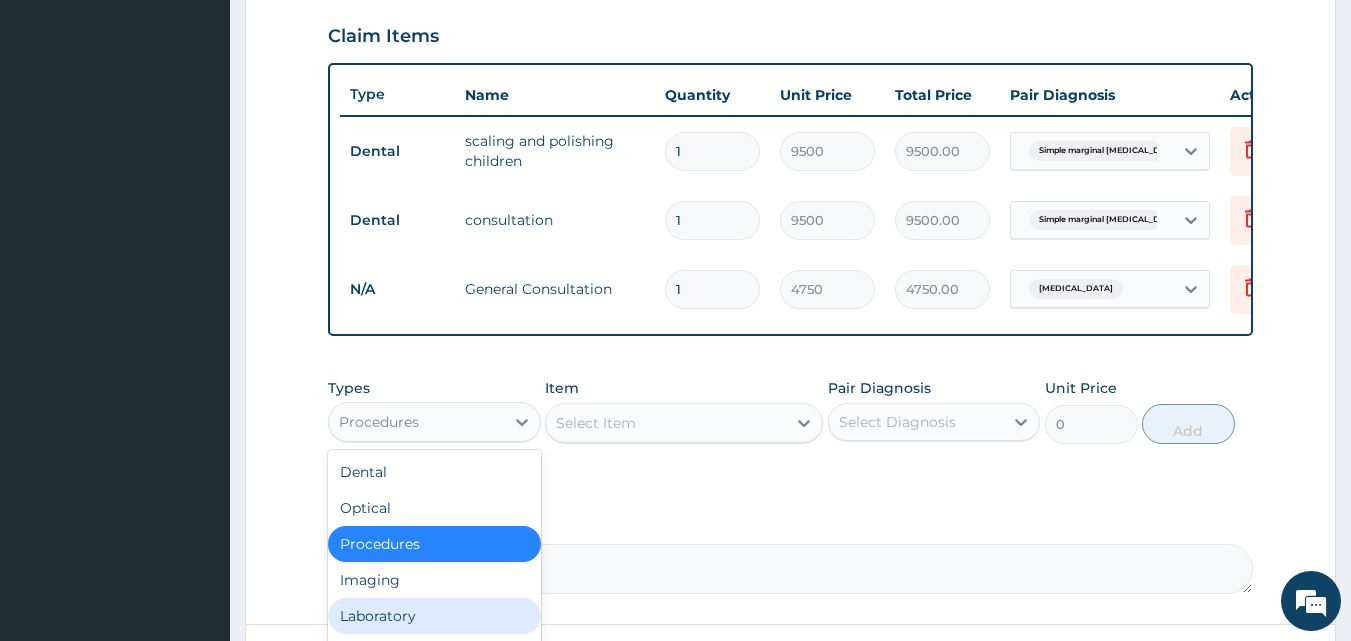 click on "Laboratory" at bounding box center (434, 616) 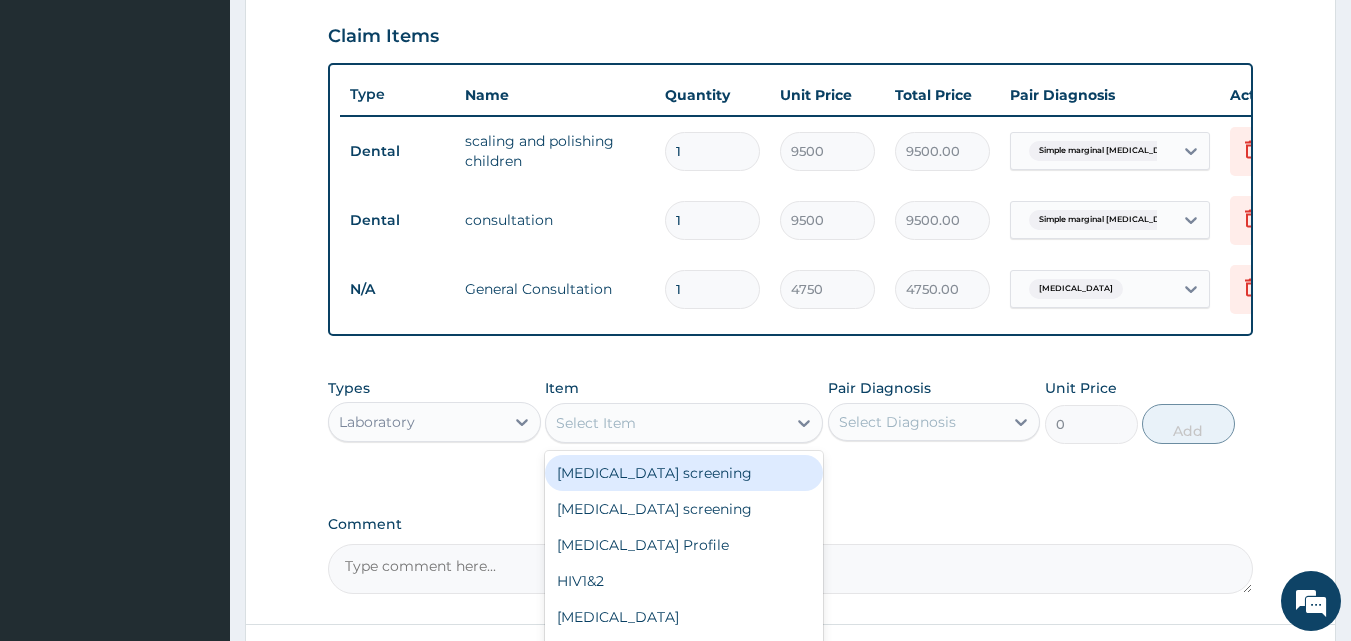 click on "Select Item" at bounding box center (666, 423) 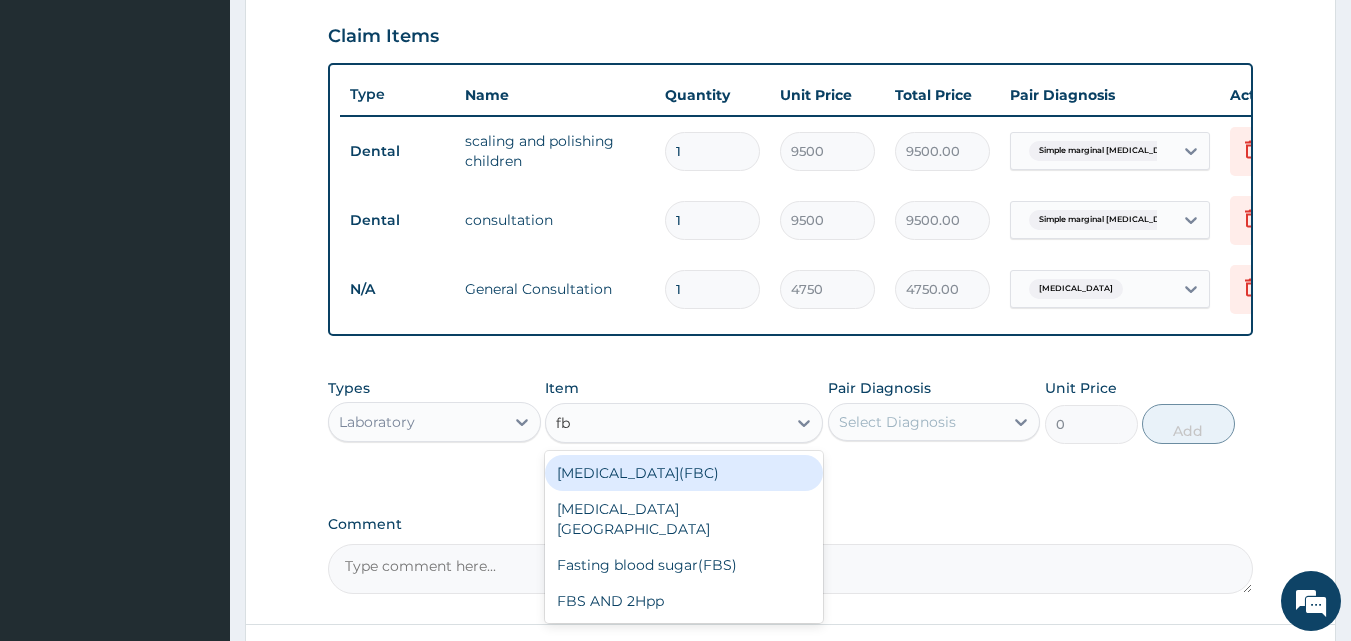 type on "fbc" 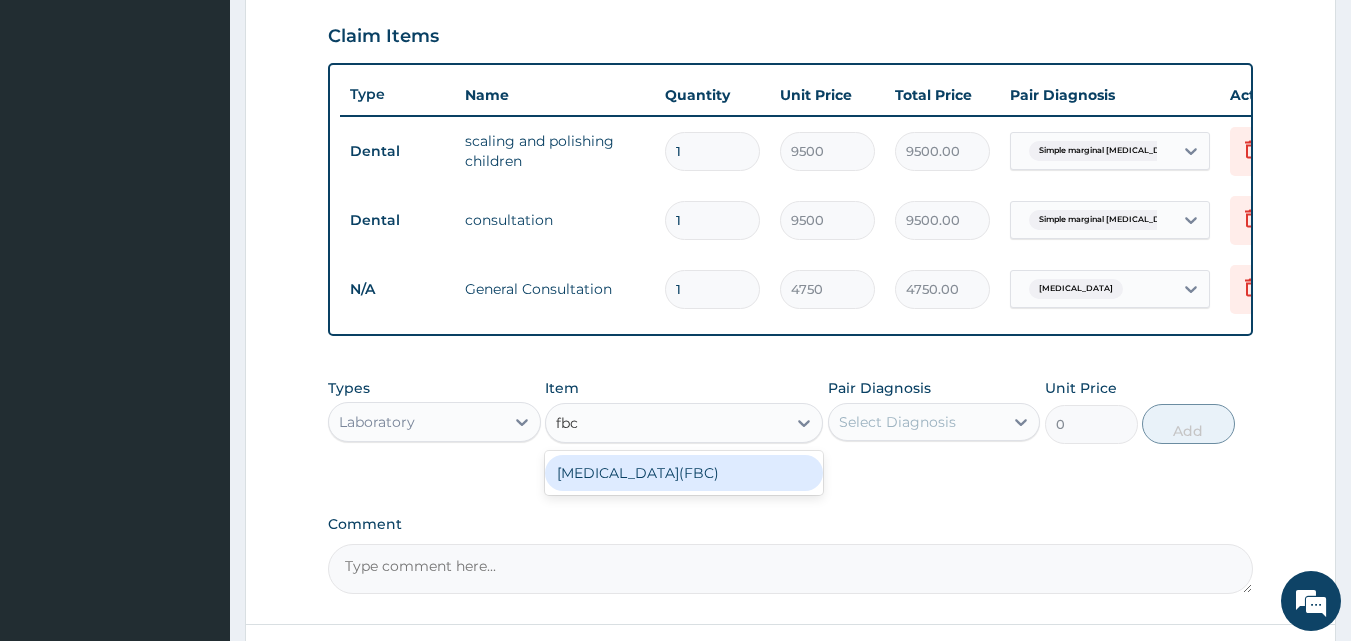 click on "Full blood count(FBC)" at bounding box center [684, 473] 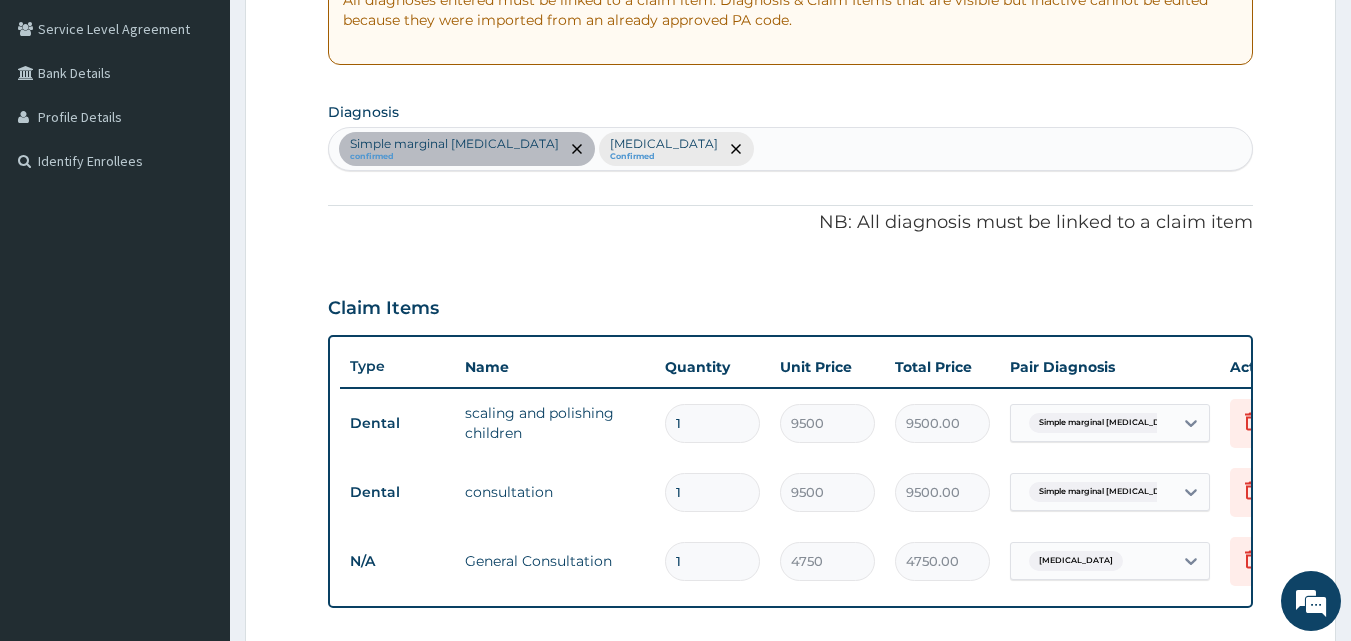 scroll, scrollTop: 381, scrollLeft: 0, axis: vertical 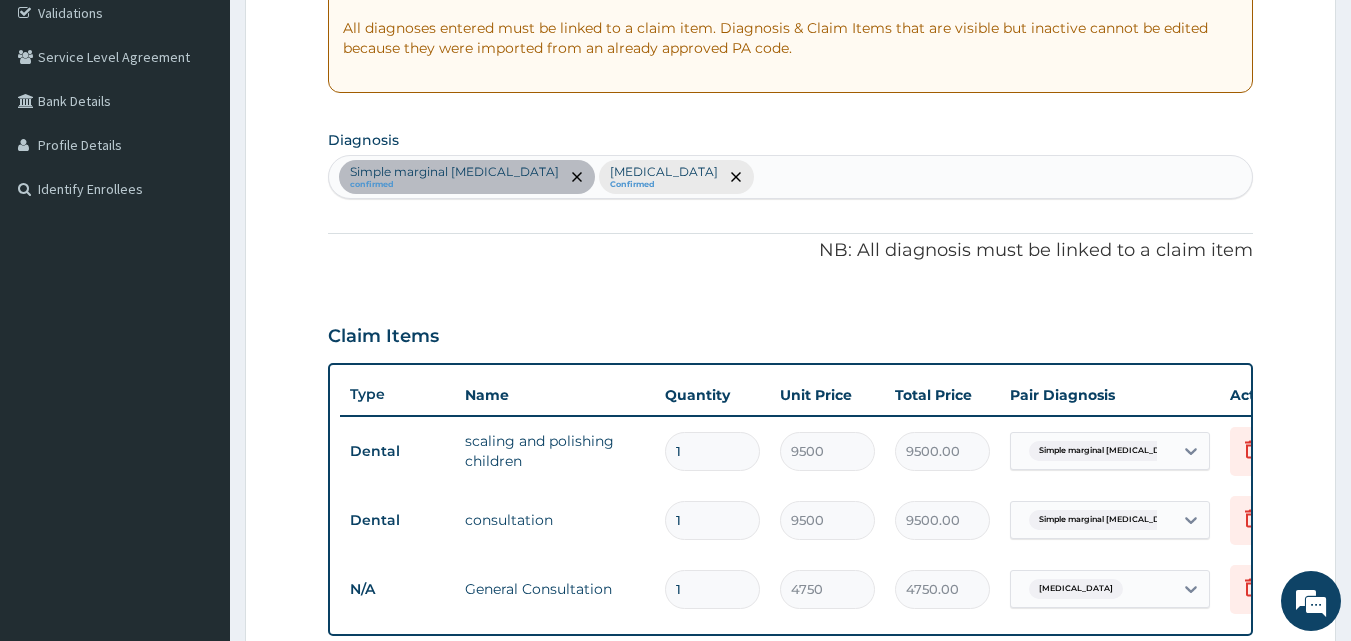 click on "Simple marginal gingivitis confirmed Upper respiratory infection Confirmed" at bounding box center (791, 177) 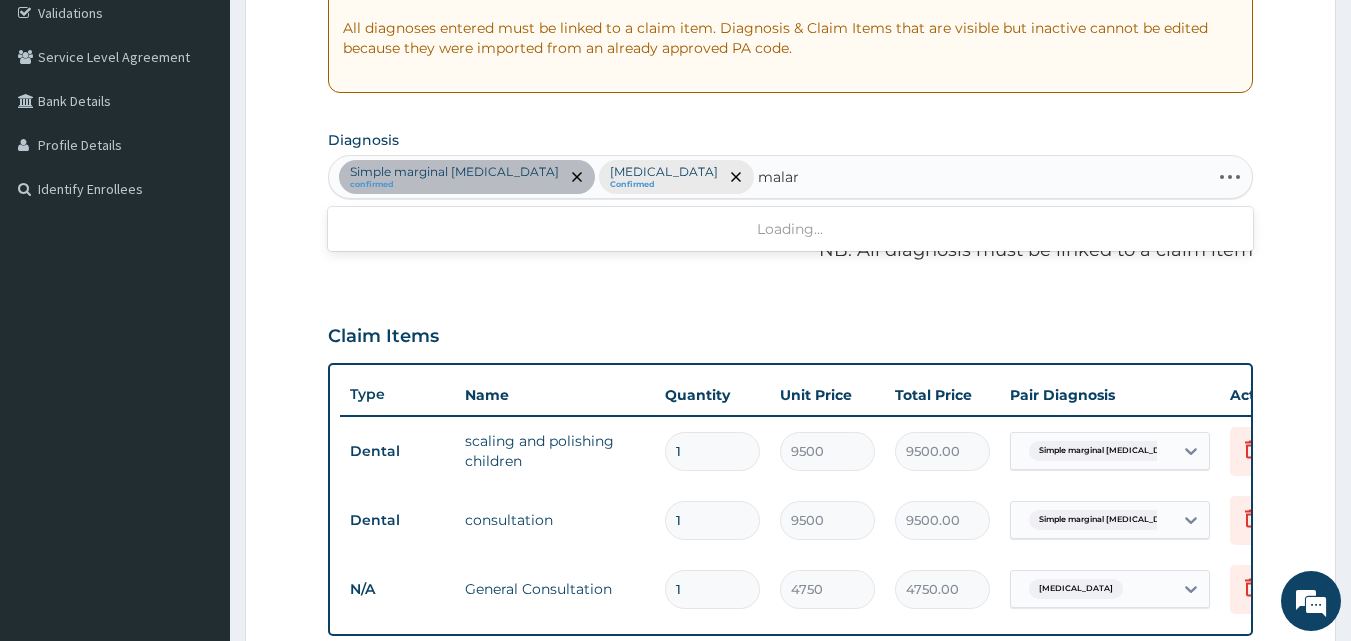 type on "malar" 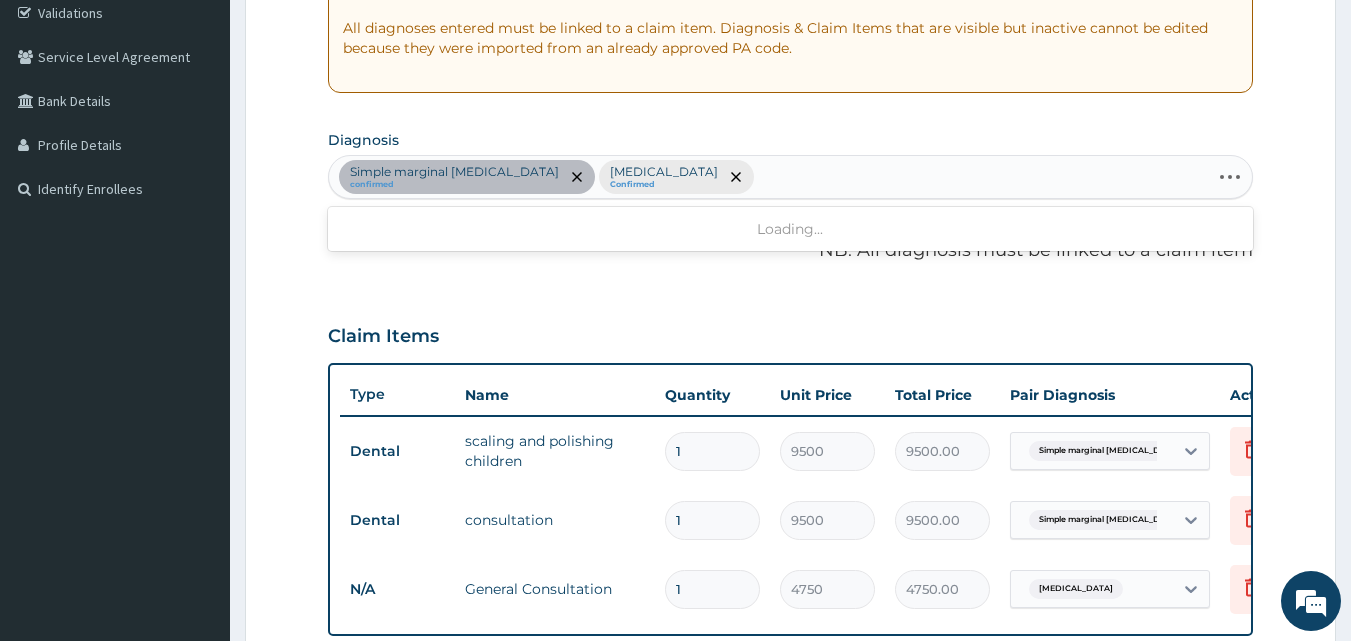 click on "NB: All diagnosis must be linked to a claim item" at bounding box center [791, 251] 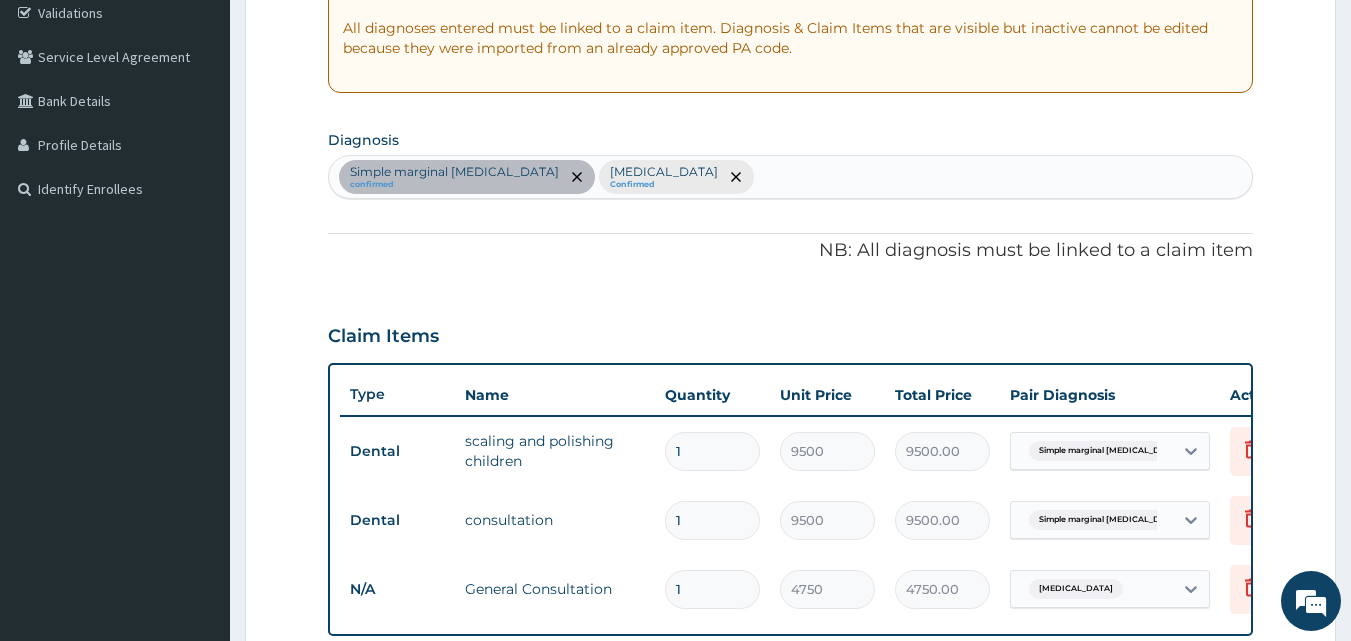 click on "Simple marginal gingivitis confirmed Upper respiratory infection Confirmed" at bounding box center [791, 177] 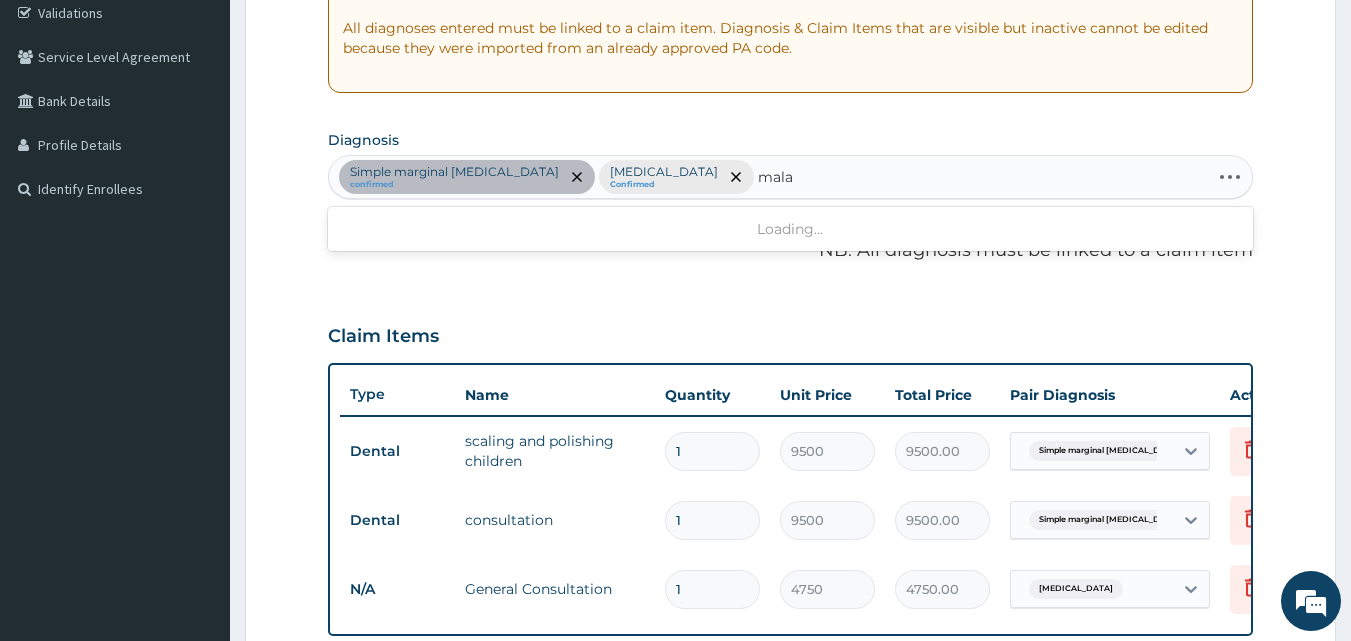 type on "malar" 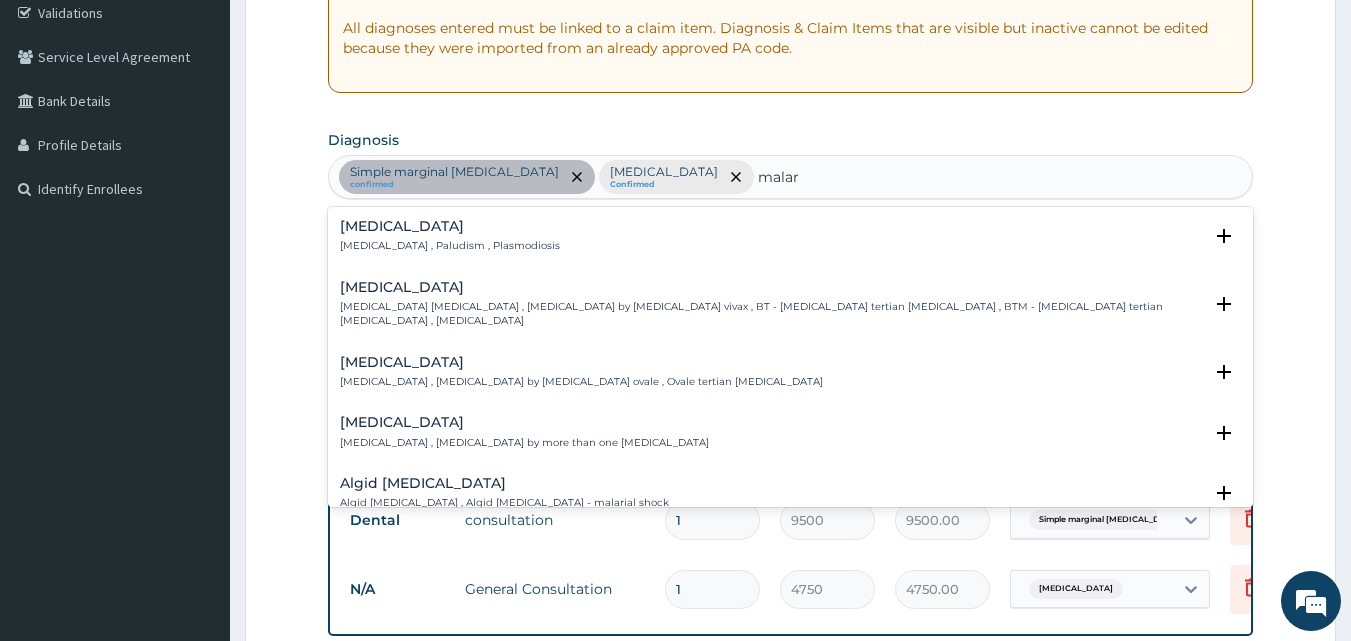 click on "Malaria , Paludism , Plasmodiosis" at bounding box center (450, 246) 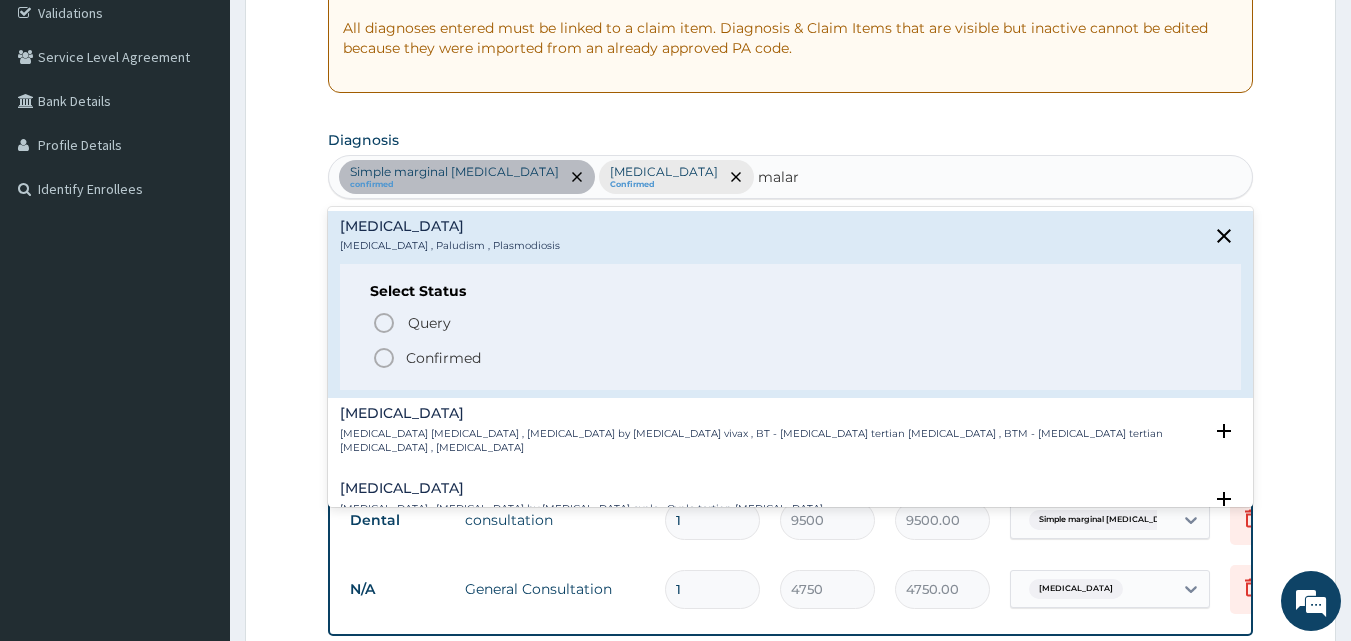 click 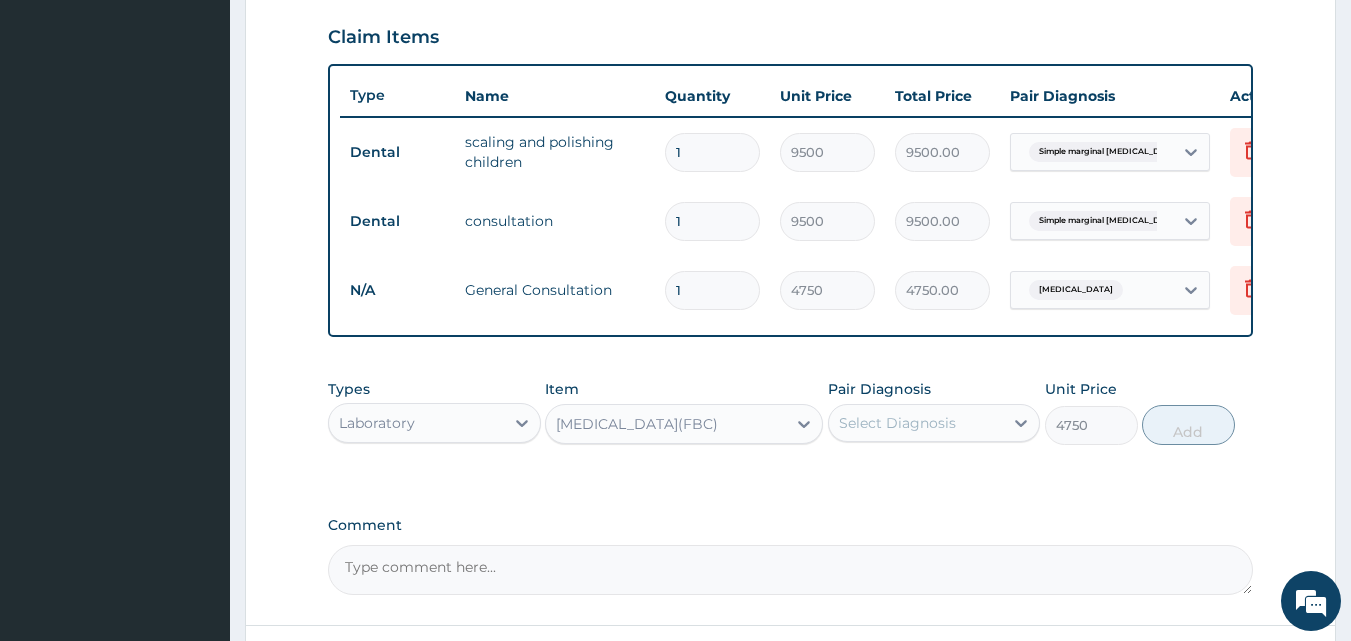 scroll, scrollTop: 681, scrollLeft: 0, axis: vertical 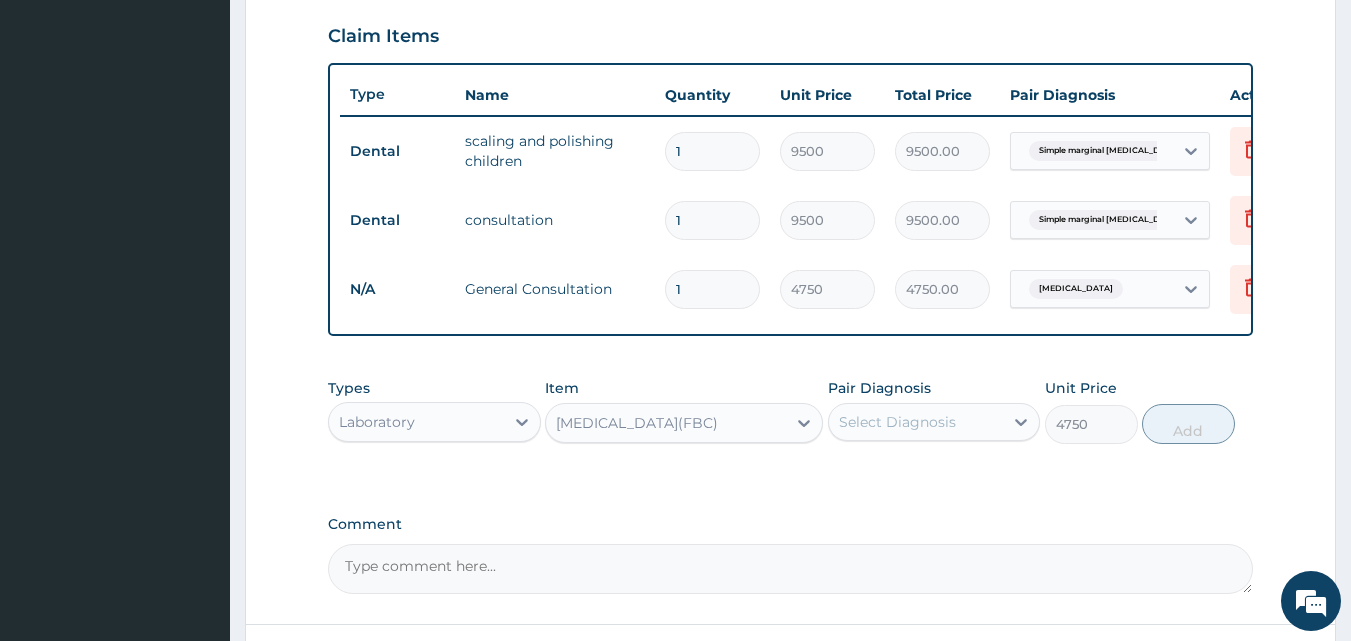 click on "Select Diagnosis" at bounding box center [897, 422] 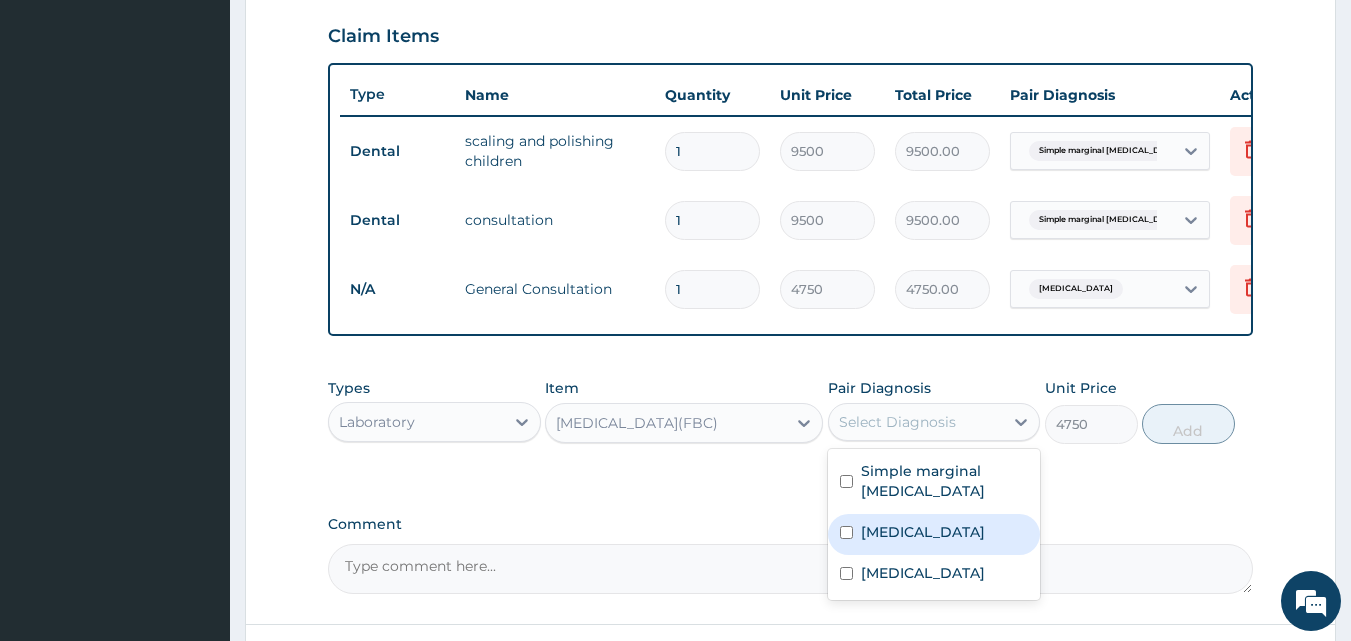 click on "Upper respiratory infection" at bounding box center (923, 532) 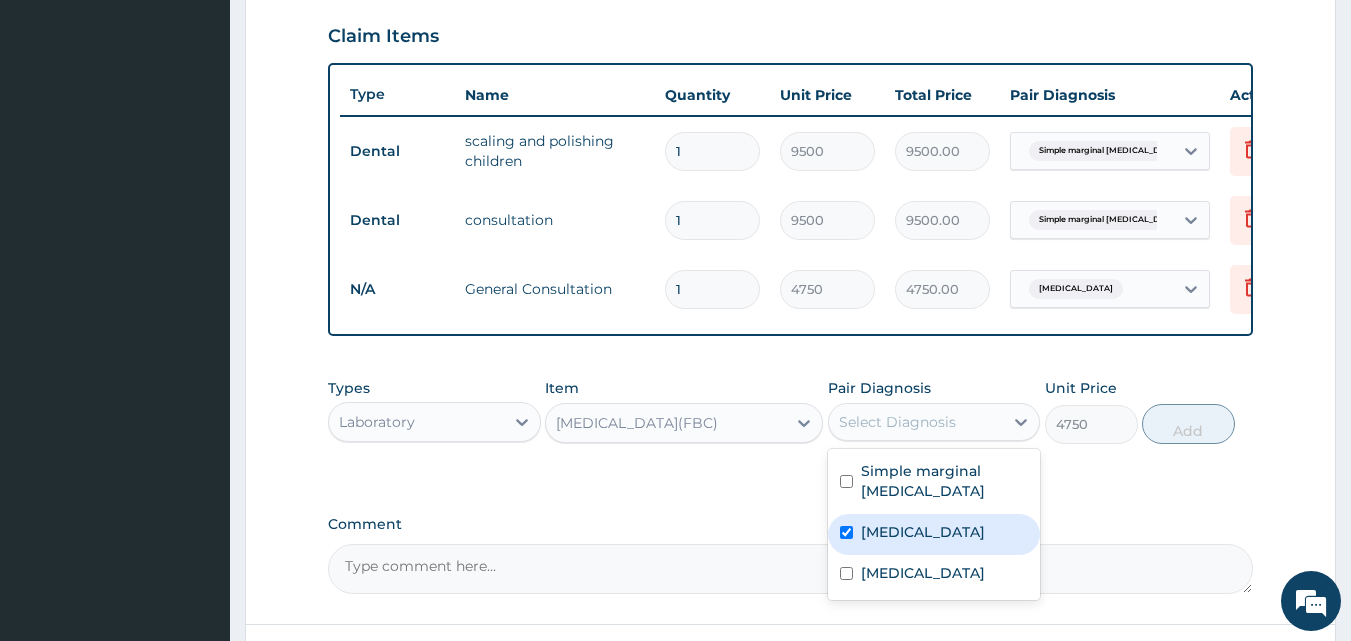 checkbox on "true" 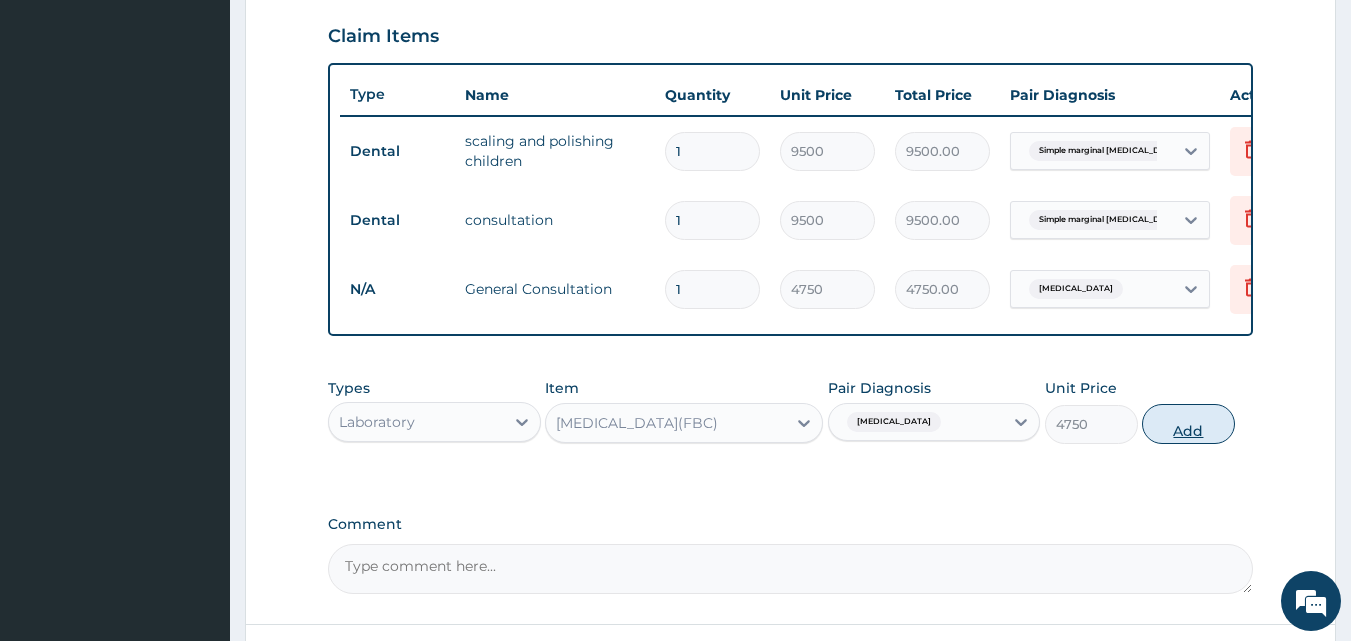 click on "Add" at bounding box center [1188, 424] 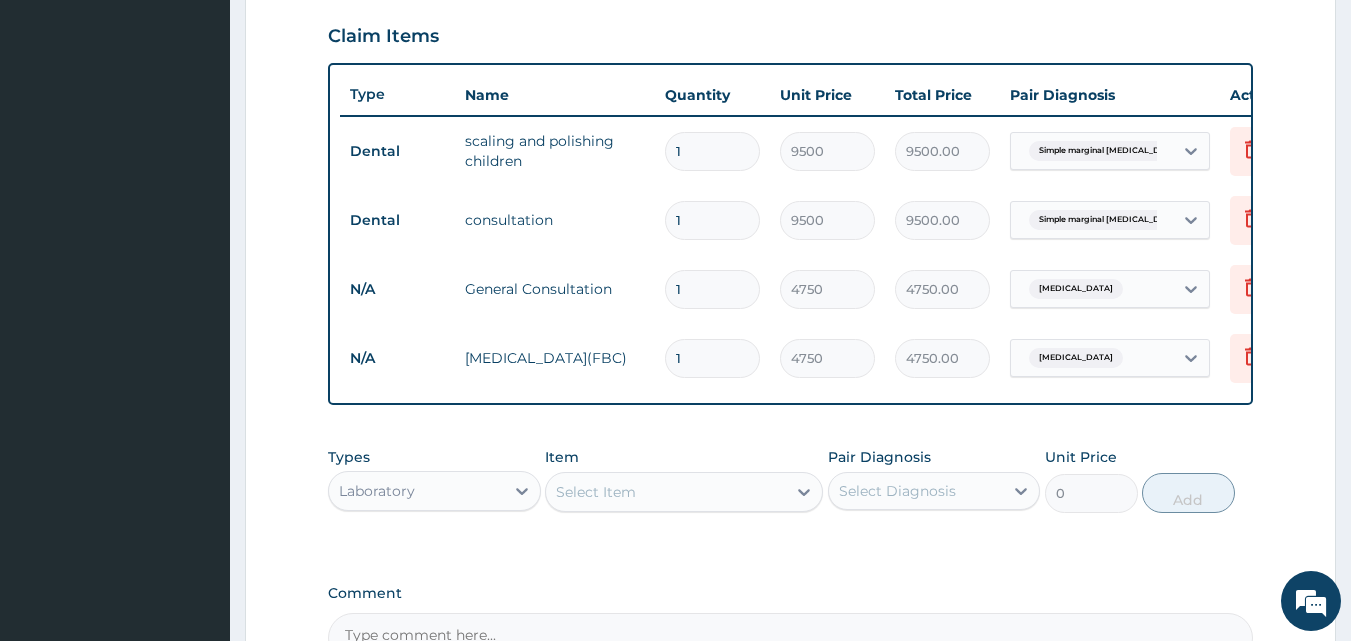 click on "Select Item" at bounding box center (596, 492) 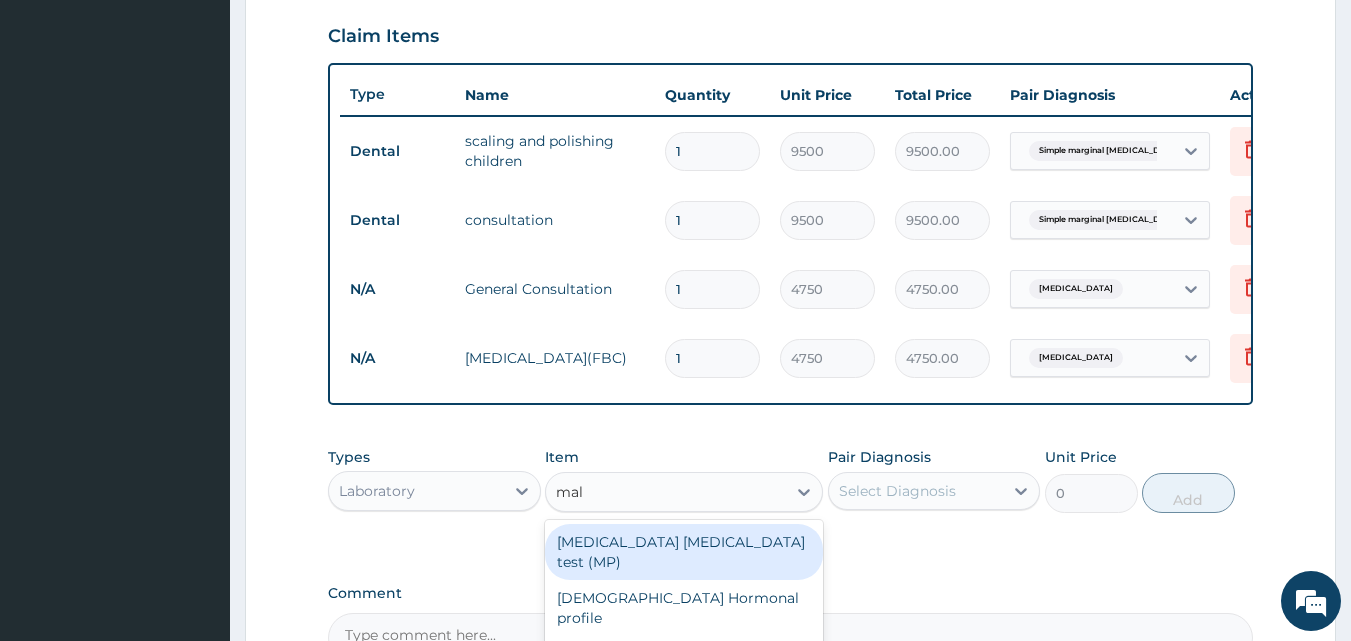 type on "mala" 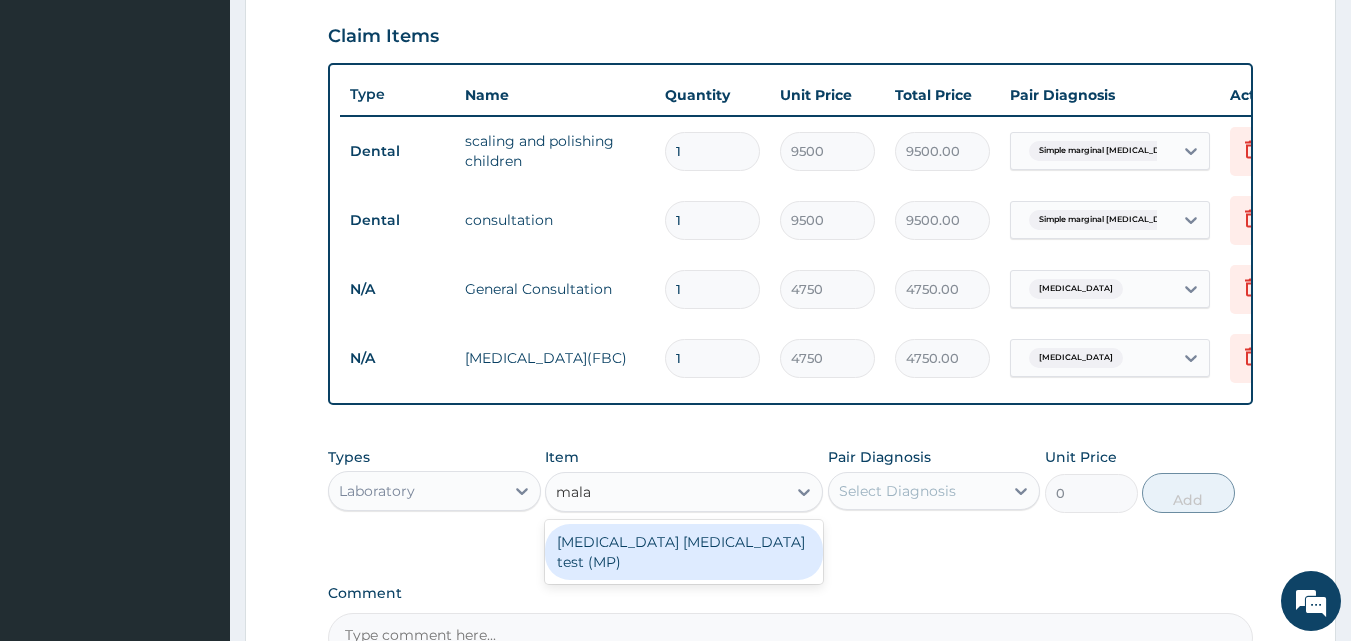 type 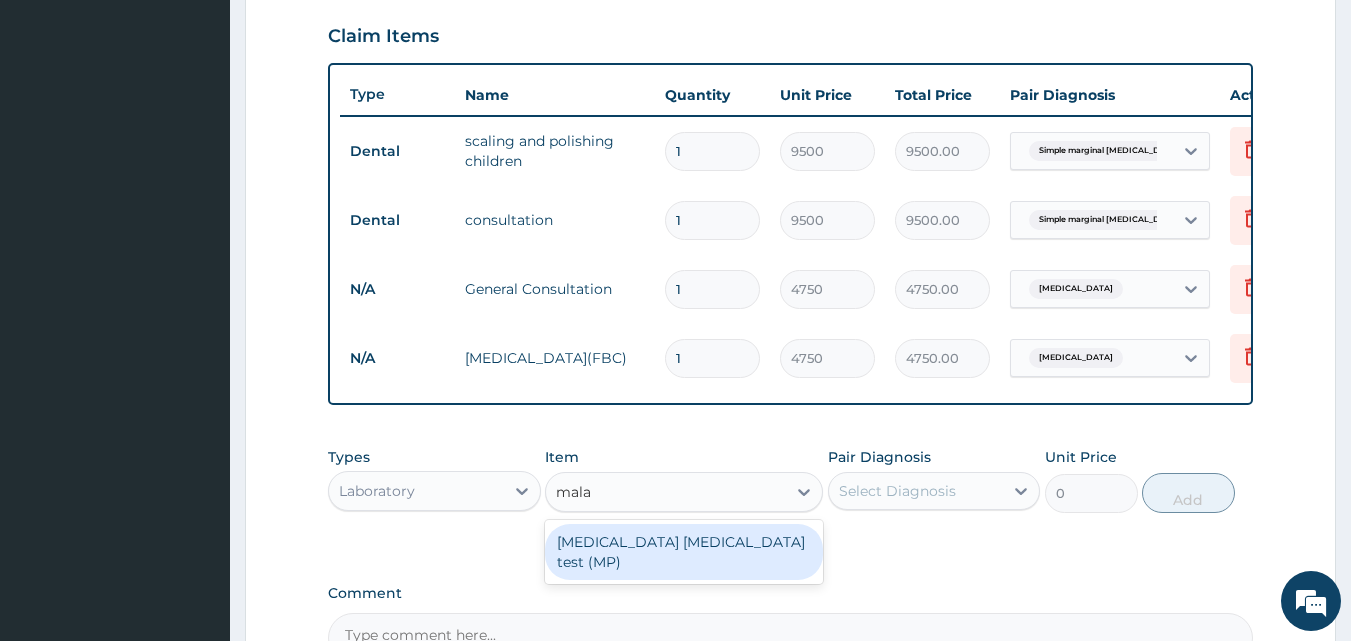 type on "2375" 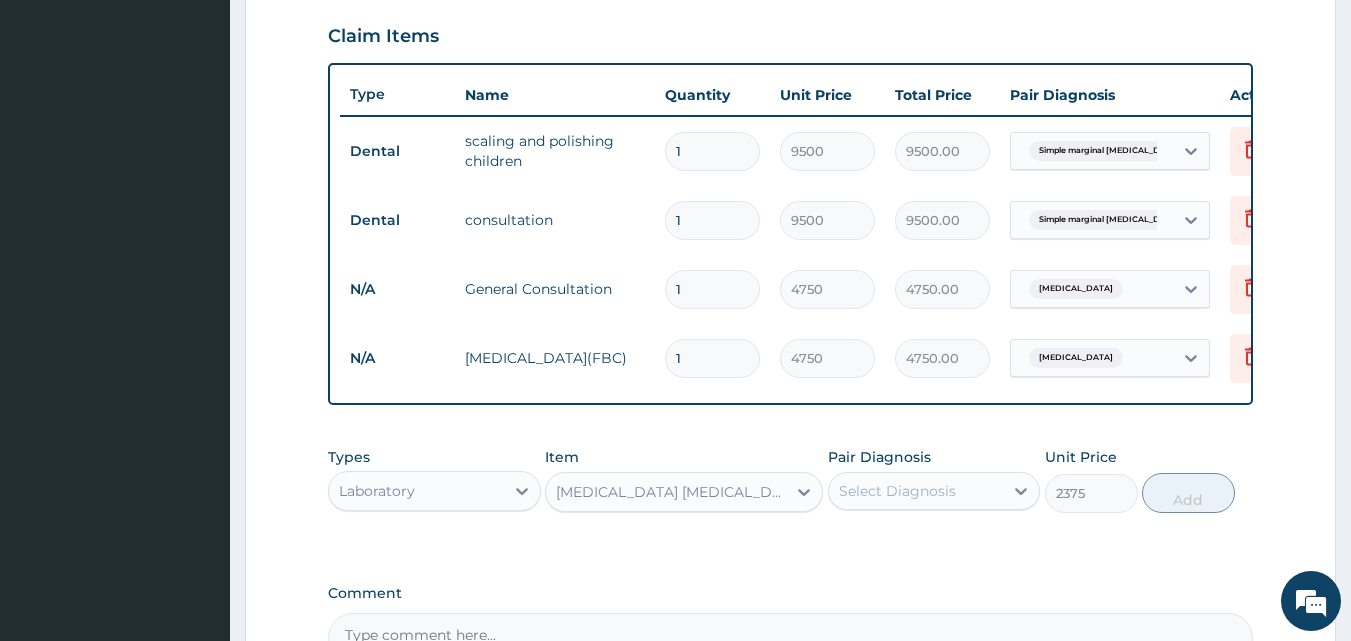 click on "Select Diagnosis" at bounding box center (916, 491) 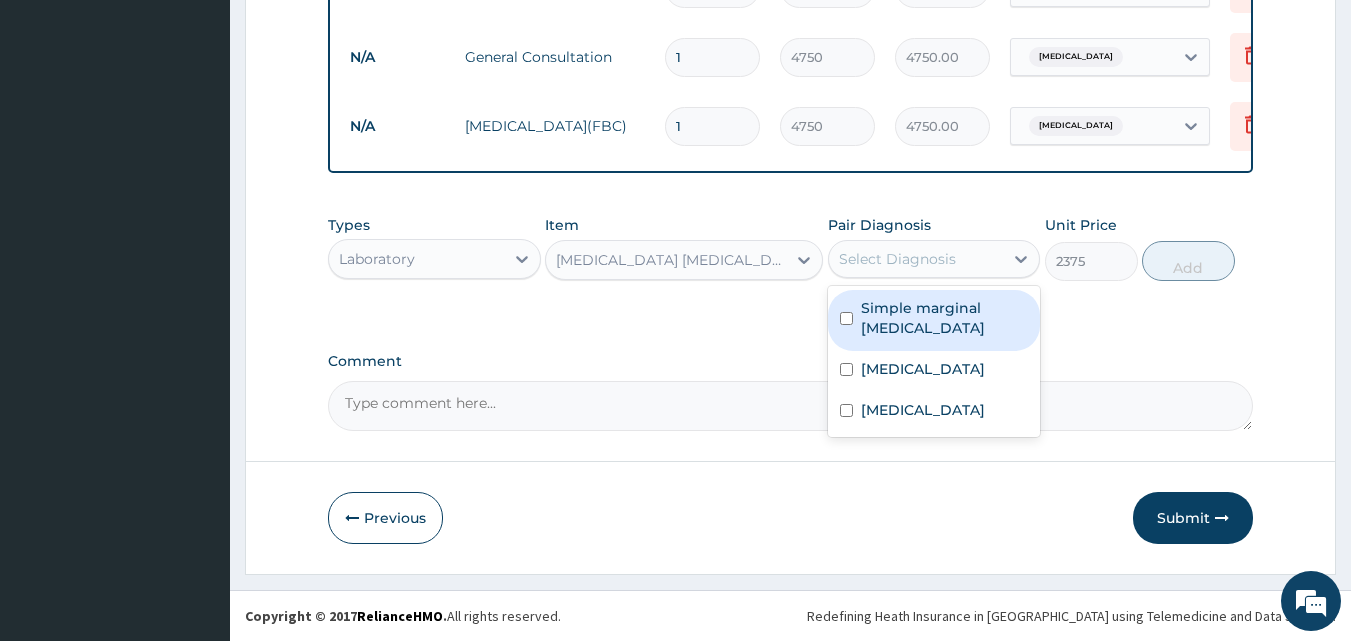 scroll, scrollTop: 928, scrollLeft: 0, axis: vertical 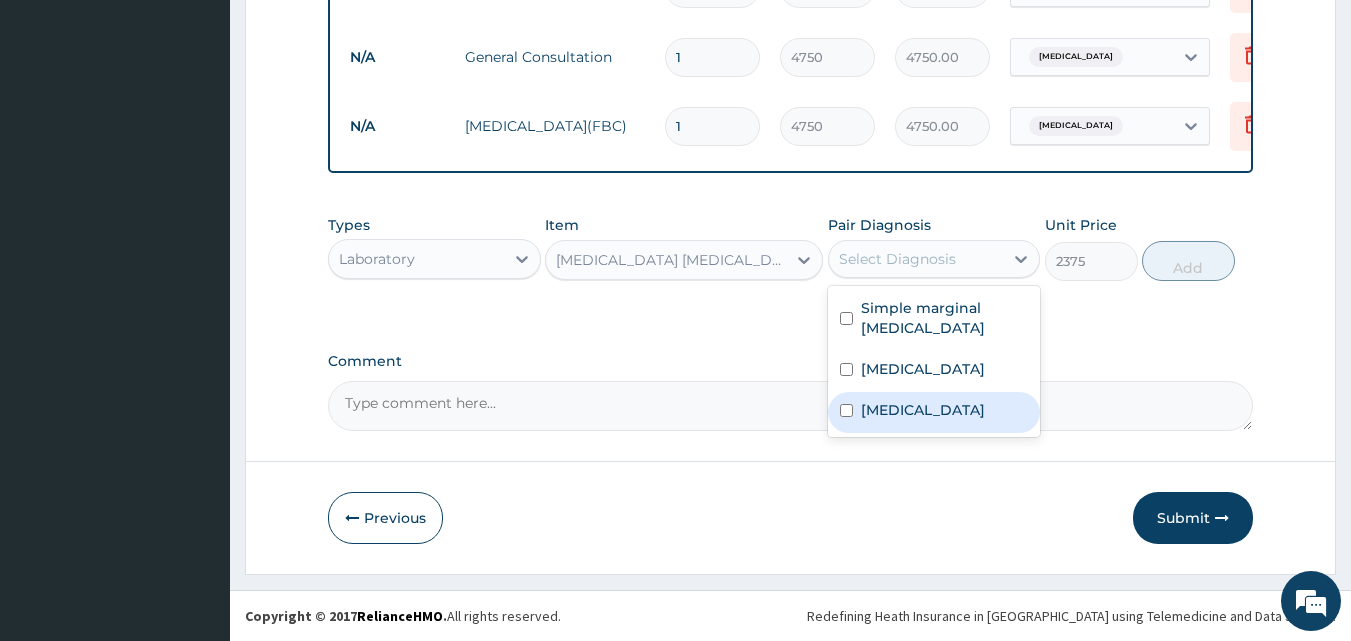 click on "Malaria" at bounding box center (934, 412) 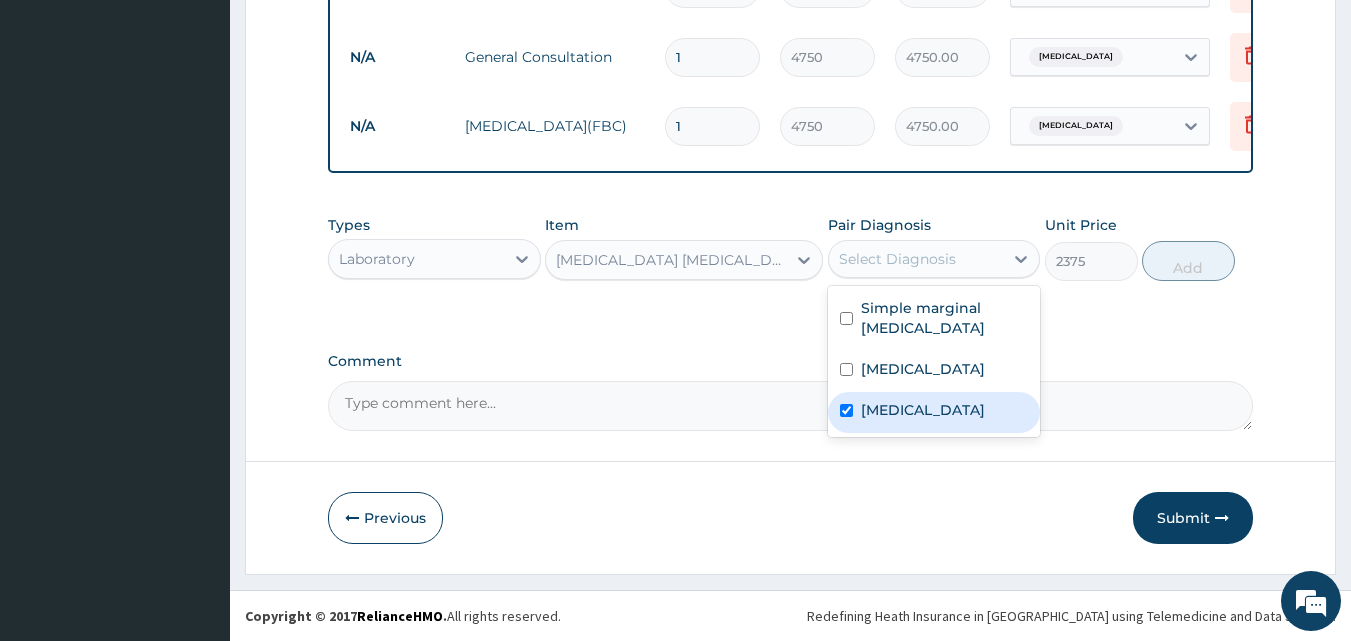 checkbox on "true" 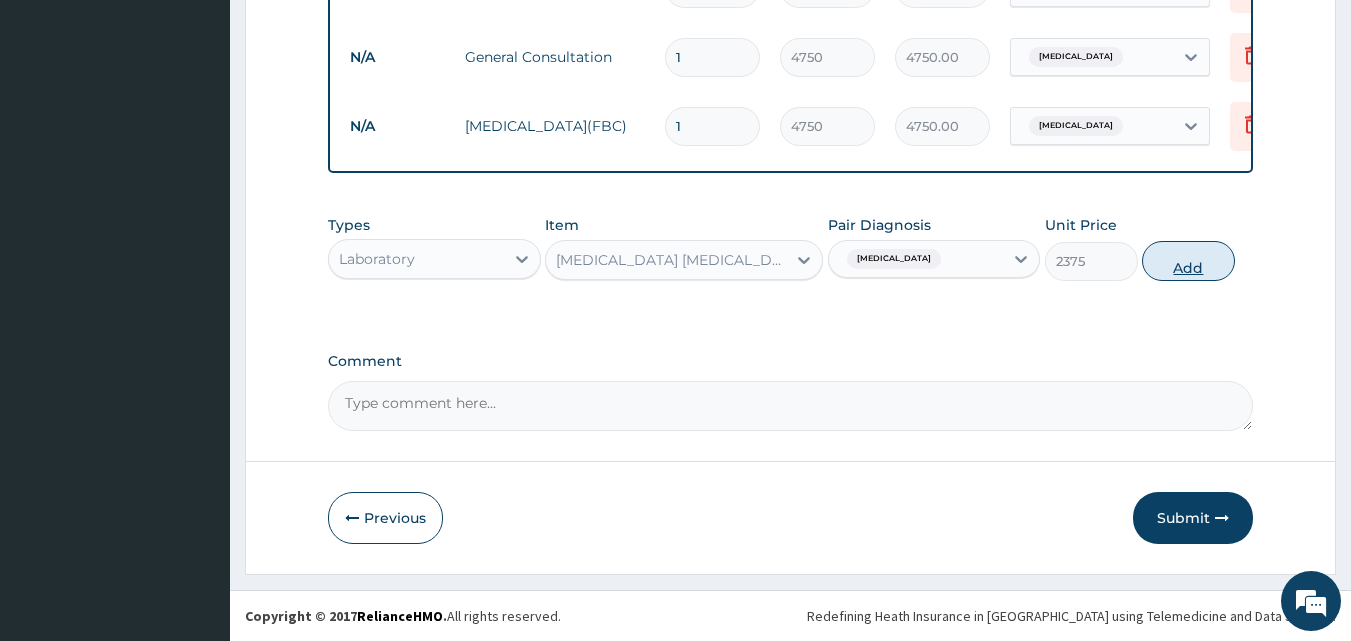 click on "Add" at bounding box center (1188, 261) 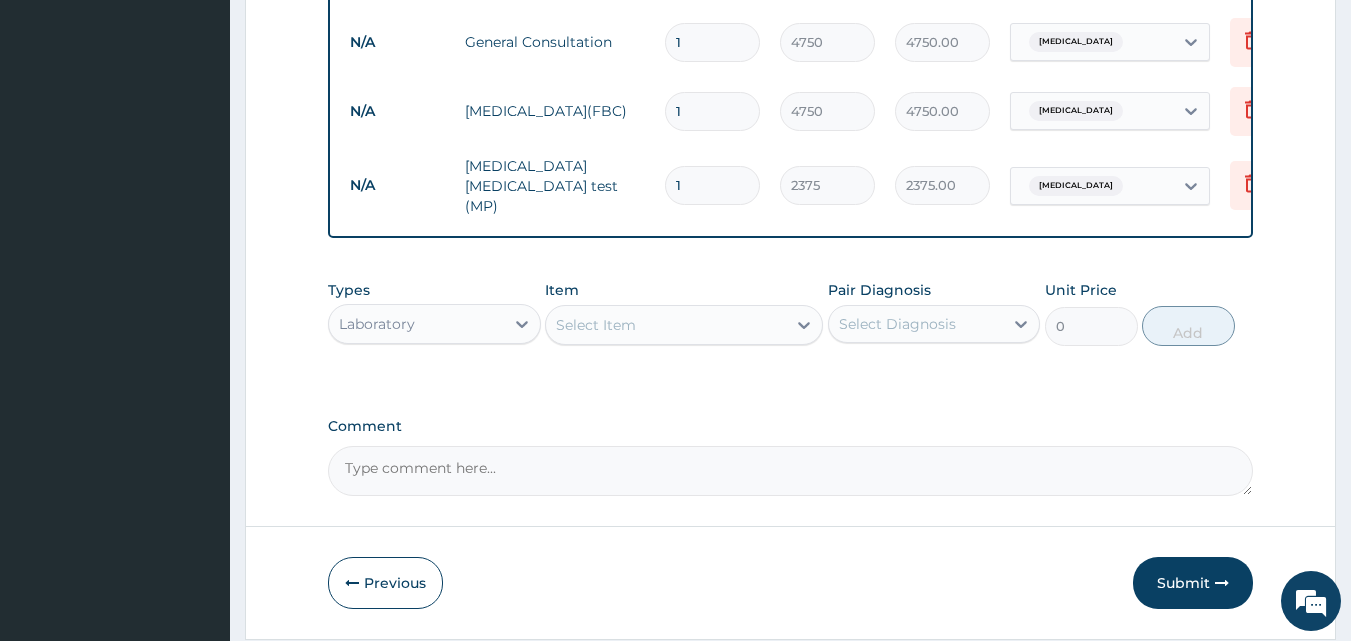 click on "Laboratory" at bounding box center [416, 324] 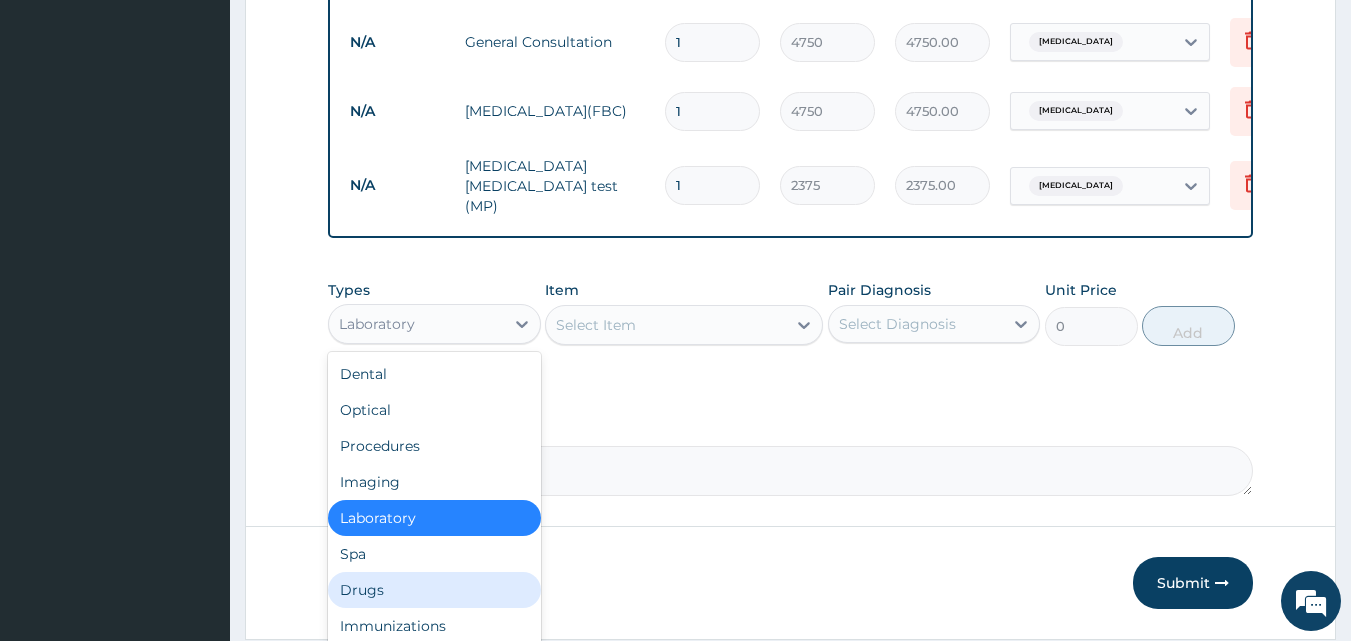 click on "Drugs" at bounding box center [434, 590] 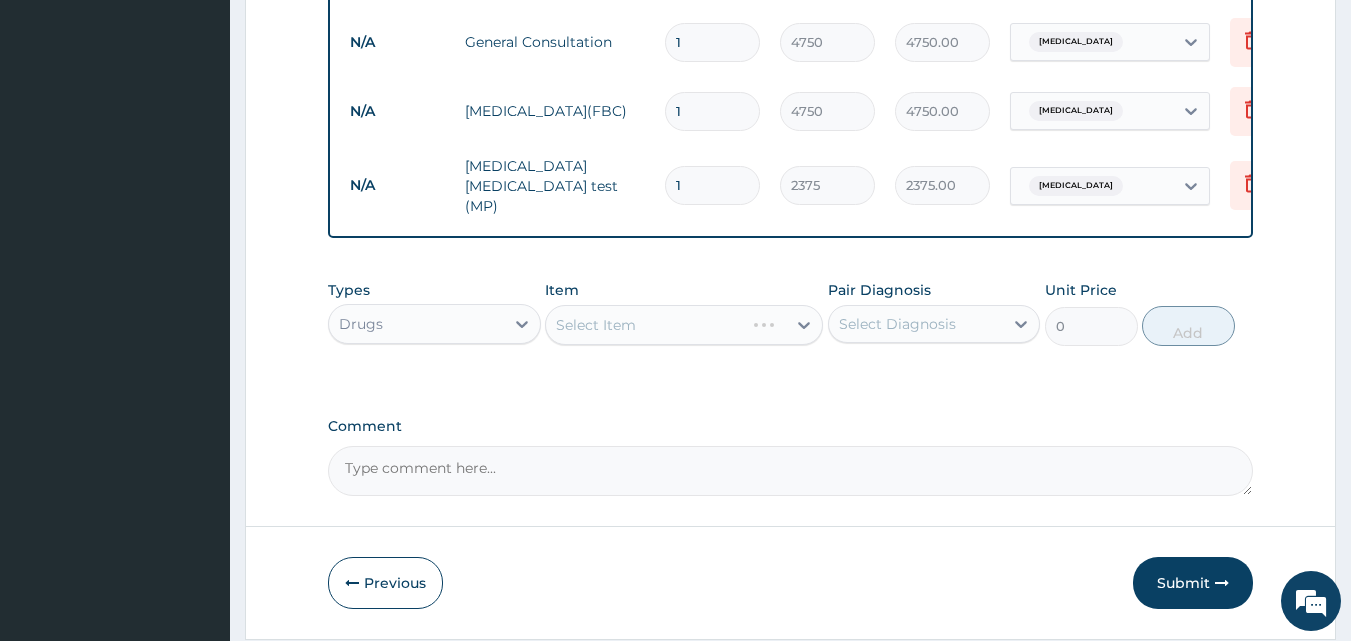 click on "Select Item" at bounding box center [684, 325] 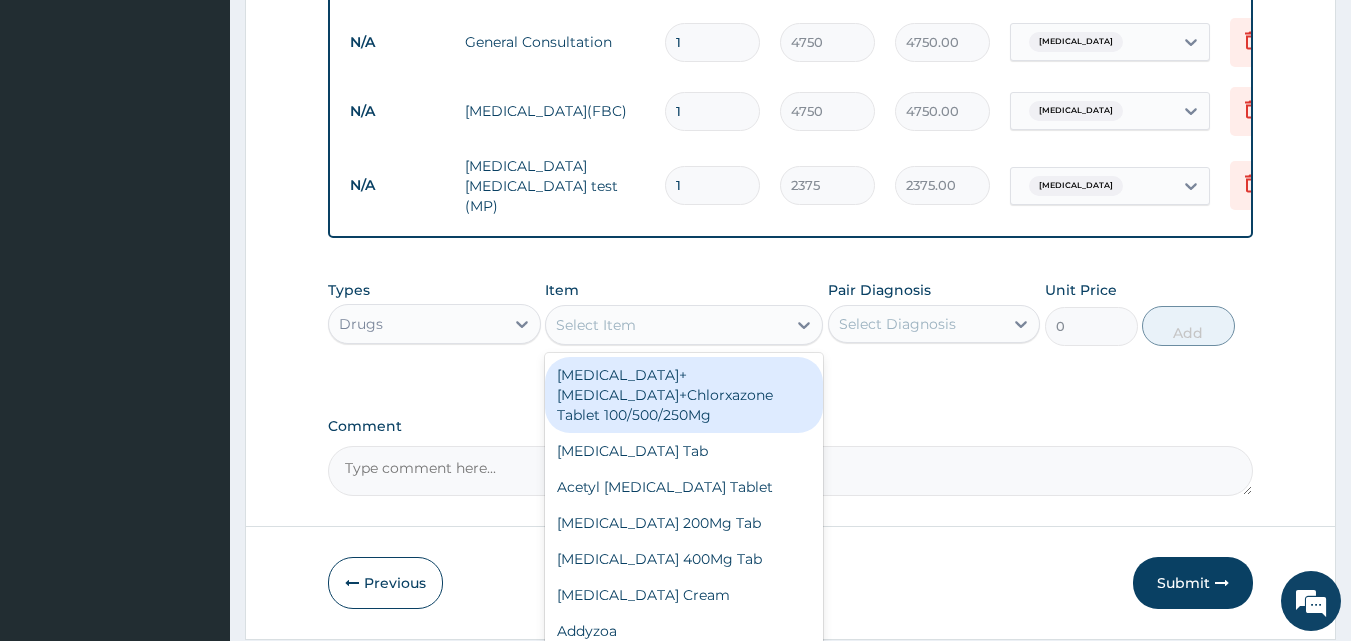 click on "Select Item" at bounding box center [666, 325] 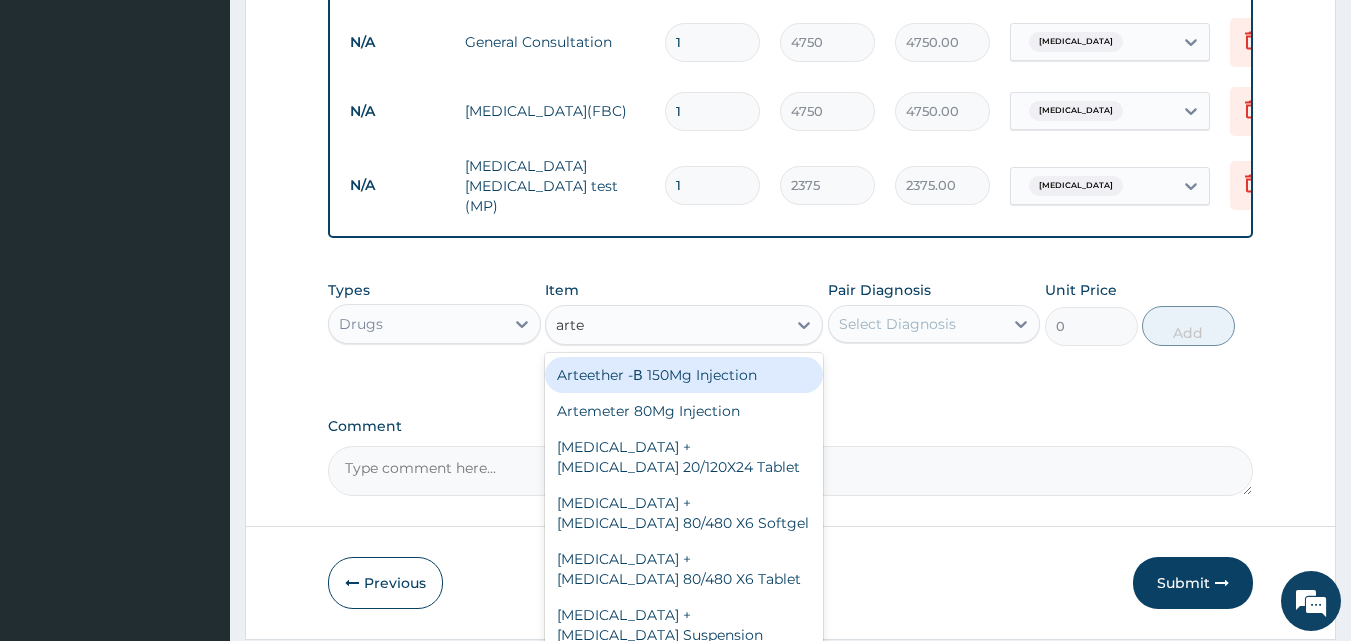 type on "artem" 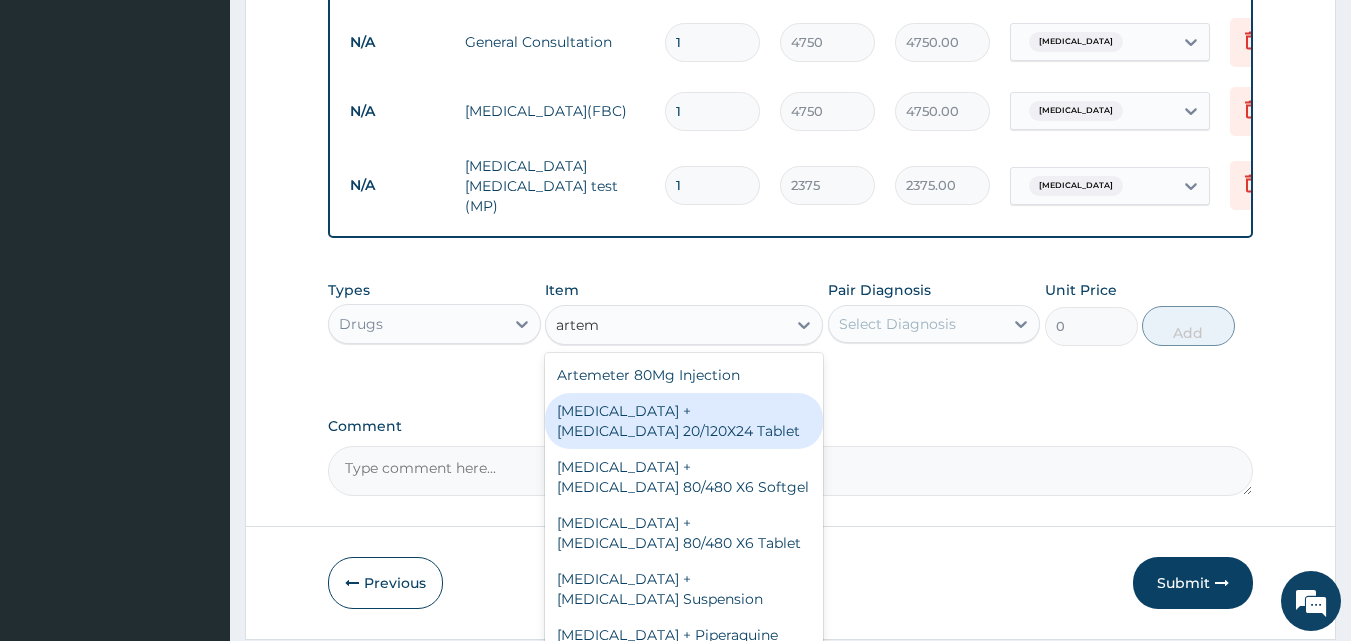 click on "Artemether + Lumefantrine 20/120X24 Tablet" at bounding box center [684, 421] 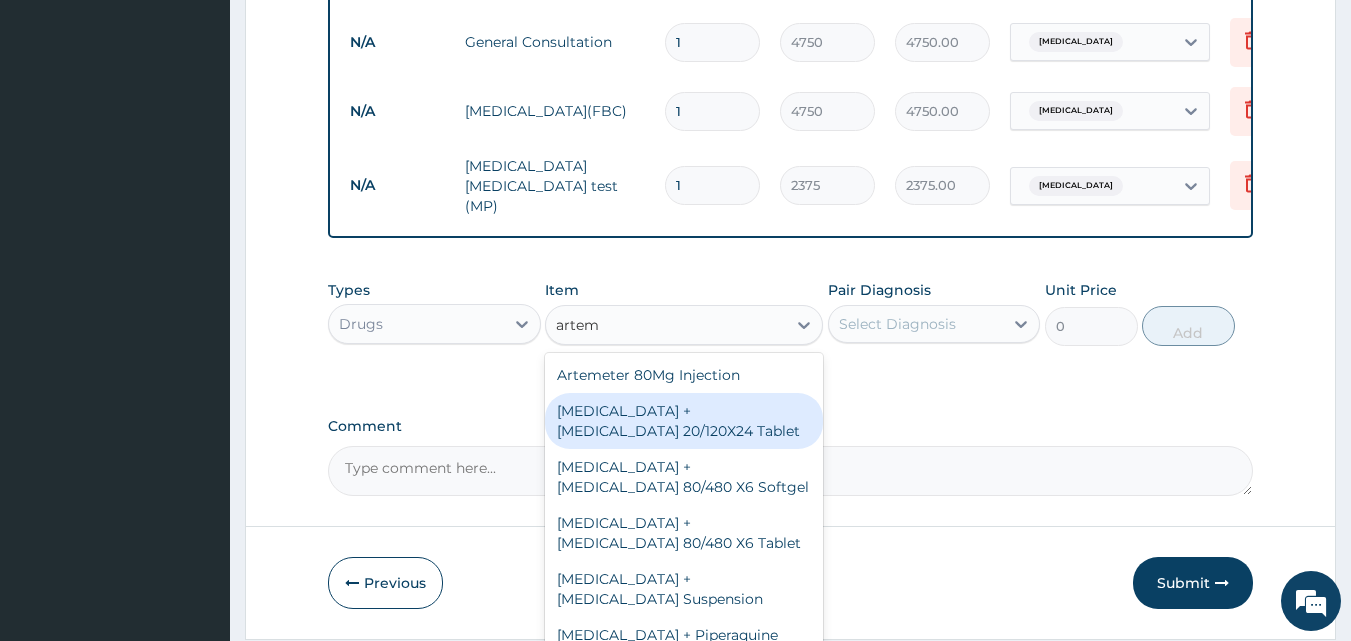 type 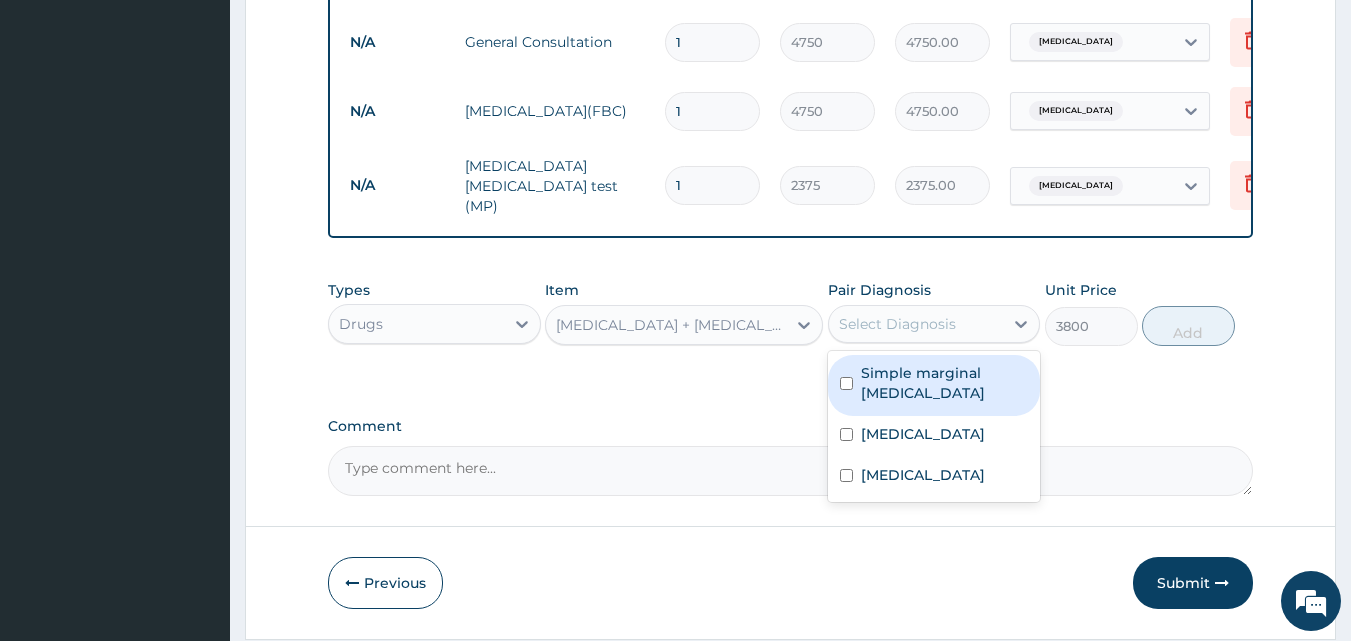 click on "Select Diagnosis" at bounding box center (897, 324) 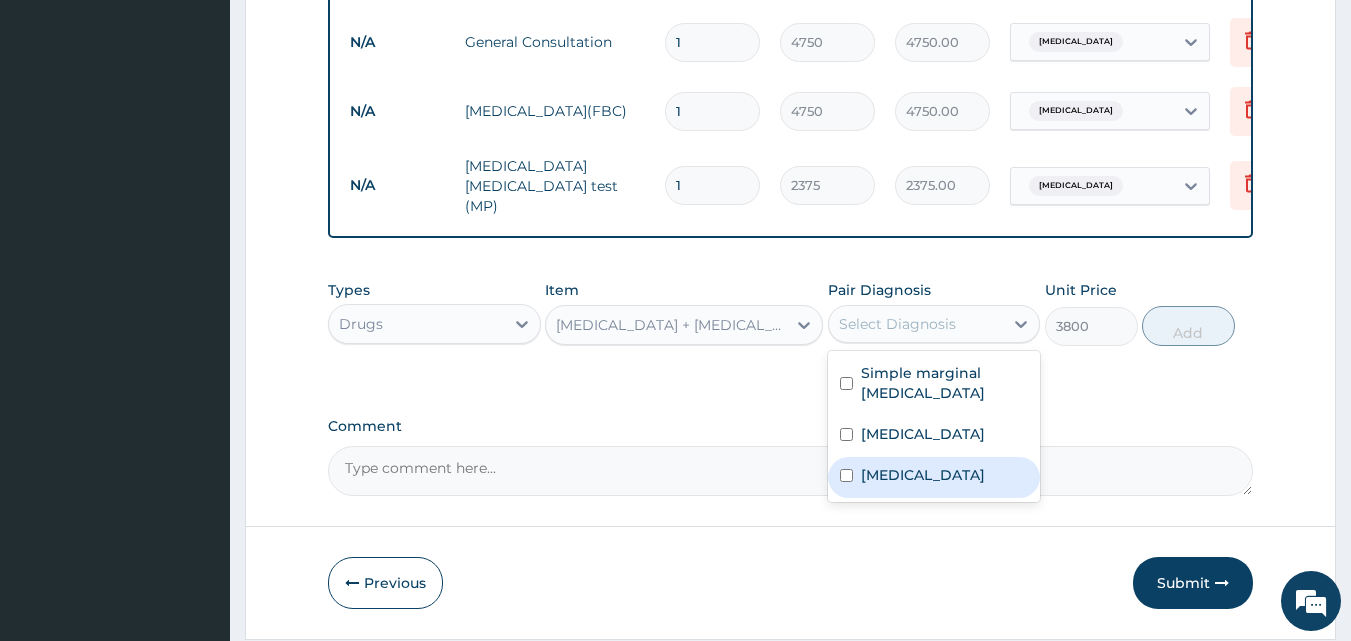 click on "Malaria" at bounding box center [923, 475] 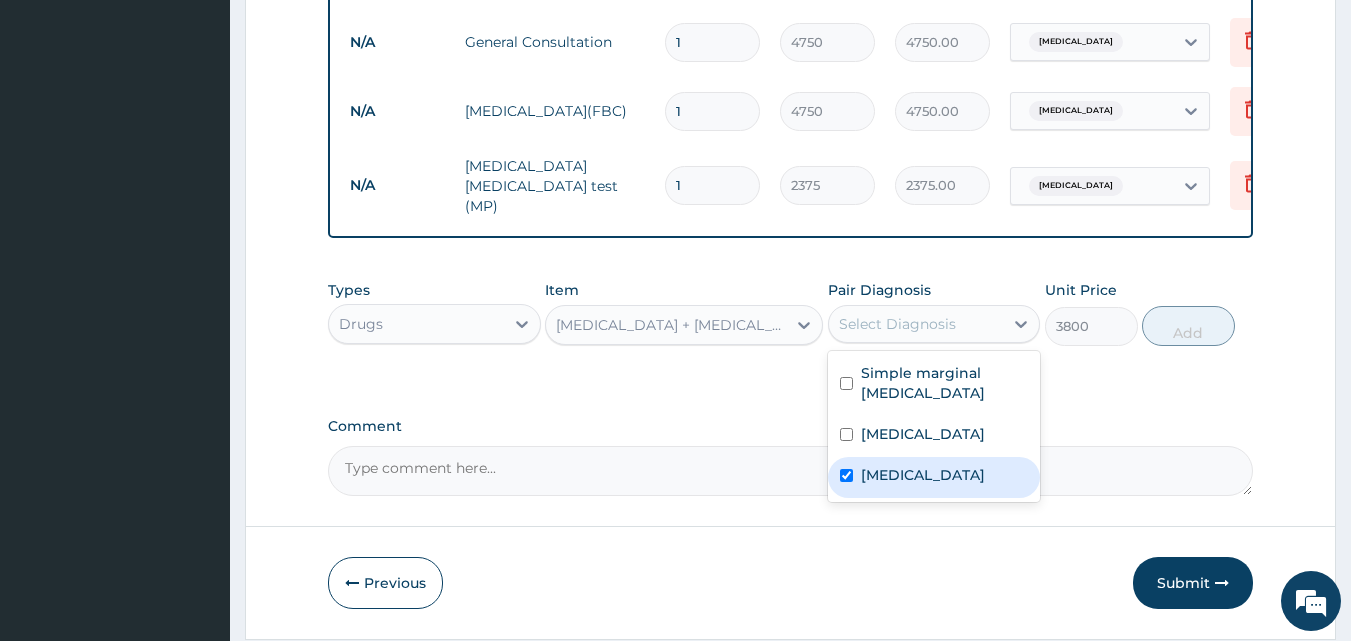 checkbox on "true" 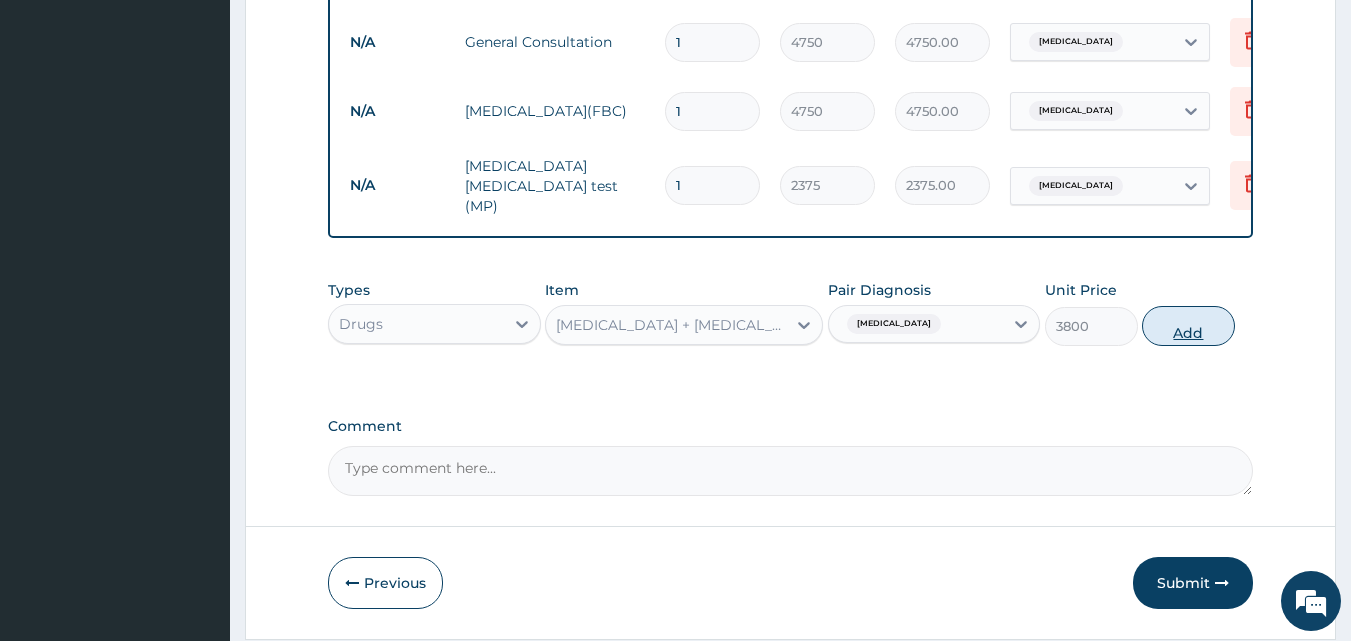 click on "Add" at bounding box center [1188, 326] 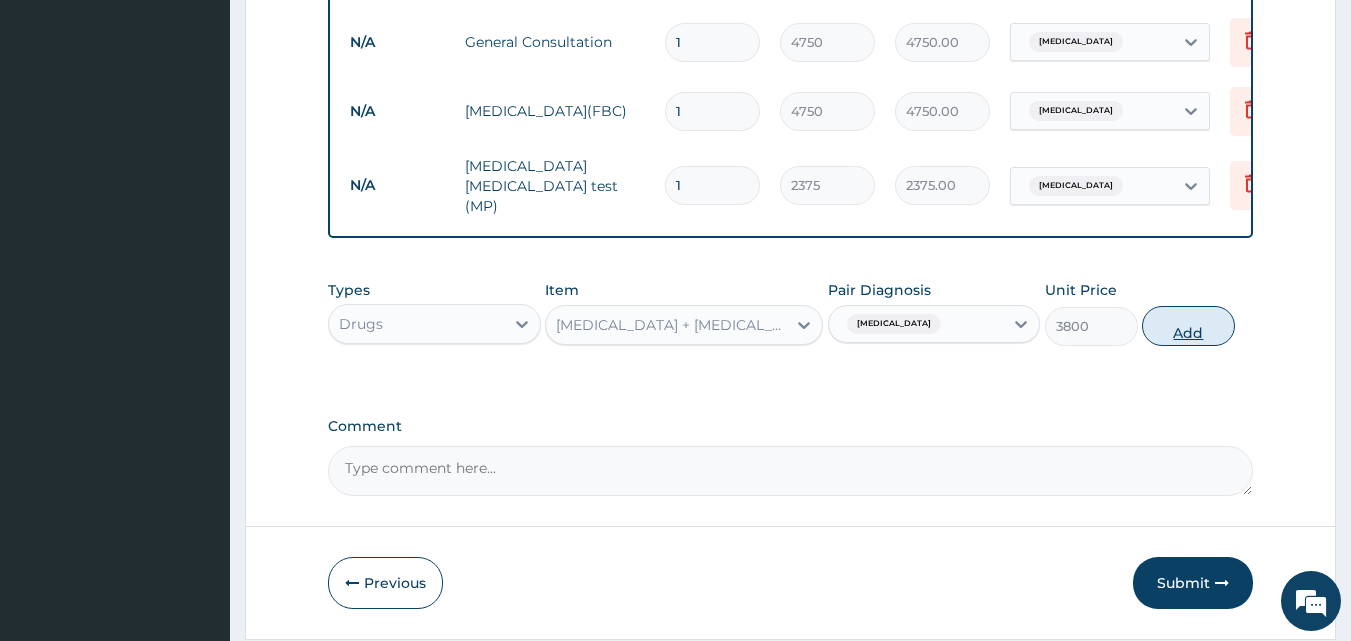 type on "0" 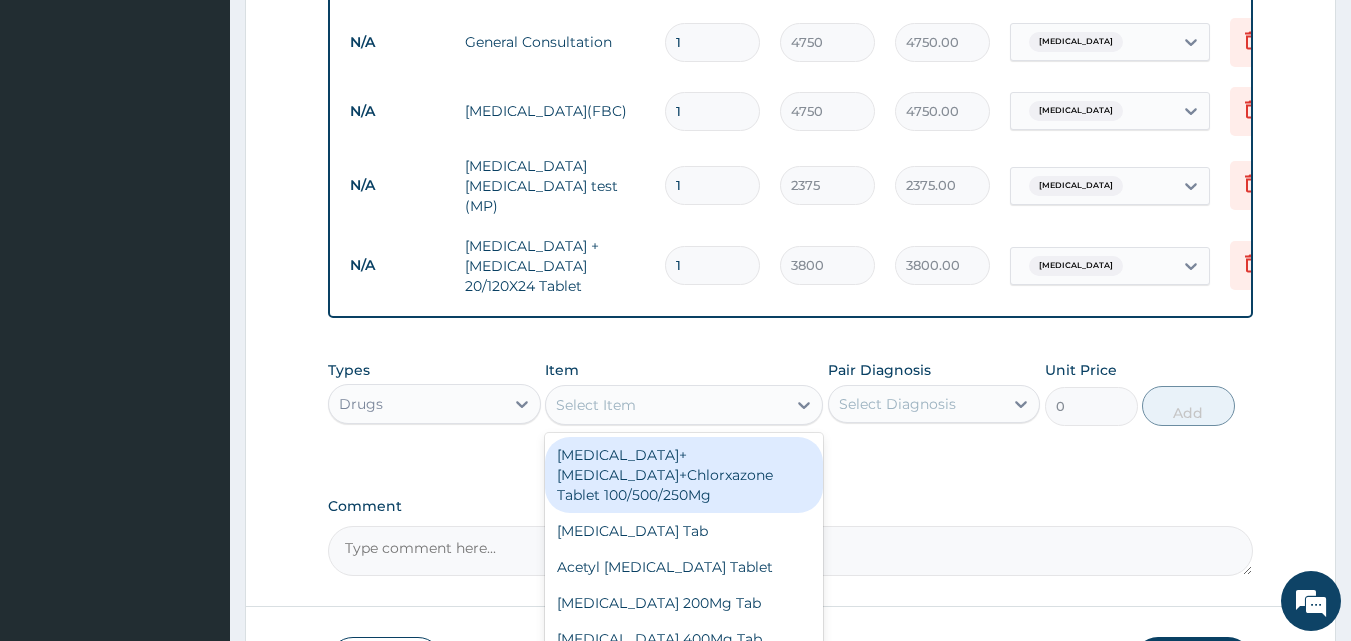 click on "Select Item" at bounding box center [596, 405] 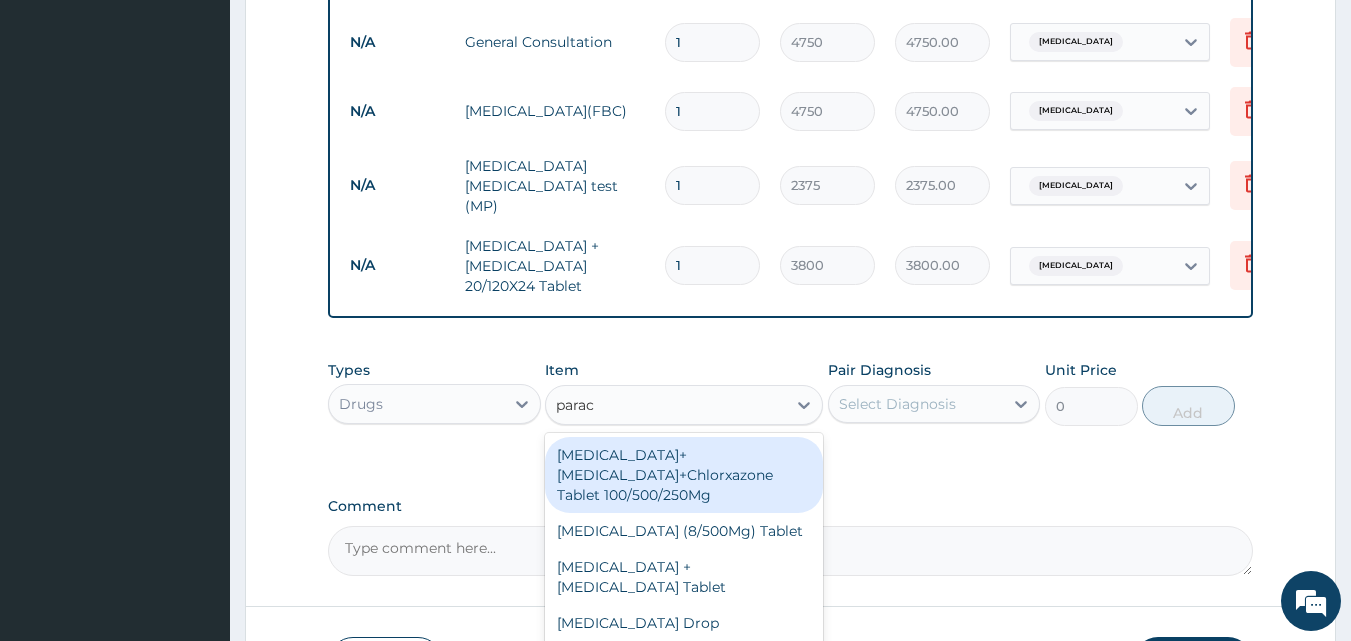 type on "parace" 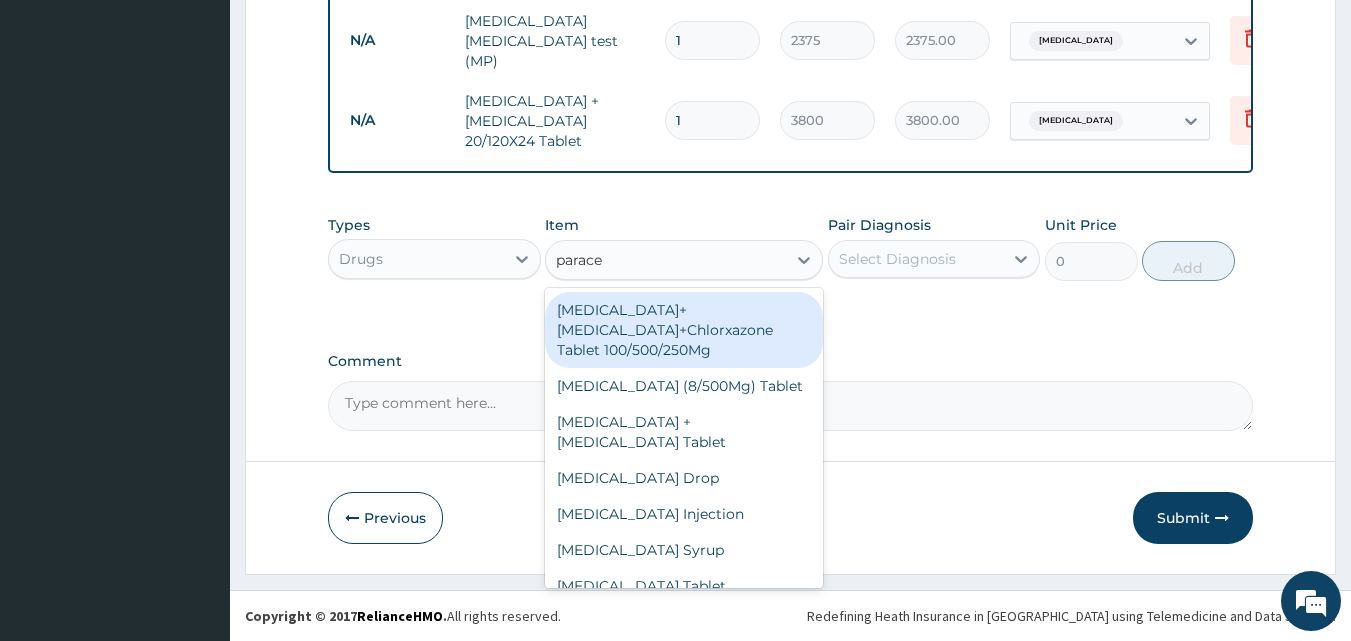 scroll, scrollTop: 1077, scrollLeft: 0, axis: vertical 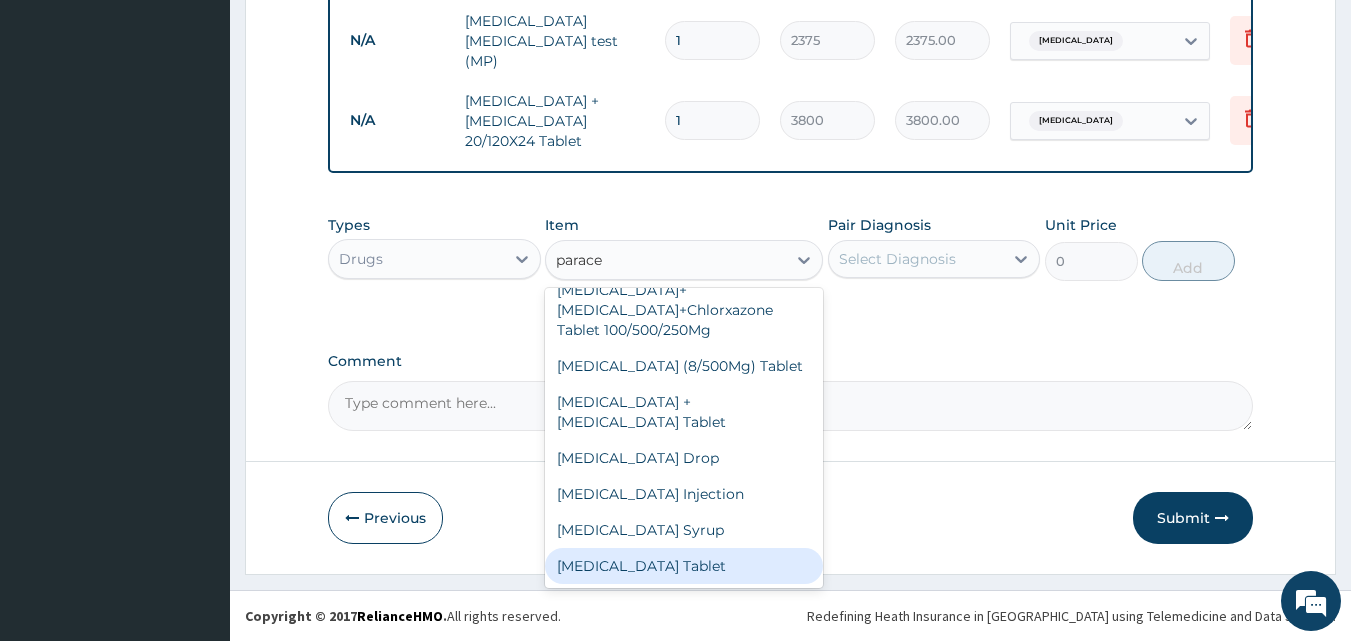 click on "Paracetamol Tablet" at bounding box center [684, 566] 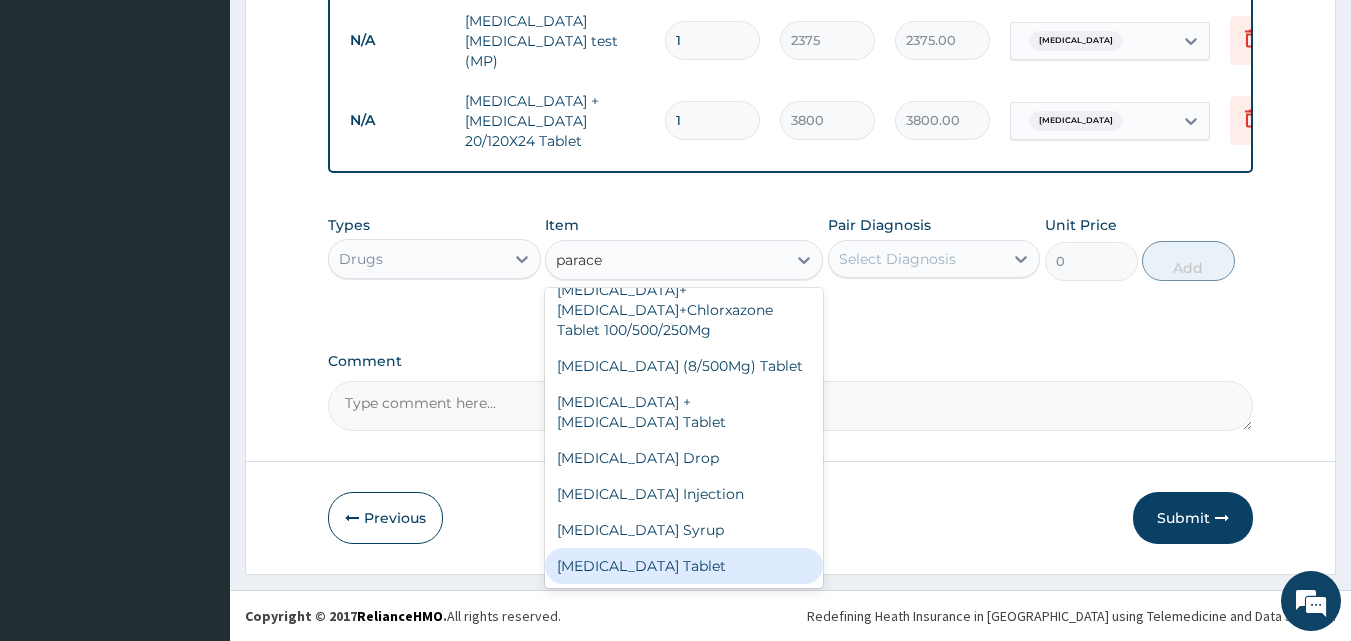 type 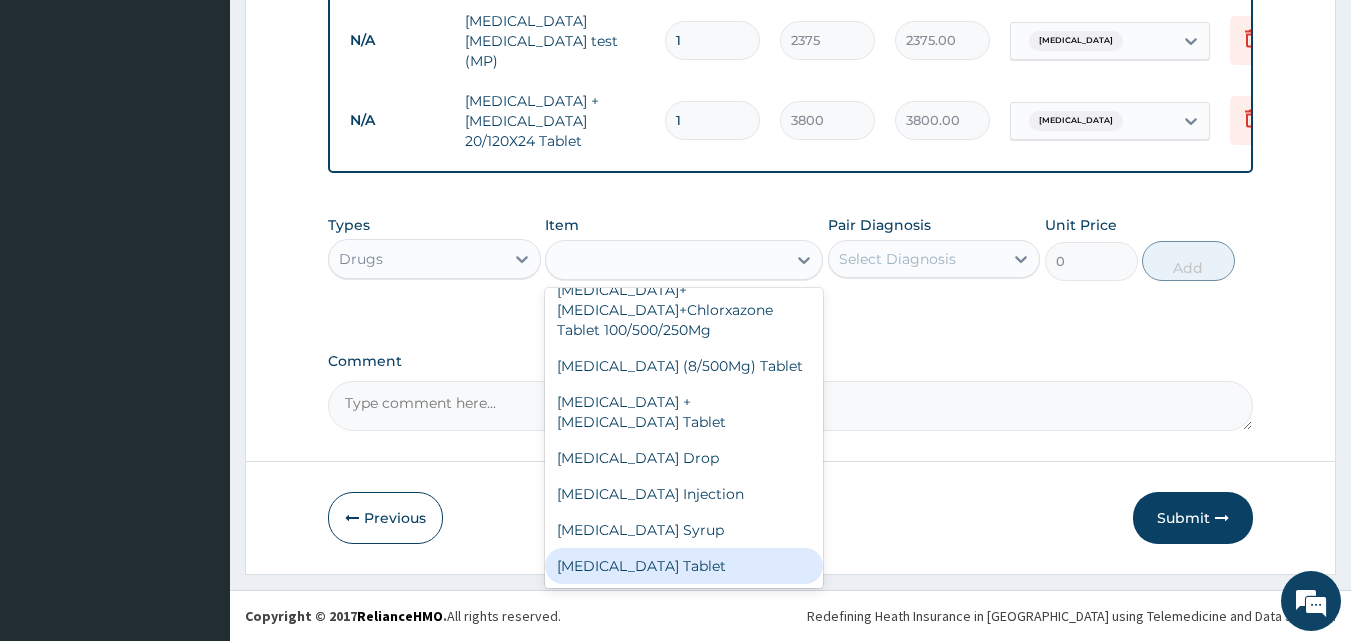 type on "47.5" 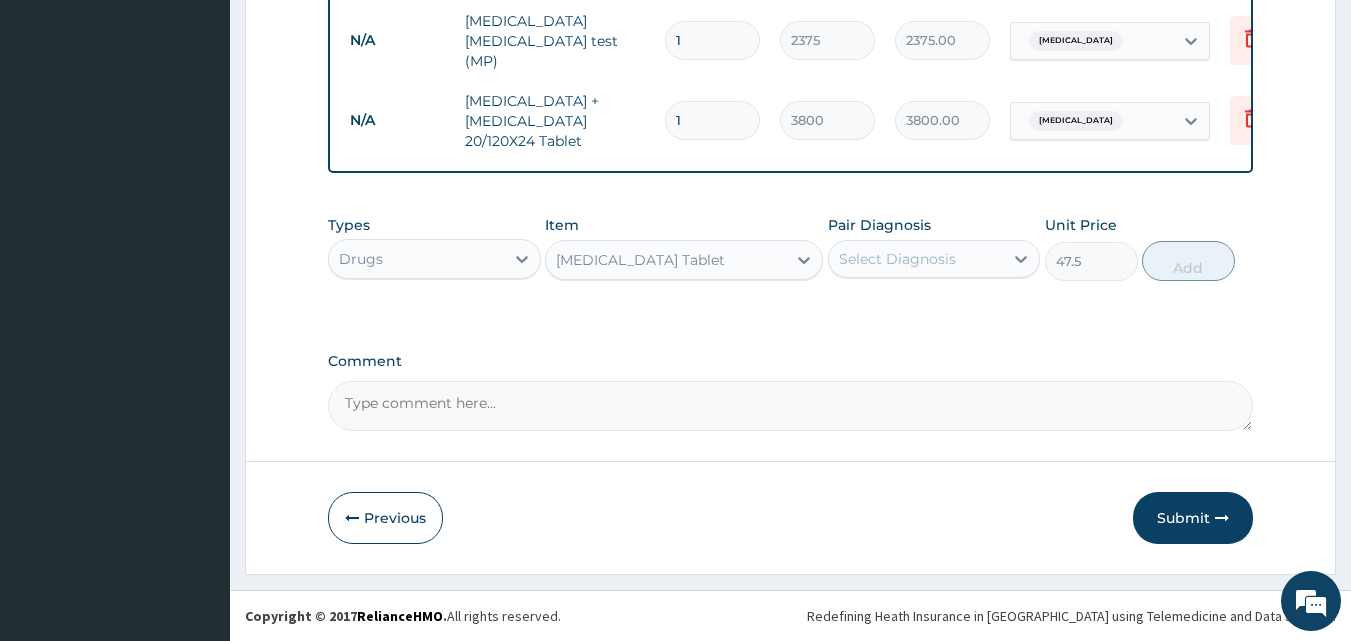 click on "Select Diagnosis" at bounding box center [897, 259] 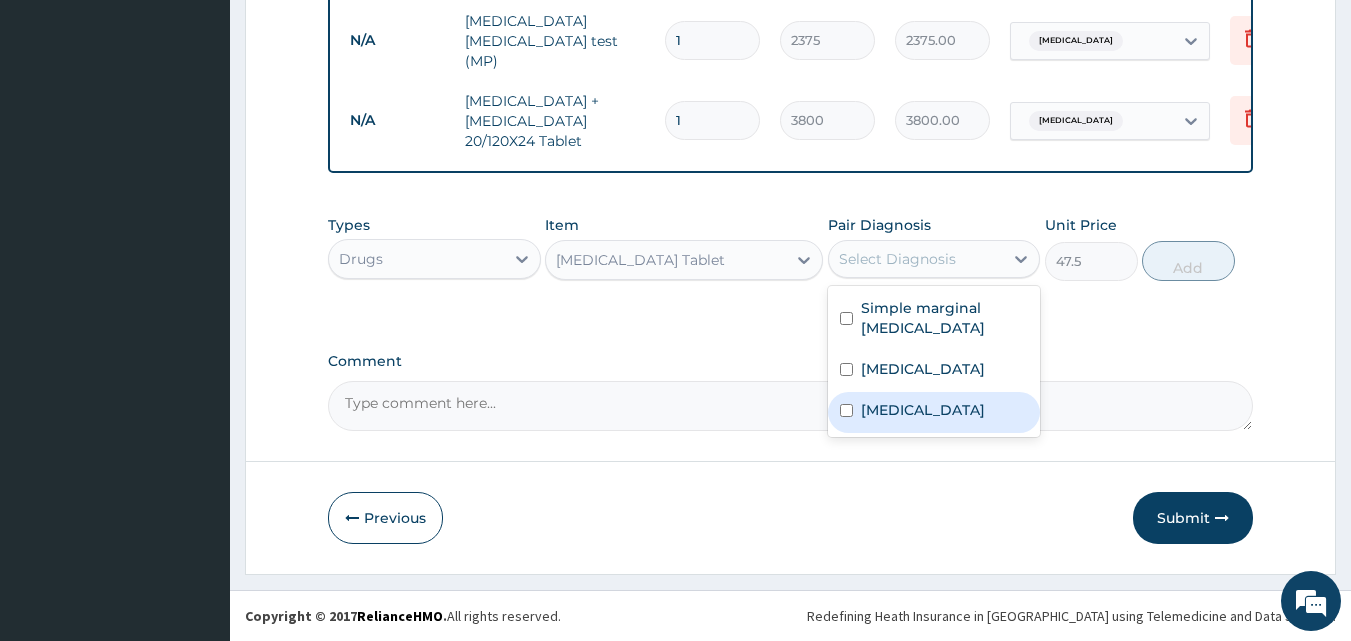 click on "Malaria" at bounding box center [934, 412] 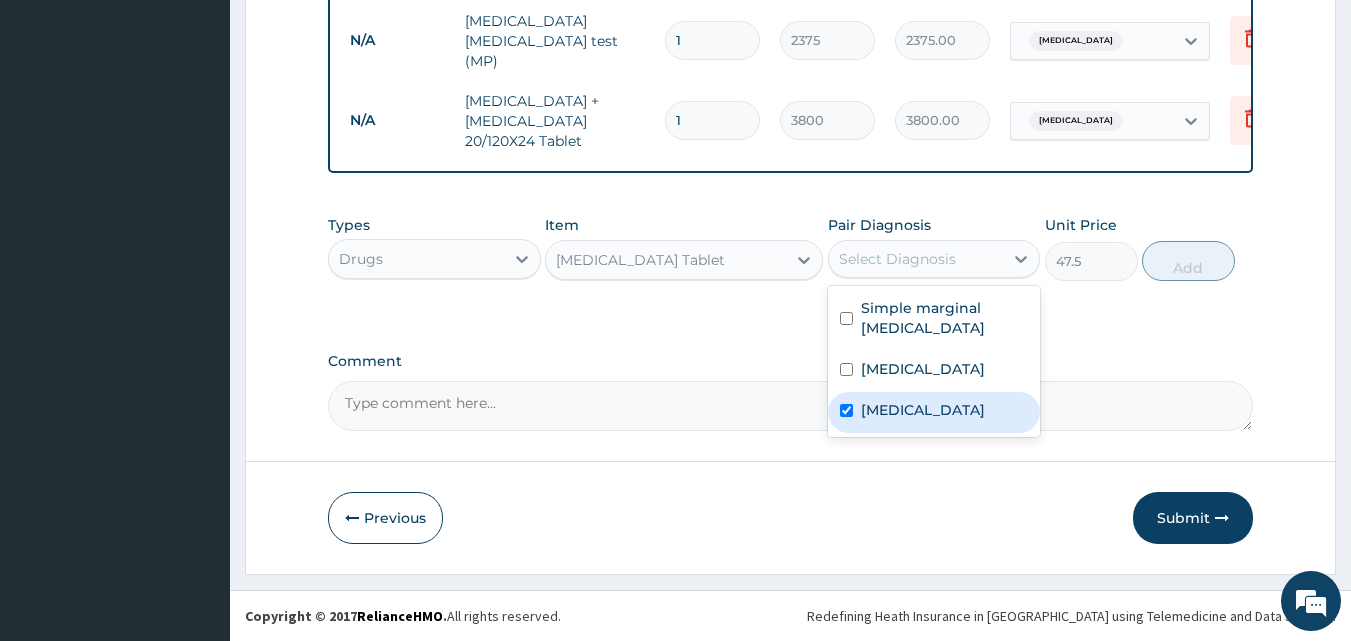 checkbox on "true" 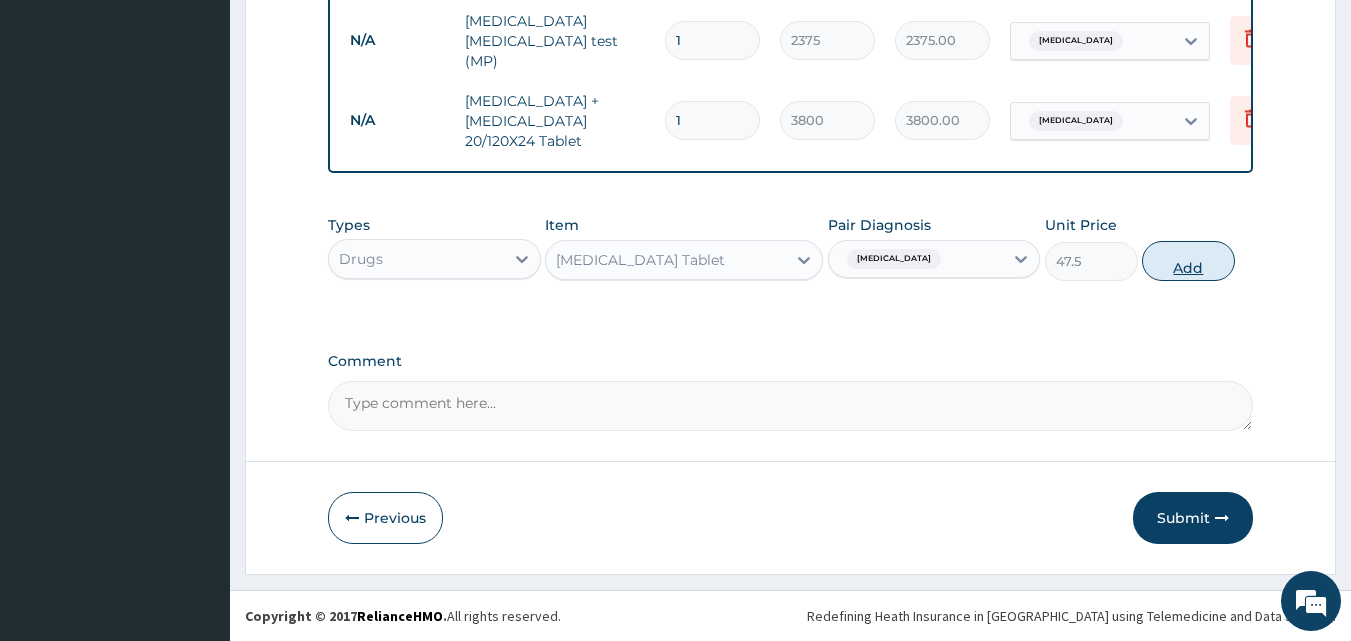 click on "Add" at bounding box center (1188, 261) 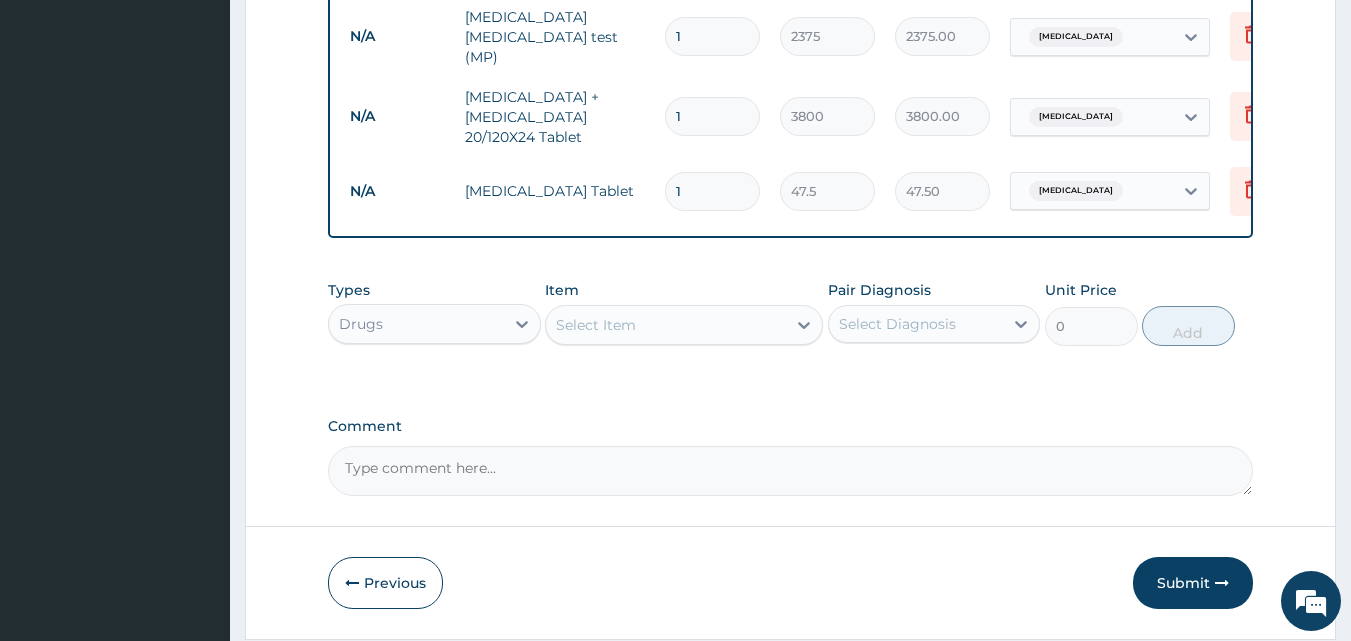 type on "18" 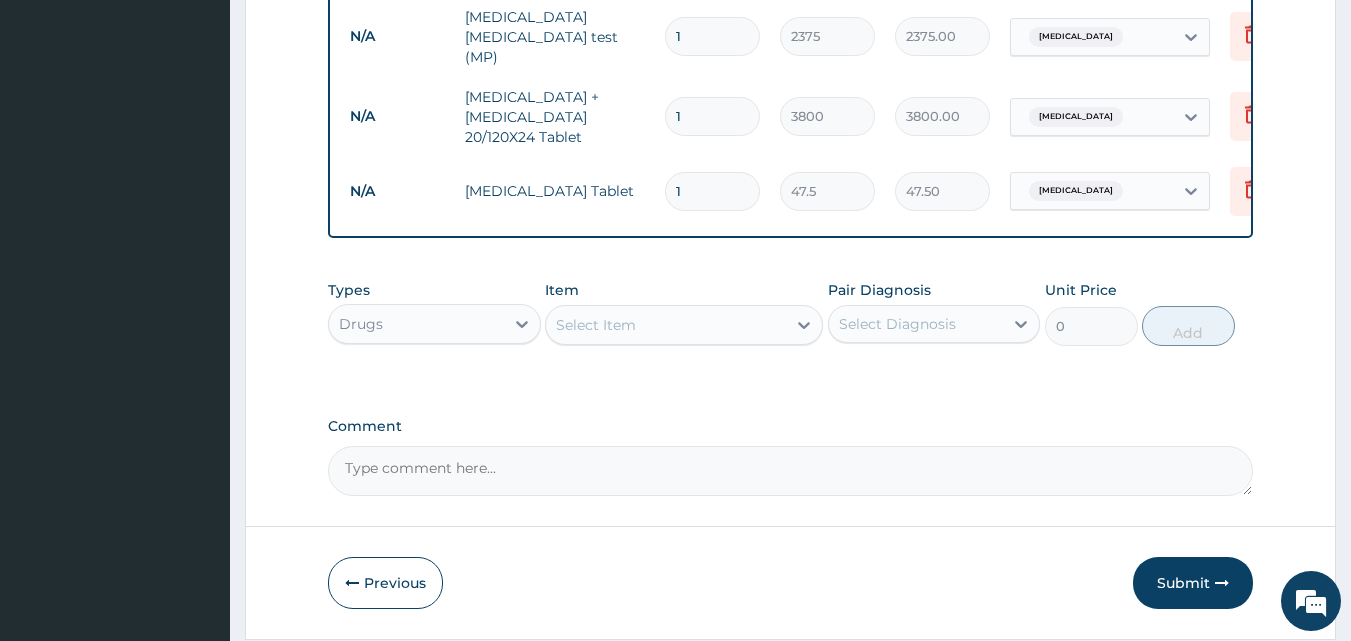 type on "855.00" 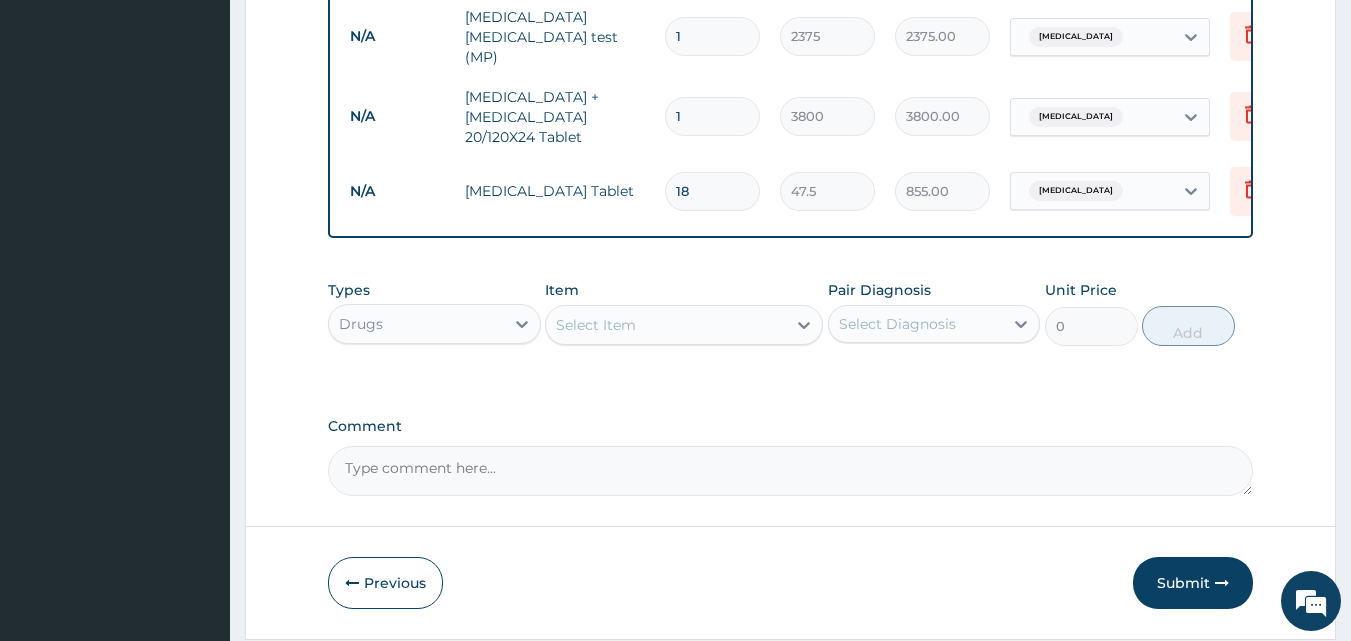 type on "18" 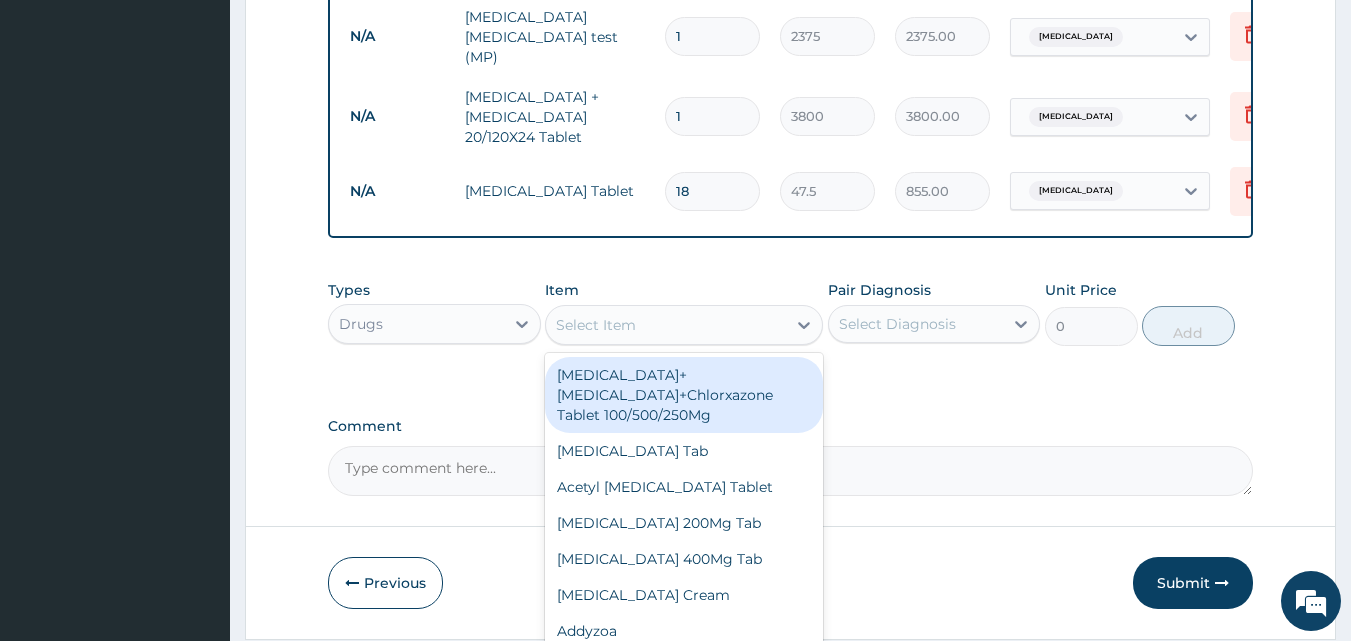 click on "Select Item" at bounding box center [596, 325] 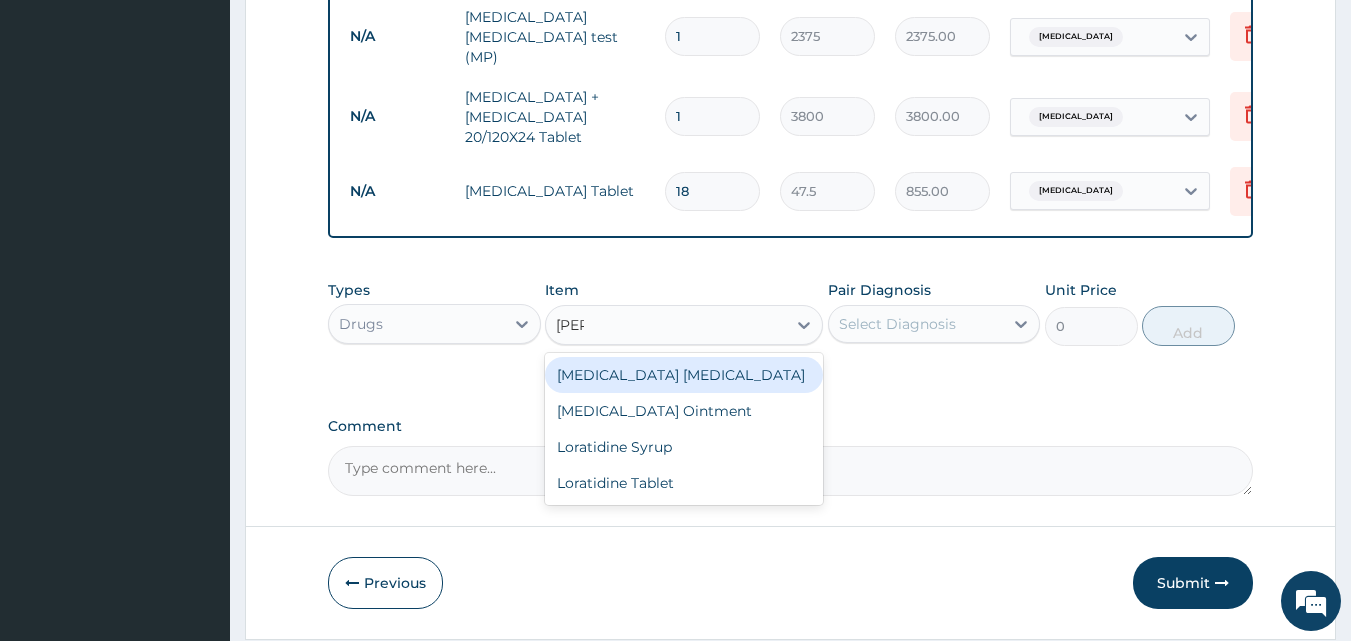 type on "lorat" 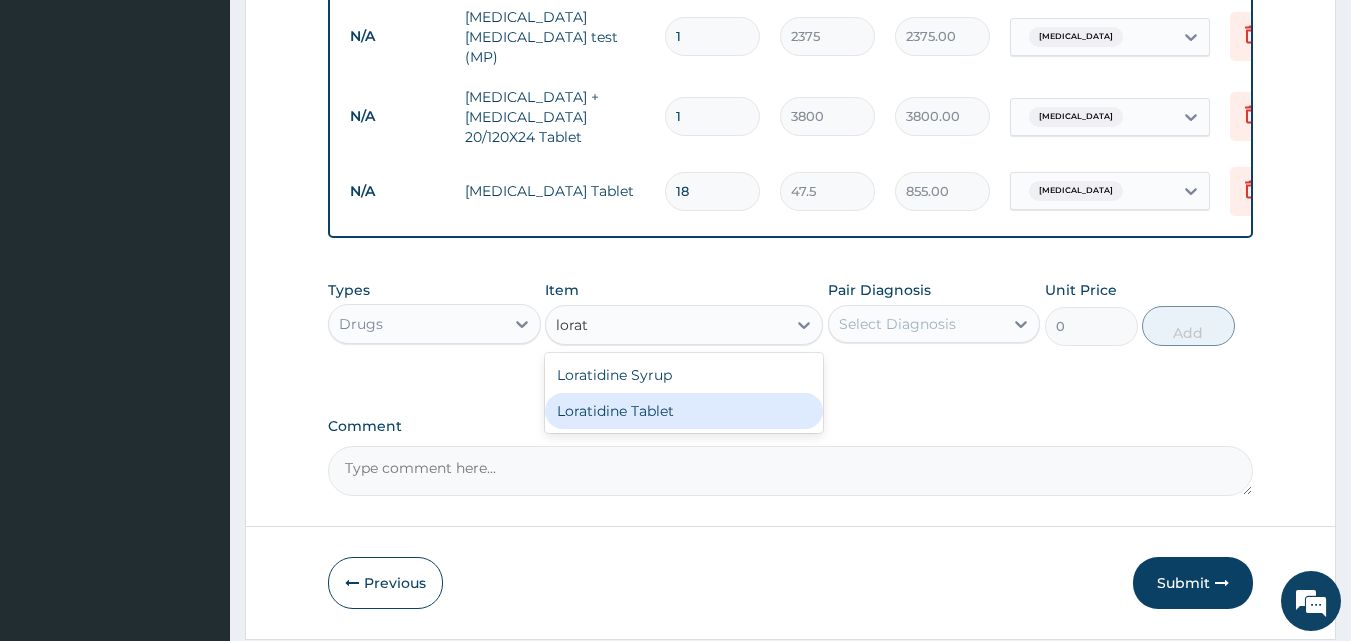click on "Loratidine Tablet" at bounding box center (684, 411) 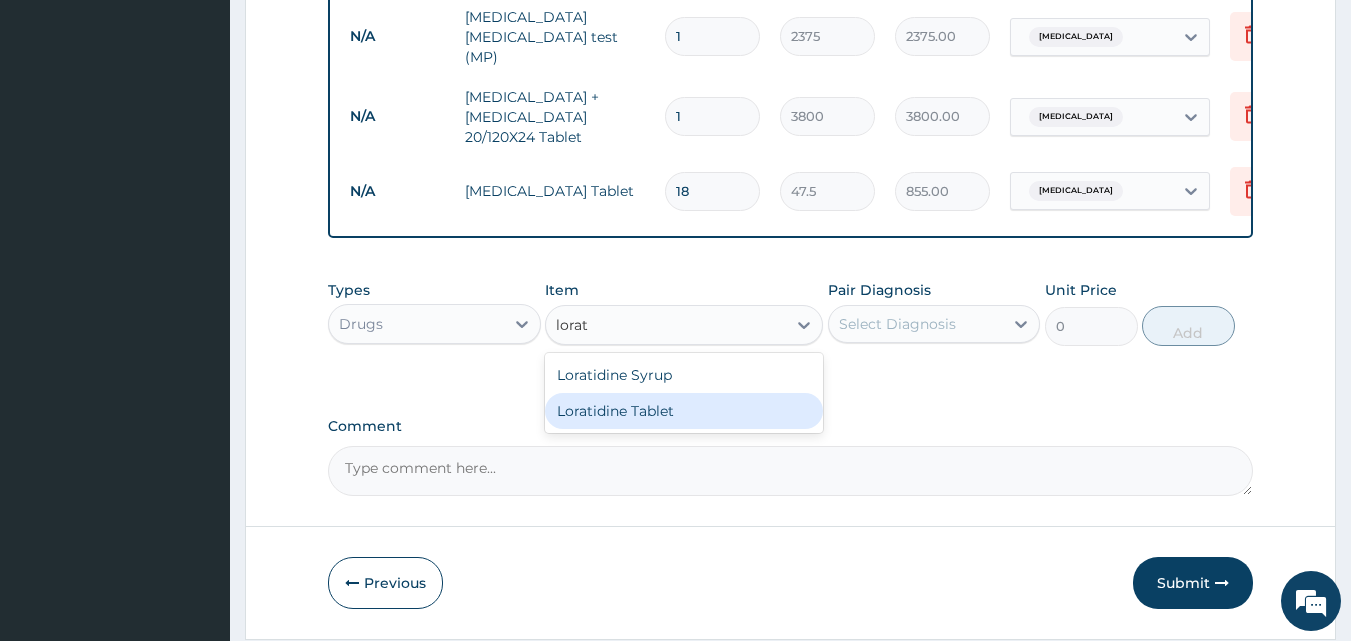 type 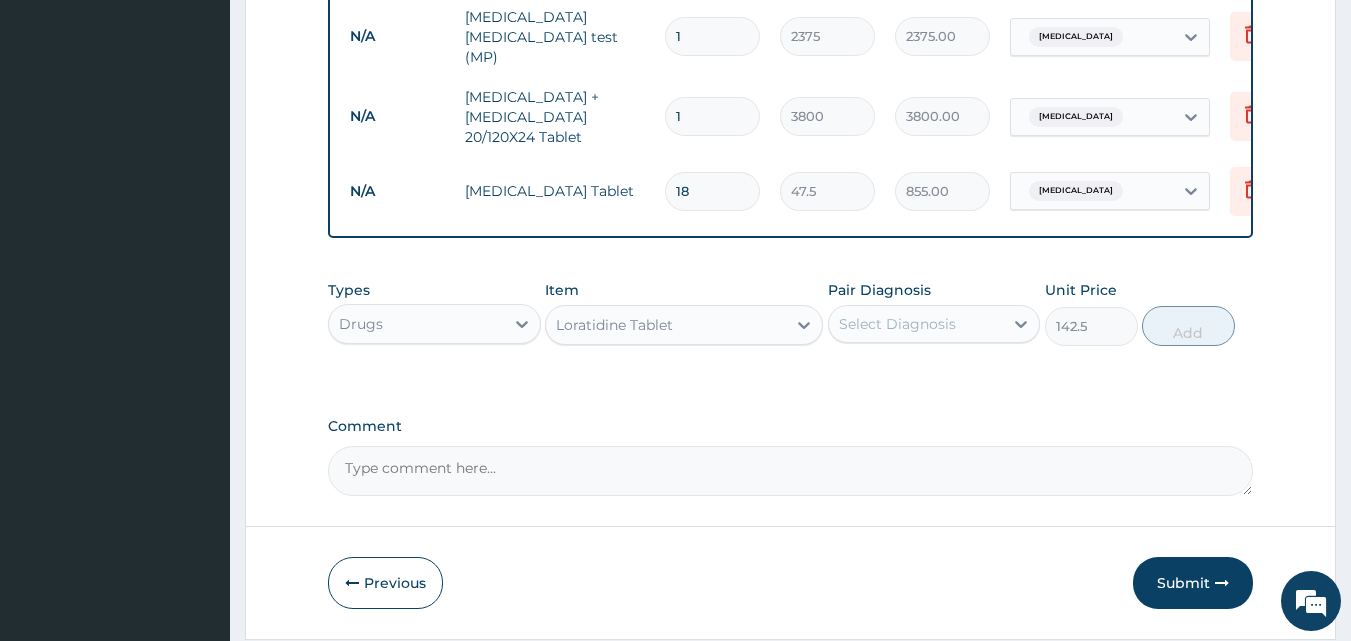 click on "Select Diagnosis" at bounding box center [934, 324] 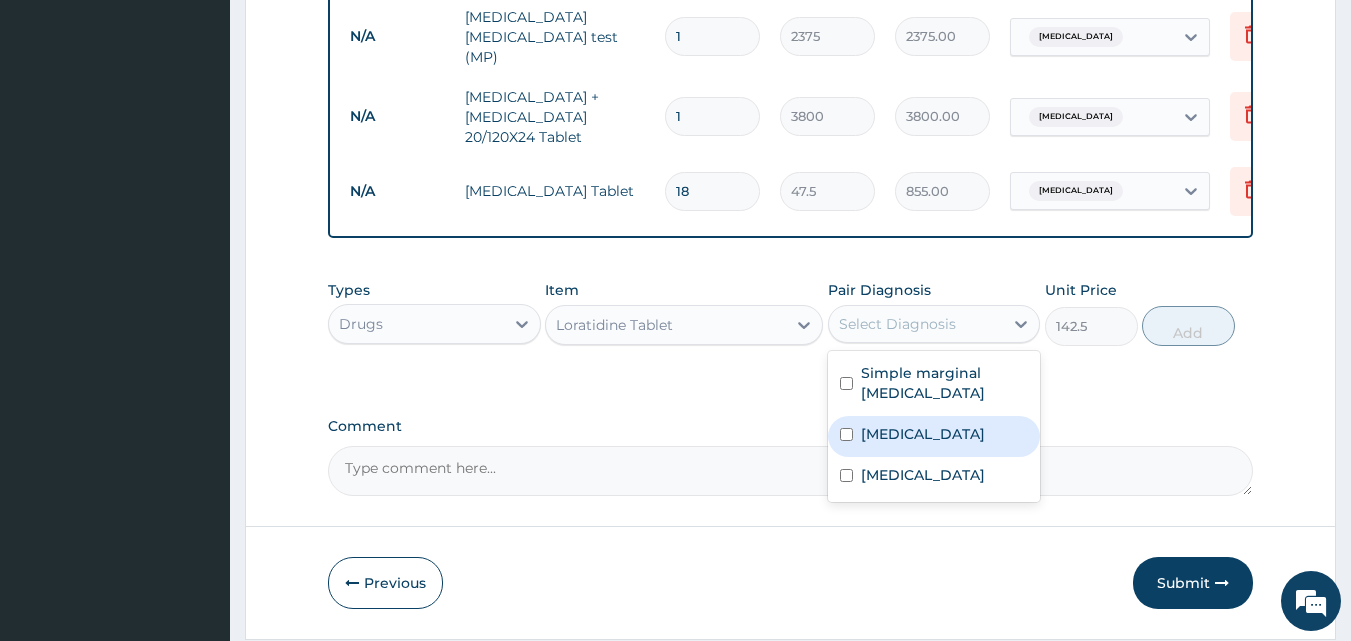 click on "Upper respiratory infection" at bounding box center [923, 434] 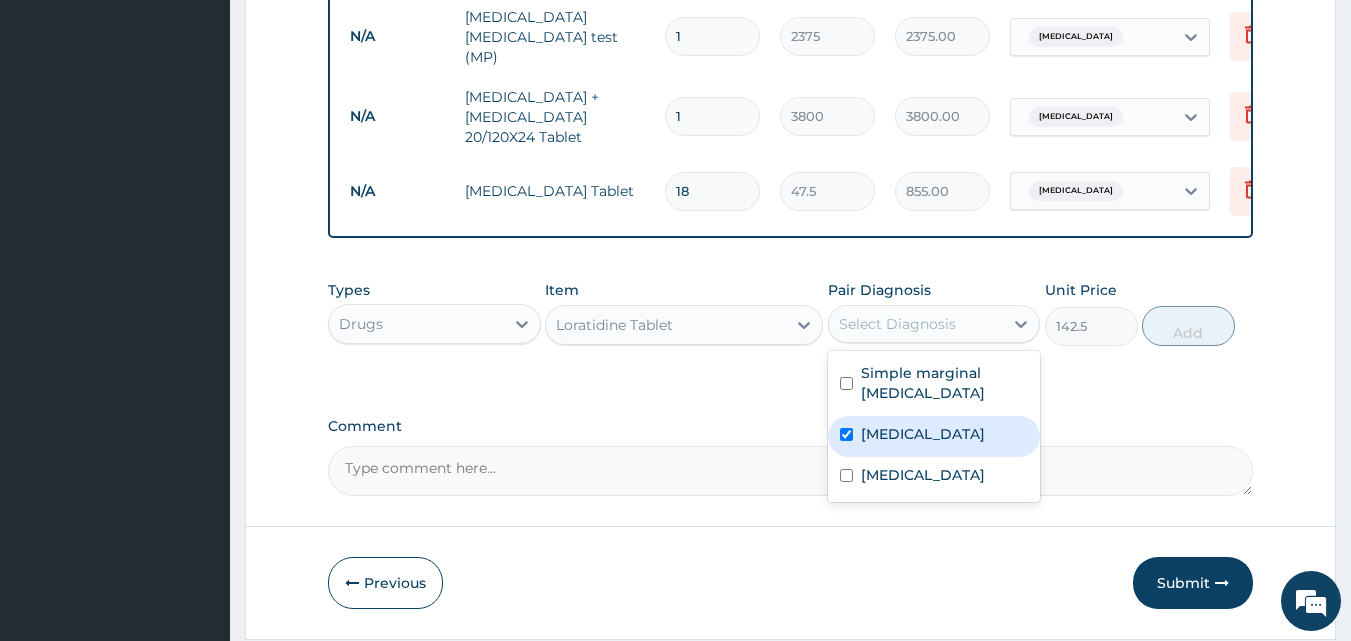 checkbox on "true" 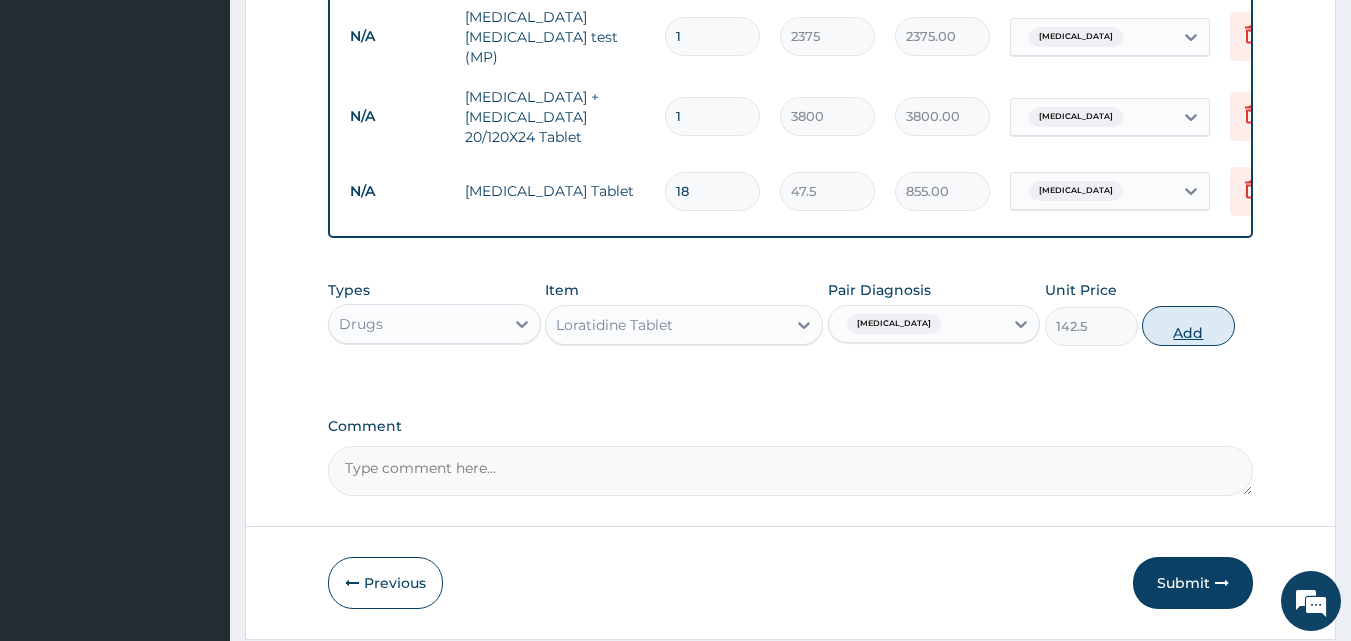 click on "Add" at bounding box center (1188, 326) 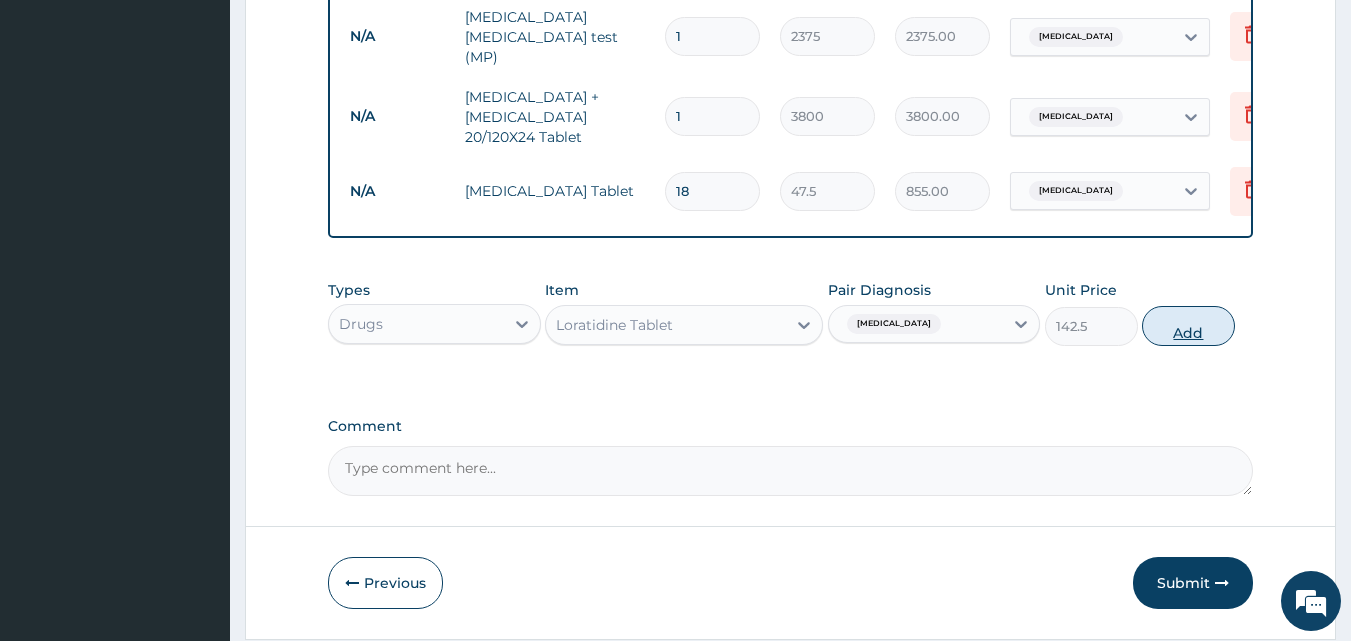 type on "0" 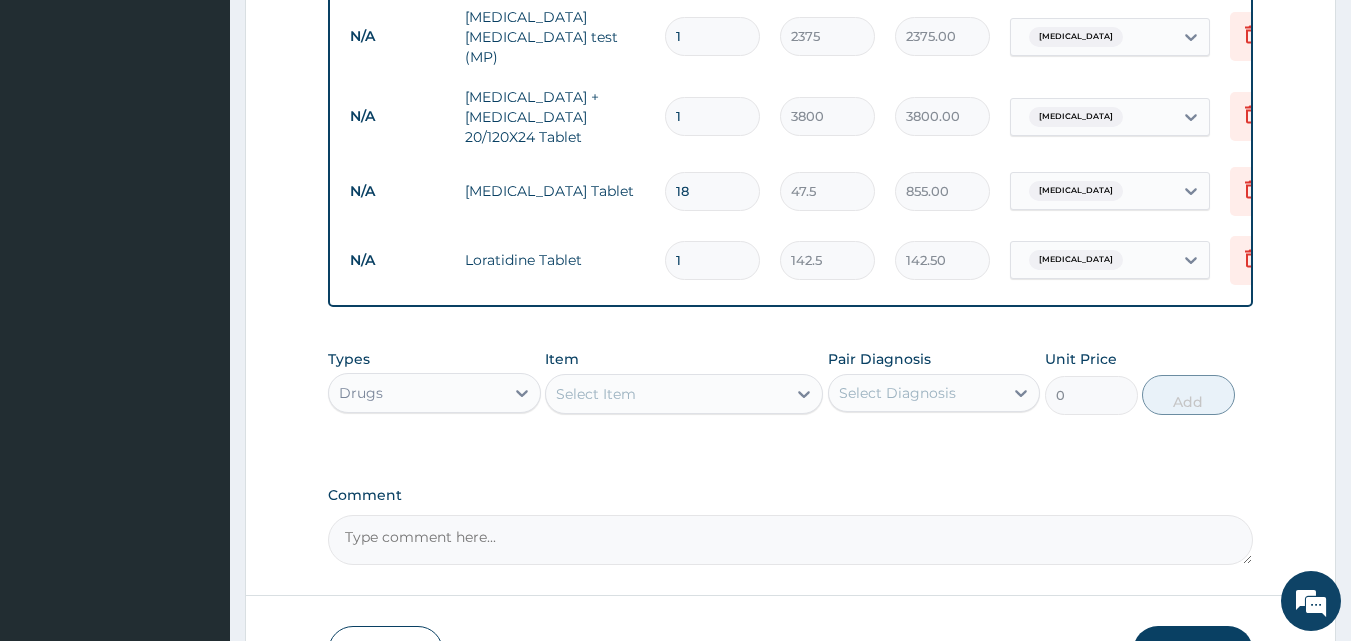type 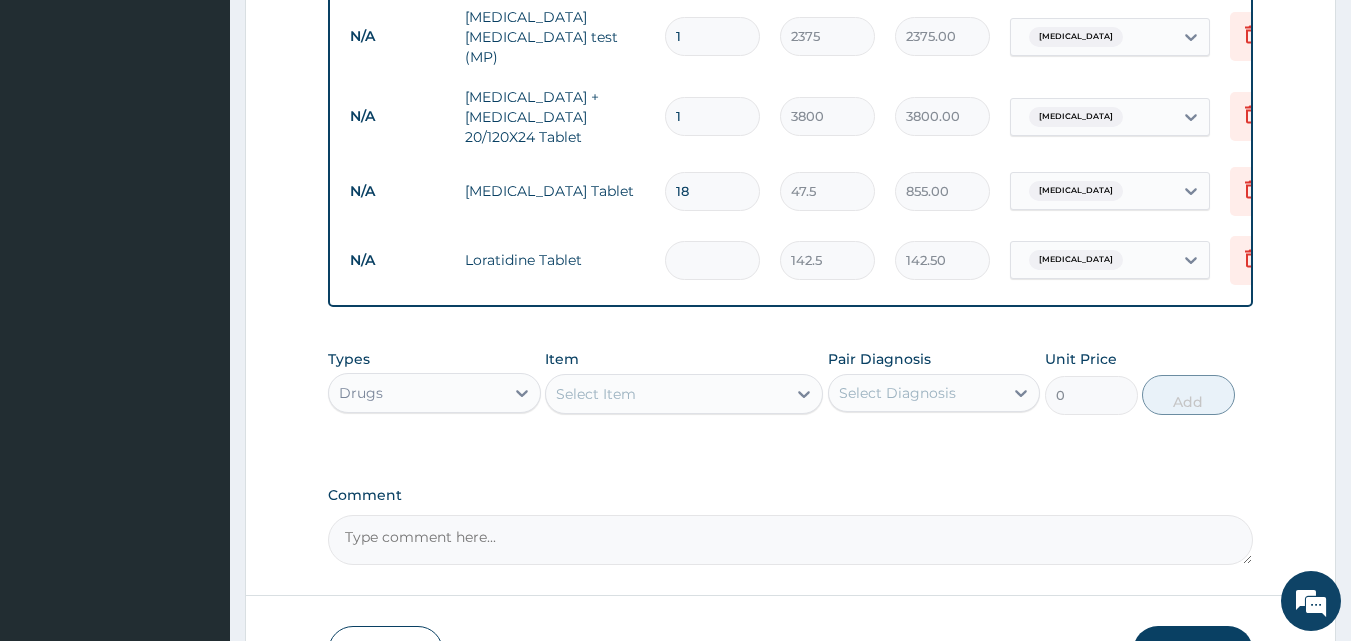 type on "0.00" 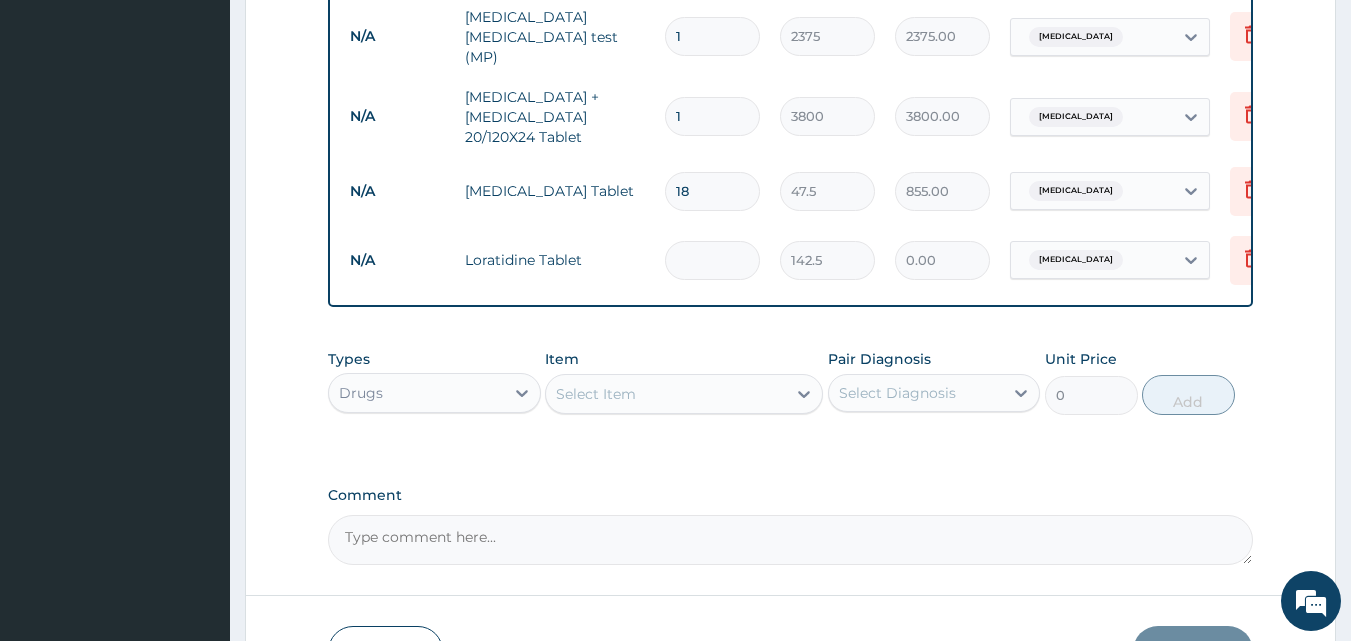 type on "5" 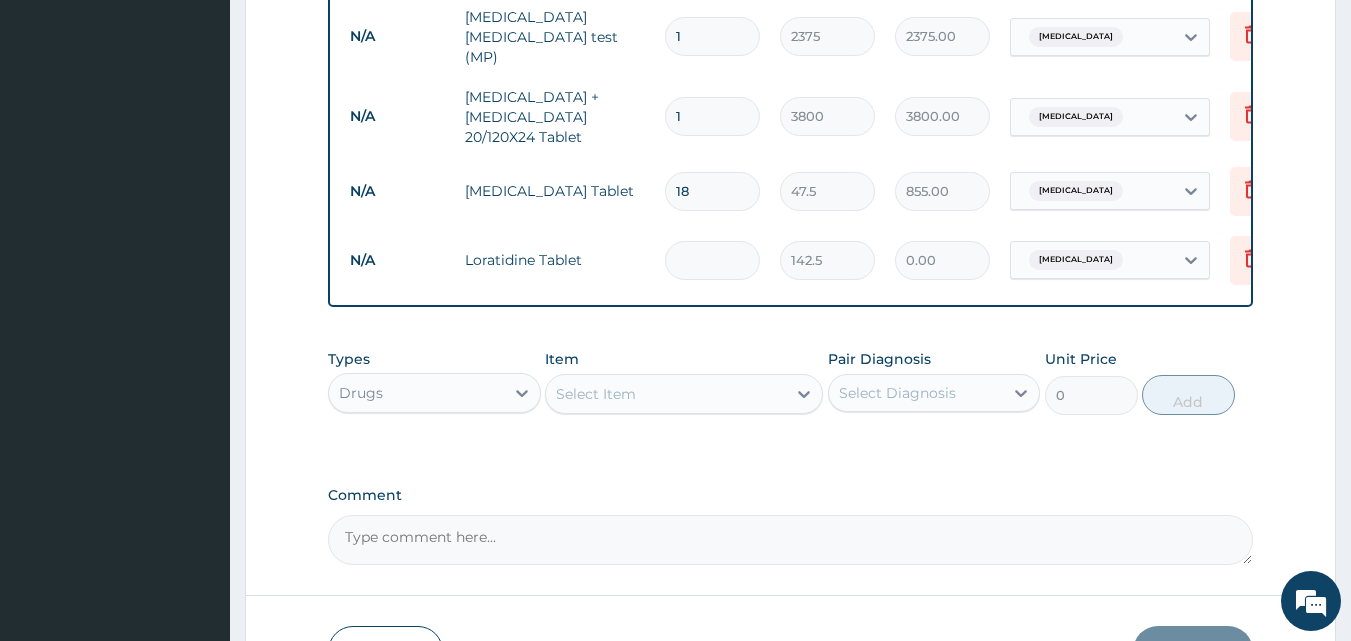 type on "712.50" 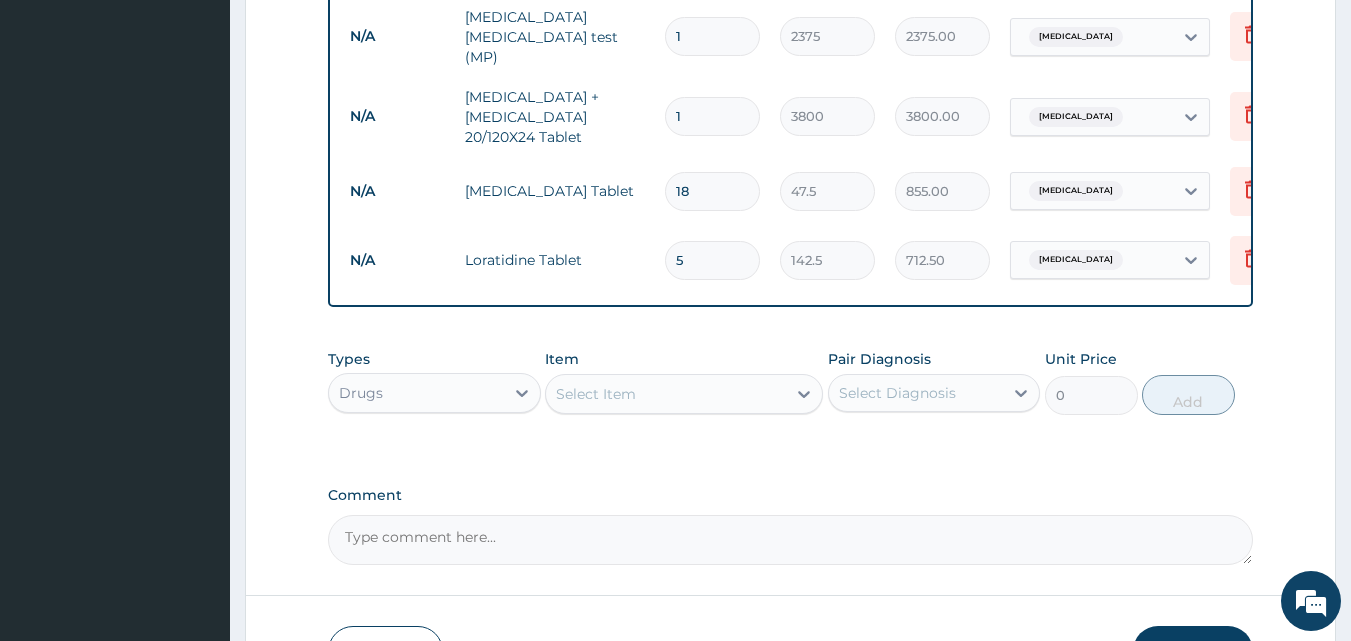 type on "5" 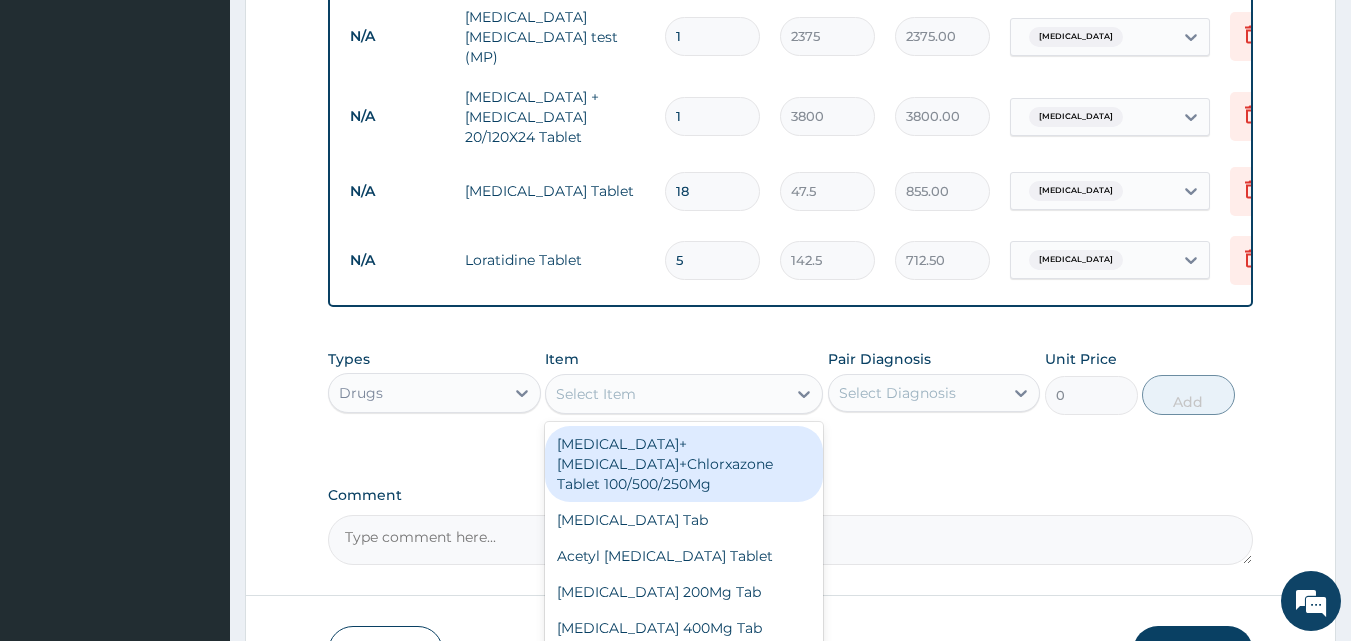 click on "Select Item" at bounding box center (666, 394) 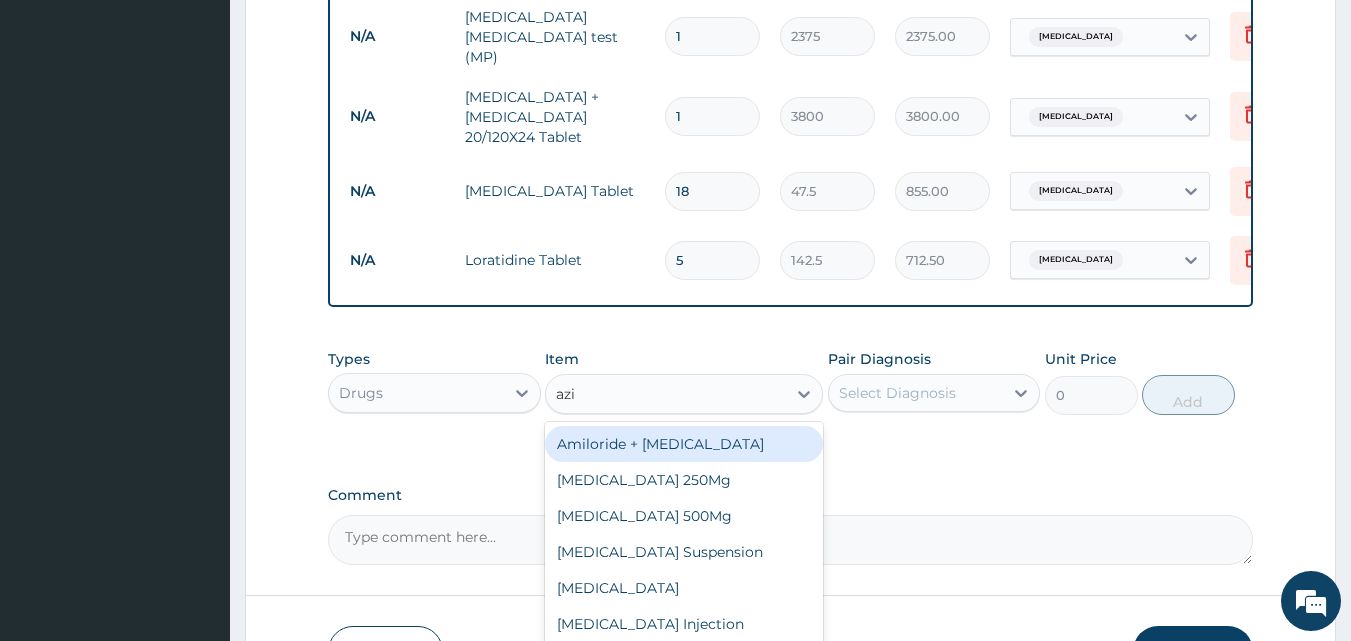 type on "azit" 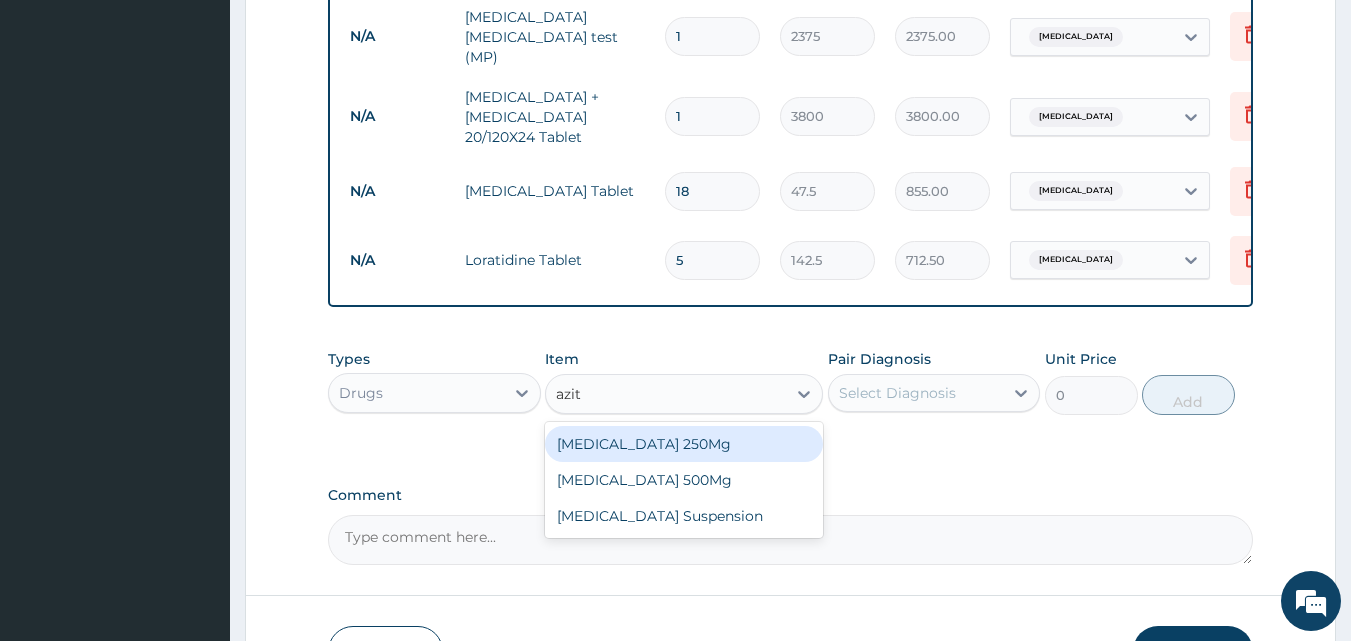 click on "Azithromycin 250Mg" at bounding box center (684, 444) 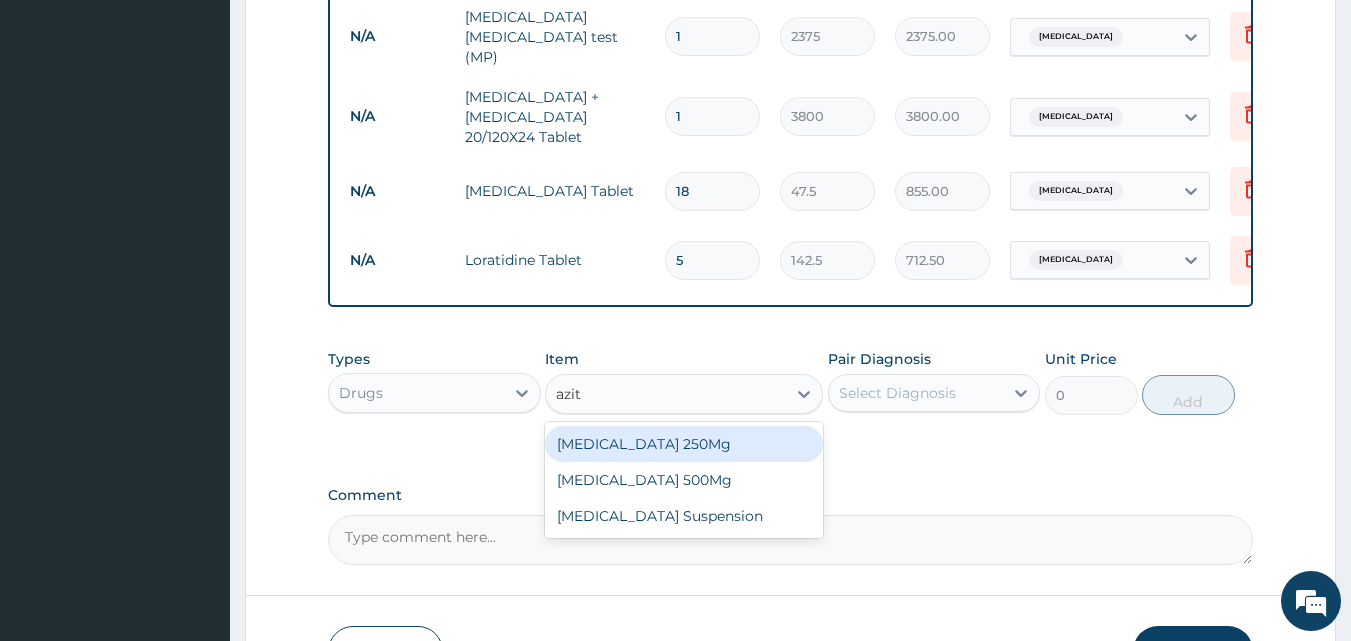 type 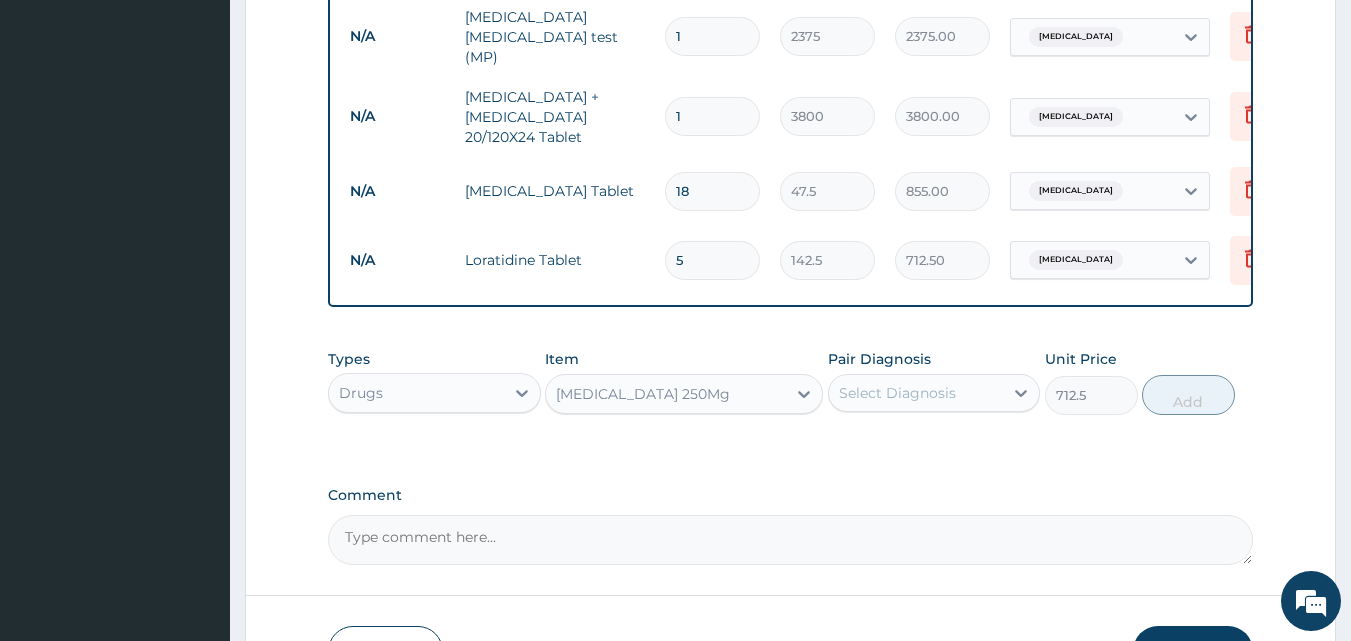click on "Select Diagnosis" at bounding box center [897, 393] 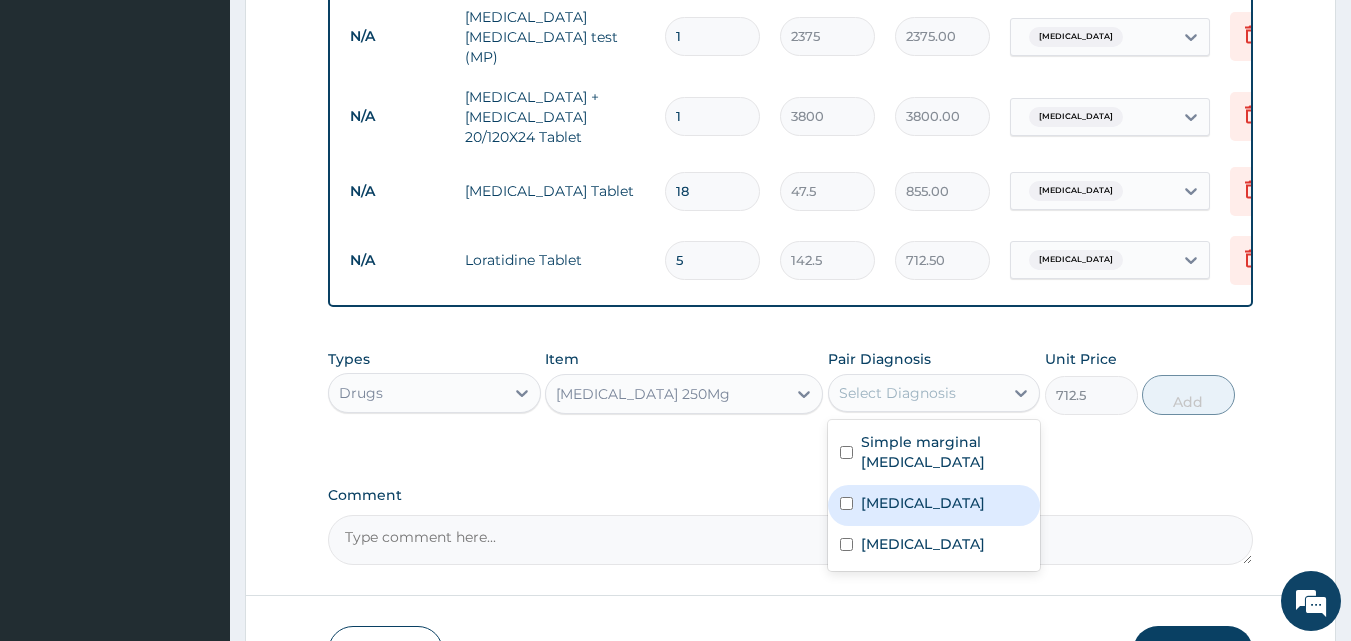click on "Upper respiratory infection" at bounding box center (923, 503) 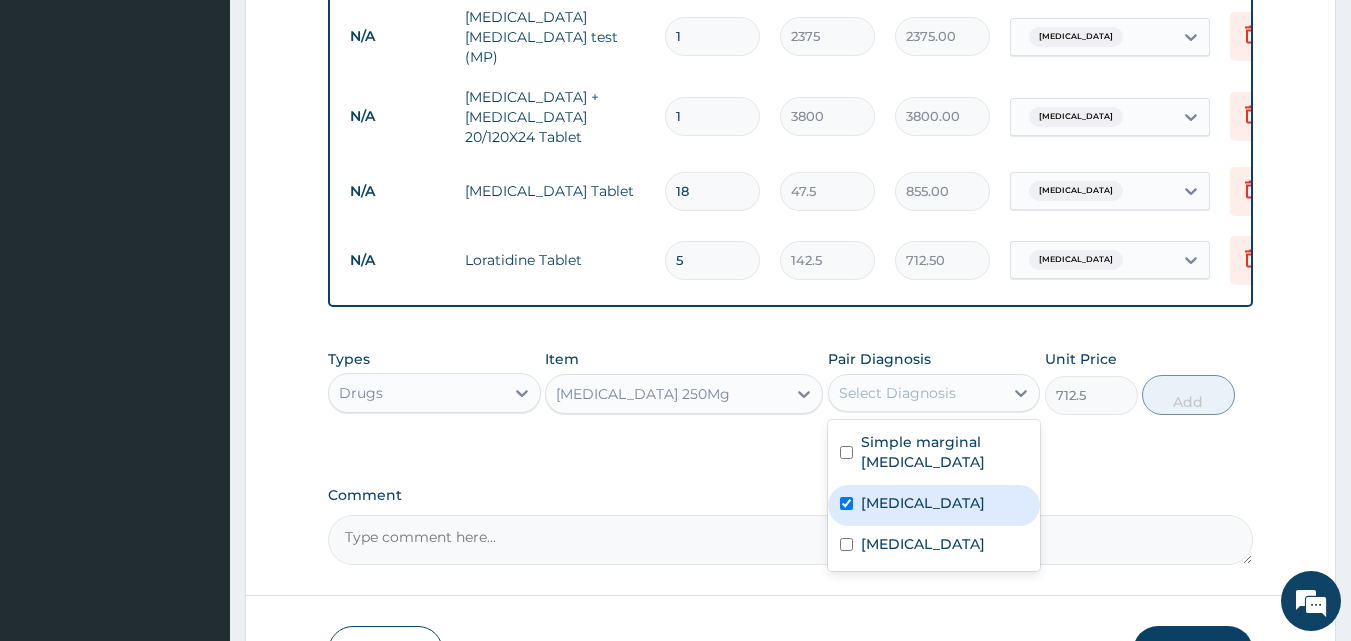 checkbox on "true" 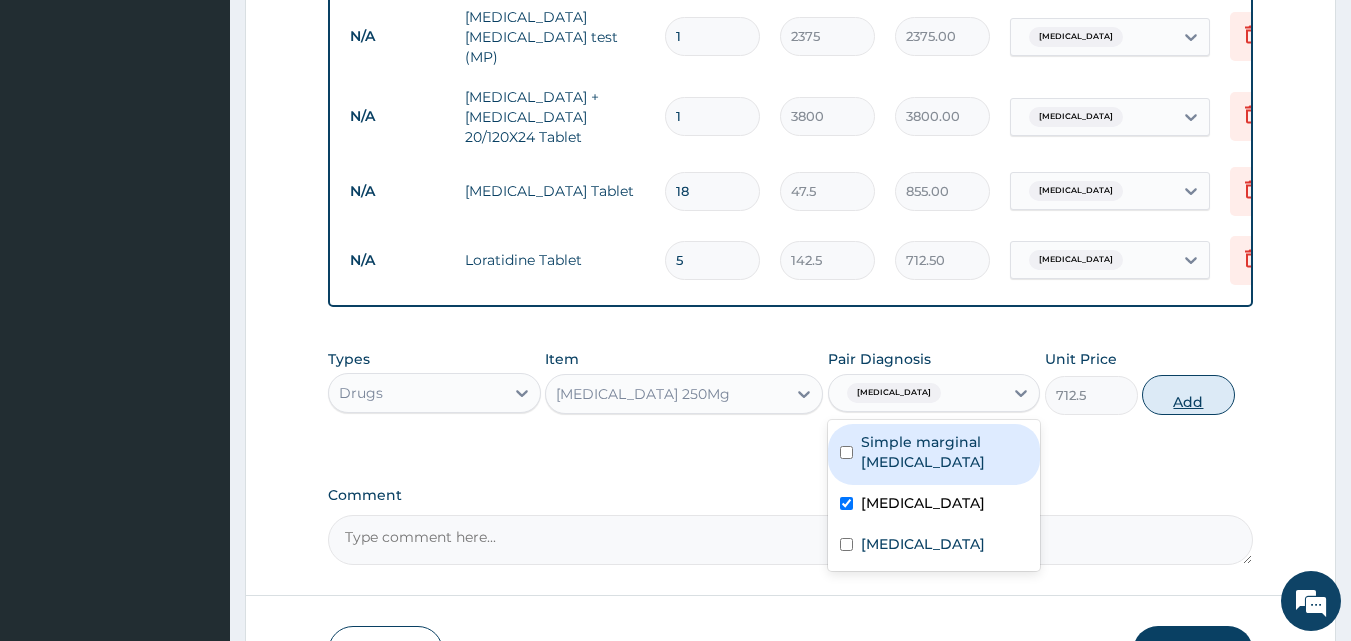 click on "Add" at bounding box center [1188, 395] 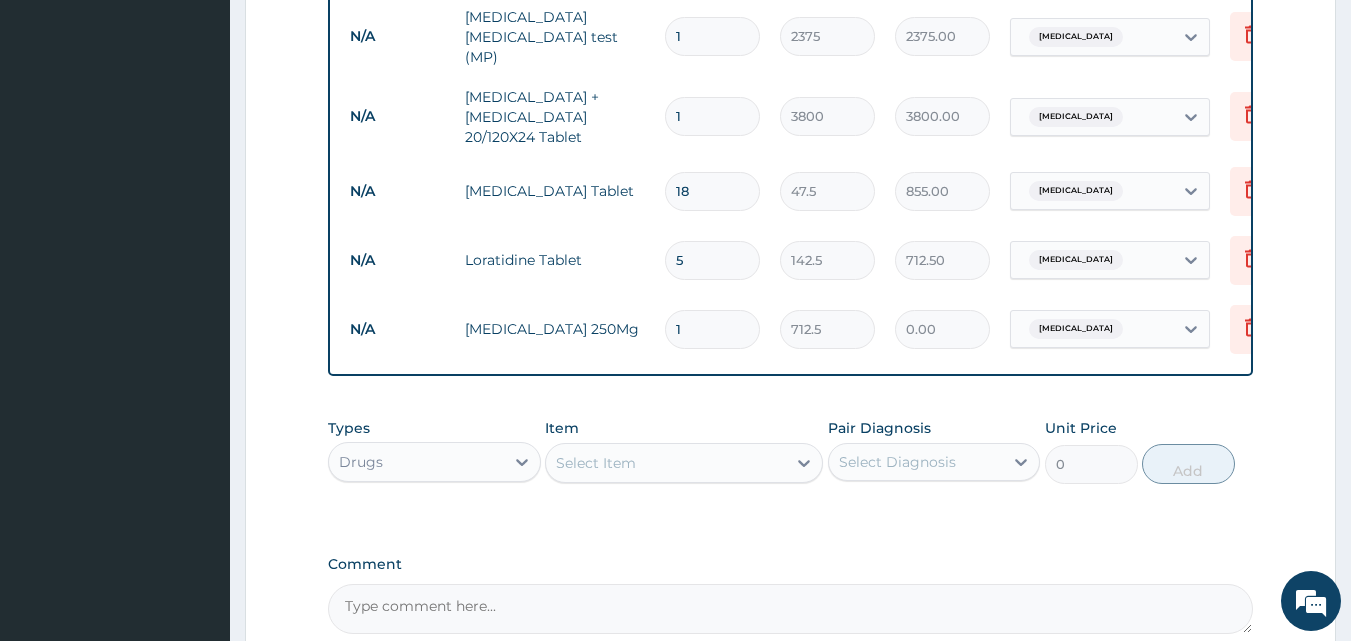 type 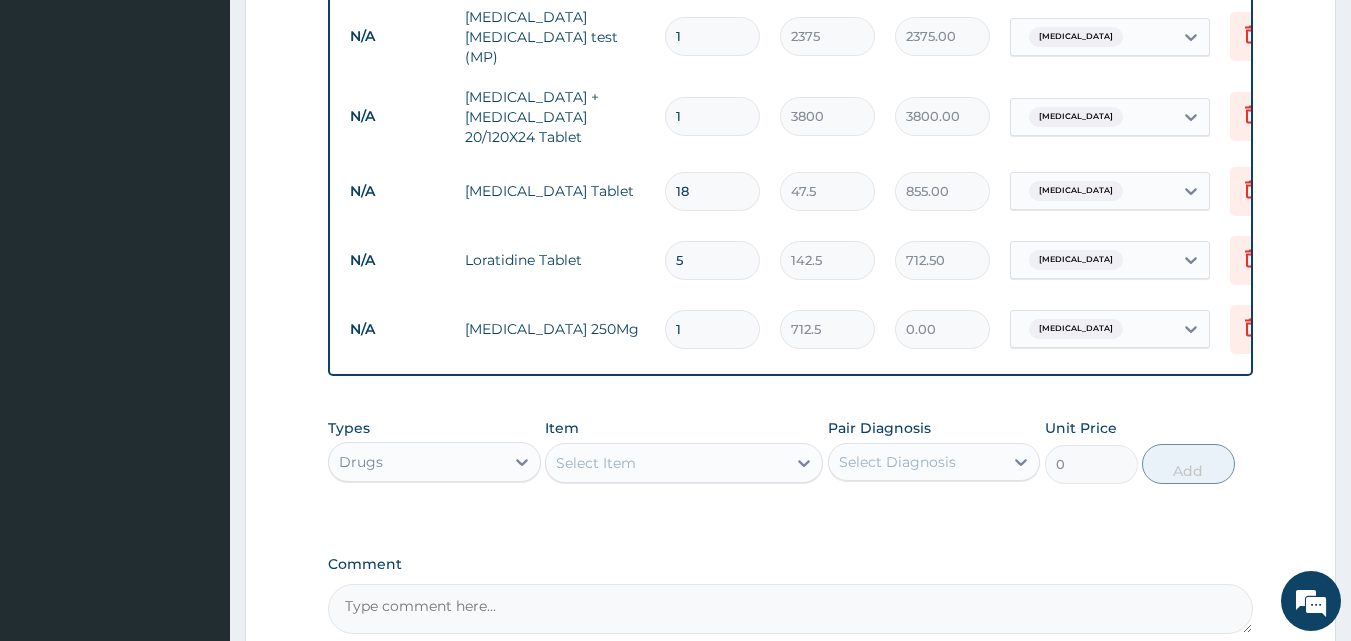 type on "0.00" 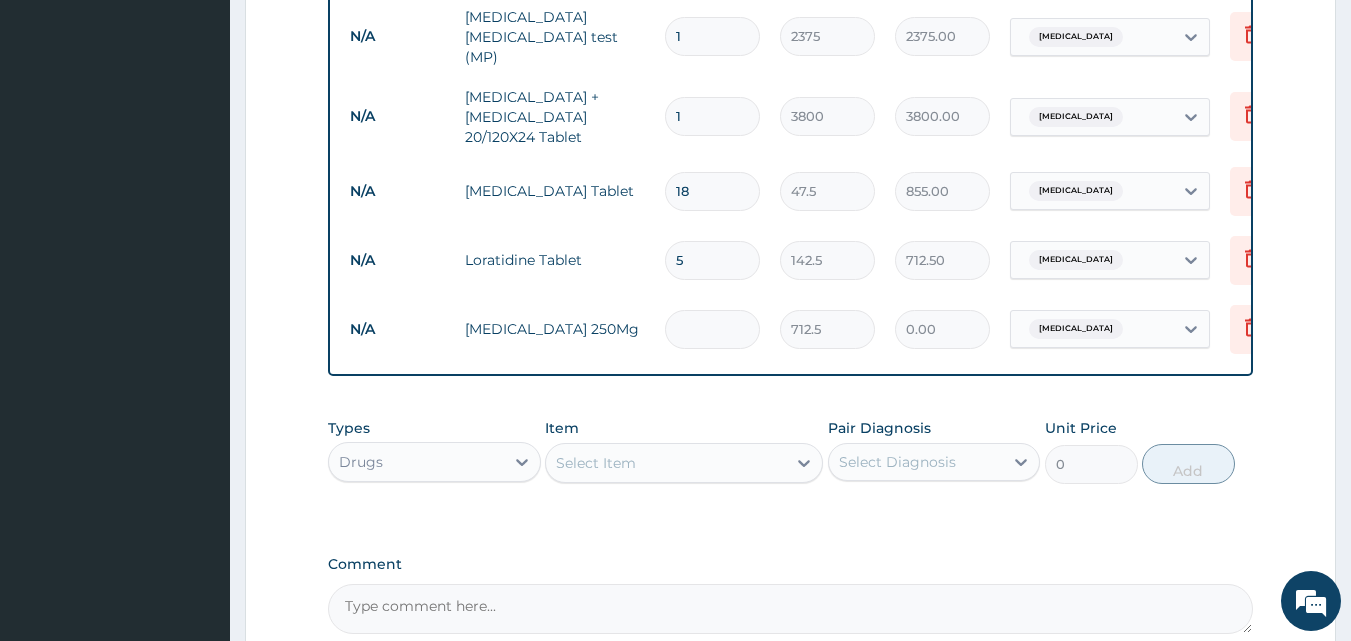 type on "5" 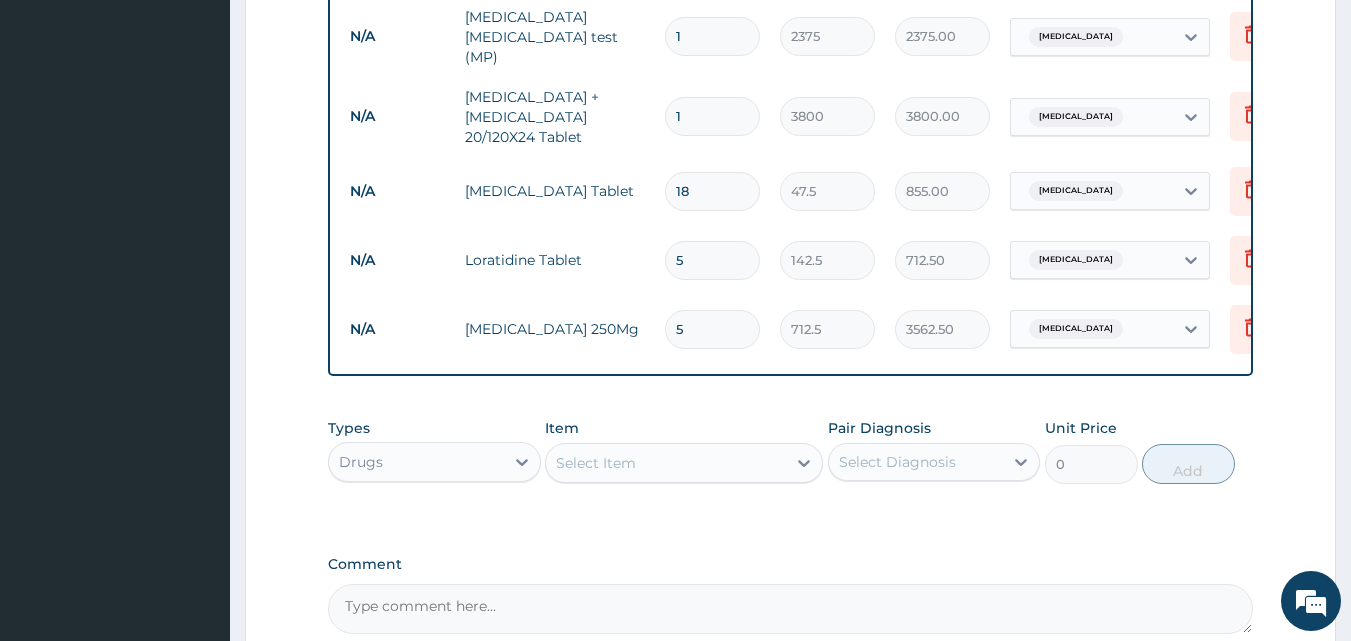 type on "5" 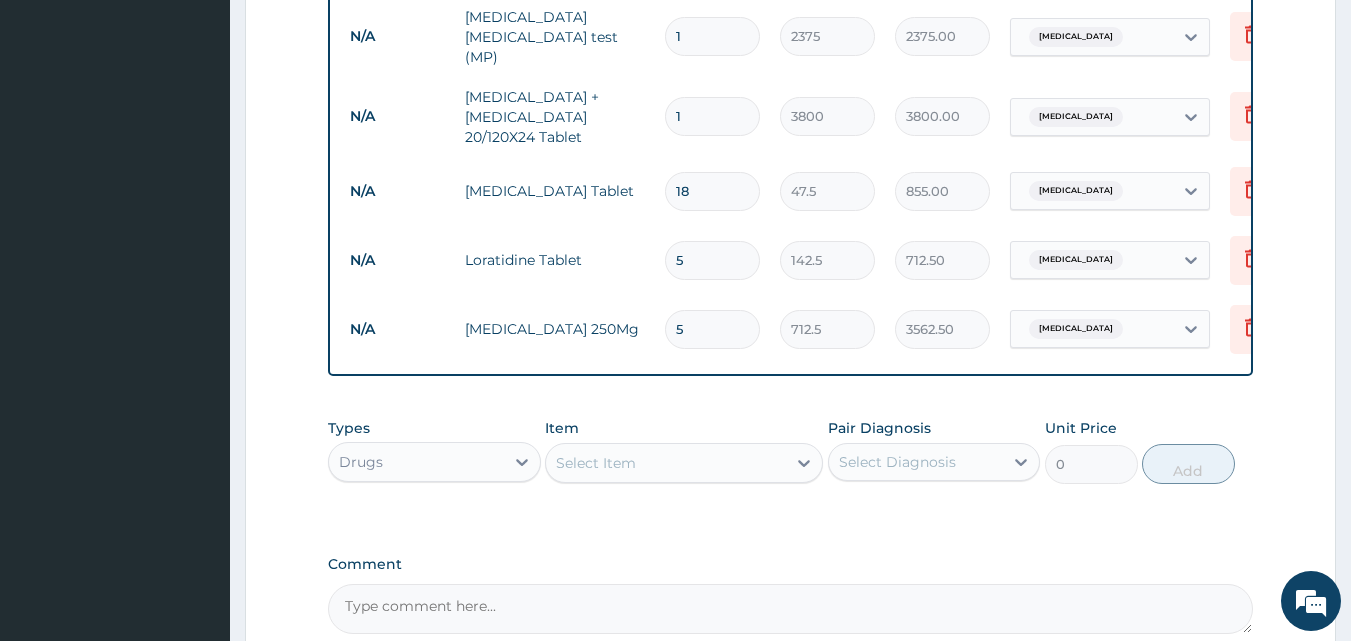 click on "Select Item" at bounding box center (596, 463) 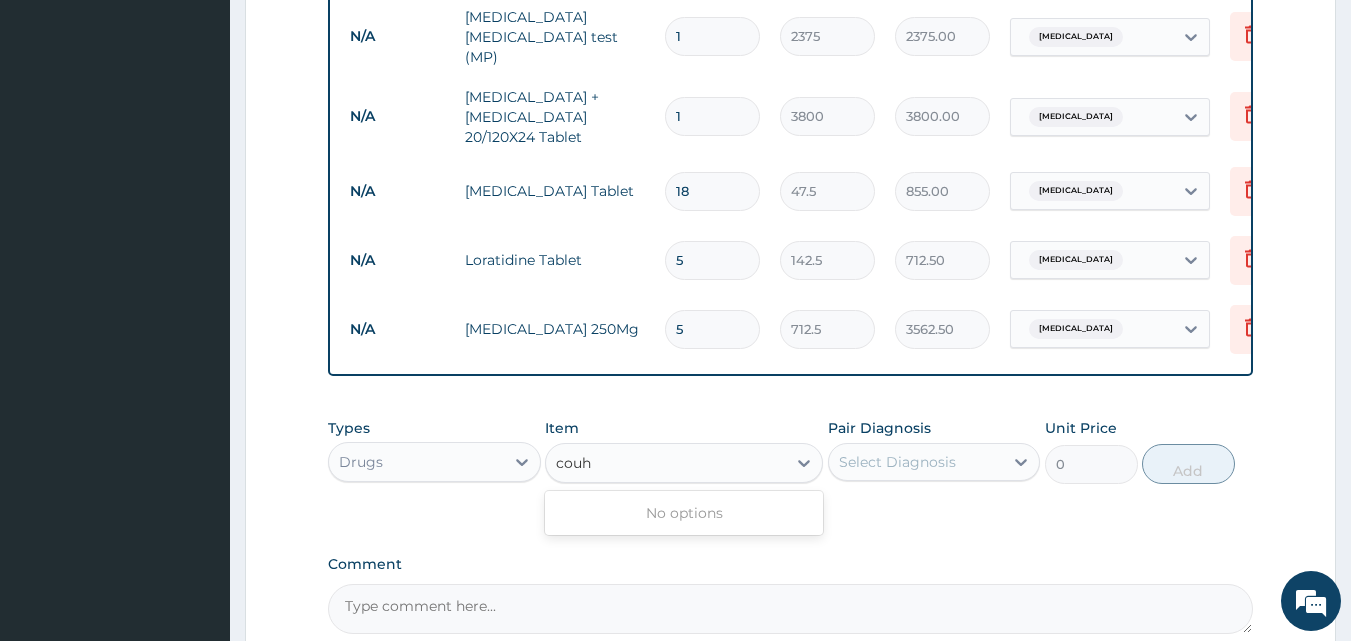 type on "cou" 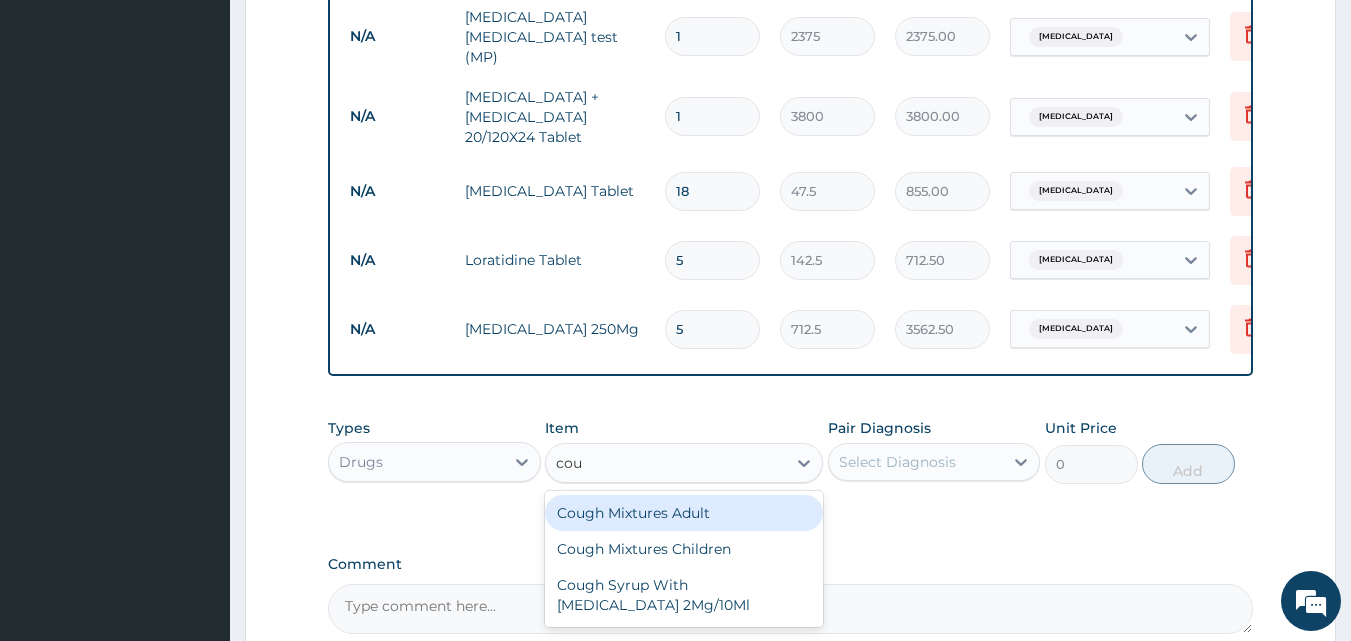 click on "Cough Mixtures Adult" at bounding box center [684, 513] 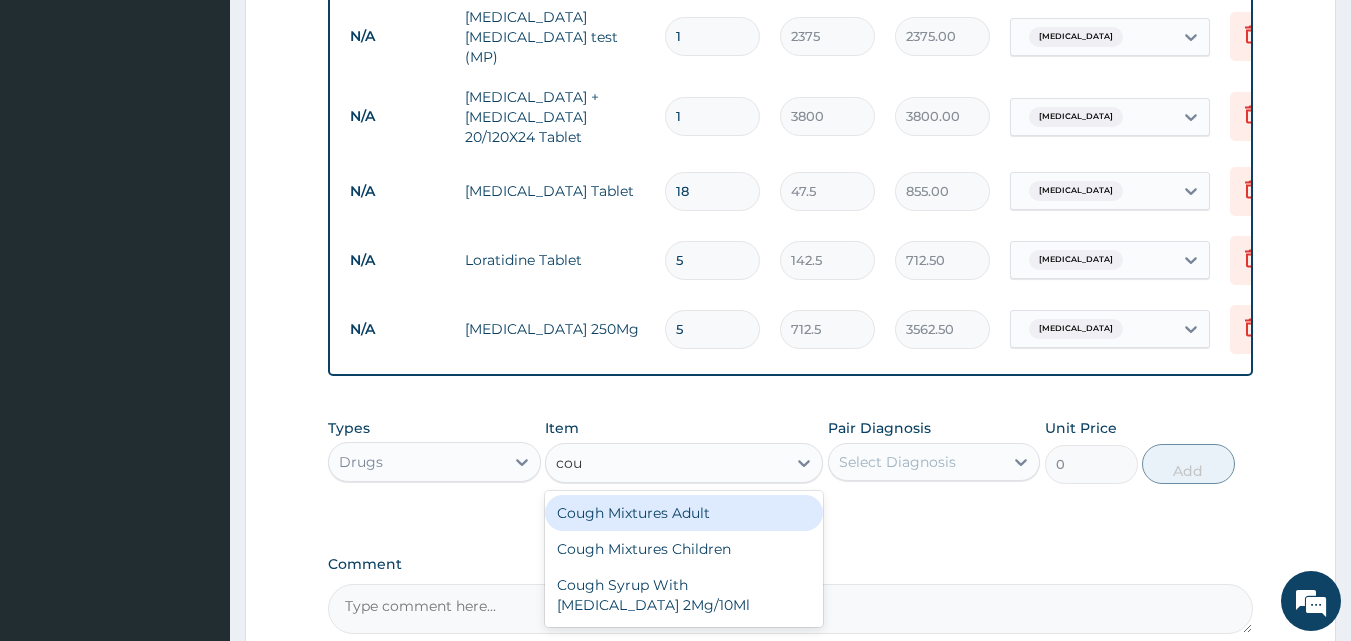 type 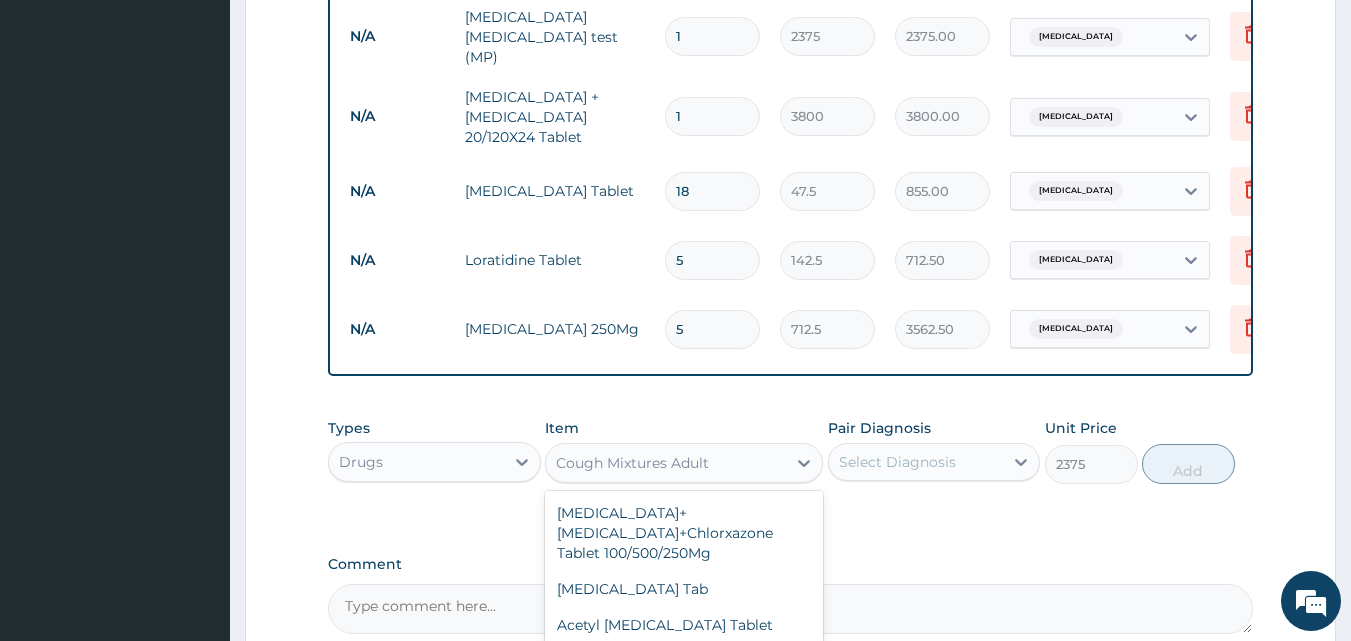 click on "Cough Mixtures Adult" at bounding box center (632, 463) 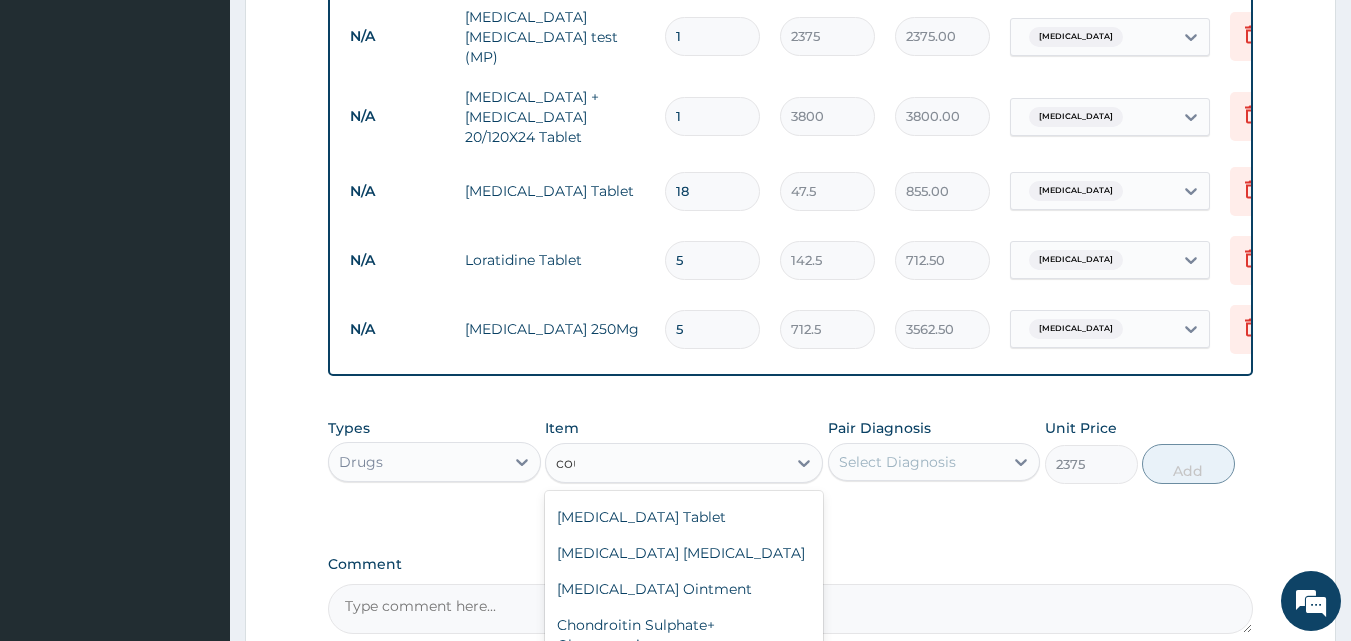 scroll, scrollTop: 0, scrollLeft: 0, axis: both 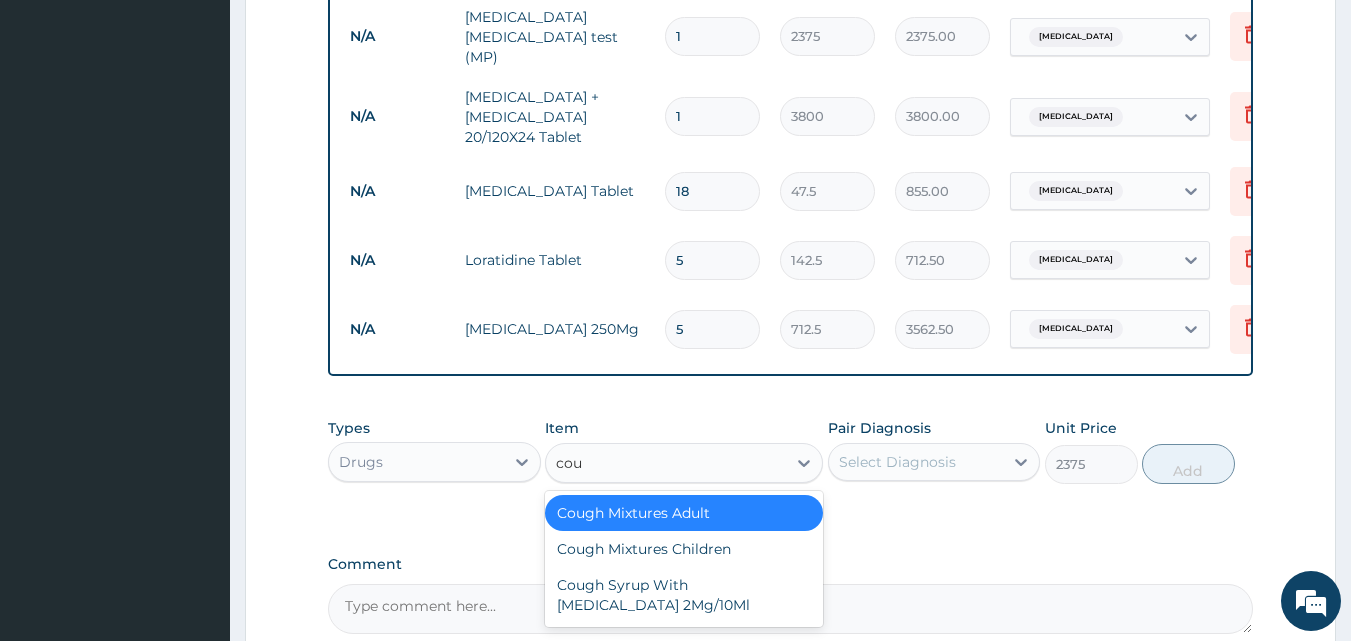 type on "coug" 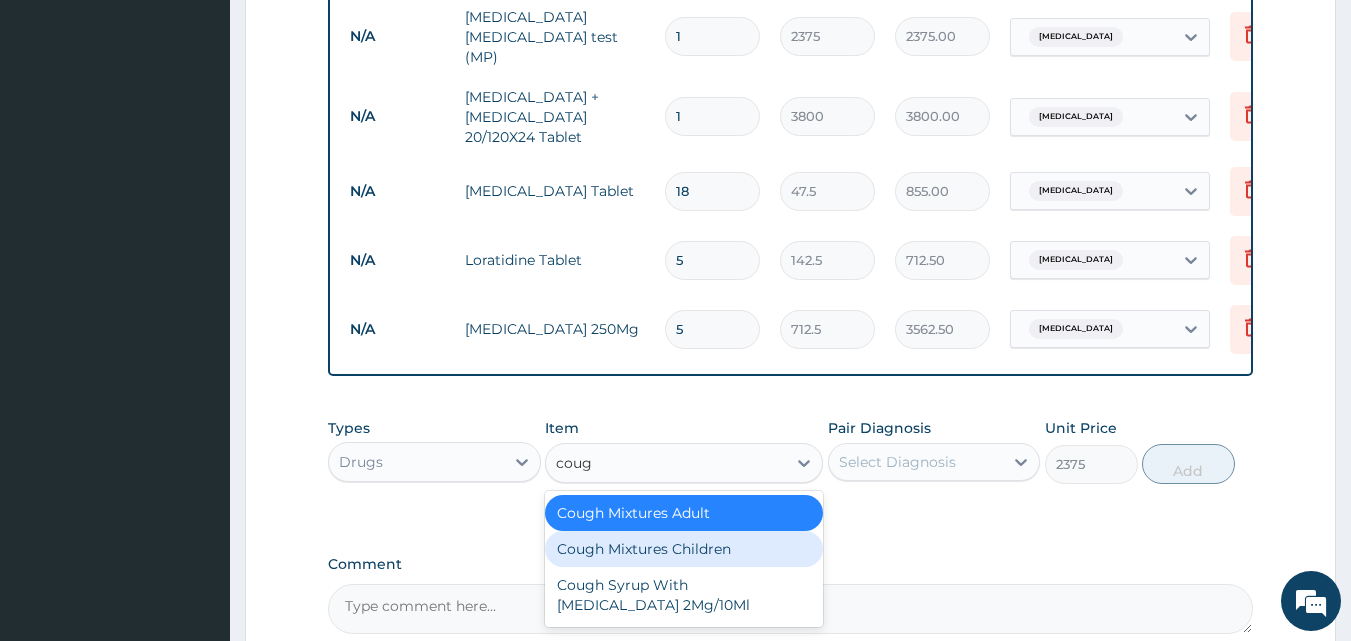 click on "Cough Mixtures Children" at bounding box center [684, 549] 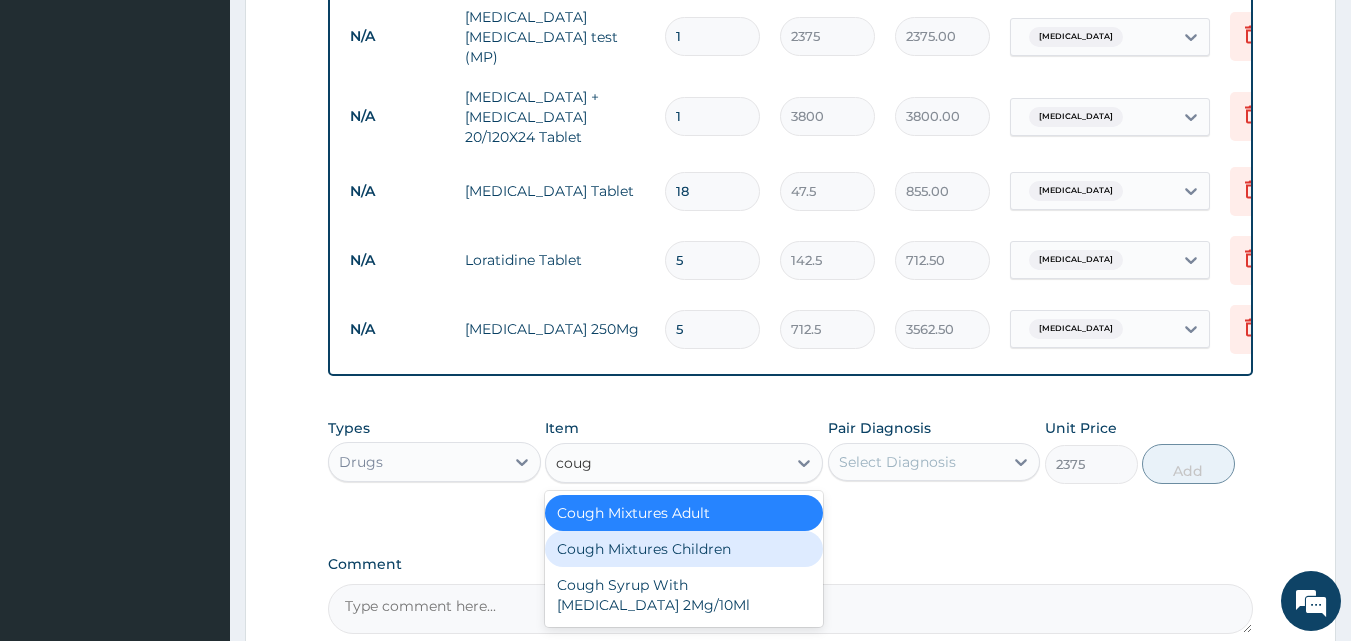 type 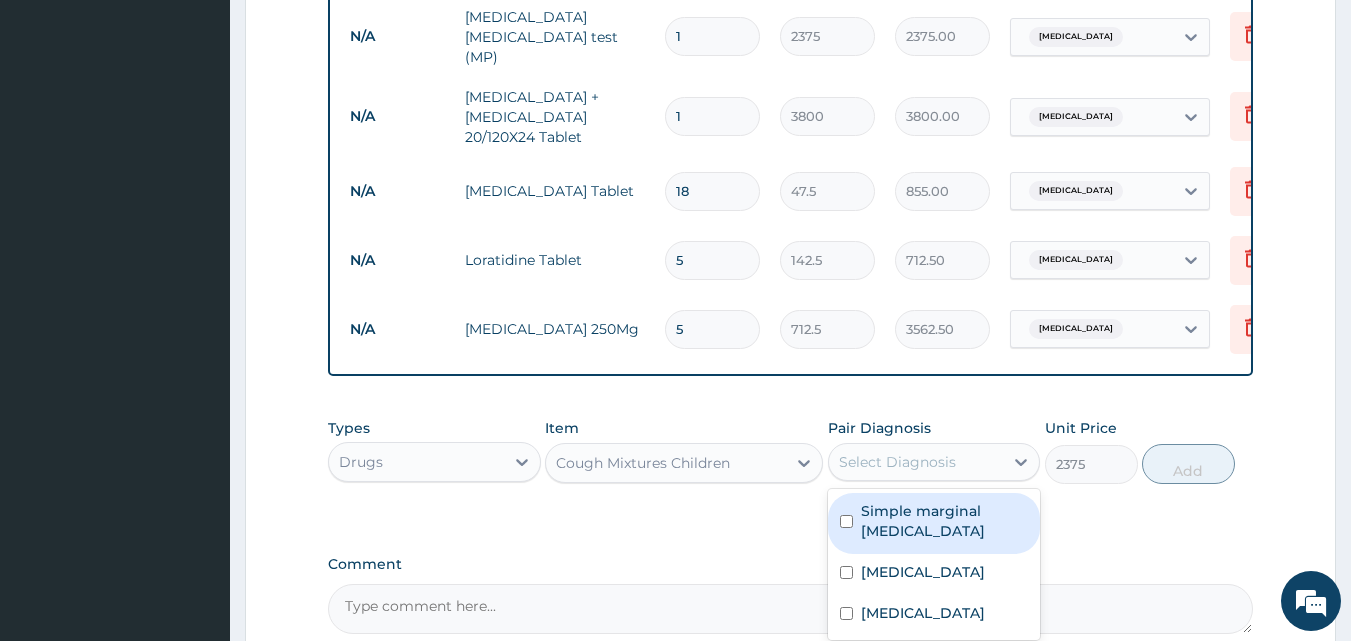 click on "Select Diagnosis" at bounding box center (897, 462) 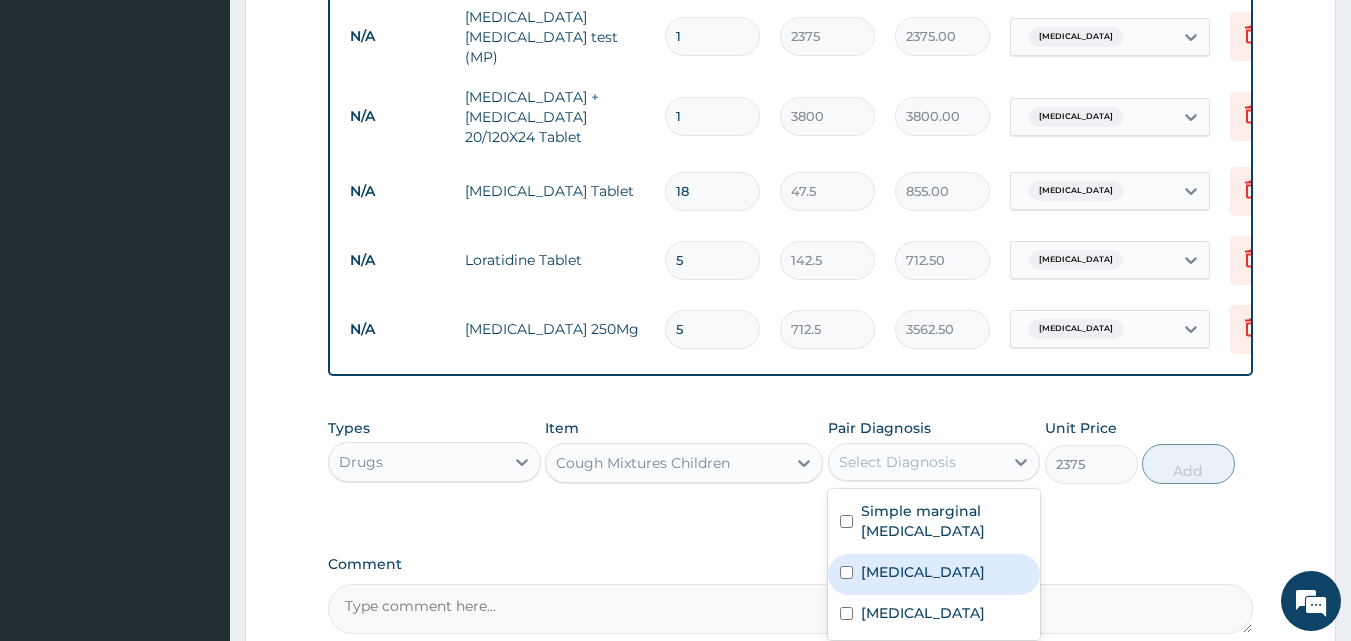 click on "Upper respiratory infection" at bounding box center [923, 572] 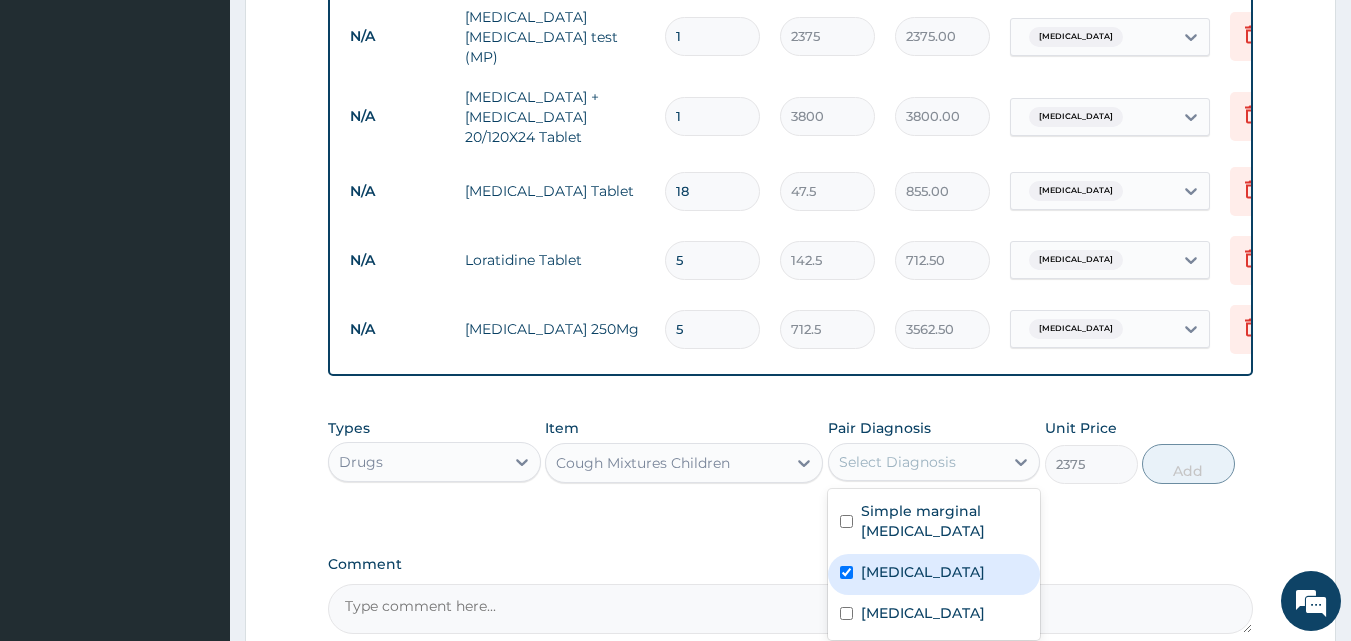 checkbox on "true" 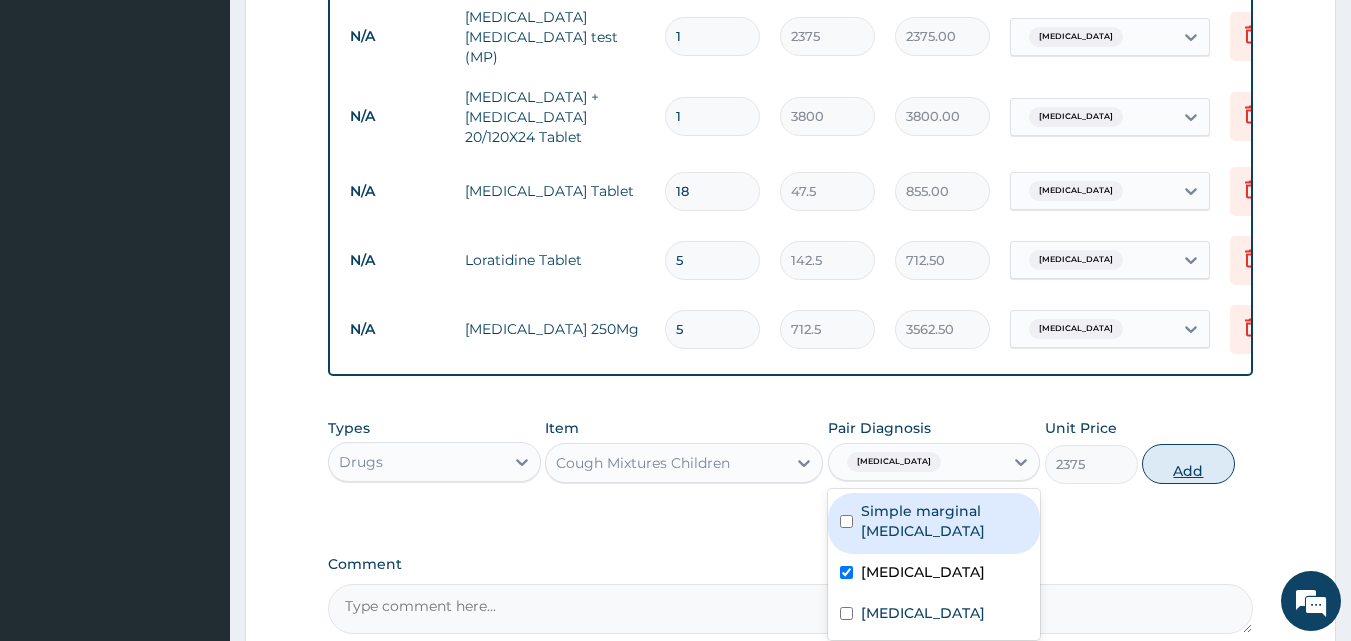 click on "Add" at bounding box center (1188, 464) 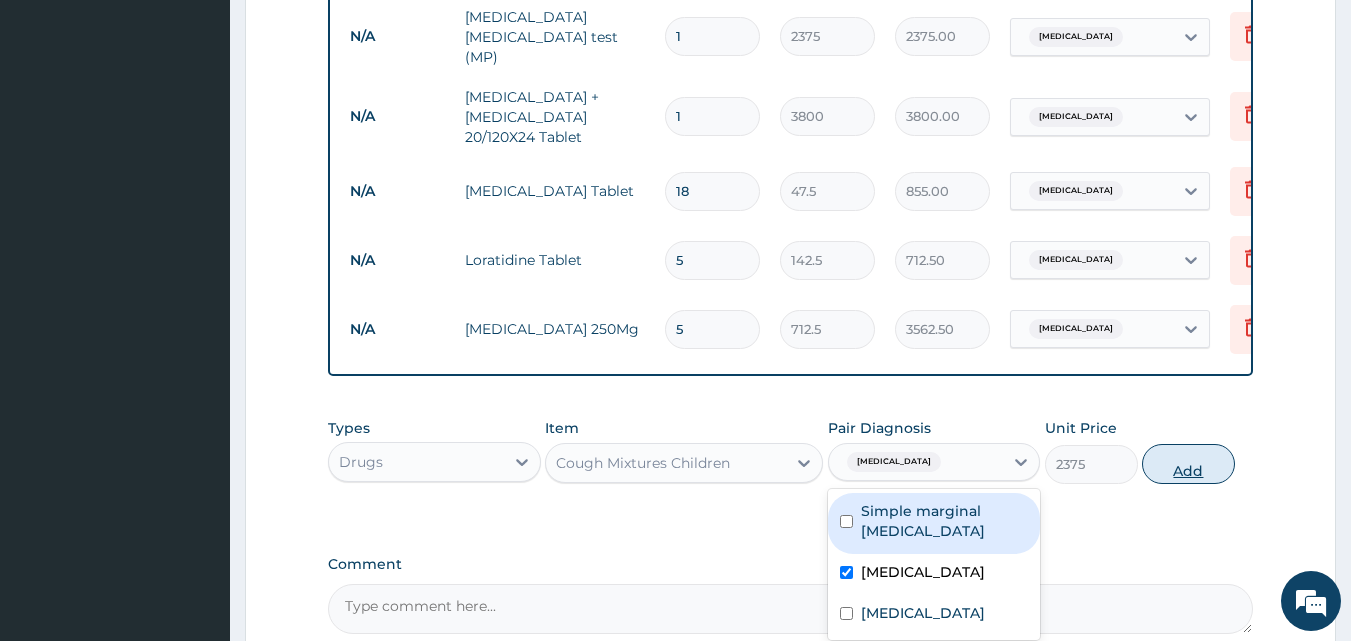 type on "0" 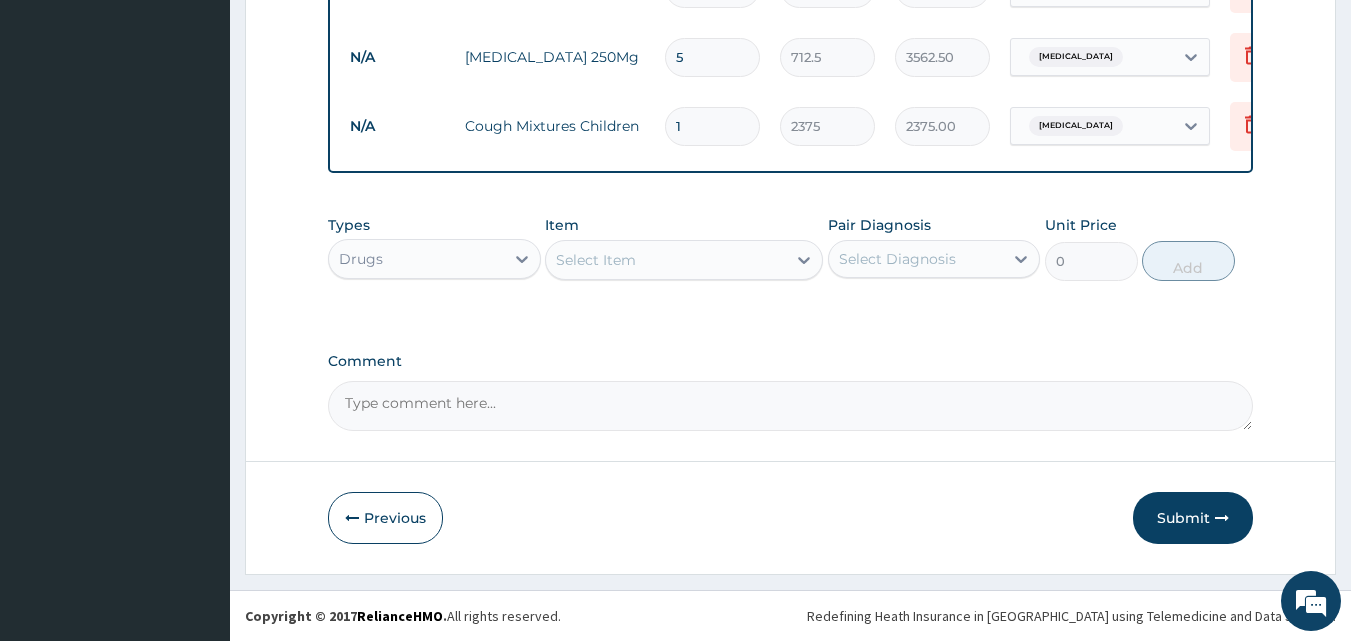scroll, scrollTop: 1353, scrollLeft: 0, axis: vertical 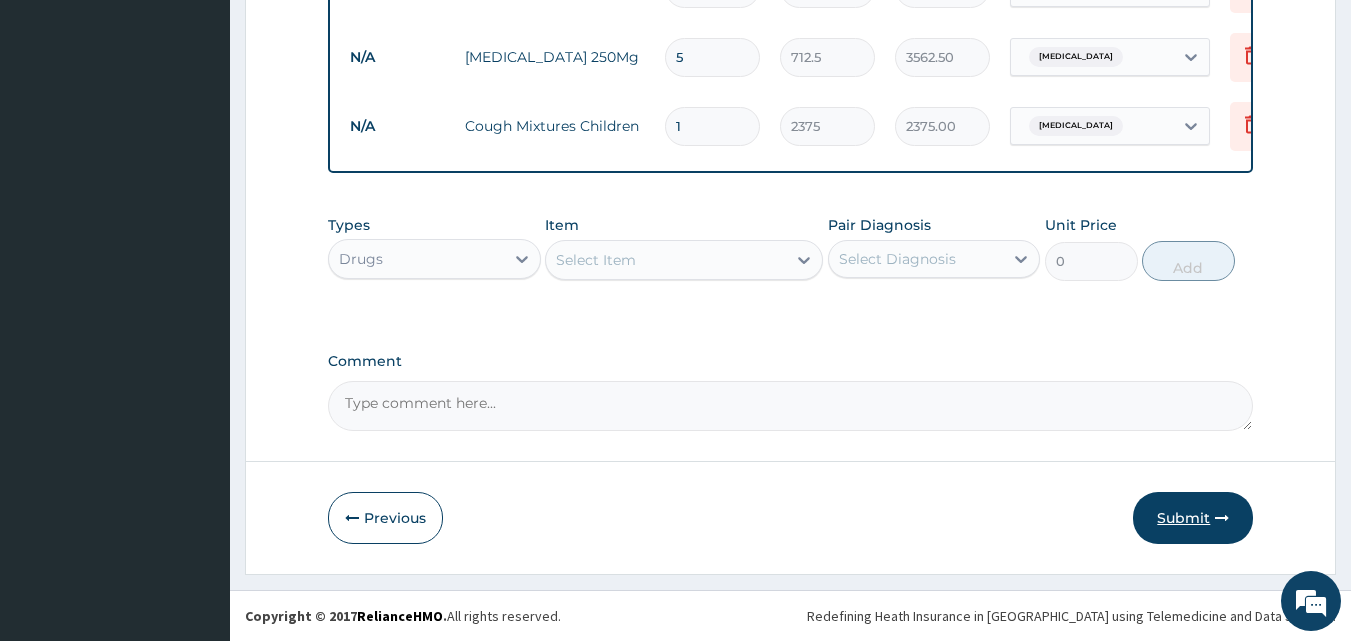 click on "Submit" at bounding box center [1193, 518] 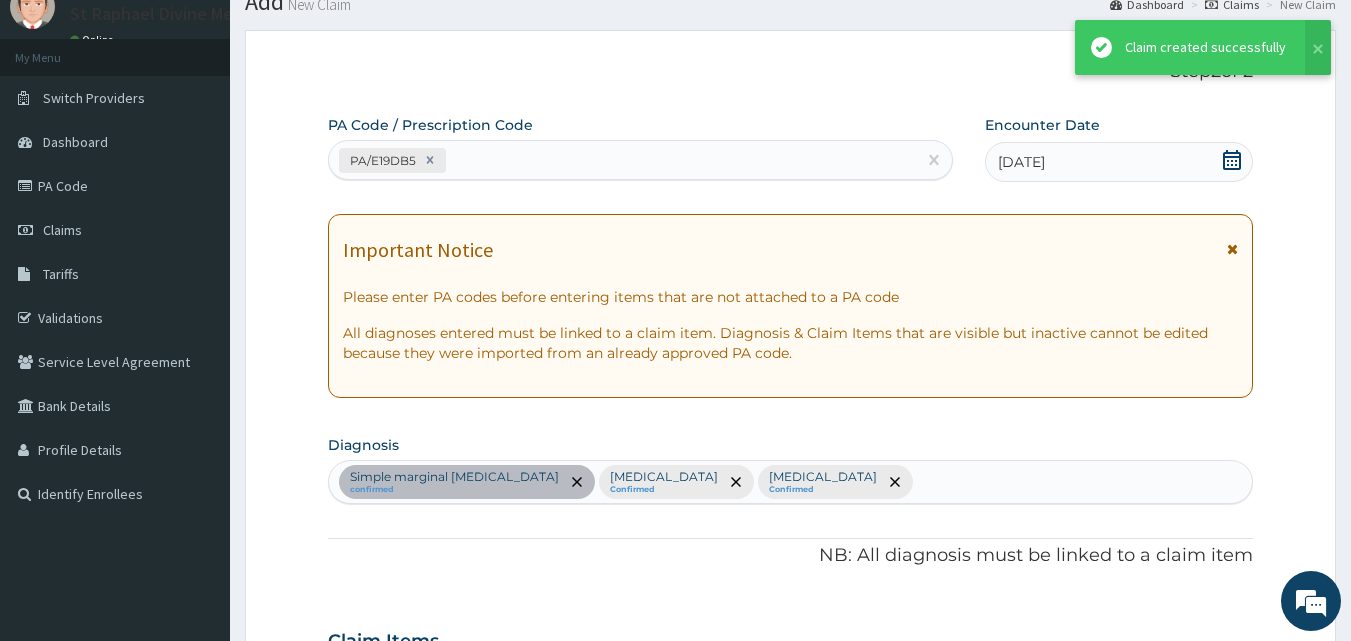 scroll, scrollTop: 1353, scrollLeft: 0, axis: vertical 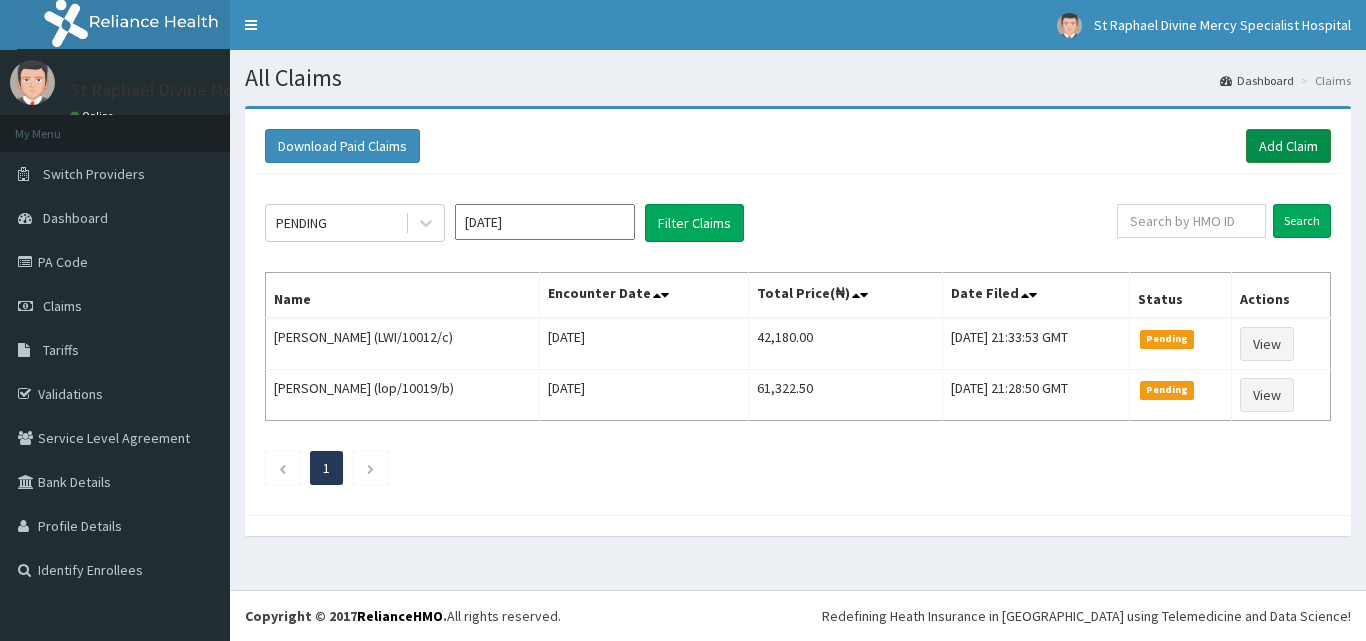 click on "Add Claim" at bounding box center [1288, 146] 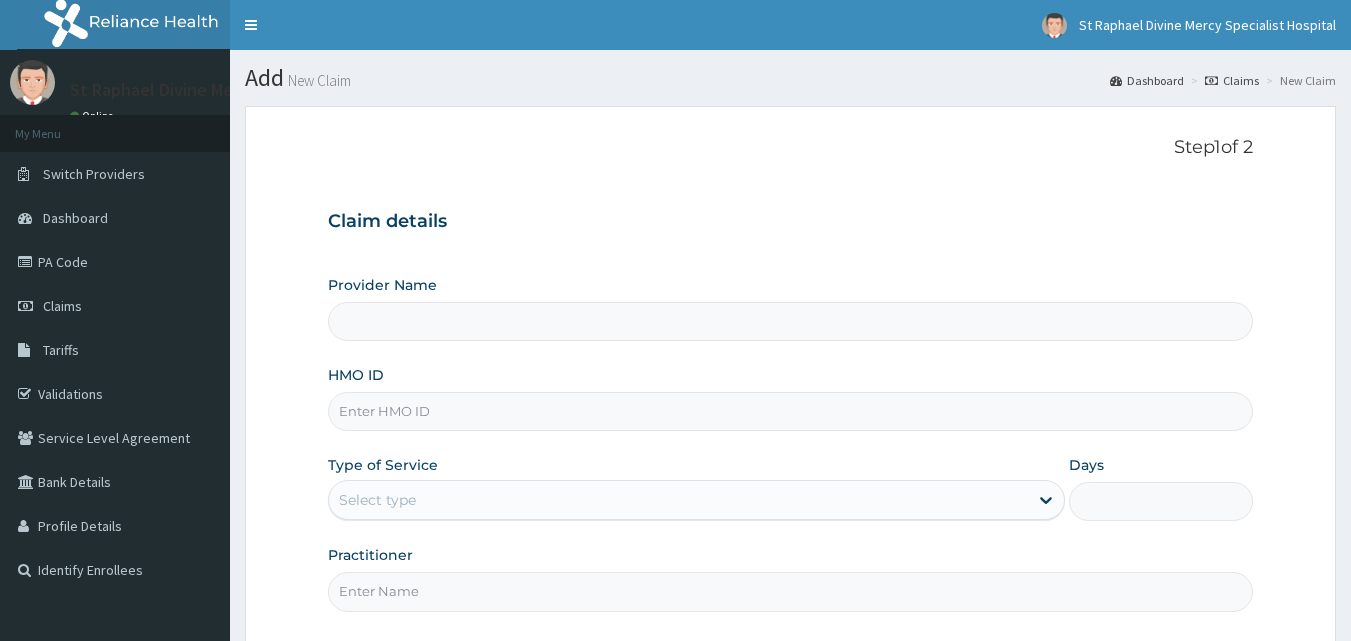 scroll, scrollTop: 0, scrollLeft: 0, axis: both 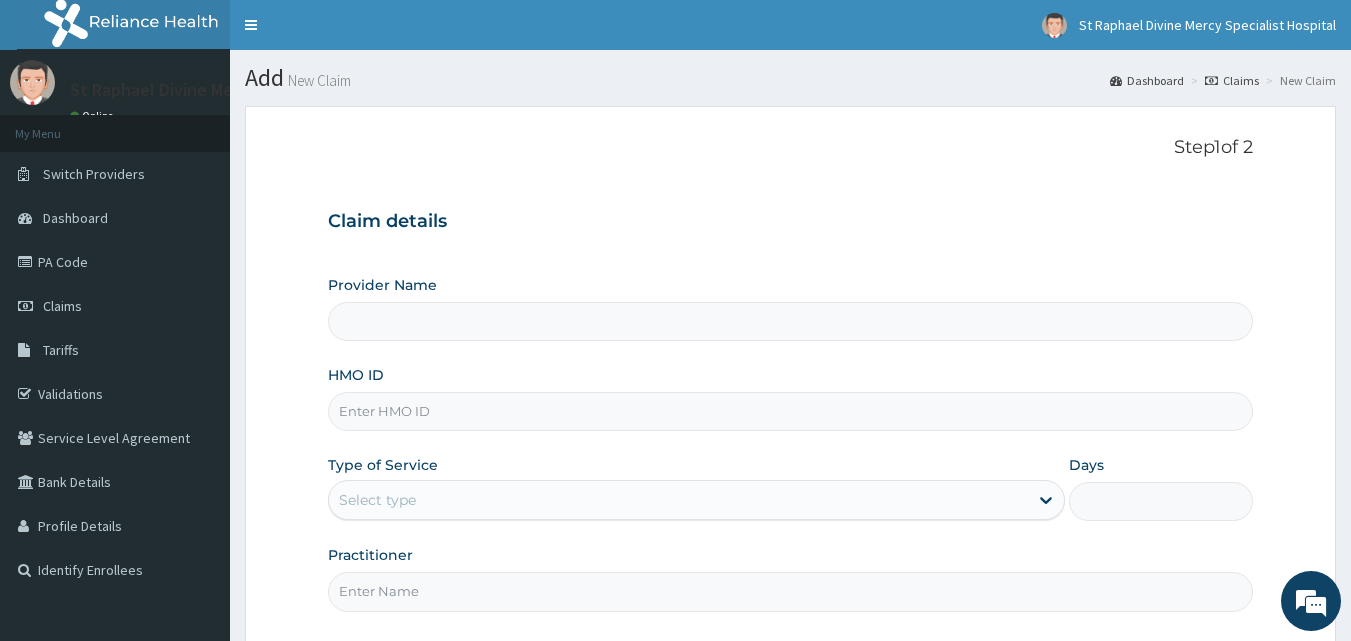click on "Provider Name" at bounding box center (791, 321) 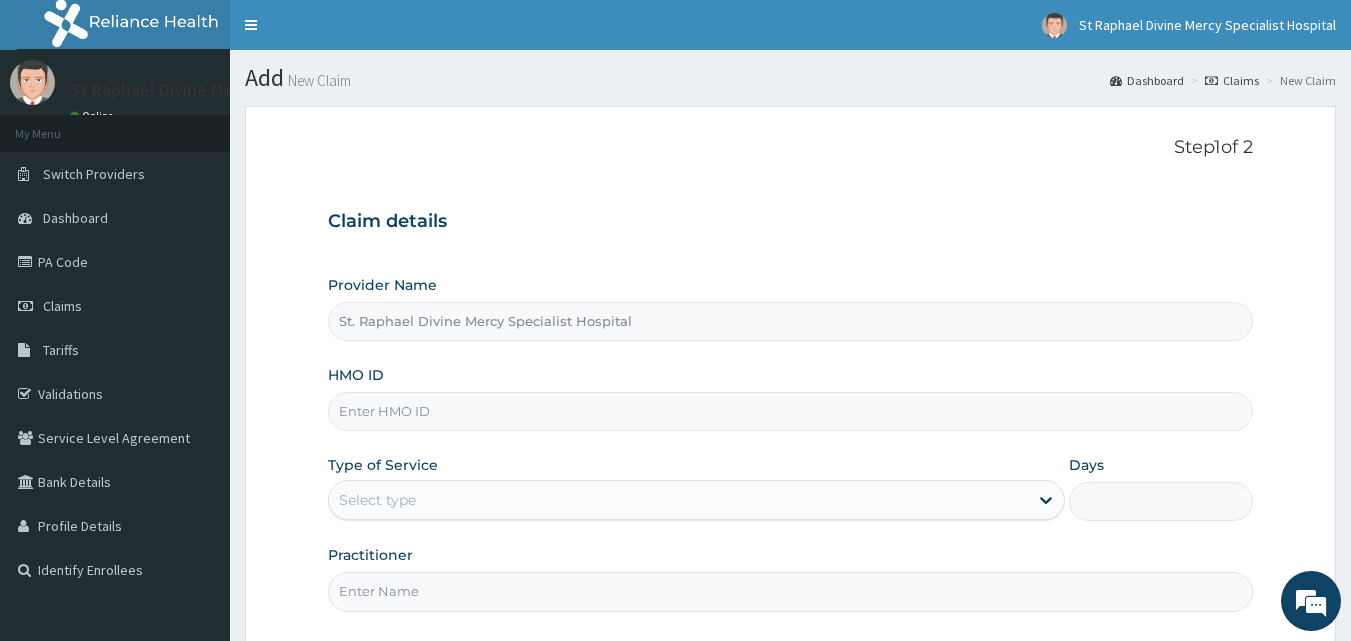 click on "St. Raphael Divine Mercy Specialist Hospital" at bounding box center [791, 321] 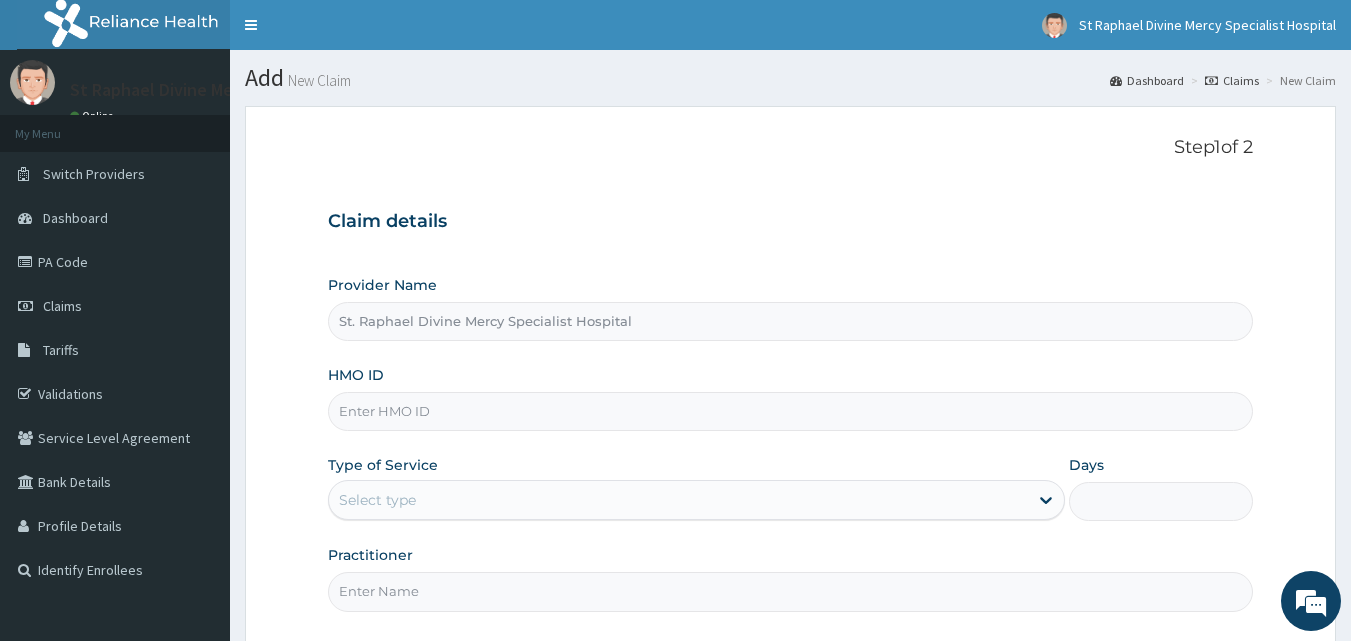 scroll, scrollTop: 0, scrollLeft: 0, axis: both 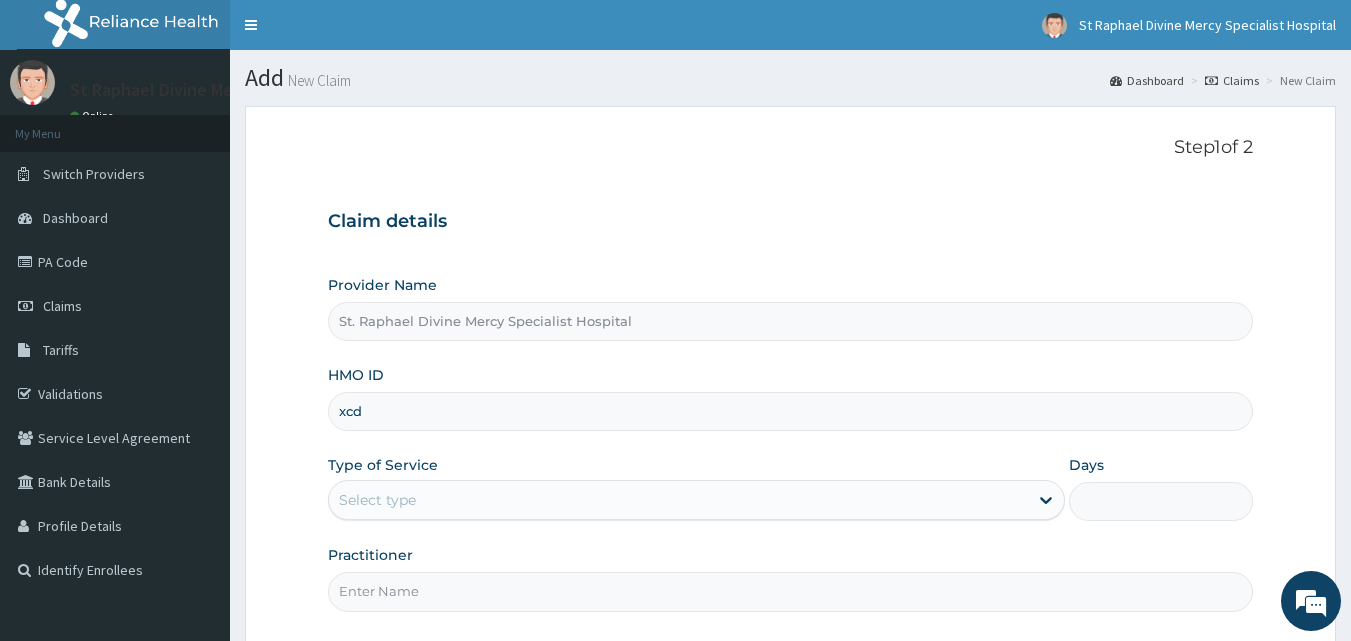type on "xcd/10004/c" 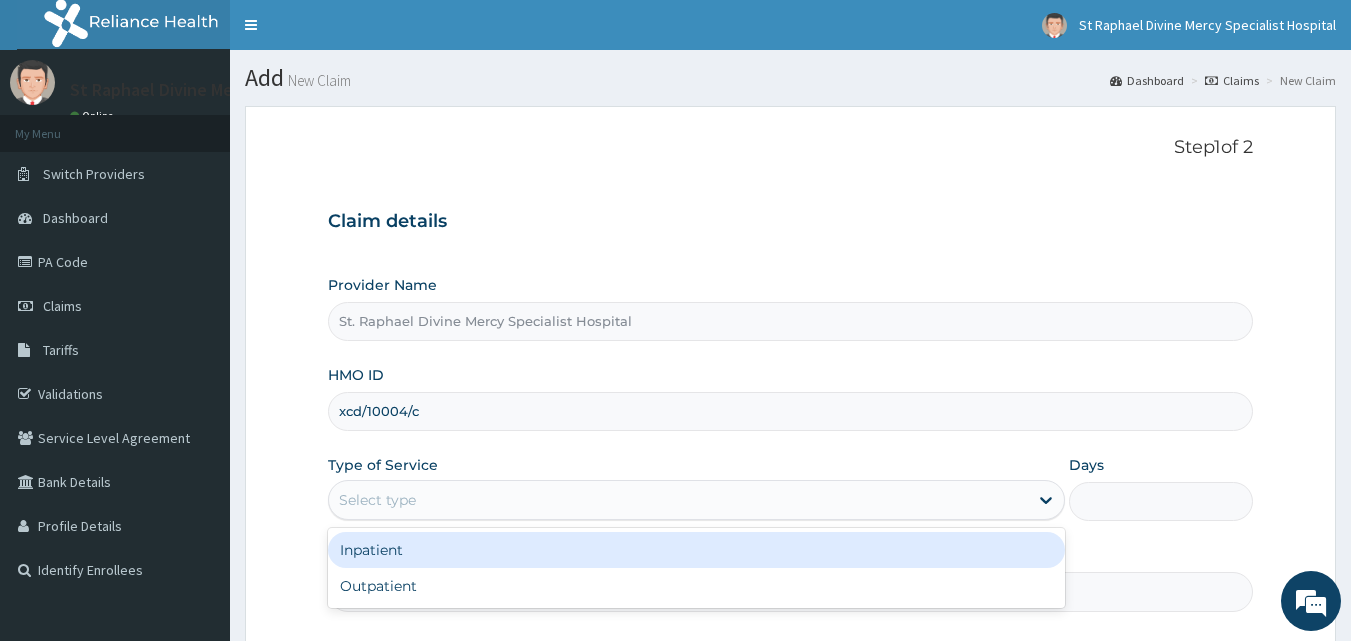 click on "Select type" at bounding box center (678, 500) 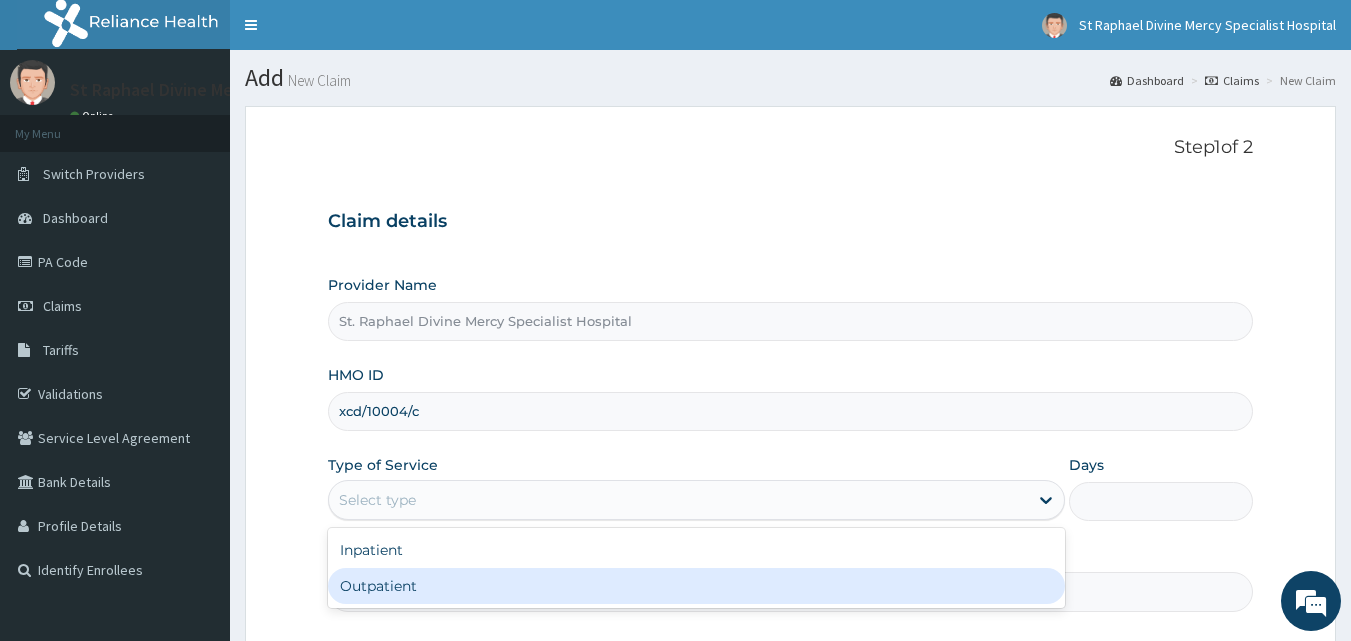 click on "Outpatient" at bounding box center [696, 586] 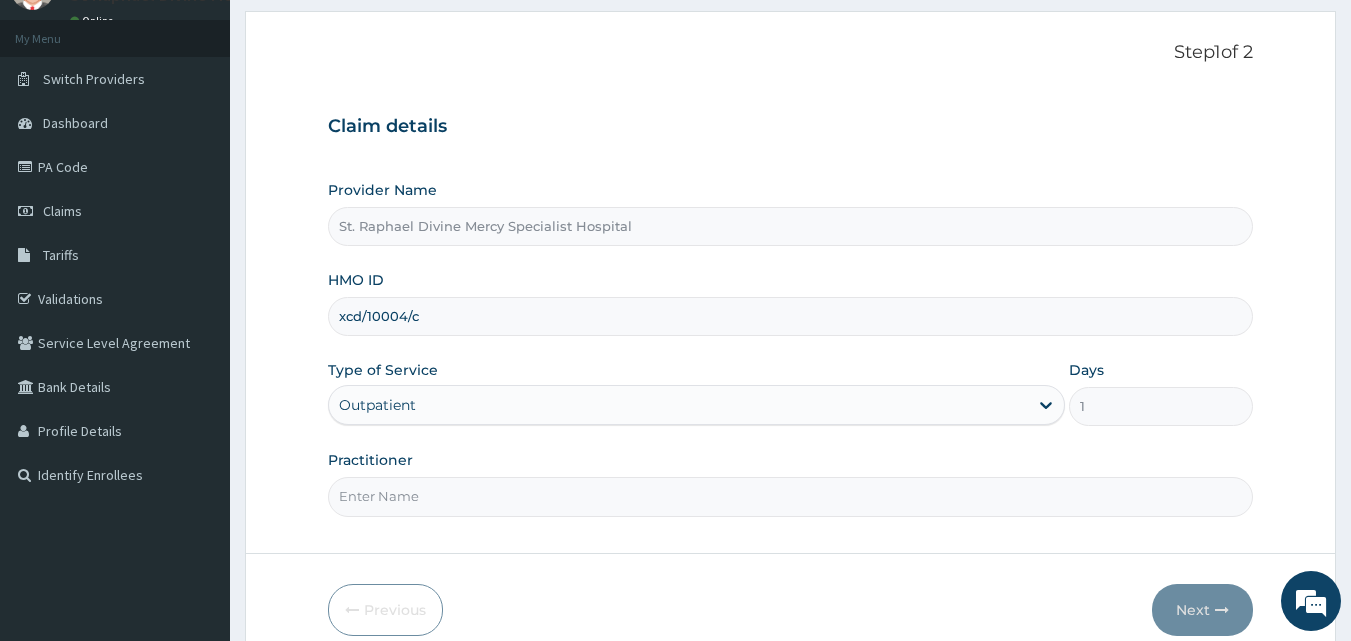 scroll, scrollTop: 187, scrollLeft: 0, axis: vertical 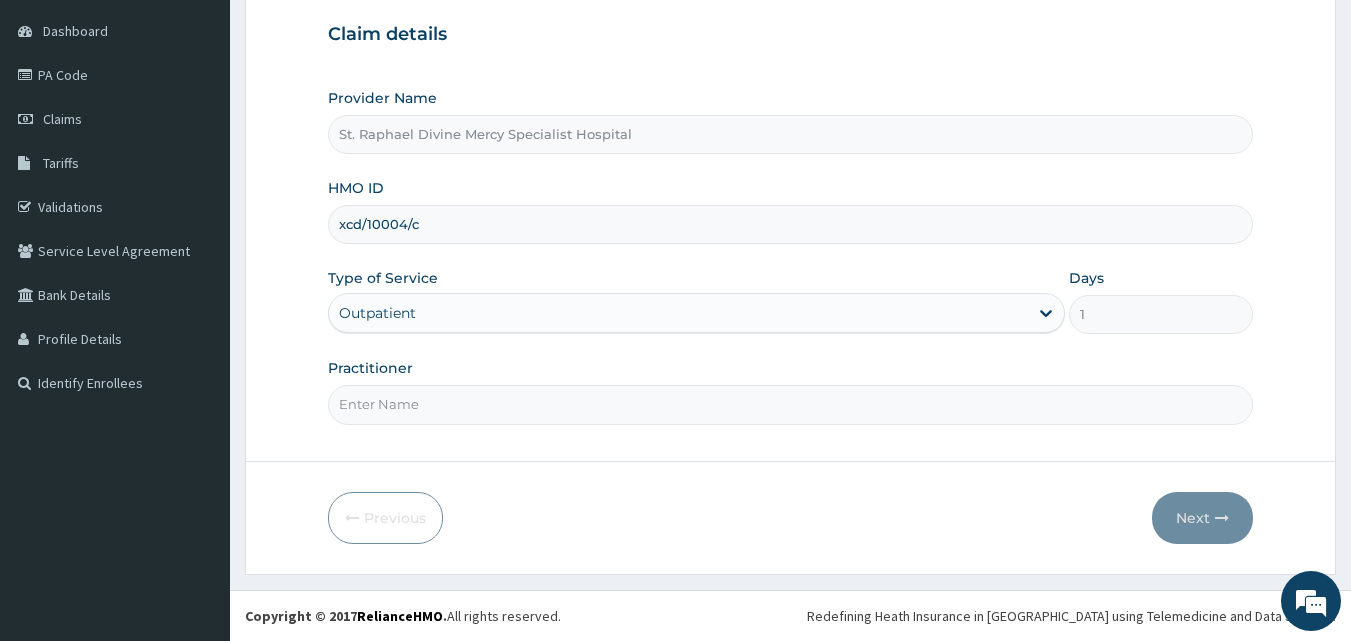 click on "Practitioner" at bounding box center (791, 404) 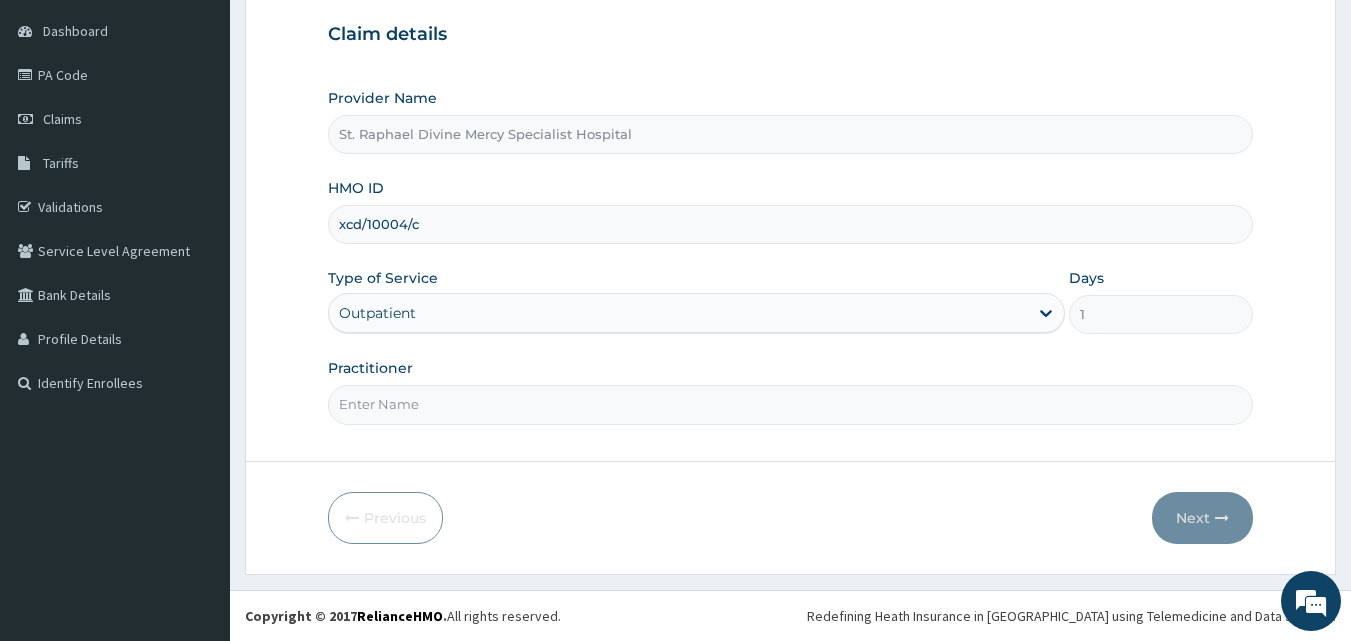 type on "[PERSON_NAME]" 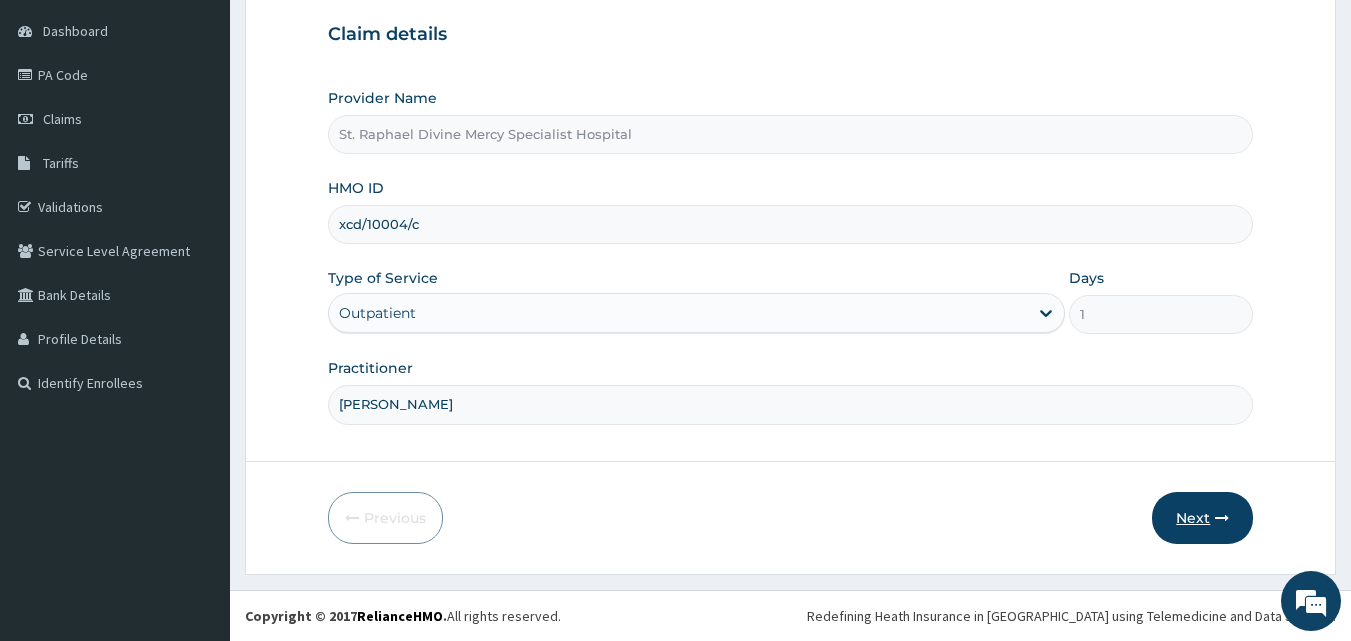 click on "Next" at bounding box center (1202, 518) 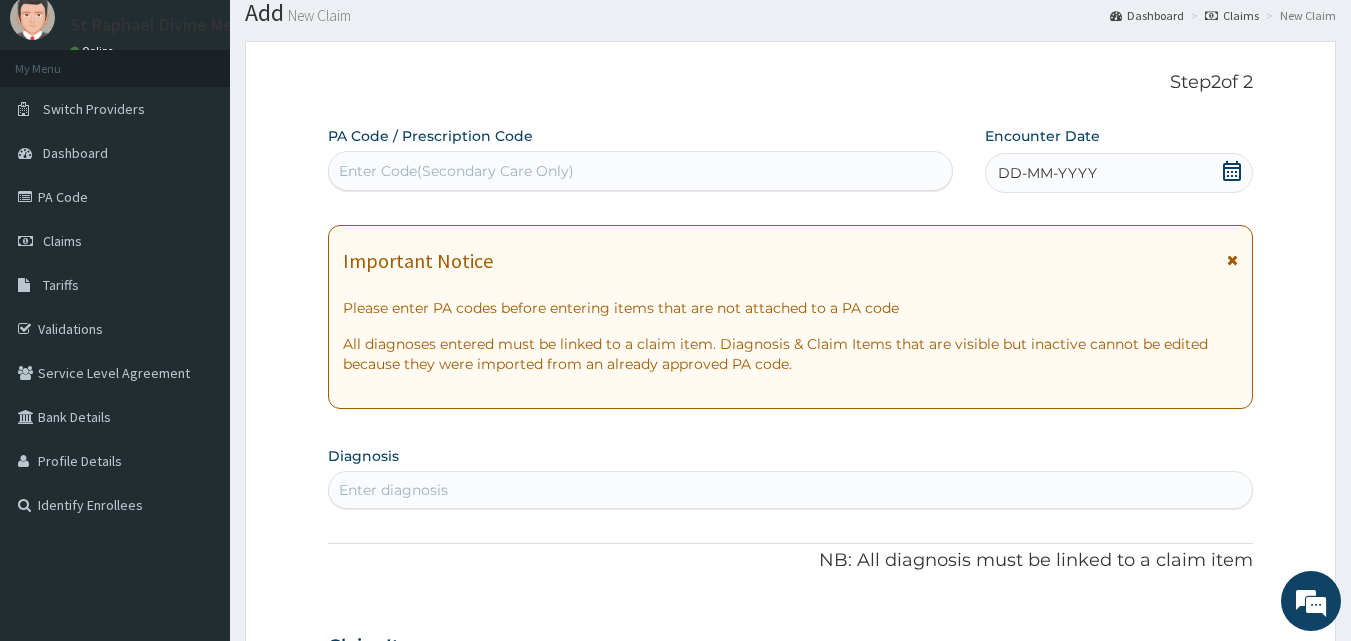 scroll, scrollTop: 0, scrollLeft: 0, axis: both 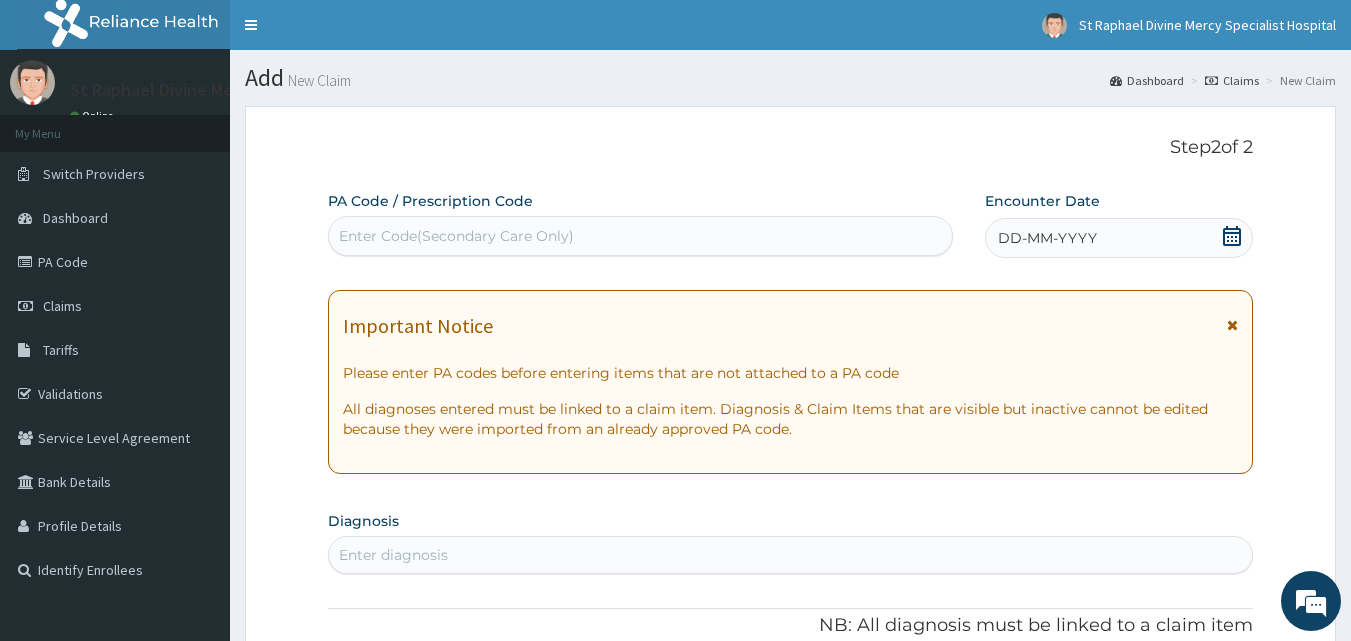 click on "DD-MM-YYYY" at bounding box center (1047, 238) 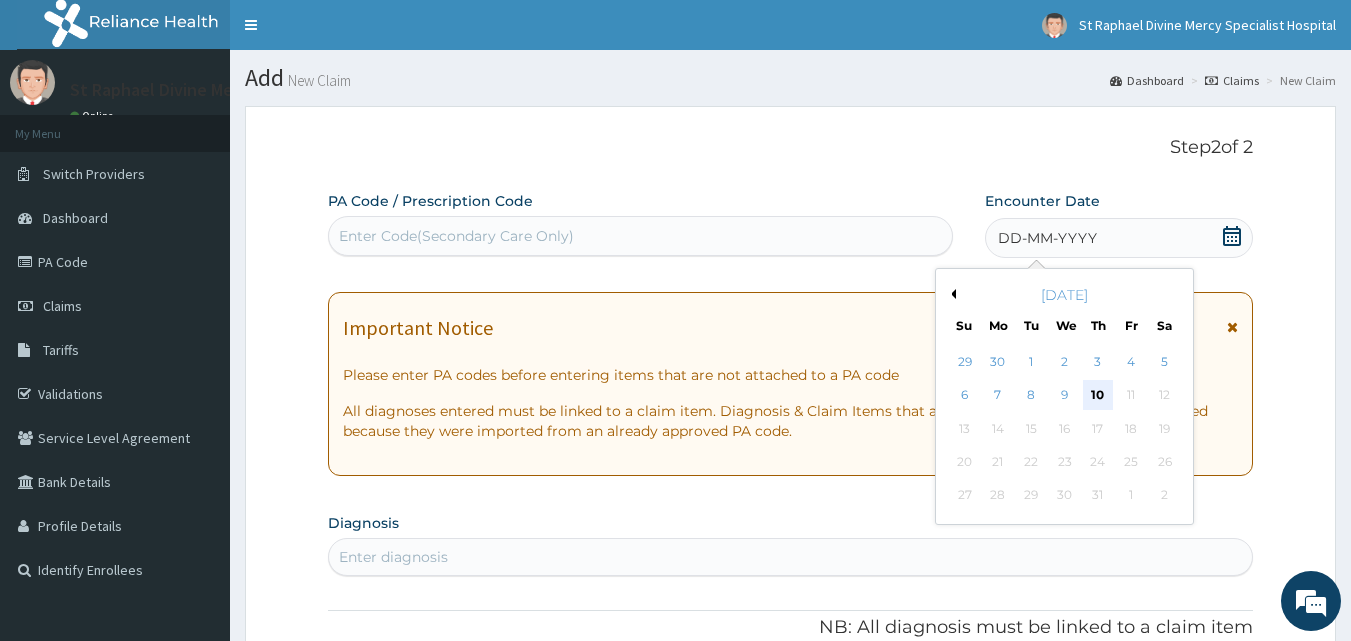 click on "10" at bounding box center [1098, 396] 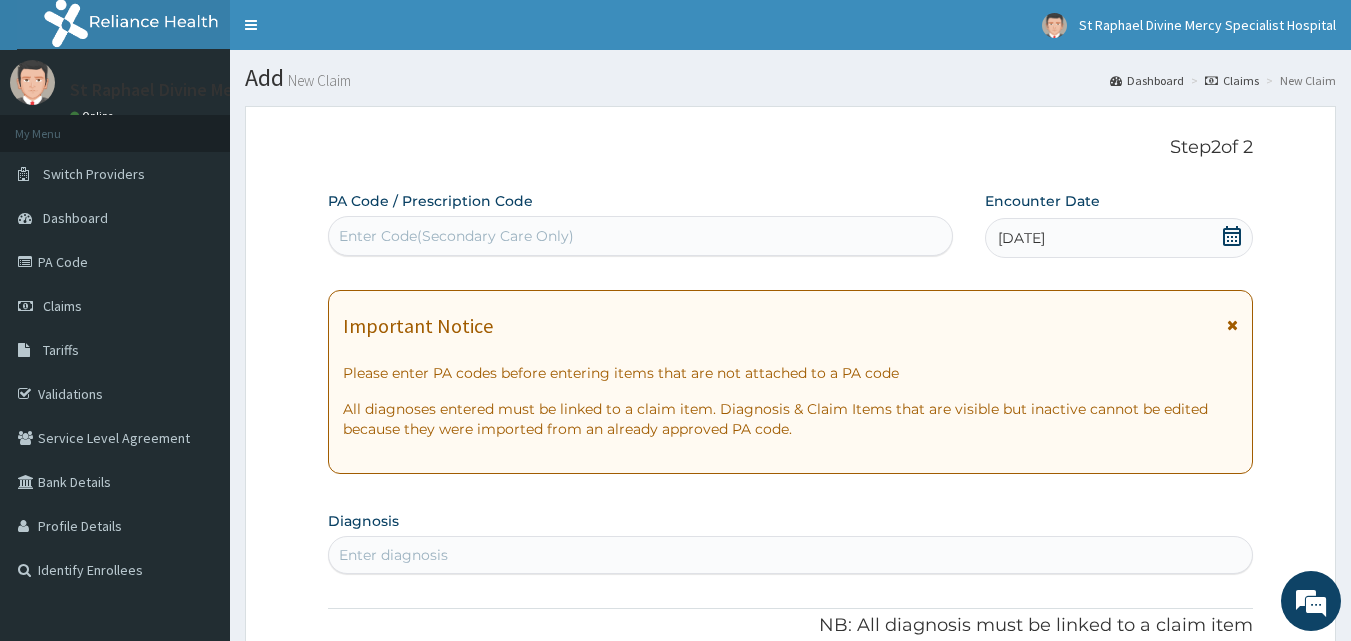 click on "Enter Code(Secondary Care Only)" at bounding box center [641, 236] 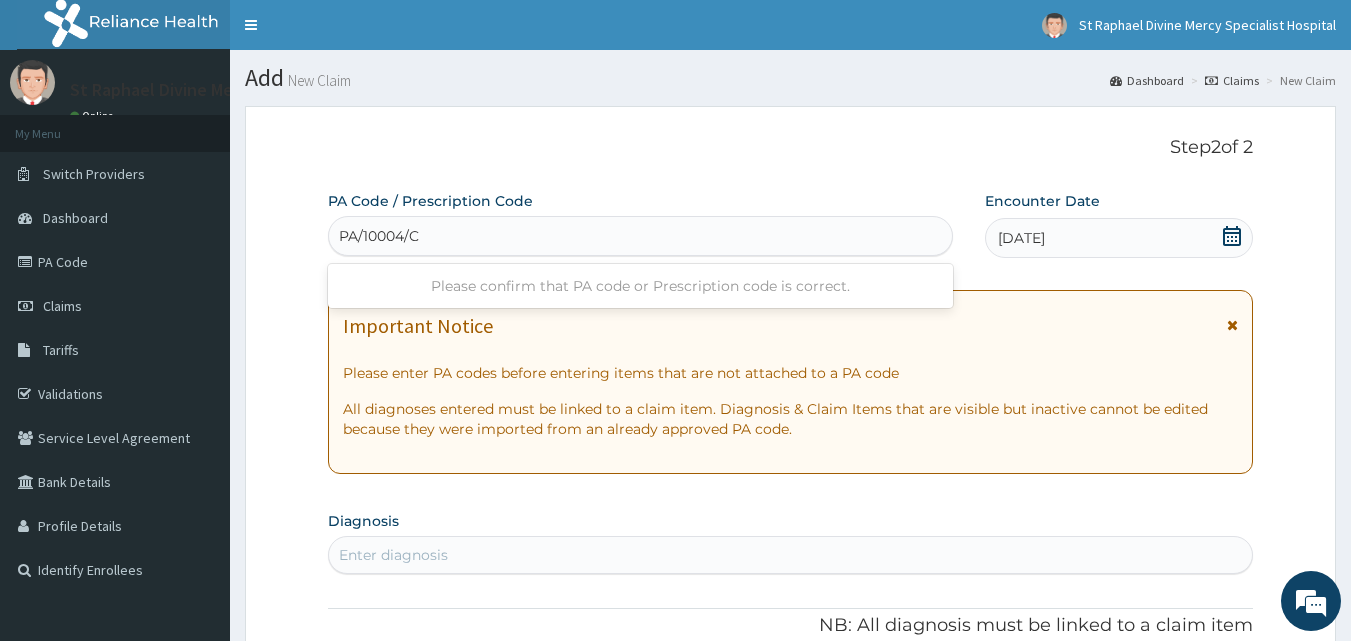 type on "PA/10004/C" 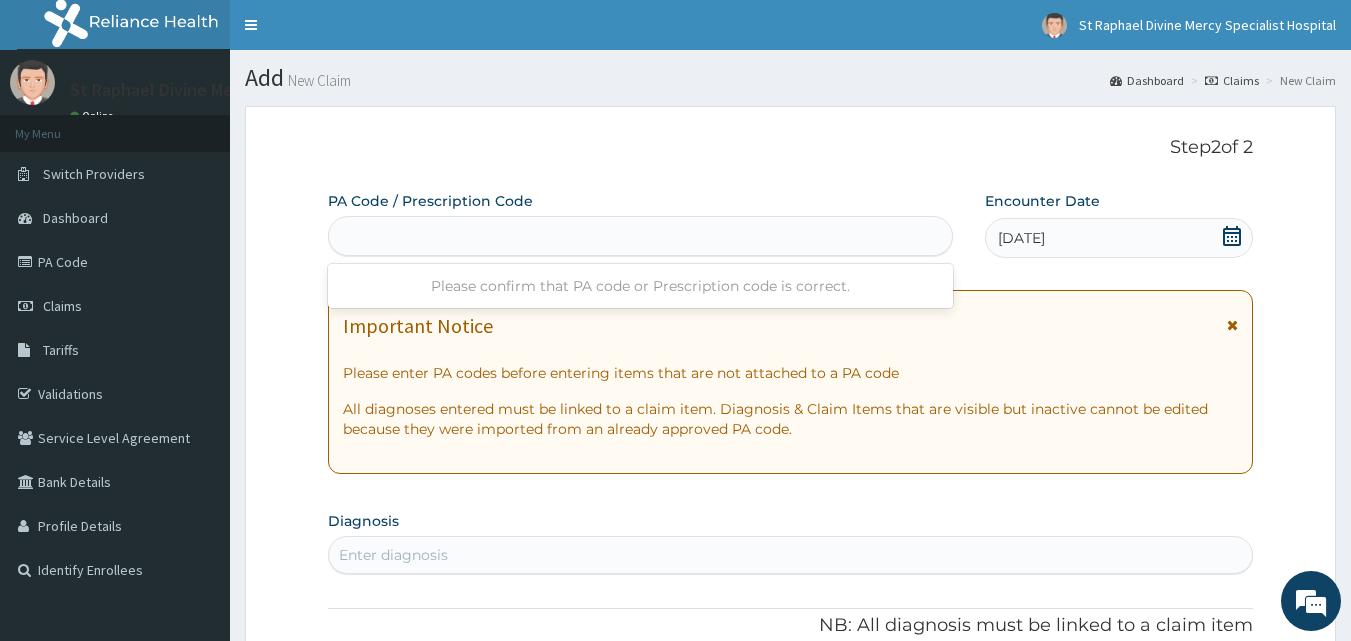 click on "PA Code / Prescription Code   Use Up and Down to choose options, press Enter to select the currently focused option, press Escape to exit the menu, press Tab to select the option and exit the menu. PA/10004/C Please confirm that PA code or Prescription code is correct." at bounding box center (641, 223) 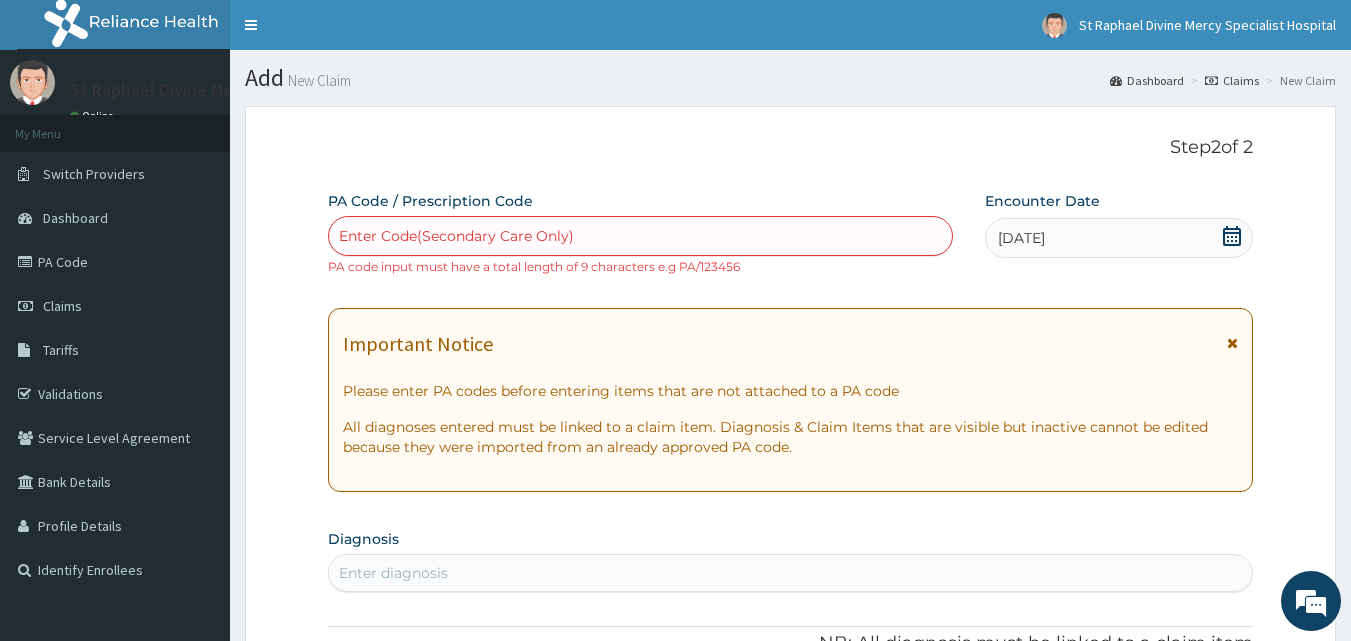 click on "Enter Code(Secondary Care Only)" at bounding box center [641, 236] 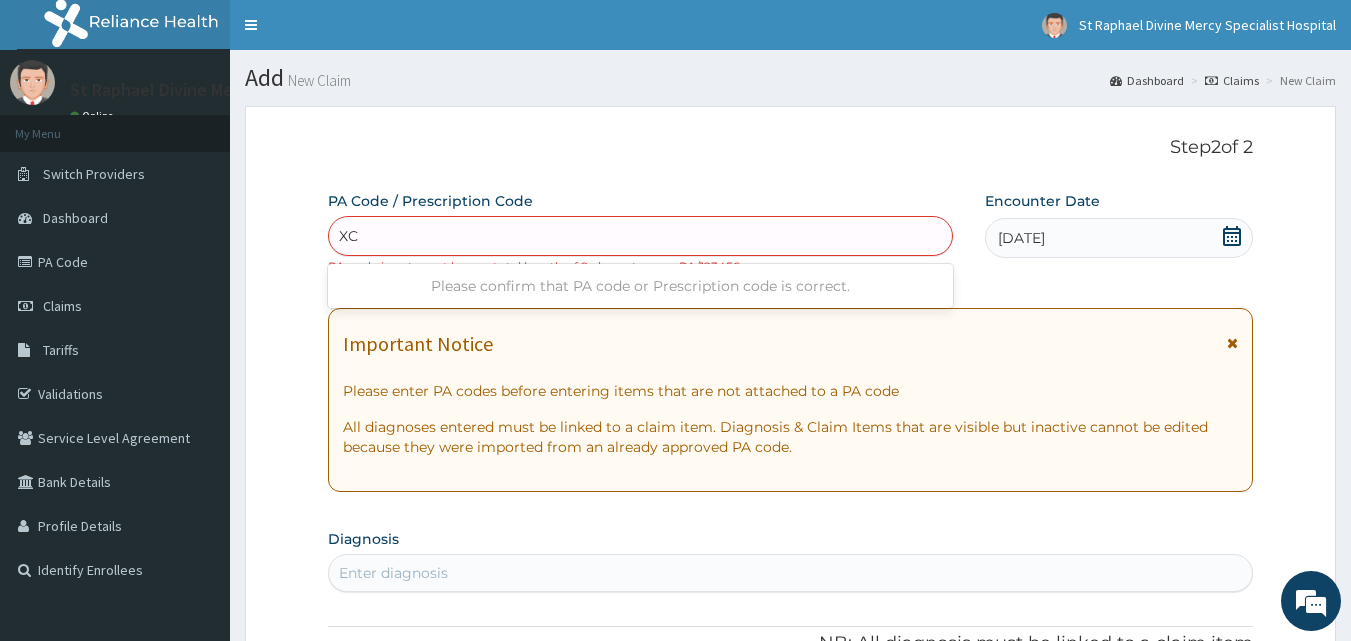 type on "X" 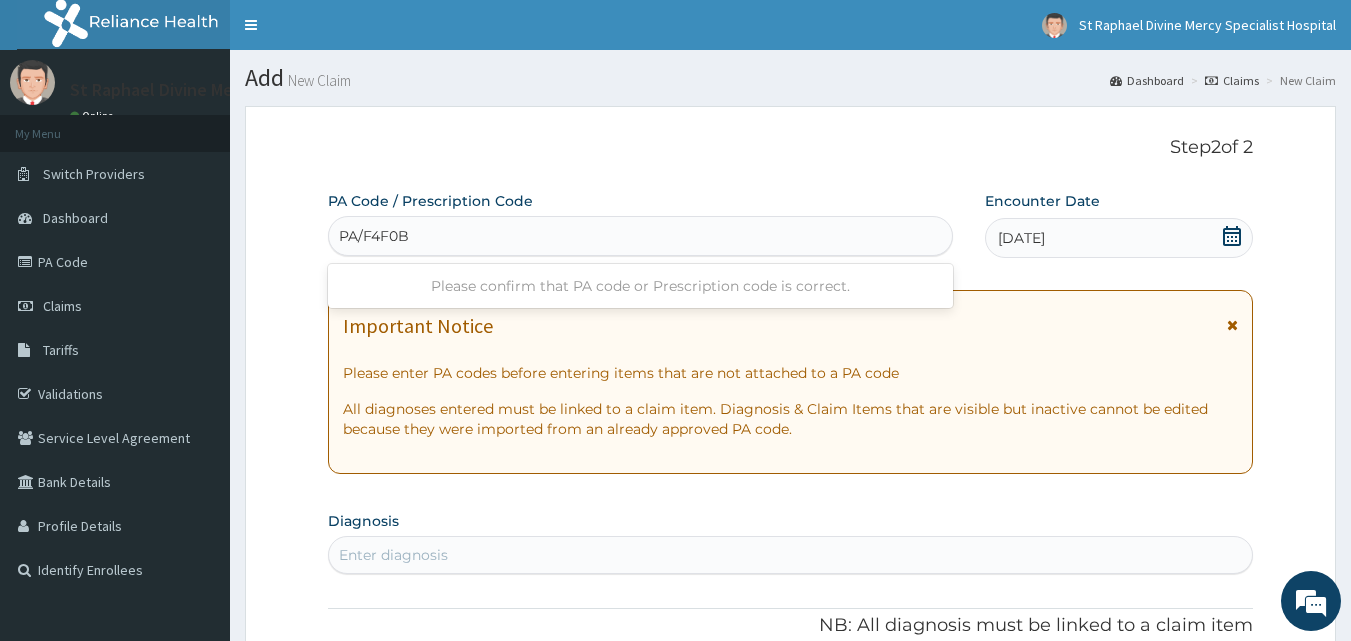 type on "PA/F4F0B5" 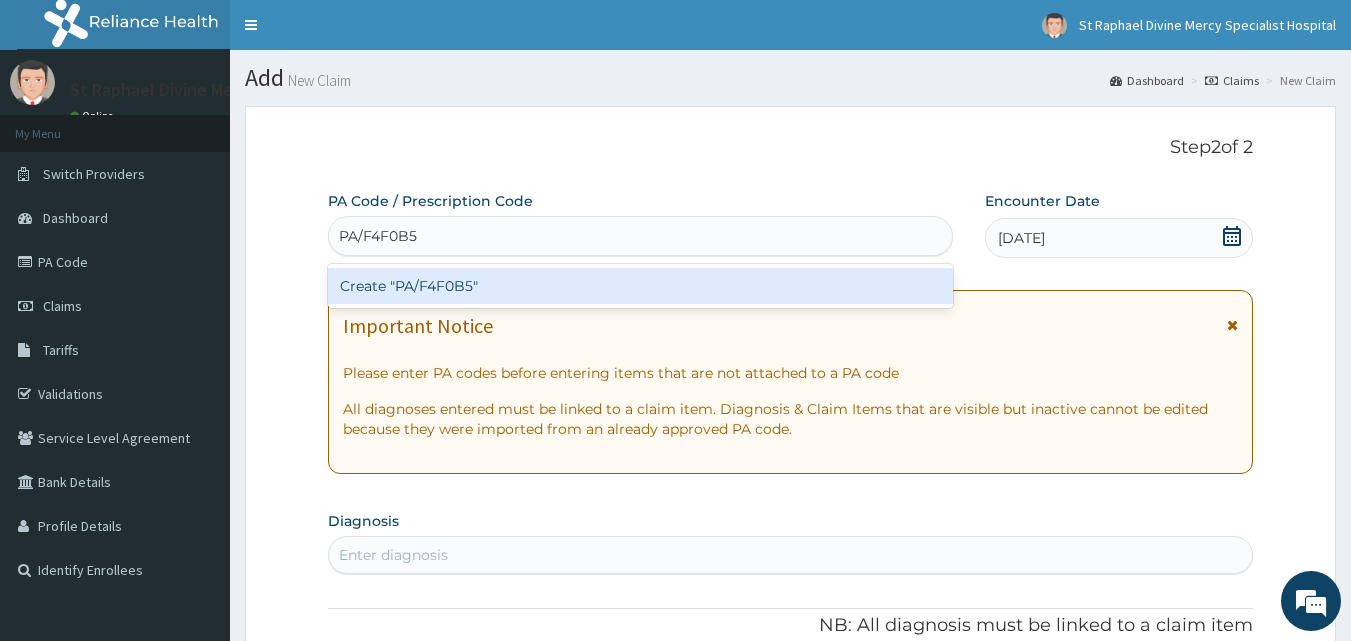 type 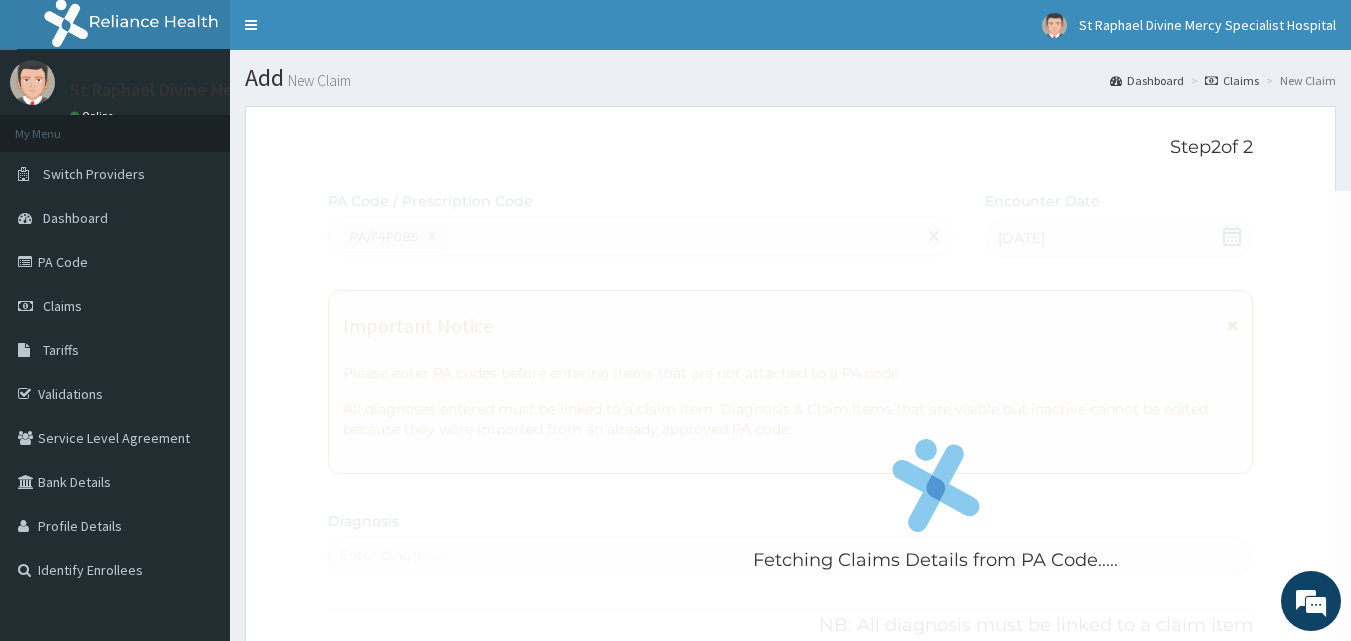 scroll, scrollTop: 512, scrollLeft: 0, axis: vertical 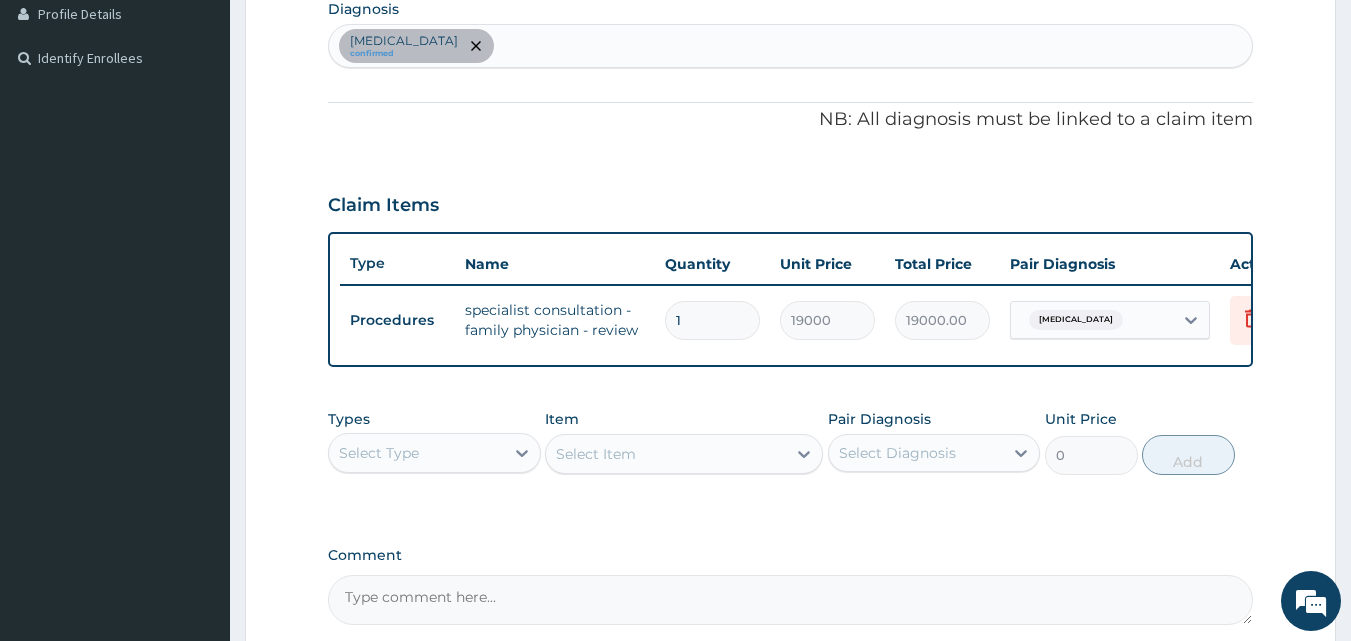 click on "[MEDICAL_DATA] confirmed" at bounding box center [791, 46] 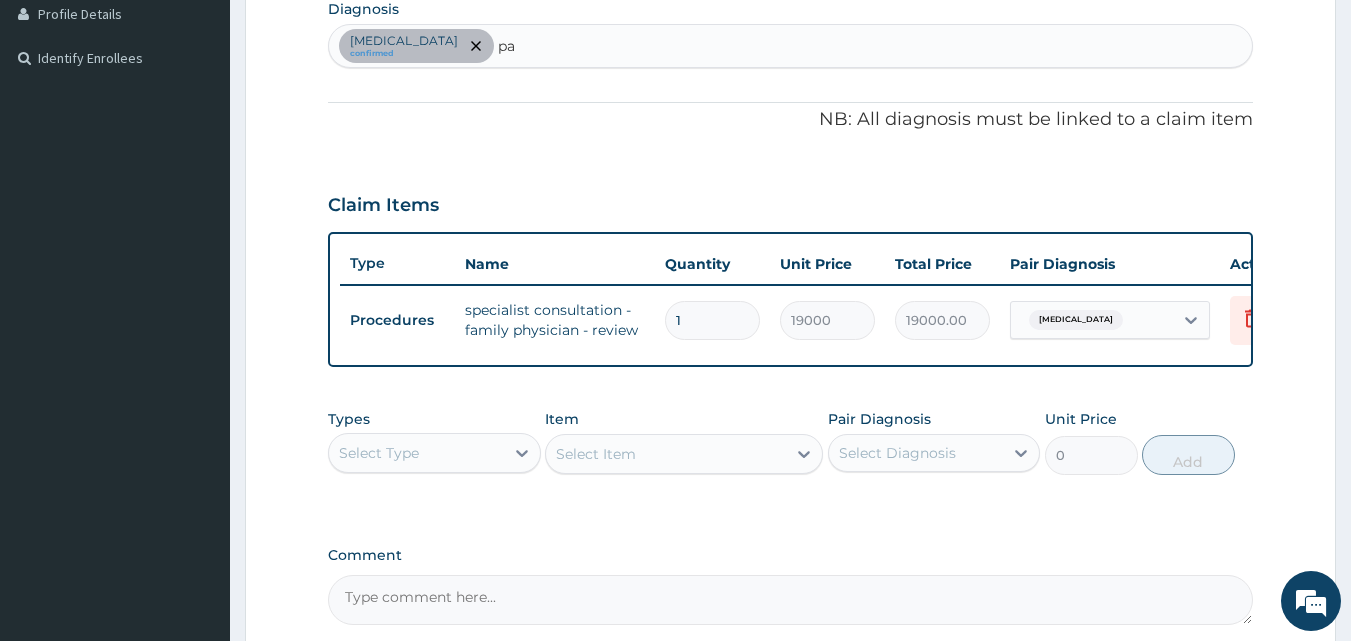 type on "p" 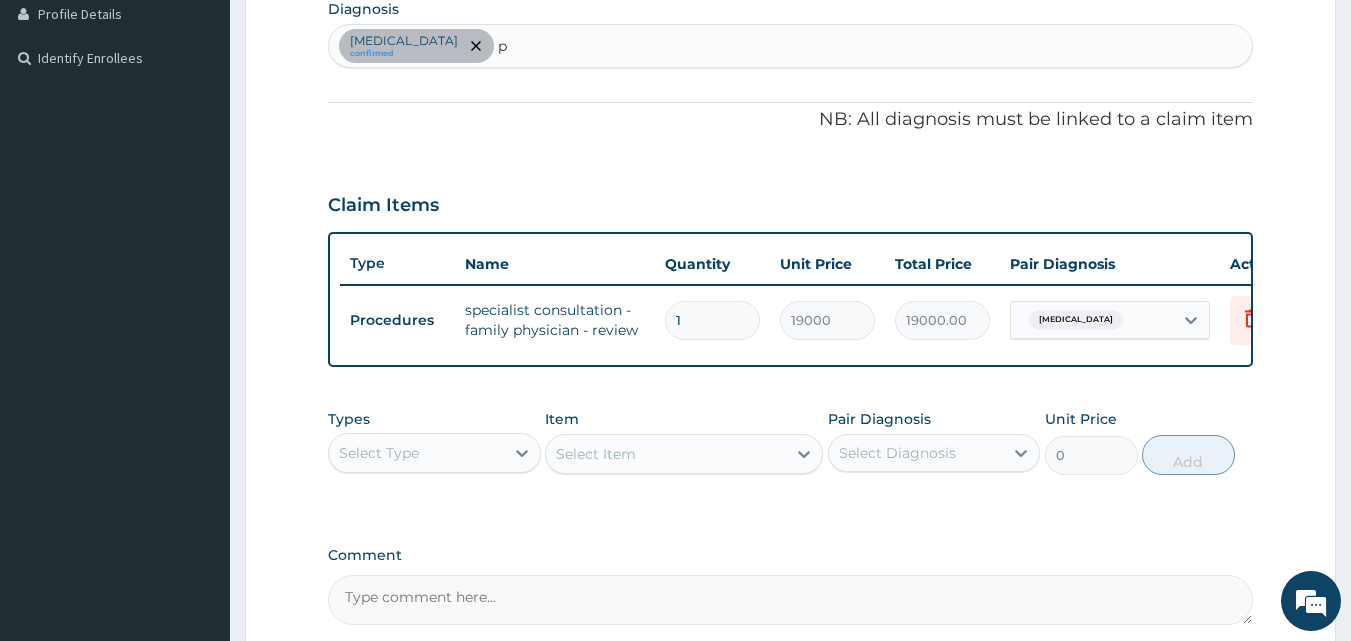 type 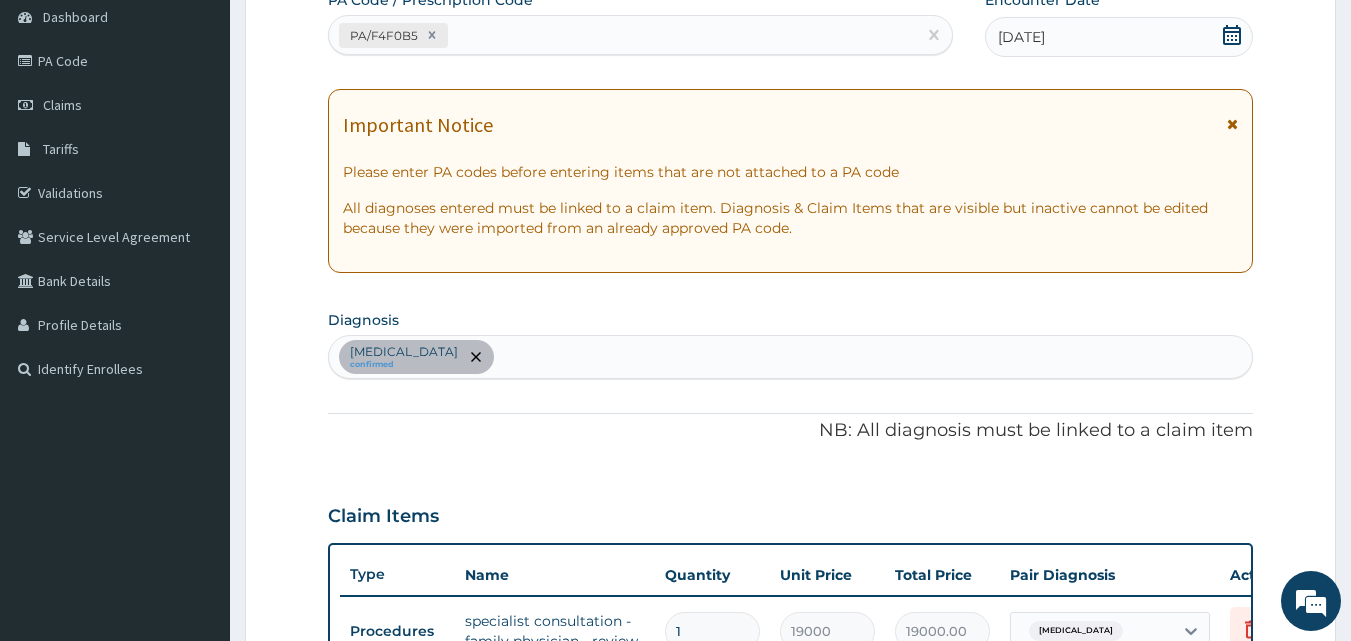 scroll, scrollTop: 112, scrollLeft: 0, axis: vertical 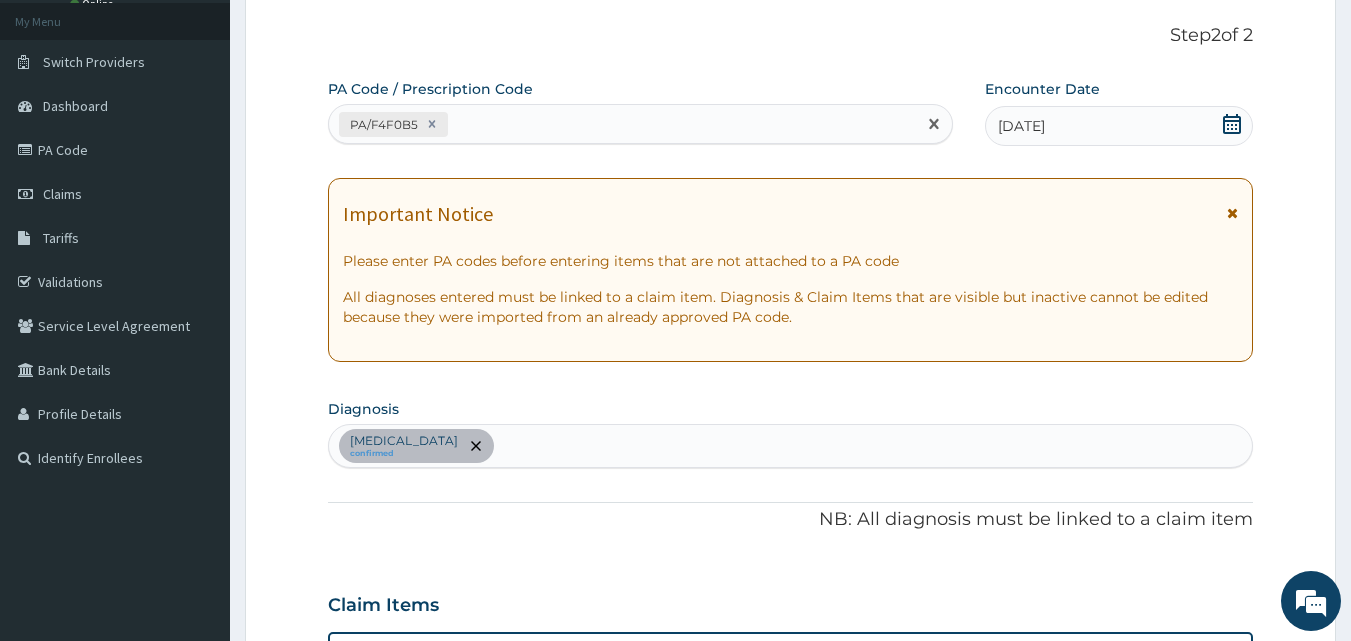 click on "PA/F4F0B5" at bounding box center [623, 124] 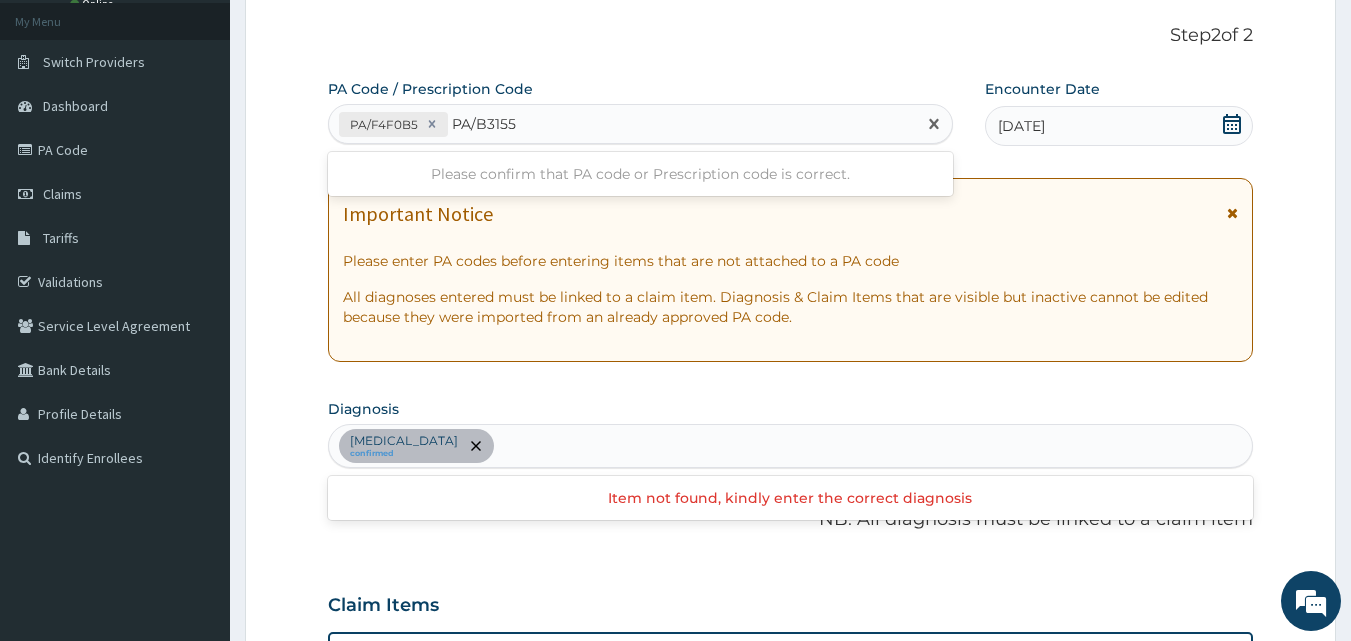 type on "PA/B31558" 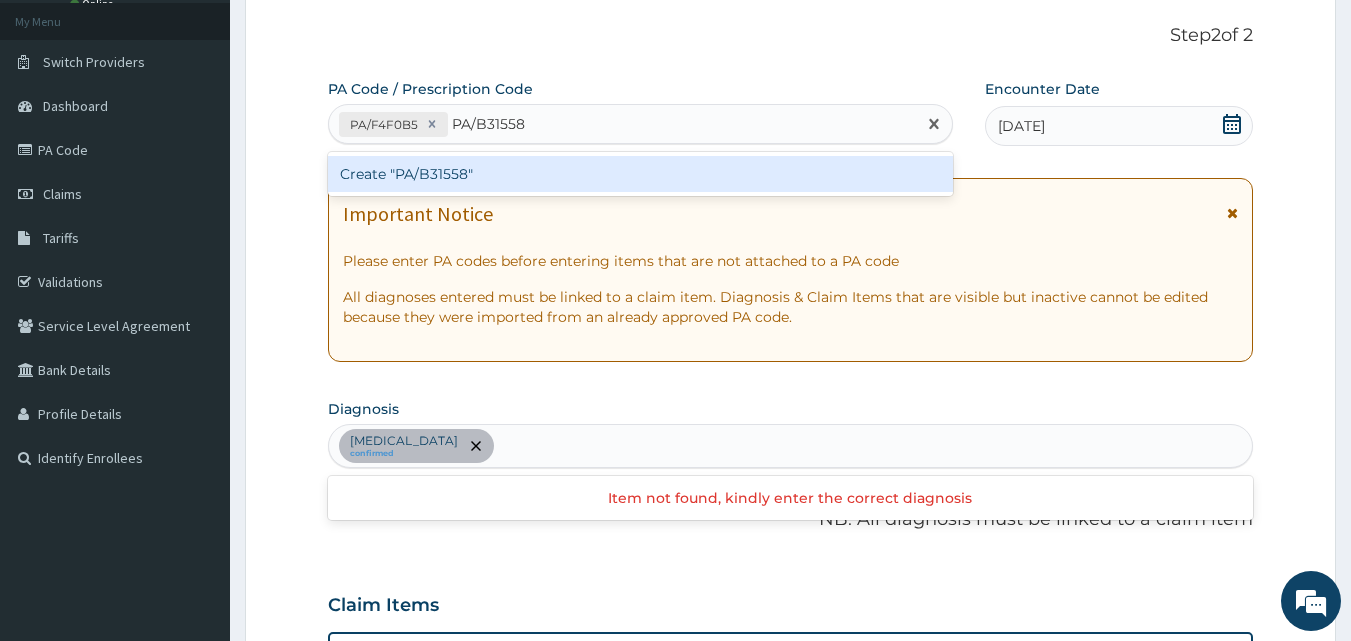 click on "Create "PA/B31558"" at bounding box center [641, 174] 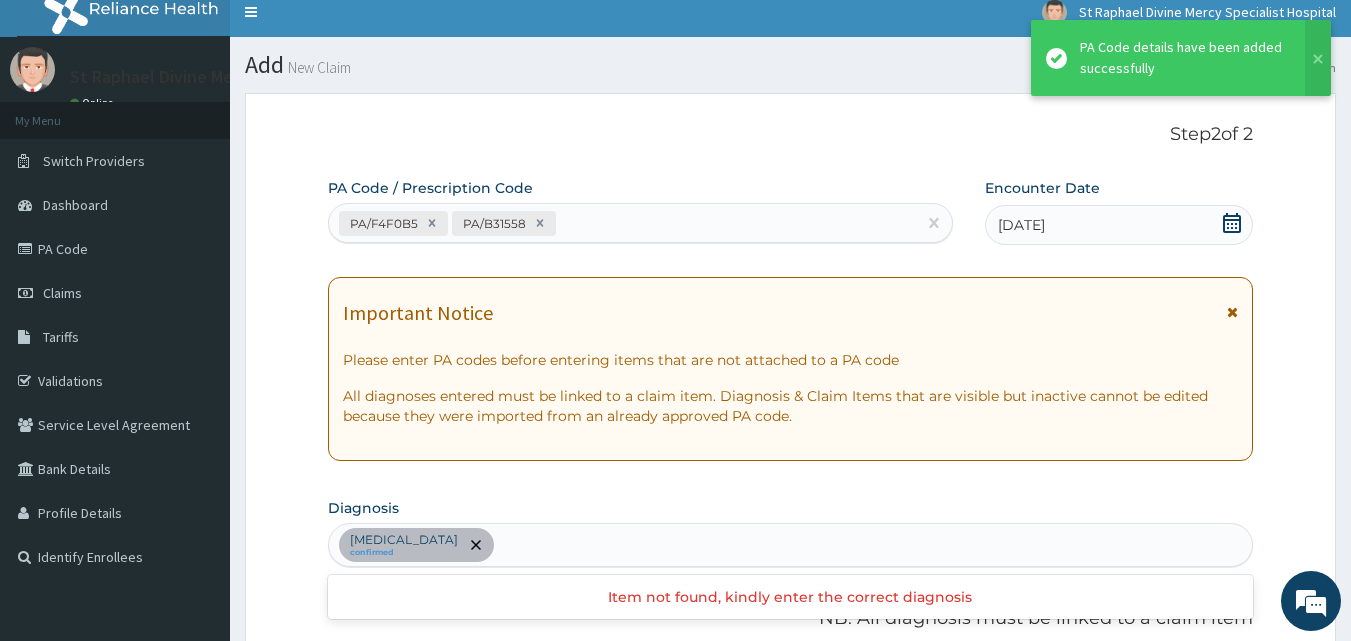 scroll, scrollTop: 0, scrollLeft: 0, axis: both 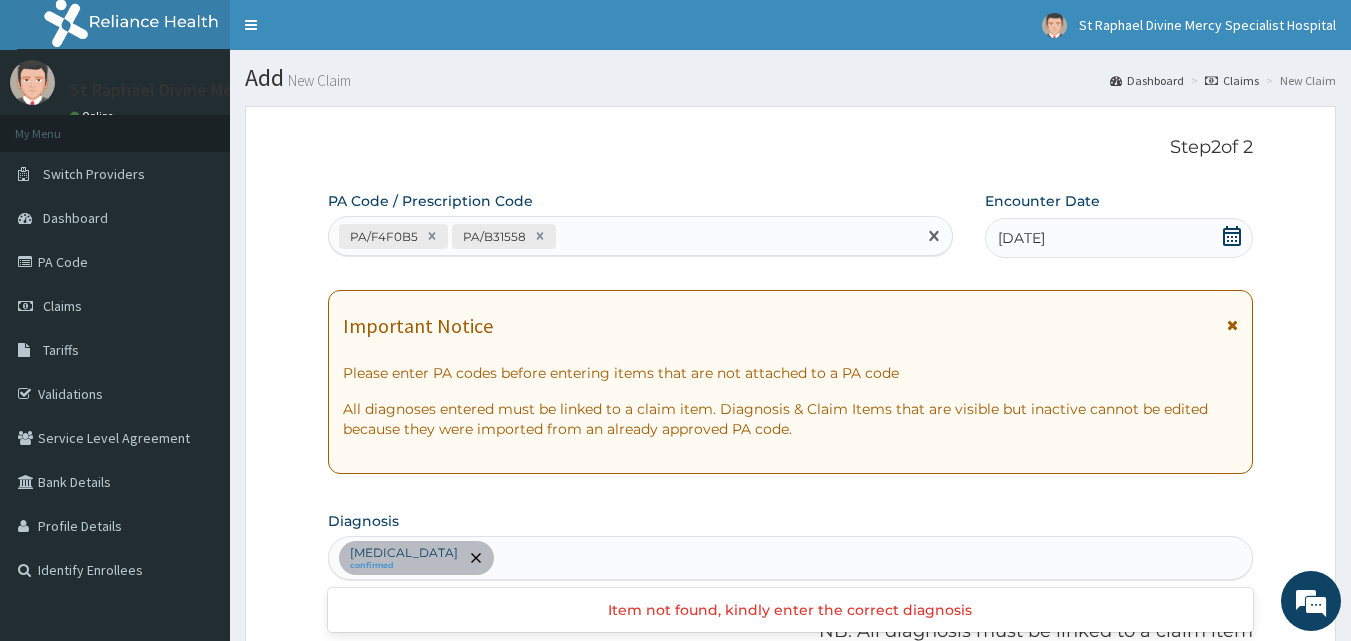 click on "PA/F4F0B5 PA/B31558" at bounding box center [623, 236] 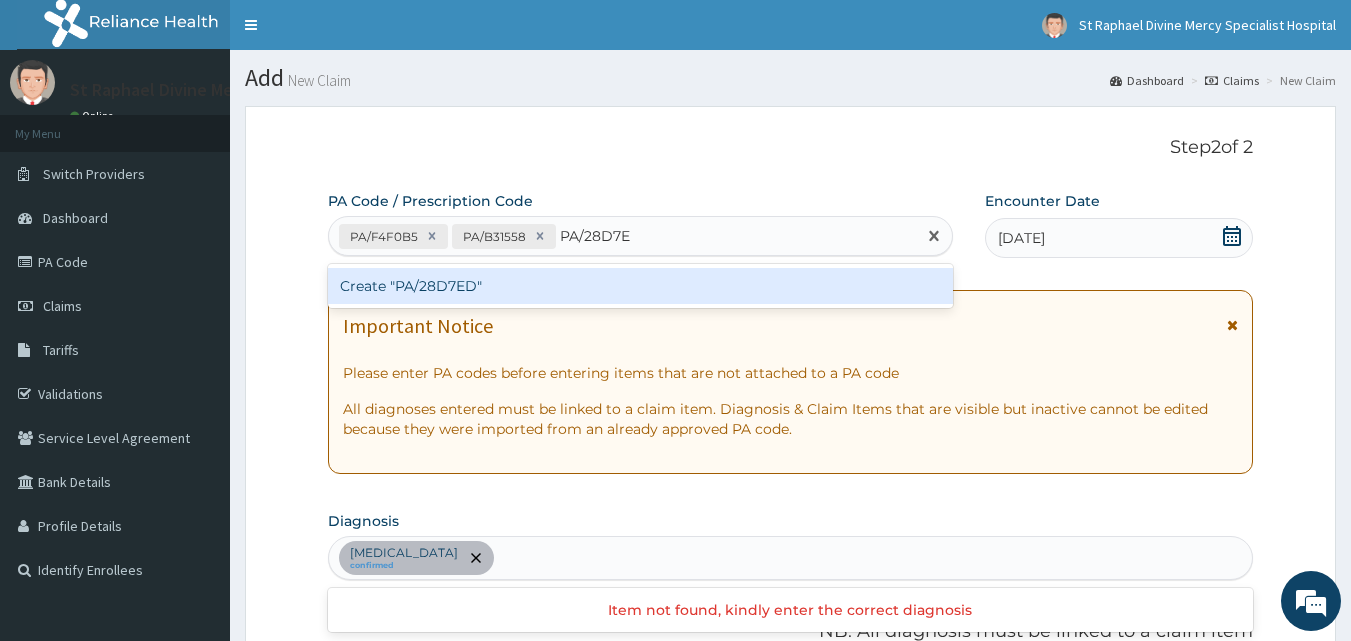 type on "PA/28D7ED" 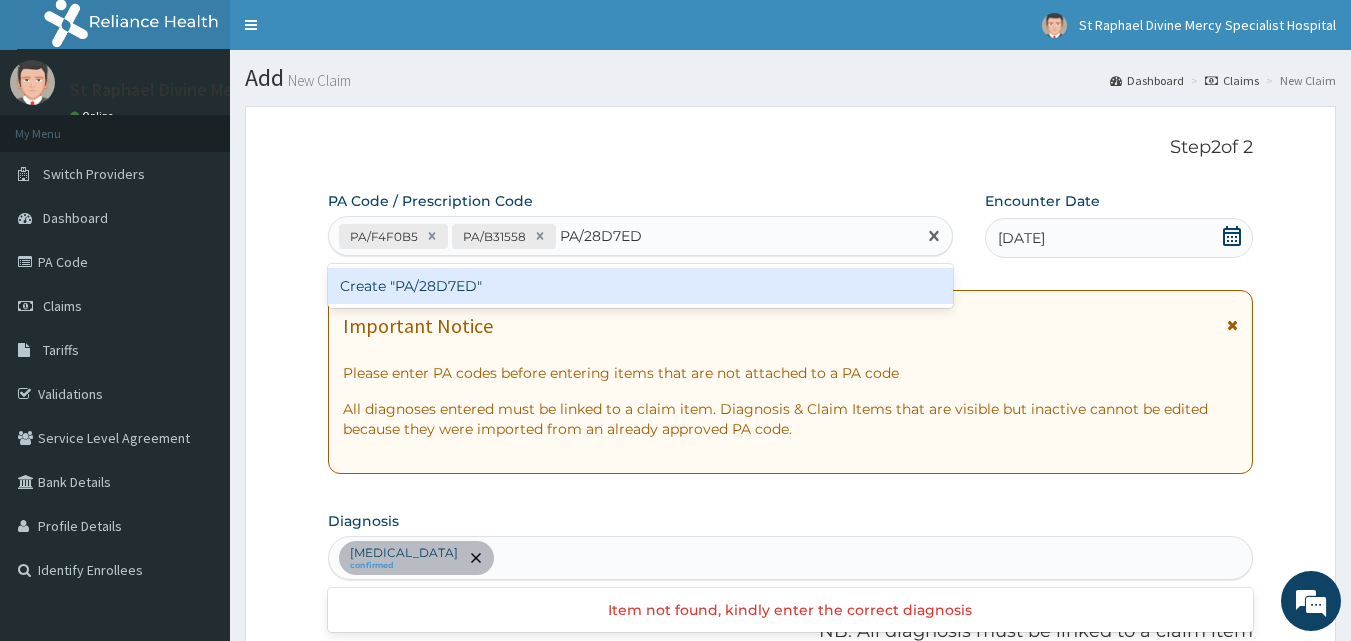 click on "Create "PA/28D7ED"" at bounding box center [641, 286] 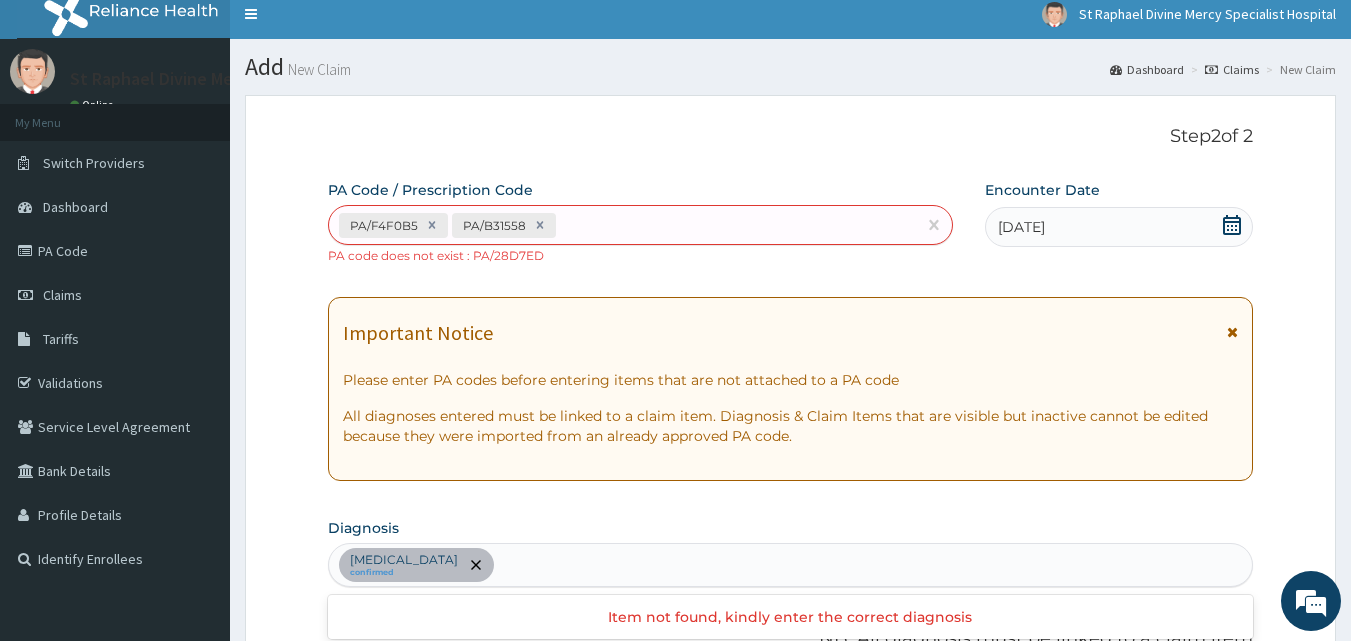 scroll, scrollTop: 8, scrollLeft: 0, axis: vertical 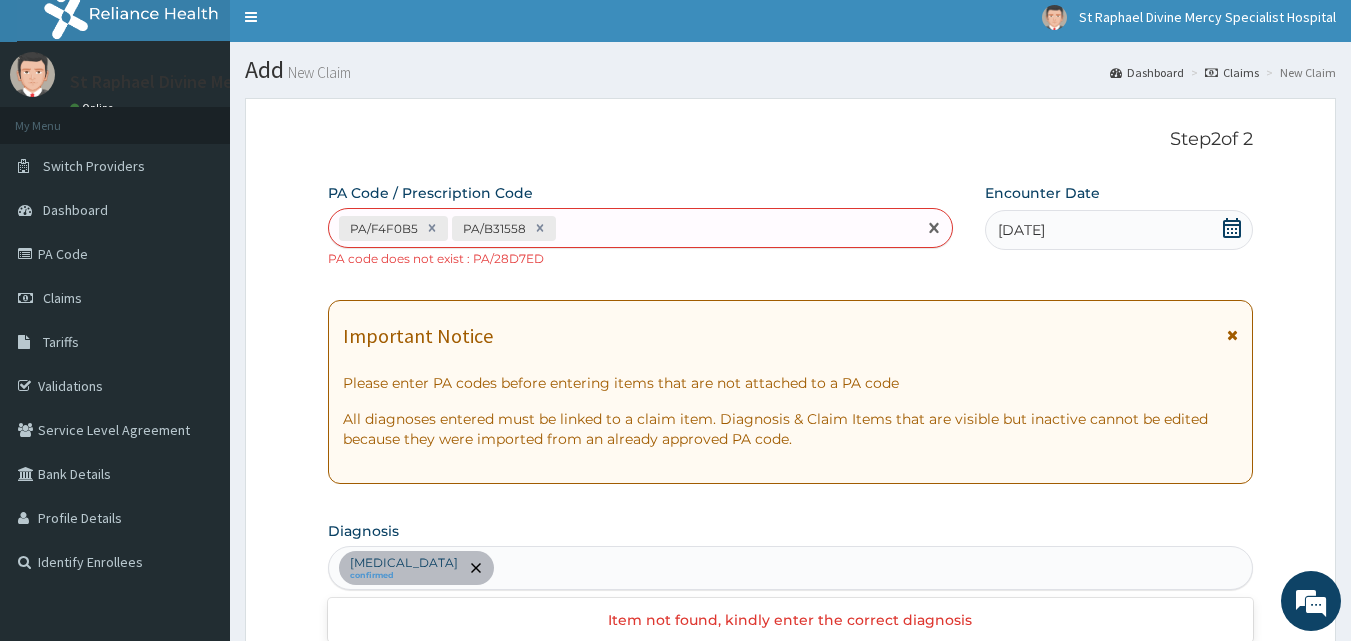 click on "PA/F4F0B5 PA/B31558" at bounding box center [623, 228] 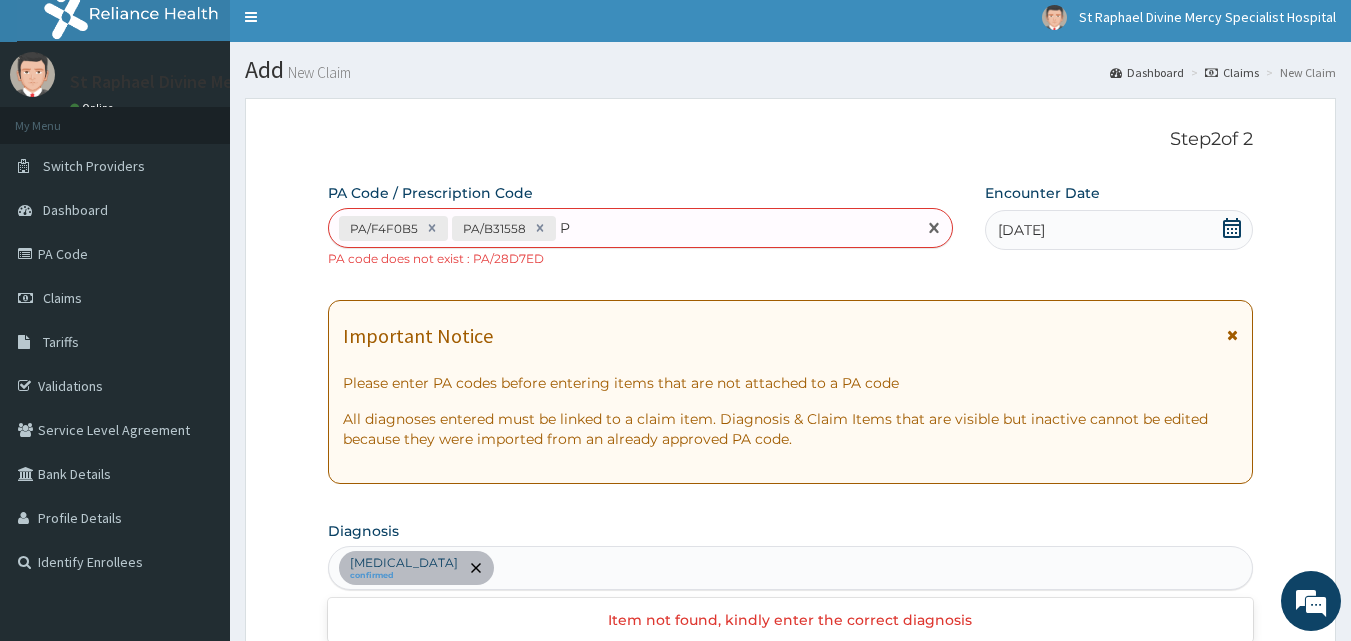 type on "P" 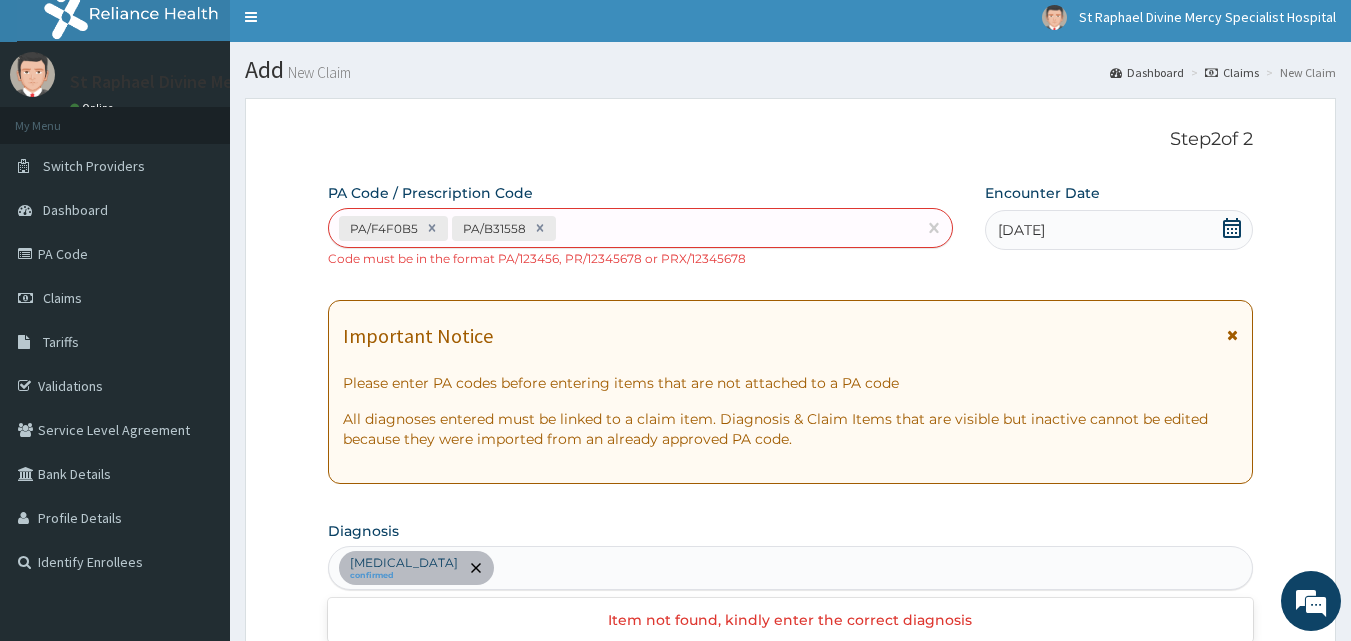click on "Code must be in the format PA/123456, PR/12345678 or PRX/12345678" at bounding box center [537, 258] 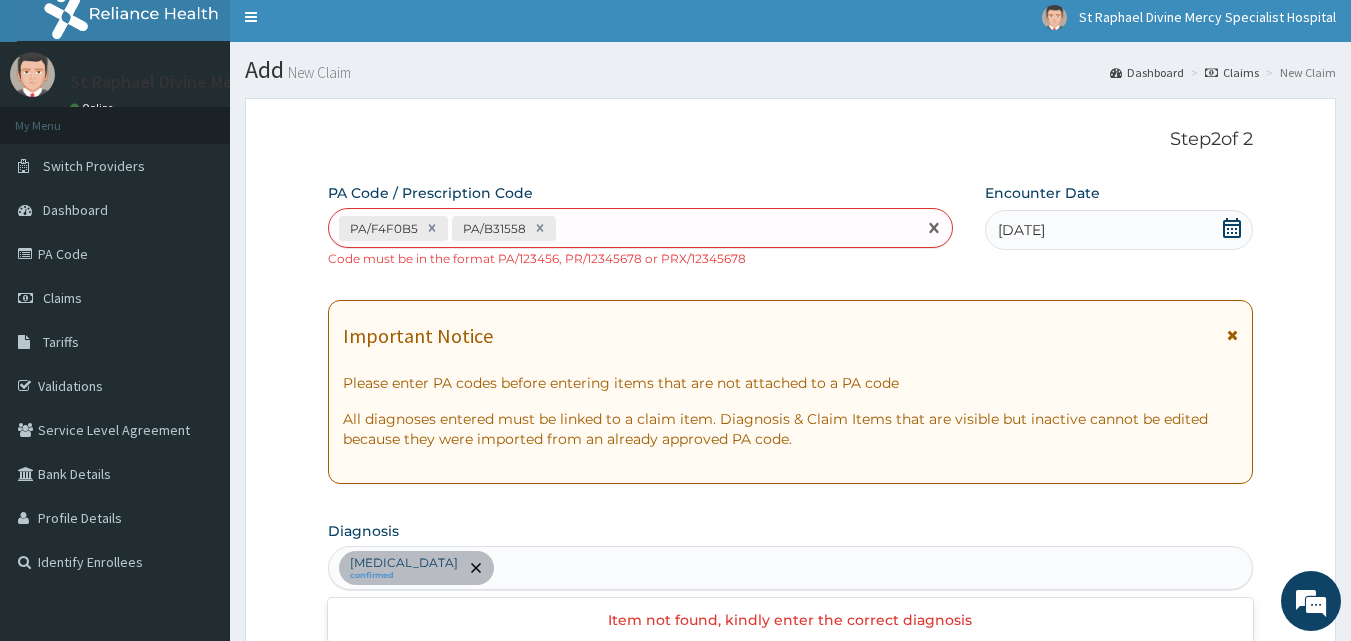 click on "PA/F4F0B5 PA/B31558" at bounding box center (623, 228) 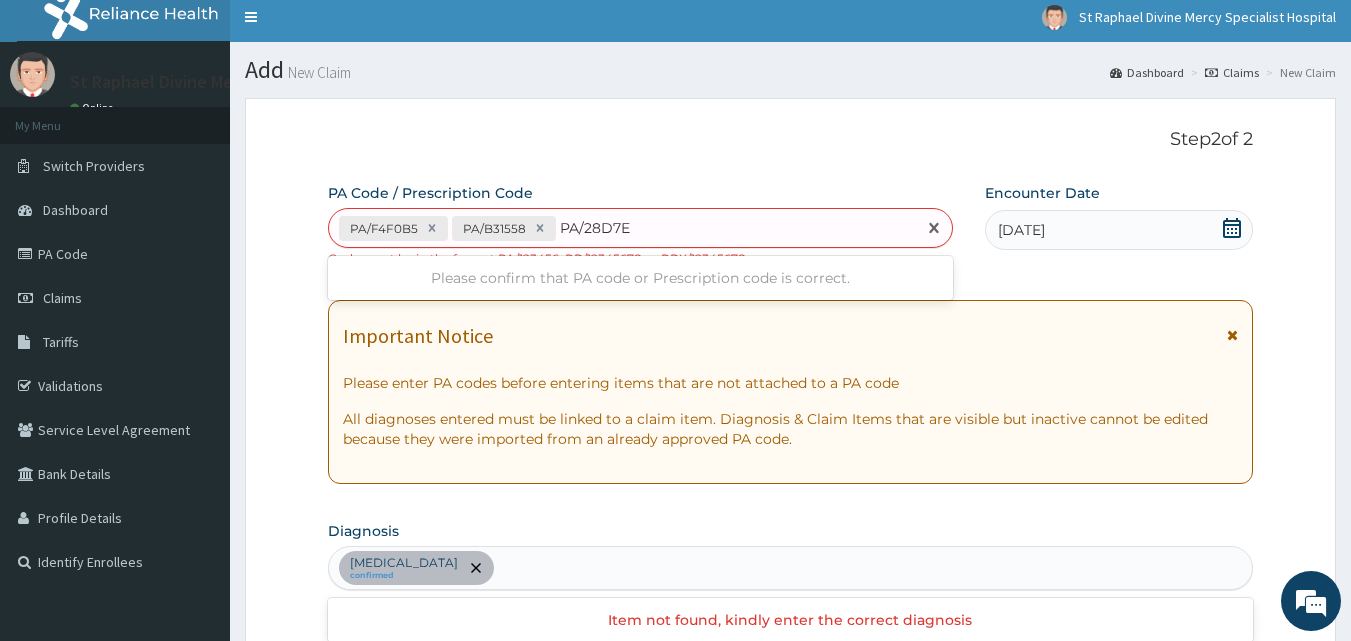 type on "PA/28D7ED" 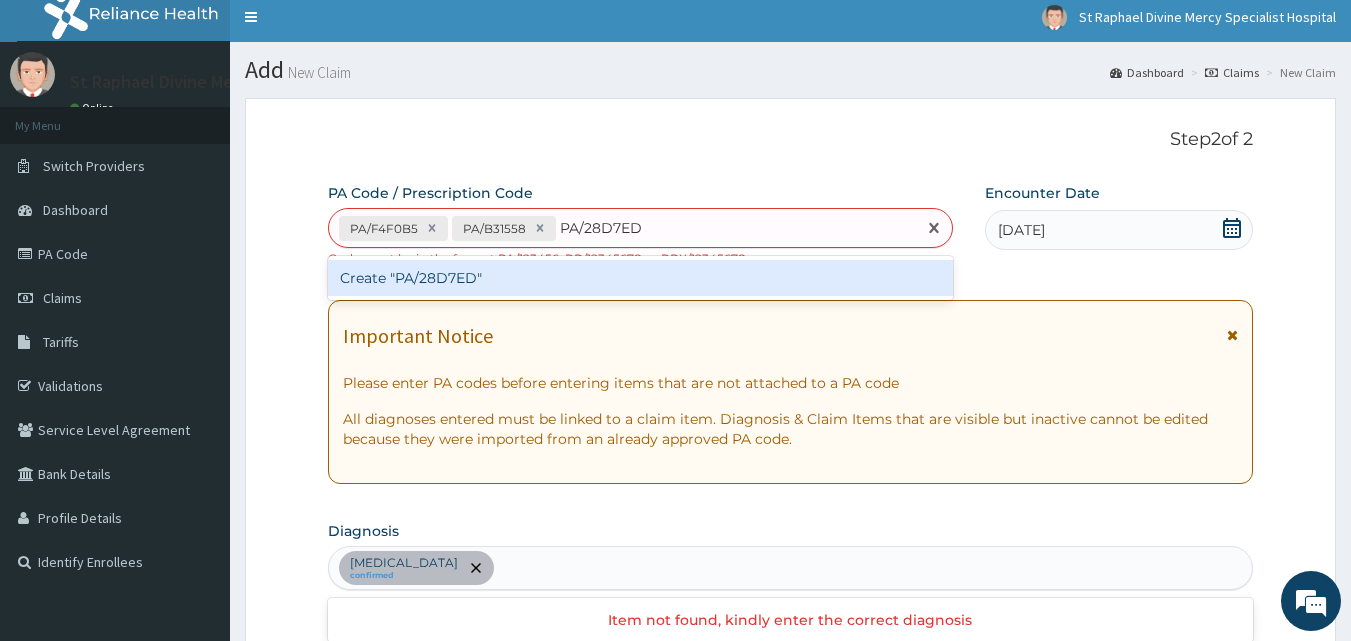 click on "Create "PA/28D7ED"" at bounding box center [641, 278] 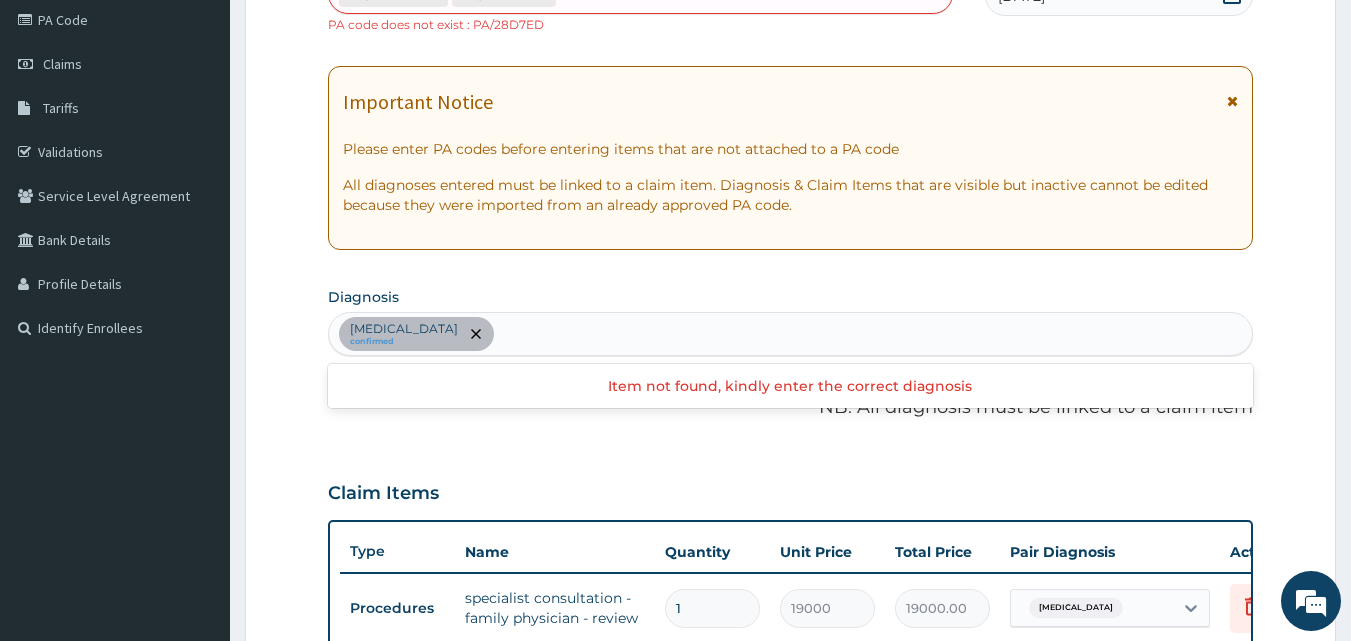 scroll, scrollTop: 199, scrollLeft: 0, axis: vertical 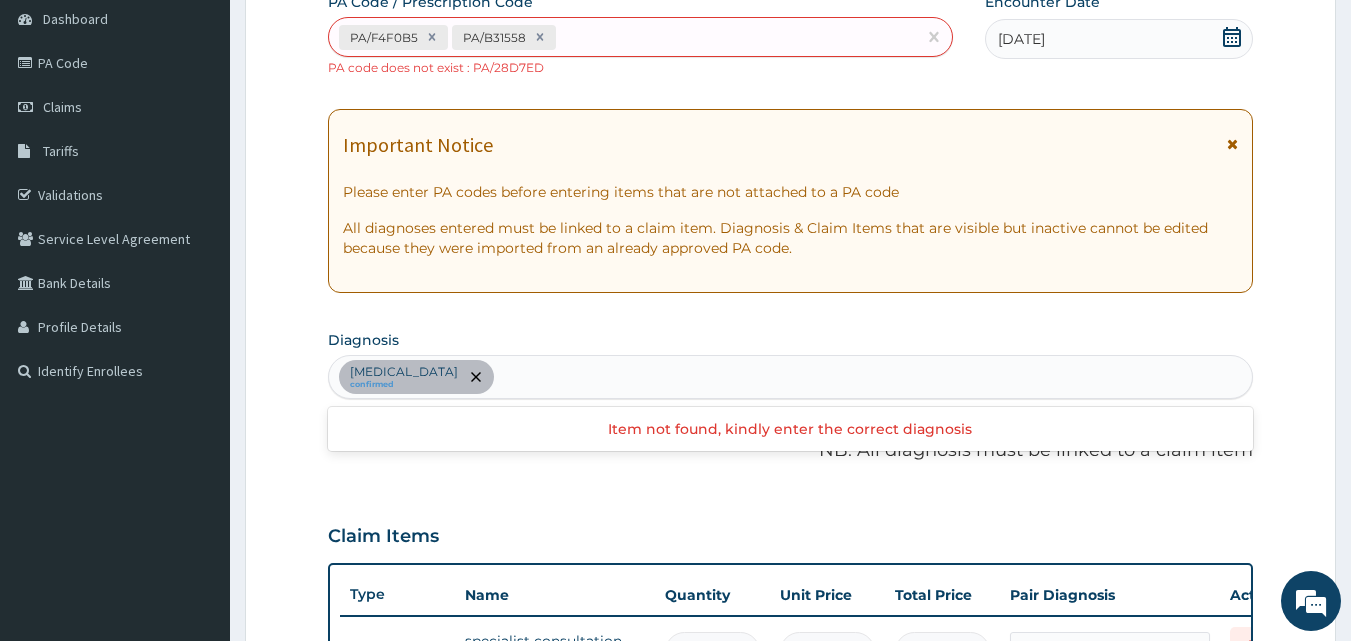 click on "[MEDICAL_DATA] confirmed" at bounding box center (791, 377) 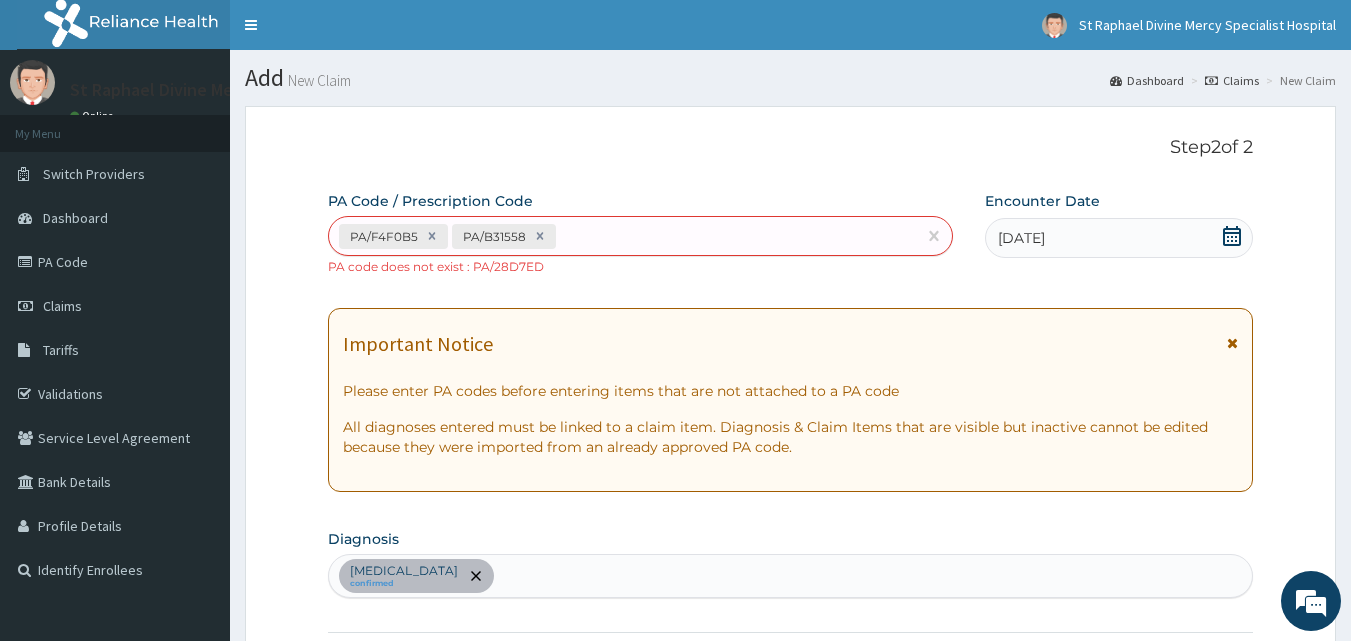 drag, startPoint x: 511, startPoint y: 288, endPoint x: 554, endPoint y: 257, distance: 53.009434 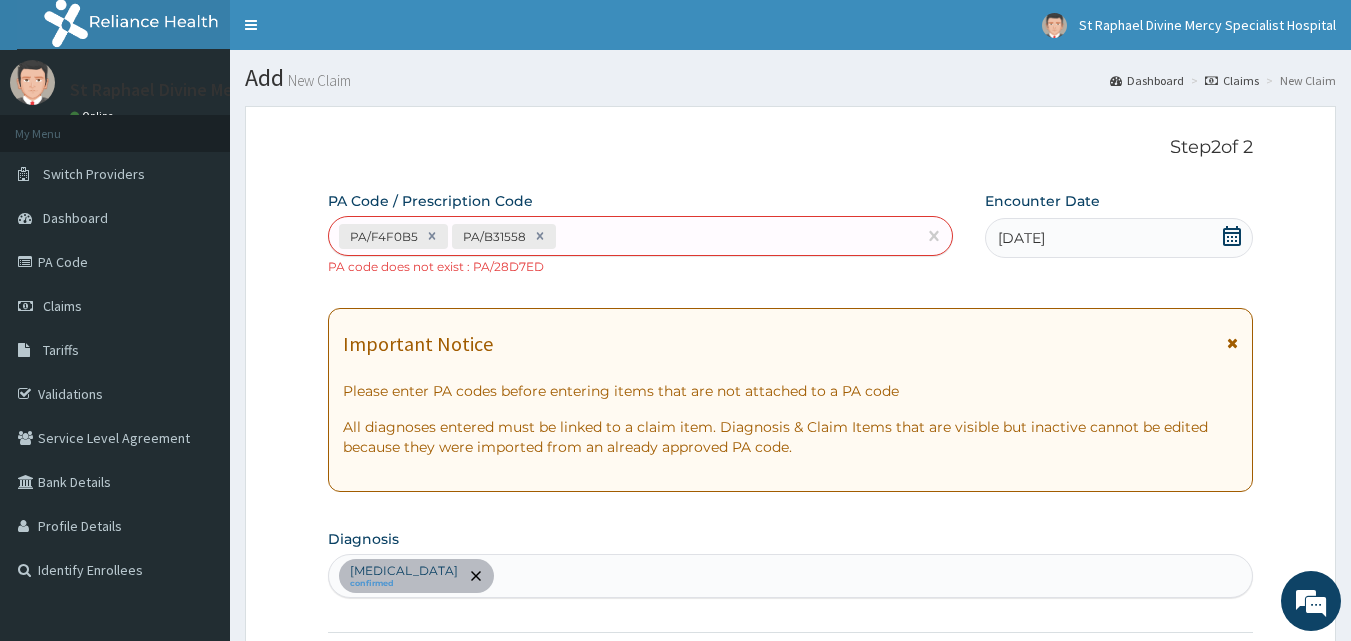 click on "PA/F4F0B5 PA/B31558 PA code does not exist : PA/28D7ED" at bounding box center (641, 246) 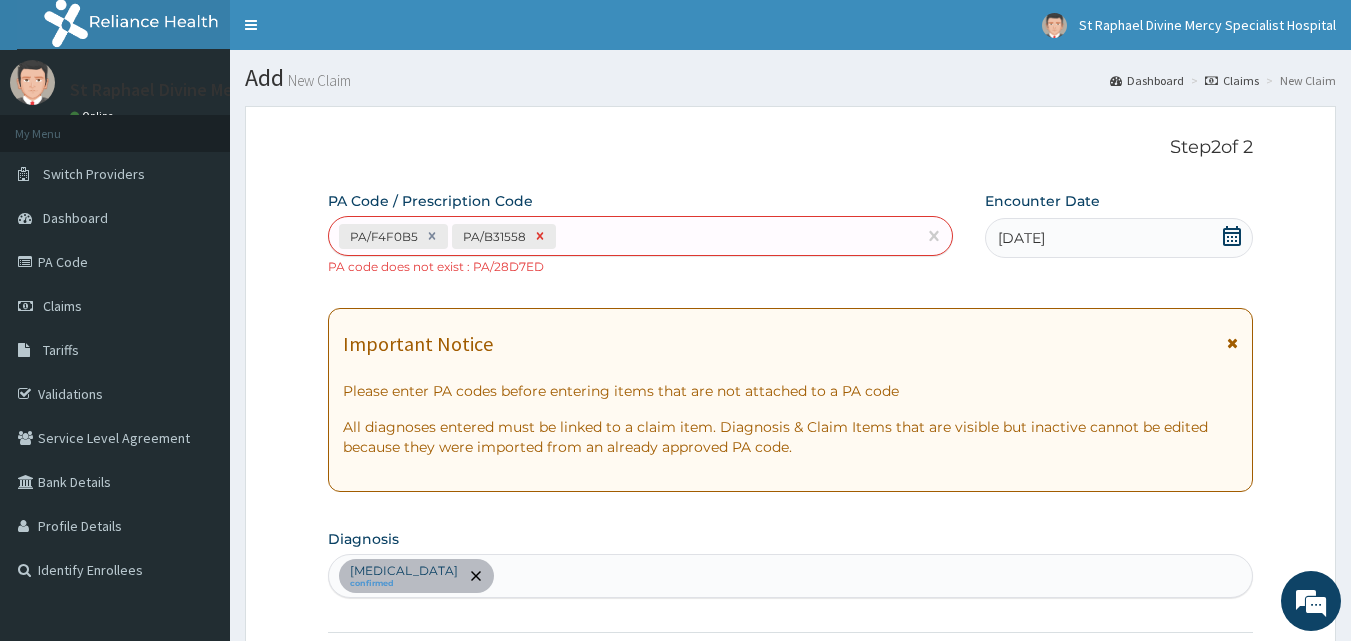 click 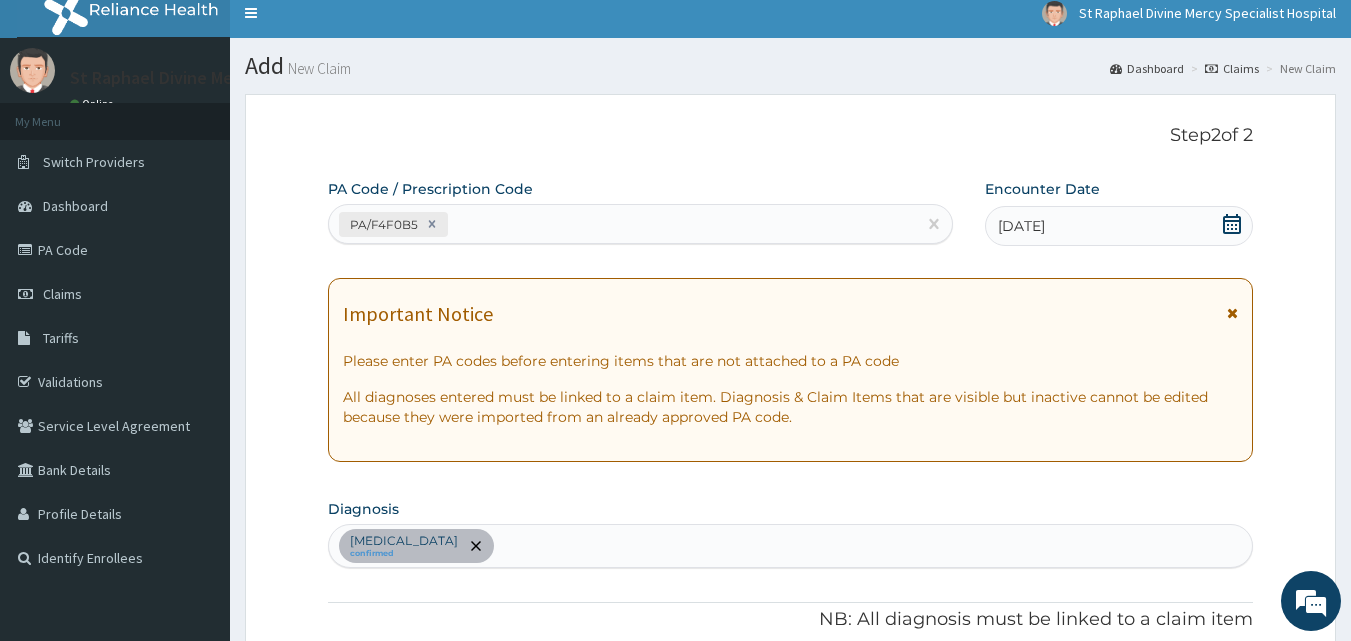 scroll, scrollTop: 0, scrollLeft: 0, axis: both 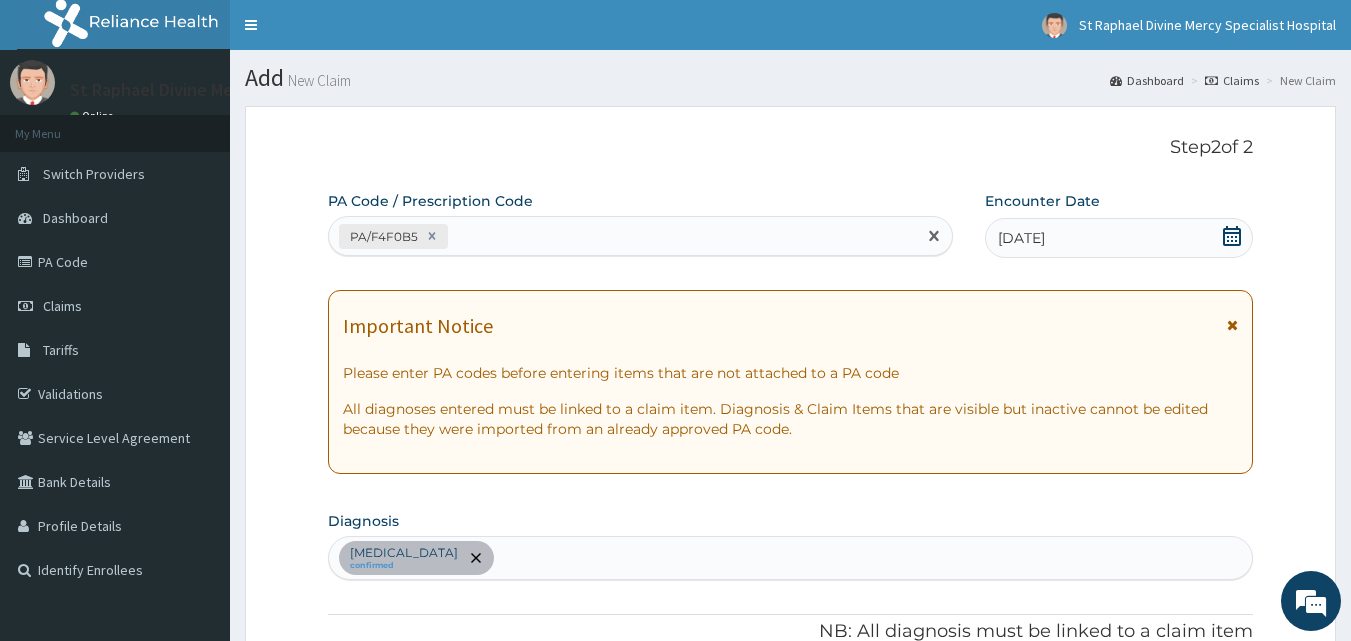 click on "PA/F4F0B5" at bounding box center [623, 236] 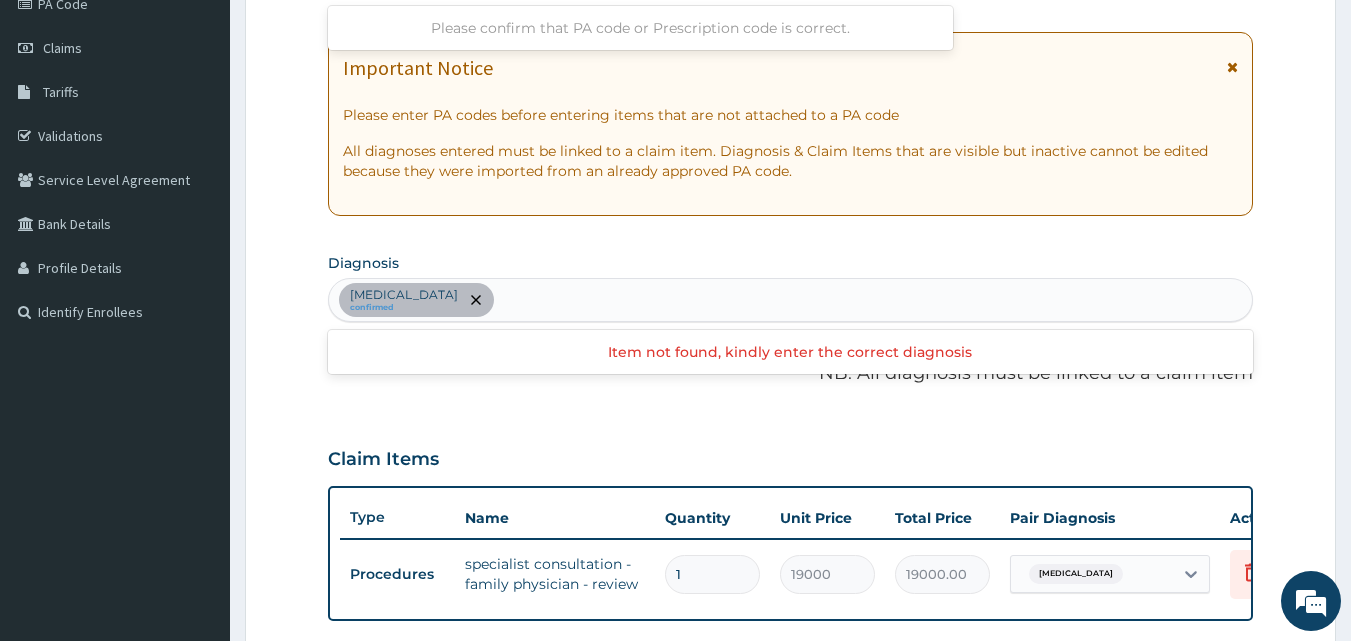 scroll, scrollTop: 21, scrollLeft: 0, axis: vertical 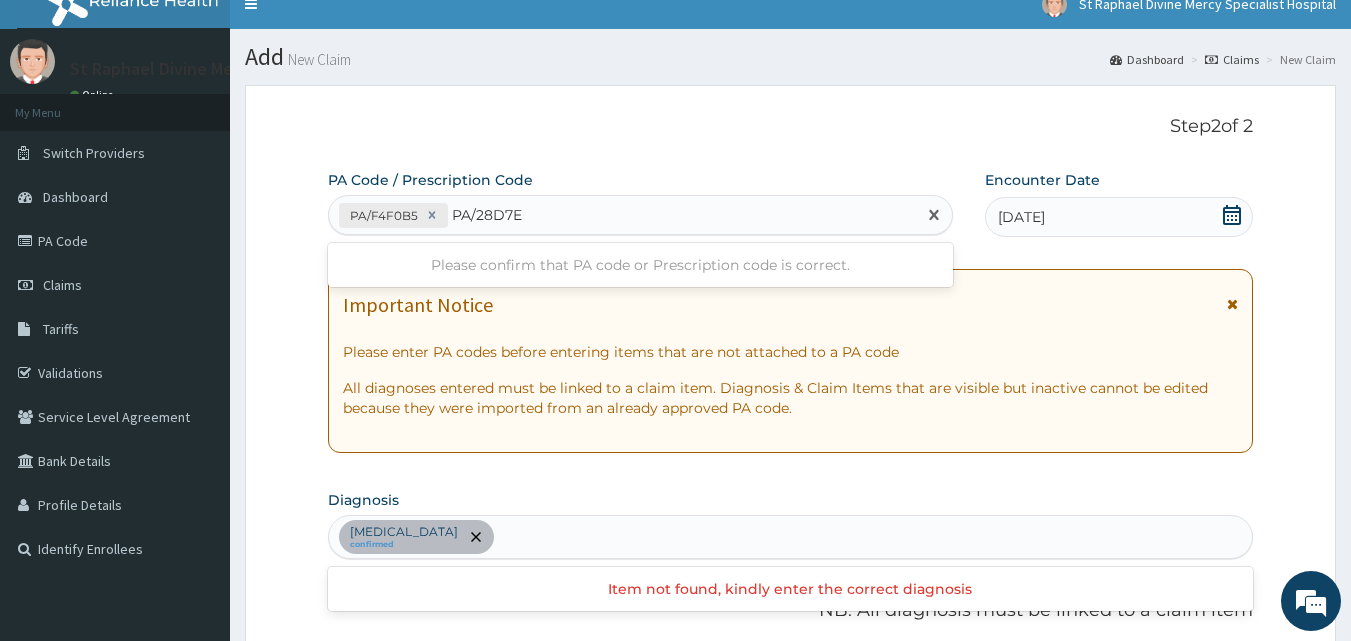 type on "PA/28D7ED" 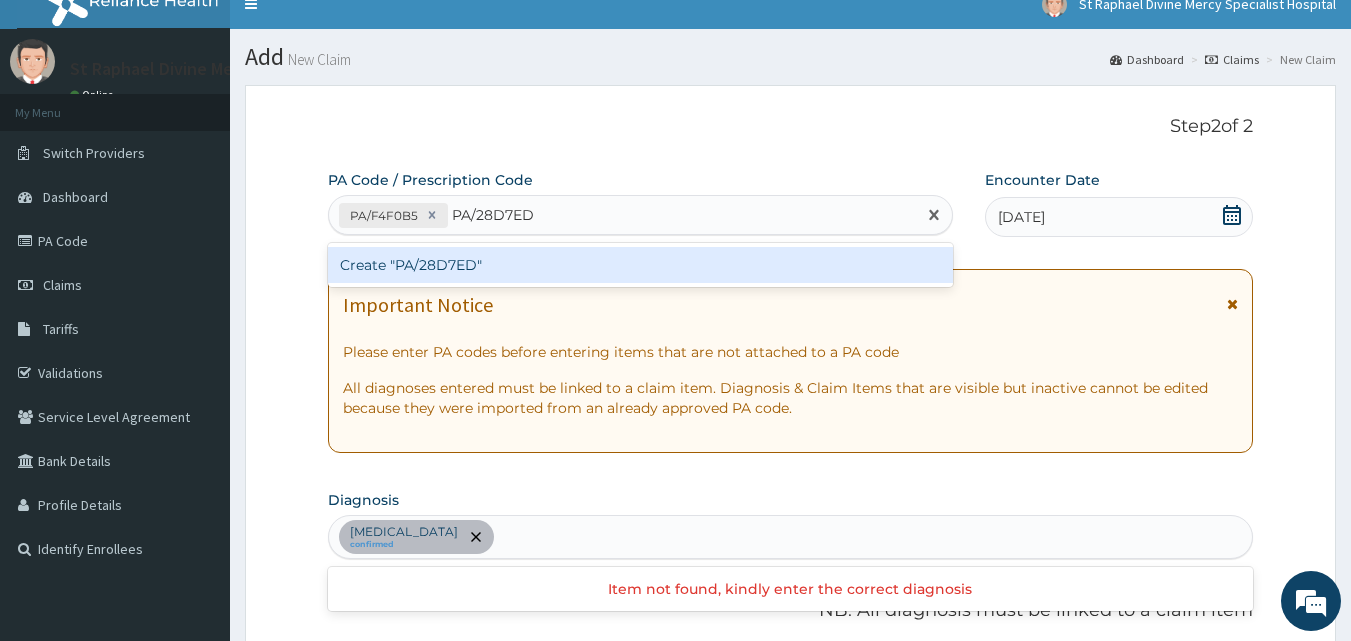 click on "Create "PA/28D7ED"" at bounding box center (641, 265) 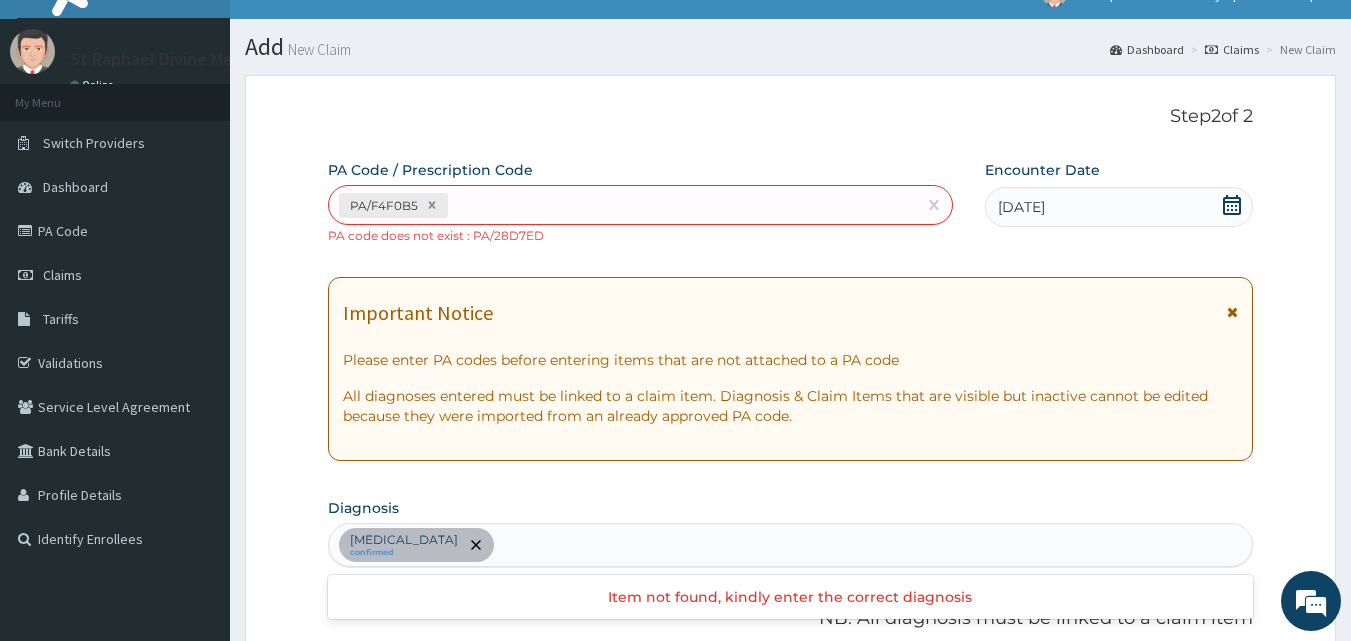 scroll, scrollTop: 0, scrollLeft: 0, axis: both 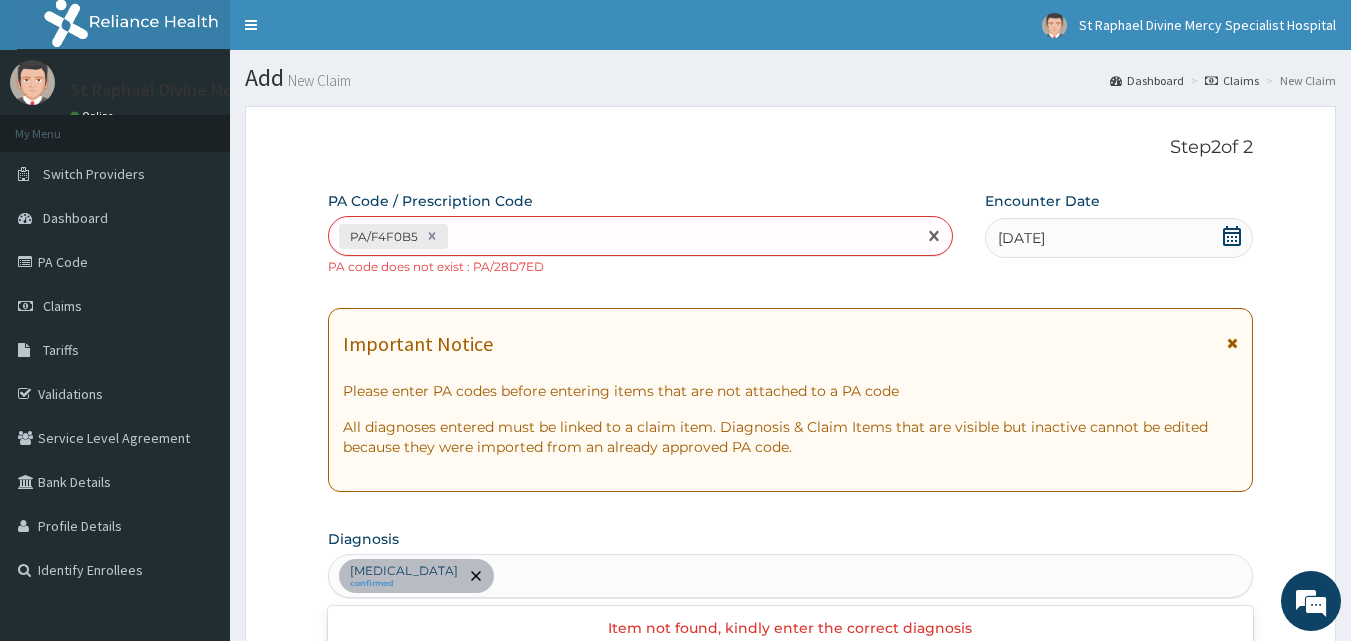 click on "PA/F4F0B5" at bounding box center (623, 236) 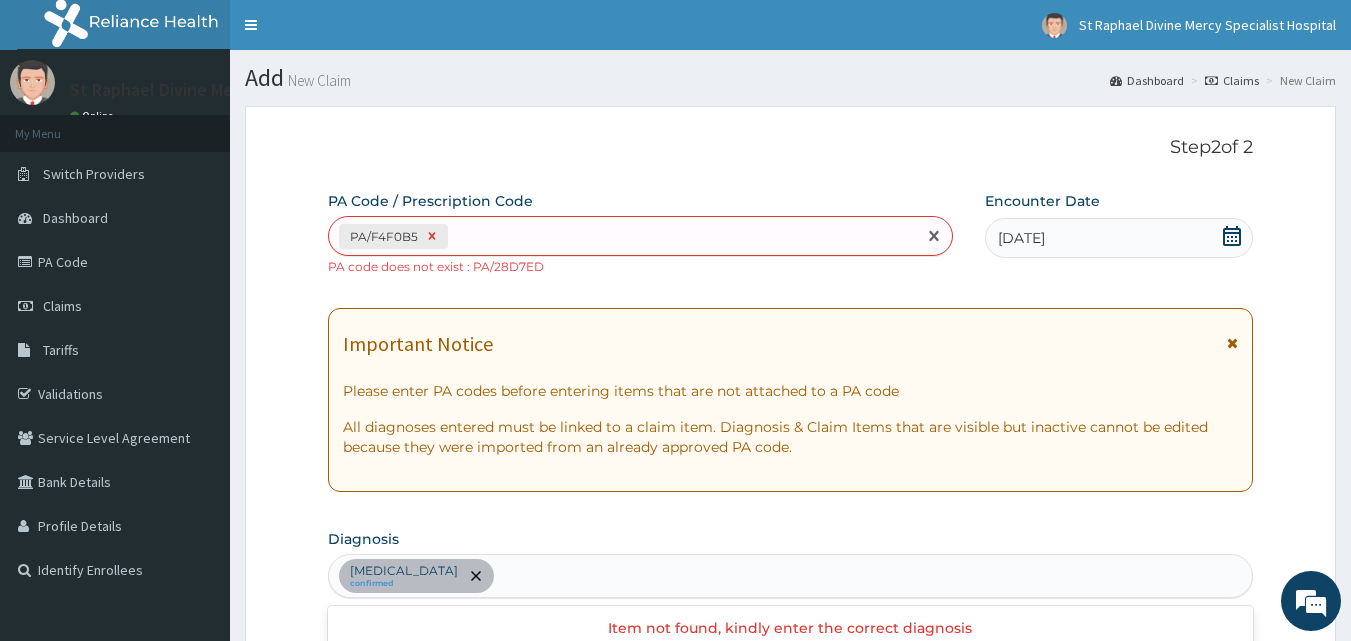 click 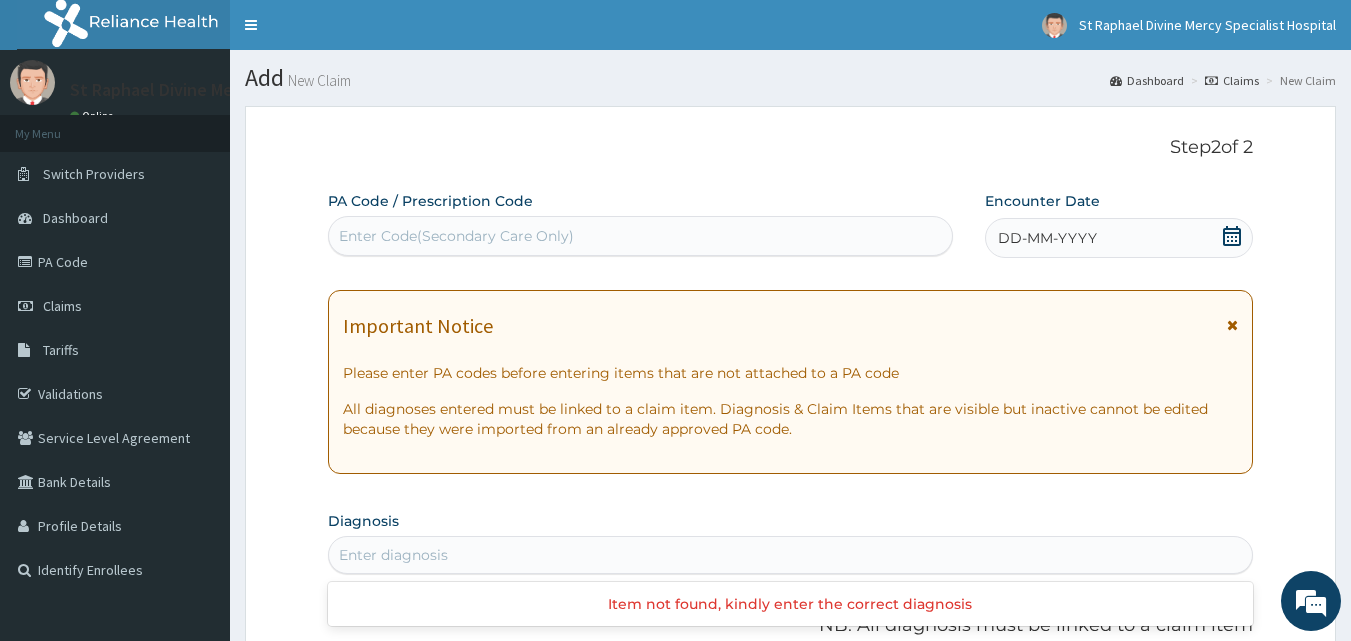 click on "Enter Code(Secondary Care Only)" at bounding box center (456, 236) 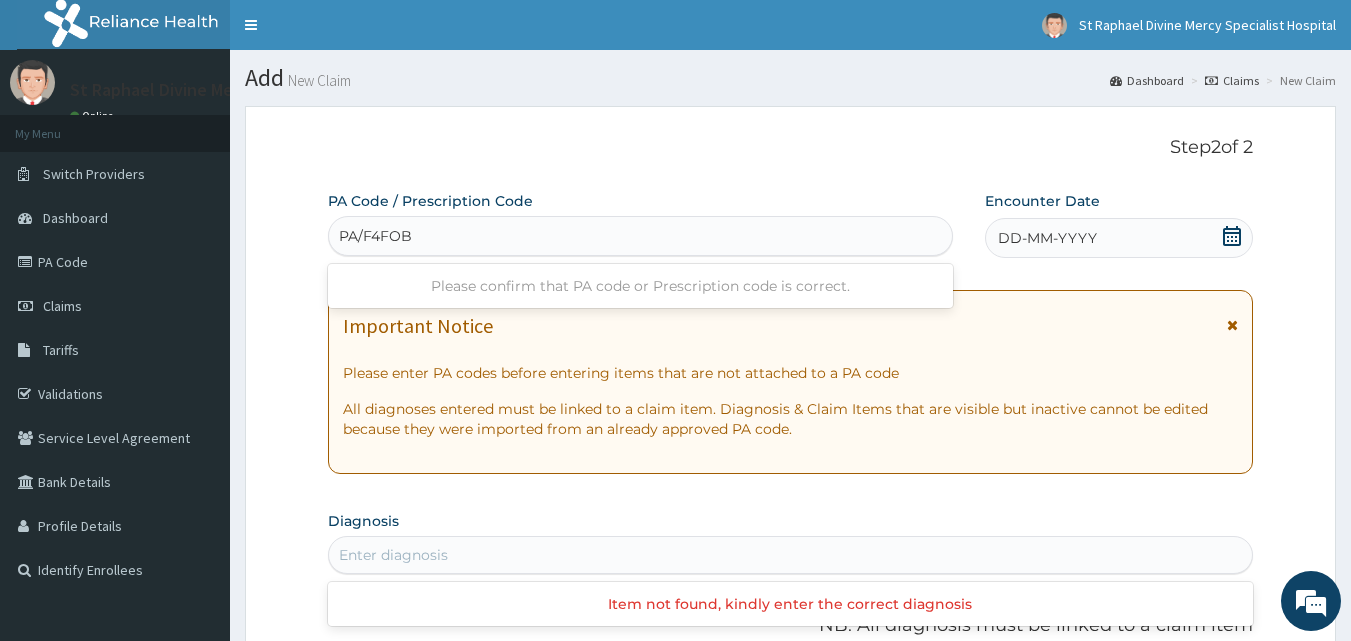 type on "PA/F4FOB5" 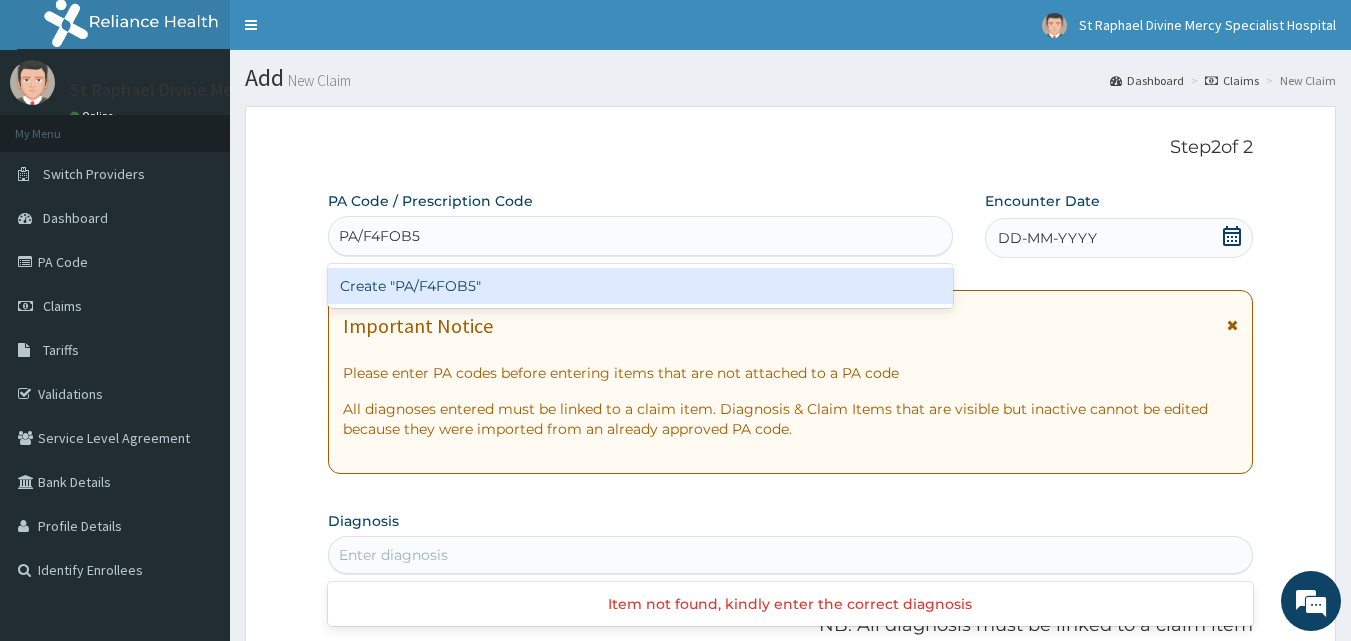 click on "Create "PA/F4FOB5"" at bounding box center (641, 286) 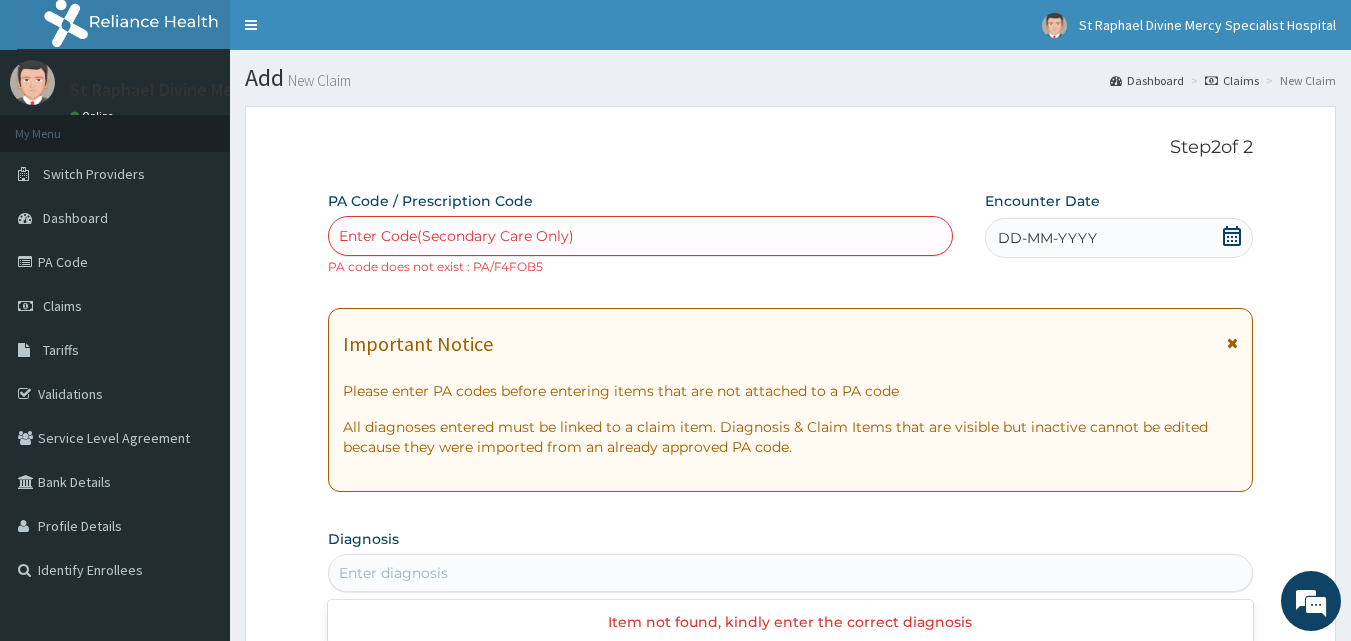 click on "DD-MM-YYYY" at bounding box center [1047, 238] 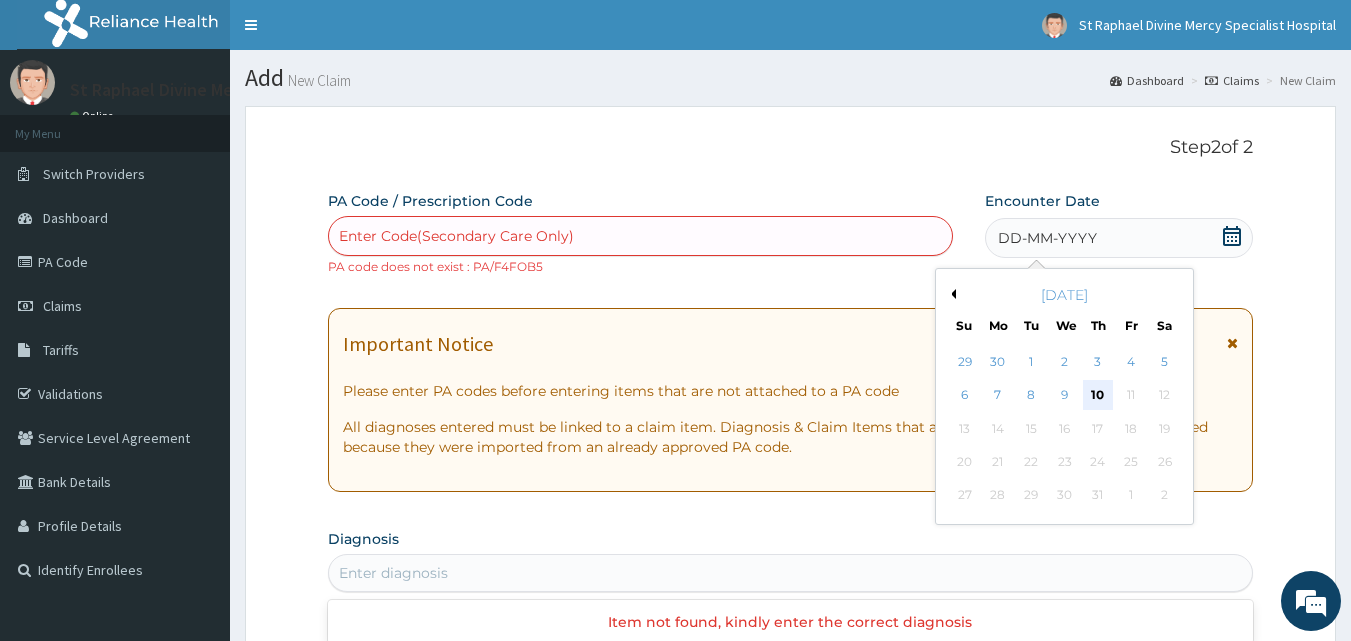 click on "10" at bounding box center (1098, 396) 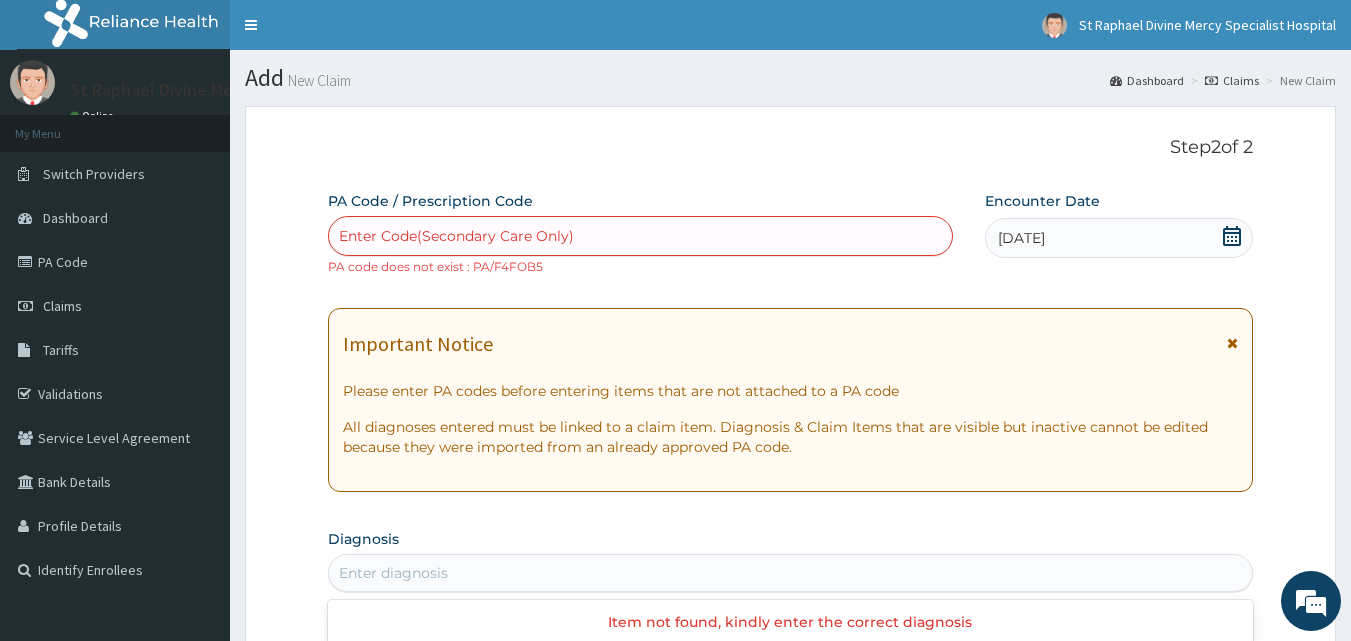 click on "Enter Code(Secondary Care Only)" at bounding box center [456, 236] 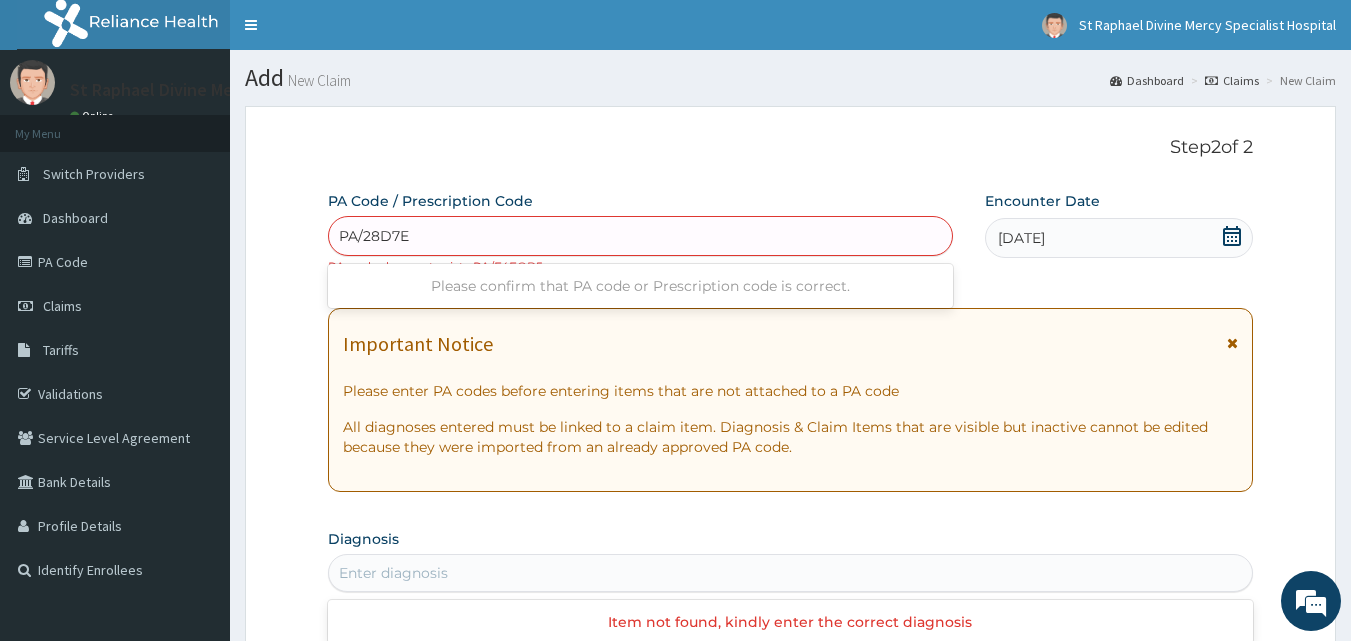 type on "PA/28D7ED" 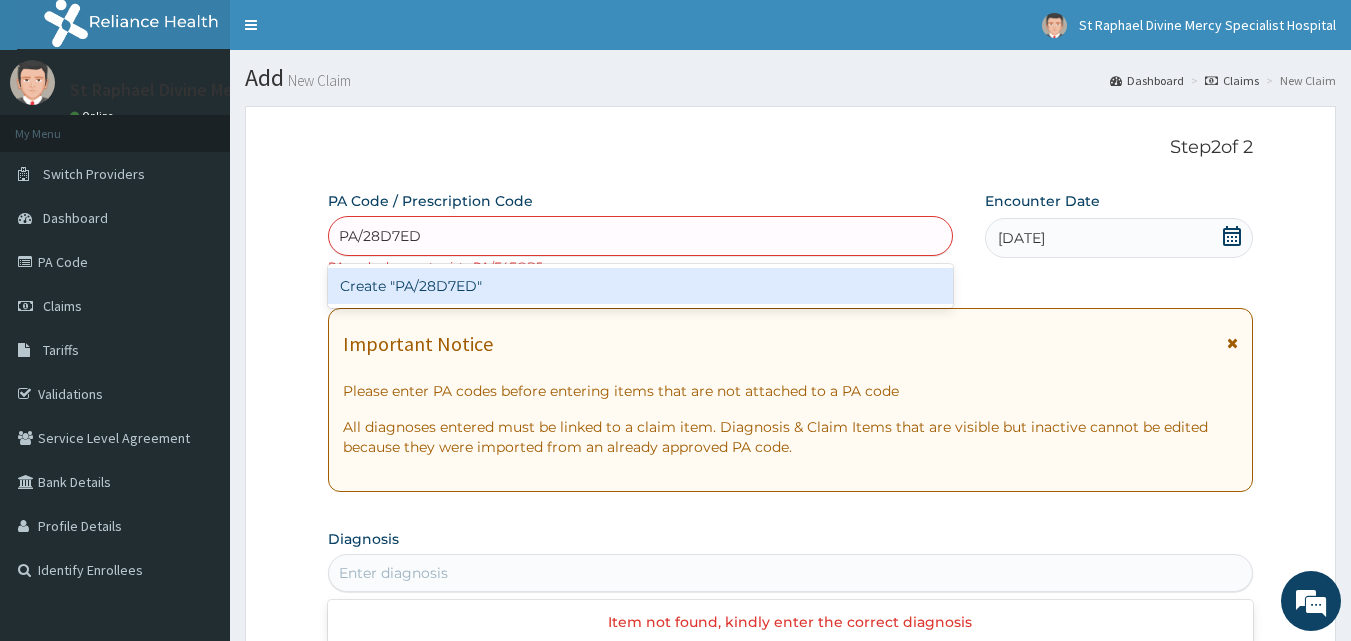 click on "Create "PA/28D7ED"" at bounding box center (641, 286) 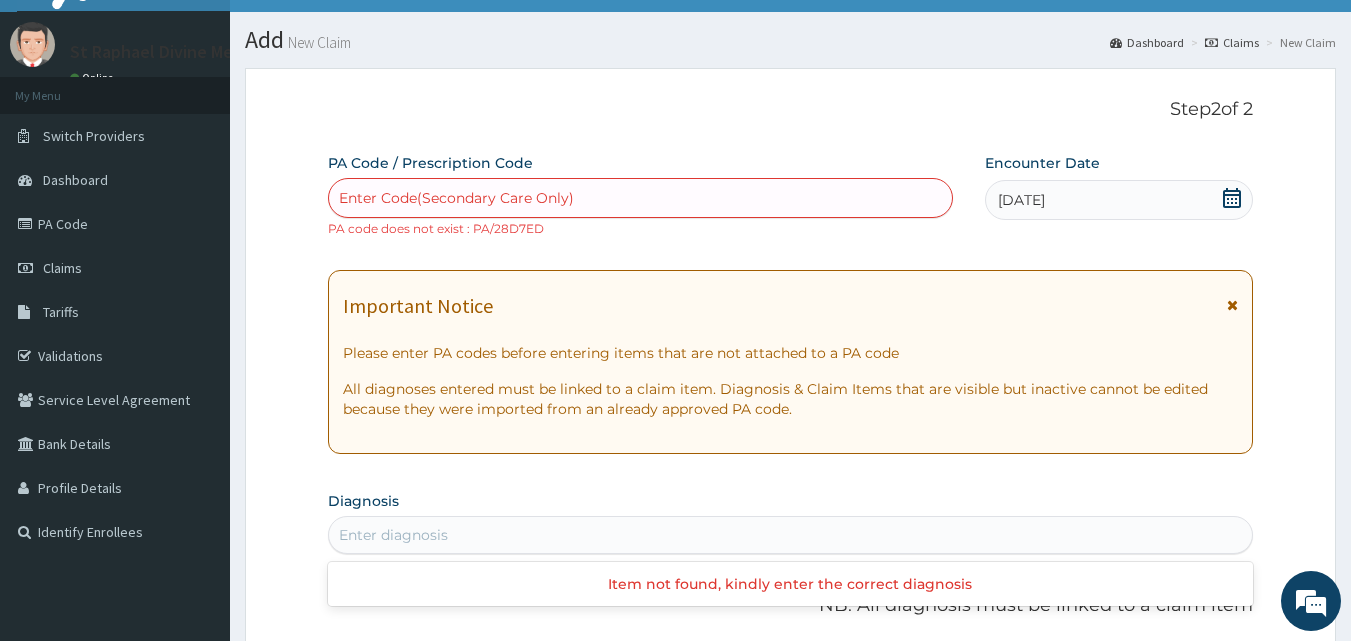 scroll, scrollTop: 0, scrollLeft: 0, axis: both 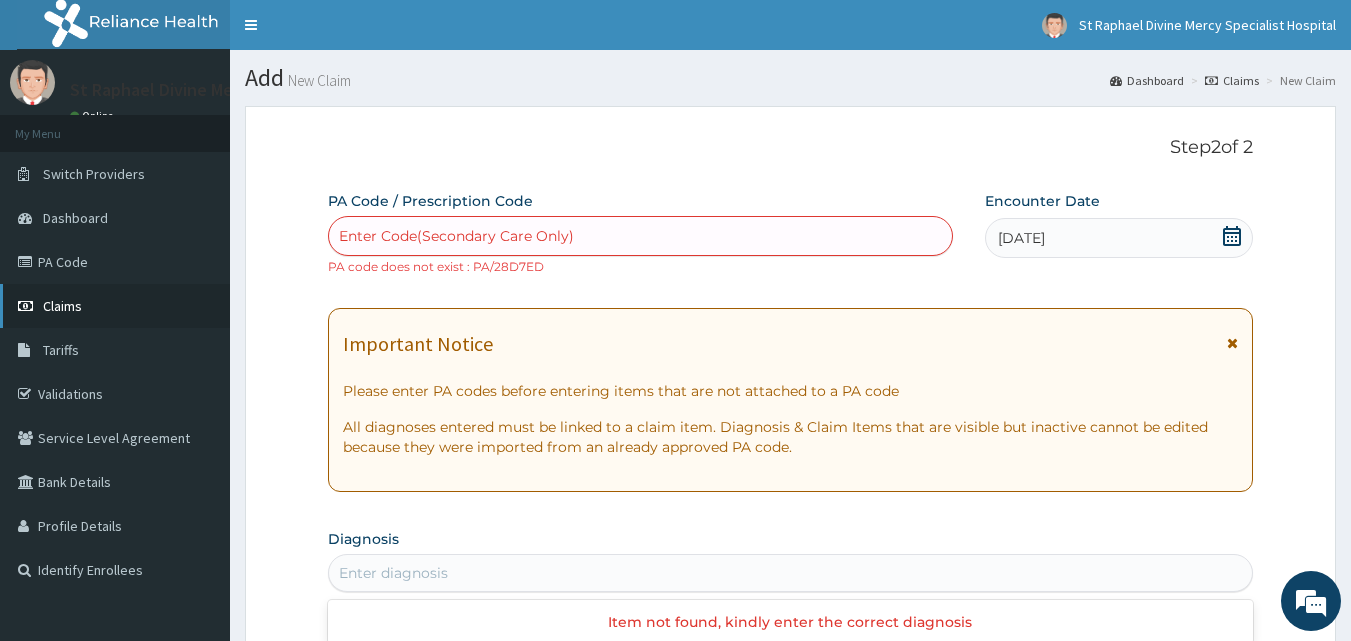 click on "Claims" at bounding box center [62, 306] 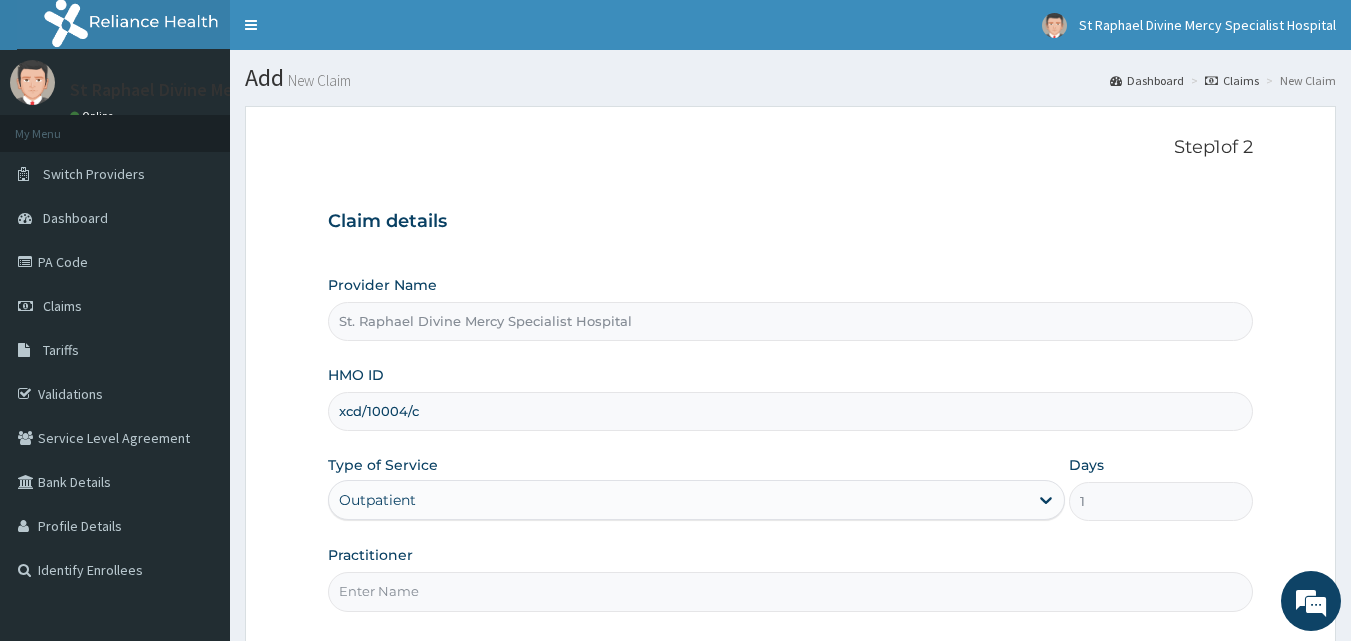 scroll, scrollTop: 100, scrollLeft: 0, axis: vertical 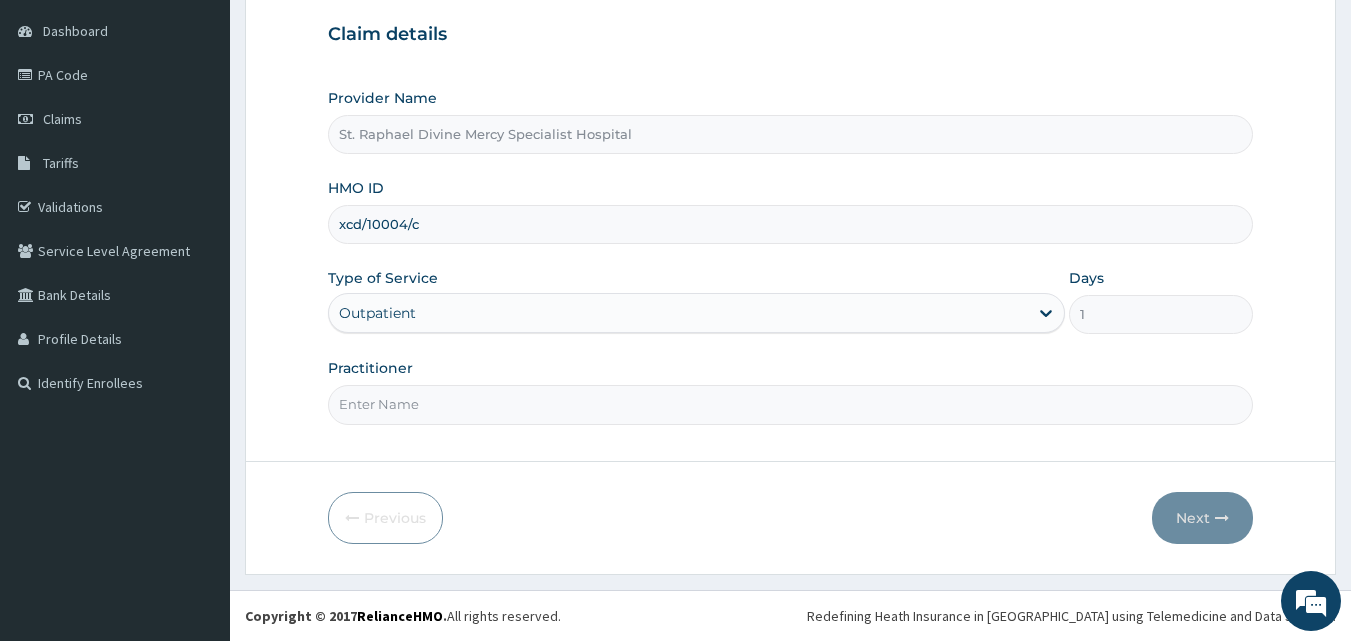 click on "Practitioner" at bounding box center [791, 404] 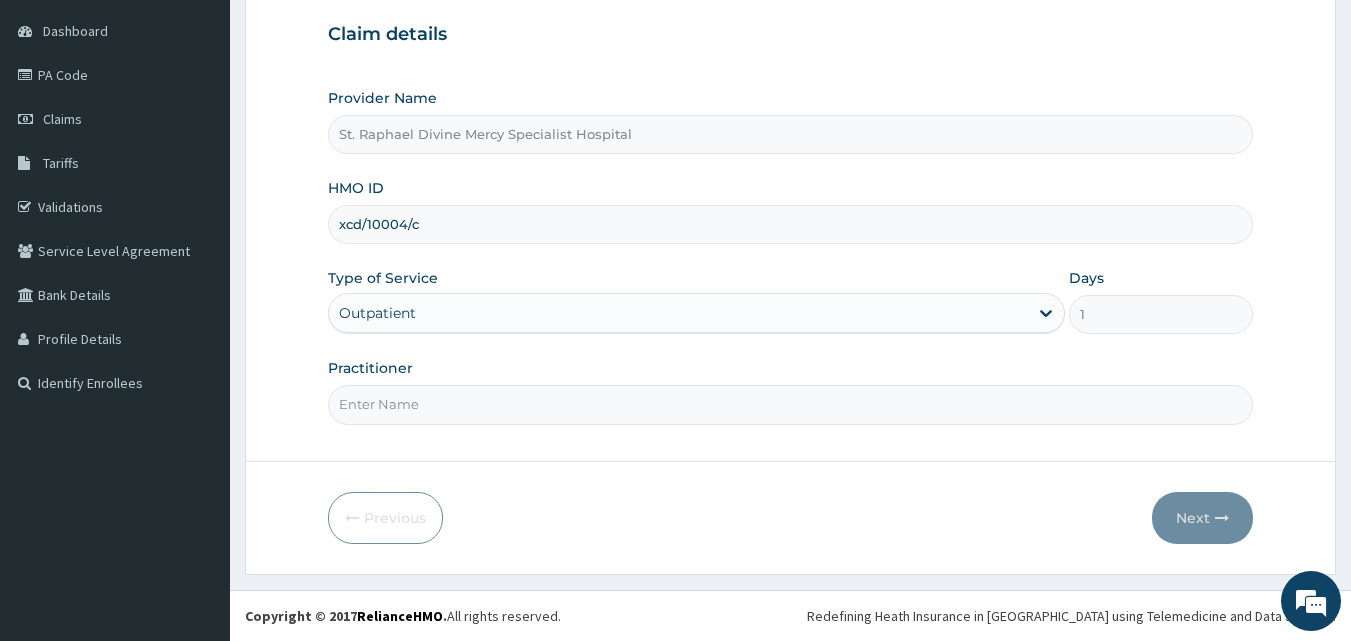 type on "[PERSON_NAME]" 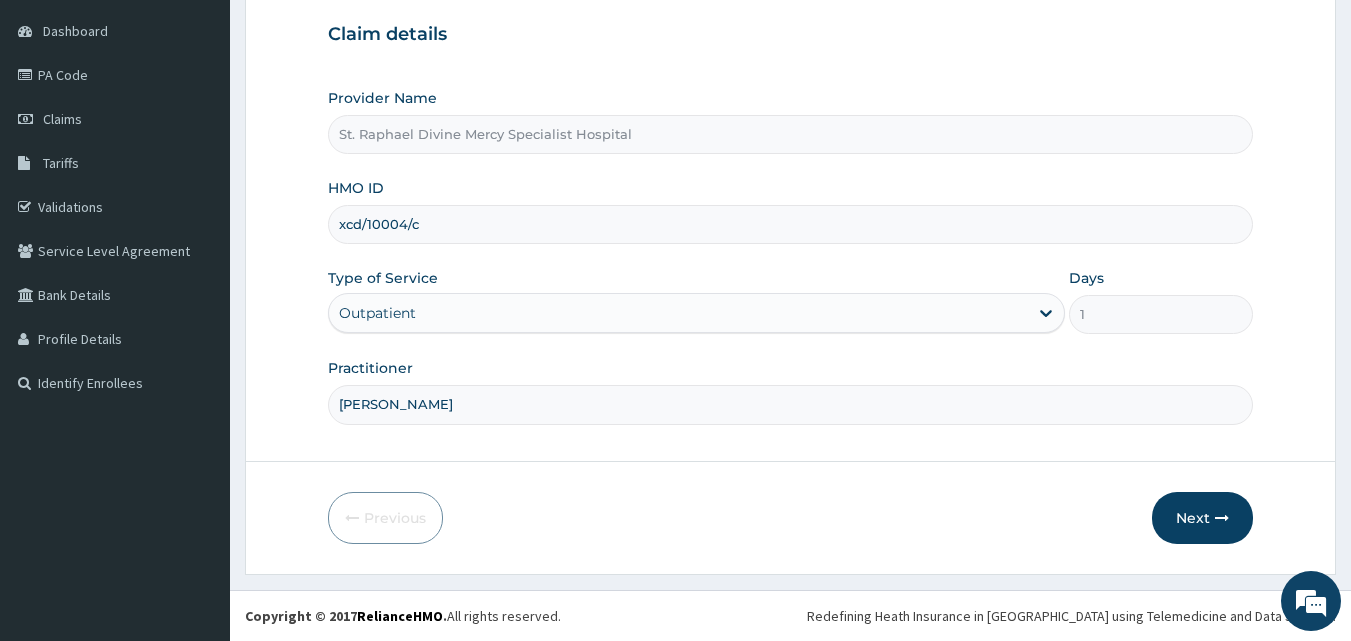 scroll, scrollTop: 0, scrollLeft: 0, axis: both 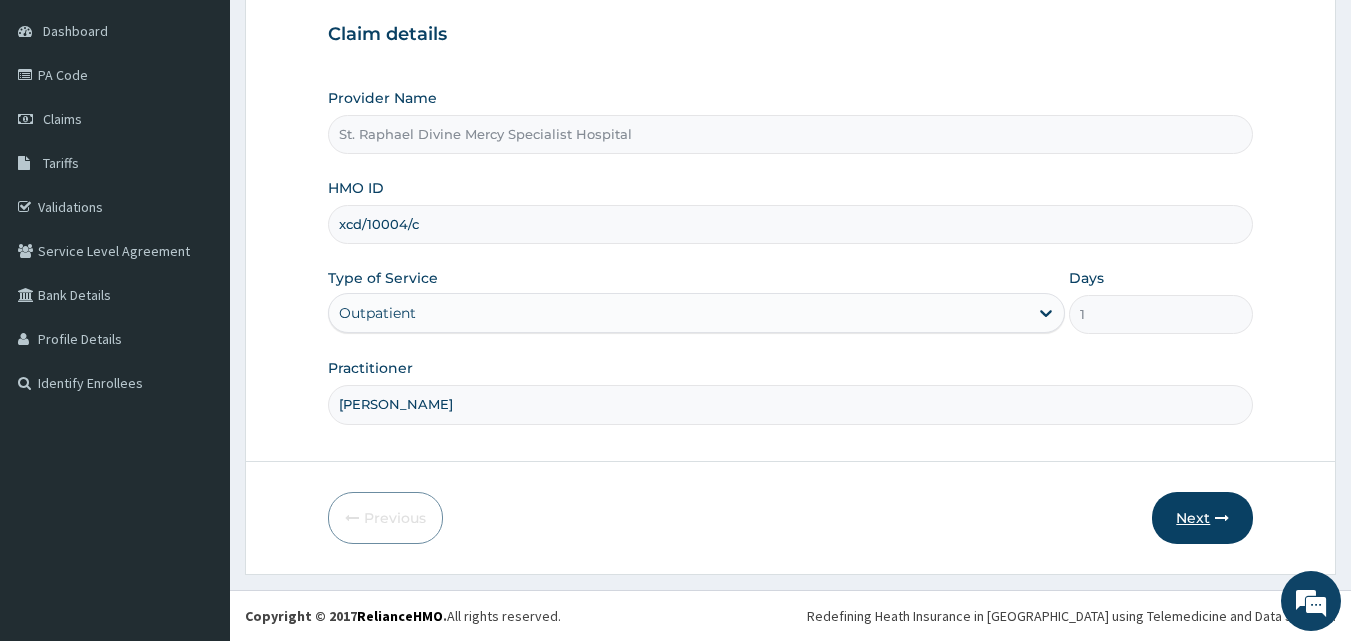 click on "Next" at bounding box center [1202, 518] 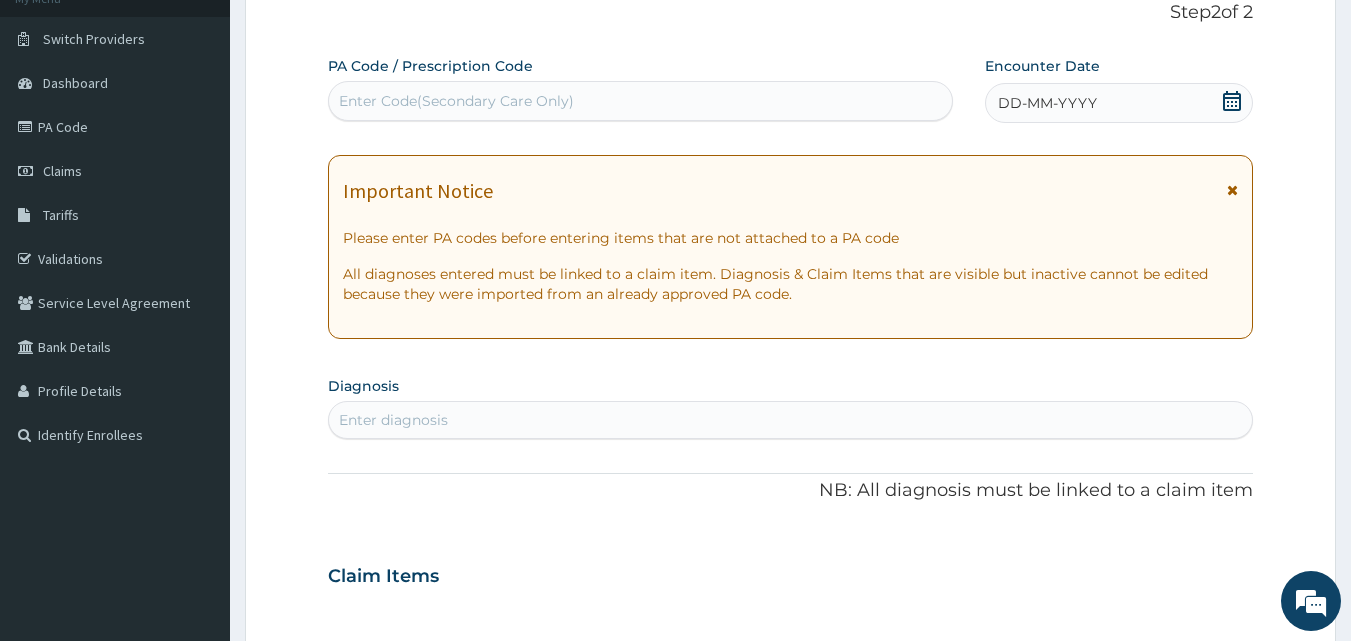 scroll, scrollTop: 0, scrollLeft: 0, axis: both 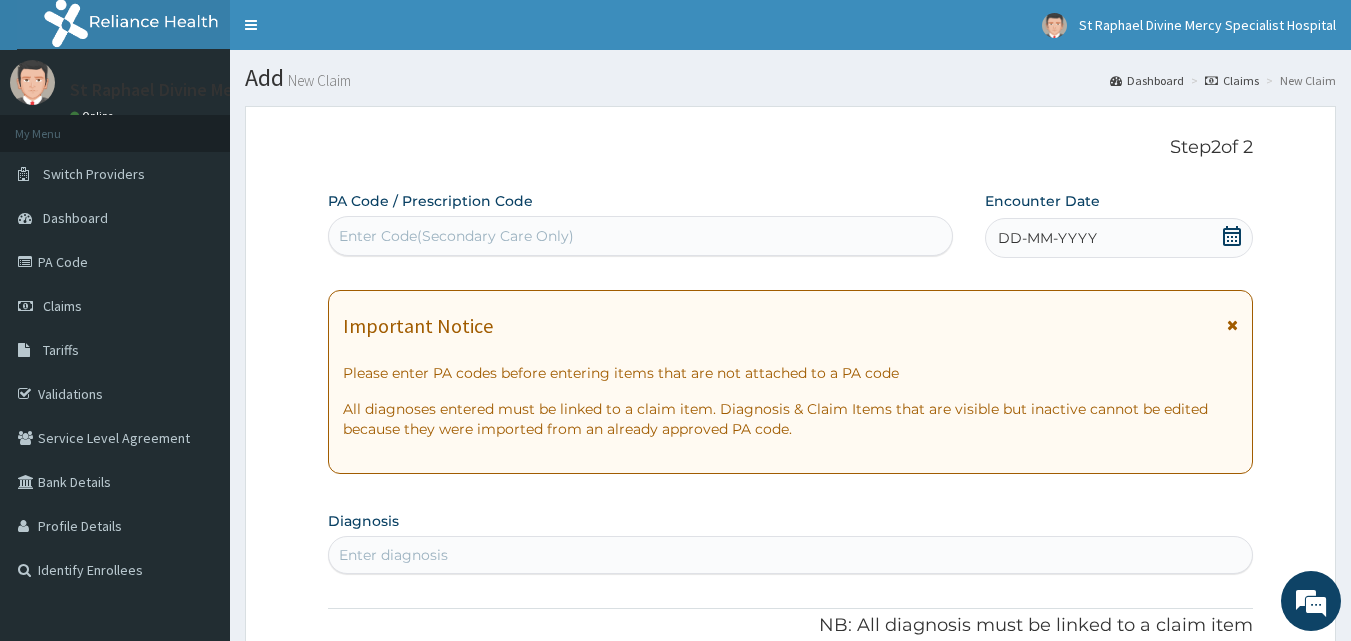 click on "Enter Code(Secondary Care Only)" at bounding box center [641, 236] 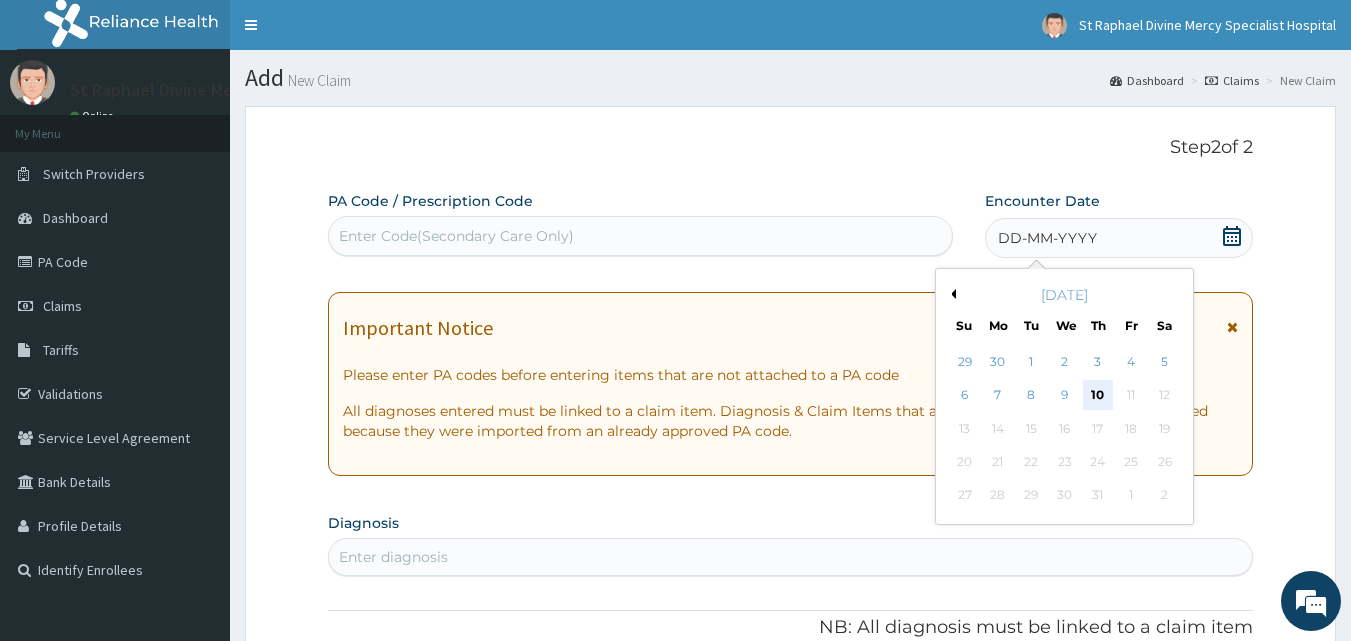 click on "10" at bounding box center [1098, 396] 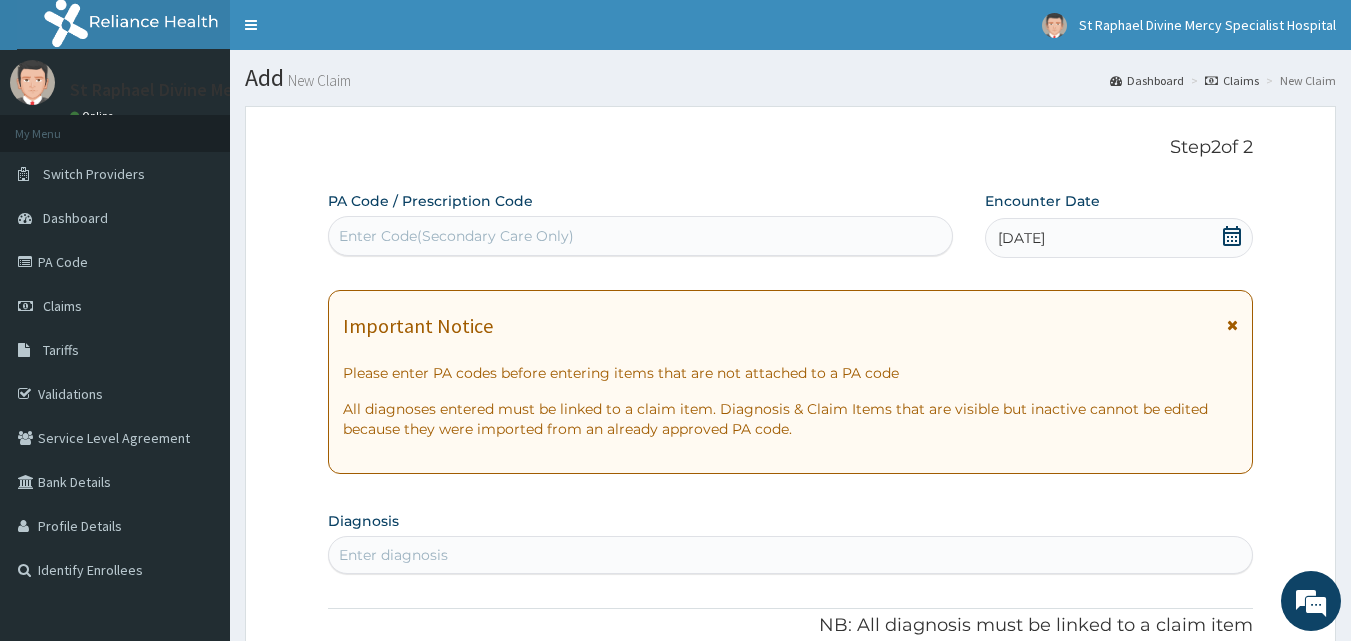 click on "Enter Code(Secondary Care Only)" at bounding box center (456, 236) 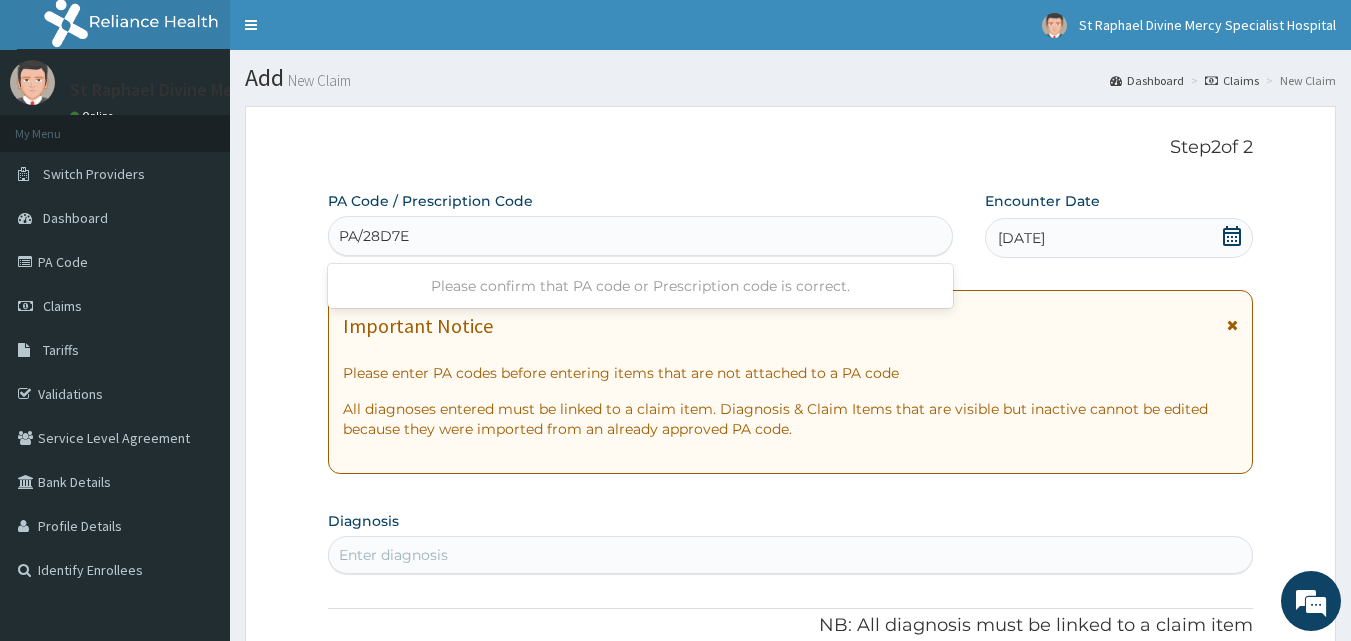 type on "PA/28D7ED" 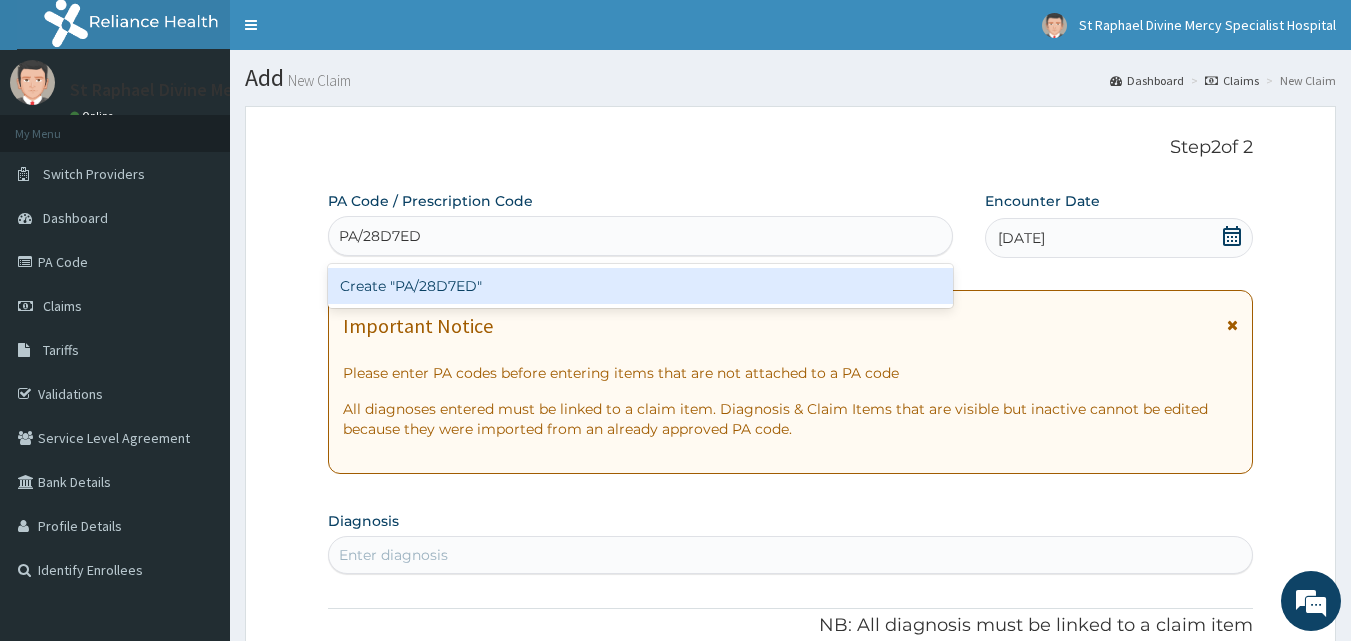 click on "Create "PA/28D7ED"" at bounding box center (641, 286) 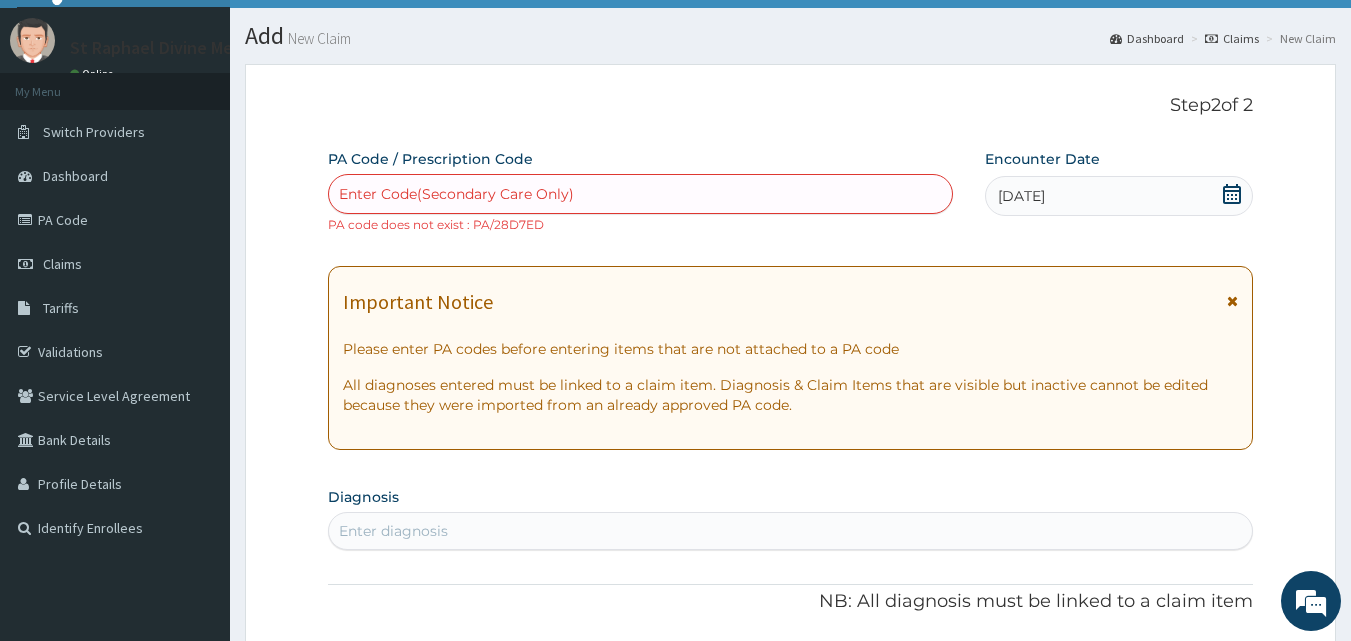 scroll, scrollTop: 0, scrollLeft: 0, axis: both 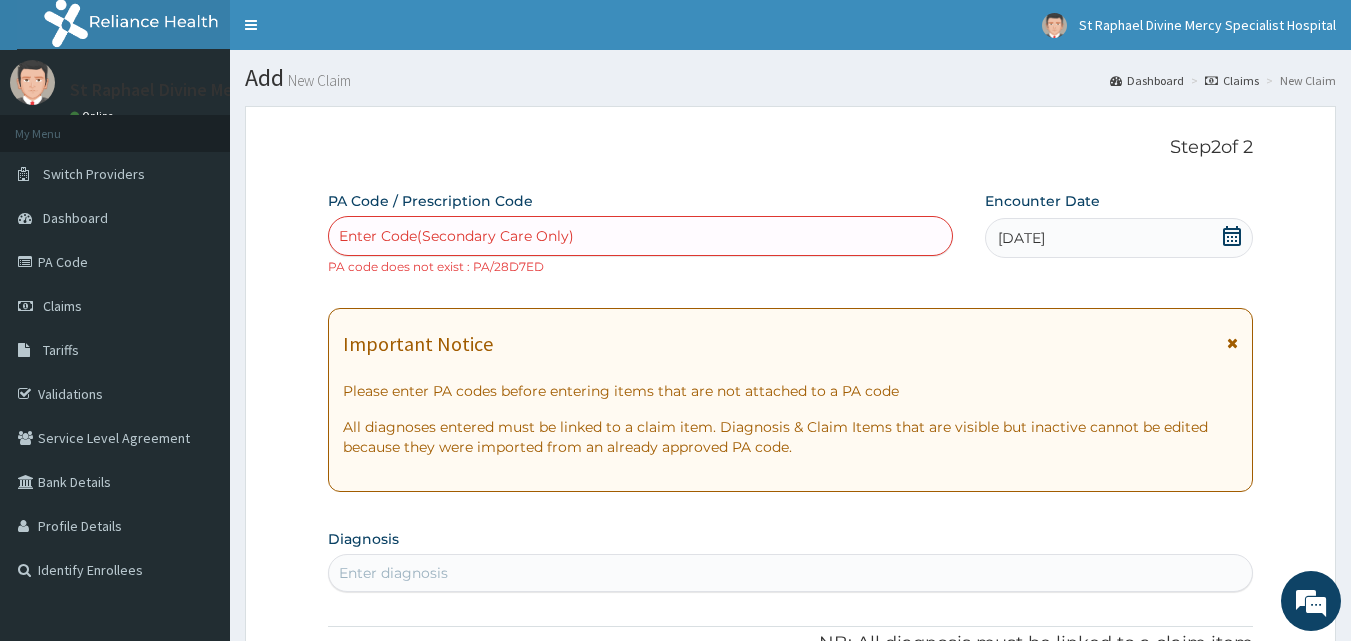 click on "Enter Code(Secondary Care Only)" at bounding box center [641, 236] 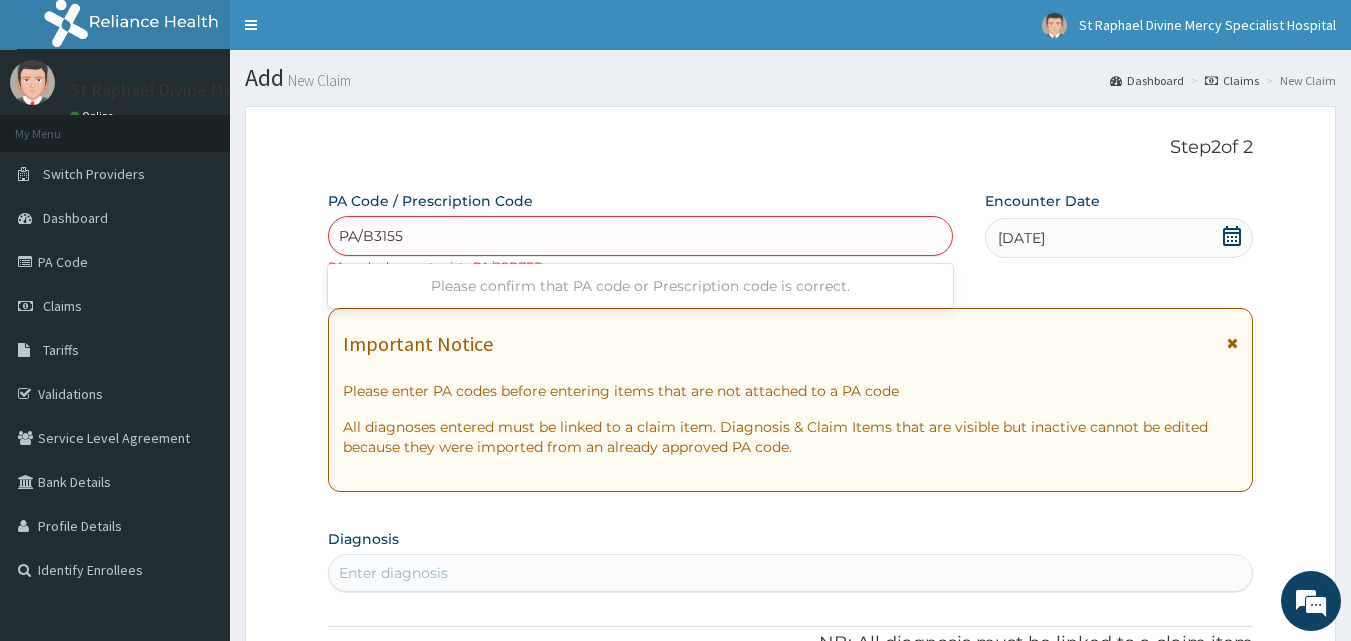 type on "PA/B31558" 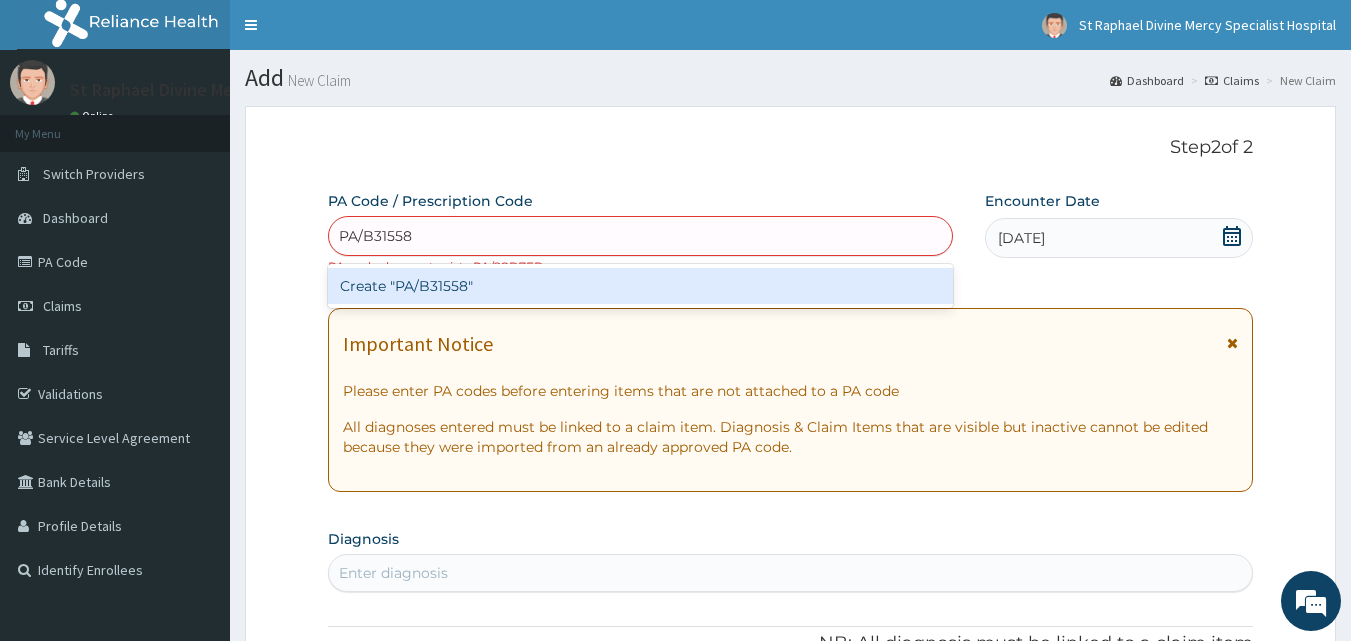 click on "Create "PA/B31558"" at bounding box center [641, 286] 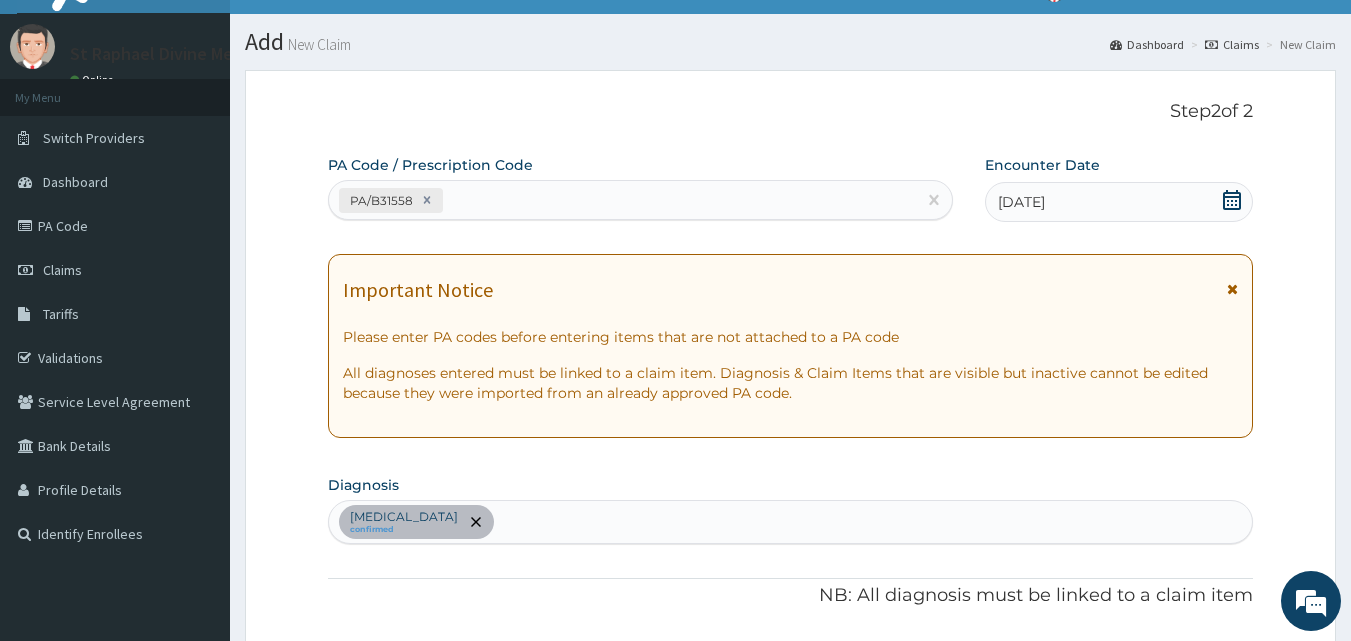 scroll, scrollTop: 0, scrollLeft: 0, axis: both 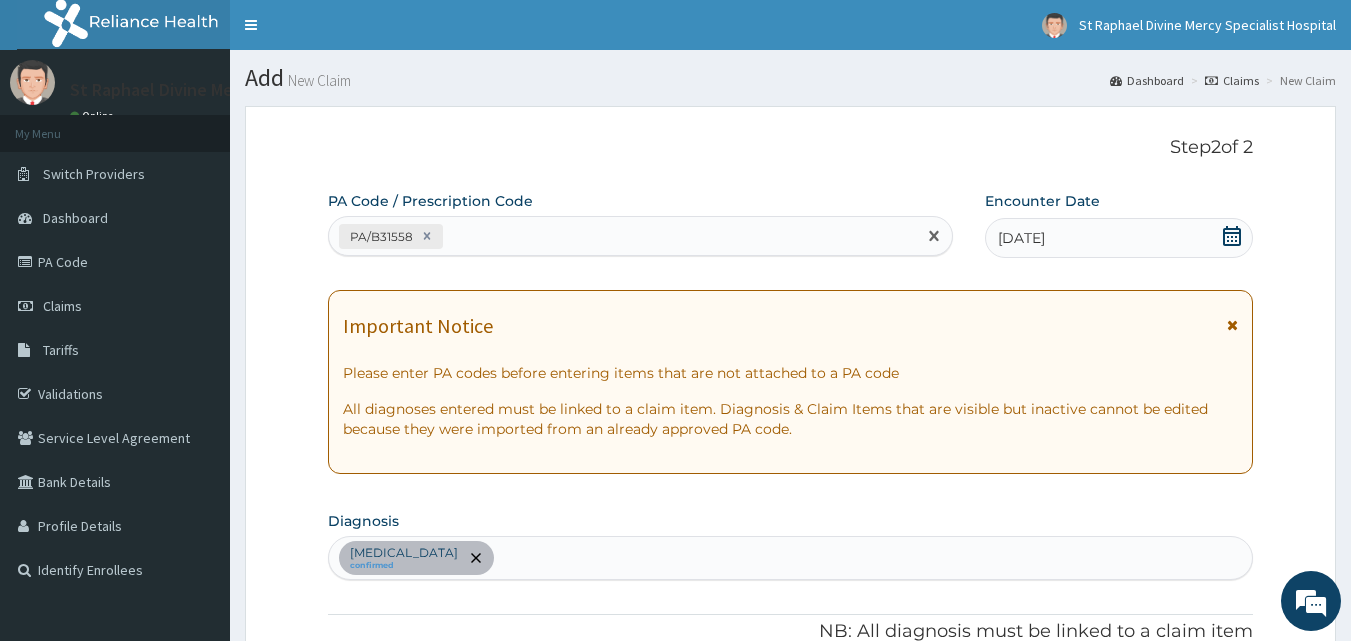 click on "PA/B31558" at bounding box center (623, 236) 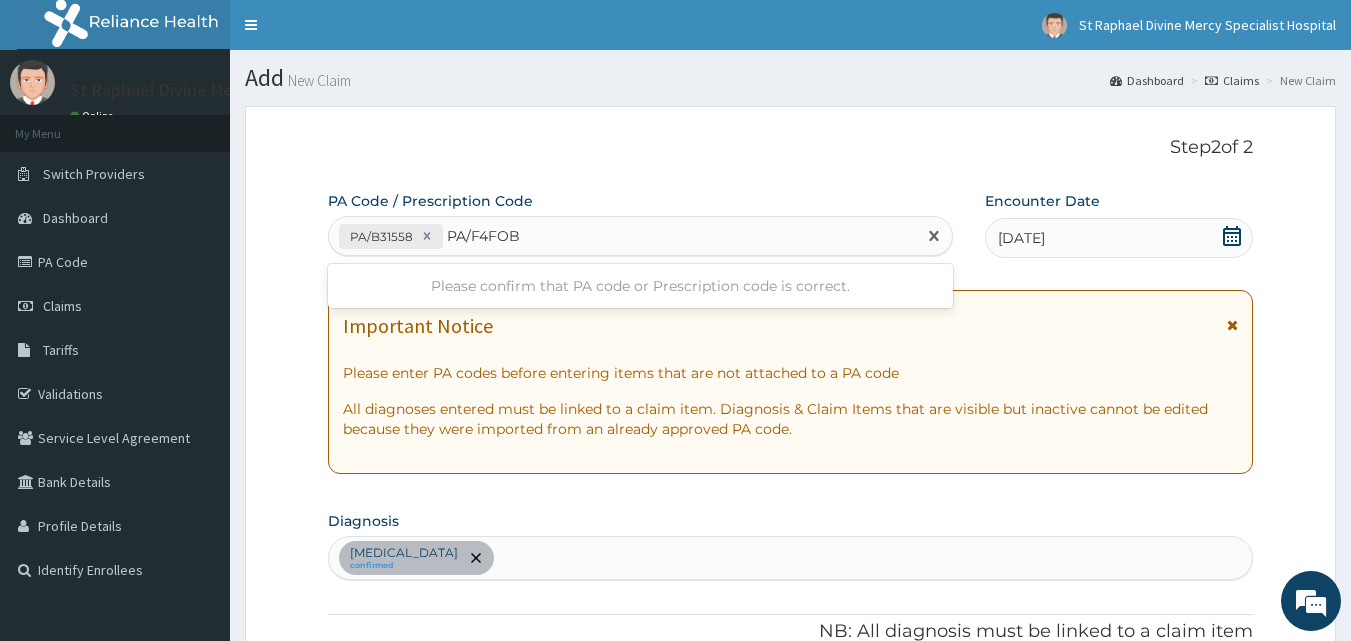 type on "PA/F4FOB5" 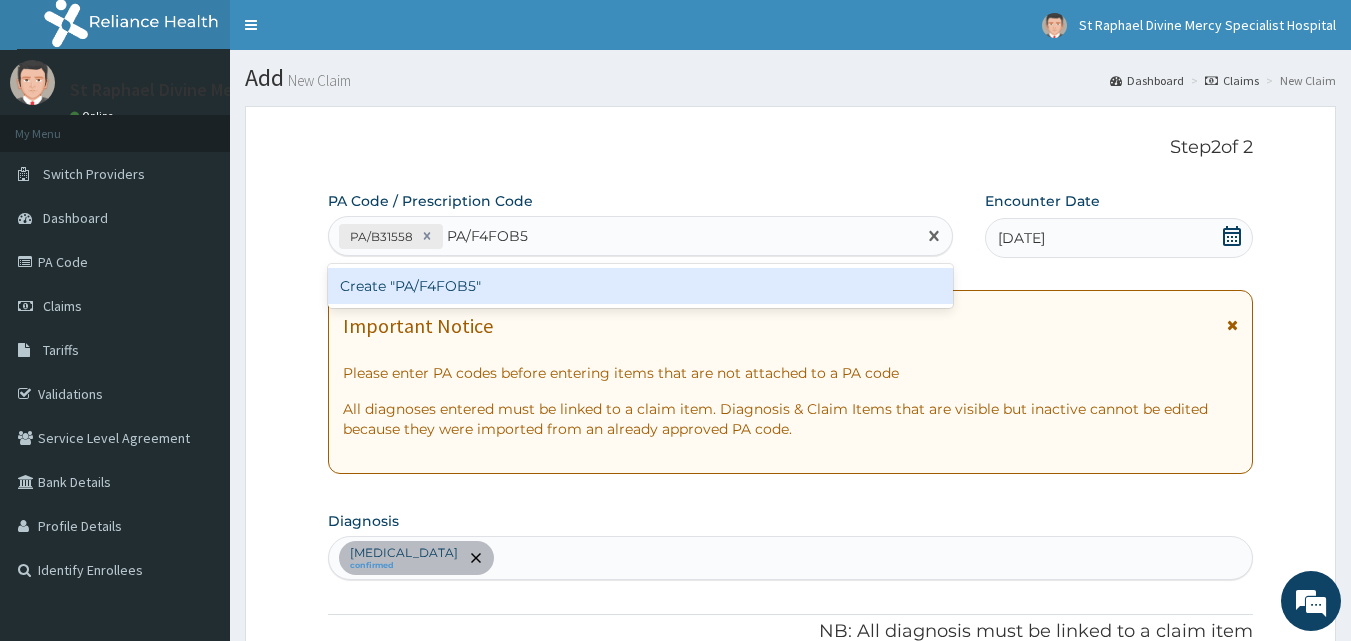 click on "Create "PA/F4FOB5"" at bounding box center (641, 286) 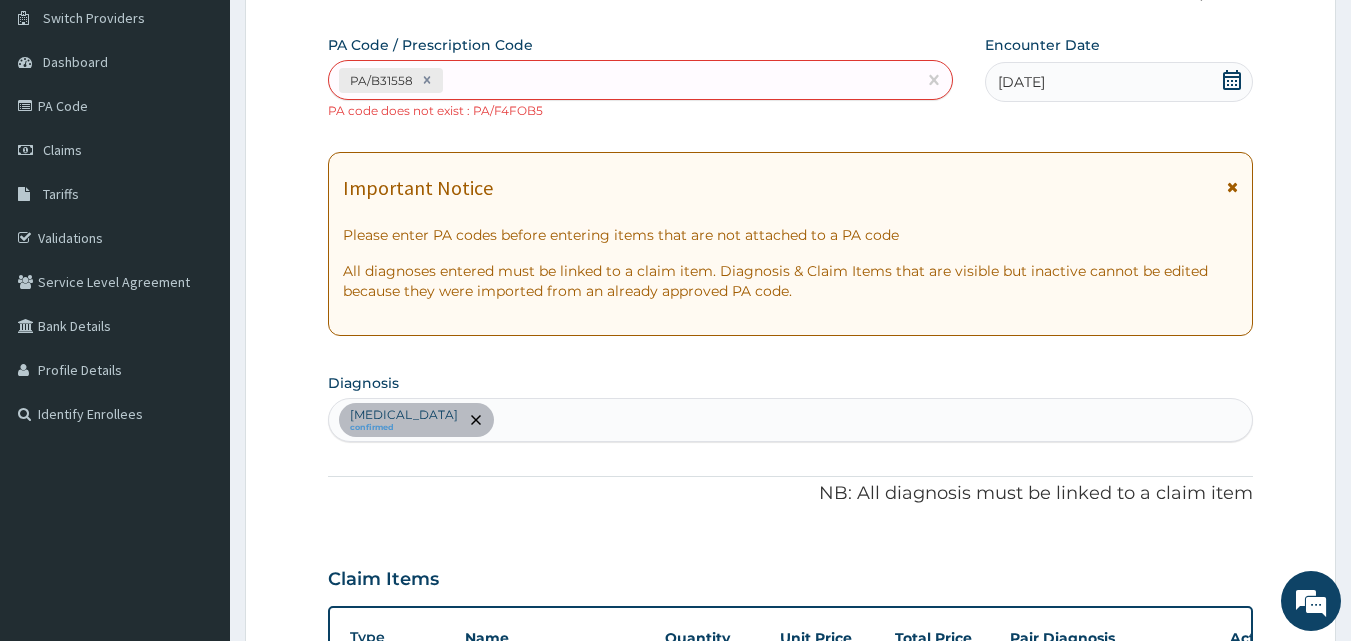 scroll, scrollTop: 100, scrollLeft: 0, axis: vertical 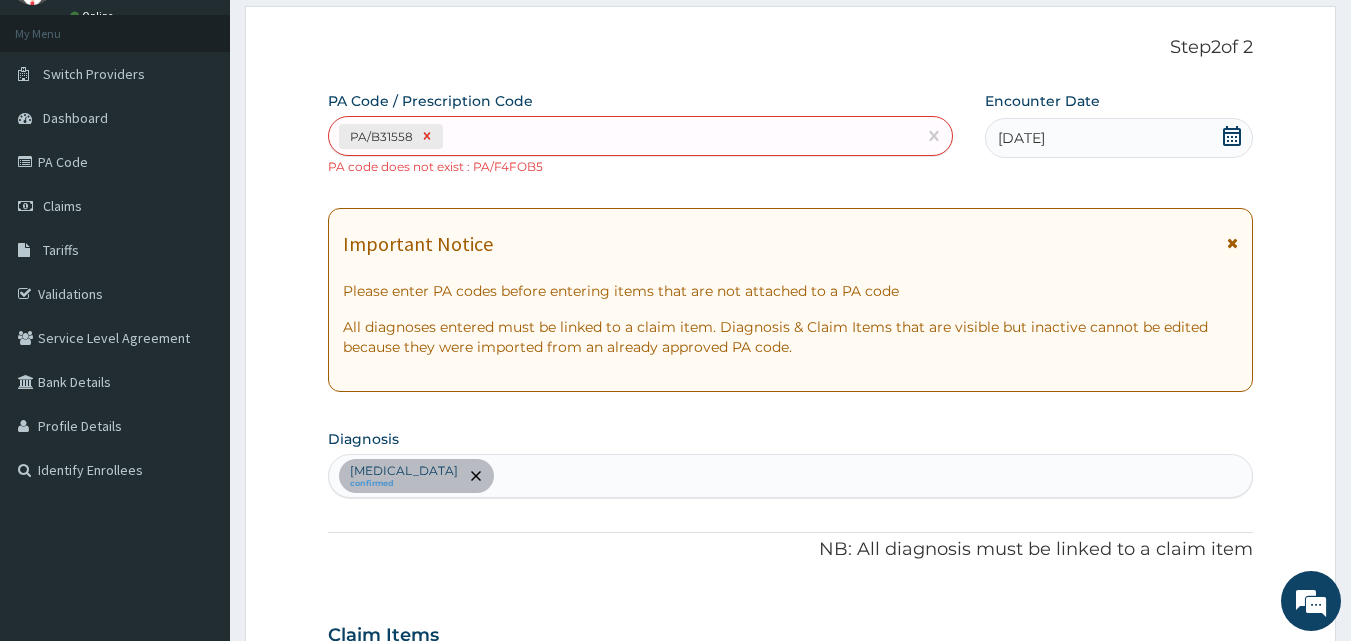 click 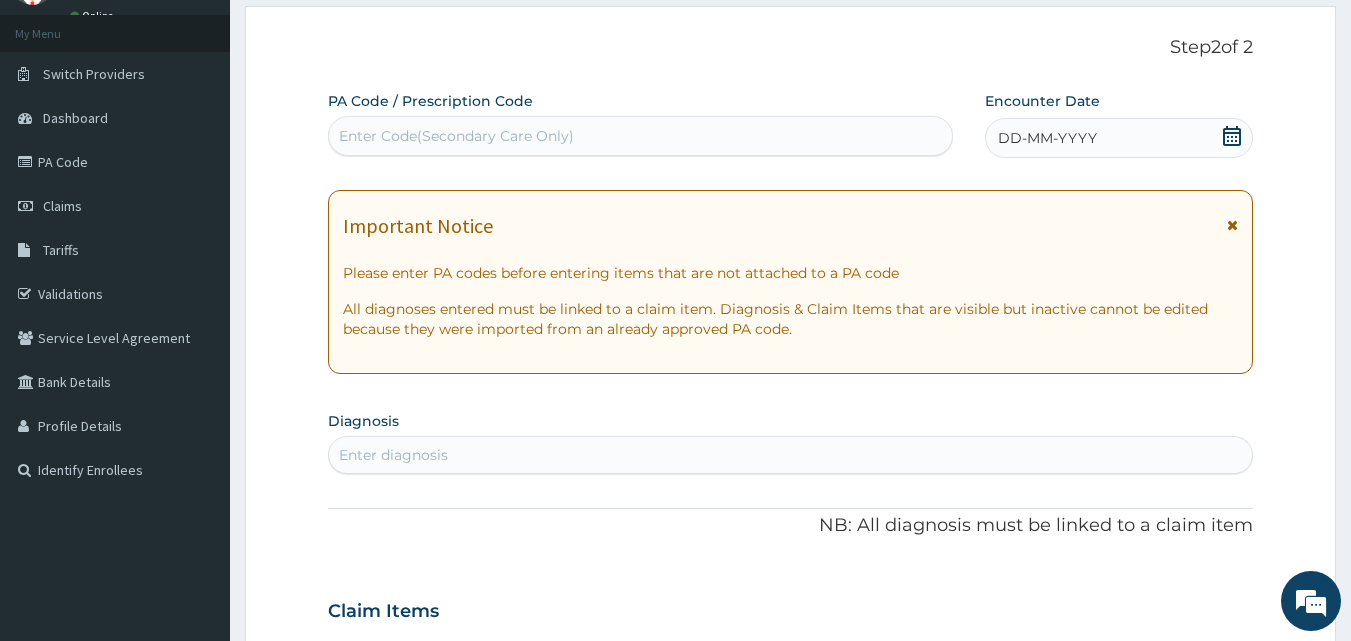 click on "Enter Code(Secondary Care Only)" at bounding box center (456, 136) 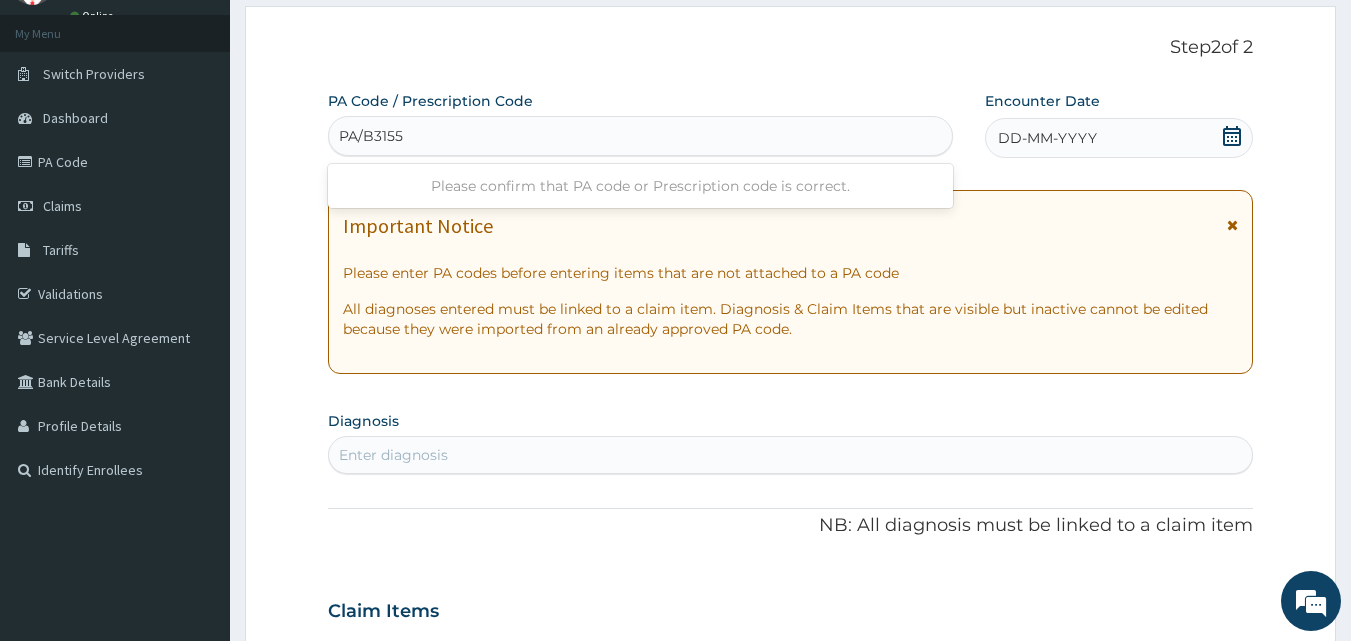 type on "PA/B31558" 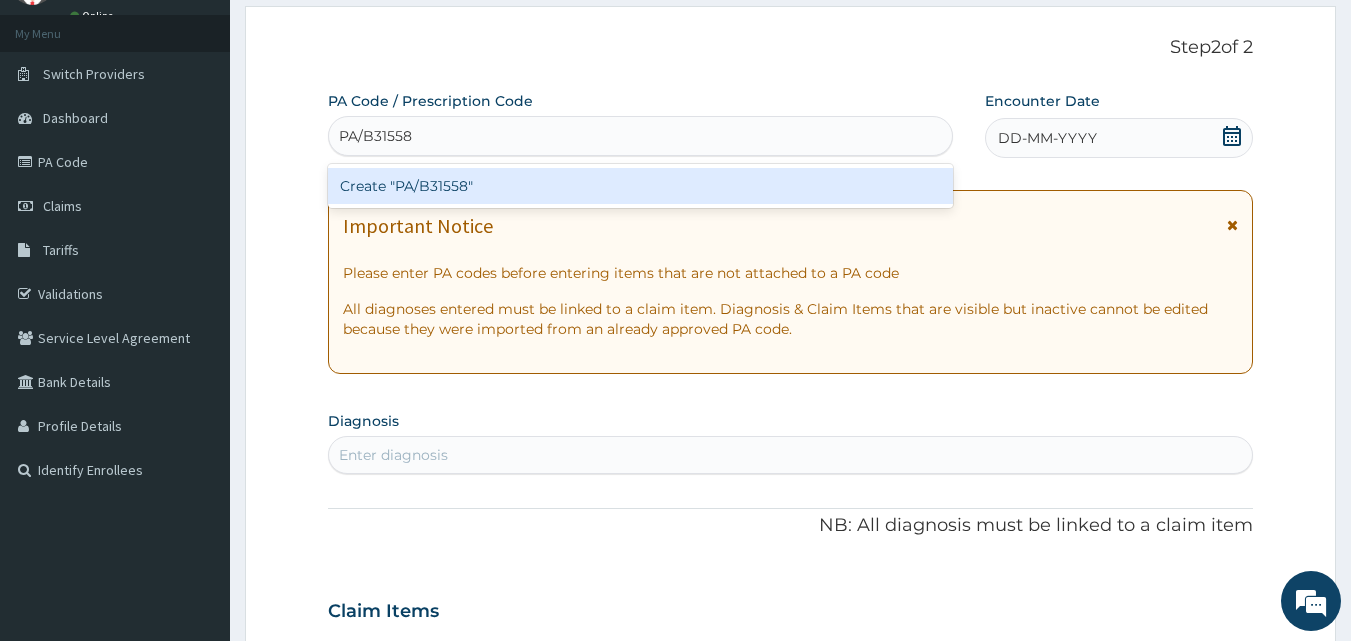 click on "Create "PA/B31558"" at bounding box center (641, 186) 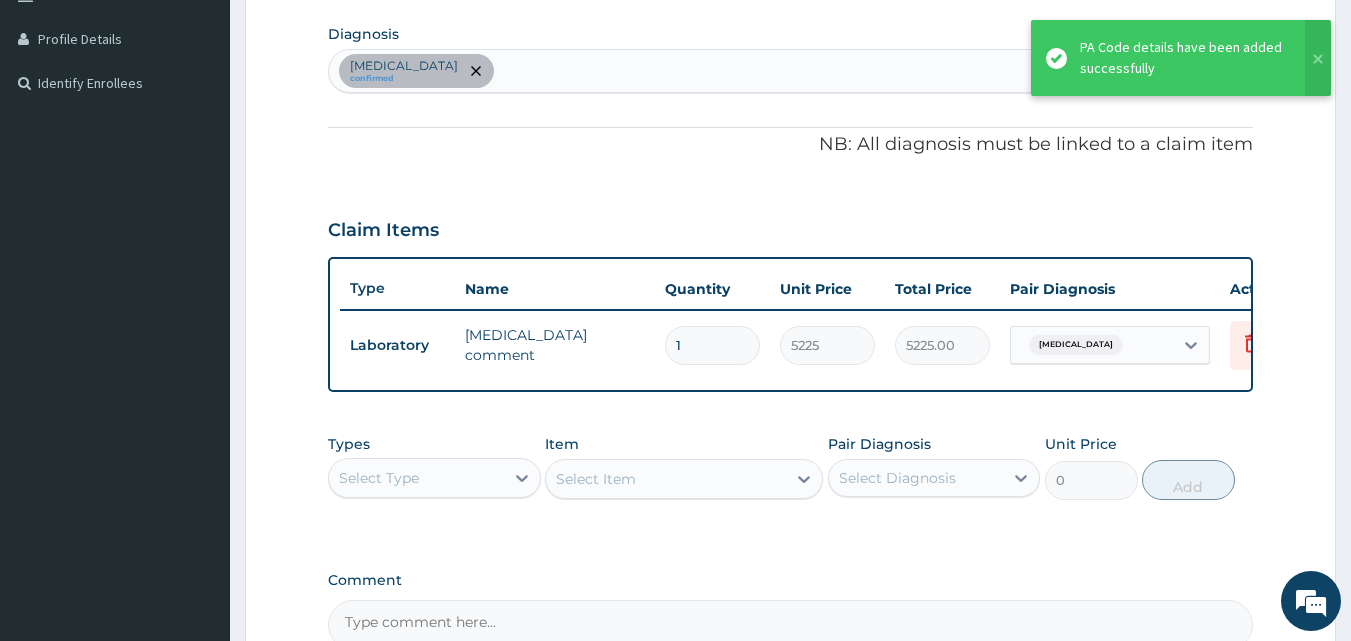 scroll, scrollTop: 721, scrollLeft: 0, axis: vertical 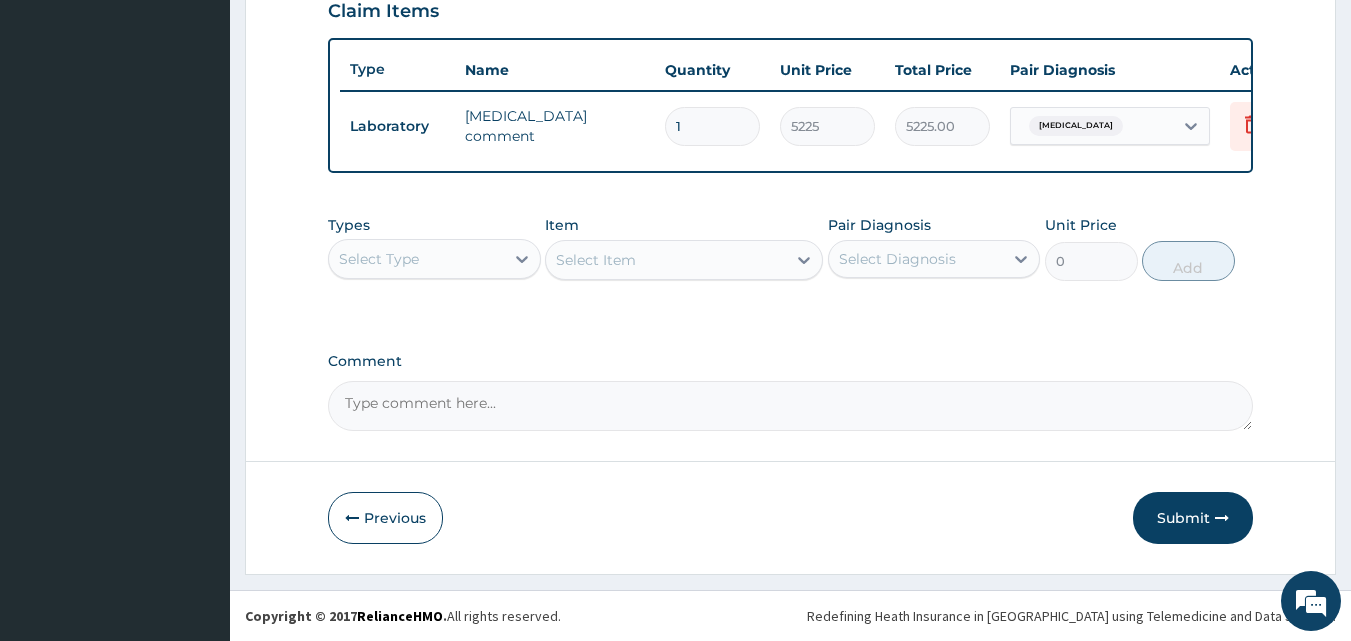 click on "Select Type" at bounding box center (379, 259) 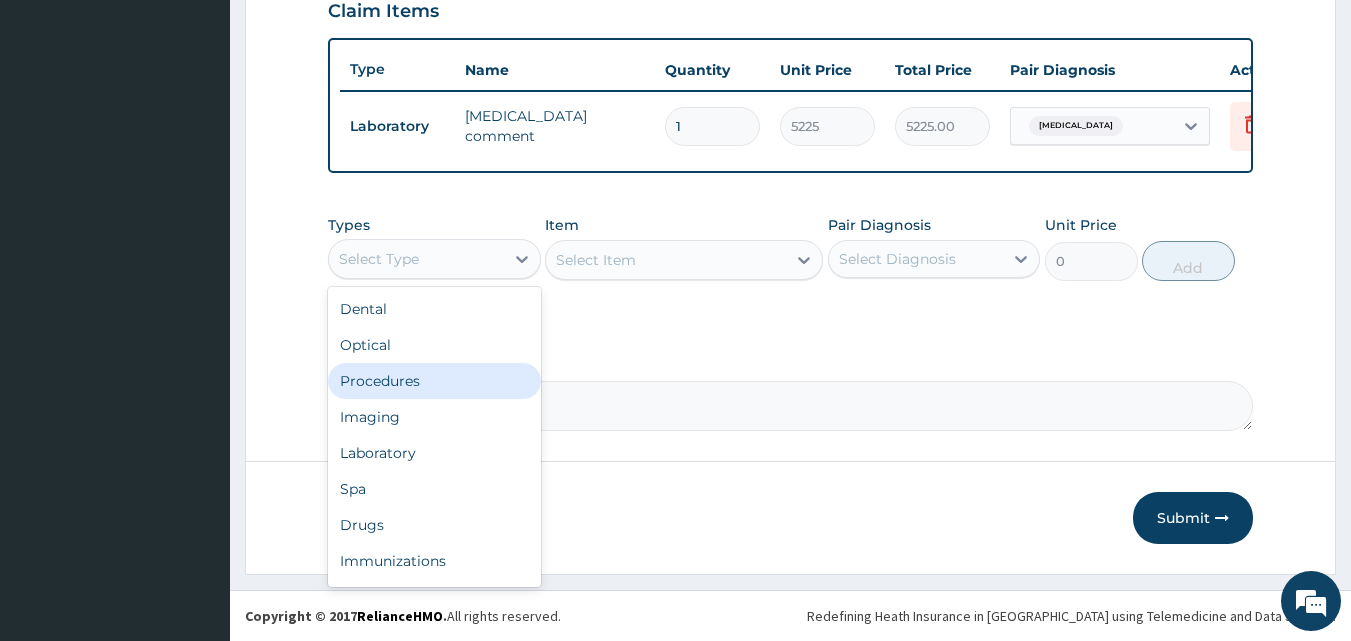 click on "Procedures" at bounding box center [434, 381] 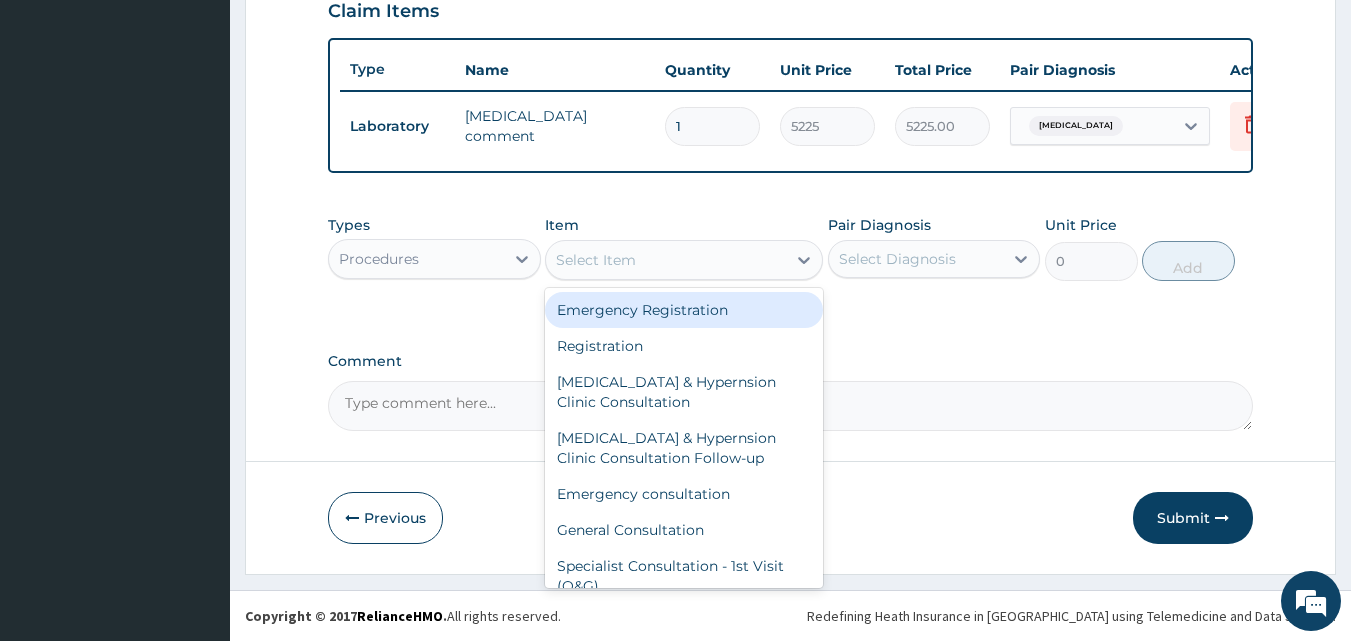 click on "Select Item" at bounding box center [666, 260] 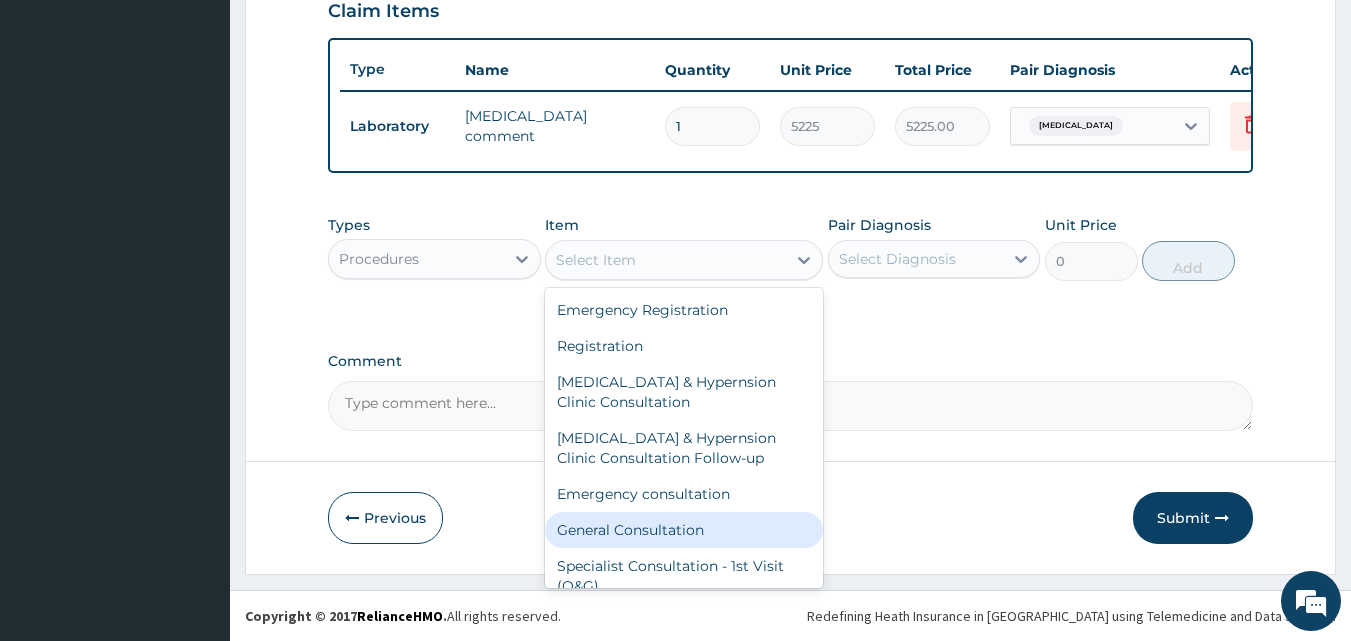 click on "General Consultation" at bounding box center (684, 530) 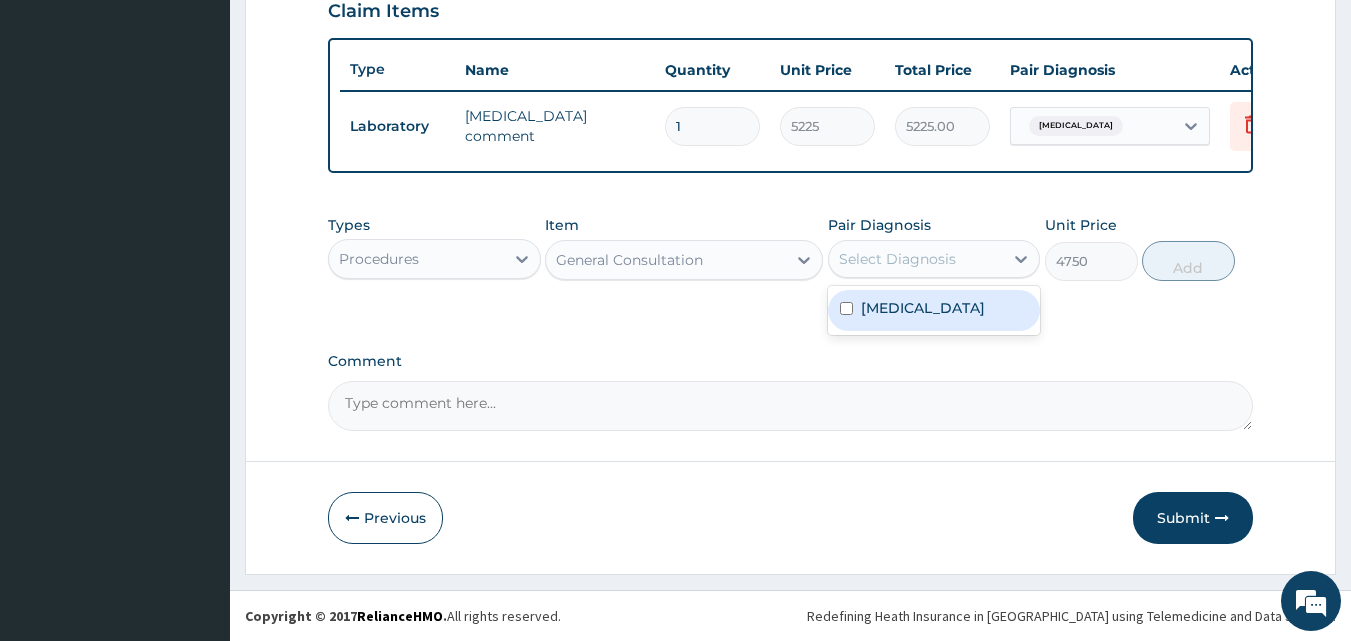 click on "Select Diagnosis" at bounding box center [897, 259] 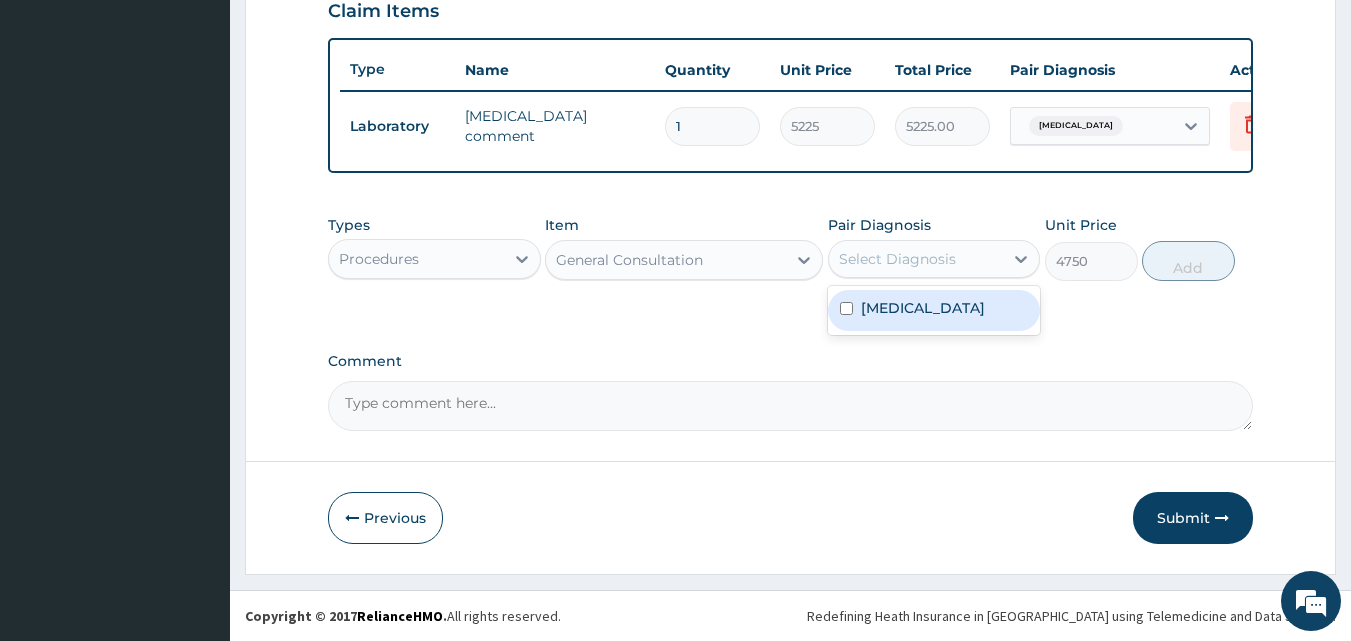 click on "Leukopenia" at bounding box center (934, 310) 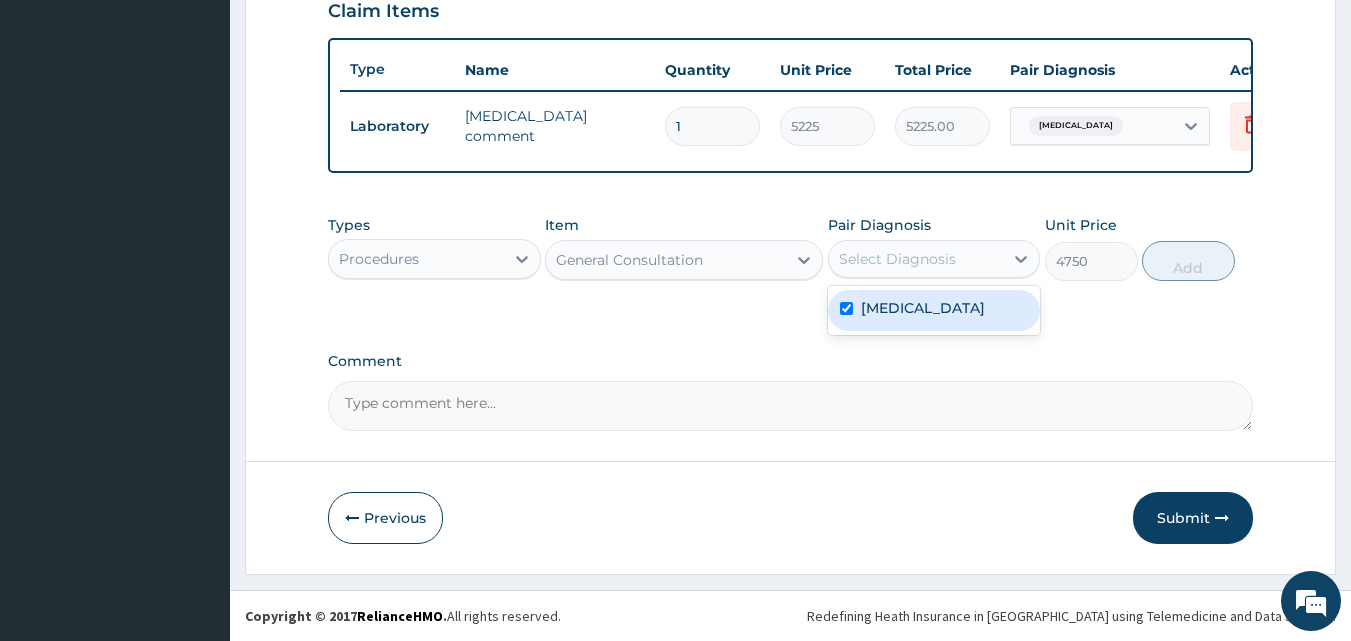 checkbox on "true" 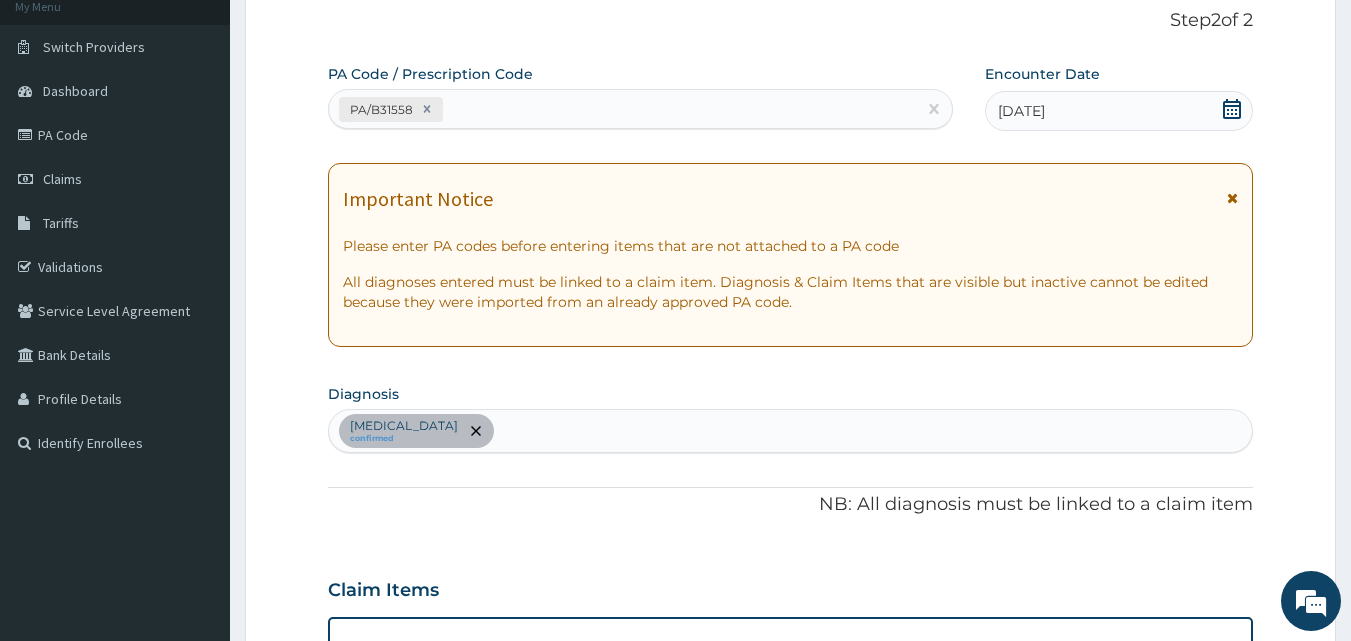 scroll, scrollTop: 121, scrollLeft: 0, axis: vertical 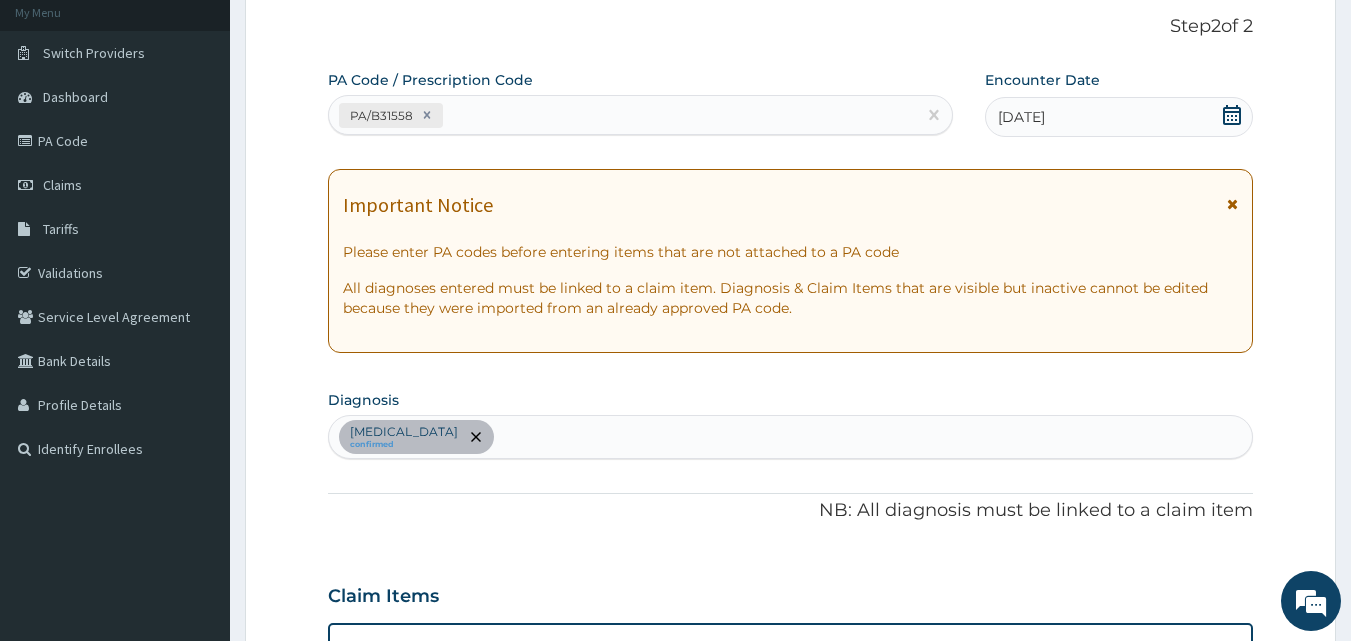 click on "Leukopenia confirmed" at bounding box center (791, 437) 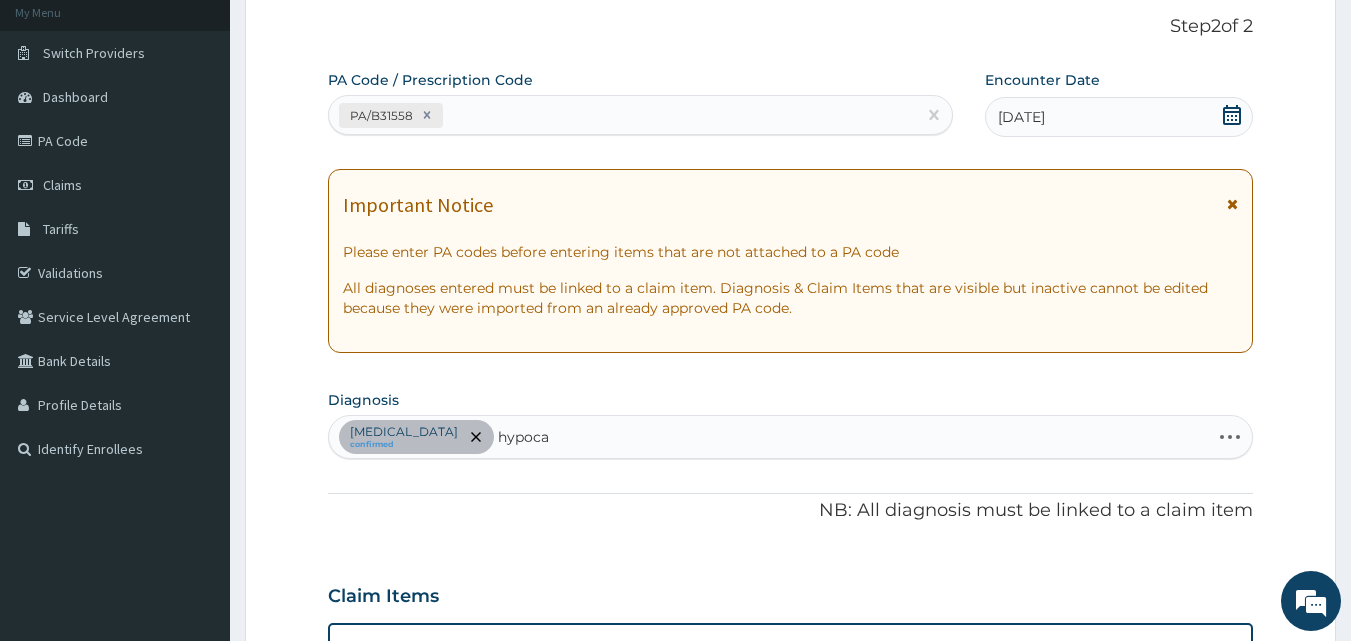 type on "hypocal" 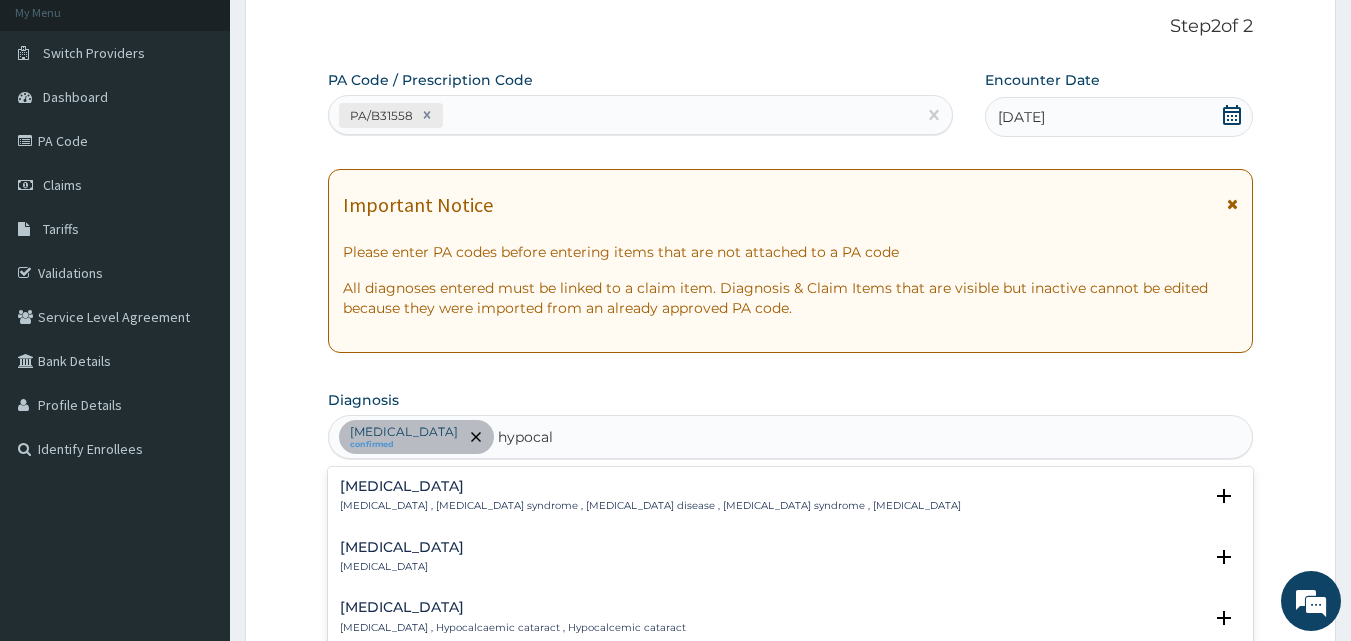 click on "Hypocalcemia , Hypocalcemia syndrome , Calcium deficiency disease , Hypocalcaemia syndrome , Hypocalcaemia" at bounding box center [650, 506] 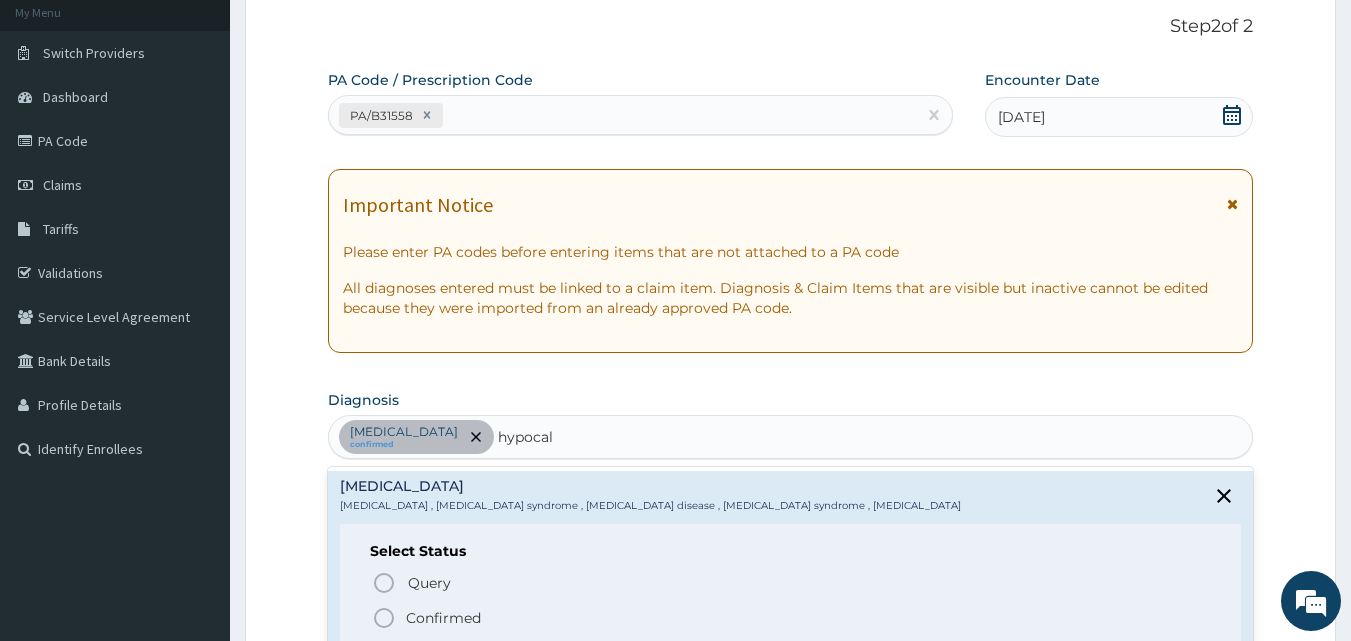 click 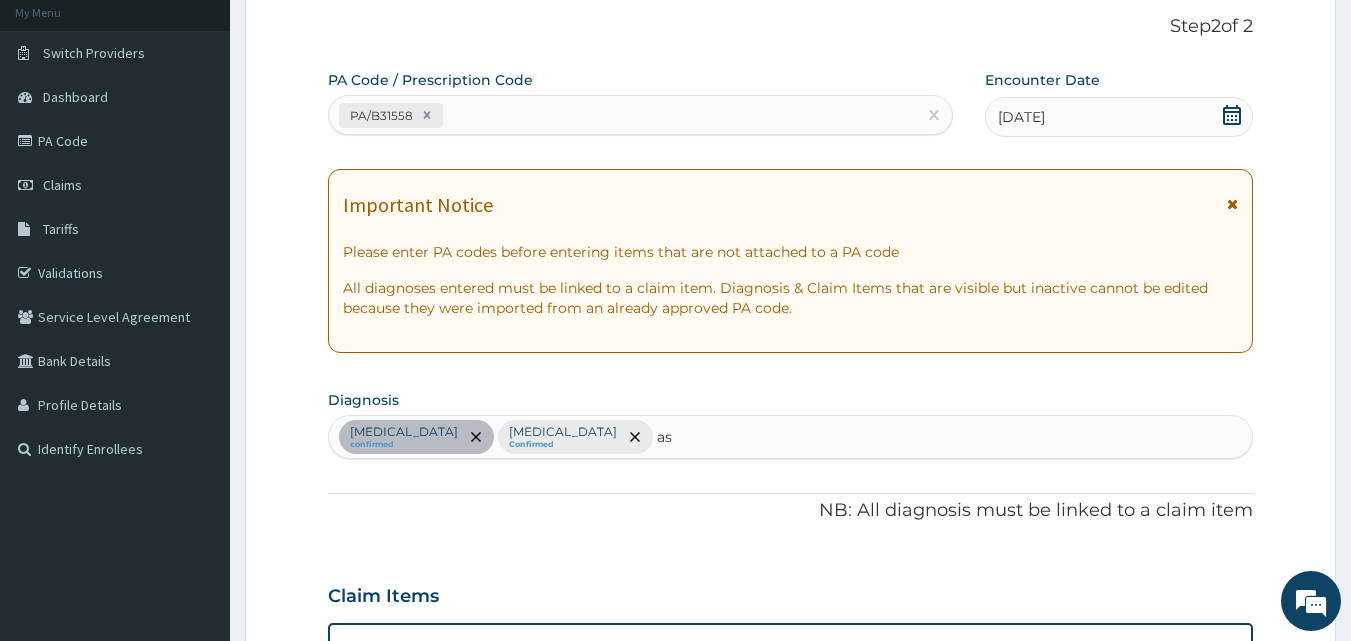 type on "a" 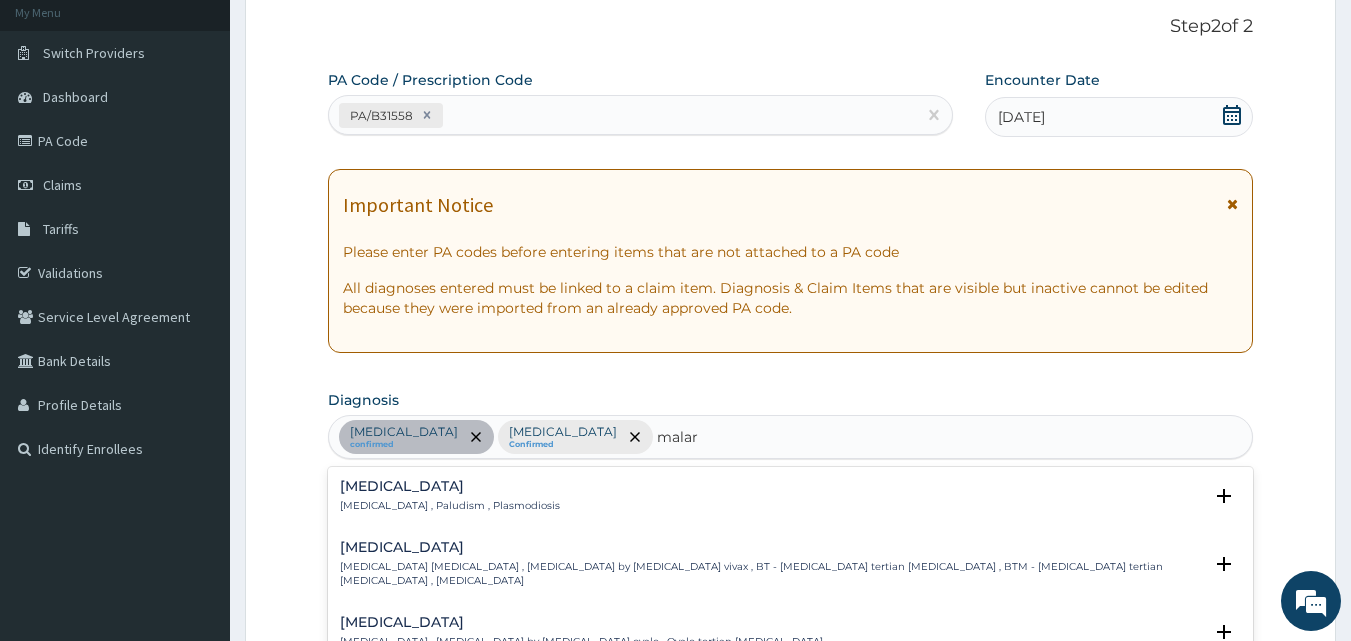 type on "malari" 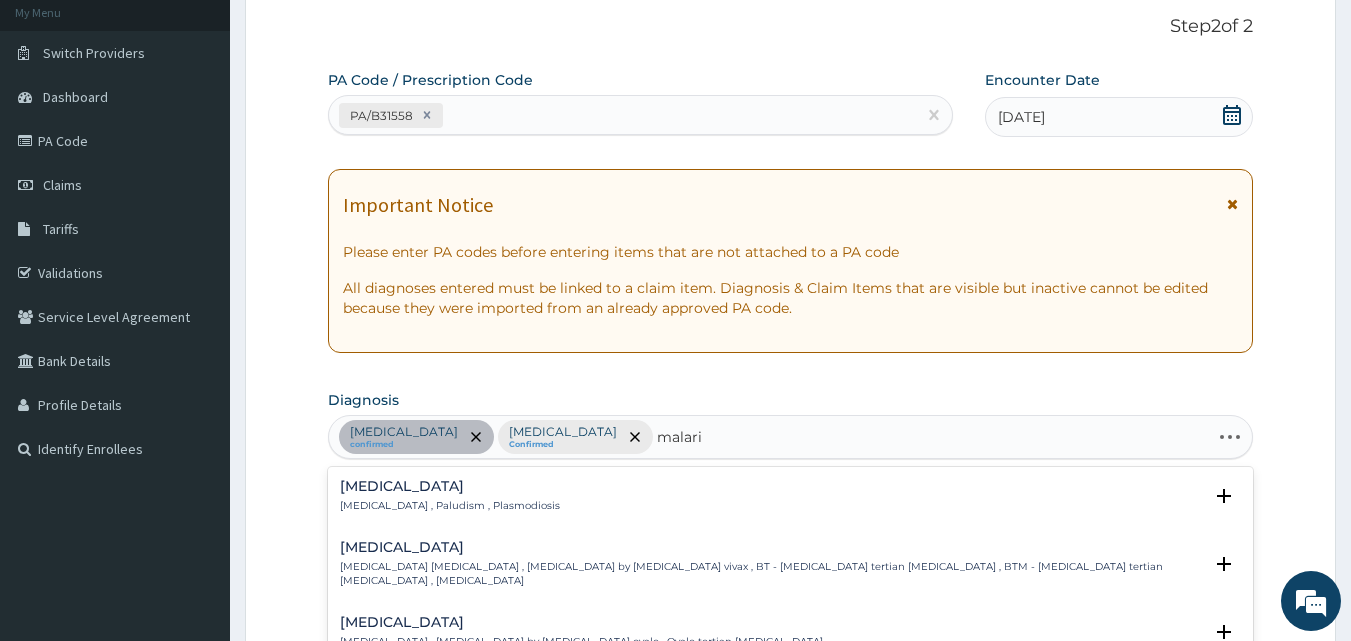 click on "Malaria Malaria , Paludism , Plasmodiosis" at bounding box center [450, 496] 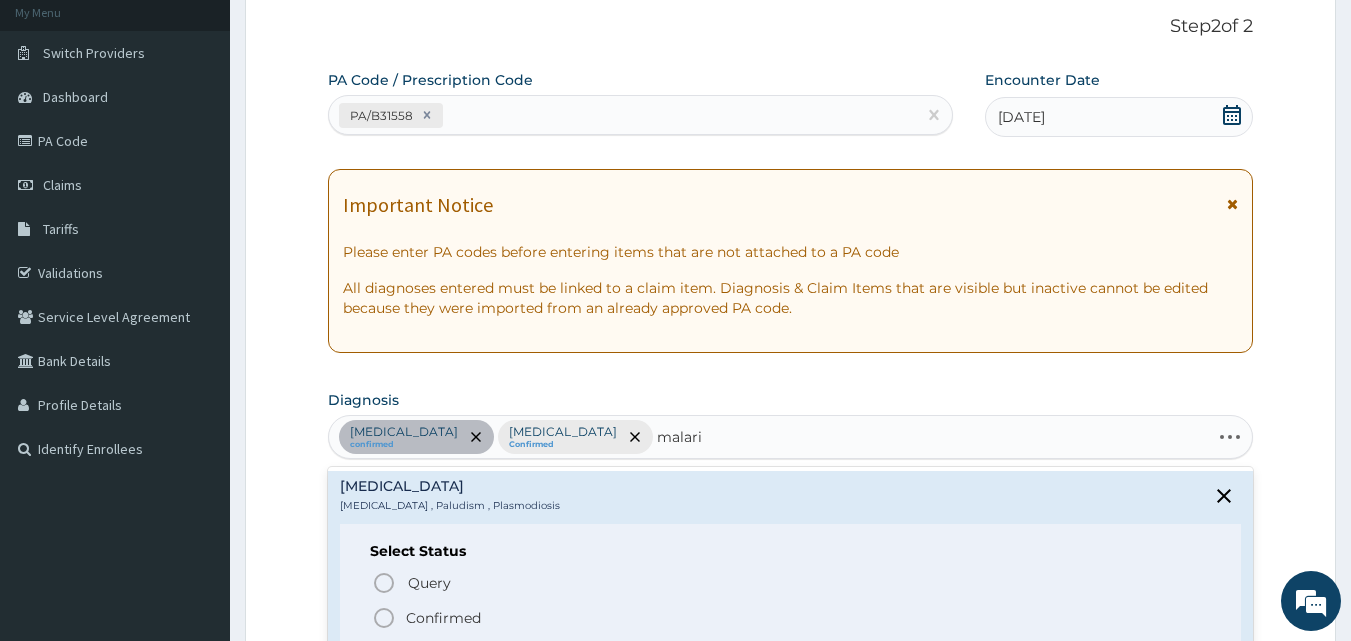 click 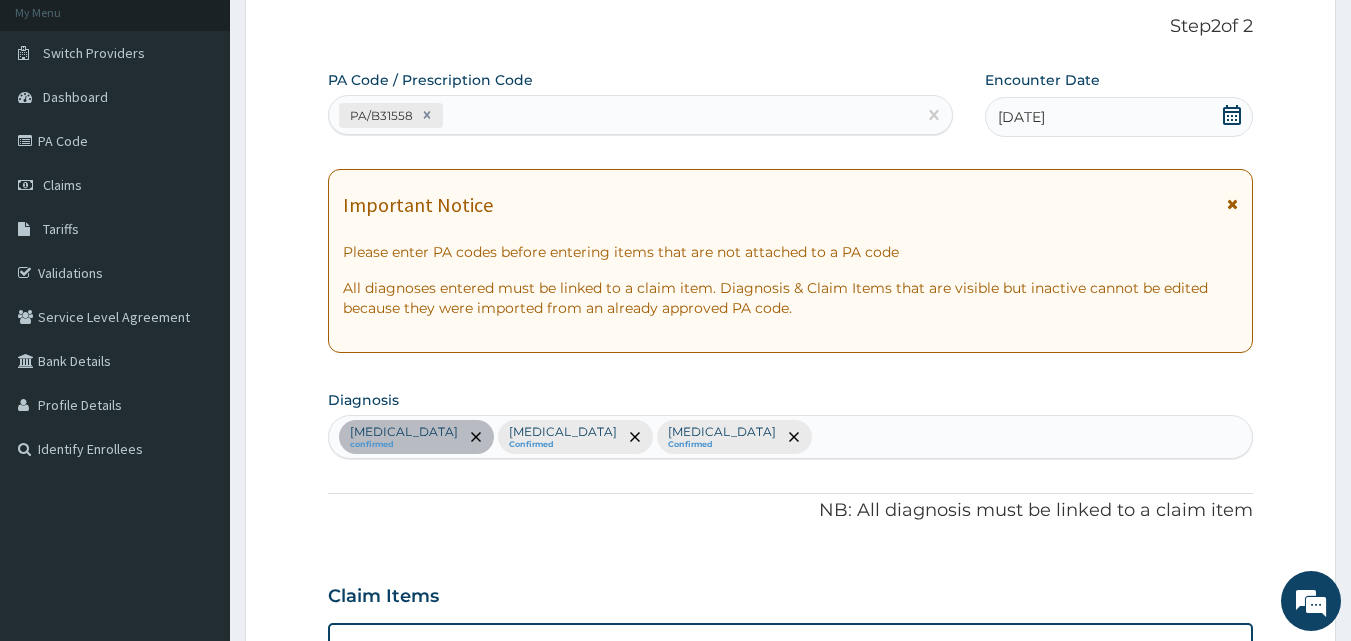 click on "Leukopenia confirmed Hypocalcemia Confirmed Malaria Confirmed" at bounding box center (791, 437) 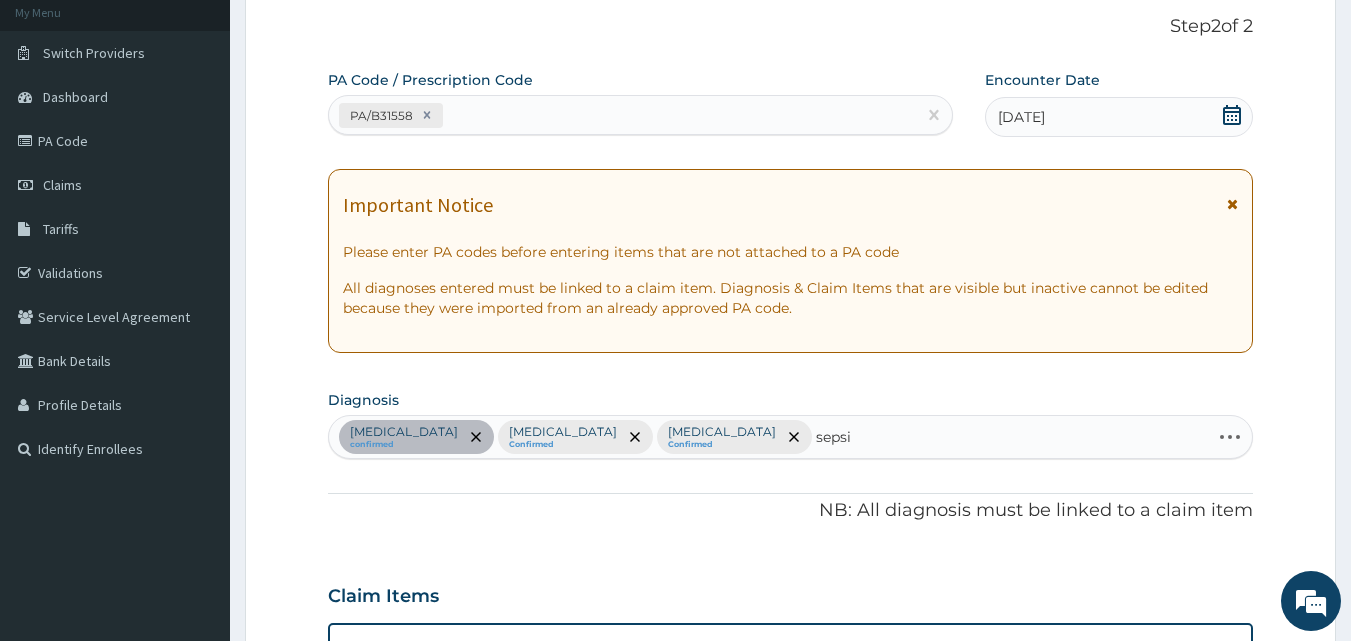 type on "sepsis" 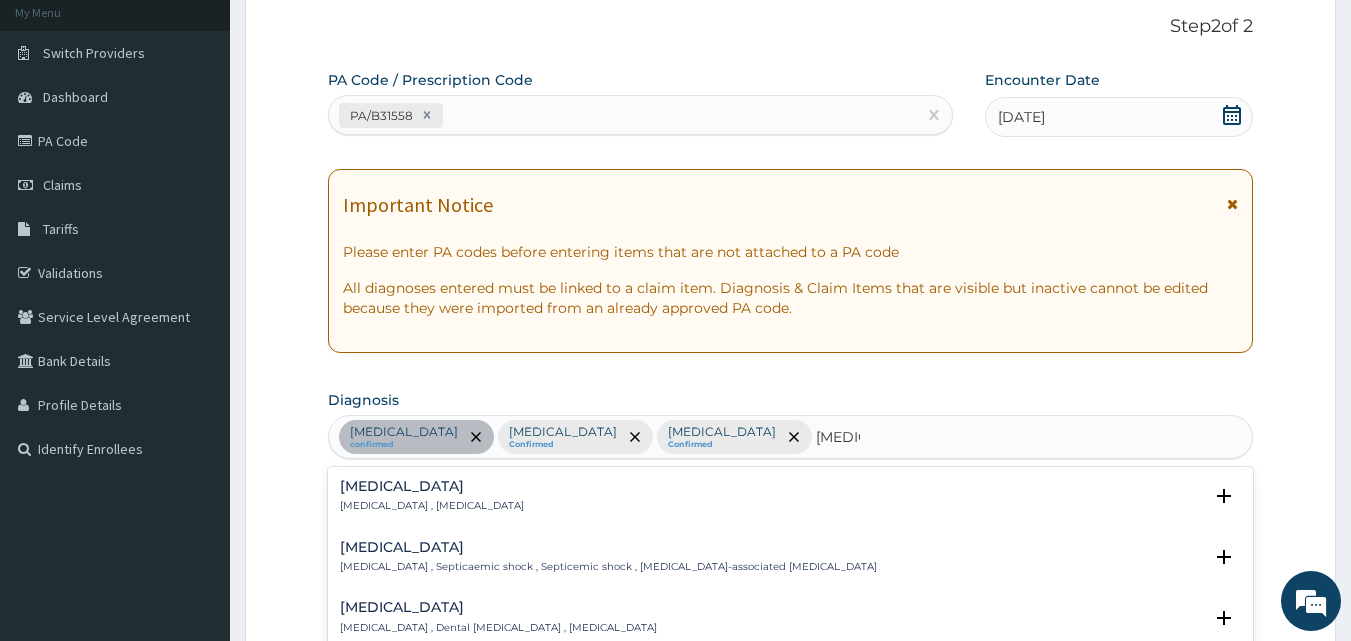 click on "Sepsis Systemic infection , Sepsis" at bounding box center [432, 496] 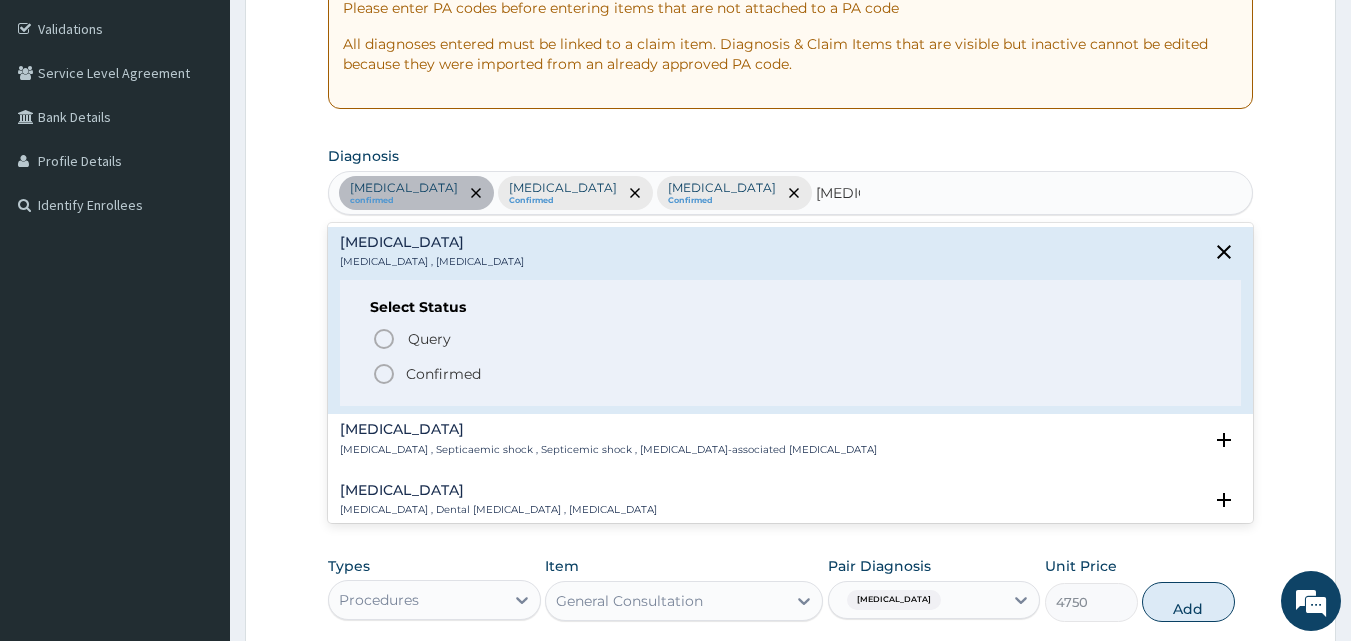 scroll, scrollTop: 421, scrollLeft: 0, axis: vertical 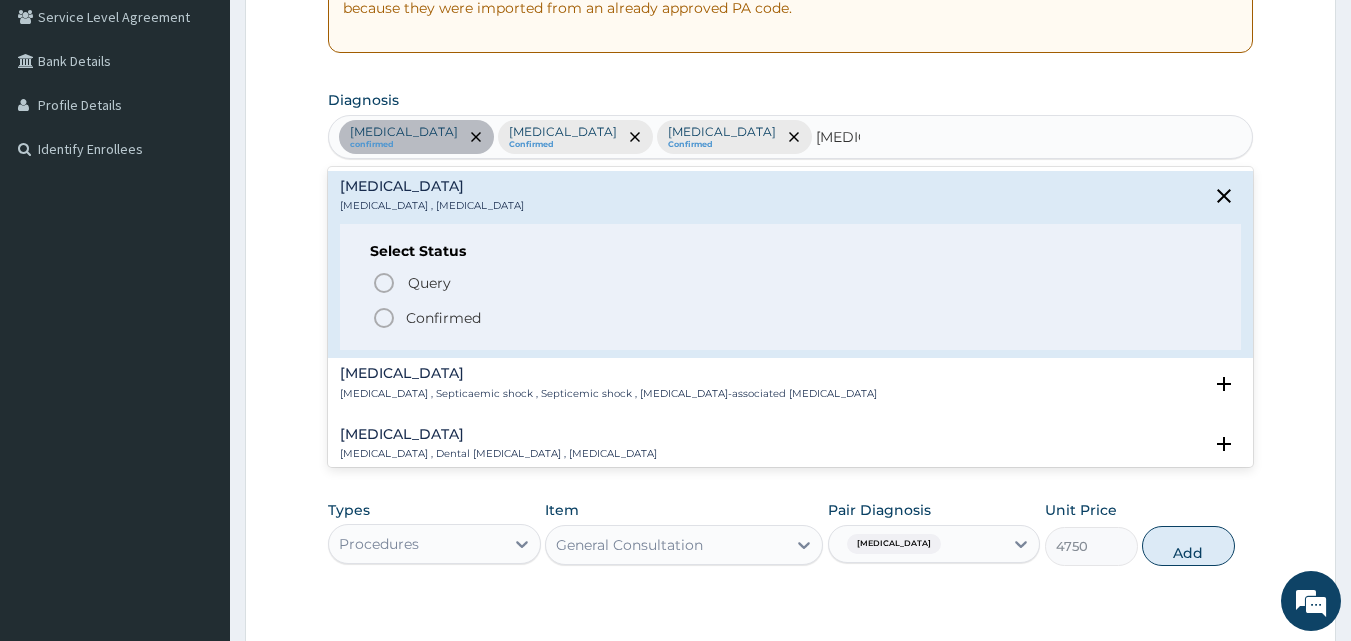 click 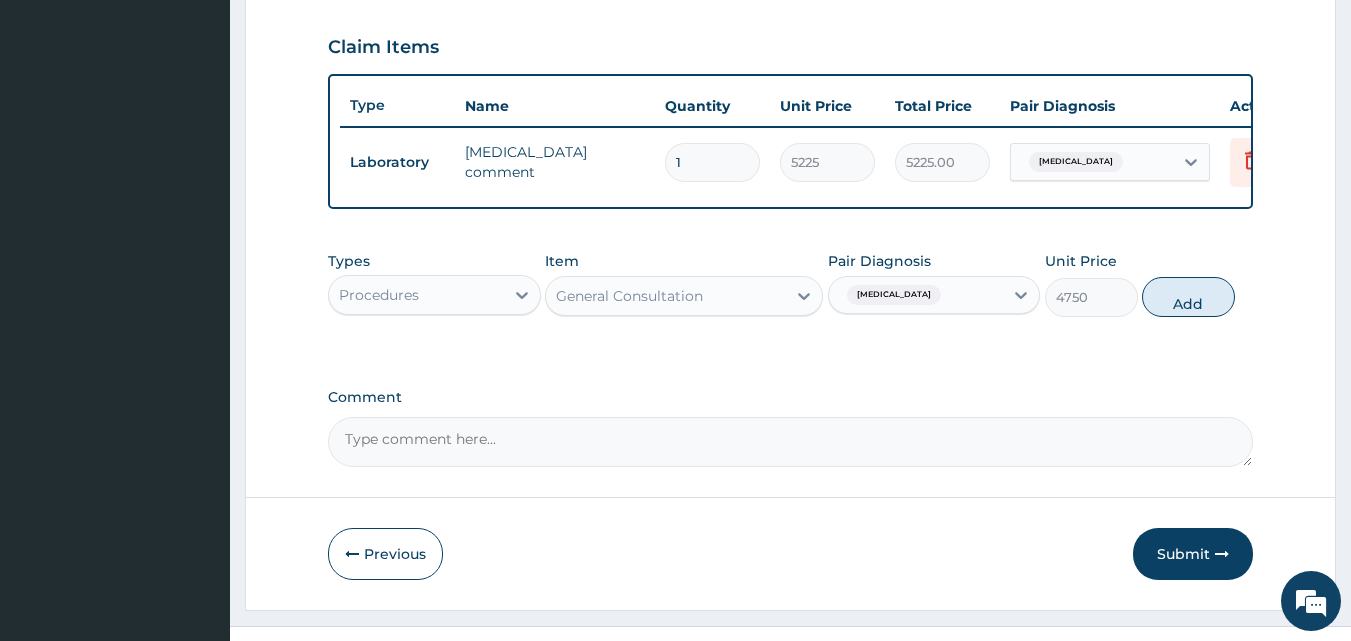 scroll, scrollTop: 621, scrollLeft: 0, axis: vertical 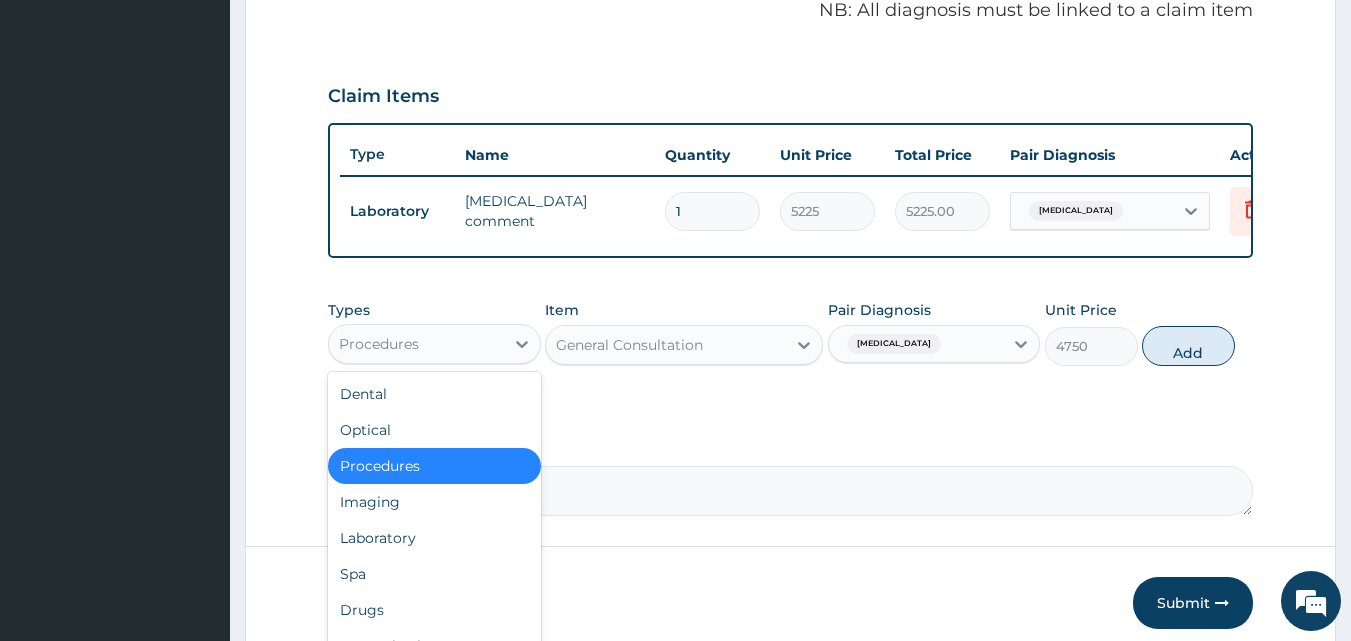 click on "Procedures" at bounding box center [416, 344] 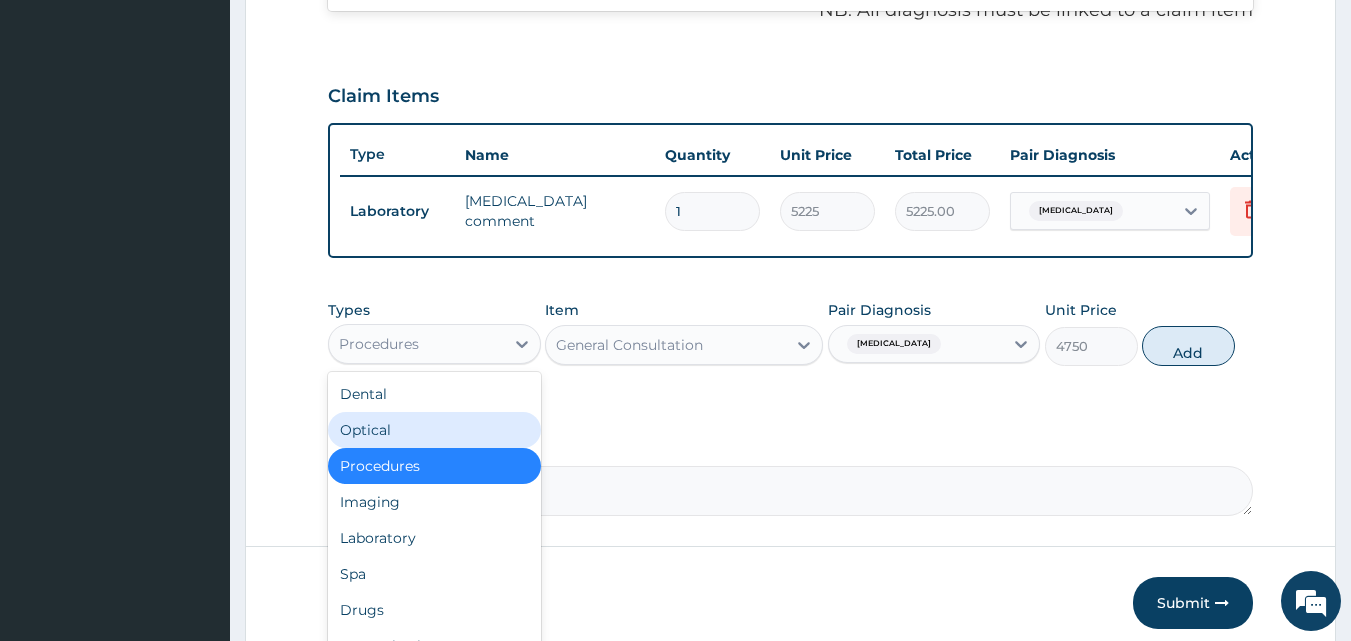 click on "Leukopenia" at bounding box center (894, 344) 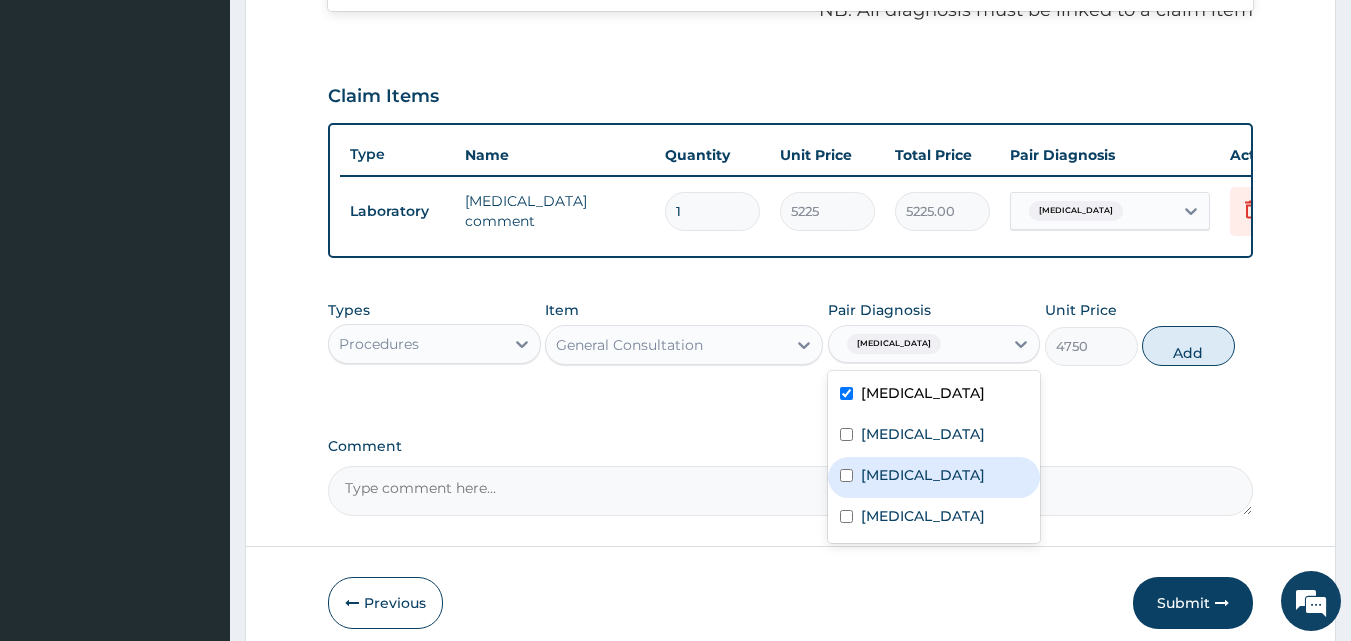 click on "Malaria" at bounding box center (934, 477) 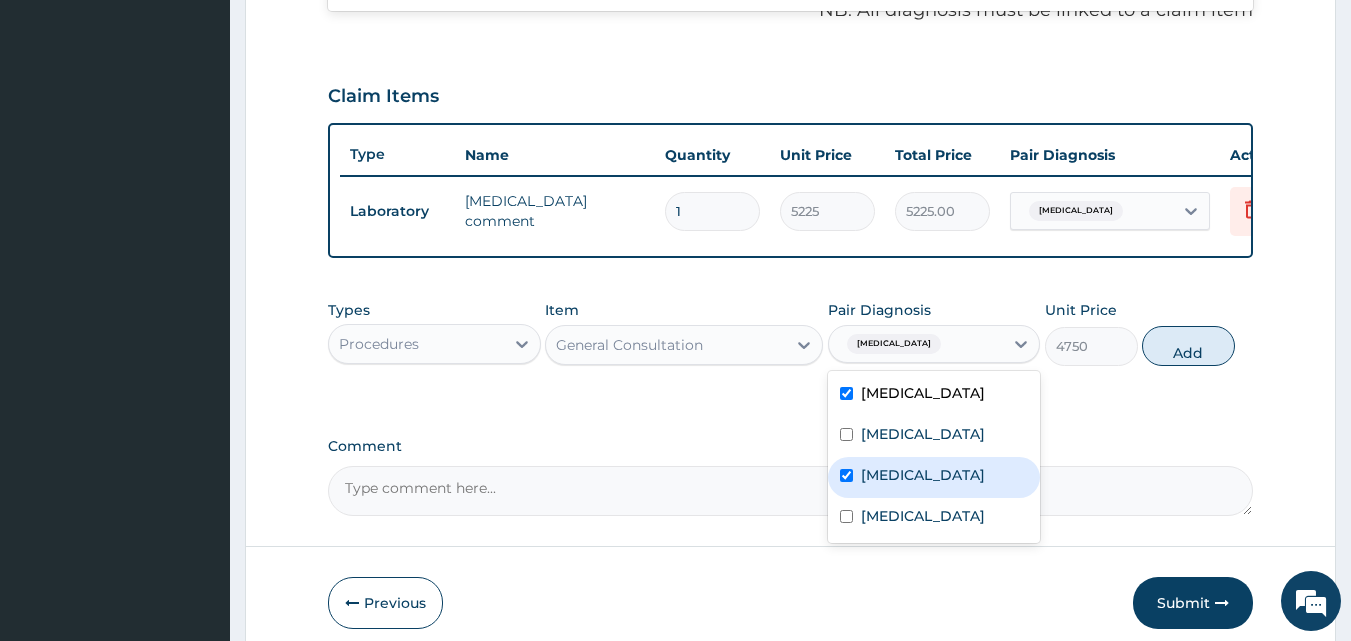 checkbox on "true" 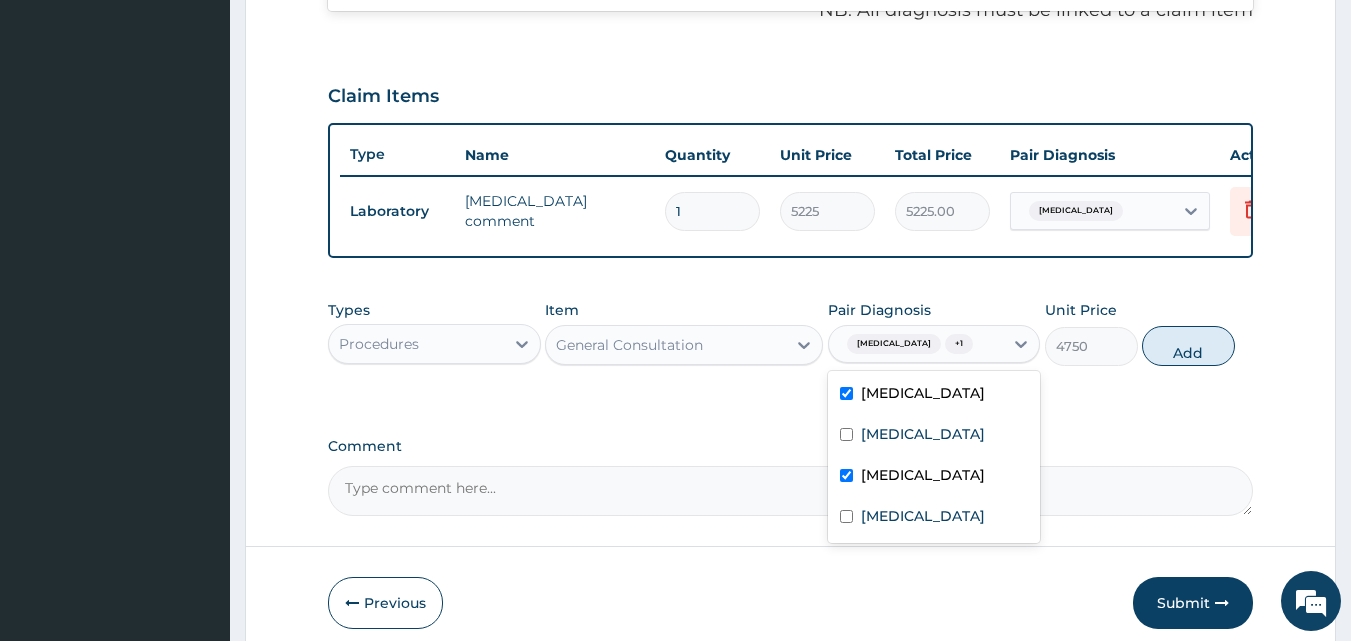 click at bounding box center (846, 393) 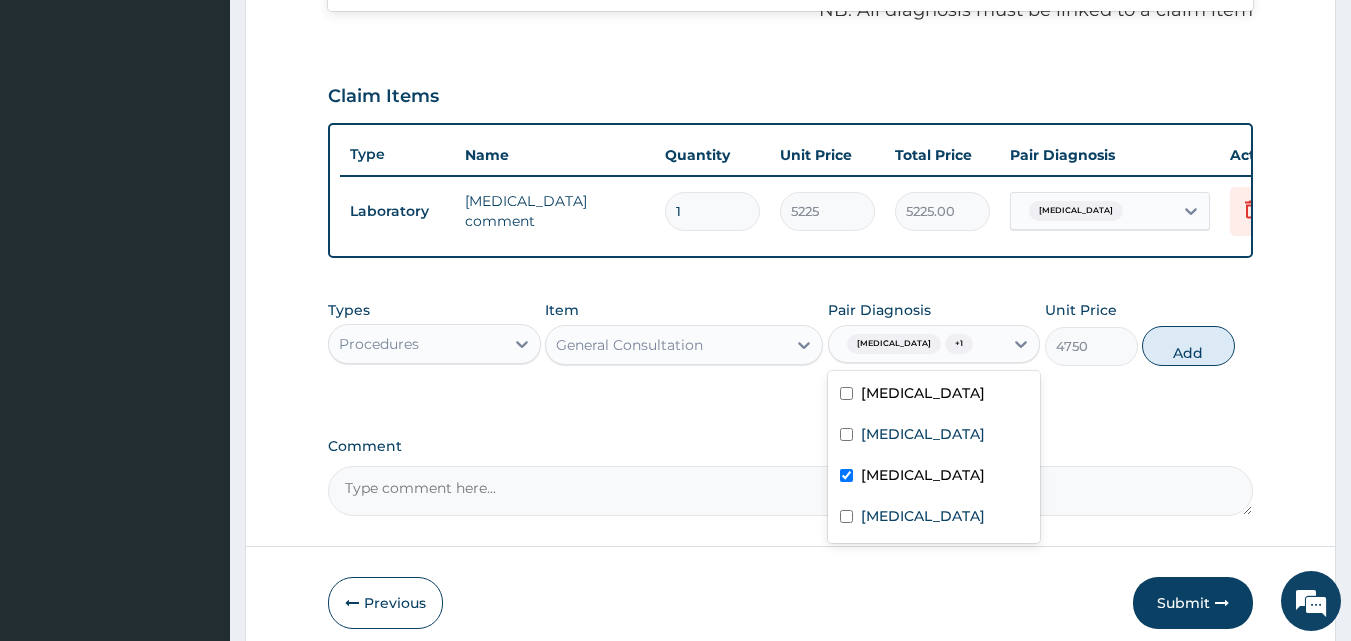 checkbox on "false" 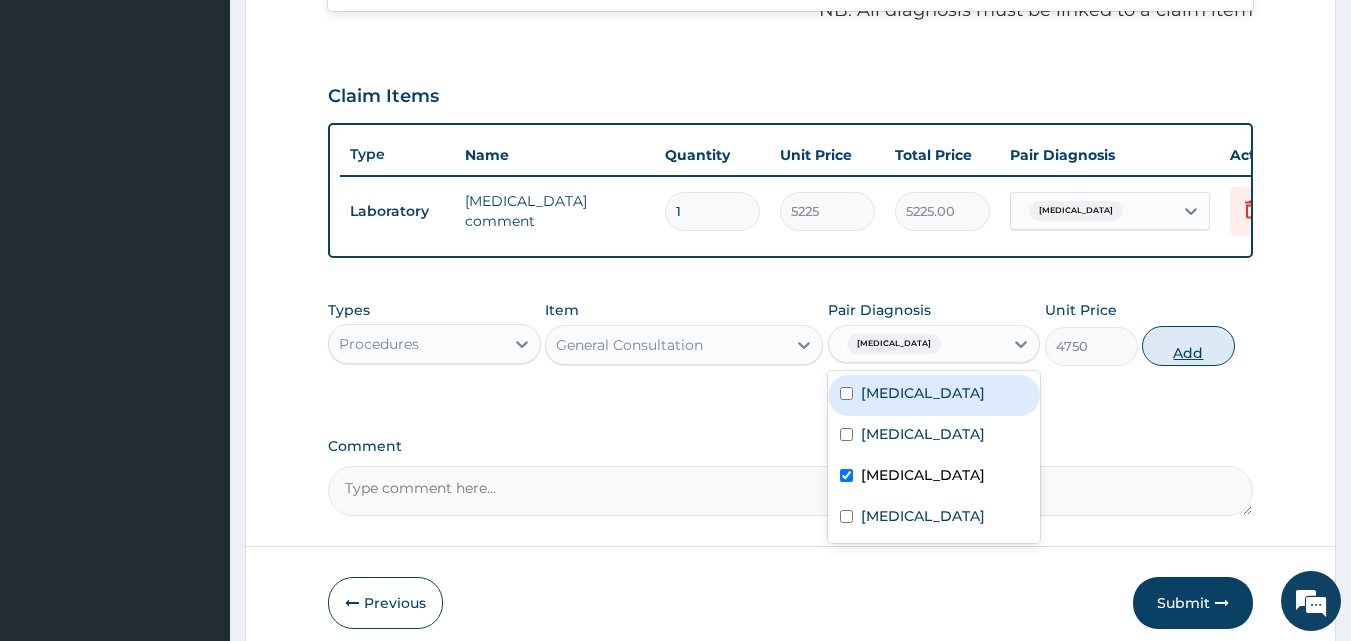 click on "Add" at bounding box center (1188, 346) 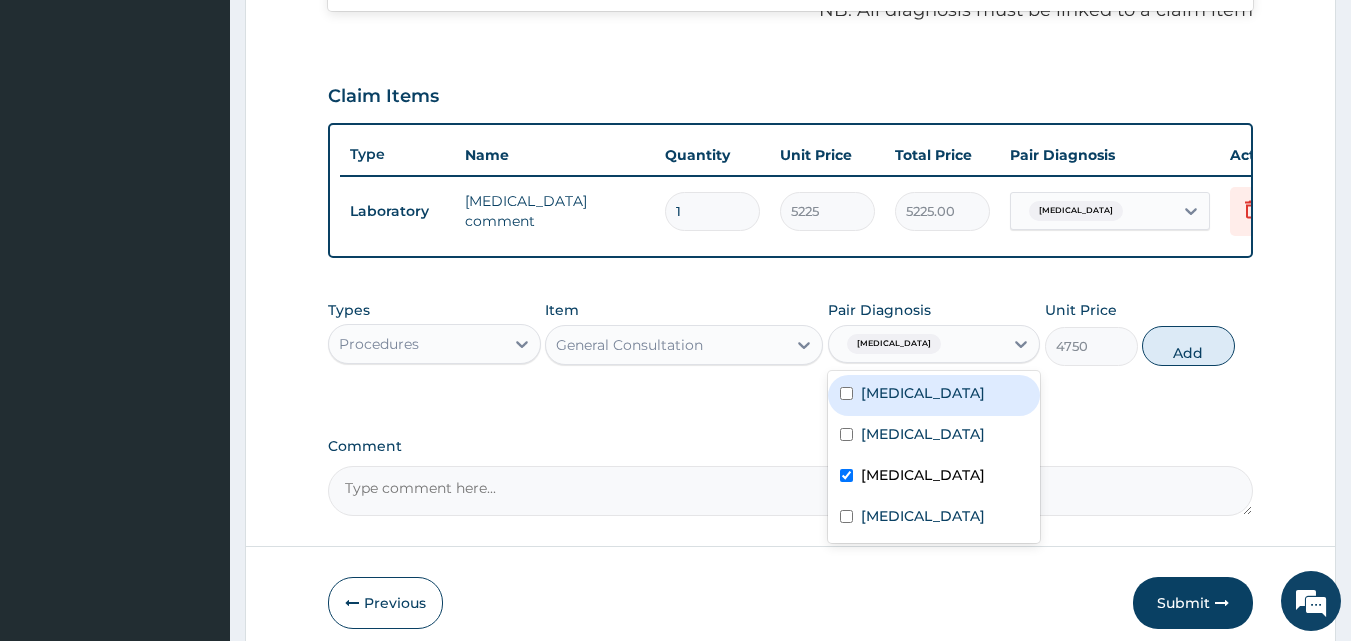 type on "0" 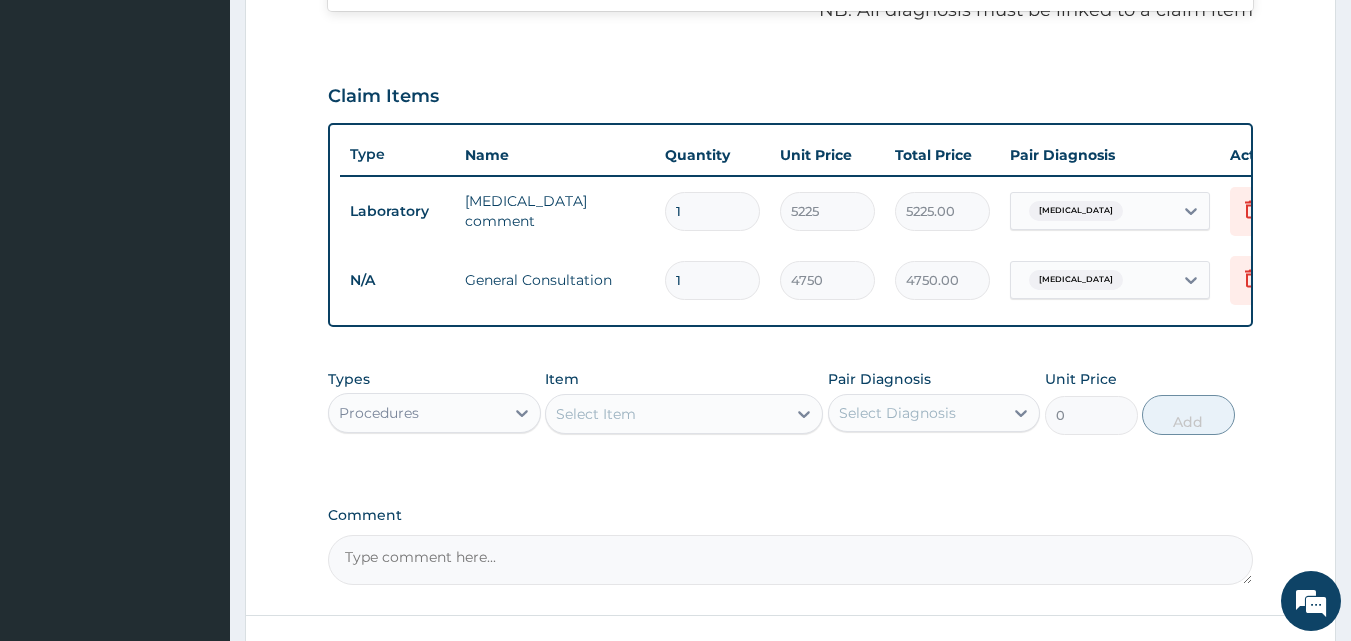 click on "Procedures" at bounding box center (416, 413) 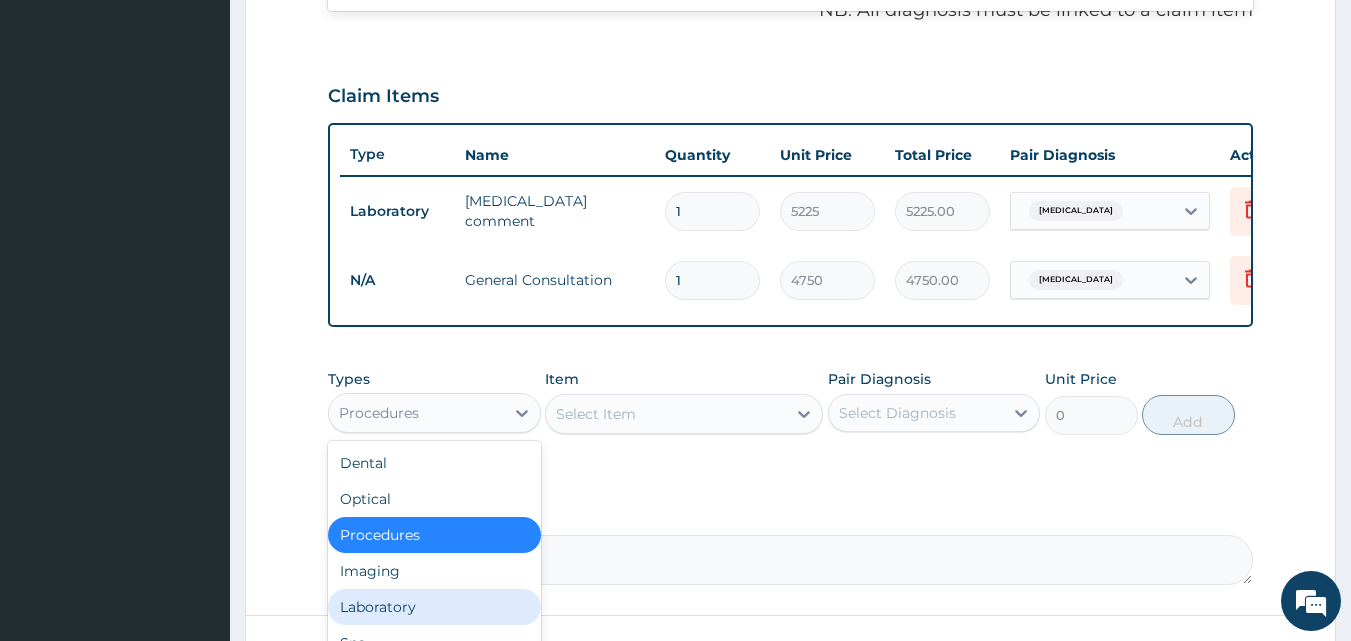 click on "Laboratory" at bounding box center [434, 607] 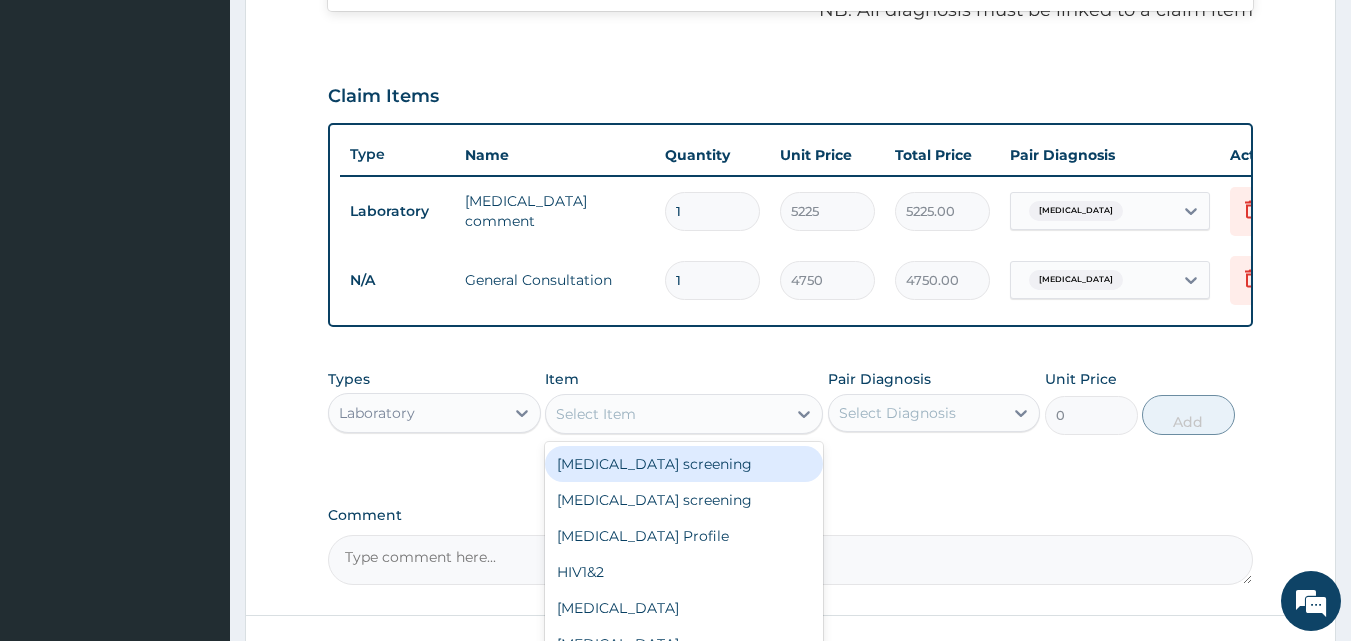 click on "Select Item" at bounding box center [666, 414] 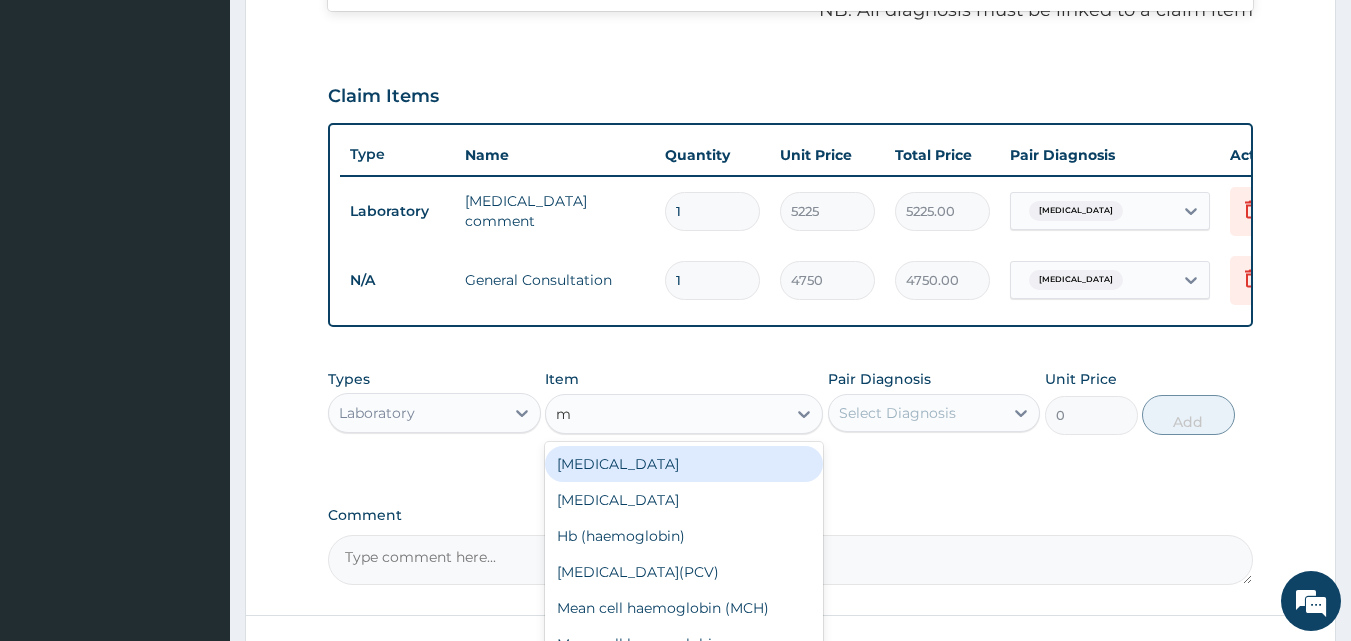 type on "mp" 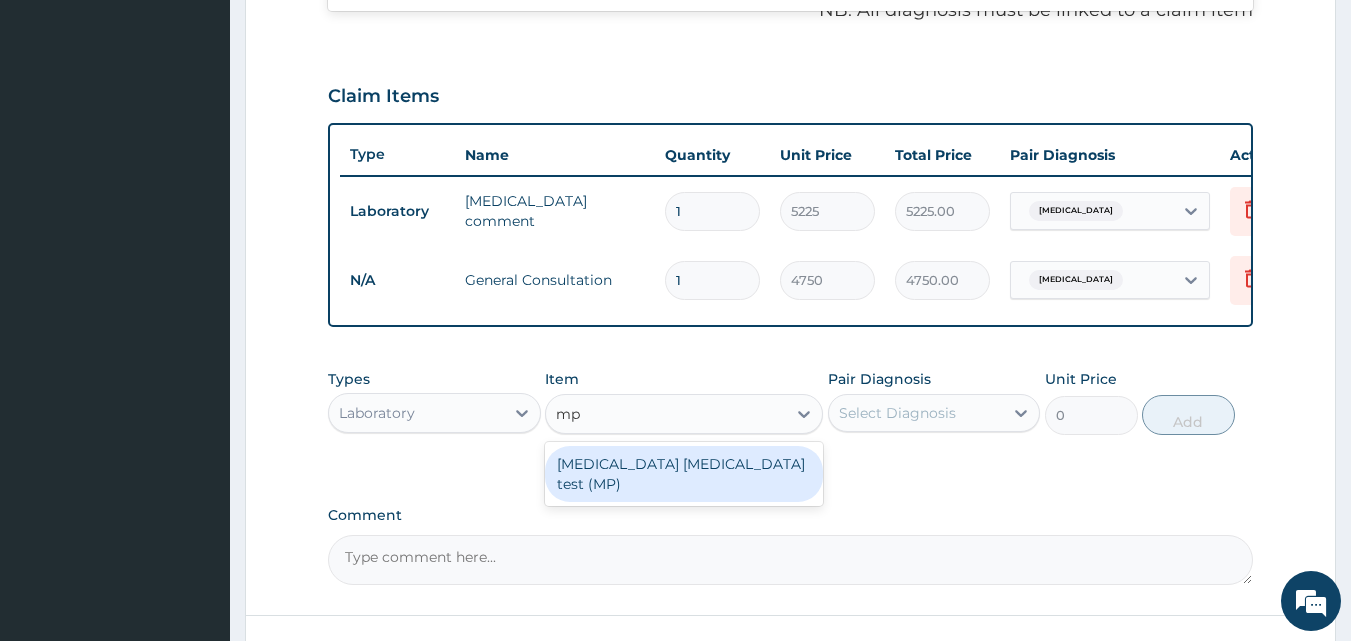 type 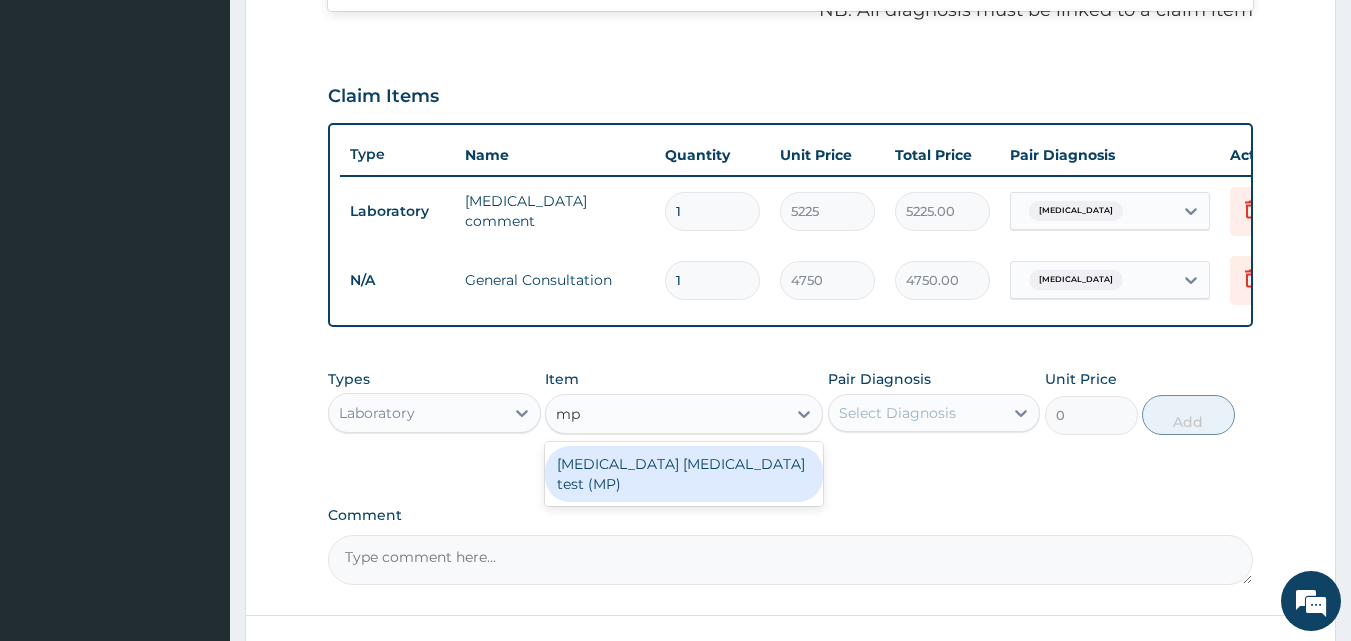 type on "2375" 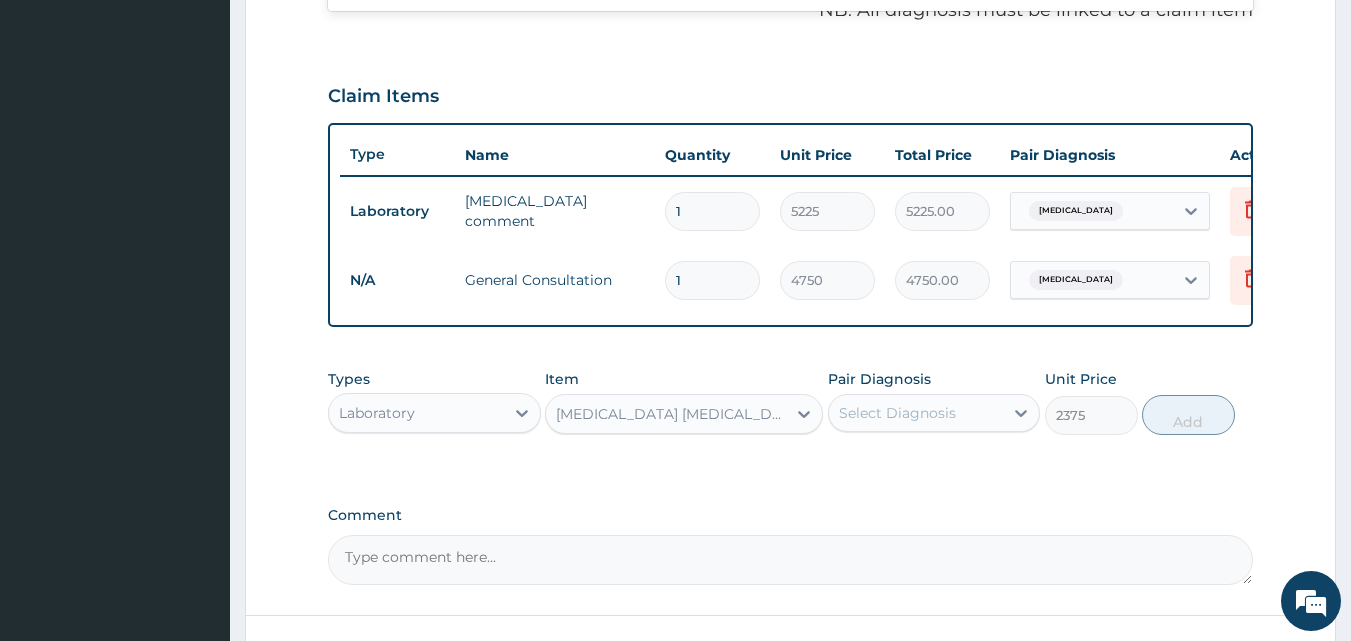 click on "Select Diagnosis" at bounding box center [897, 413] 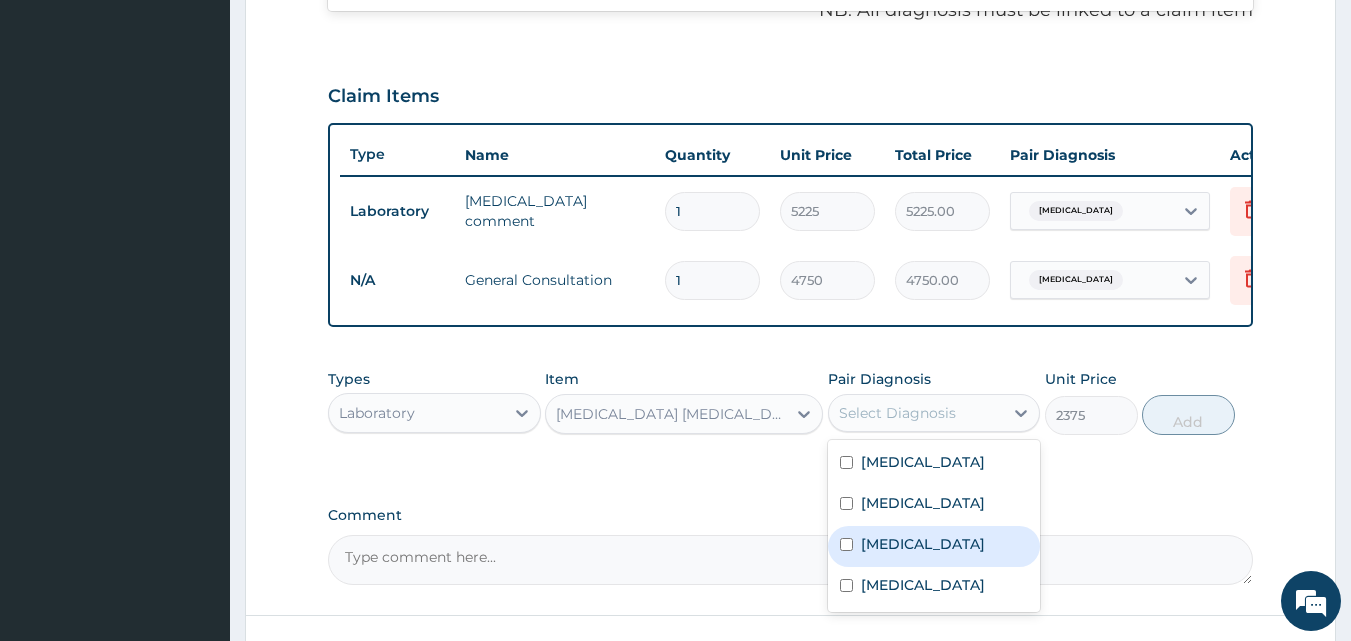 click on "Malaria" at bounding box center (934, 546) 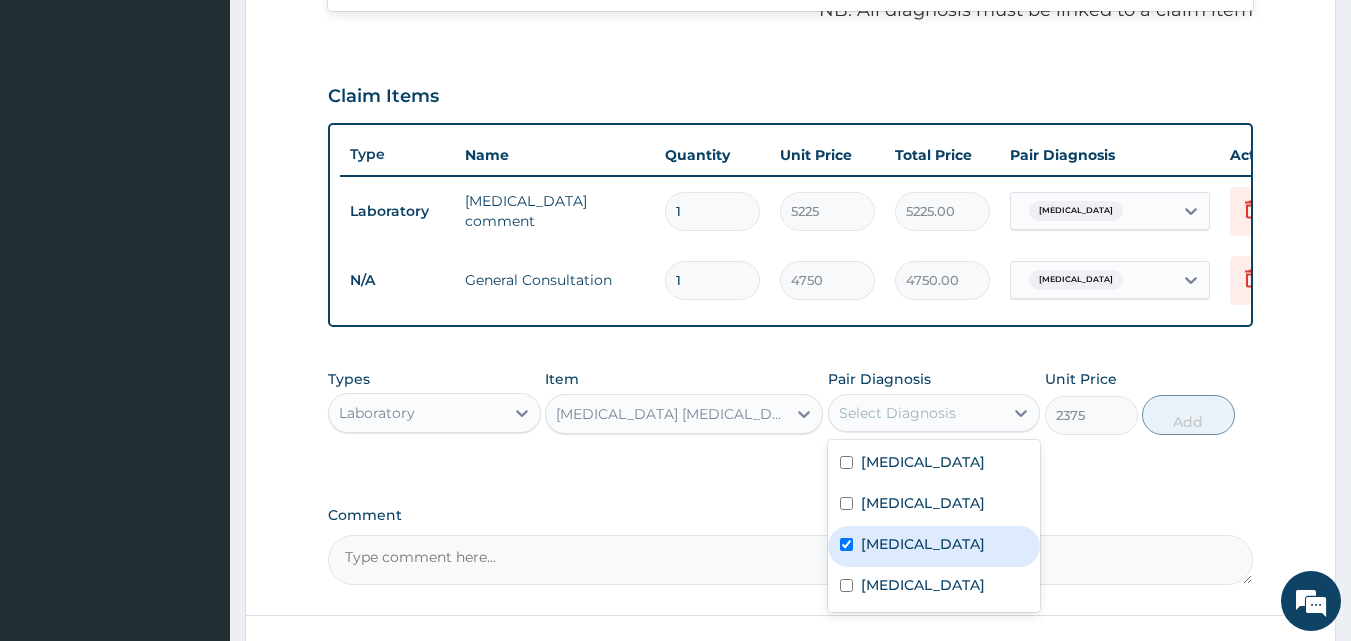 checkbox on "true" 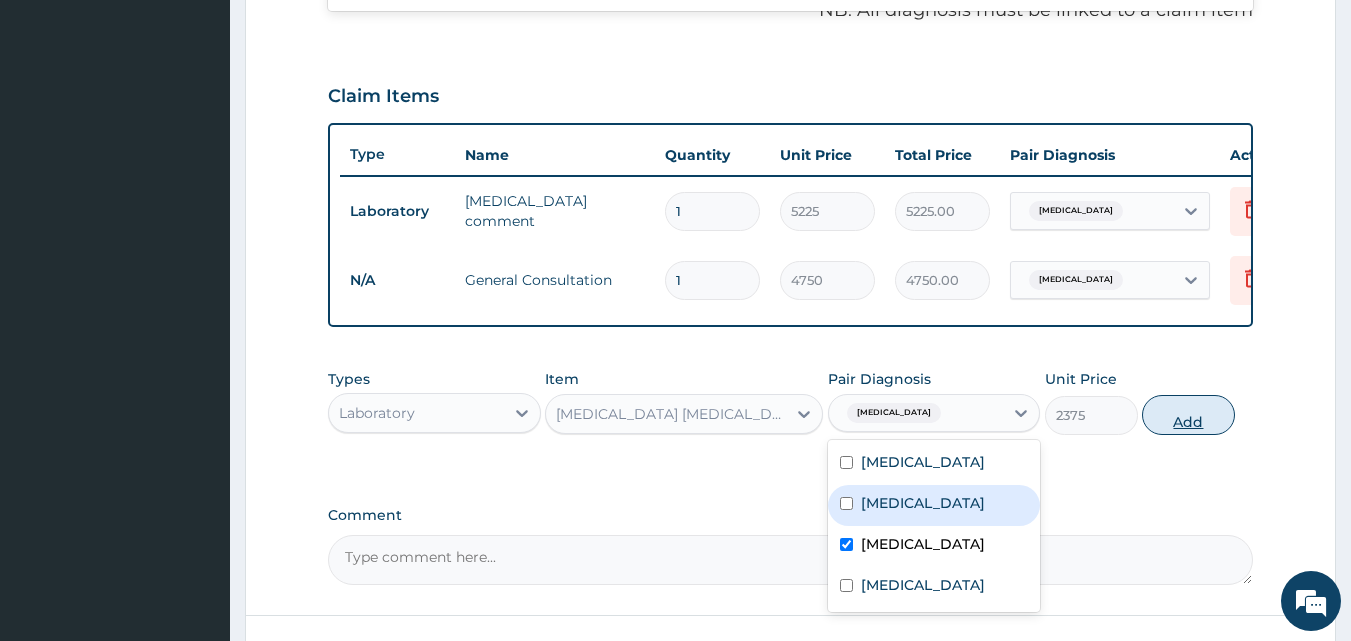 click on "Add" at bounding box center [1188, 415] 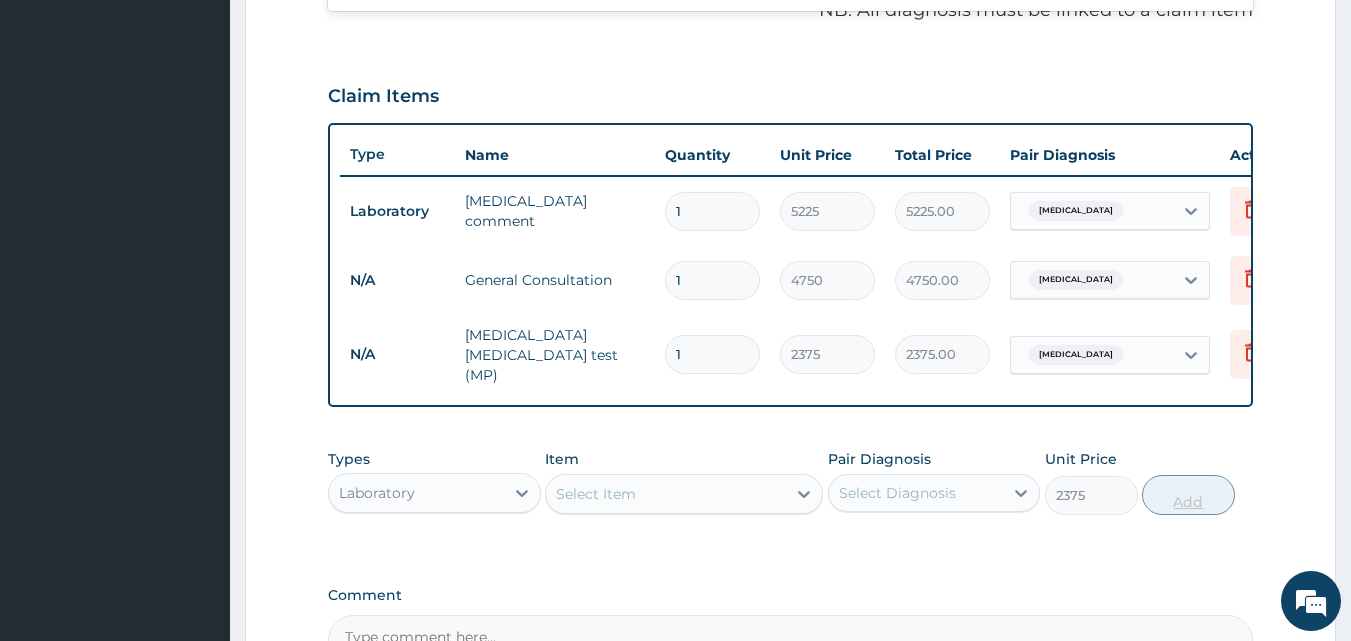 type on "0" 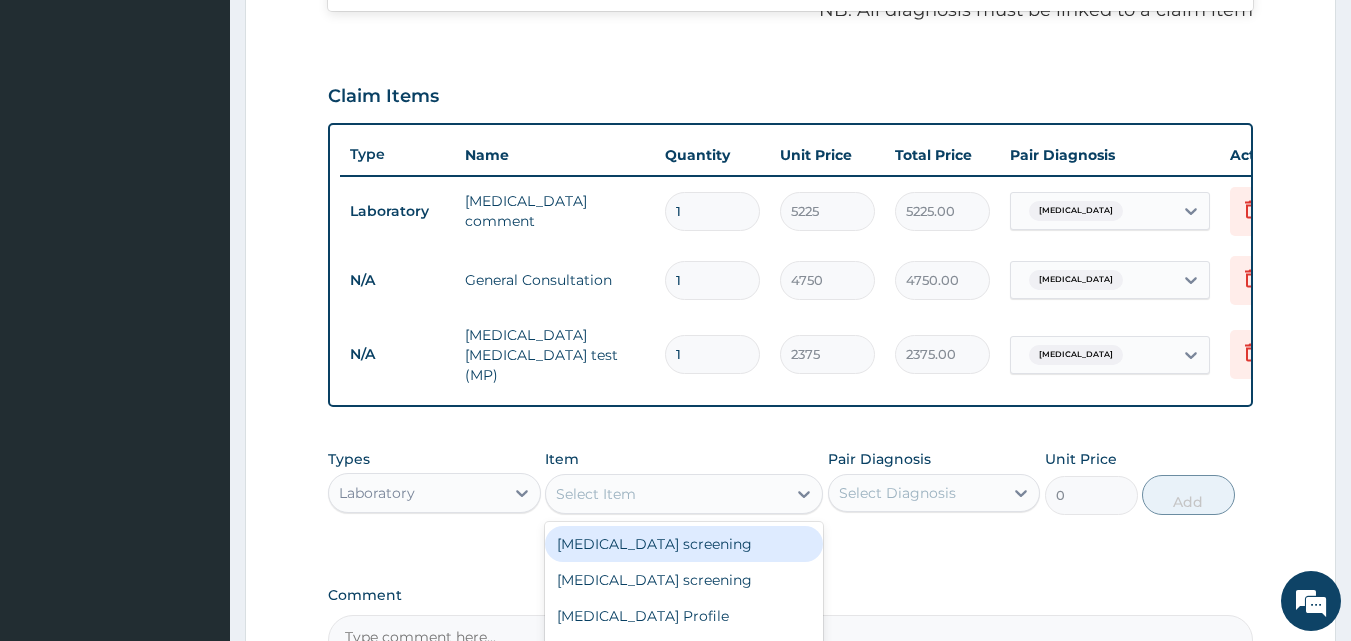 drag, startPoint x: 620, startPoint y: 494, endPoint x: 597, endPoint y: 428, distance: 69.89278 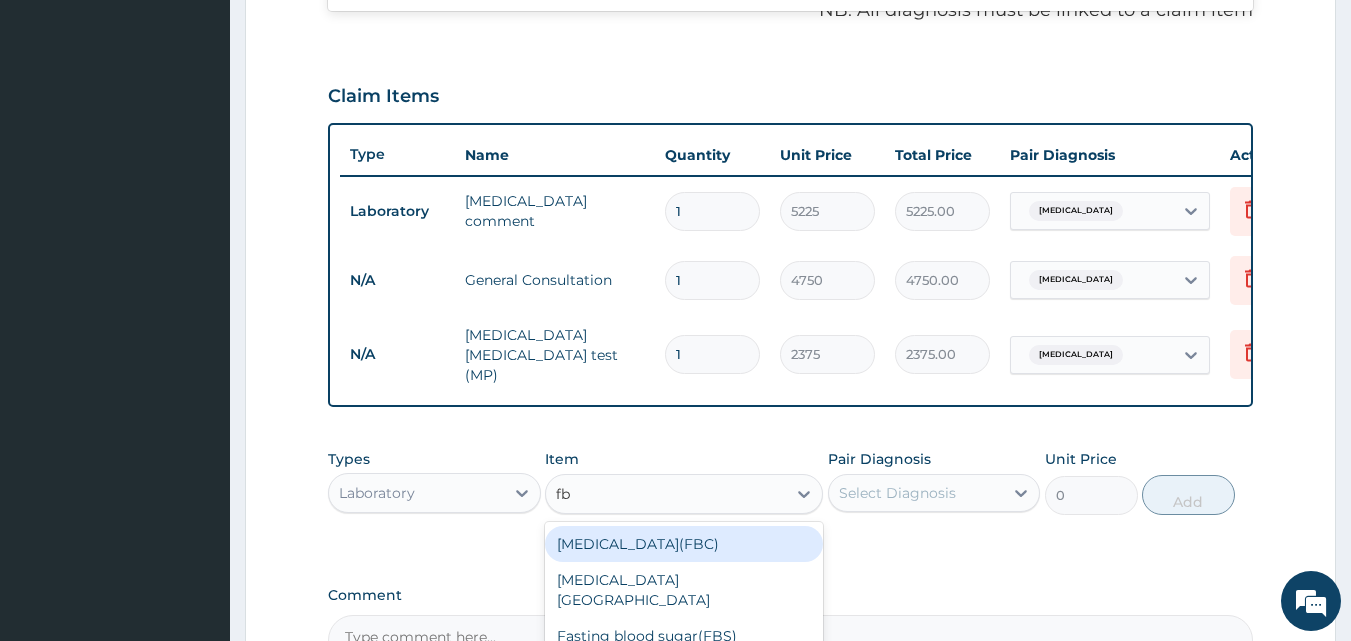 type on "fbc" 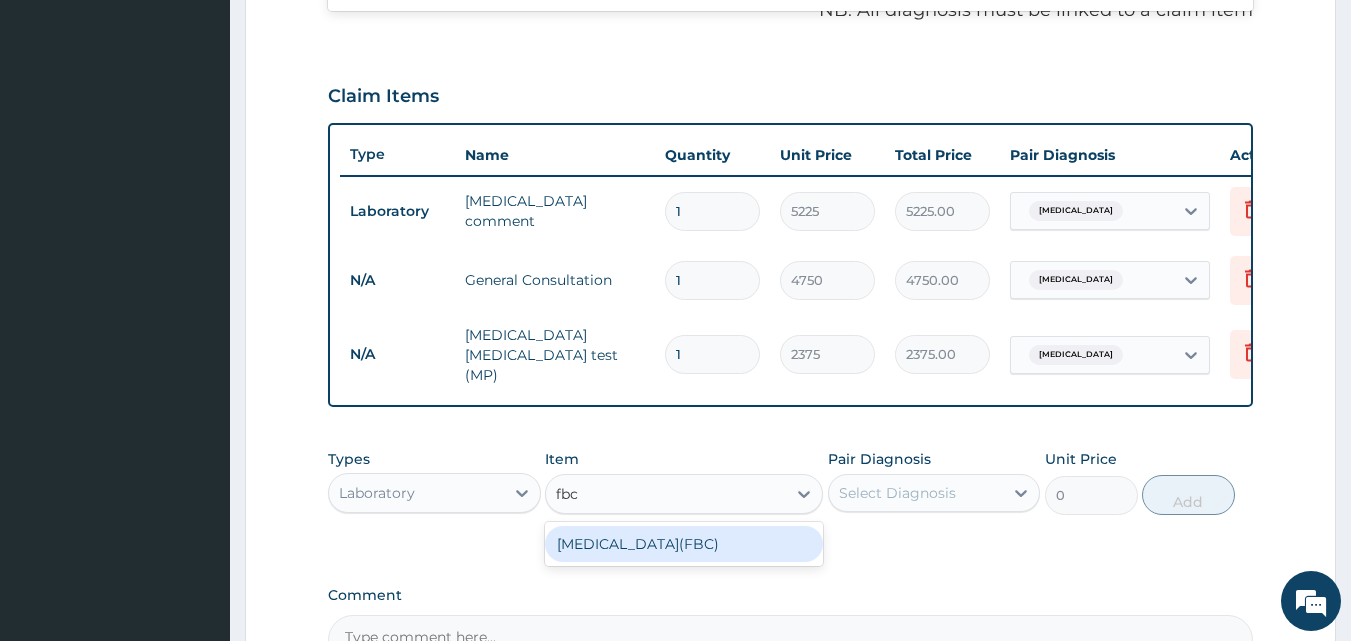 drag, startPoint x: 604, startPoint y: 553, endPoint x: 782, endPoint y: 520, distance: 181.03314 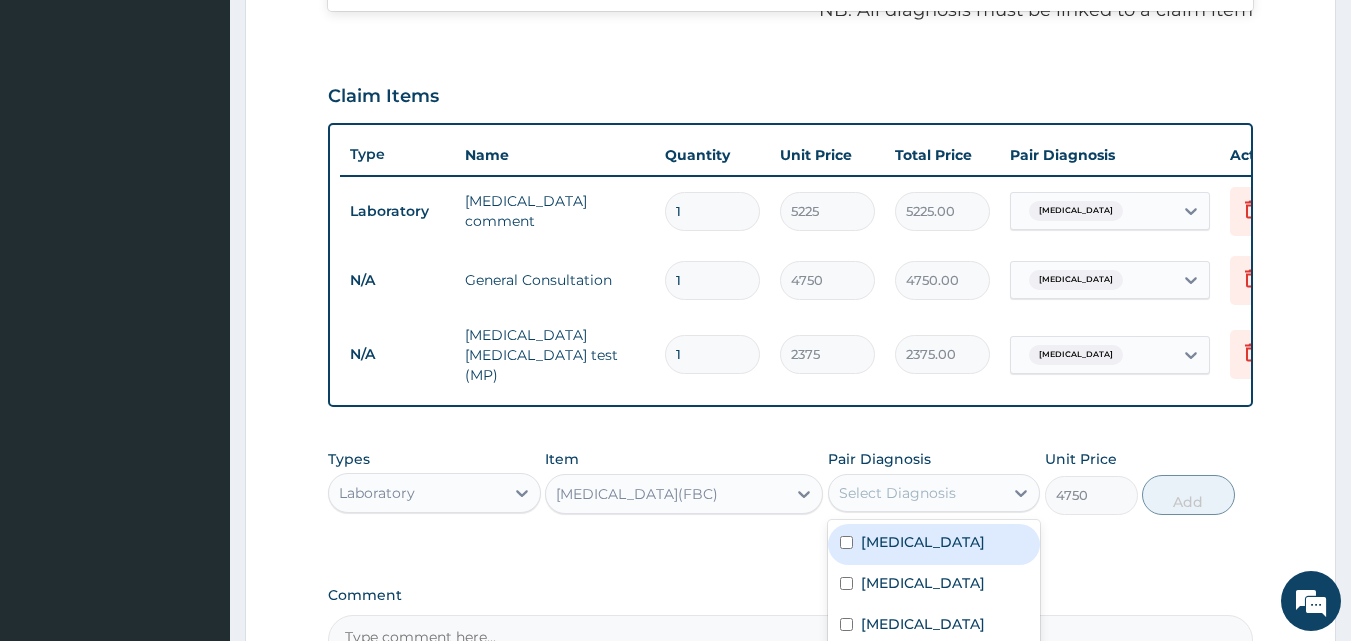 click on "Select Diagnosis" at bounding box center [897, 493] 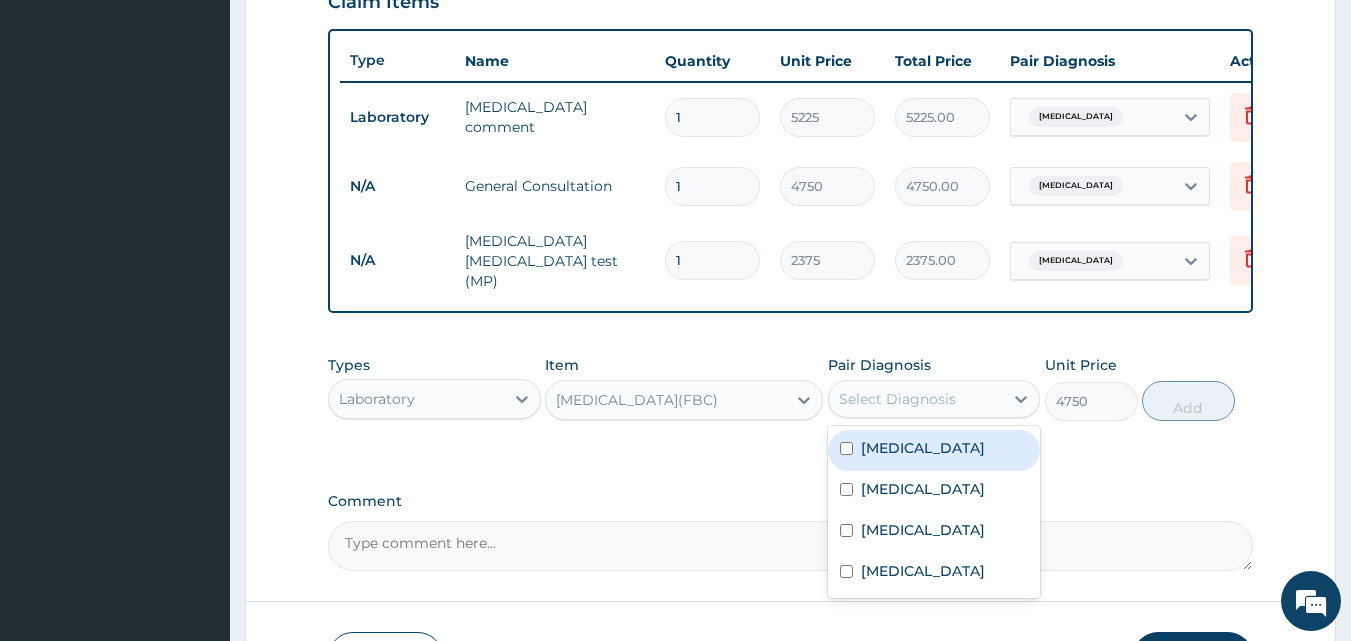 scroll, scrollTop: 859, scrollLeft: 0, axis: vertical 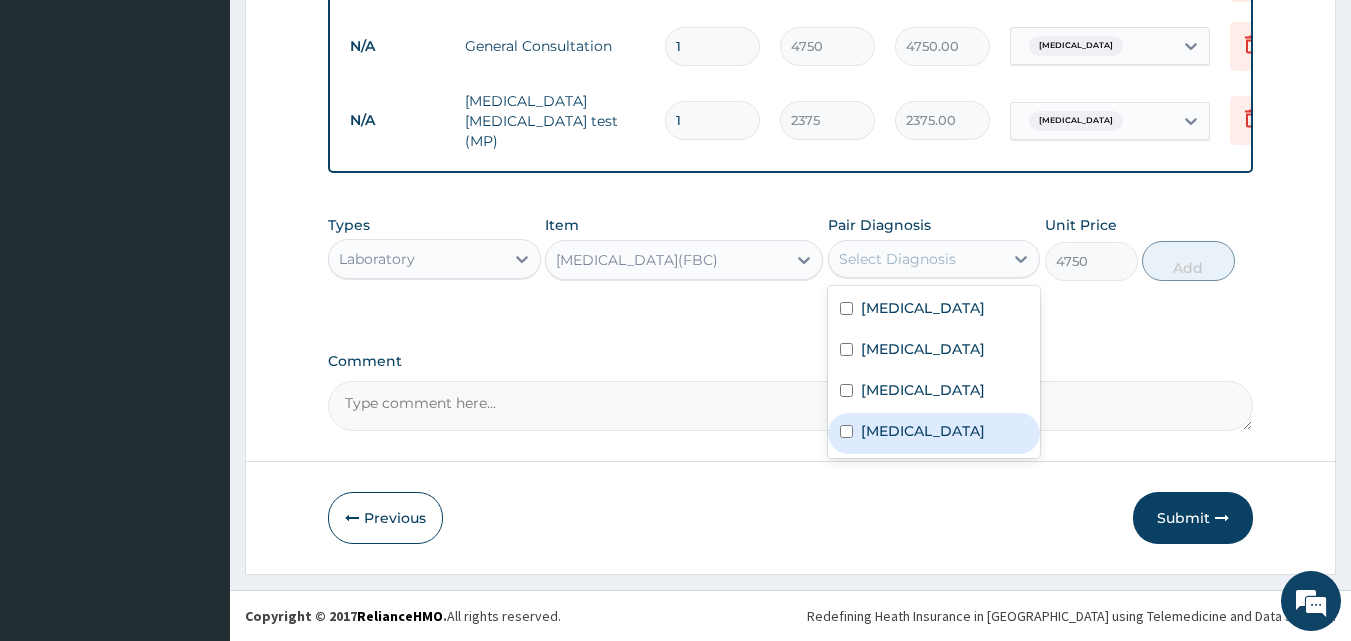 click on "Sepsis" at bounding box center (923, 431) 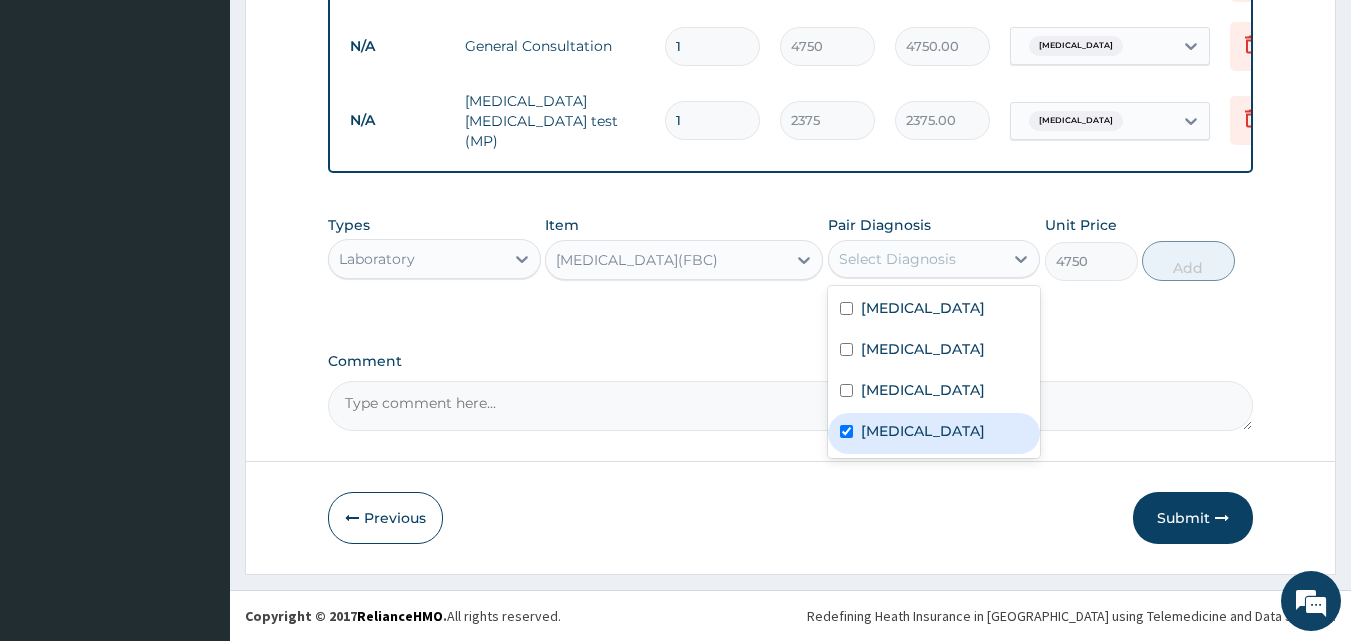 checkbox on "true" 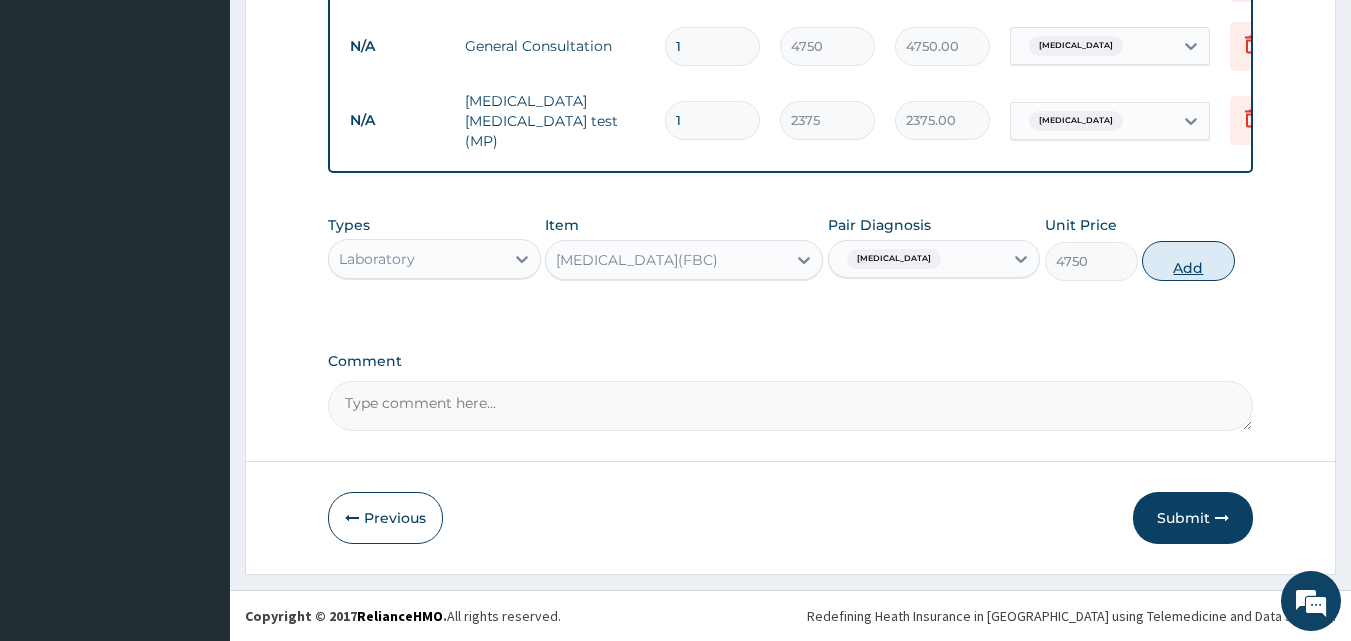 click on "Add" at bounding box center [1188, 261] 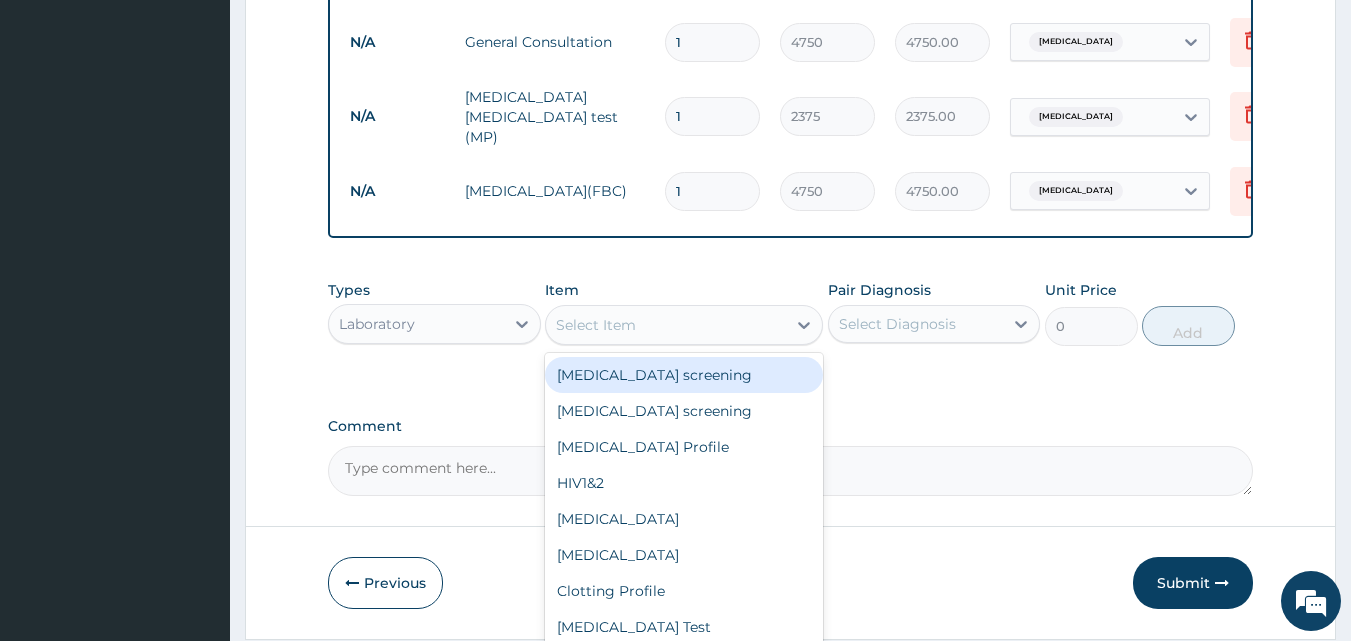 click on "Select Item" at bounding box center (596, 325) 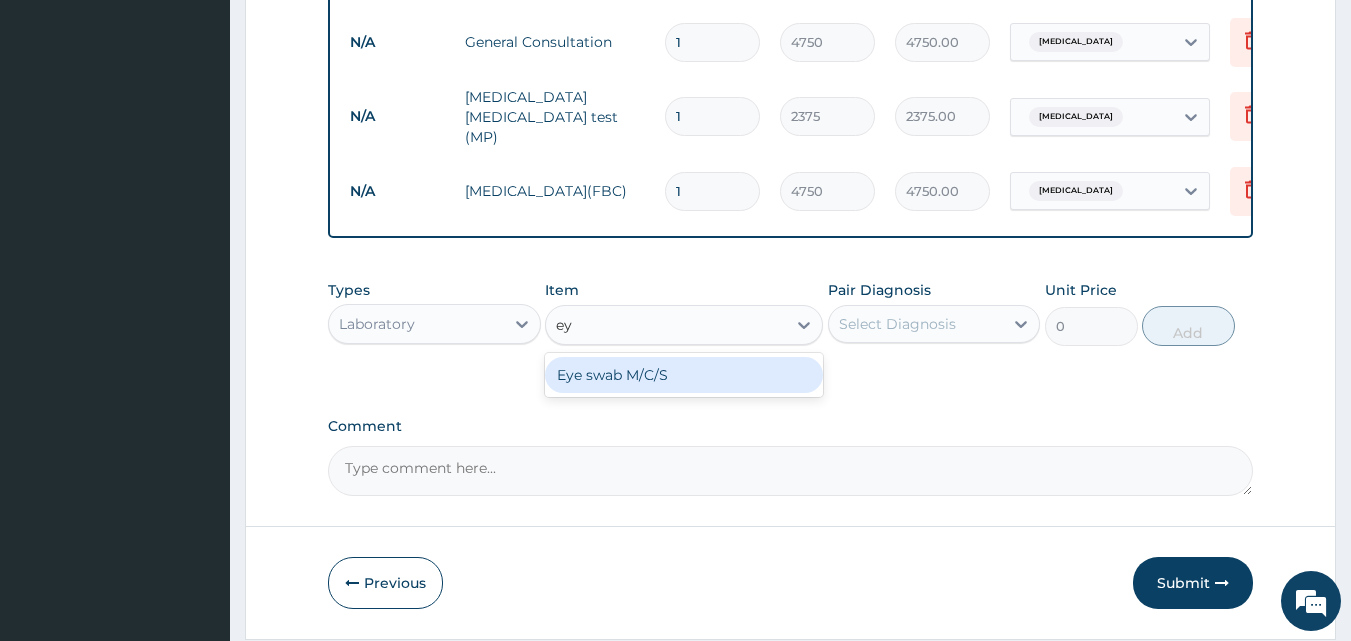 type on "e" 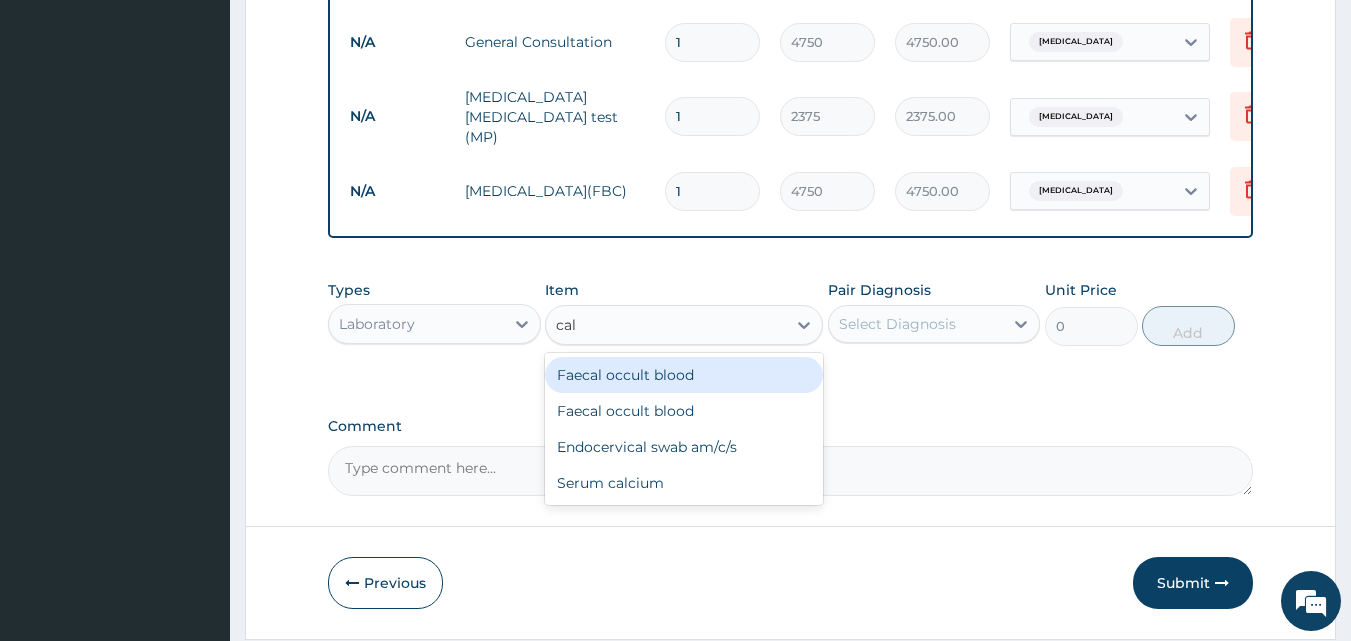 type on "calc" 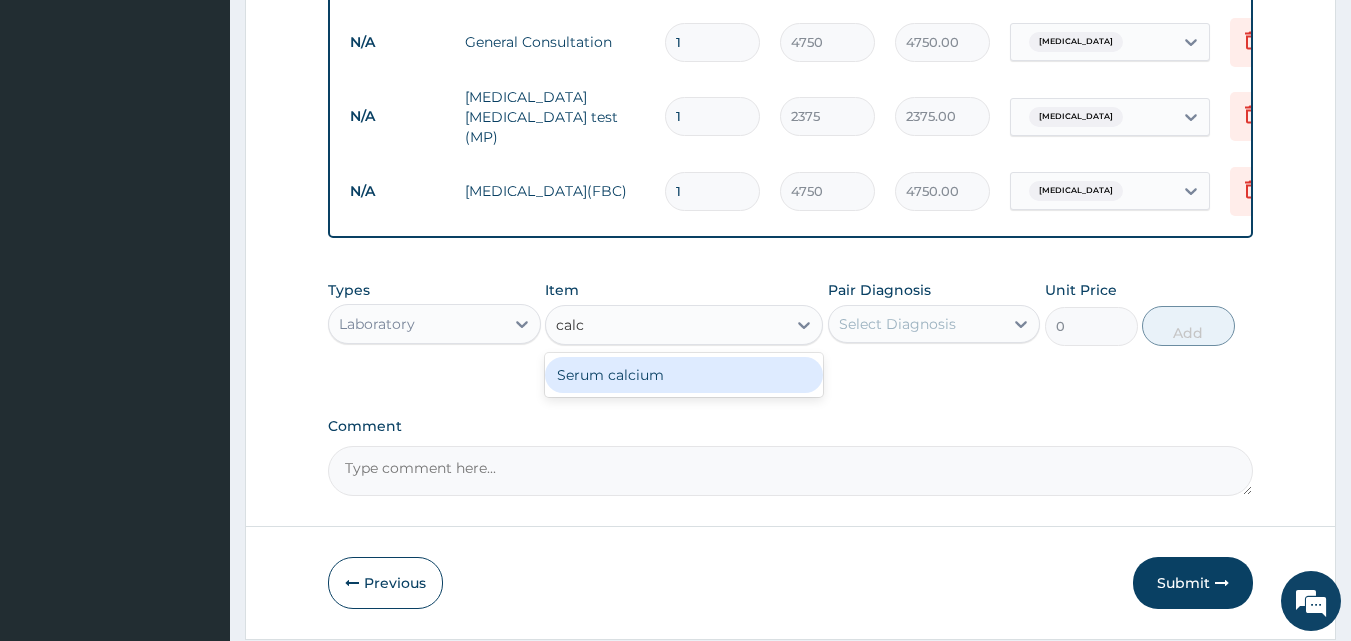 click on "Serum calcium" at bounding box center [684, 375] 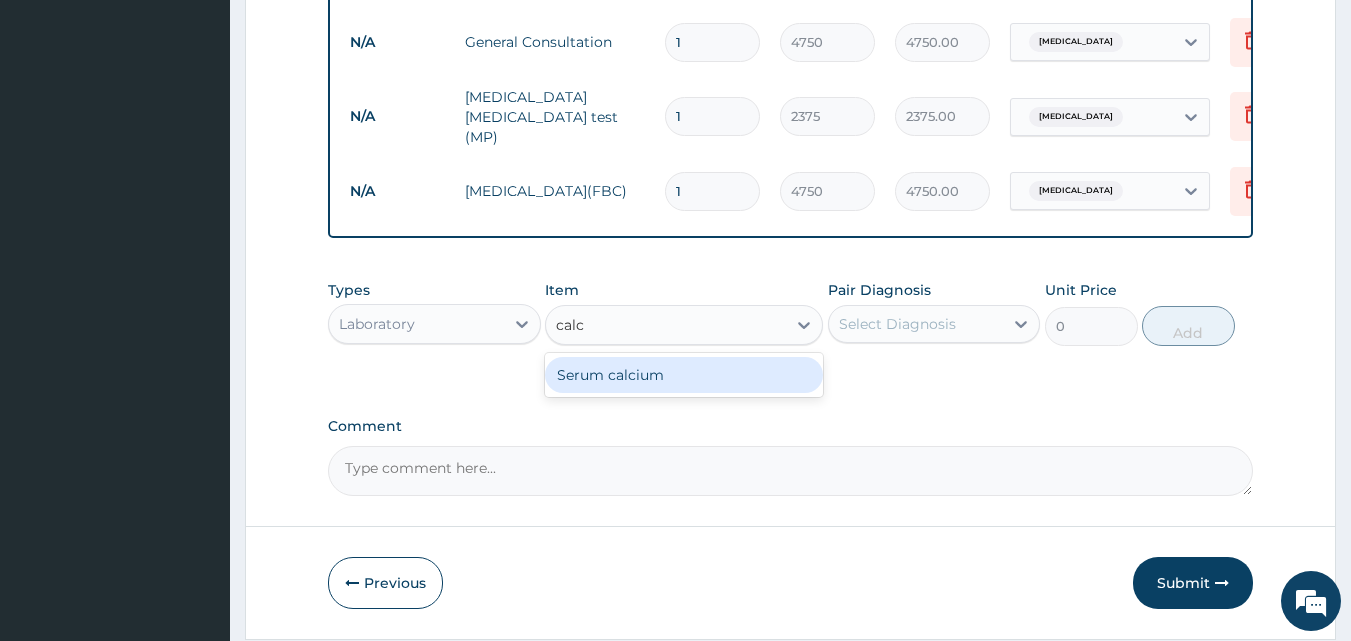 type 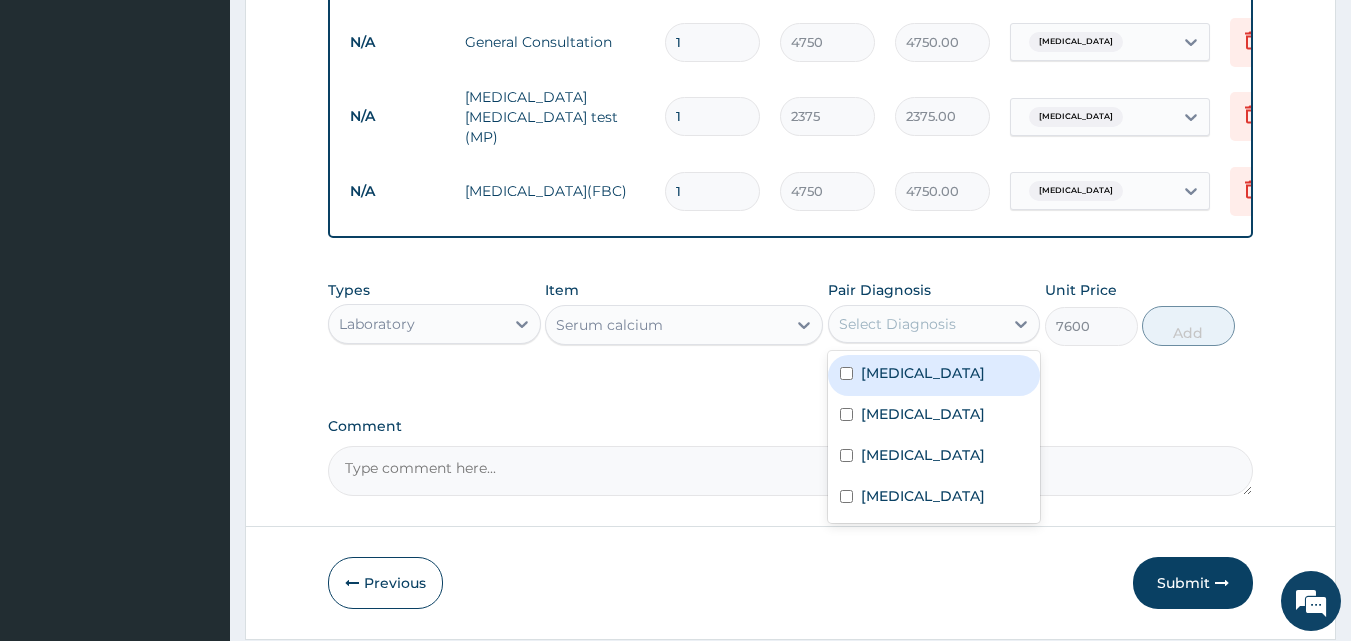 click on "Select Diagnosis" at bounding box center (897, 324) 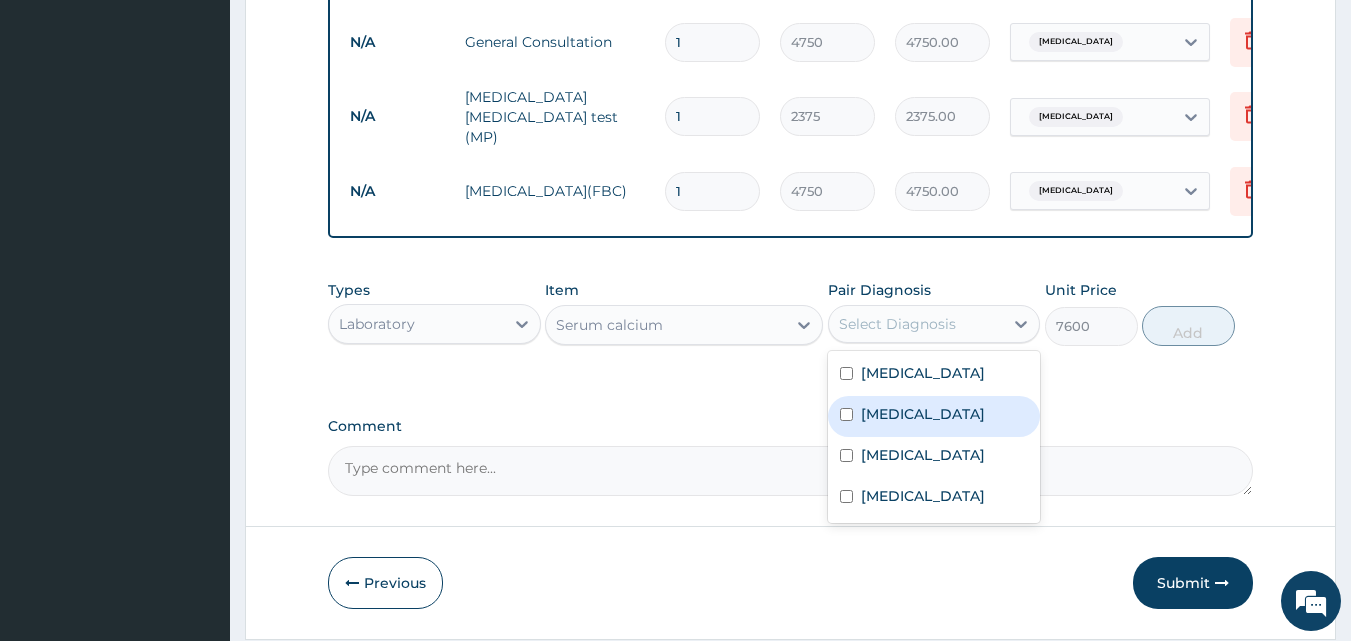 click on "Hypocalcemia" at bounding box center [923, 414] 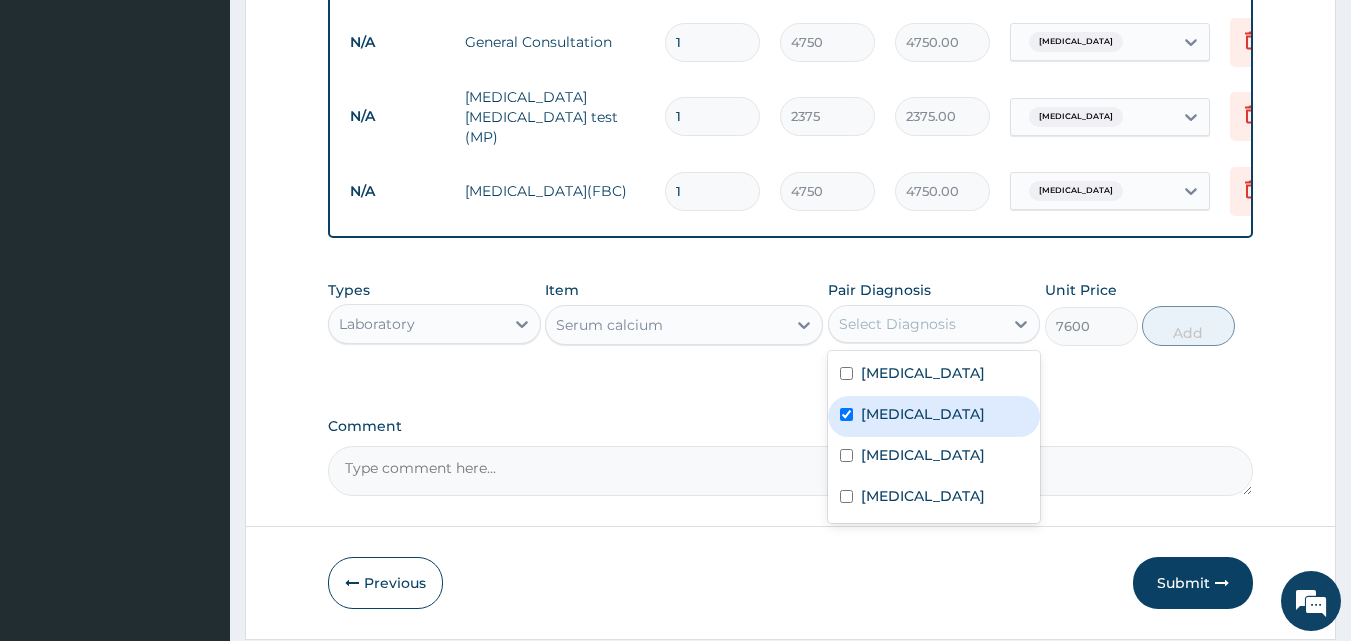 checkbox on "true" 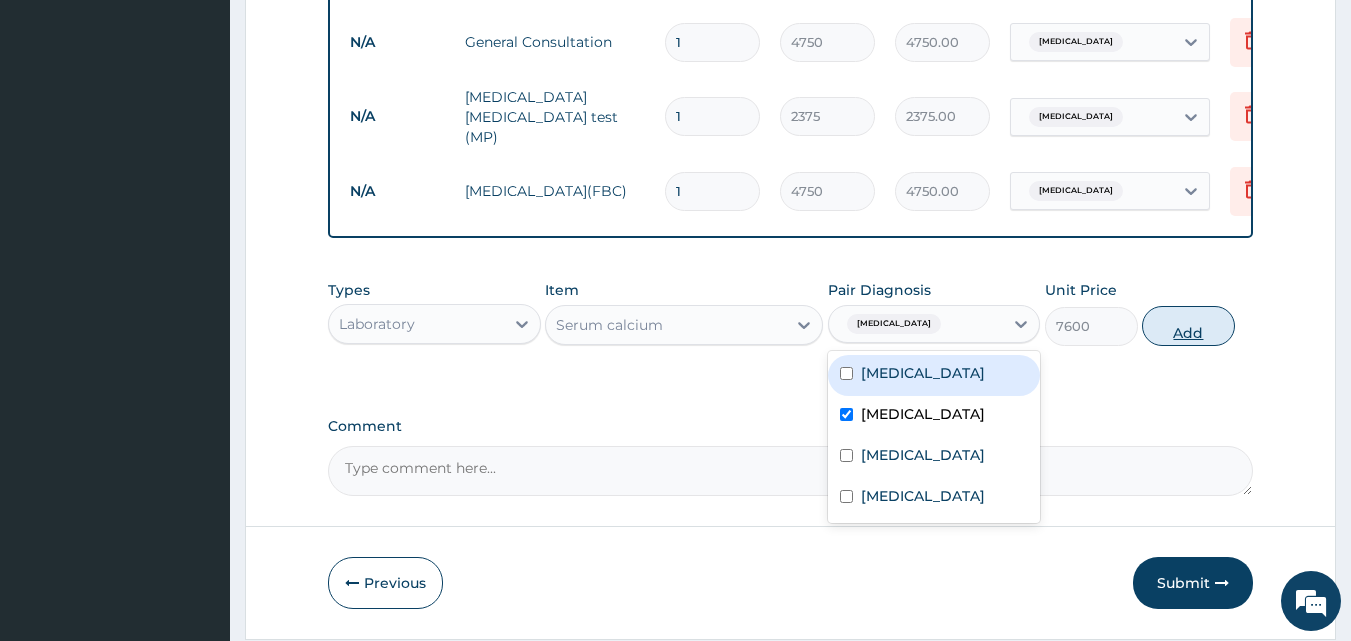 click on "Add" at bounding box center [1188, 326] 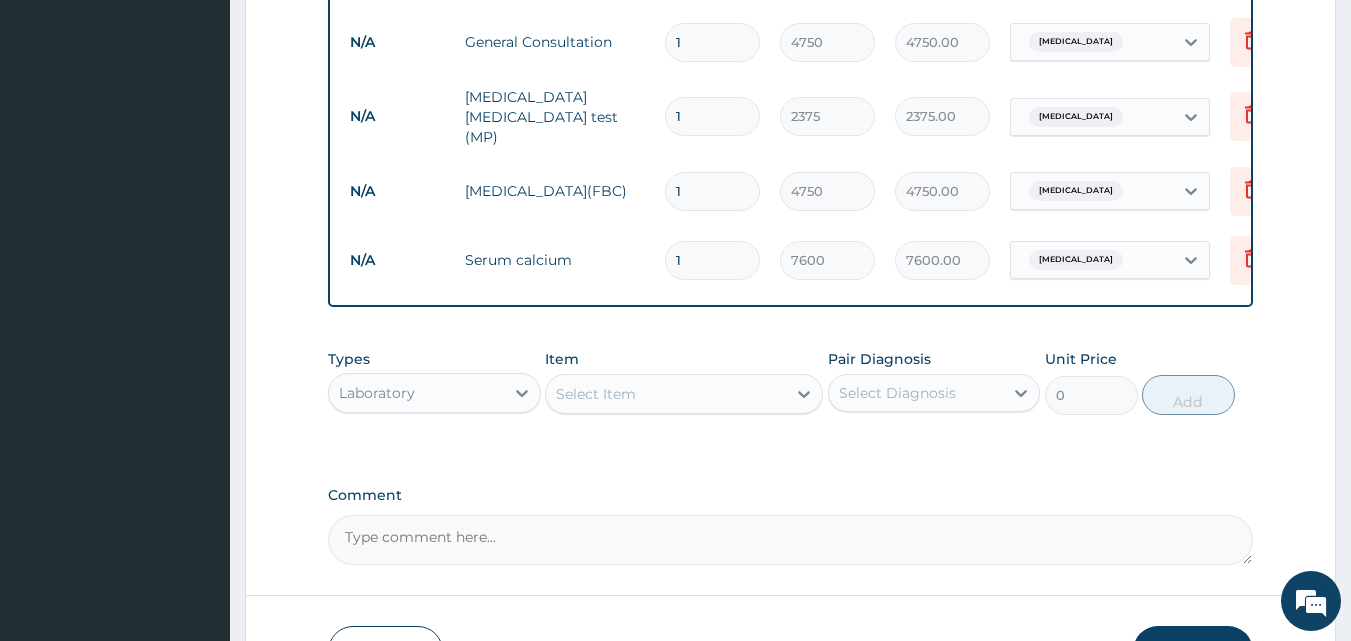 click on "Laboratory" at bounding box center [416, 393] 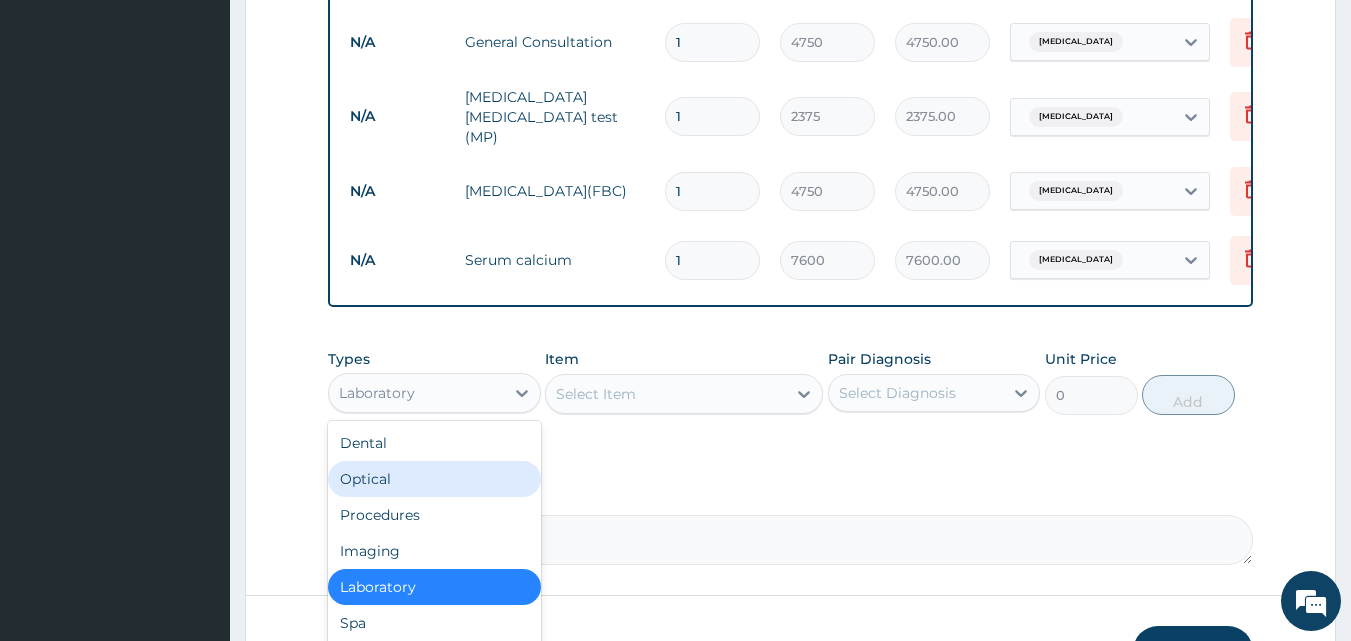 scroll, scrollTop: 68, scrollLeft: 0, axis: vertical 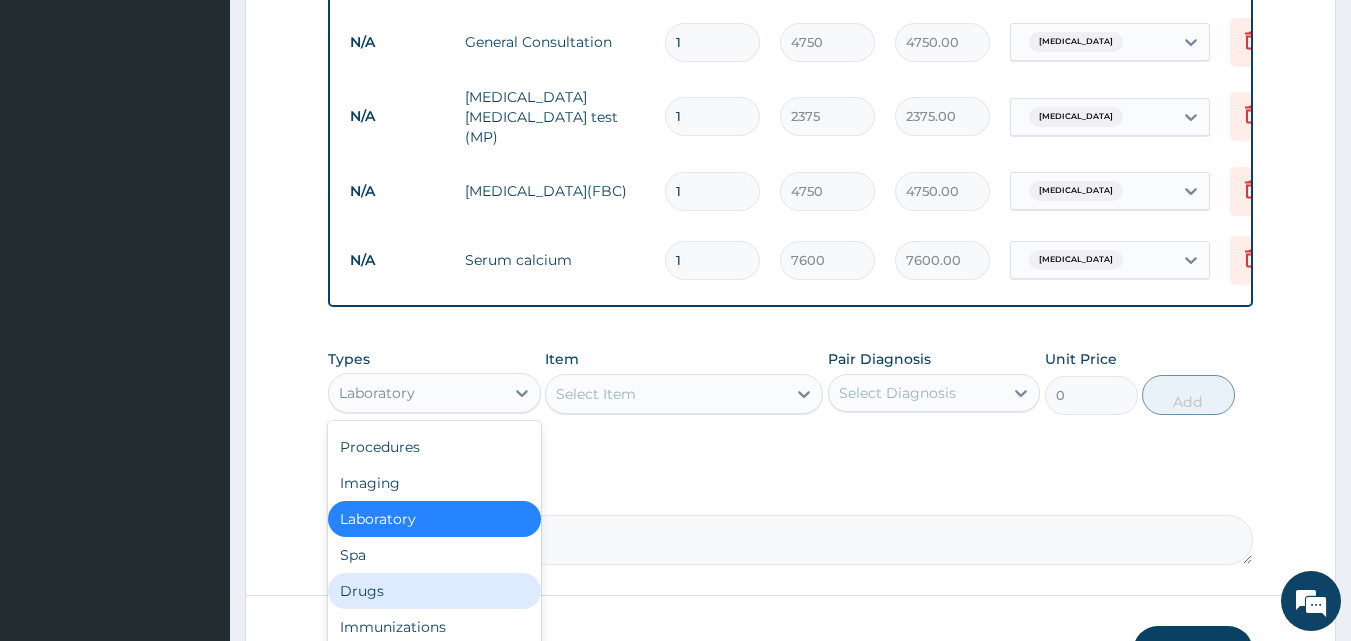 click on "Drugs" at bounding box center (434, 591) 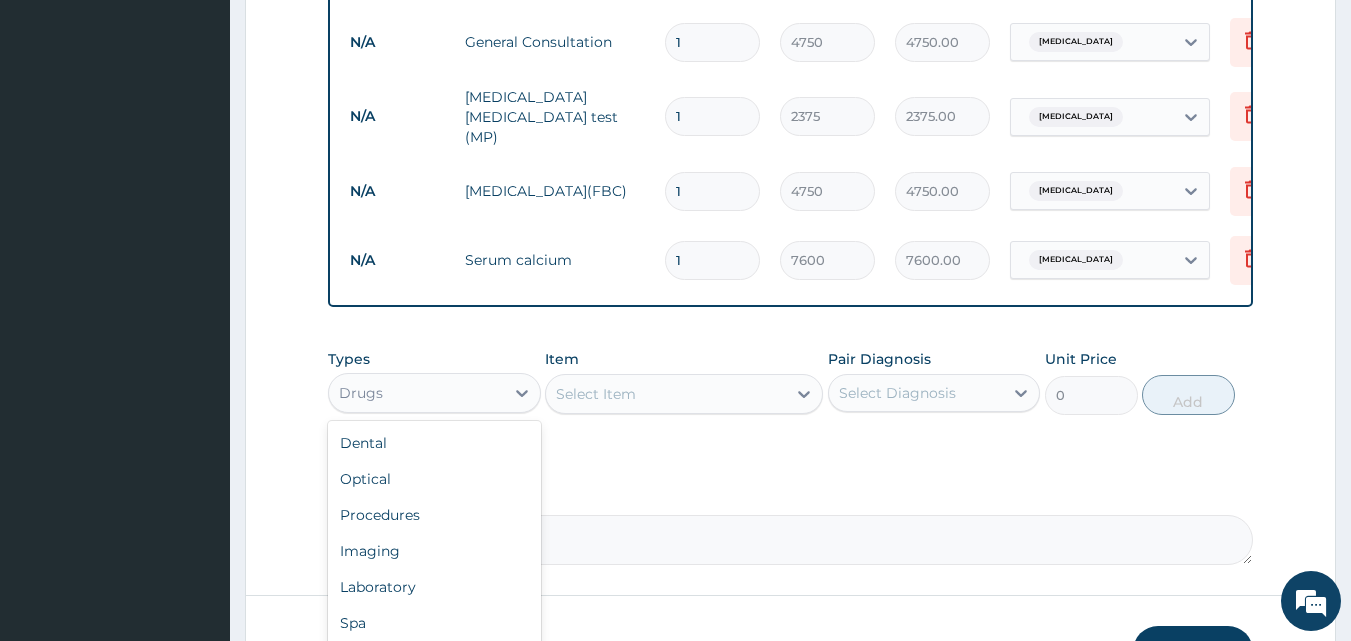 click on "Drugs" at bounding box center [416, 393] 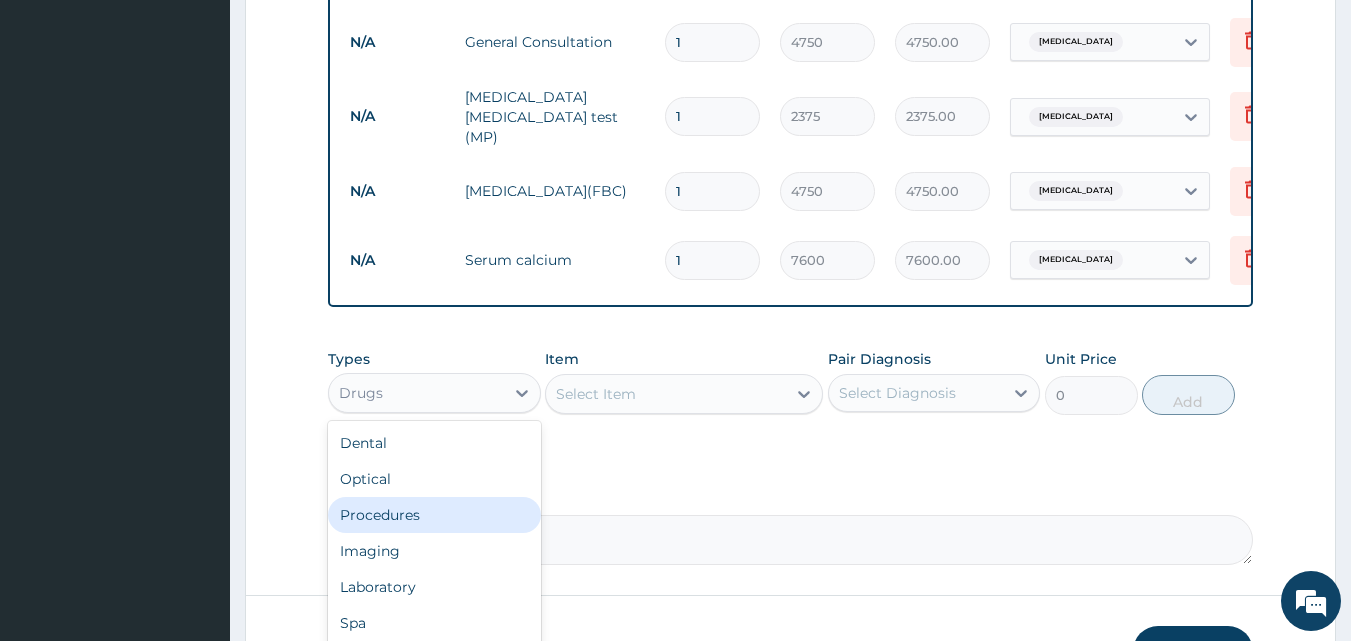 click on "Procedures" at bounding box center (434, 515) 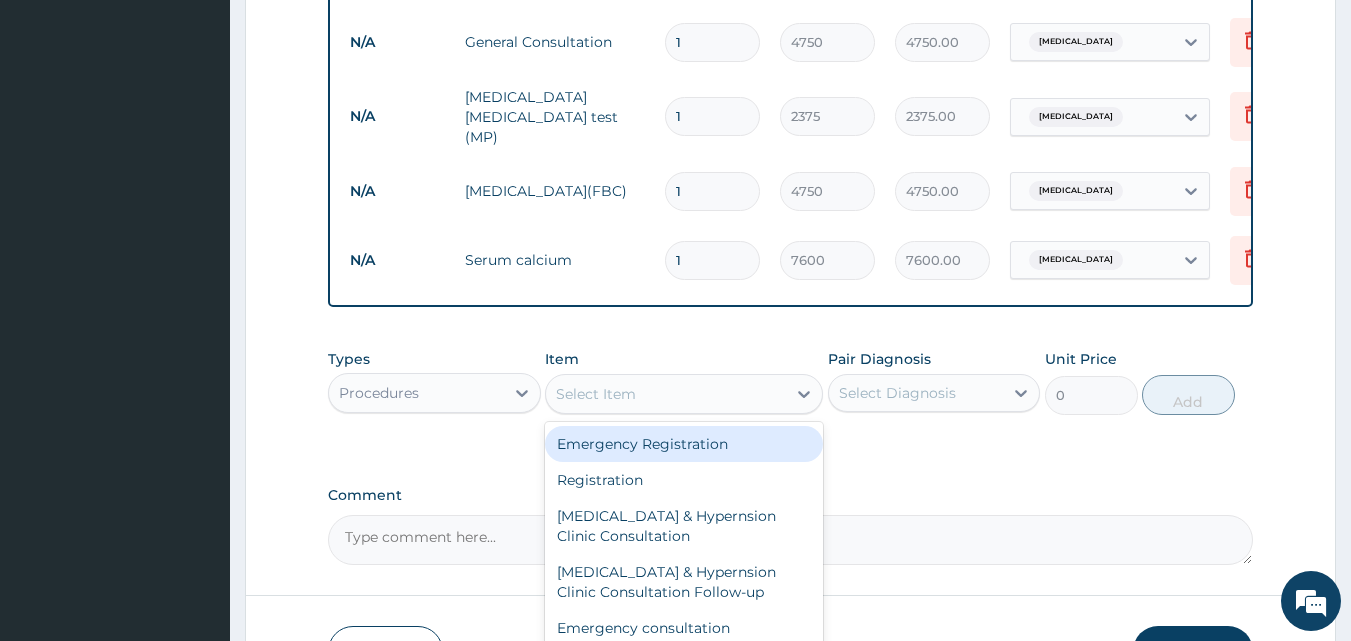 click on "Select Item" at bounding box center [666, 394] 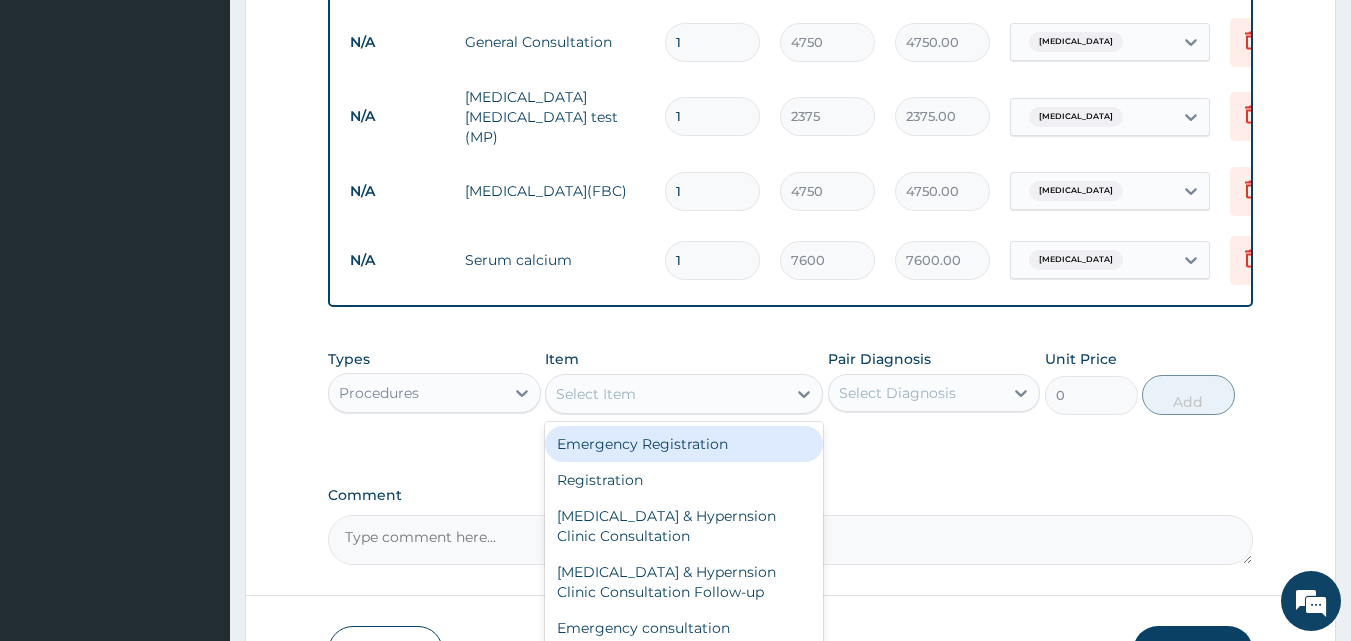 click on "Procedures" at bounding box center (379, 393) 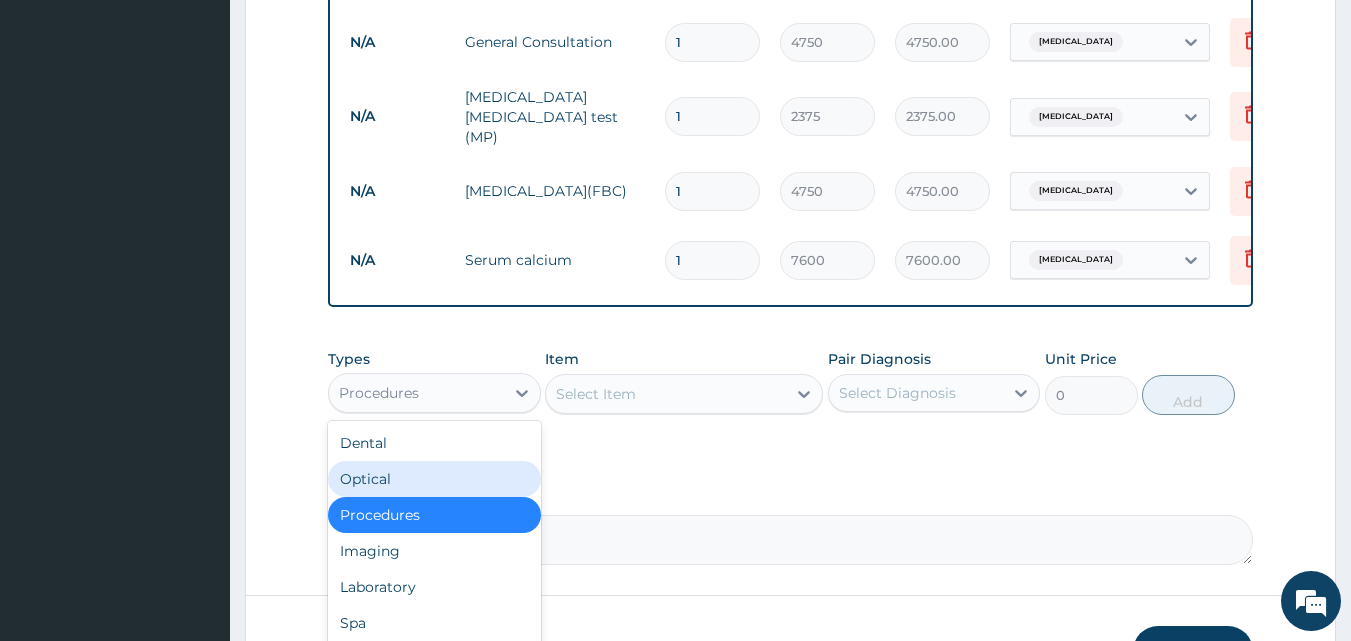 click on "Optical" at bounding box center (434, 479) 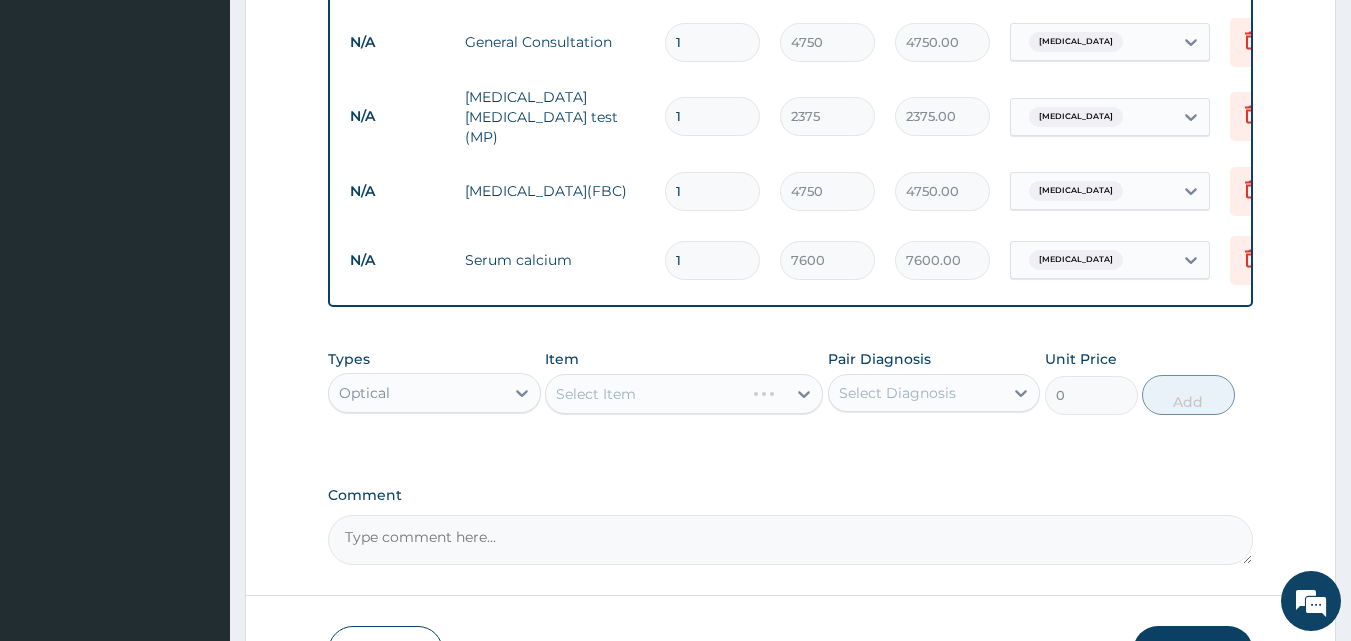 click on "Select Item" at bounding box center (684, 394) 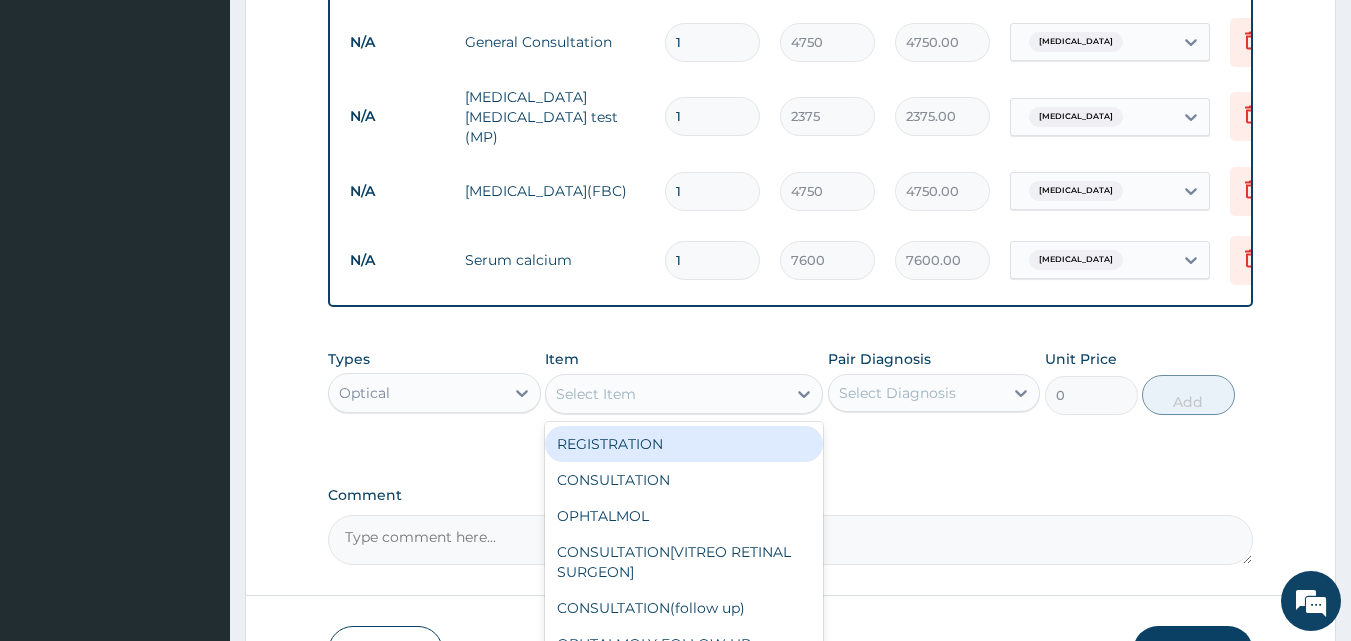 click on "Select Item" at bounding box center [666, 394] 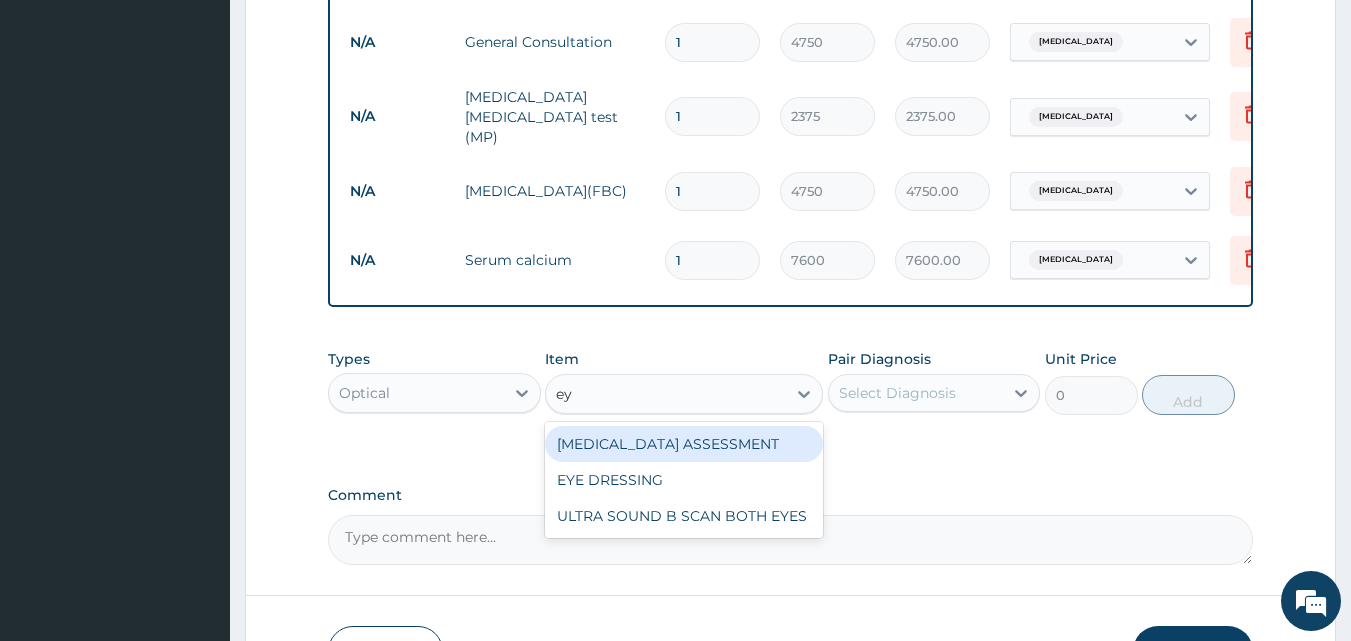 type on "e" 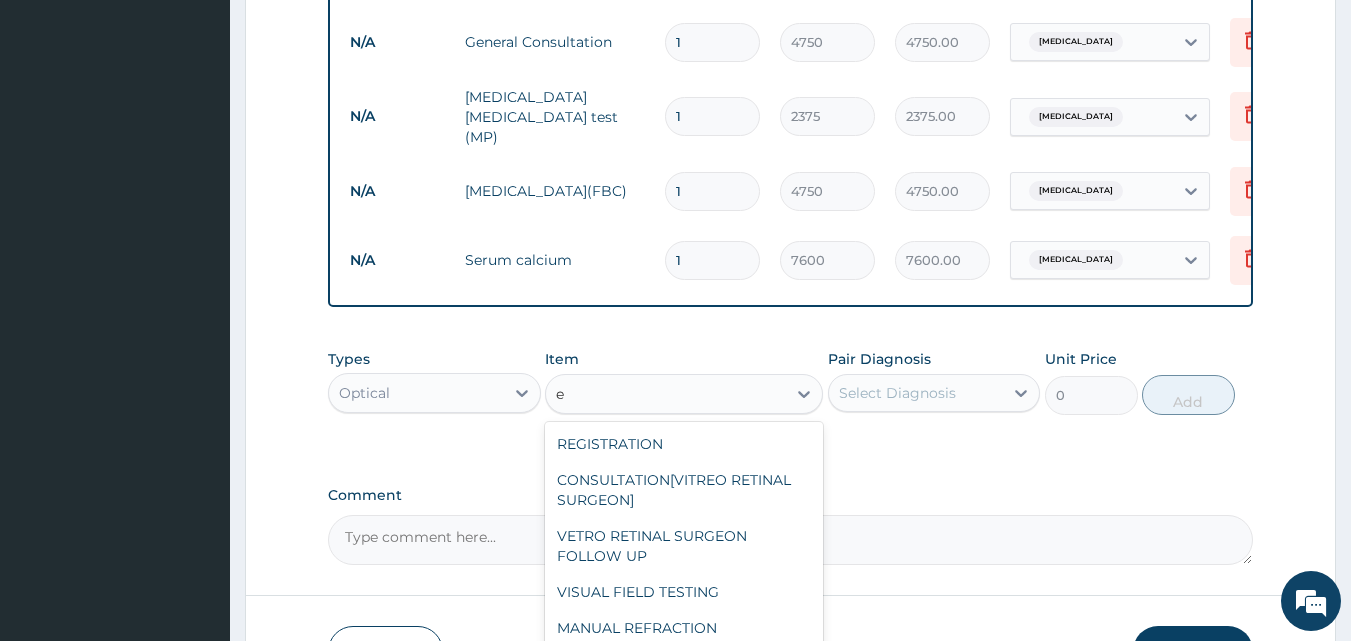 type 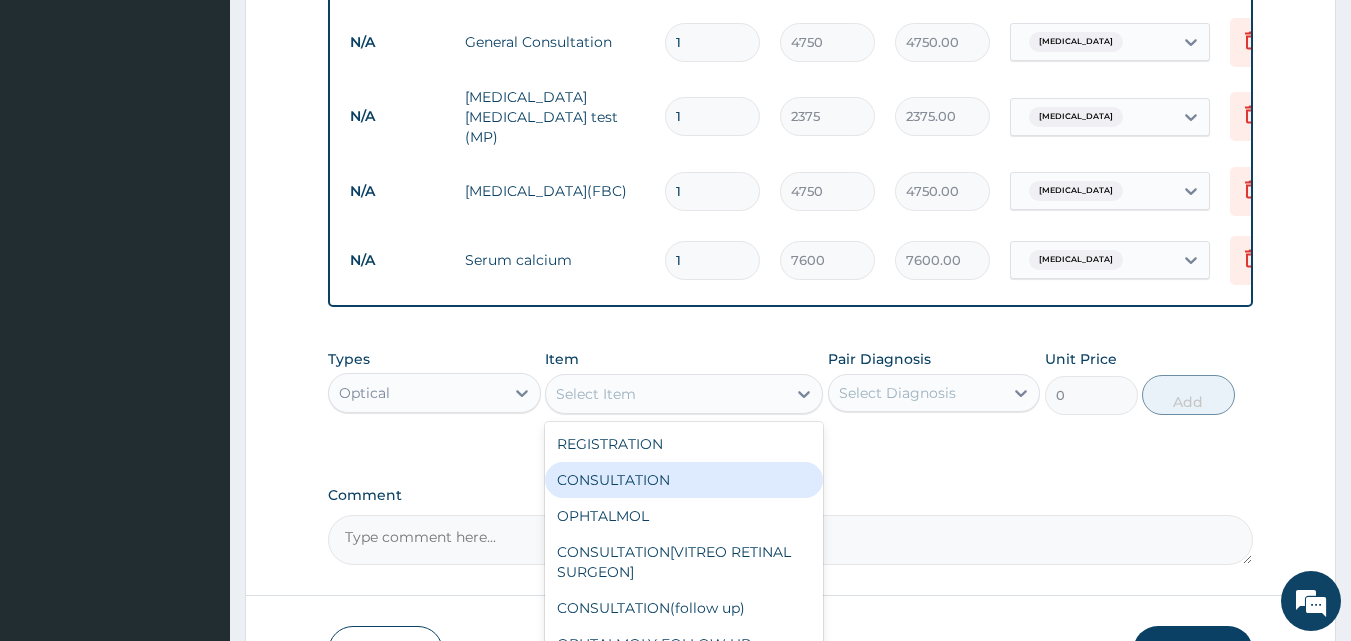 click on "CONSULTATION" at bounding box center [684, 480] 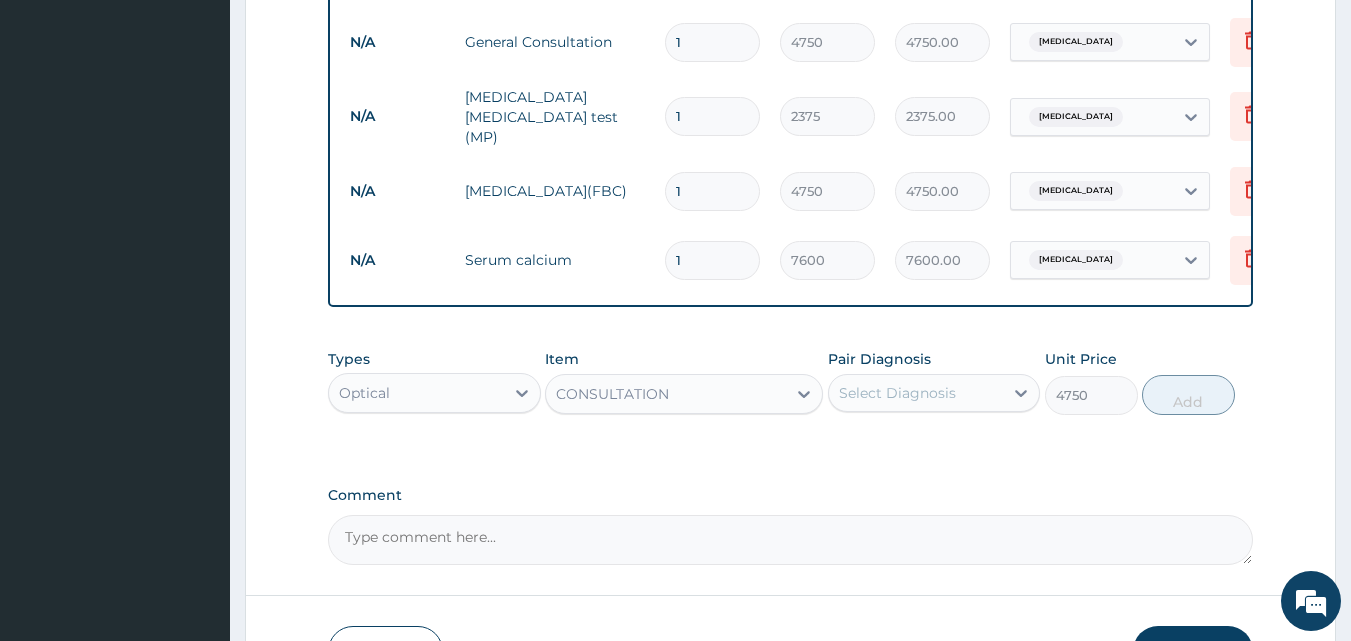 click on "Select Diagnosis" at bounding box center [897, 393] 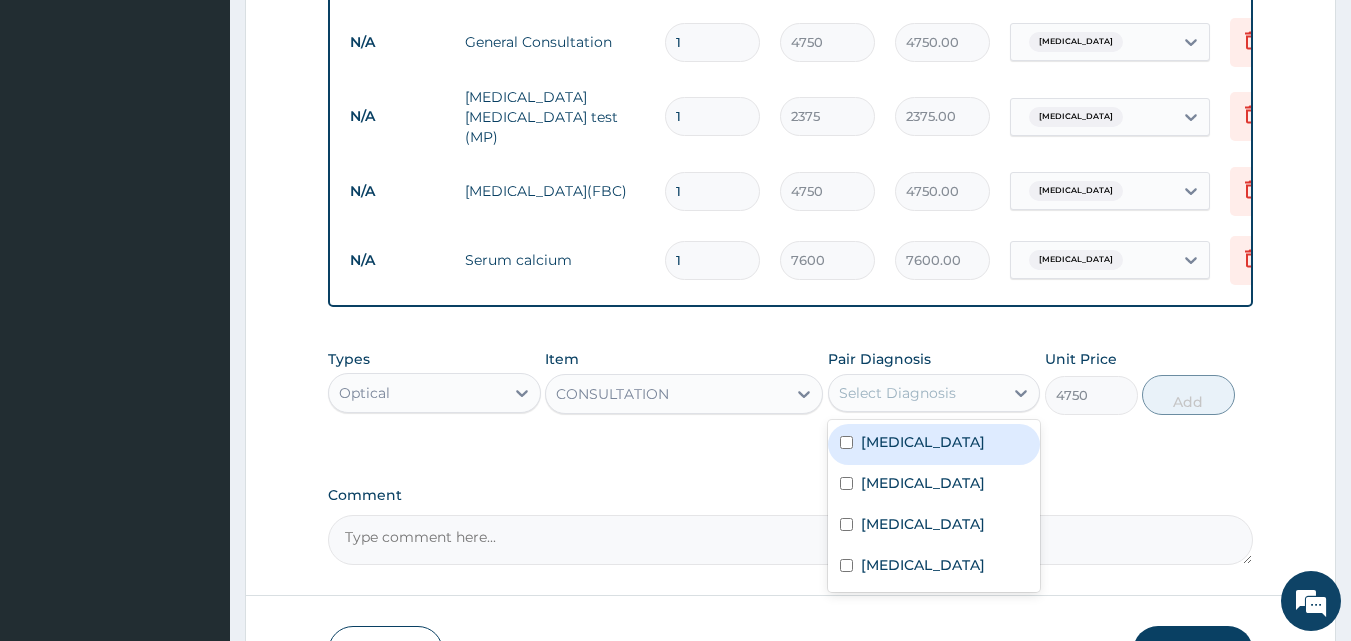 click on "Leukopenia" at bounding box center [923, 442] 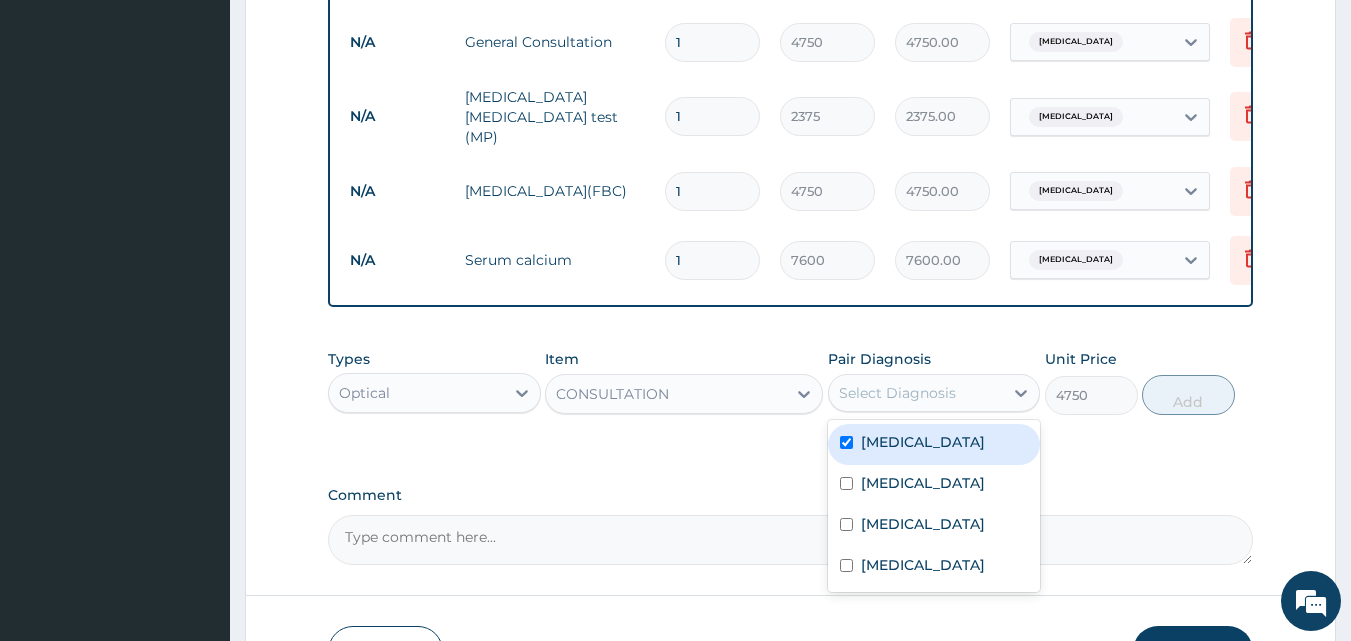 checkbox on "true" 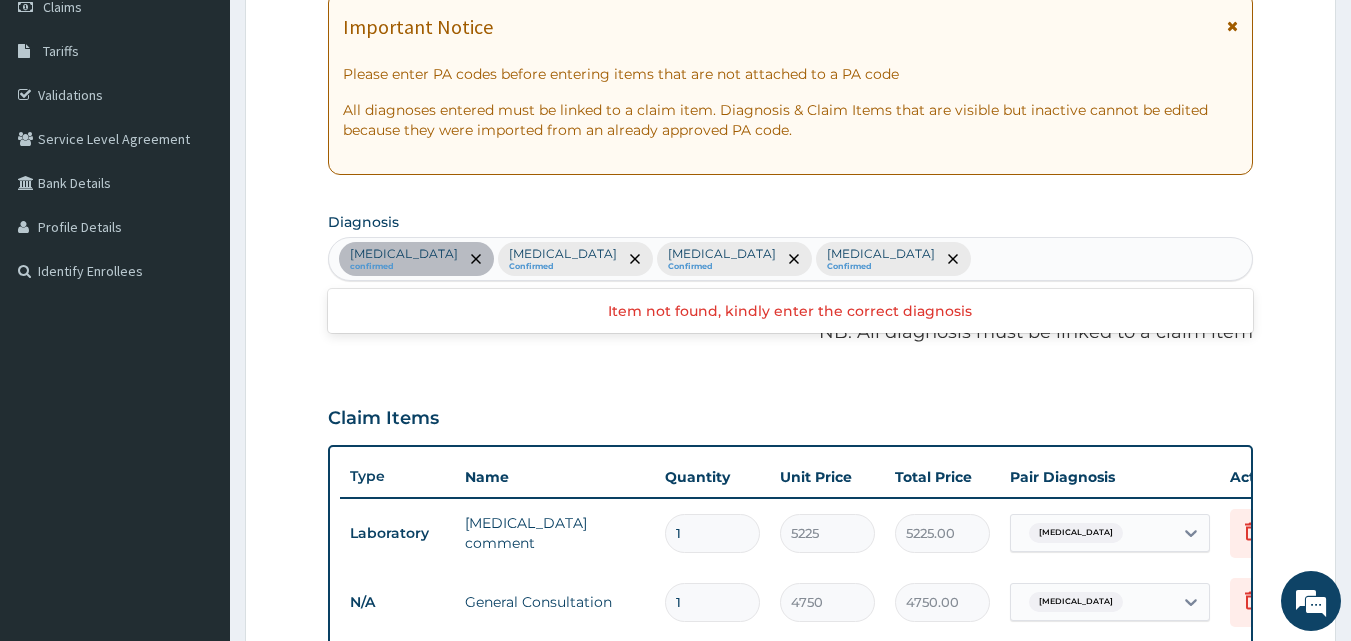 scroll, scrollTop: 259, scrollLeft: 0, axis: vertical 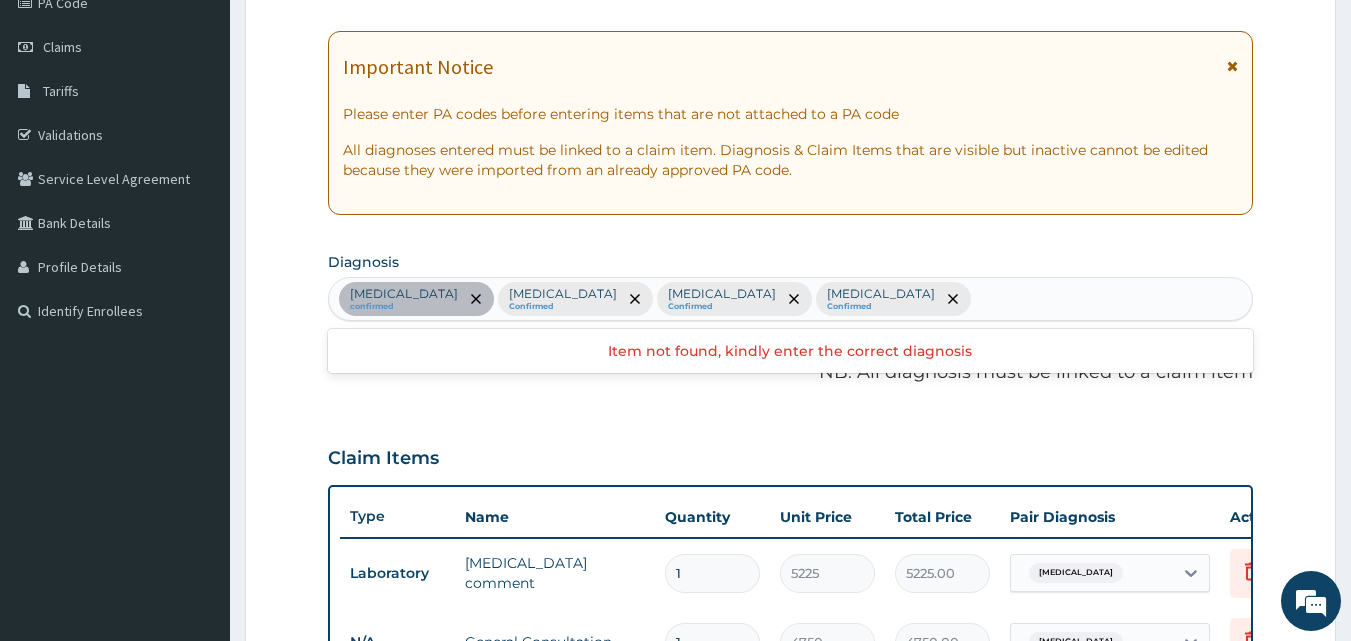 click on "Leukopenia confirmed Hypocalcemia Confirmed Malaria Confirmed Sepsis Confirmed" at bounding box center [791, 299] 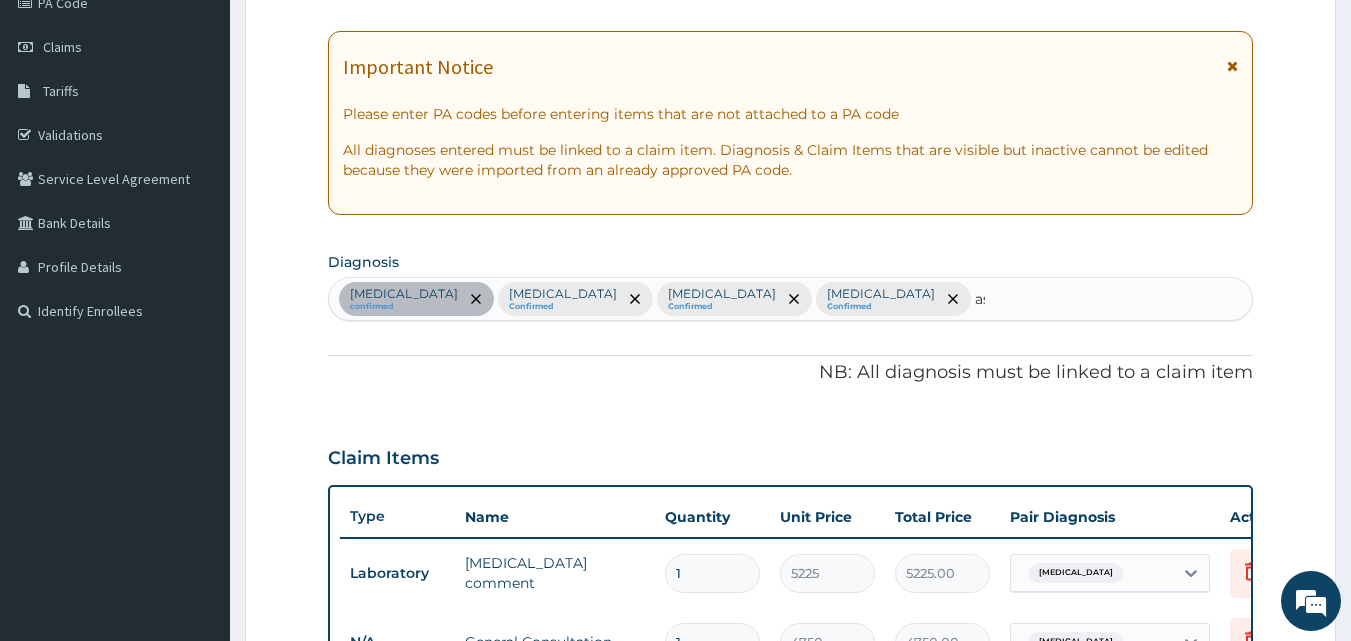 type on "a" 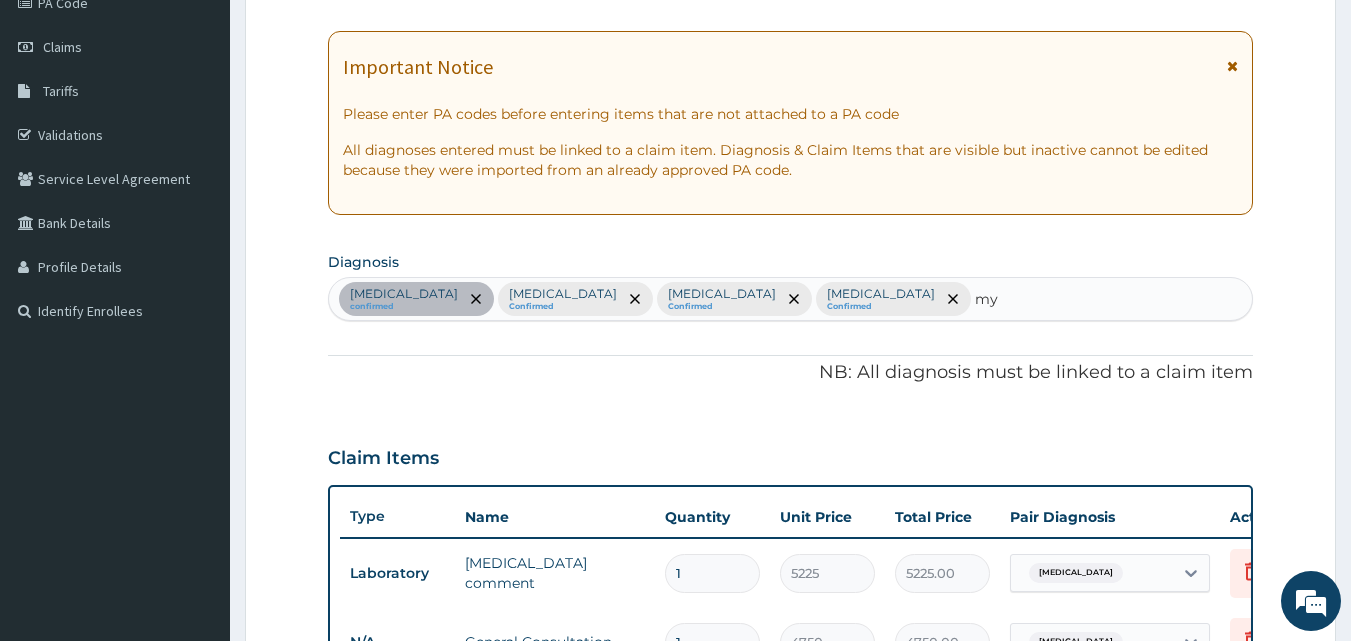 type on "m" 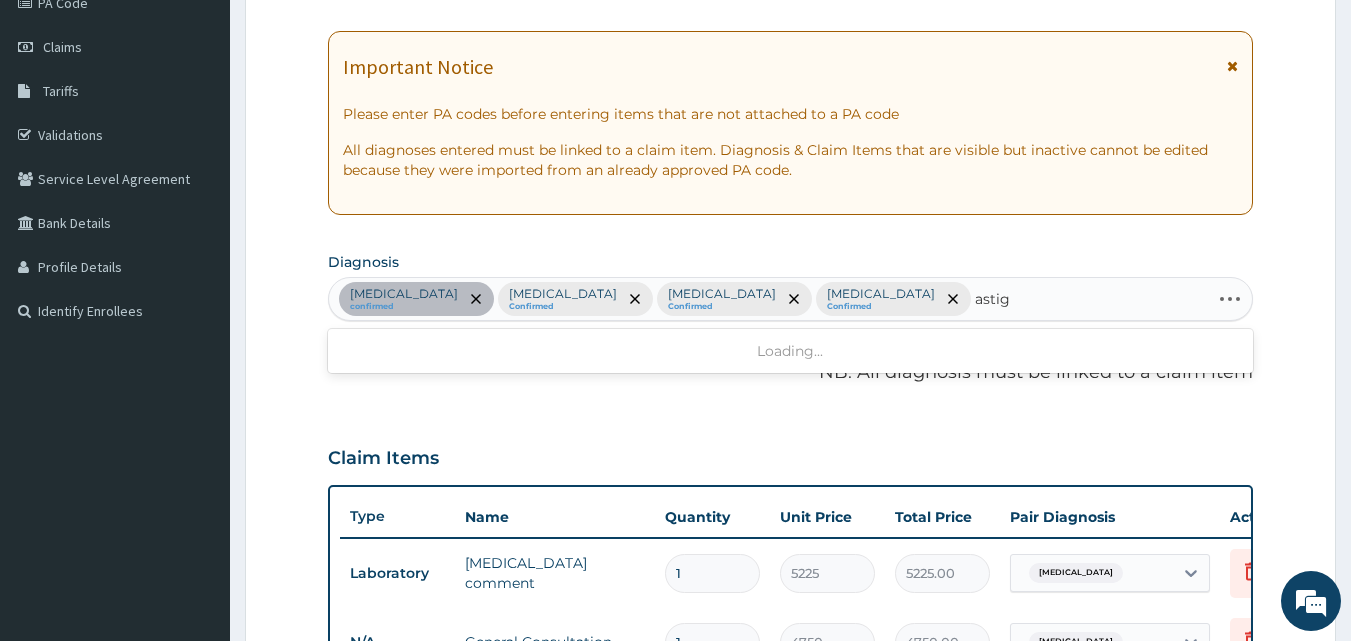type on "astigm" 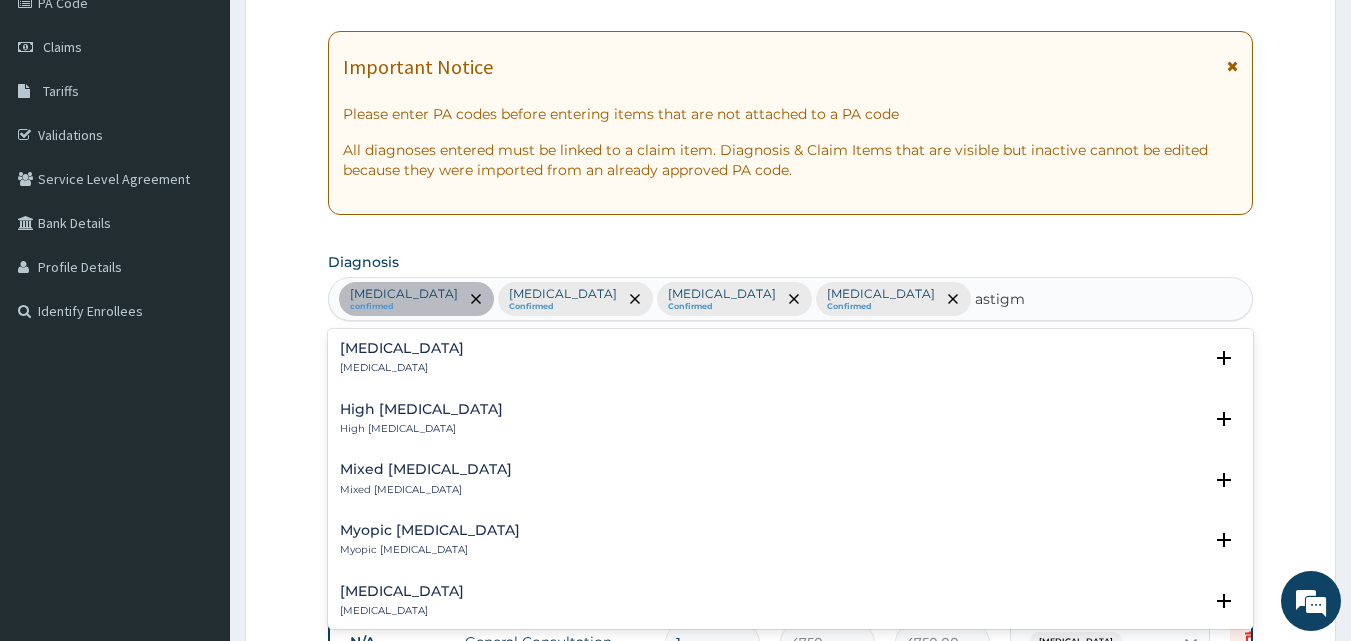 click on "Myopic astigmatism" at bounding box center [430, 550] 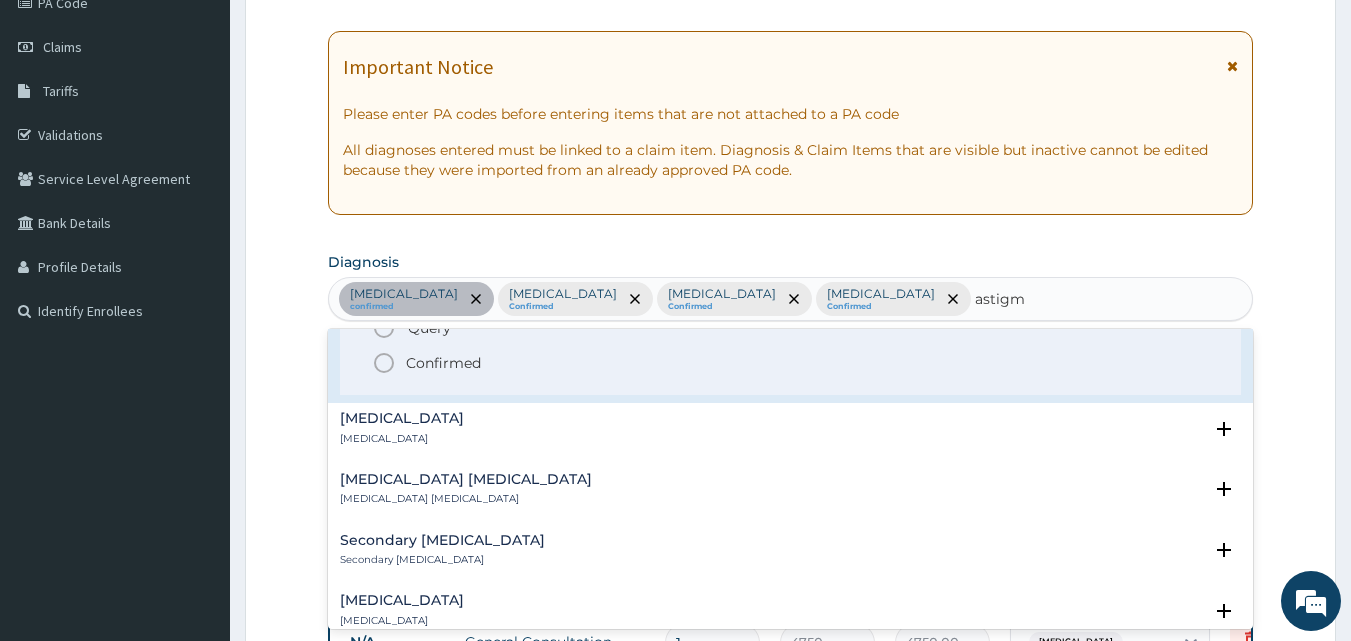 scroll, scrollTop: 300, scrollLeft: 0, axis: vertical 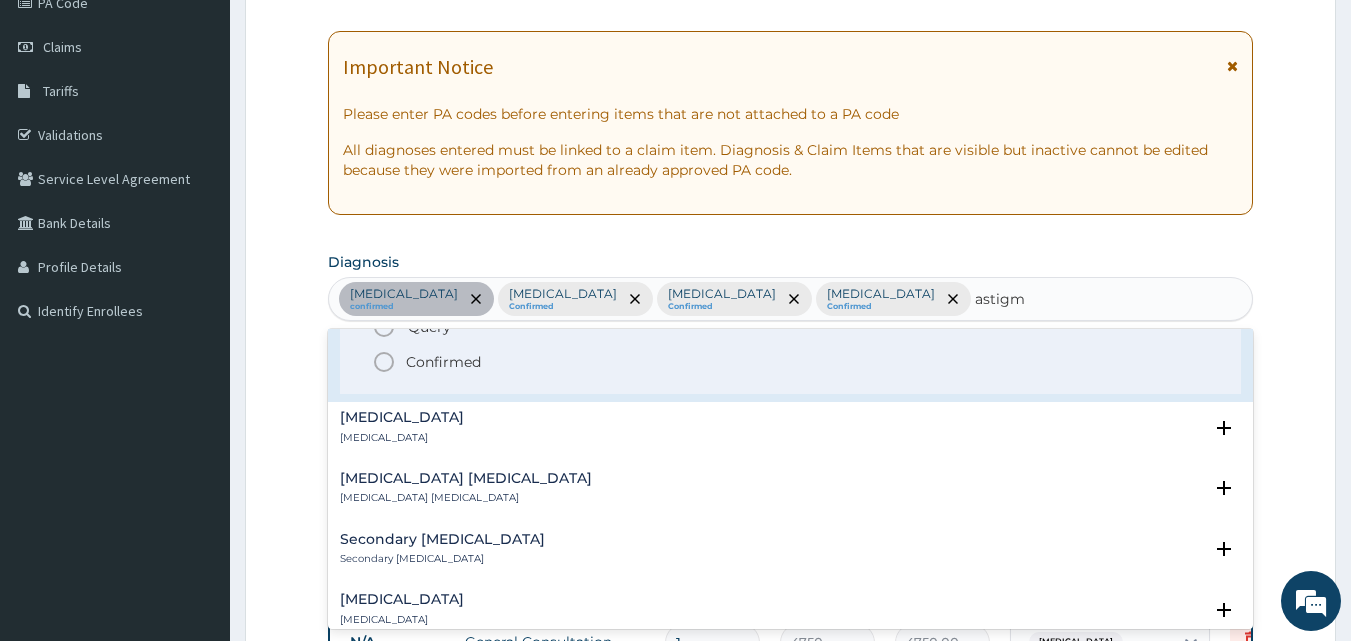 click 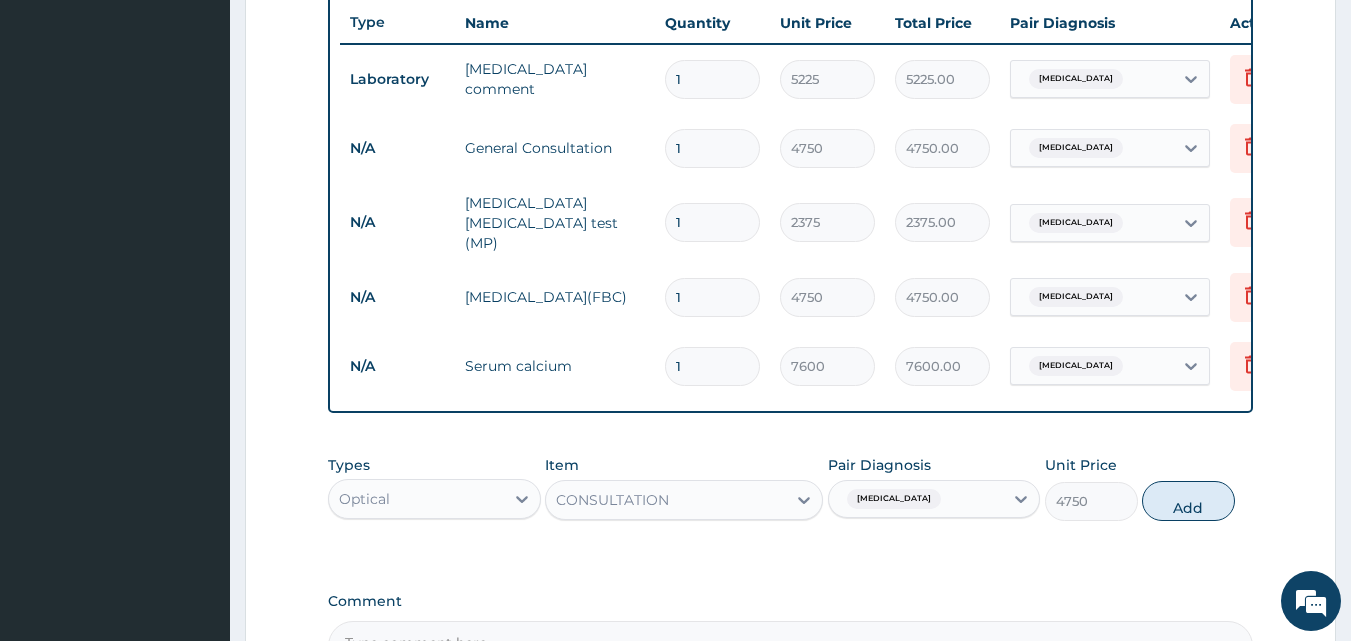 scroll, scrollTop: 759, scrollLeft: 0, axis: vertical 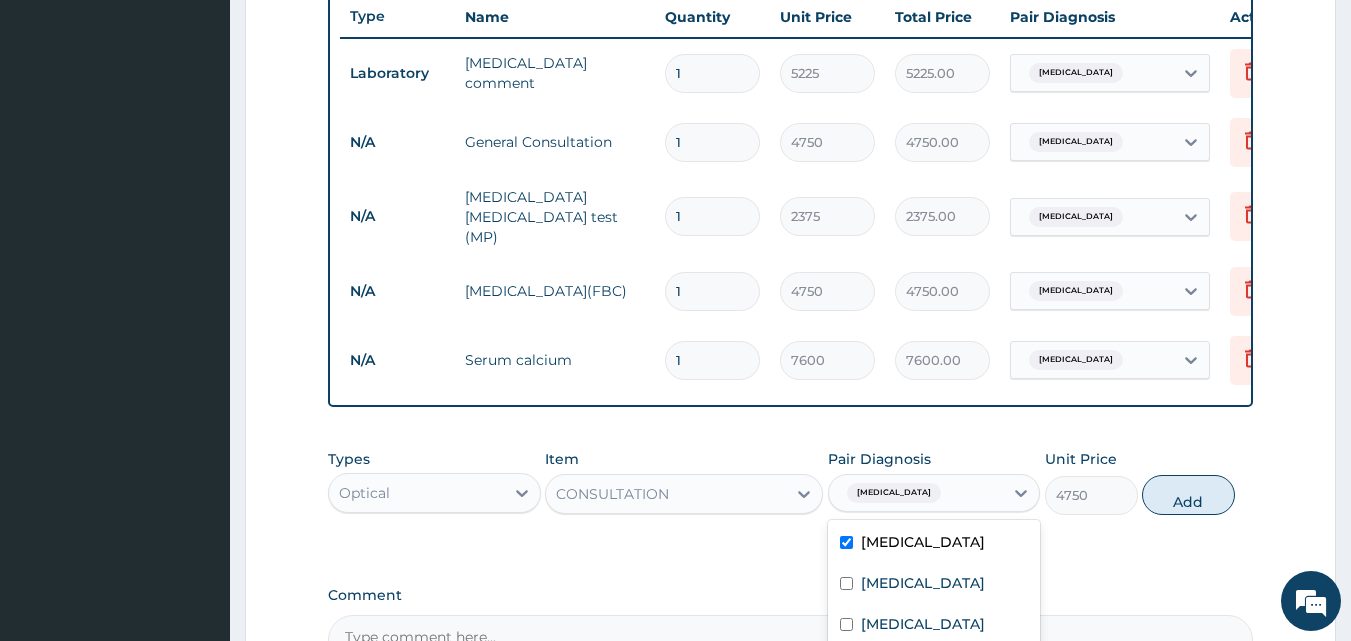 click on "Leukopenia" at bounding box center [894, 493] 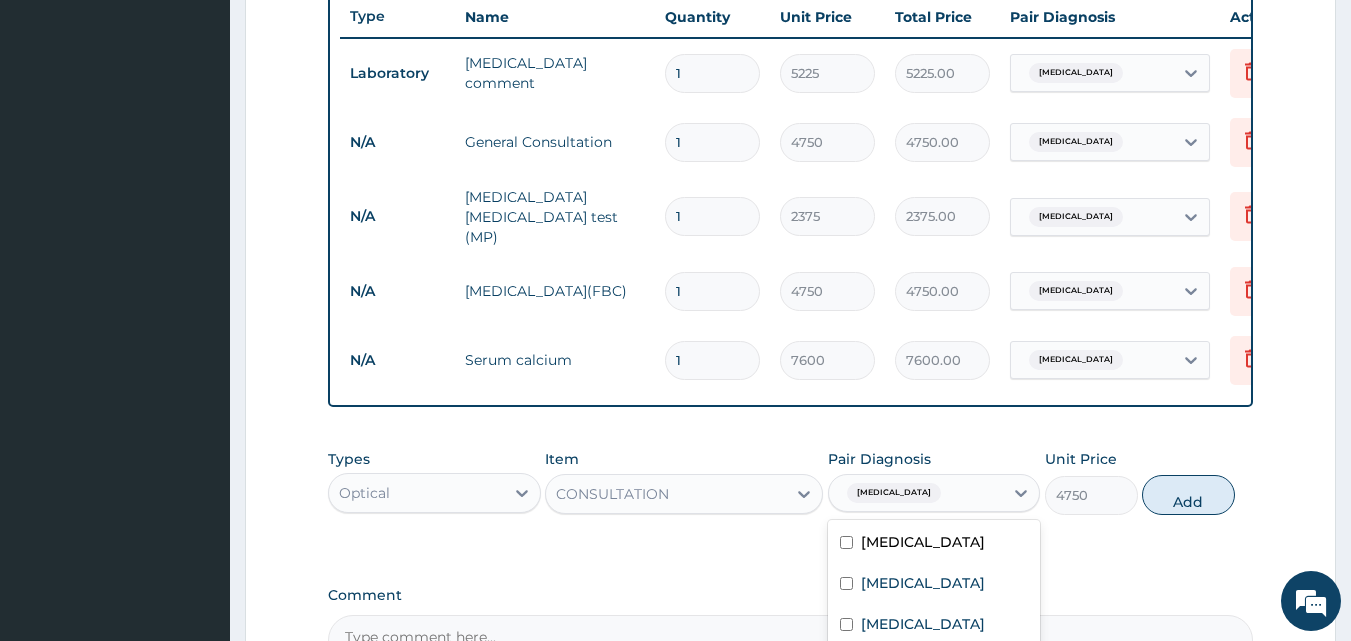 checkbox on "false" 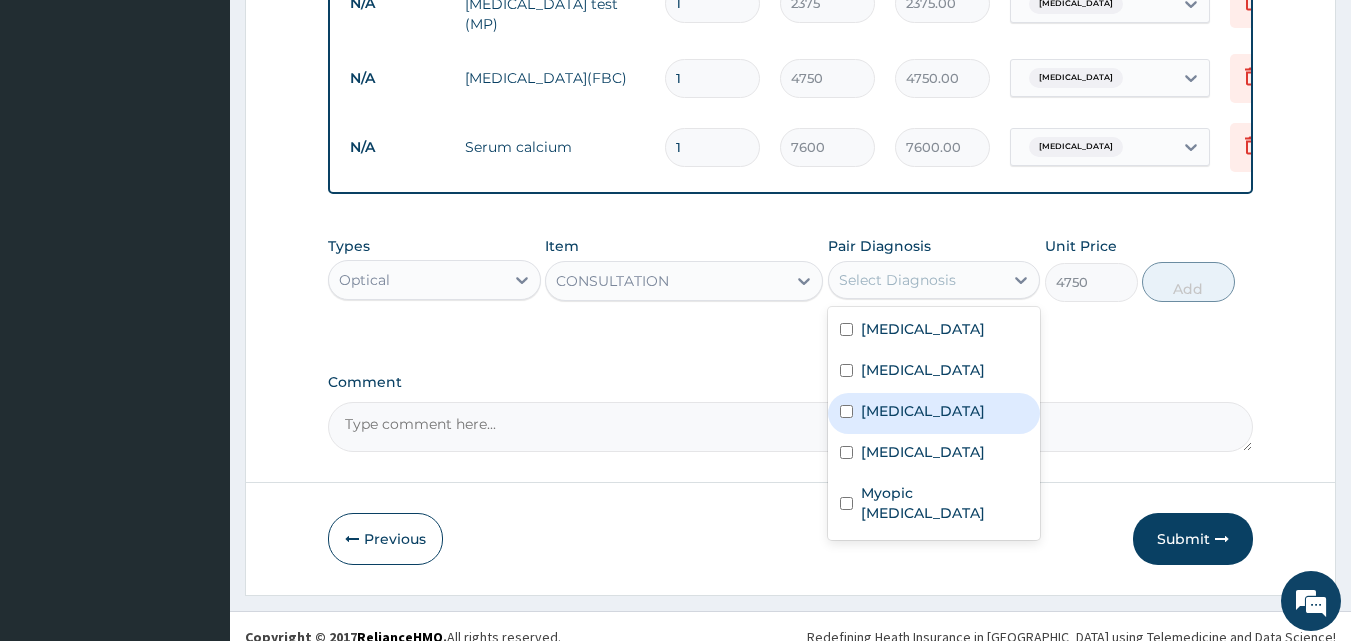 scroll, scrollTop: 997, scrollLeft: 0, axis: vertical 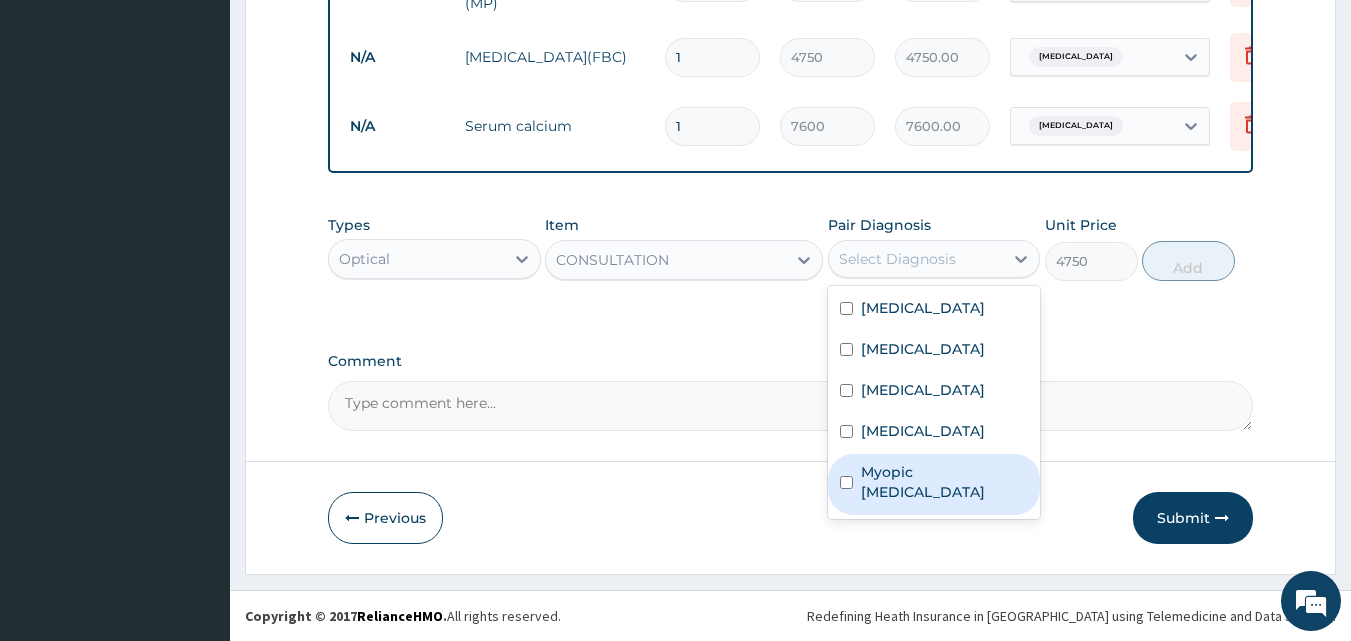 click on "Myopic astigmatism" at bounding box center (945, 482) 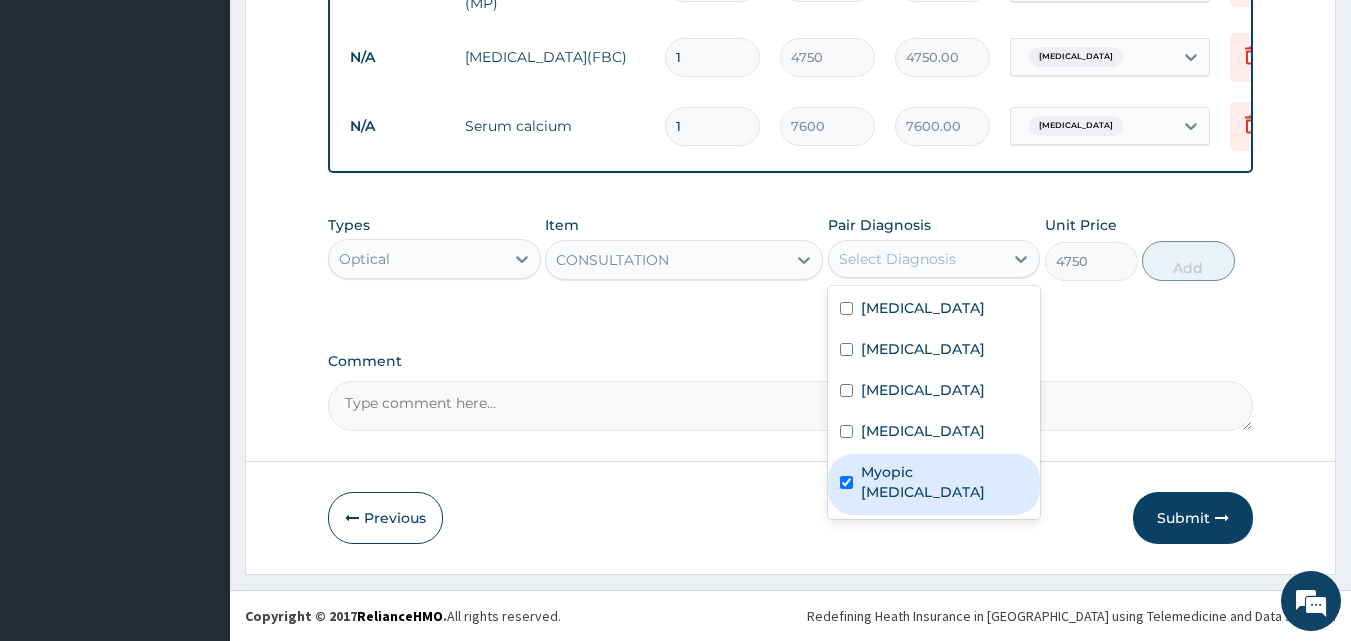 checkbox on "true" 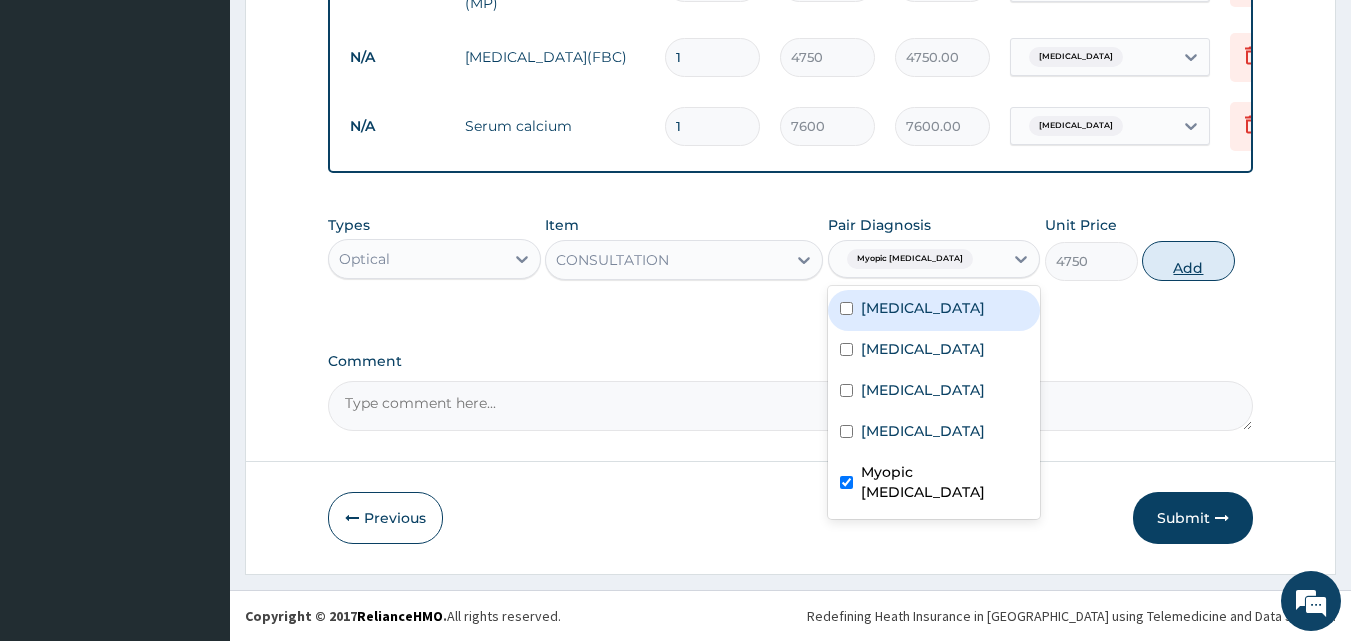 click on "Add" at bounding box center (1188, 261) 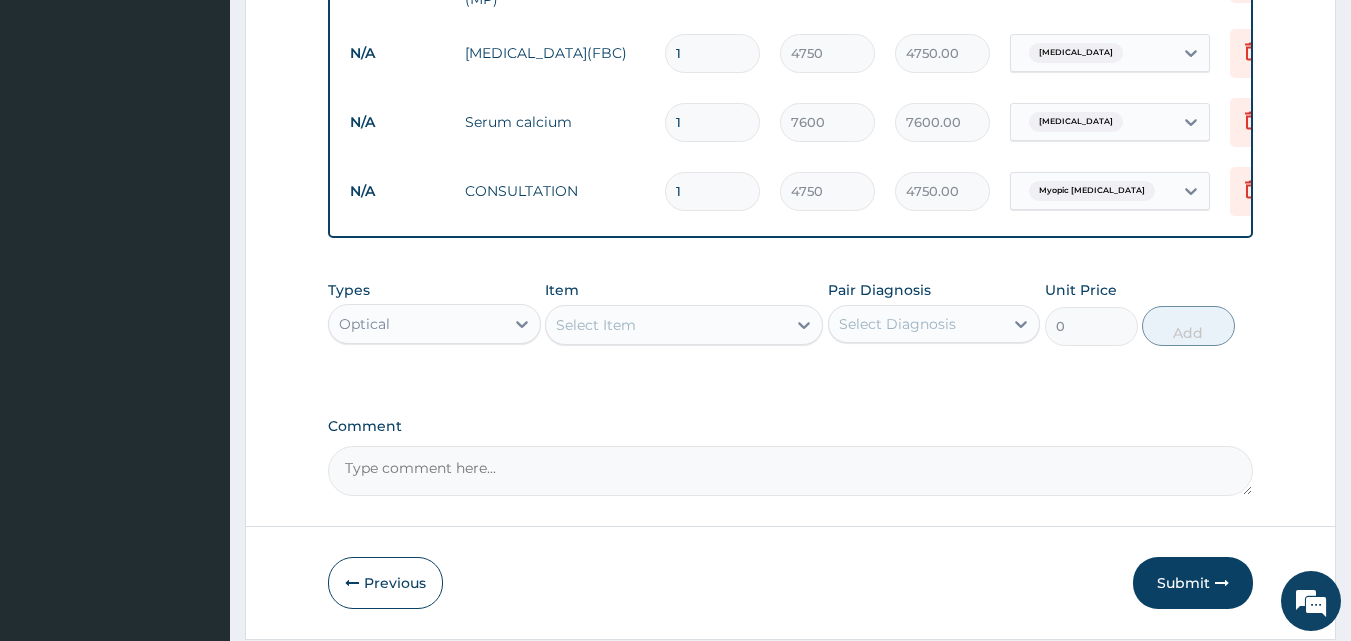 scroll, scrollTop: 897, scrollLeft: 0, axis: vertical 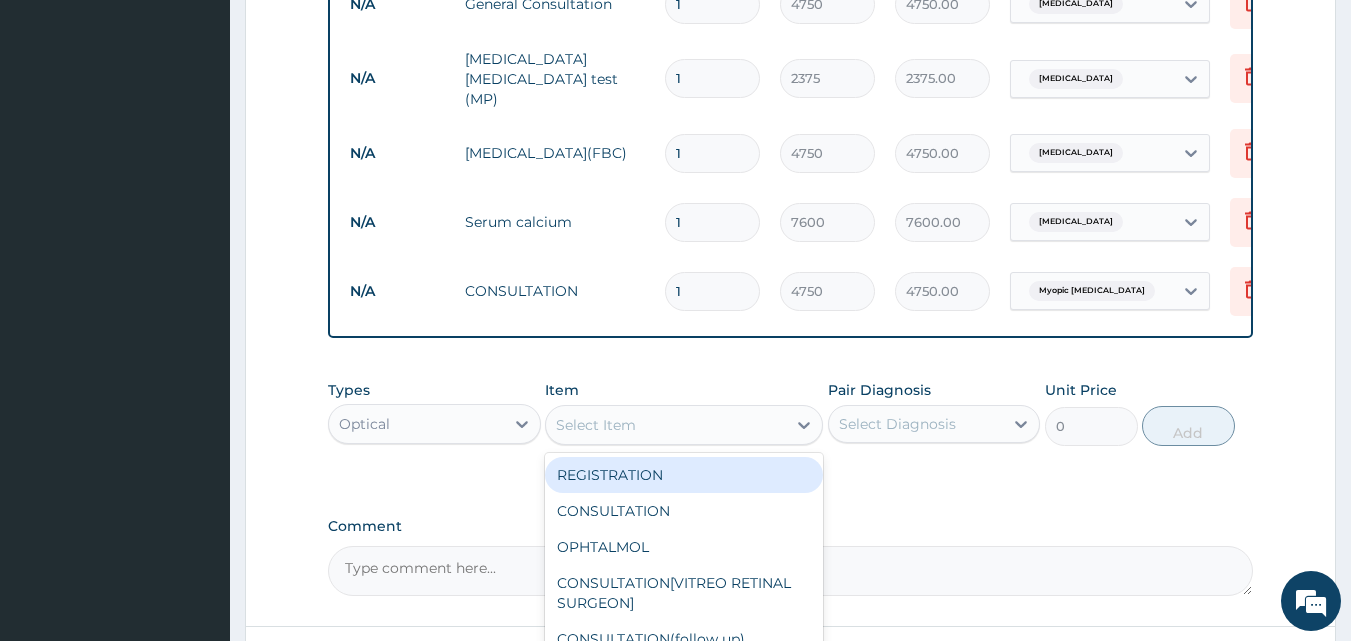 click on "Select Item" at bounding box center [596, 425] 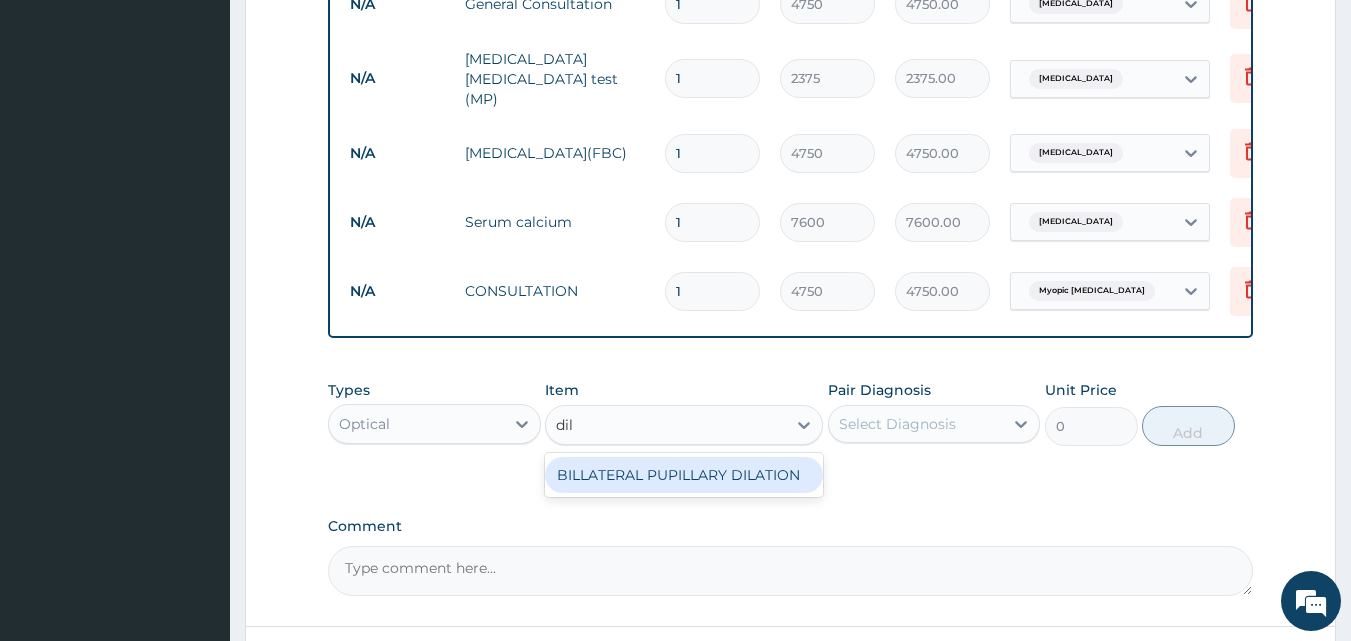 type on "dila" 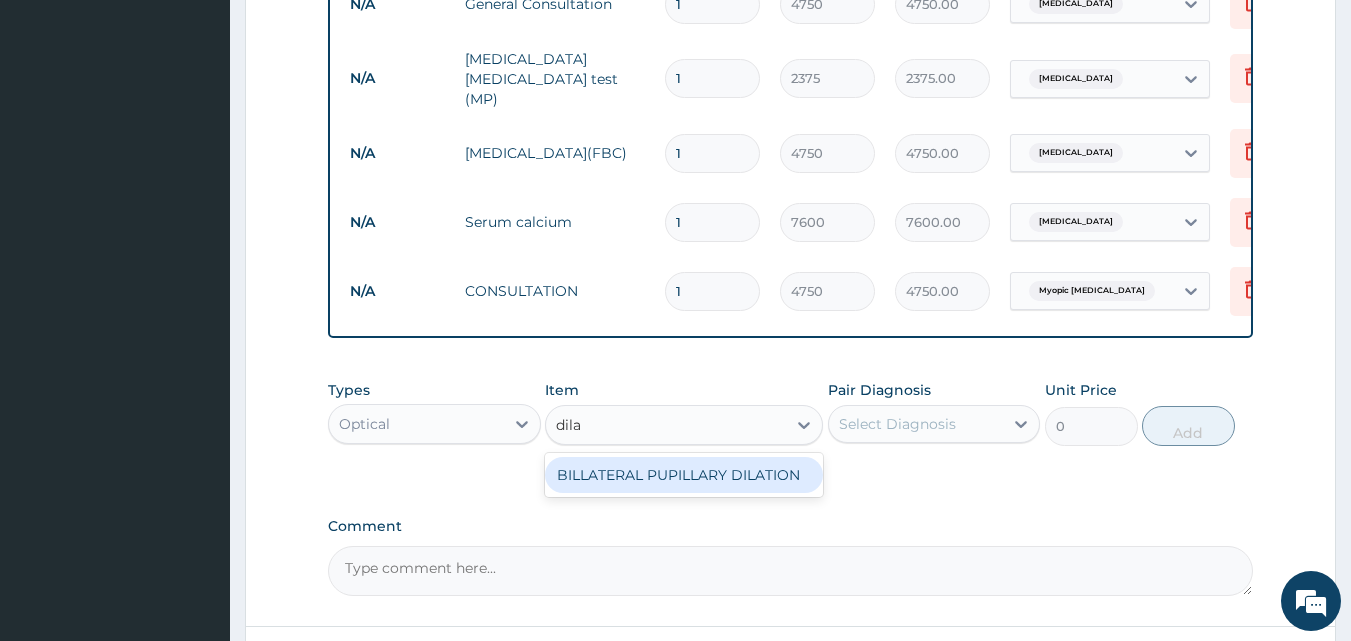 click on "BILLATERAL PUPILLARY DILATION" at bounding box center (684, 475) 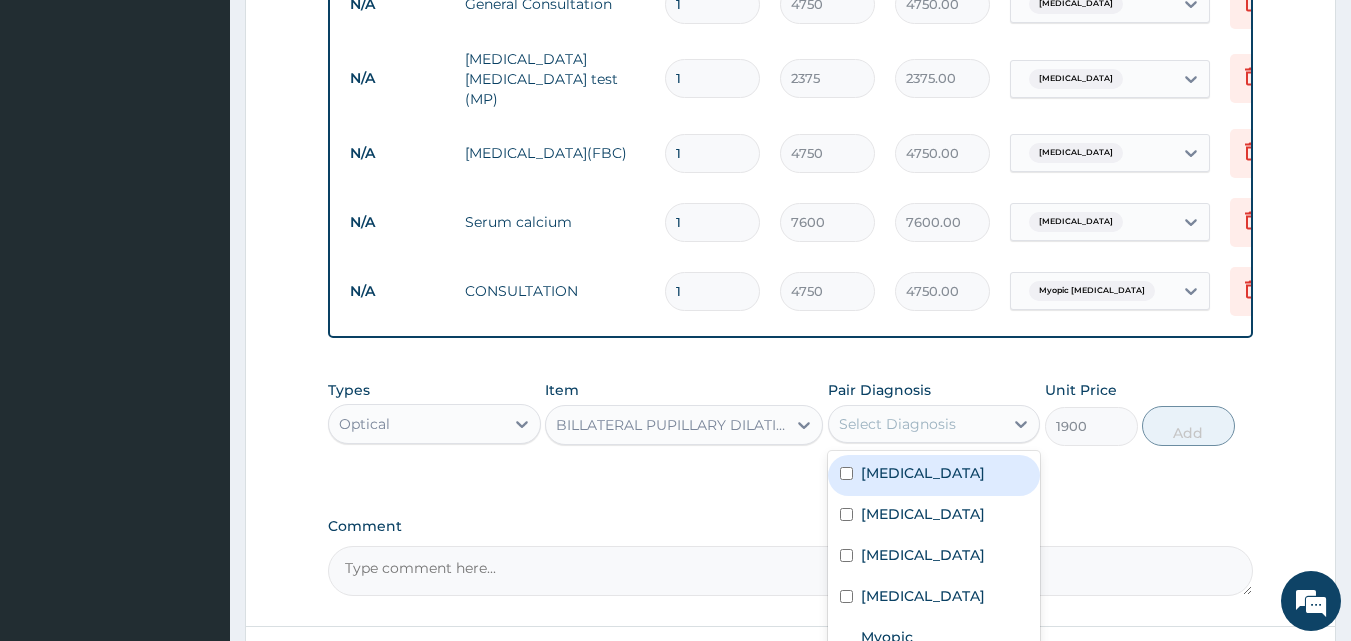 click on "Select Diagnosis" at bounding box center (897, 424) 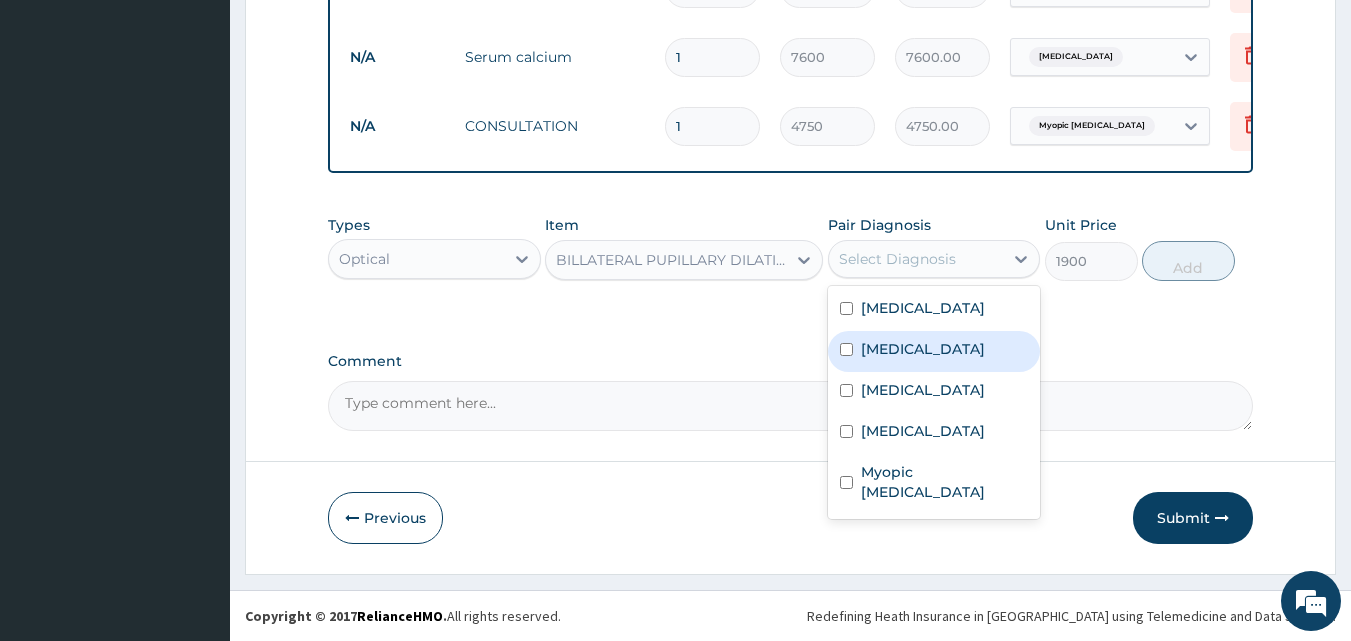 scroll, scrollTop: 1066, scrollLeft: 0, axis: vertical 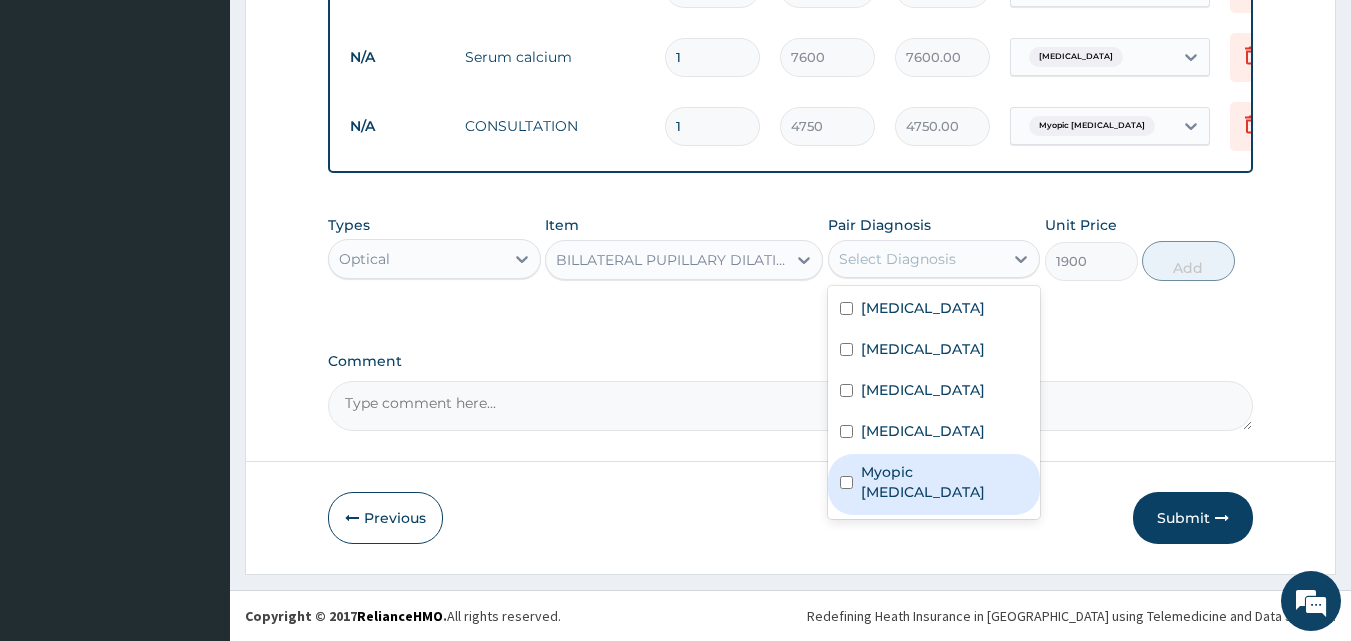 click on "Myopic astigmatism" at bounding box center [945, 482] 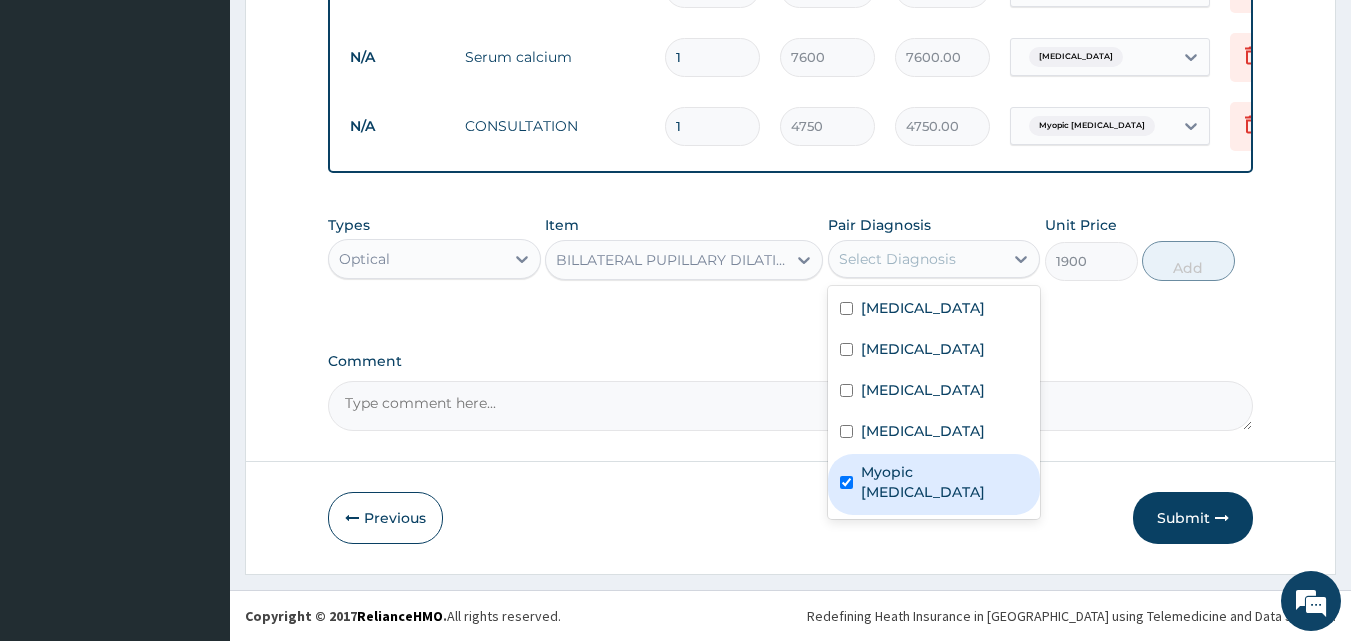 checkbox on "true" 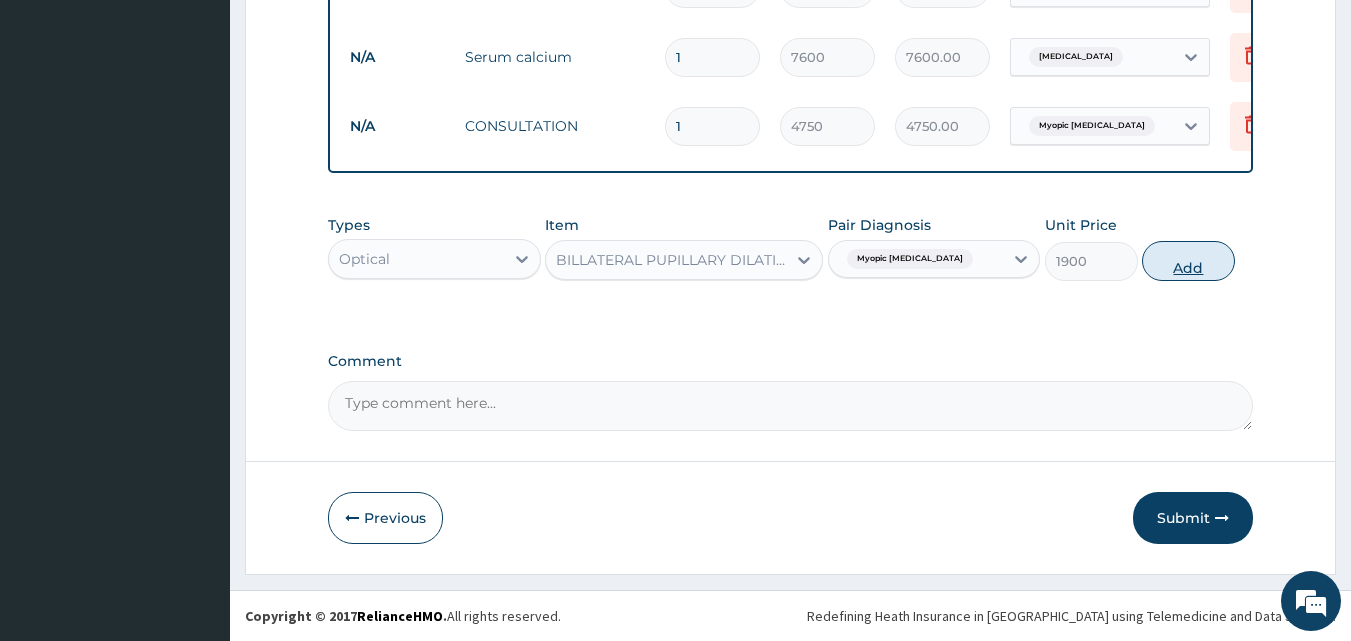 click on "Add" at bounding box center (1188, 261) 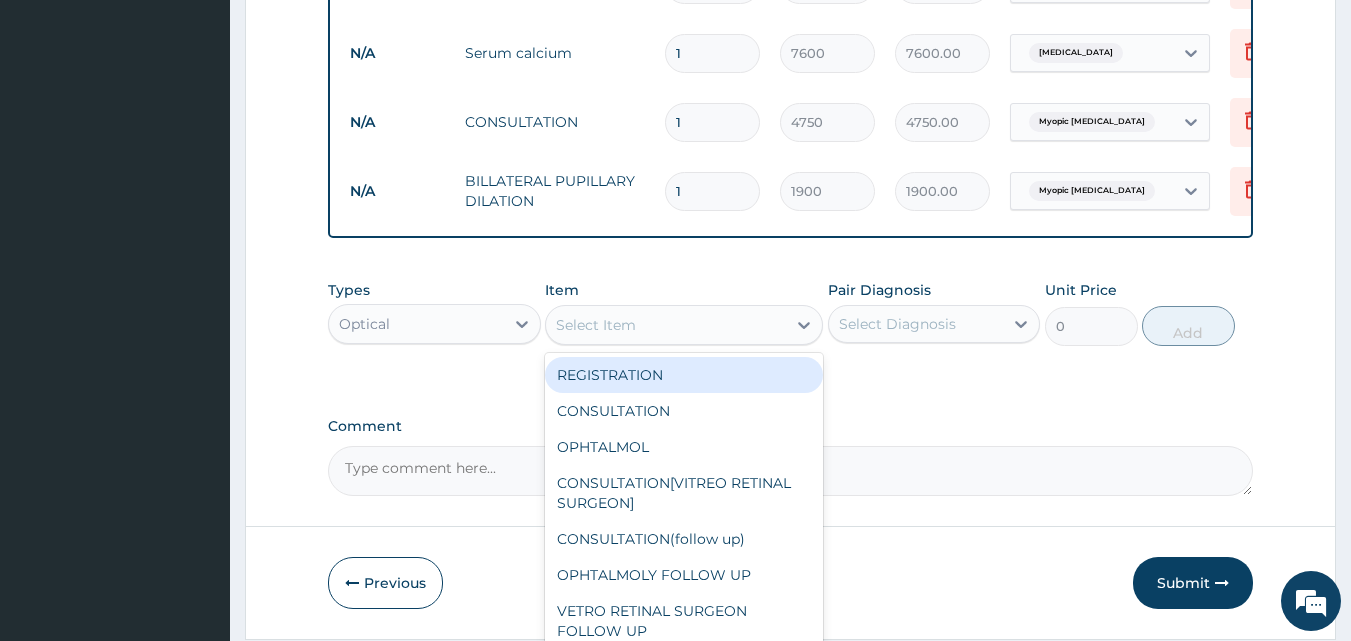 click on "Select Item" at bounding box center [596, 325] 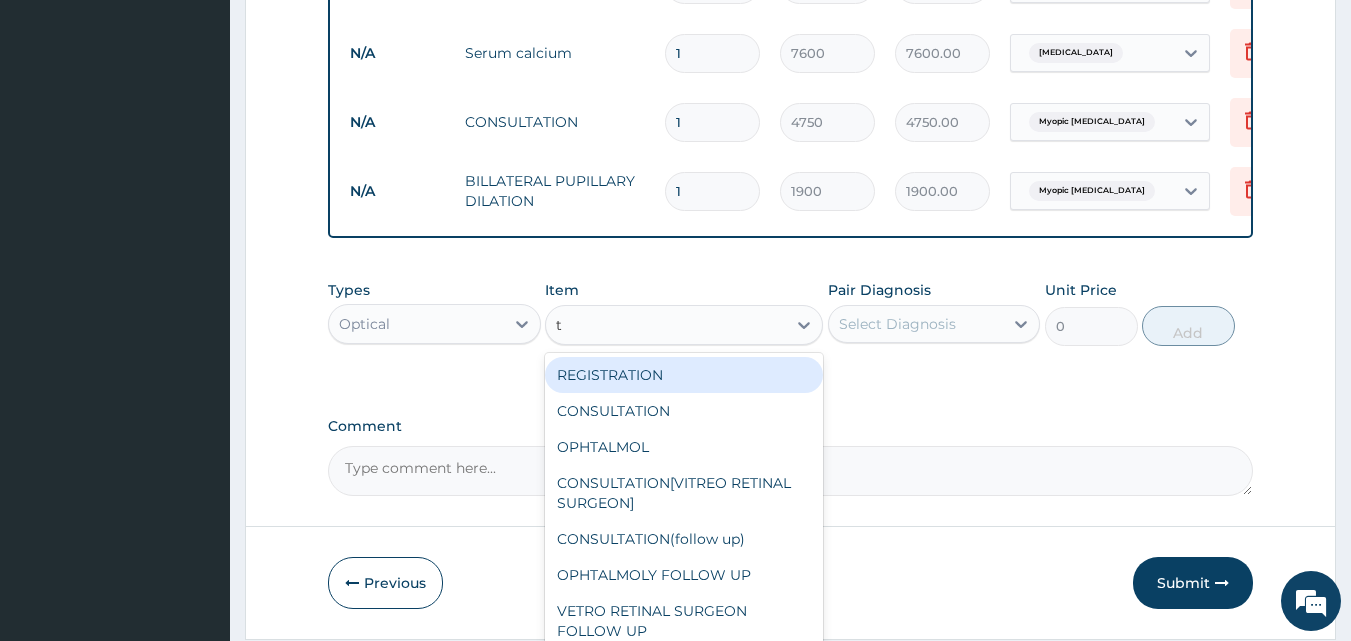 type on "to" 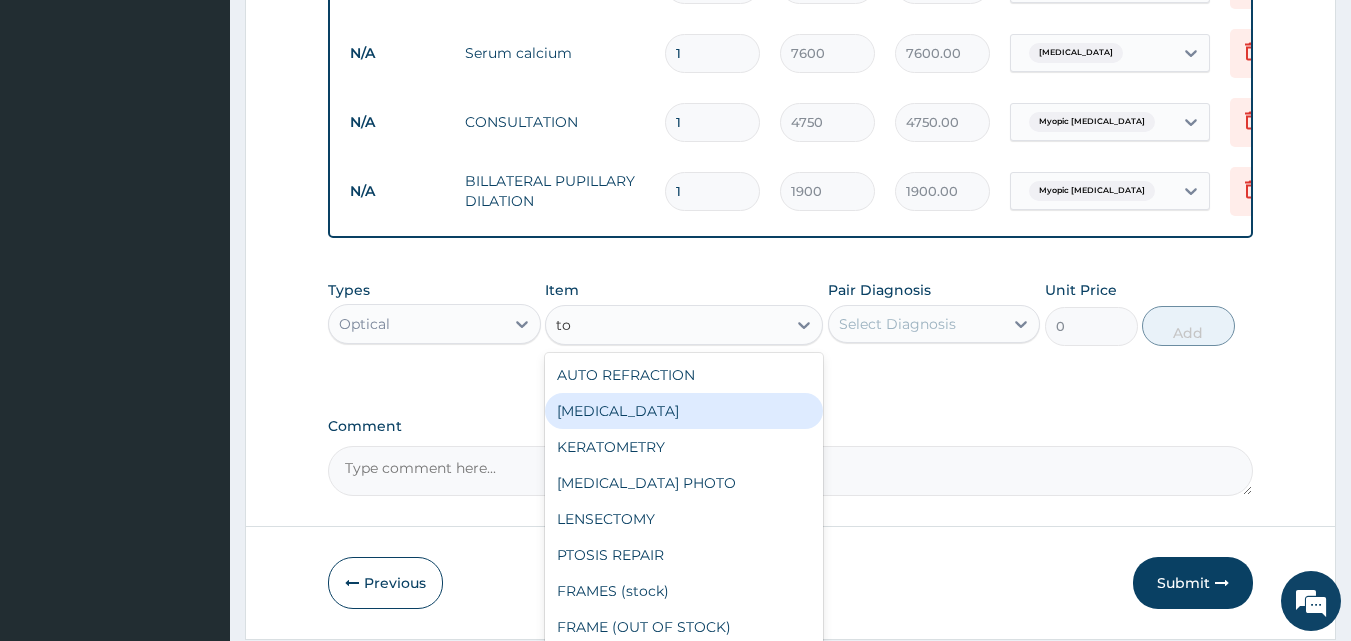 click on "TONOMETRY" at bounding box center (684, 411) 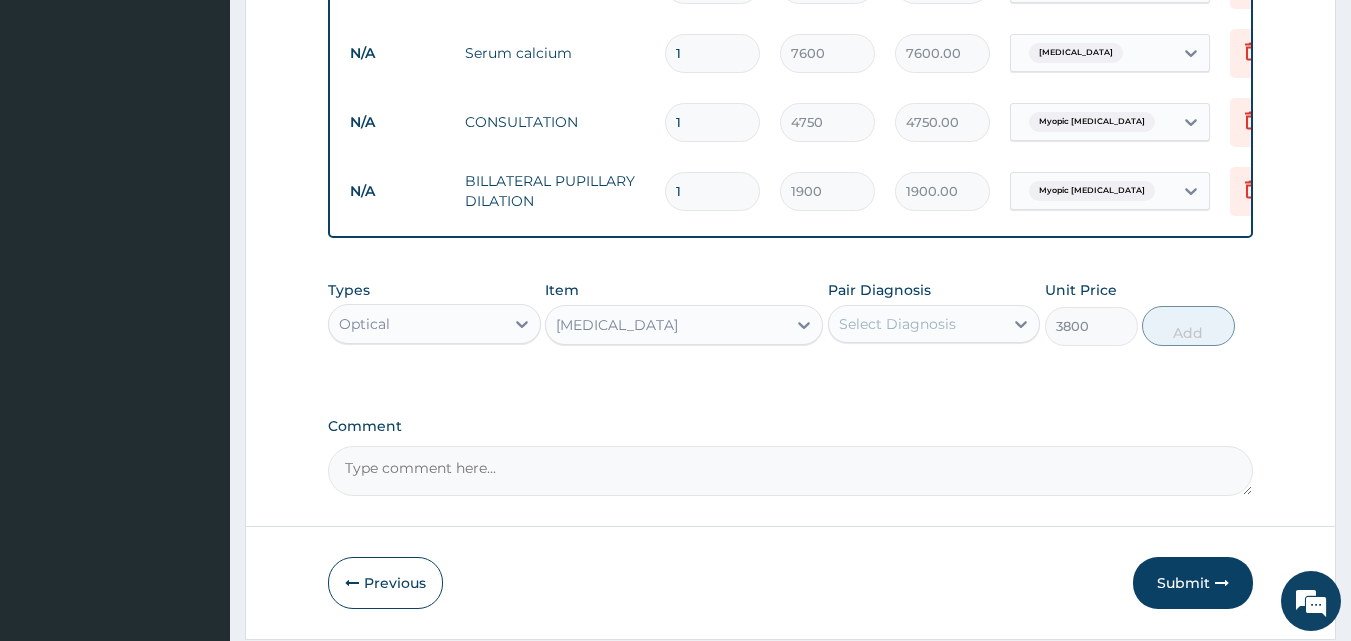 click on "Select Diagnosis" at bounding box center [897, 324] 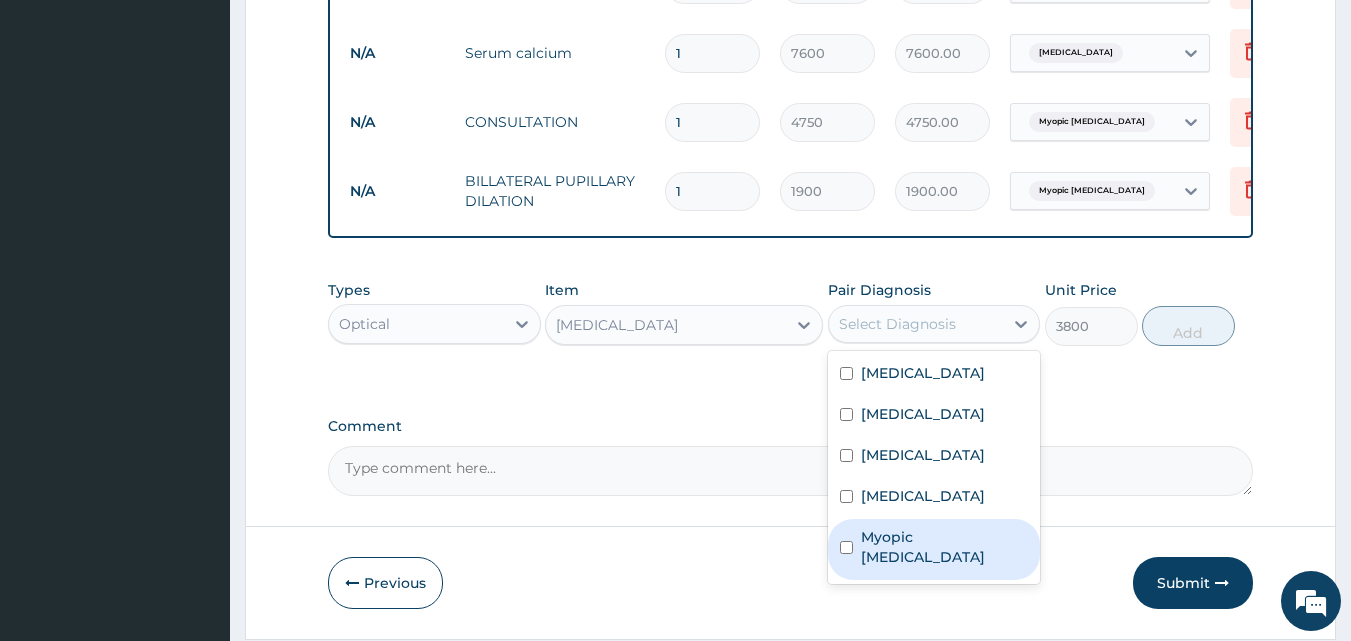 click on "Myopic astigmatism" at bounding box center [945, 547] 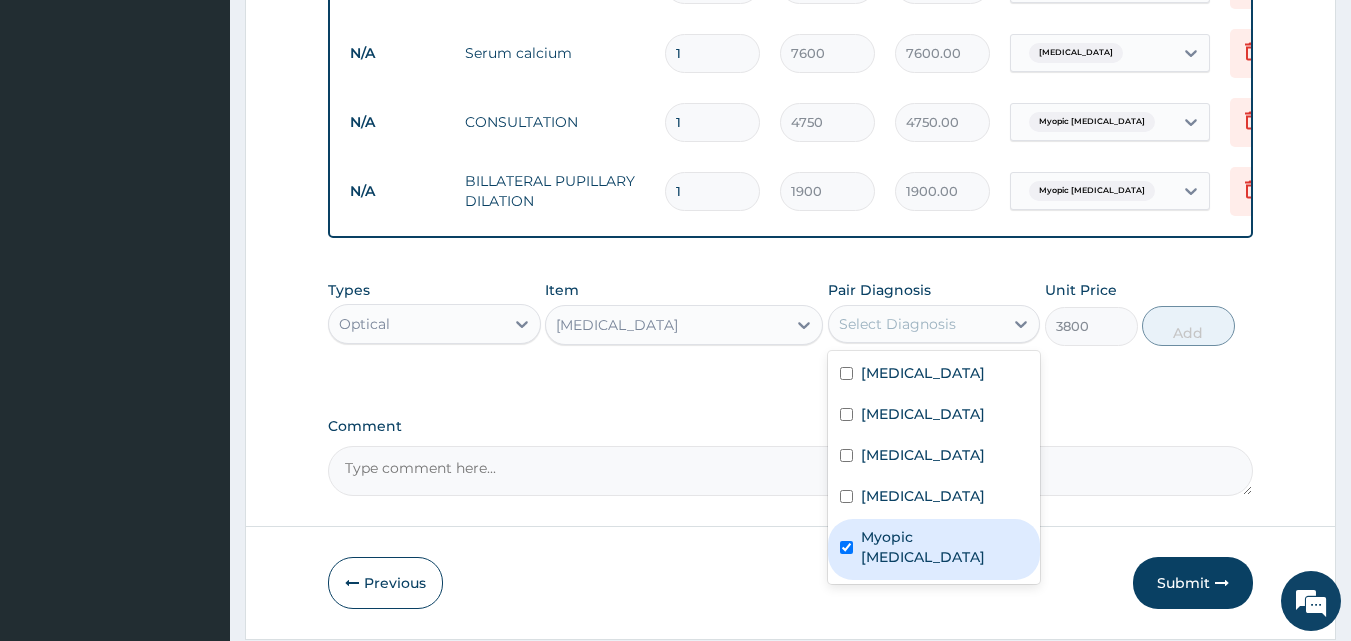 checkbox on "true" 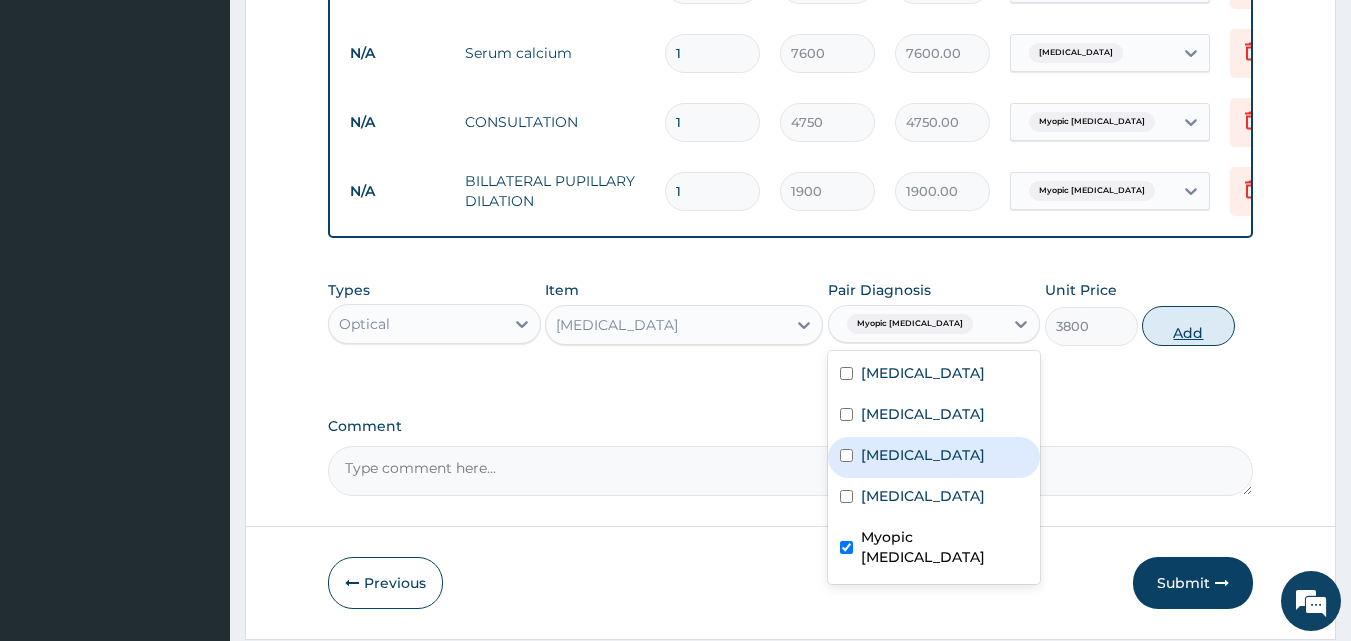 click on "Add" at bounding box center [1188, 326] 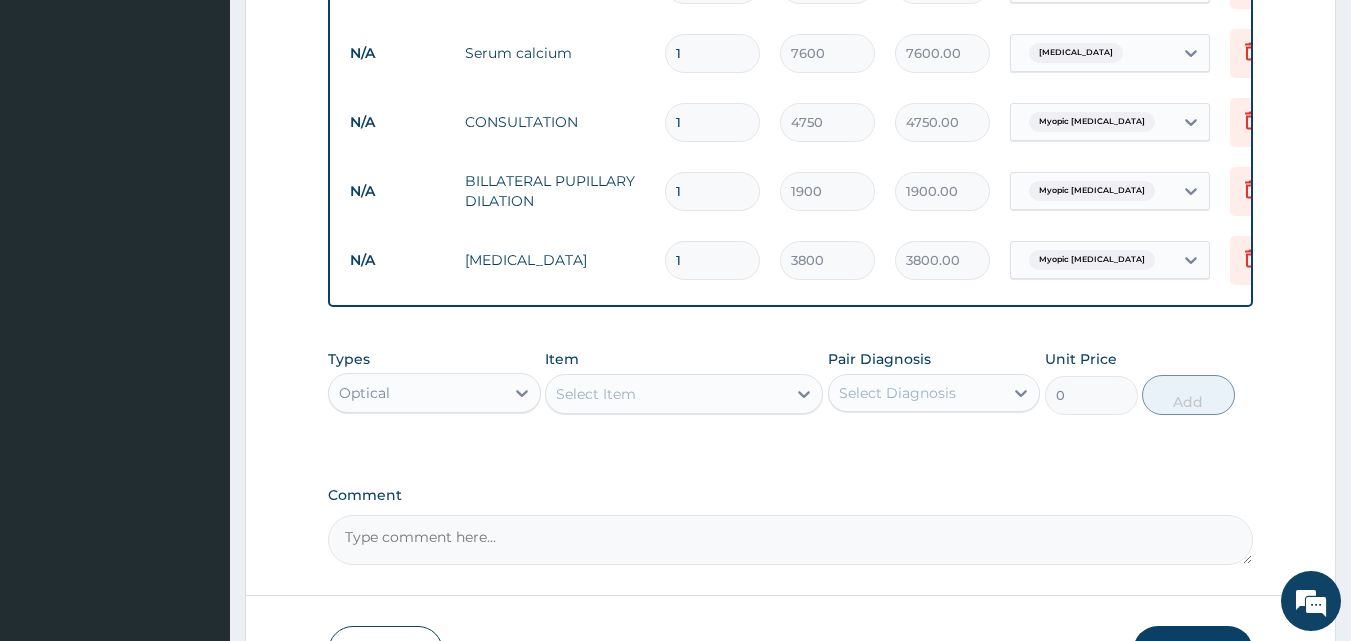 click on "Select Item" at bounding box center (596, 394) 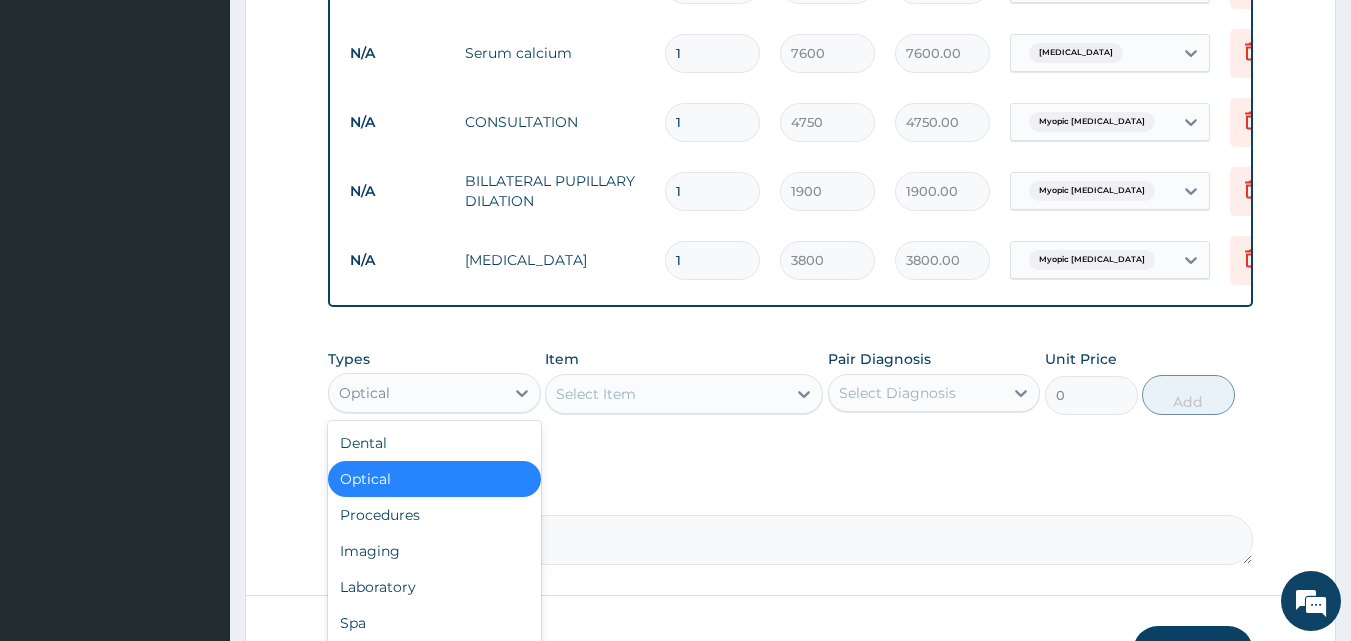 click on "Optical" at bounding box center (416, 393) 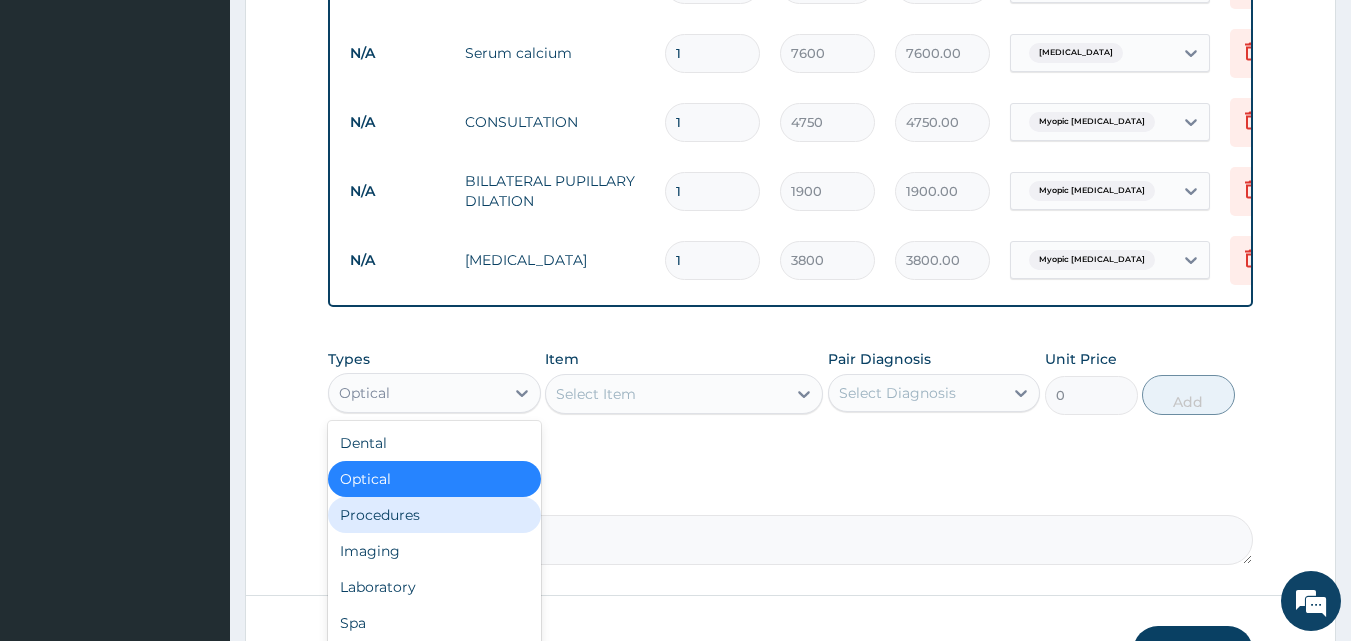 click on "Procedures" at bounding box center (434, 515) 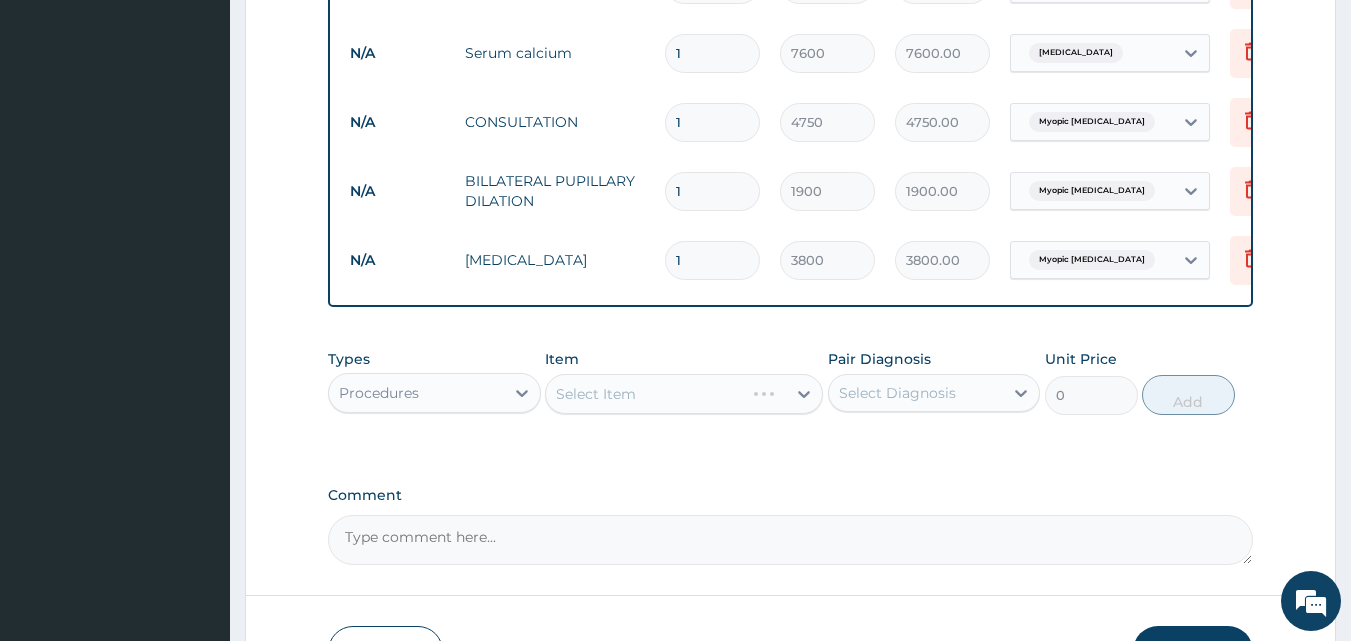 click on "Select Item" at bounding box center (684, 394) 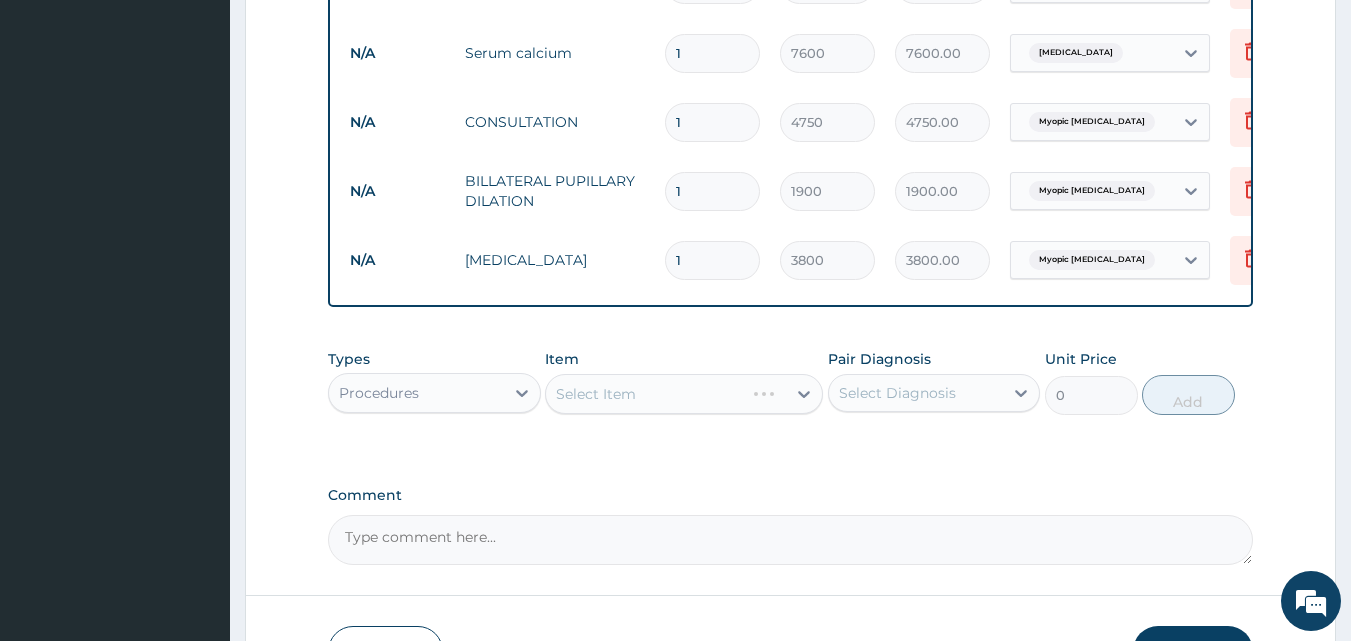 click on "Select Item" at bounding box center [684, 394] 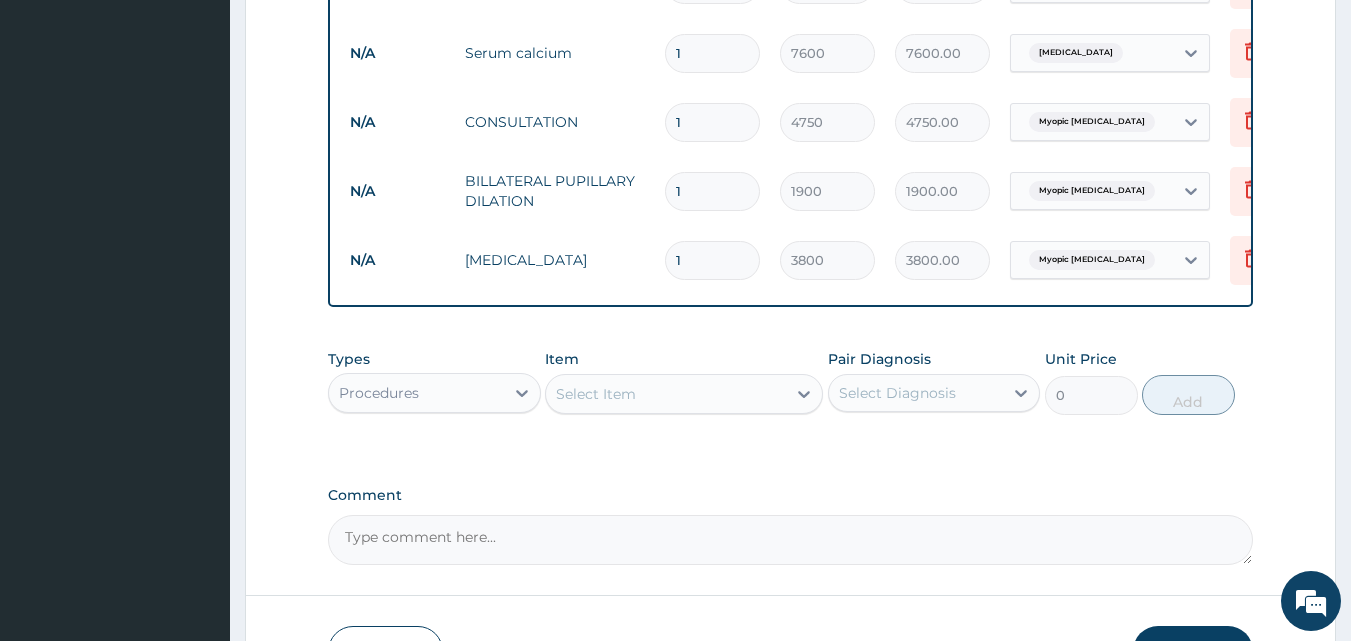 click on "Select Item" at bounding box center [666, 394] 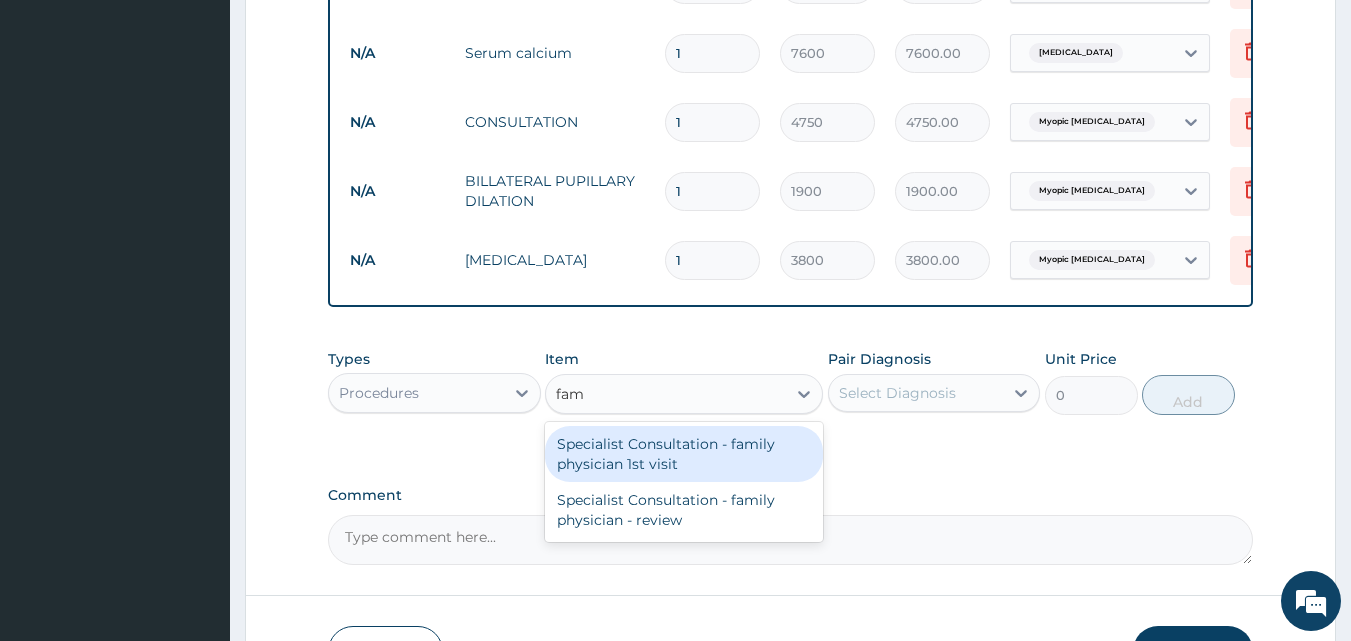type on "fami" 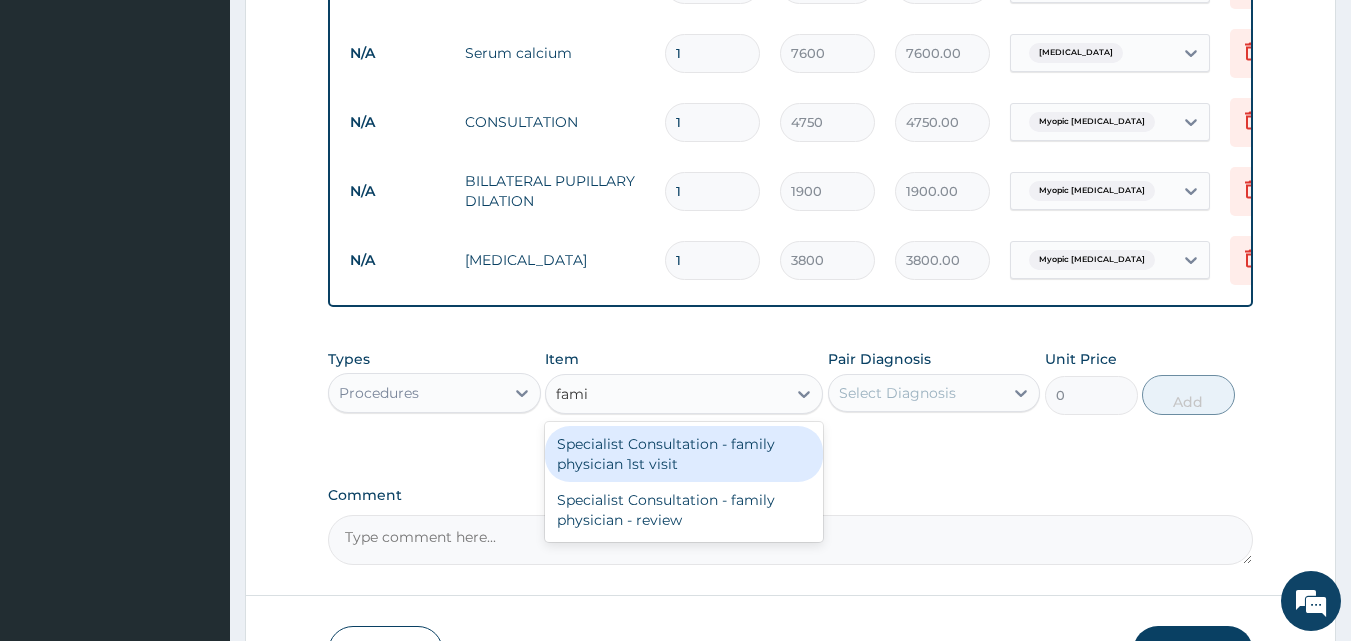 type 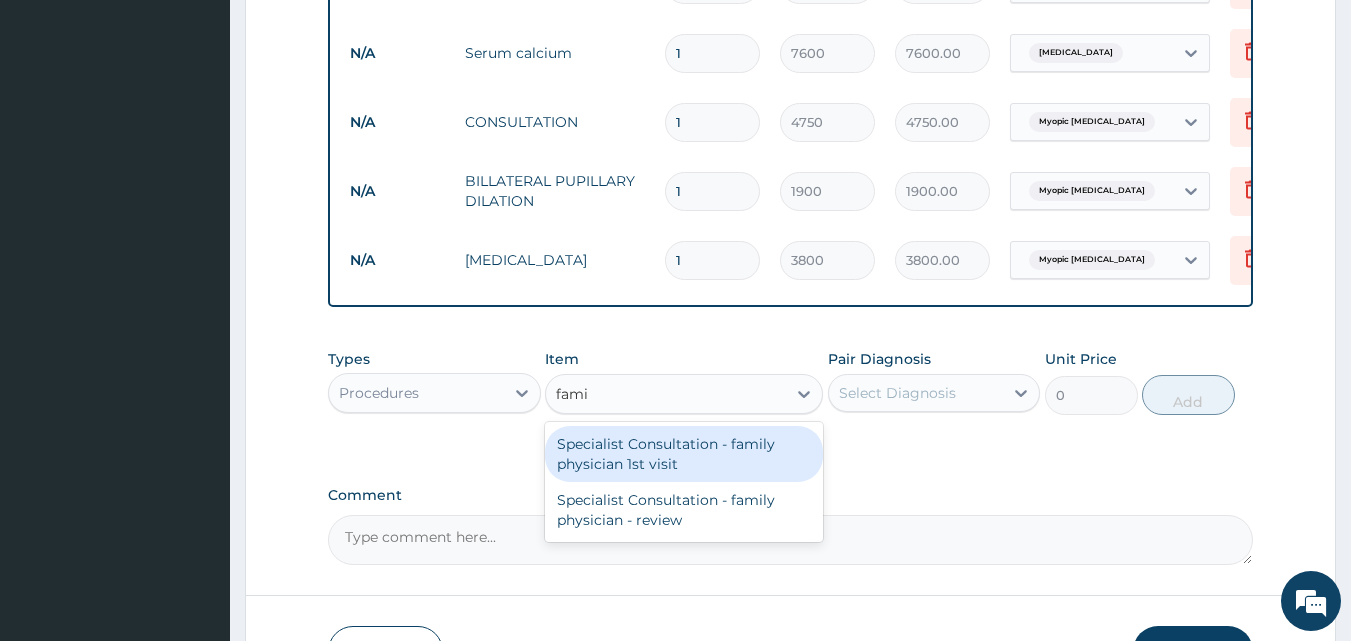 type on "23750" 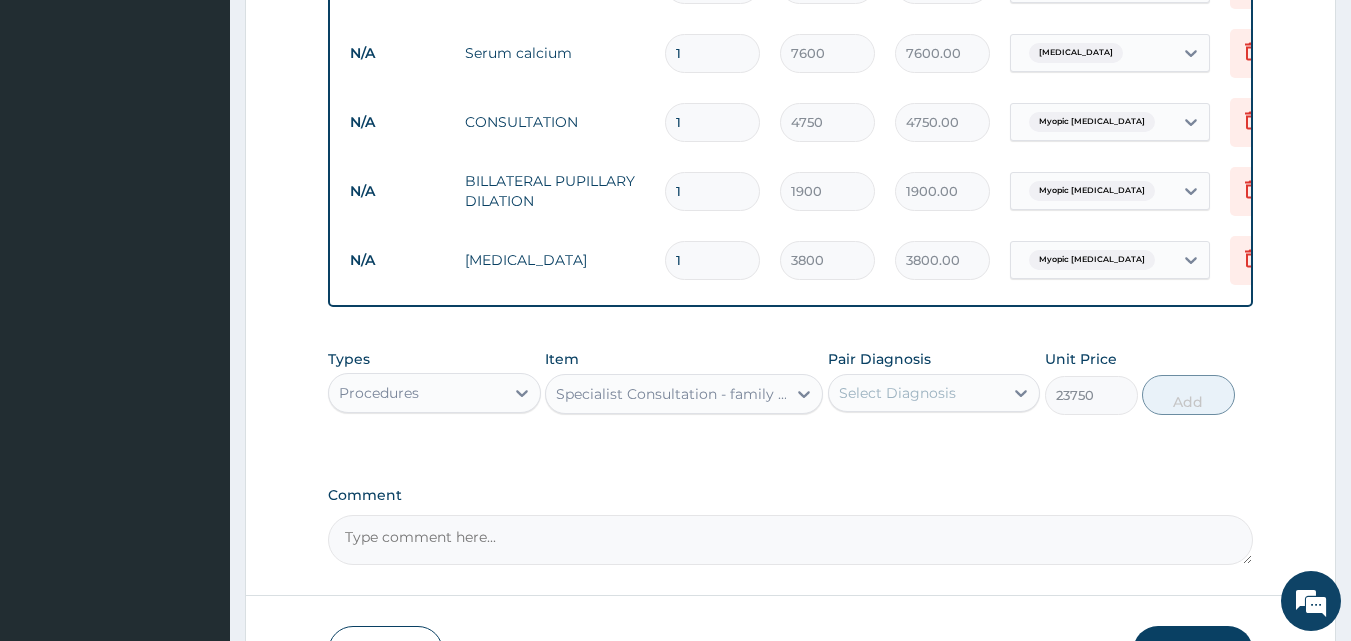 click on "Specialist Consultation - family physician 1st visit" at bounding box center [672, 394] 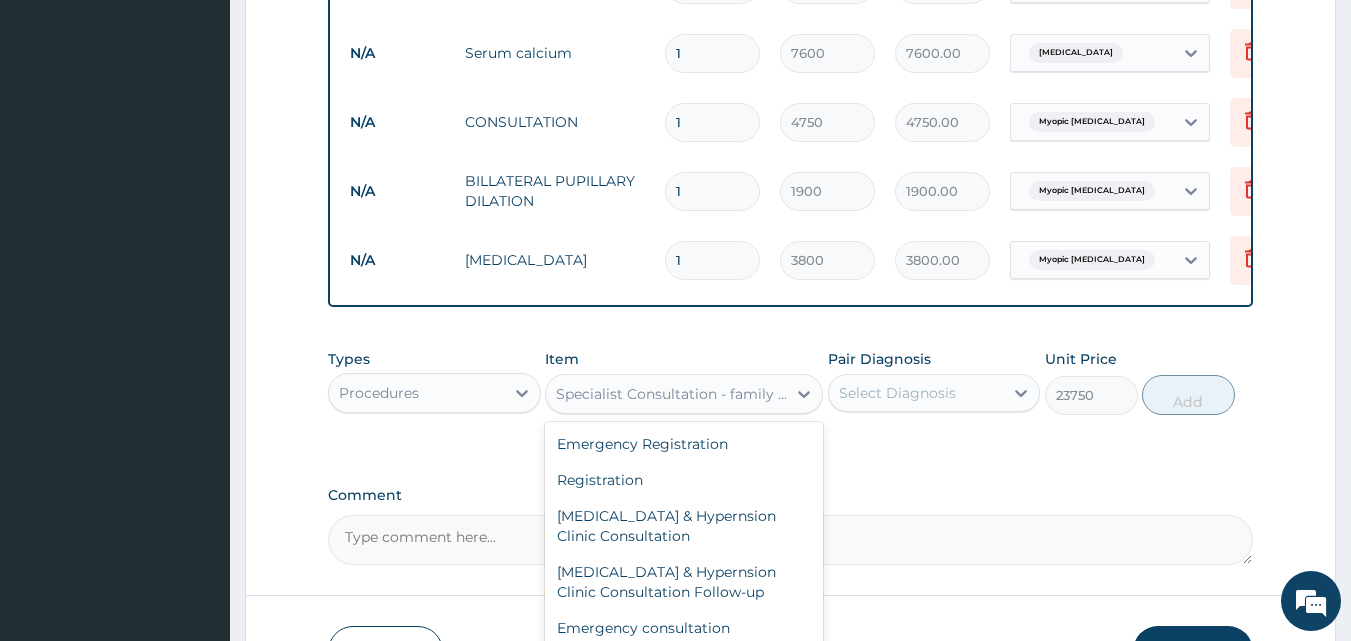 scroll, scrollTop: 371, scrollLeft: 0, axis: vertical 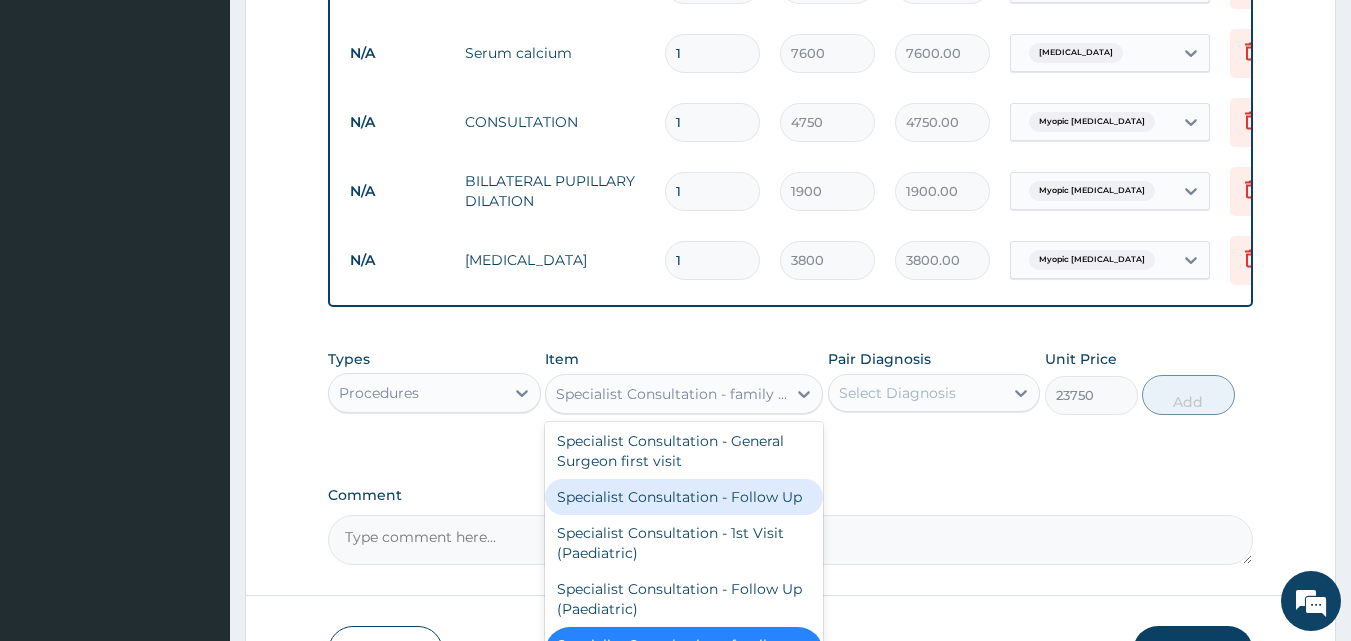 click on "Specialist Consultation - Follow Up" at bounding box center (684, 497) 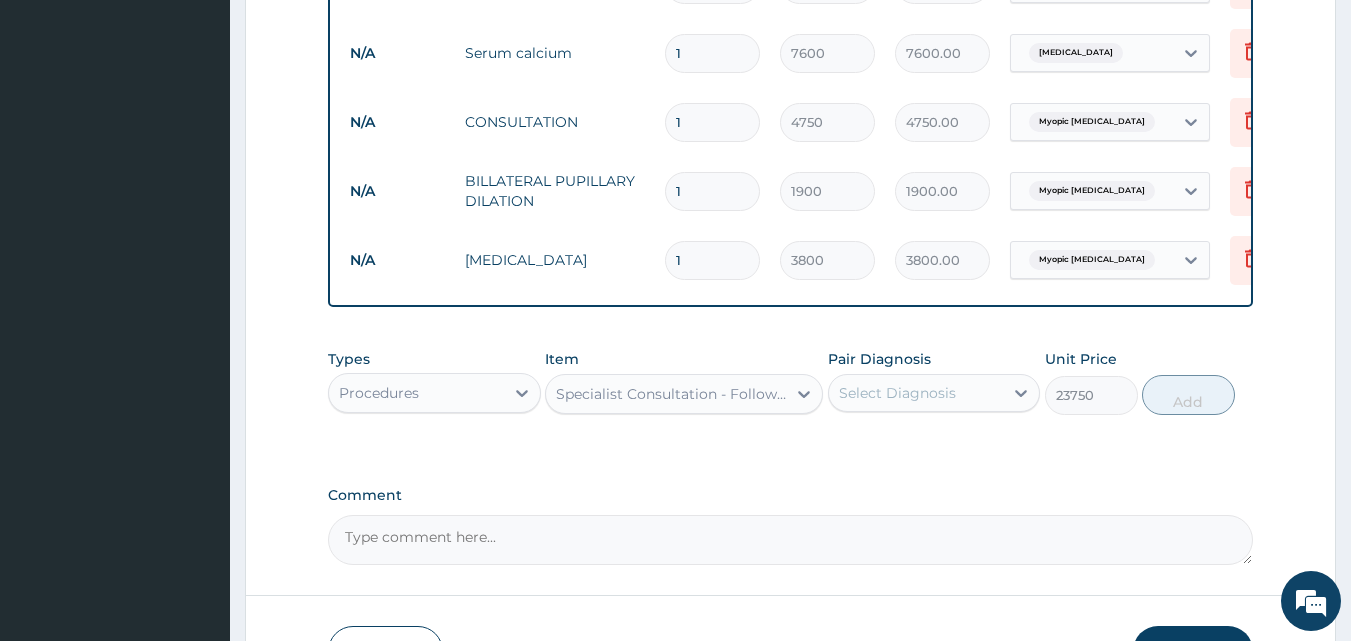 click on "Select Diagnosis" at bounding box center (916, 393) 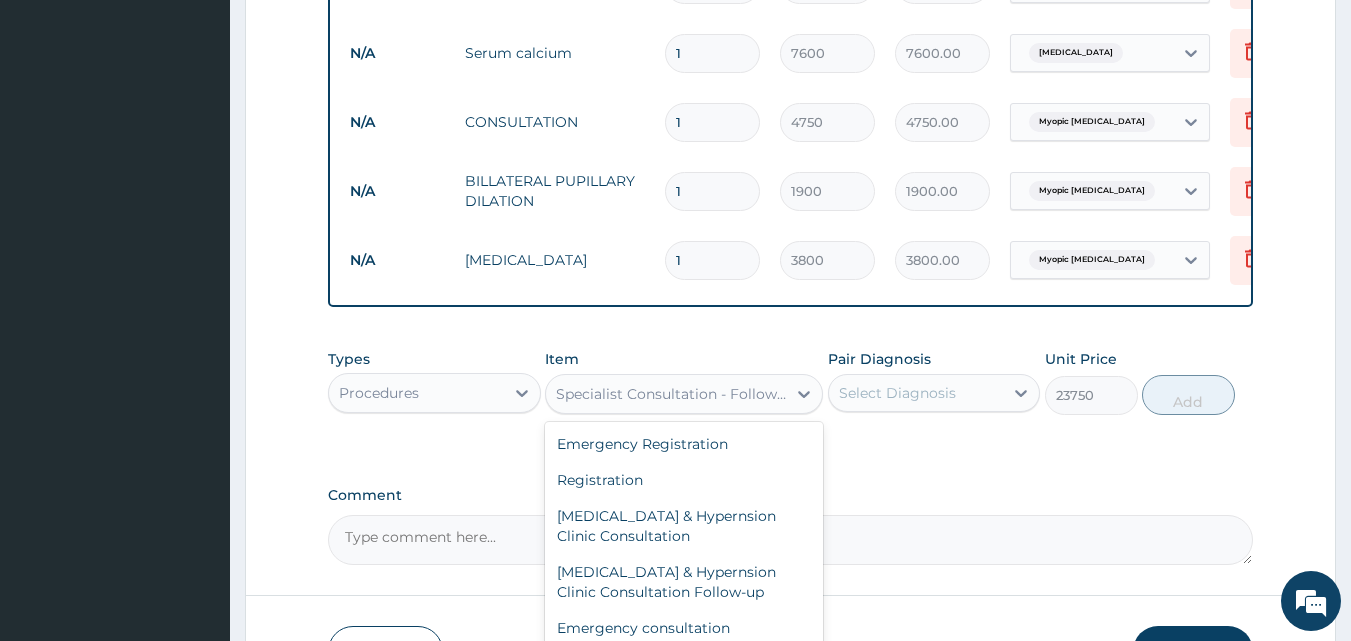 click on "Specialist Consultation - Follow Up" at bounding box center [672, 394] 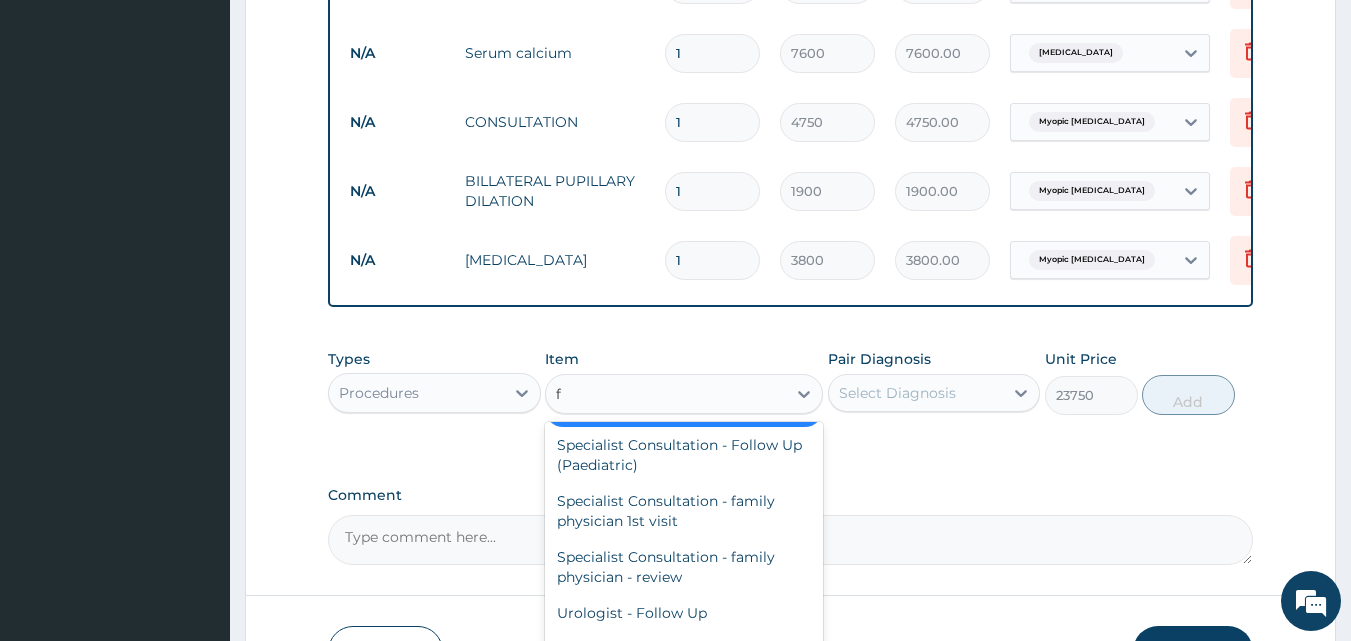 scroll, scrollTop: 0, scrollLeft: 0, axis: both 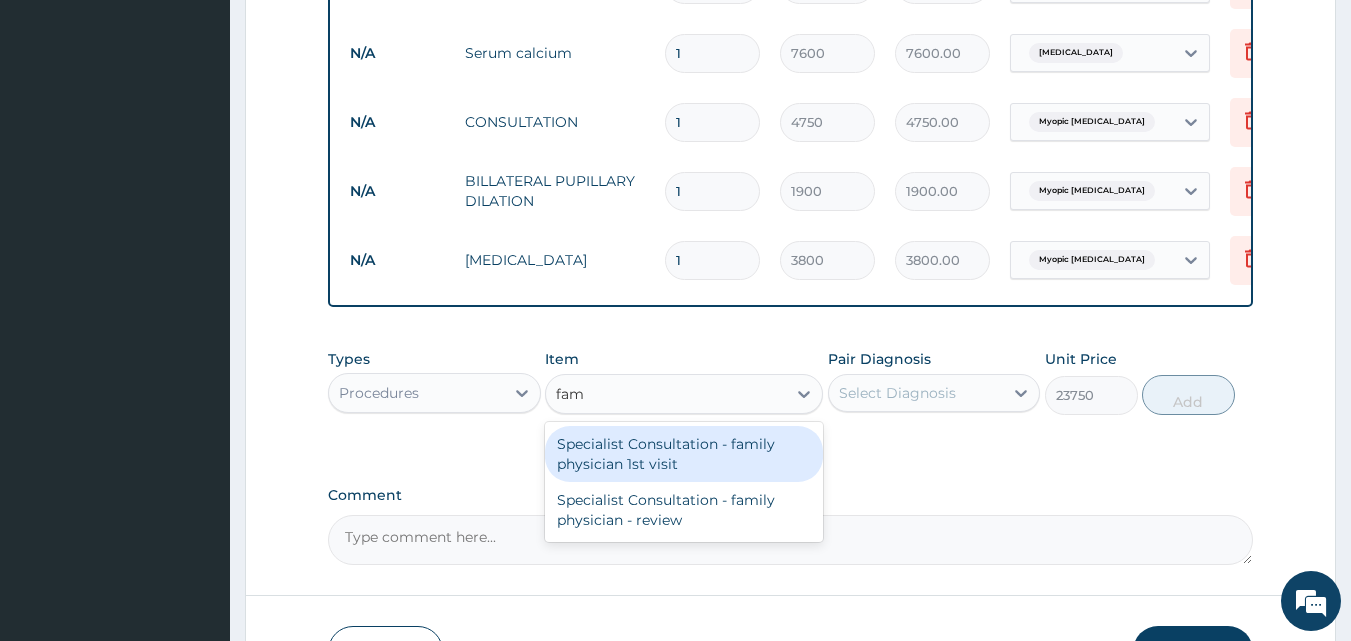 type on "fami" 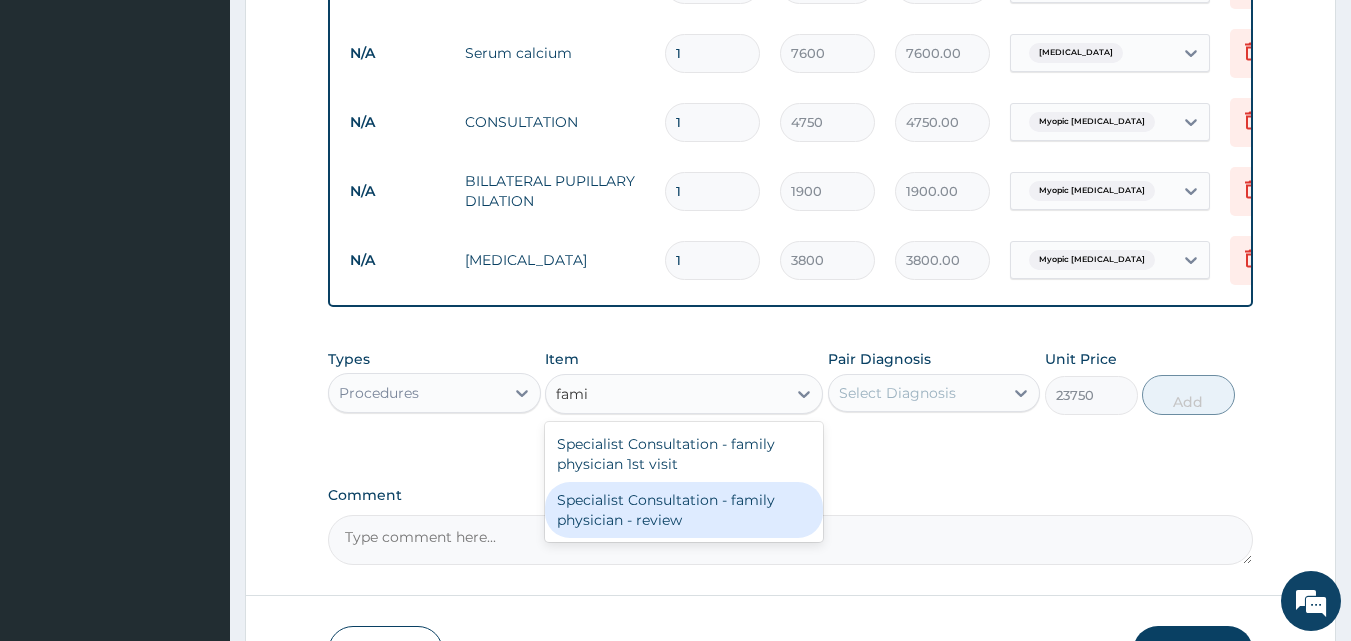 click on "Specialist Consultation - family physician - review" at bounding box center (684, 510) 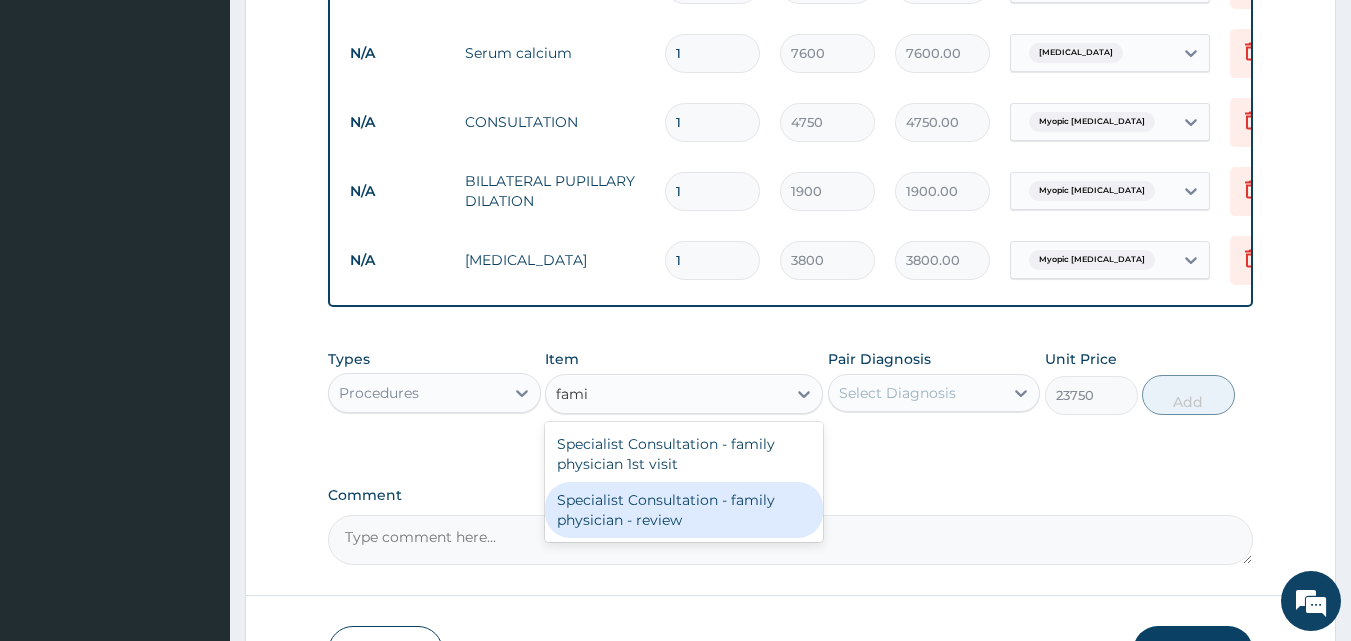 type 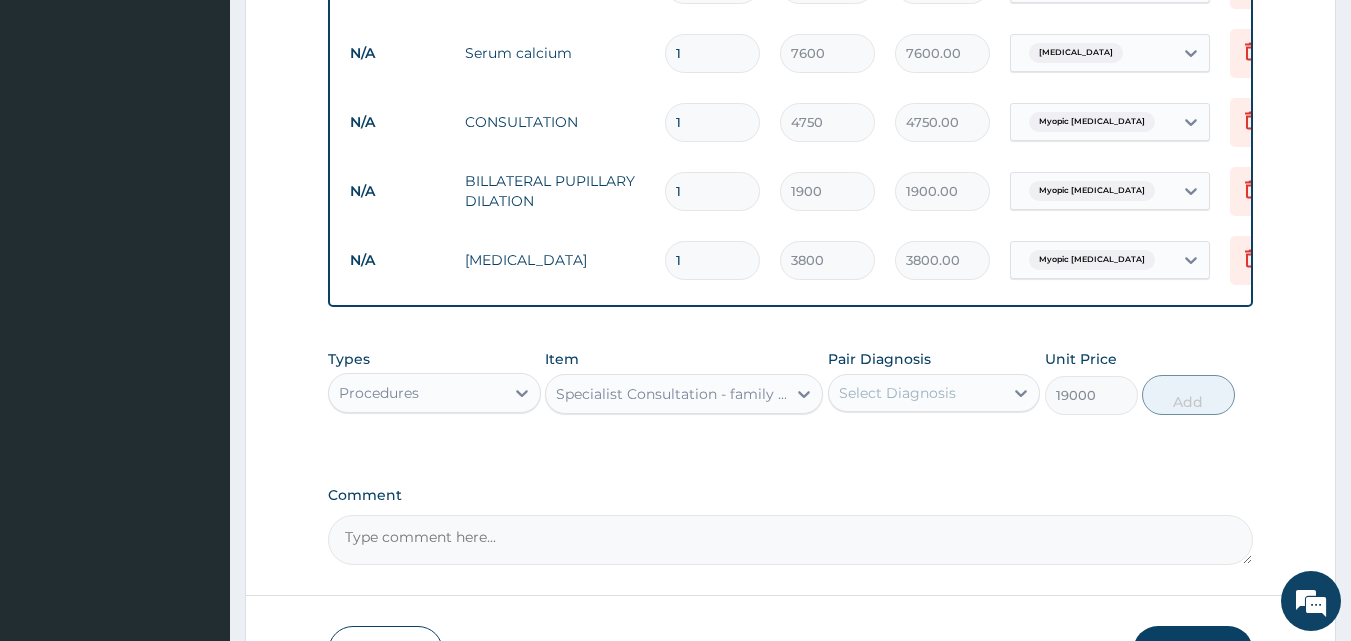 click on "Select Diagnosis" at bounding box center [897, 393] 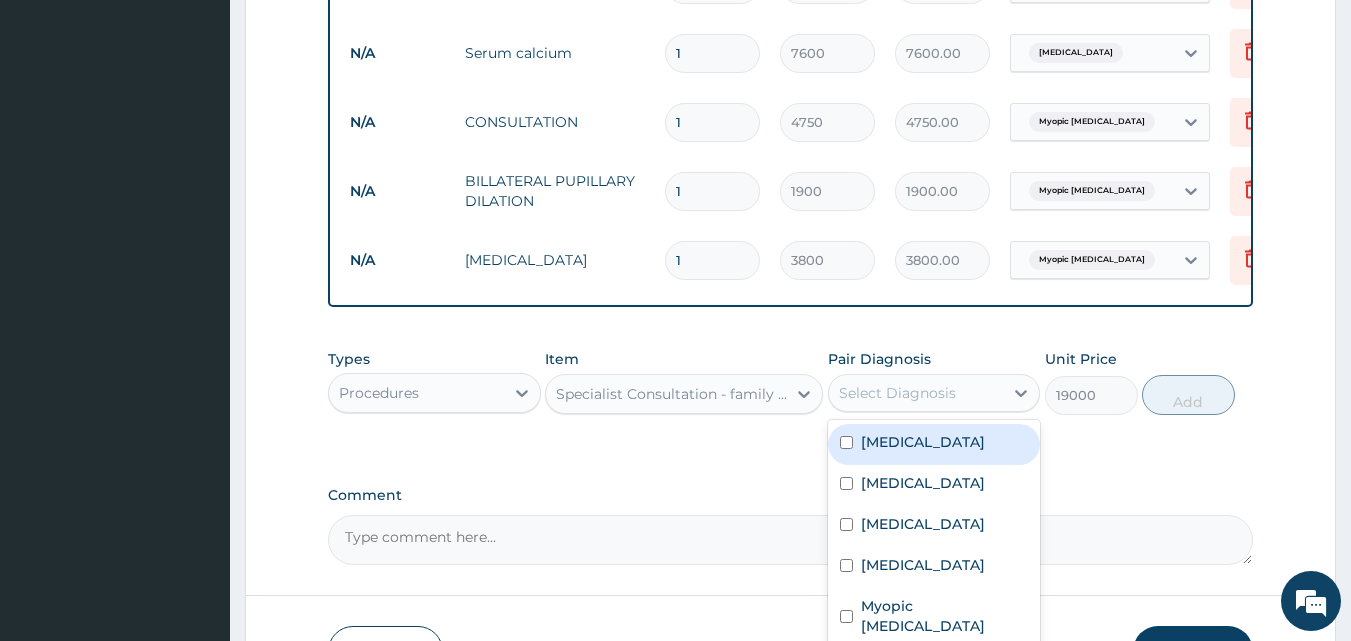 click on "Leukopenia" at bounding box center (934, 444) 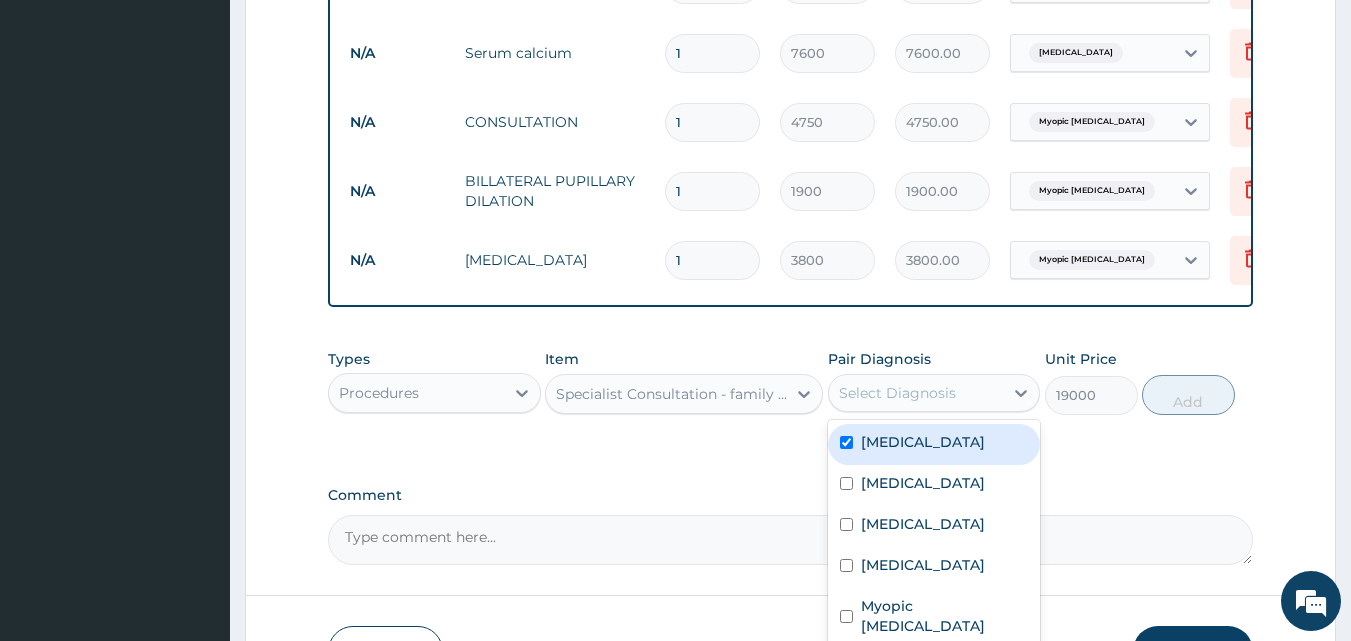 checkbox on "true" 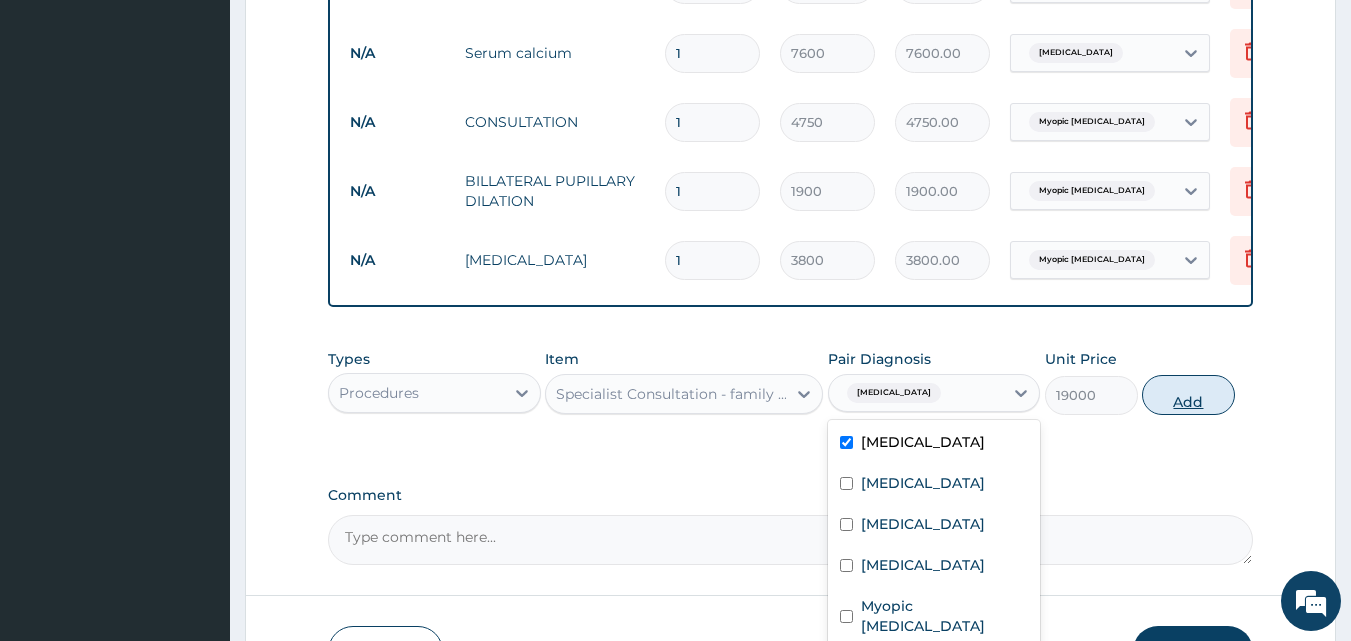 click on "Add" at bounding box center (1188, 395) 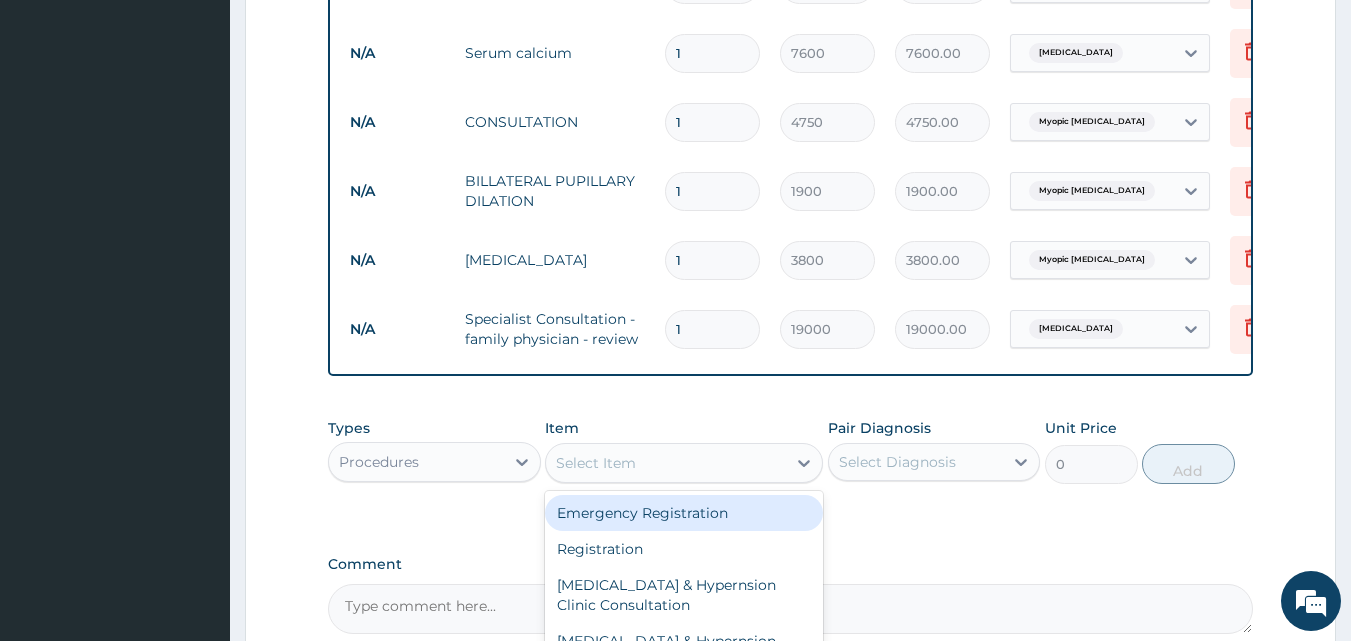 click on "Select Item" at bounding box center (666, 463) 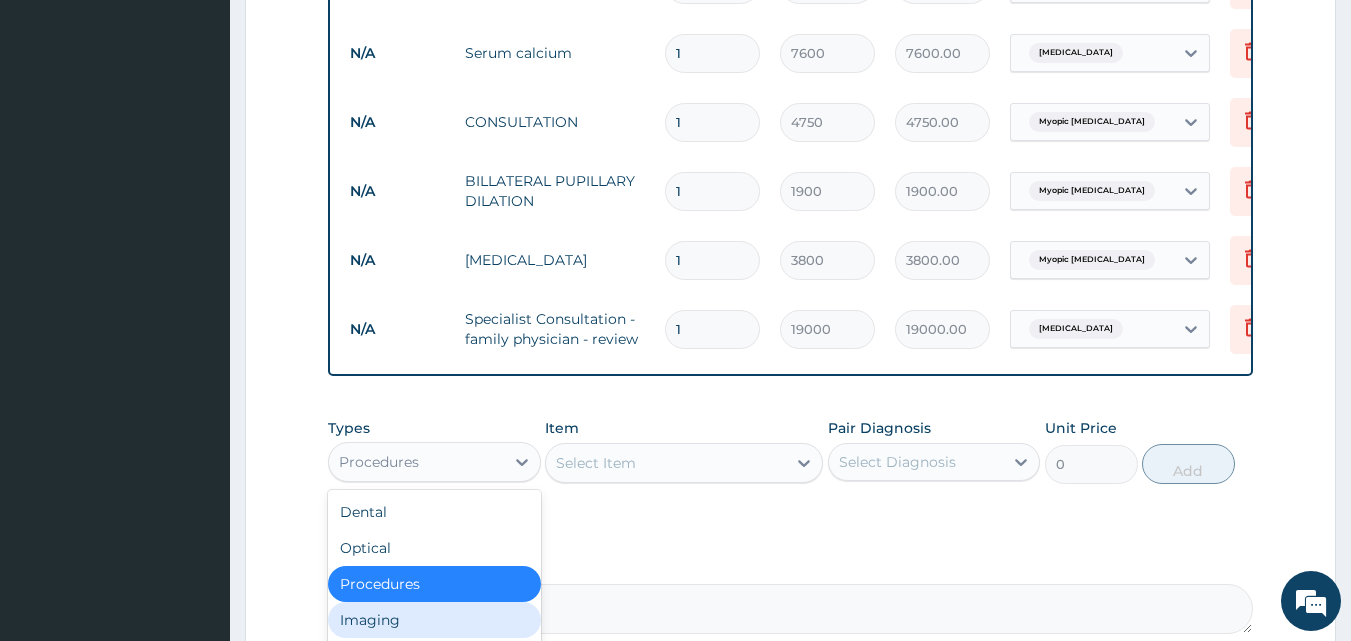 scroll, scrollTop: 68, scrollLeft: 0, axis: vertical 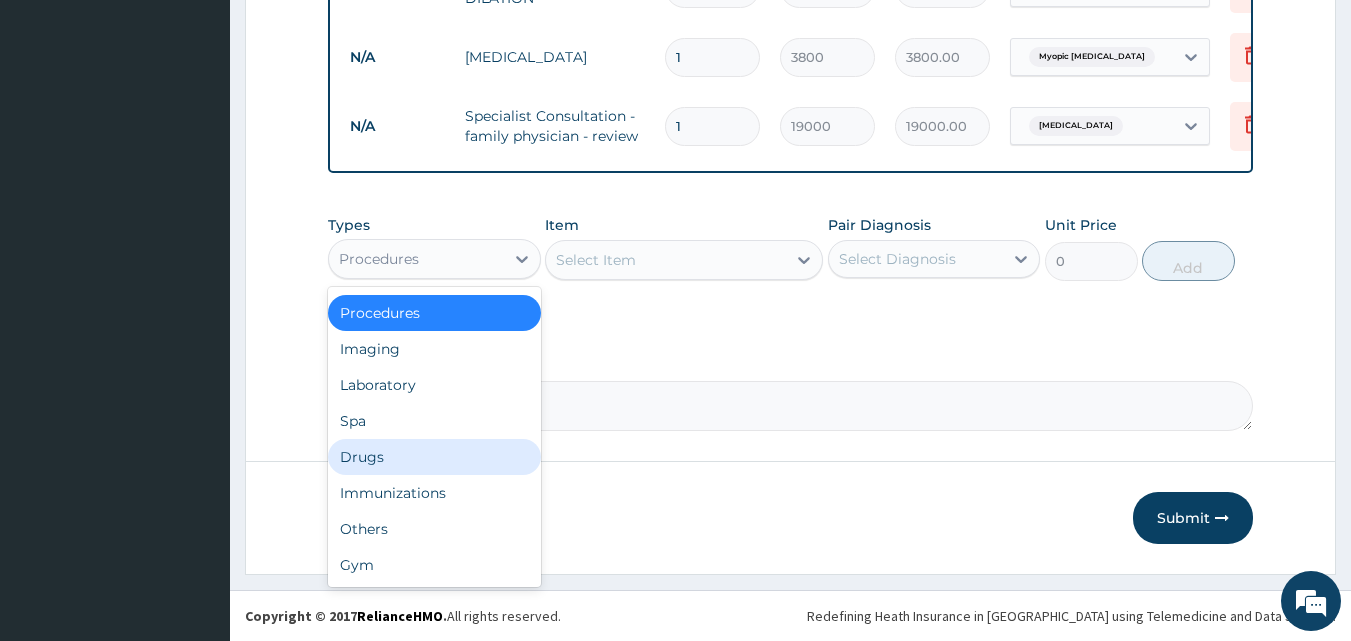 click on "Drugs" at bounding box center (434, 457) 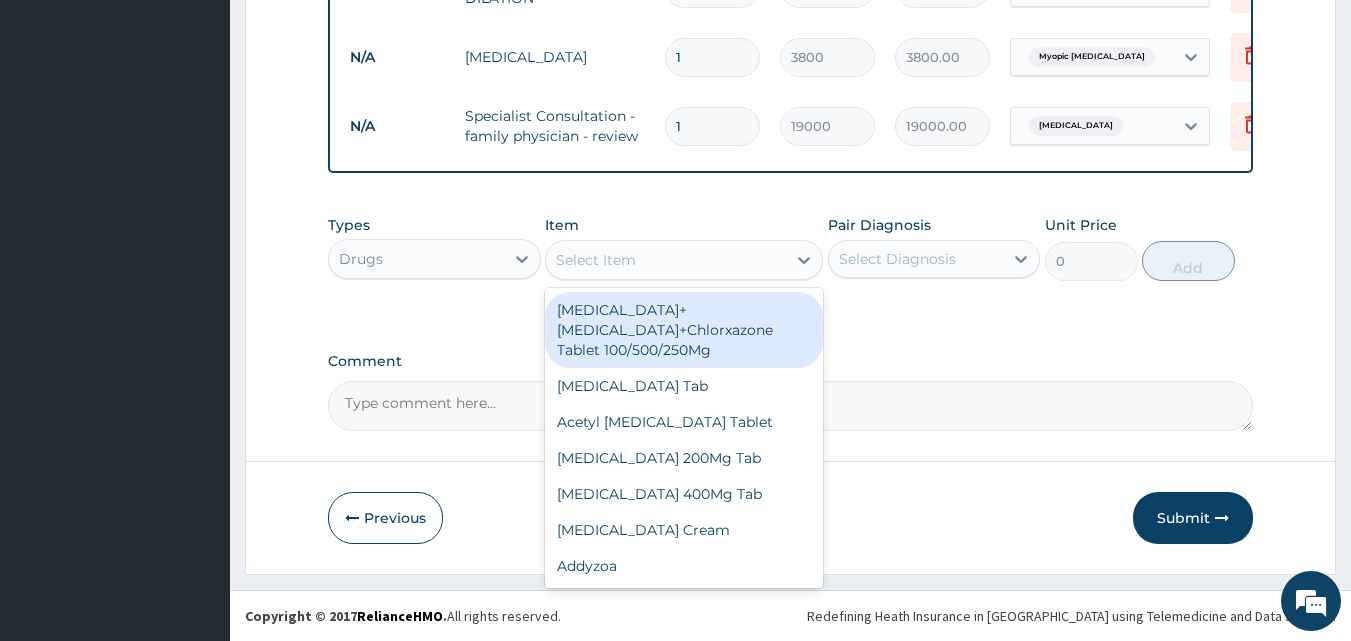 click on "Select Item" at bounding box center [666, 260] 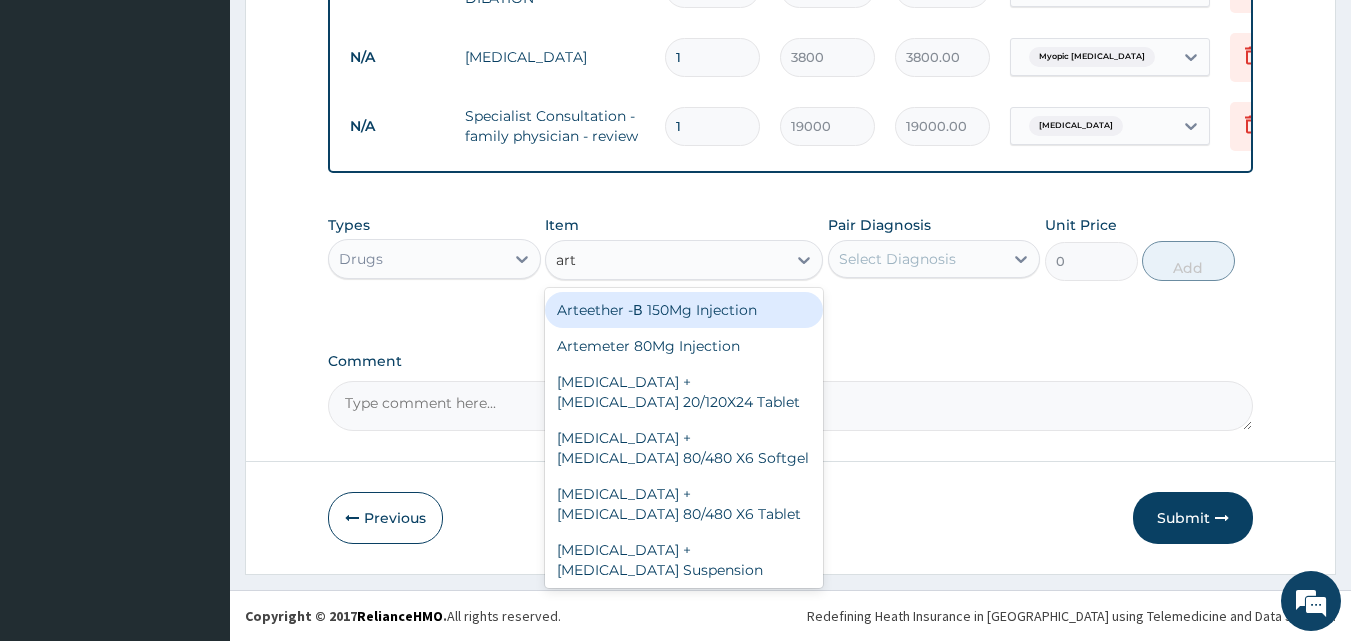 type on "arte" 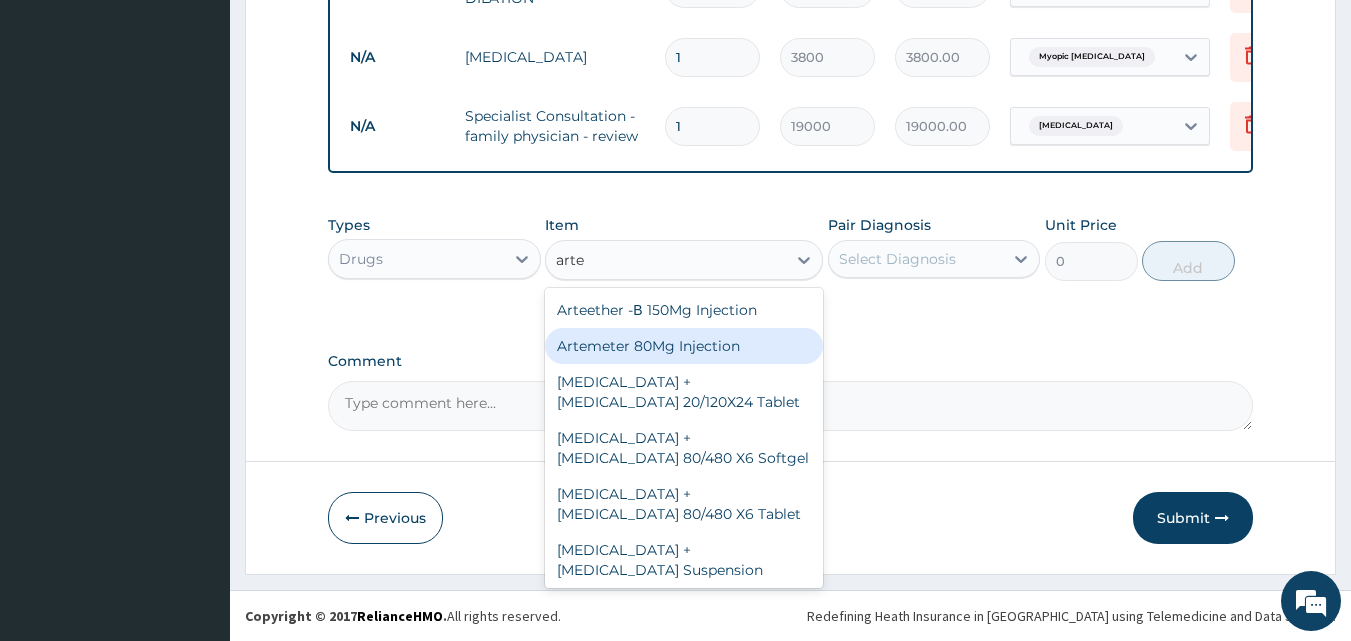 click on "Artemeter 80Mg Injection" at bounding box center [684, 346] 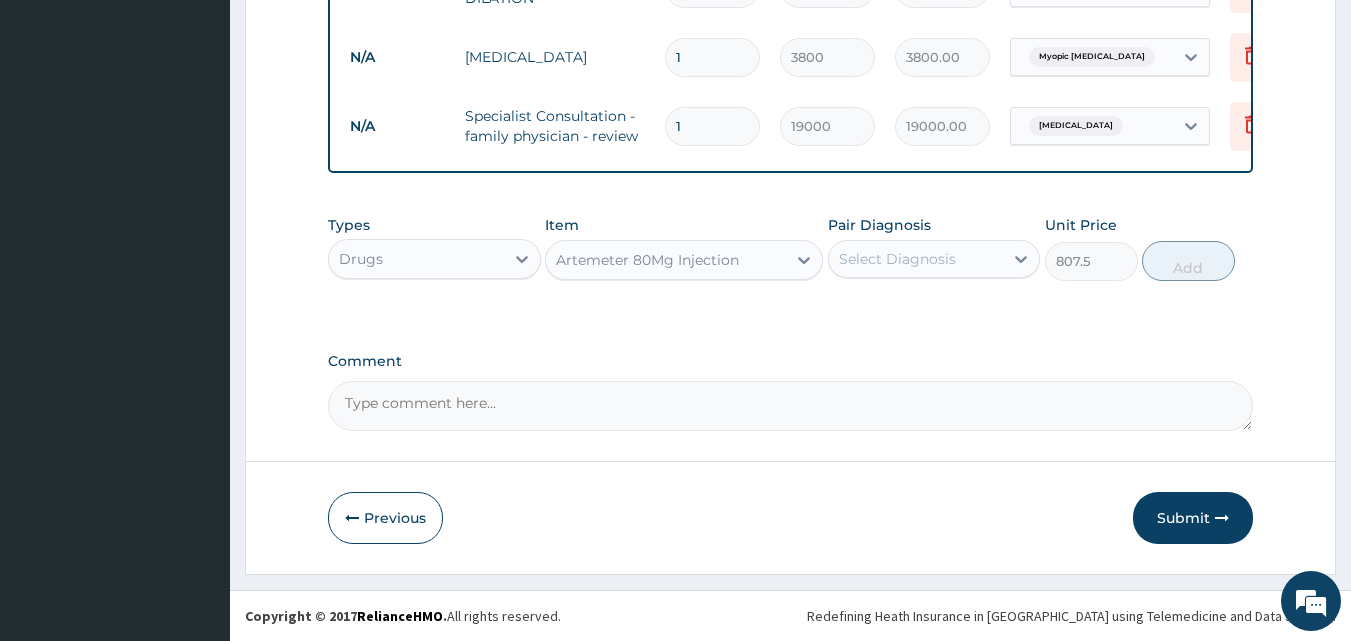 click on "Select Diagnosis" at bounding box center (897, 259) 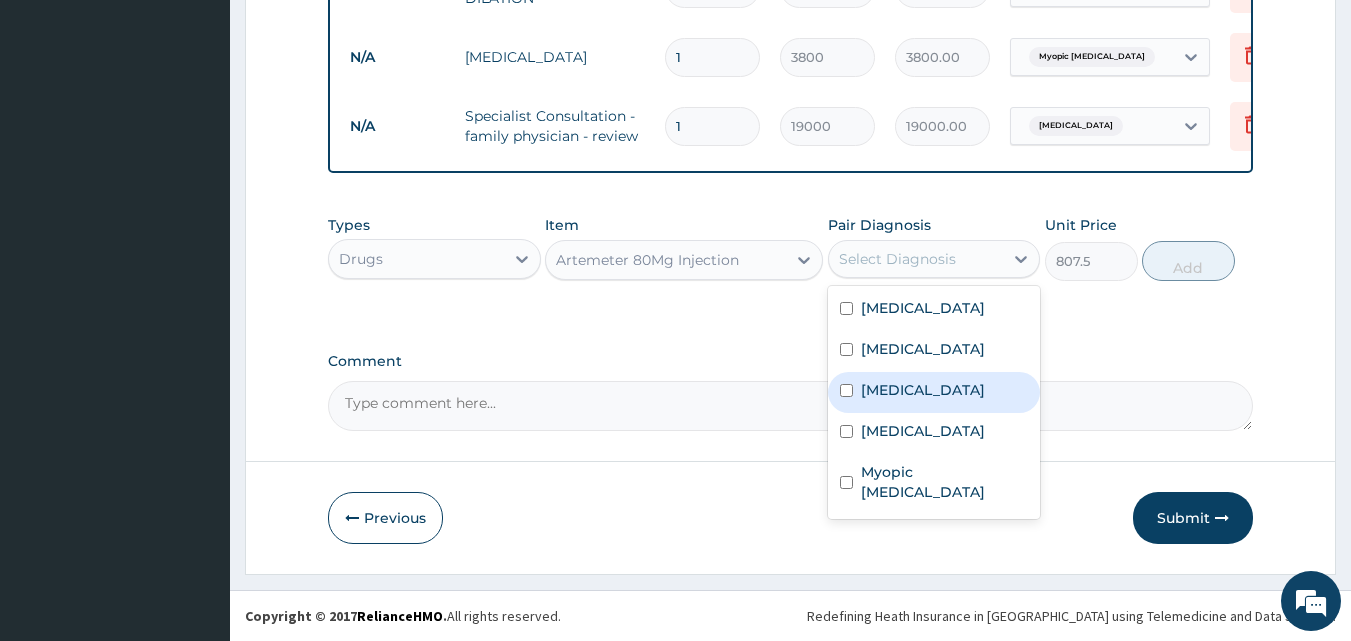click on "Malaria" at bounding box center [923, 390] 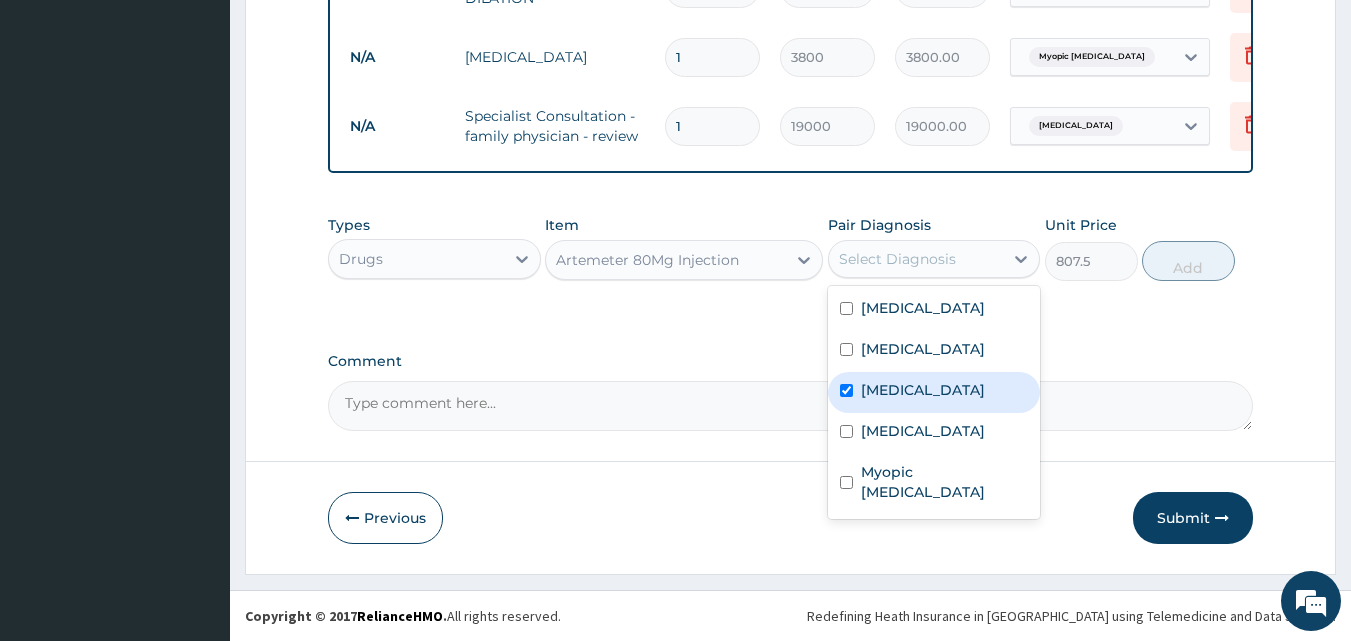 checkbox on "true" 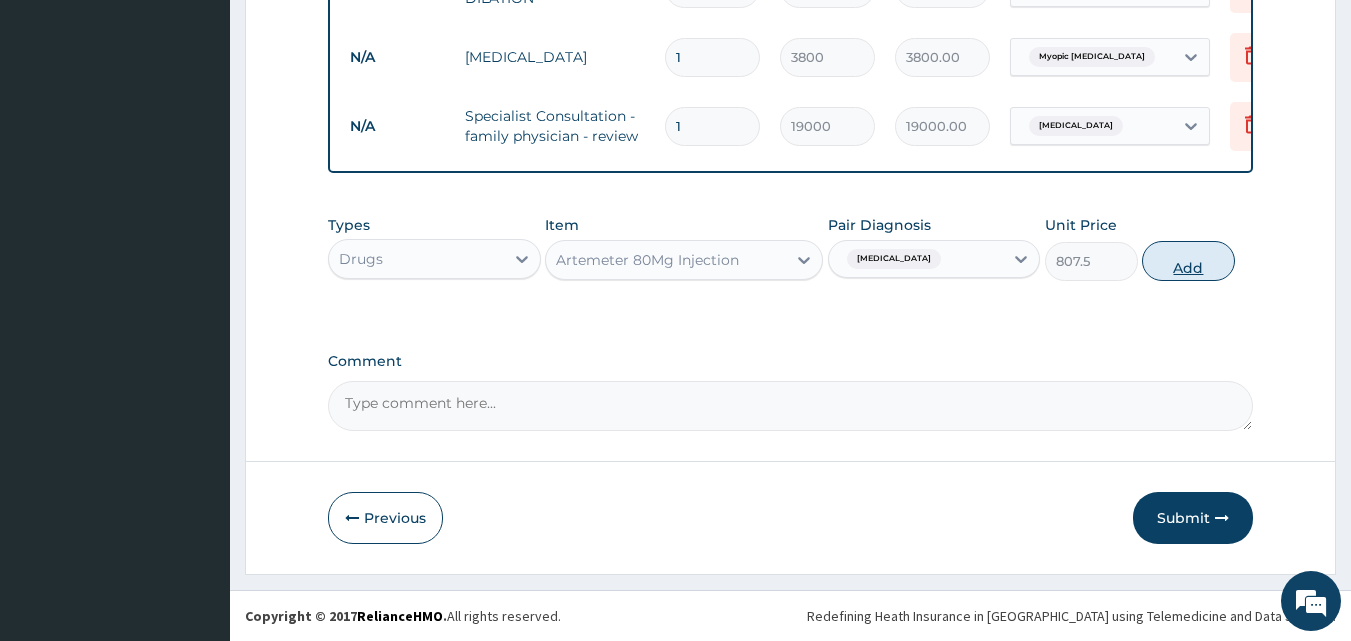 click on "Add" at bounding box center [1188, 261] 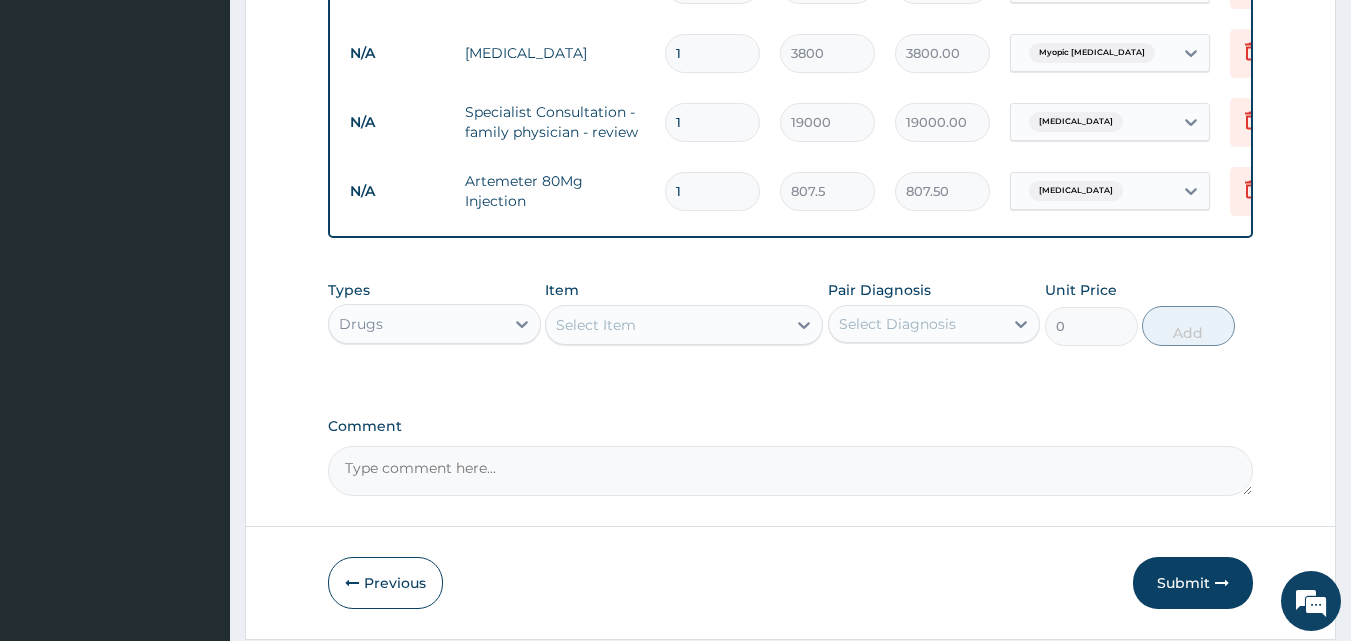 type 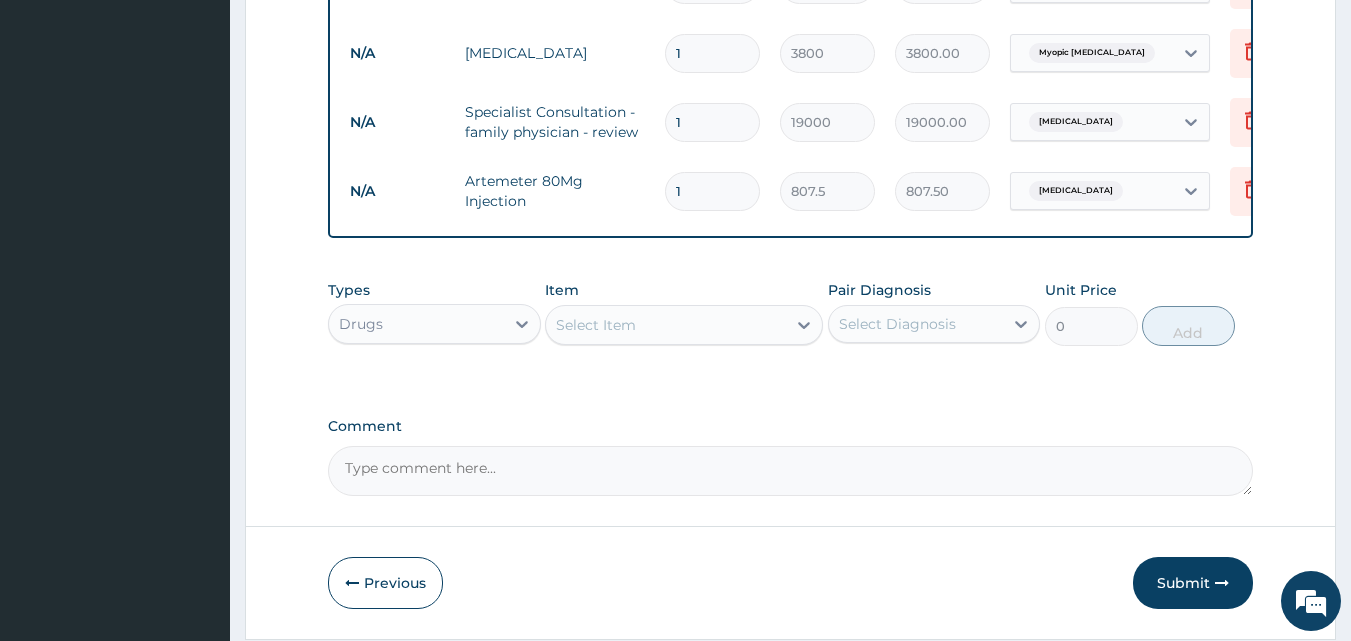 type on "0.00" 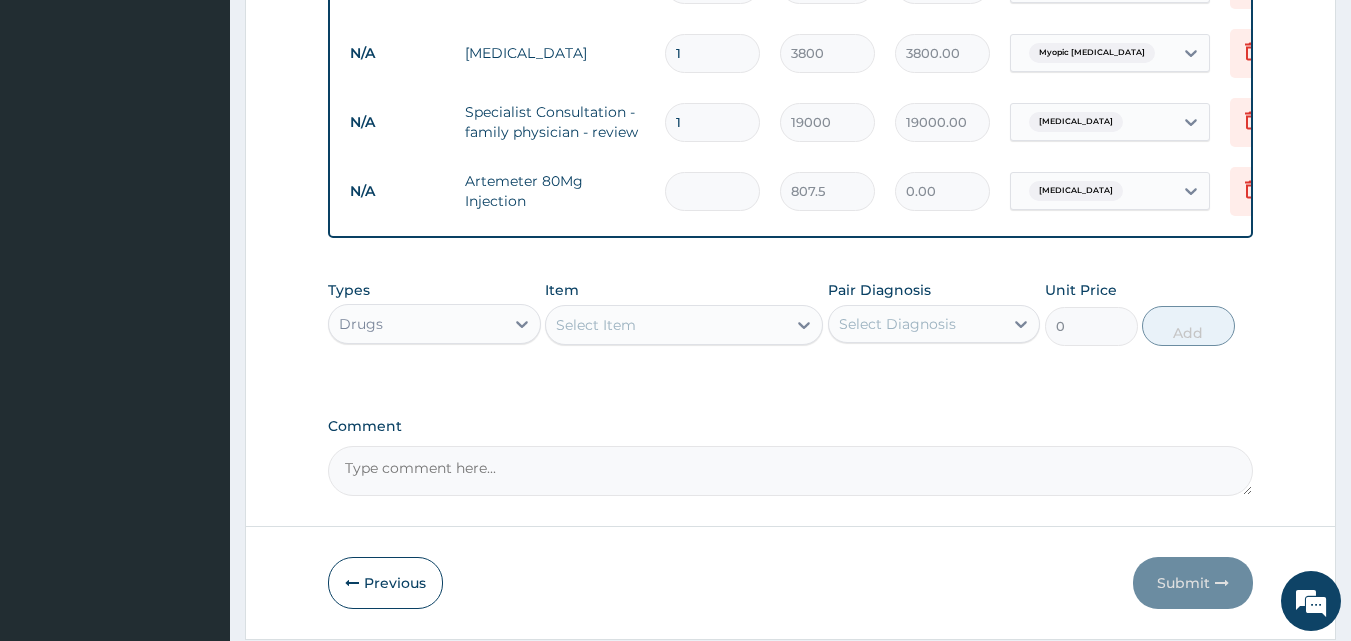 type on "6" 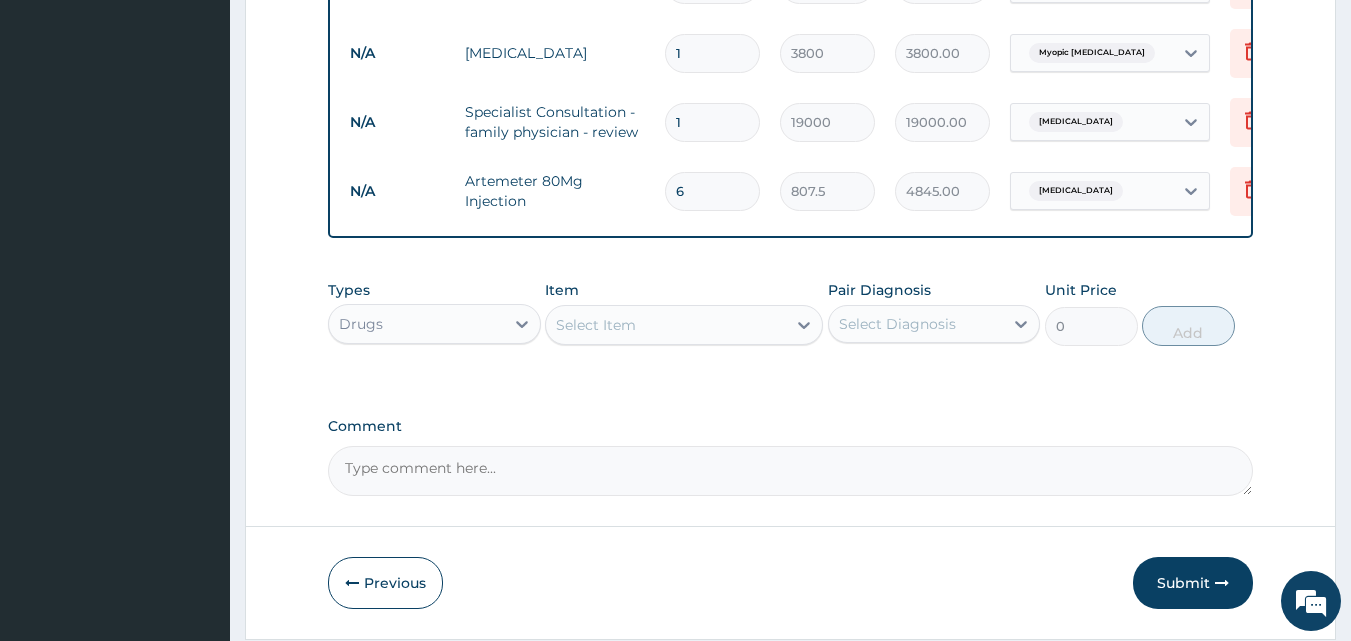 type on "6" 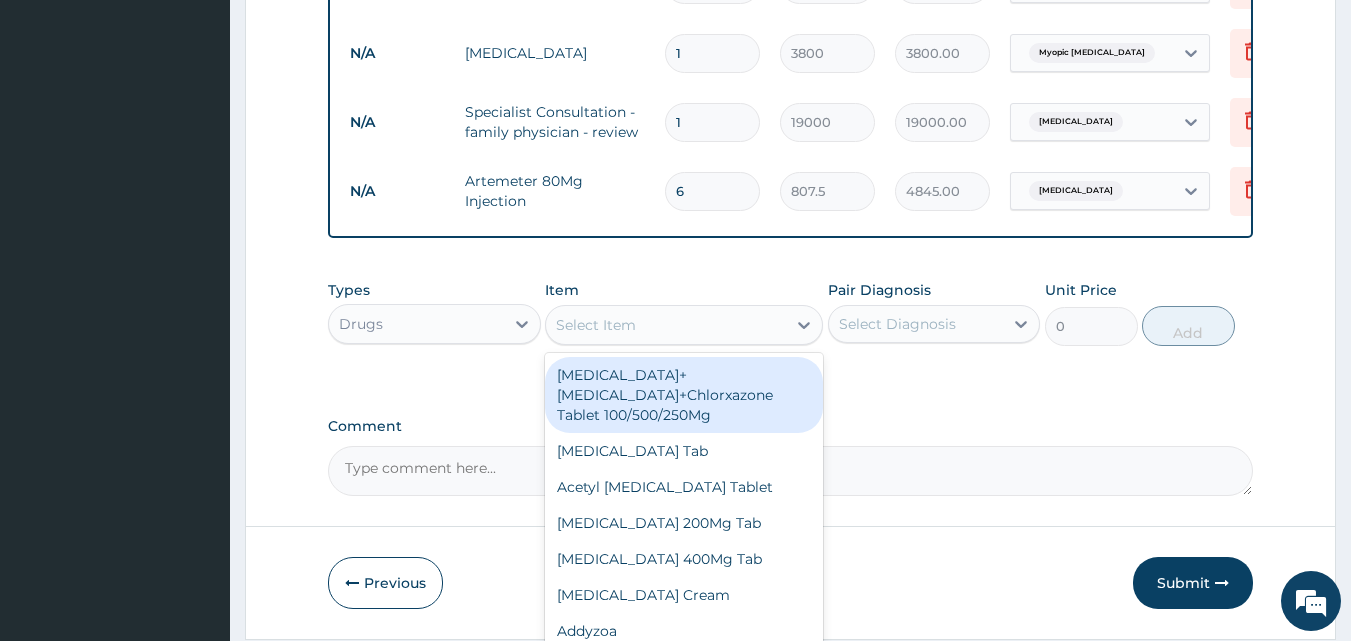 click on "Select Item" at bounding box center (666, 325) 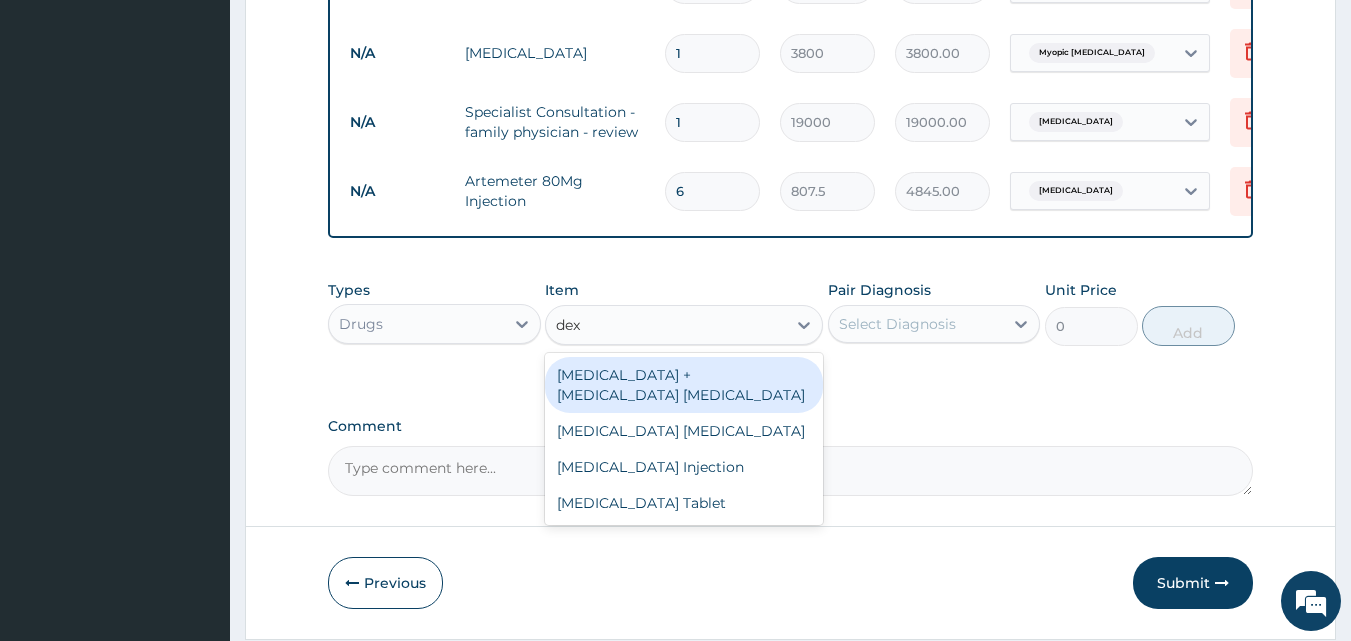 type on "dexa" 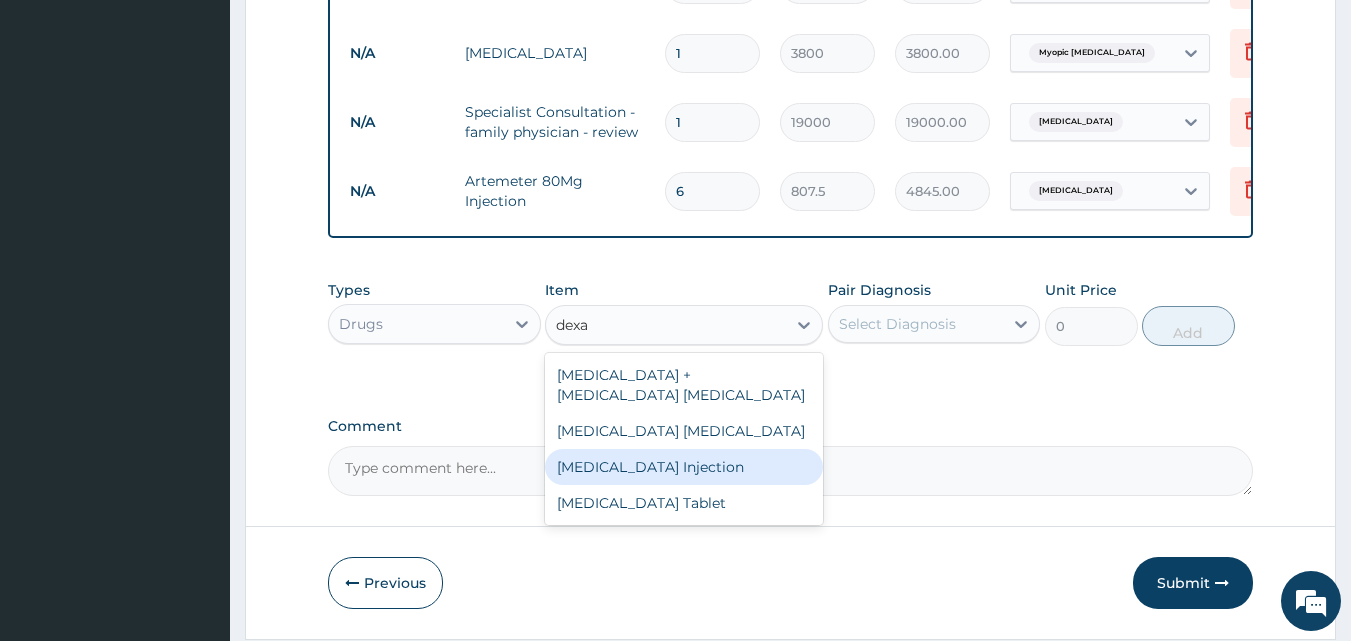 click on "Dexamethasone Injection" at bounding box center (684, 467) 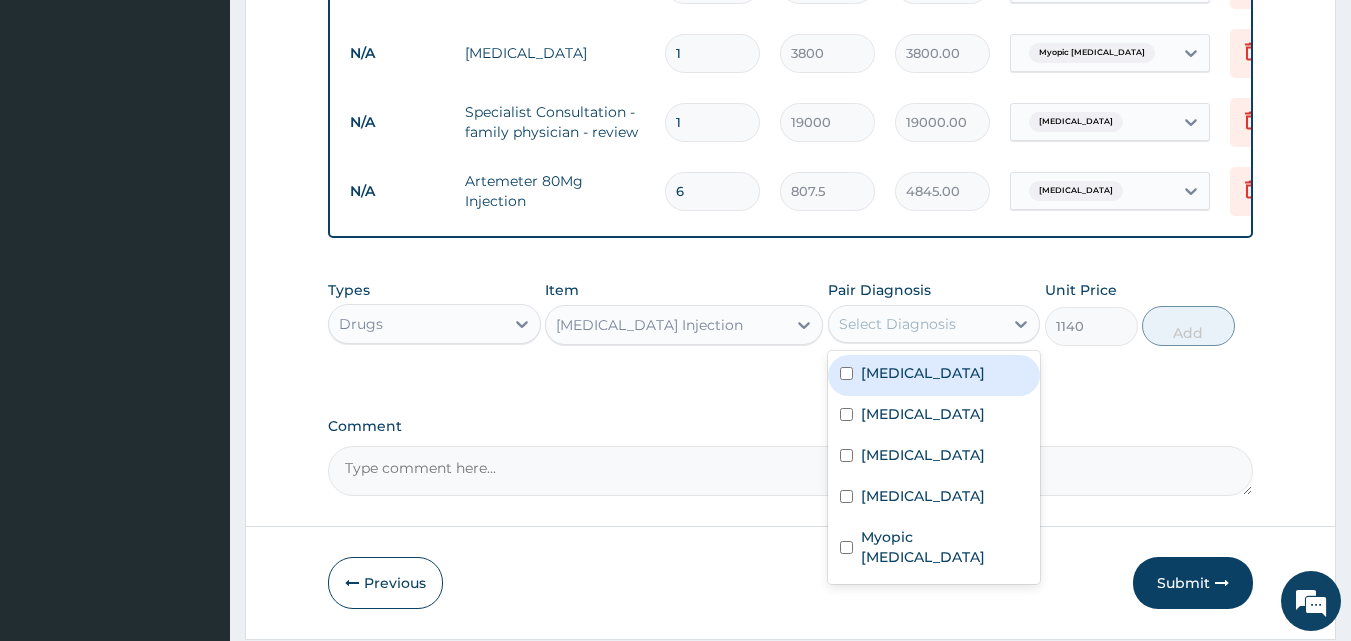 click on "Select Diagnosis" at bounding box center (897, 324) 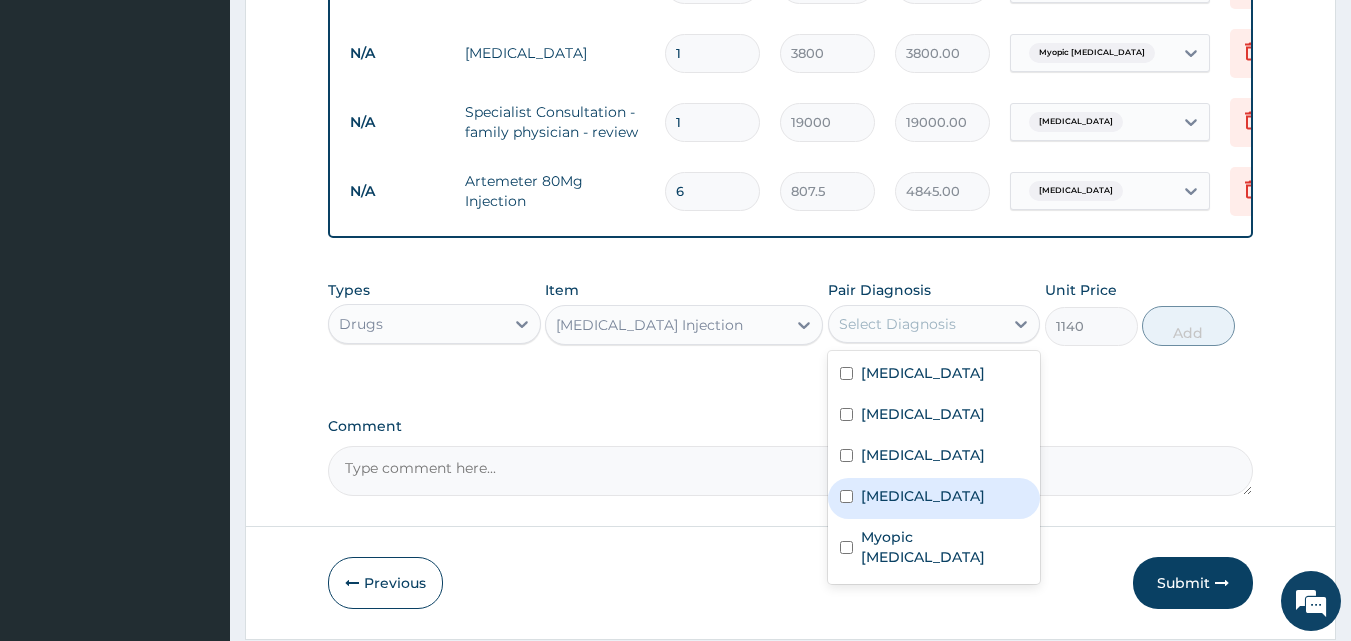 click on "Sepsis" at bounding box center (934, 498) 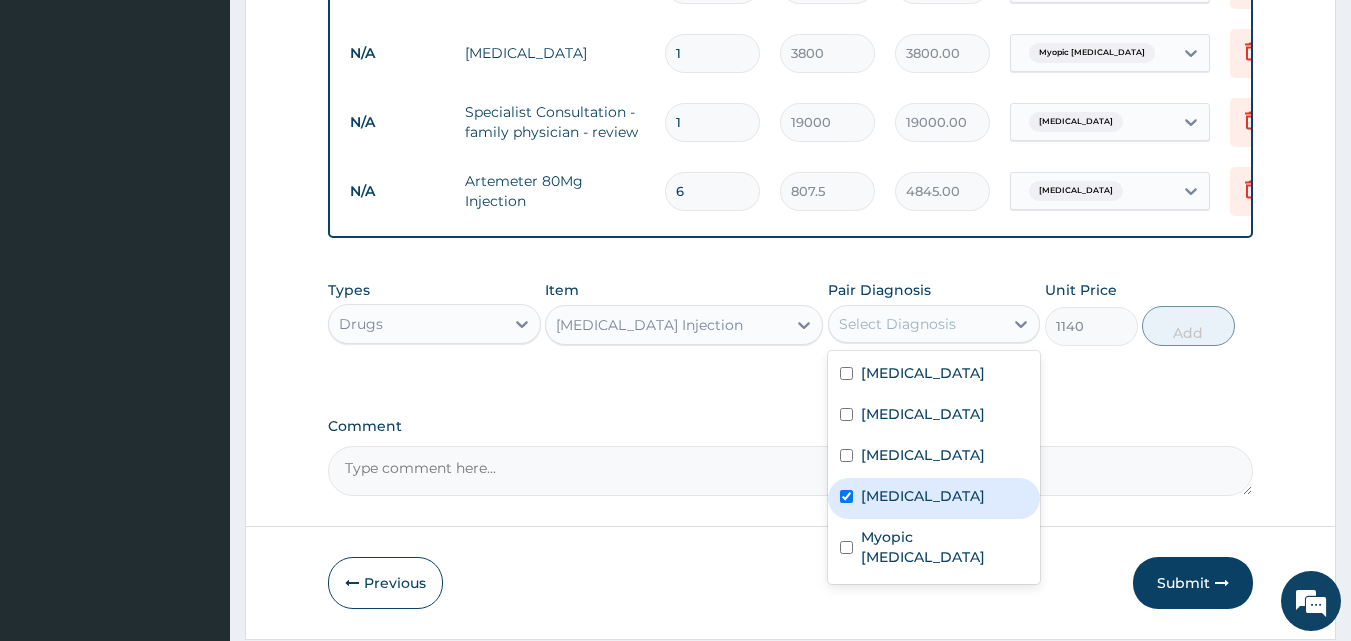 checkbox on "true" 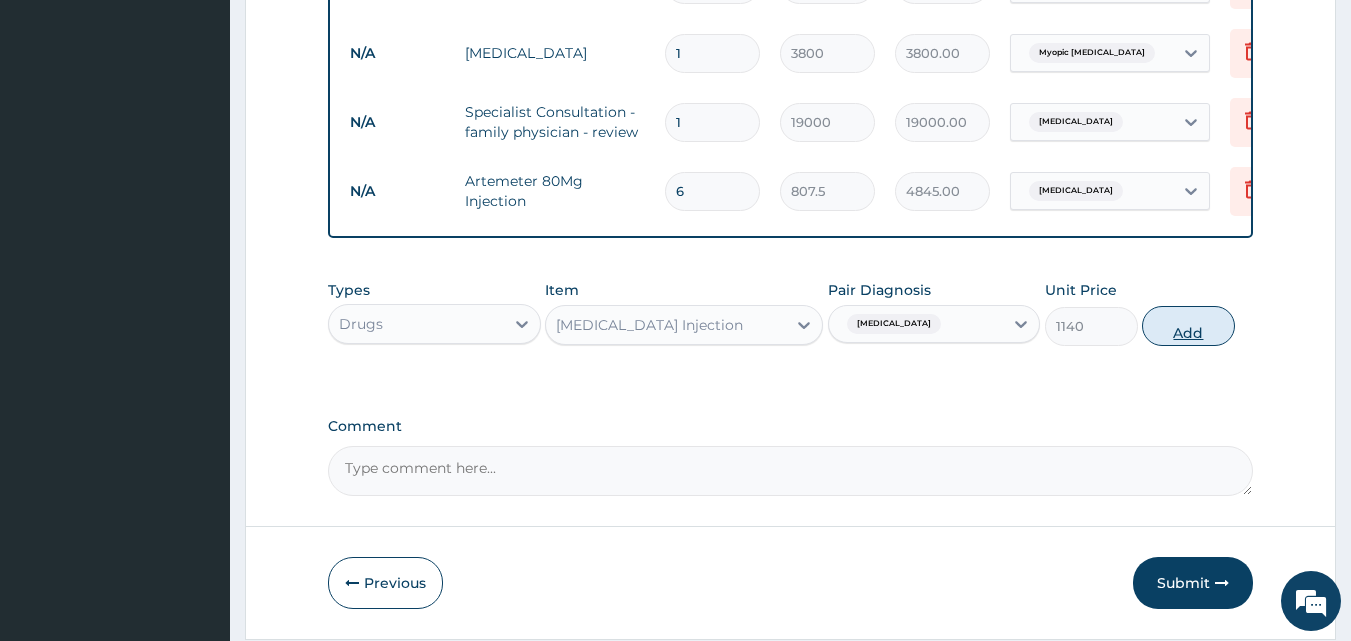 click on "Add" at bounding box center [1188, 326] 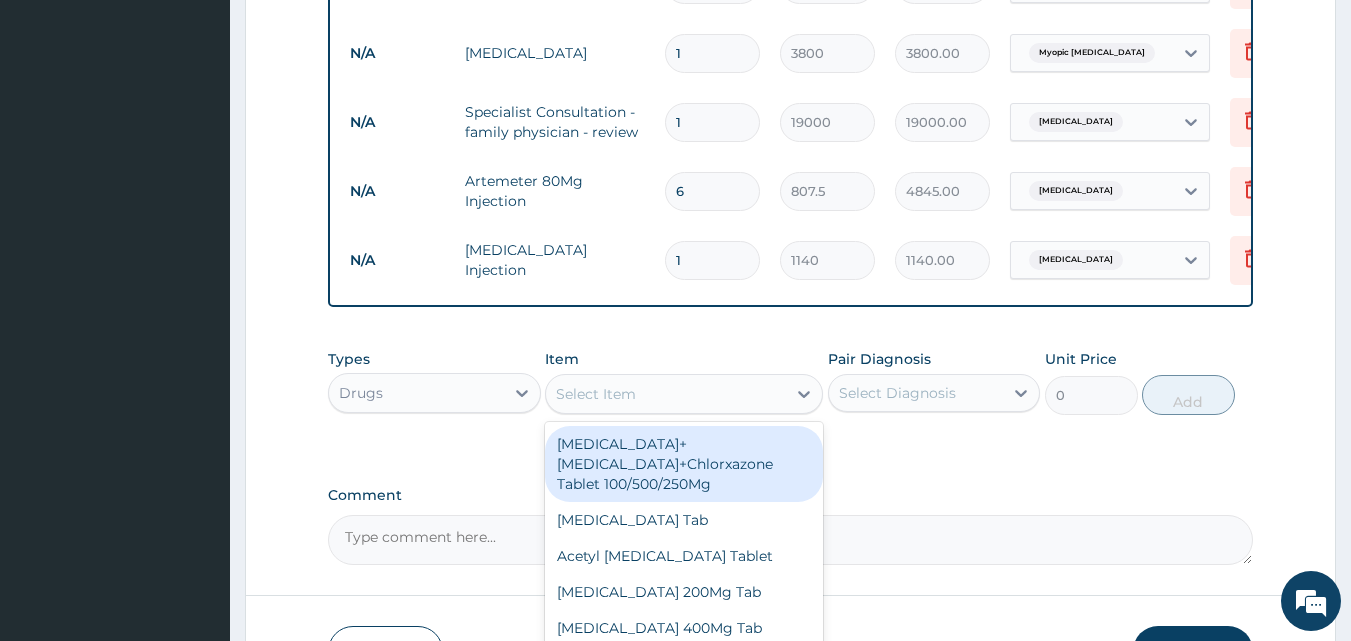 click on "Select Item" at bounding box center [596, 394] 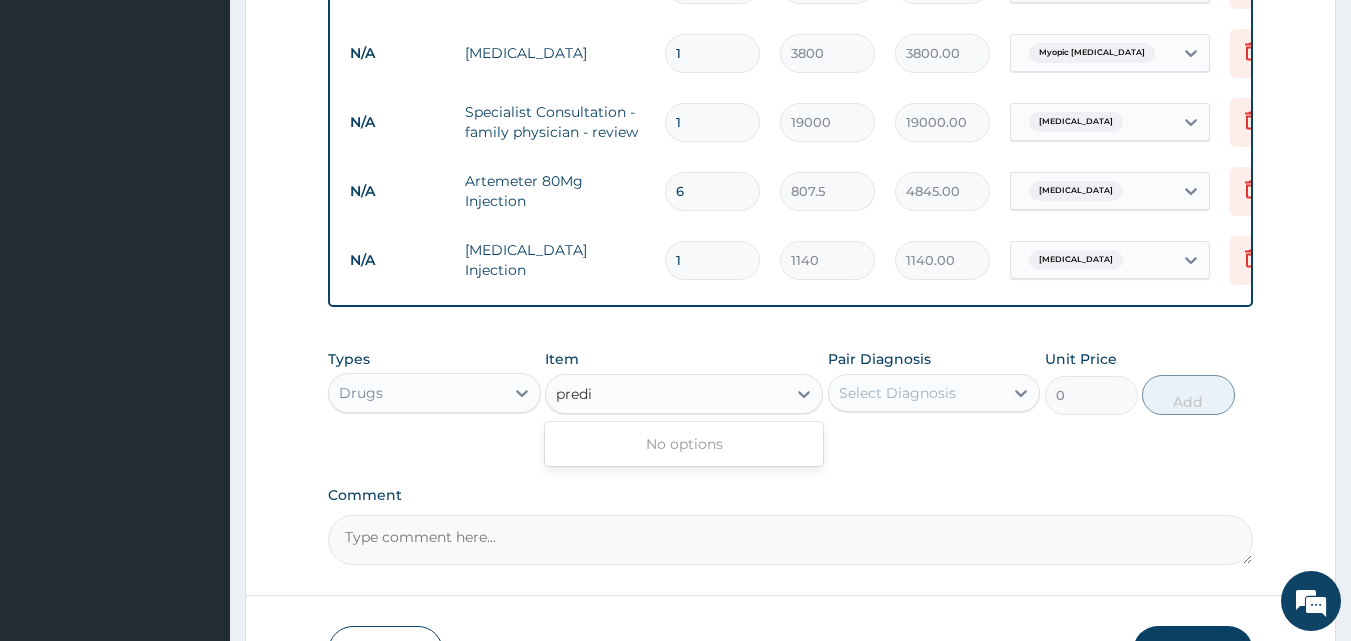 type on "pred" 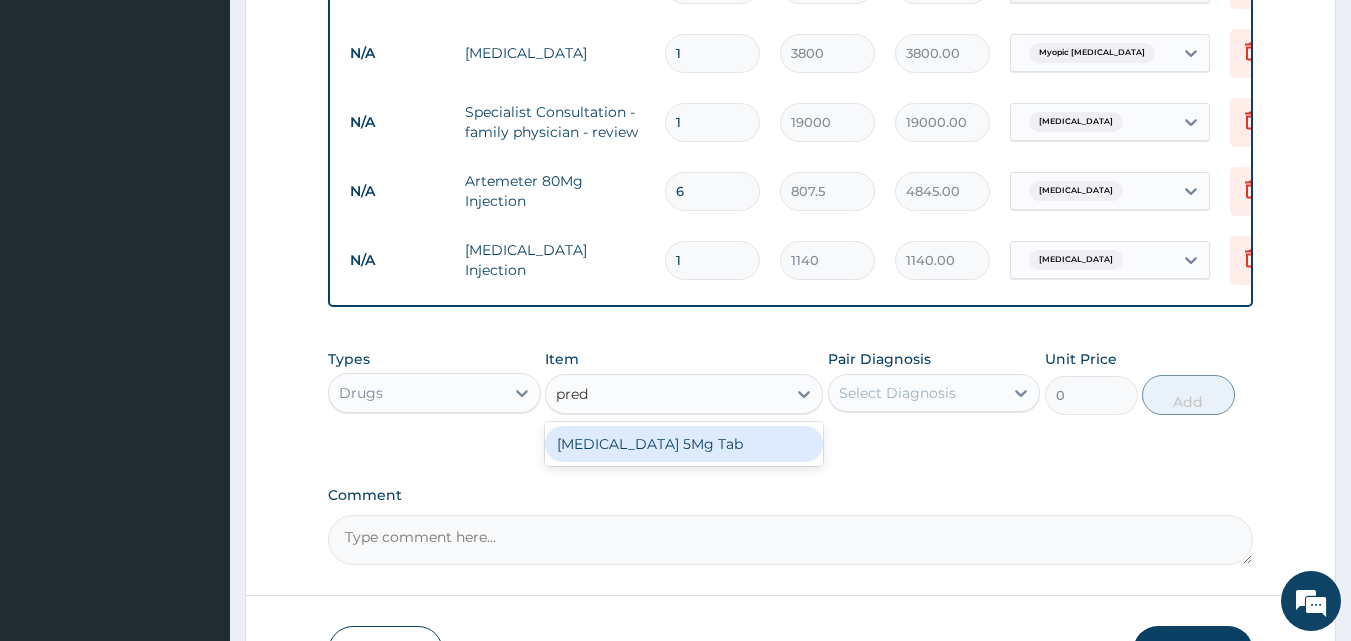 type 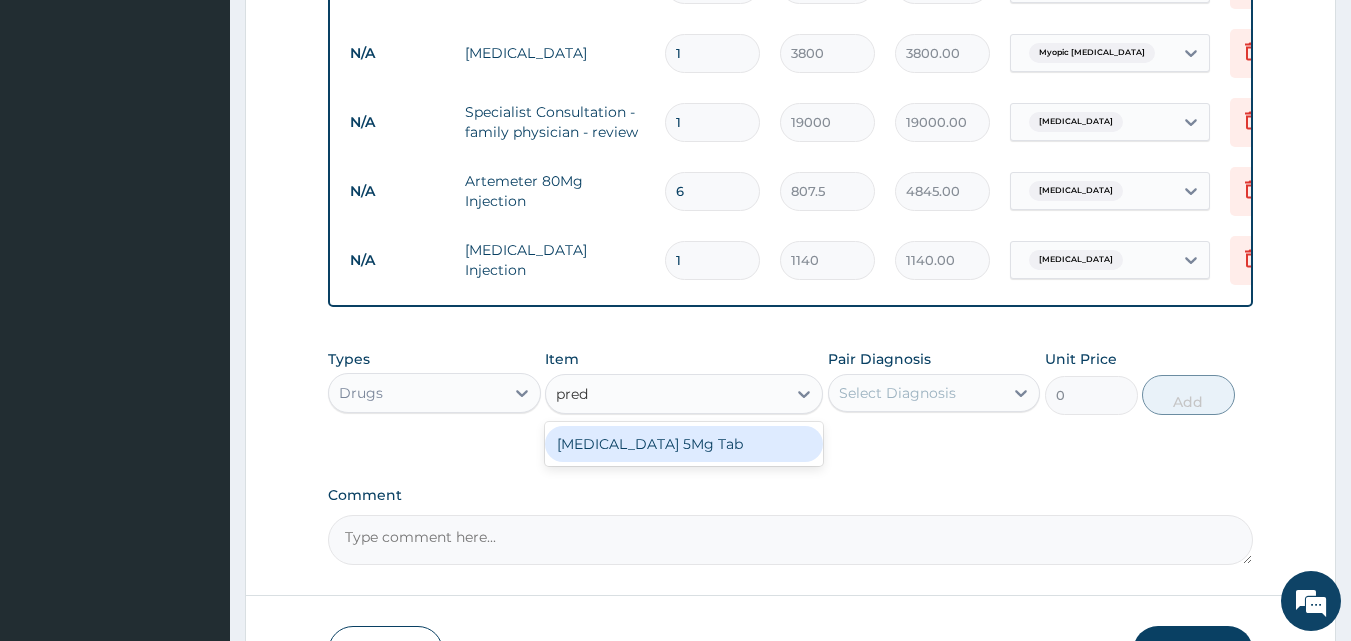 type on "114" 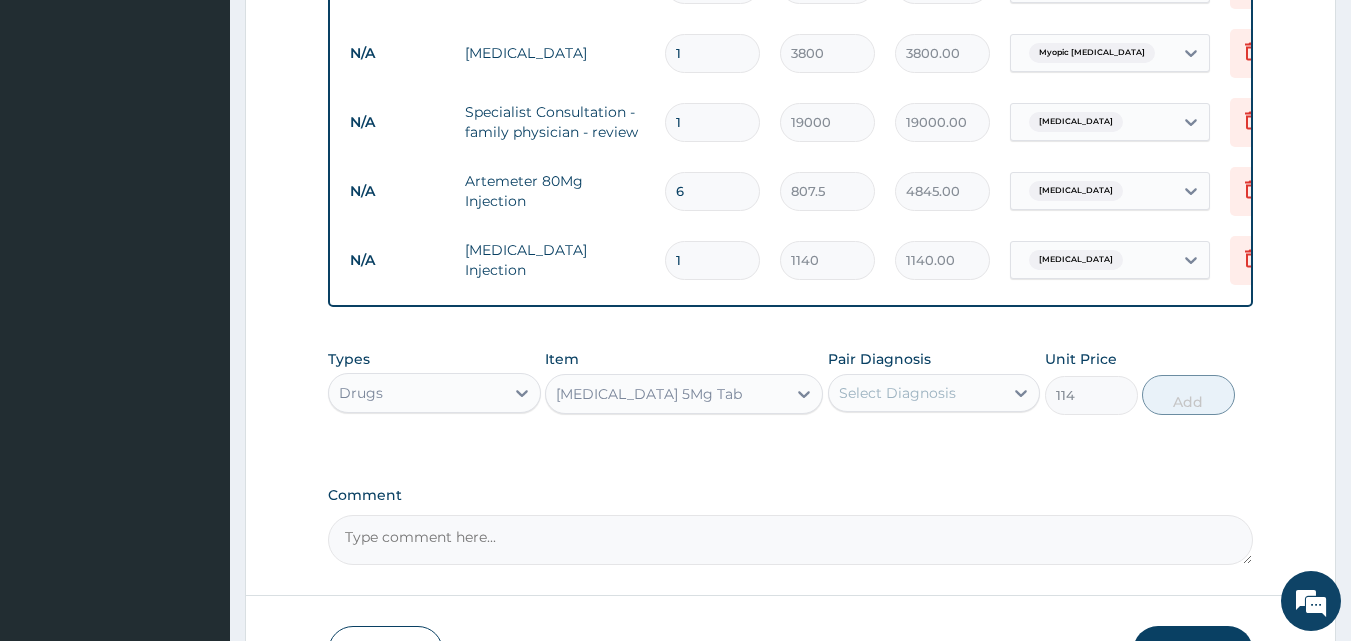 click on "Select Diagnosis" at bounding box center (897, 393) 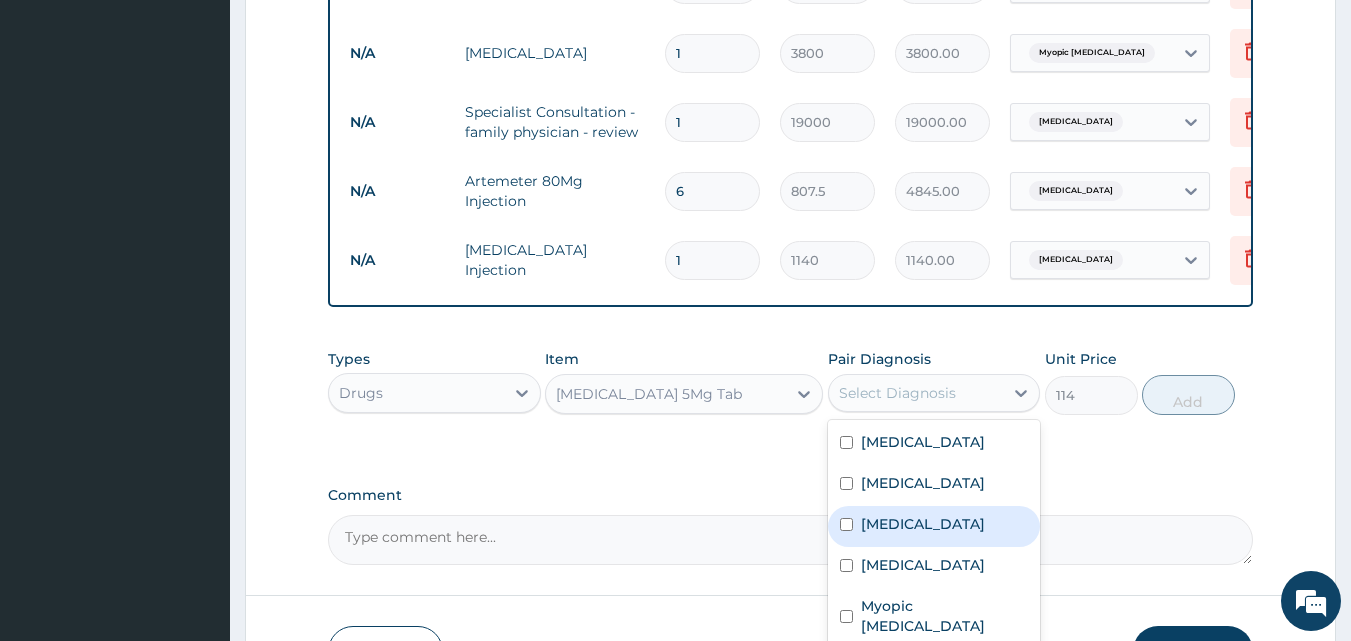 click on "Malaria" at bounding box center [923, 524] 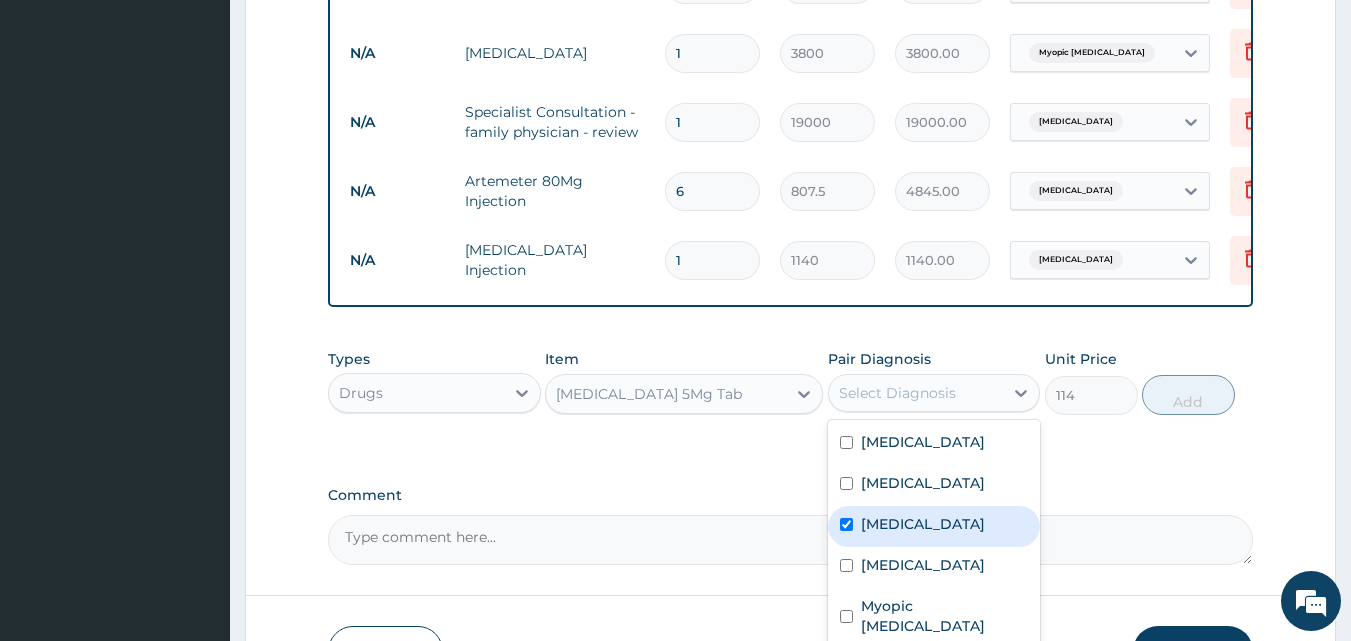 checkbox on "true" 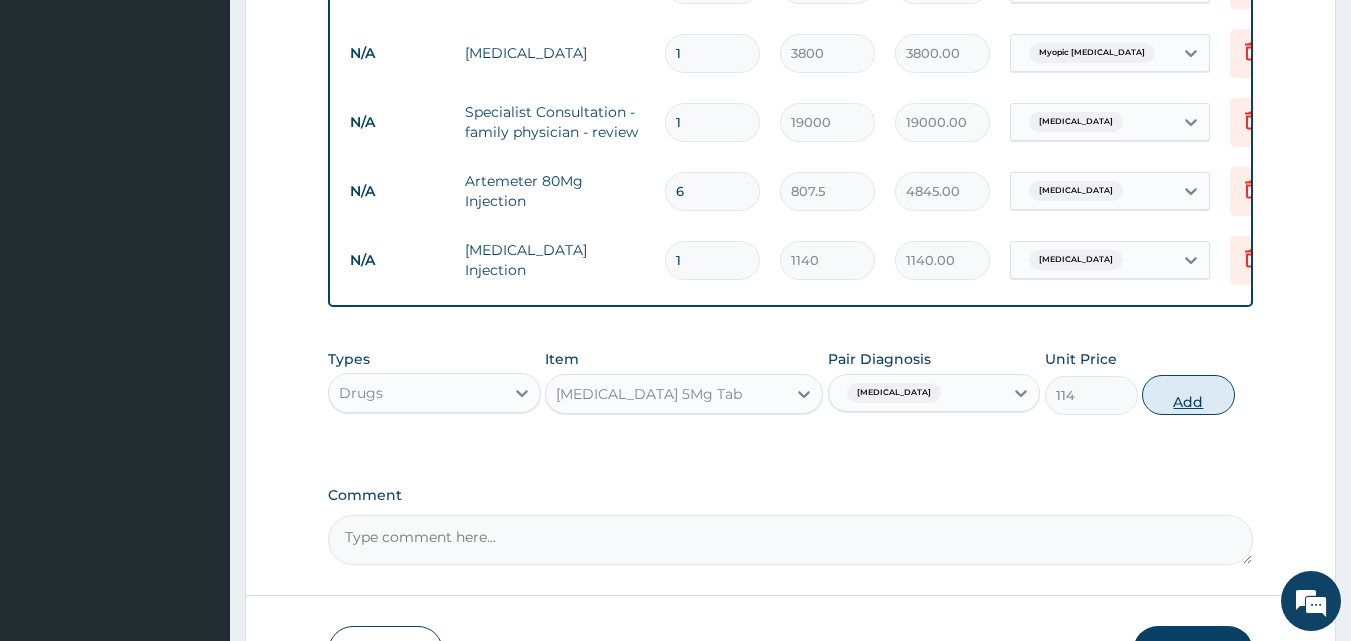click on "Add" at bounding box center [1188, 395] 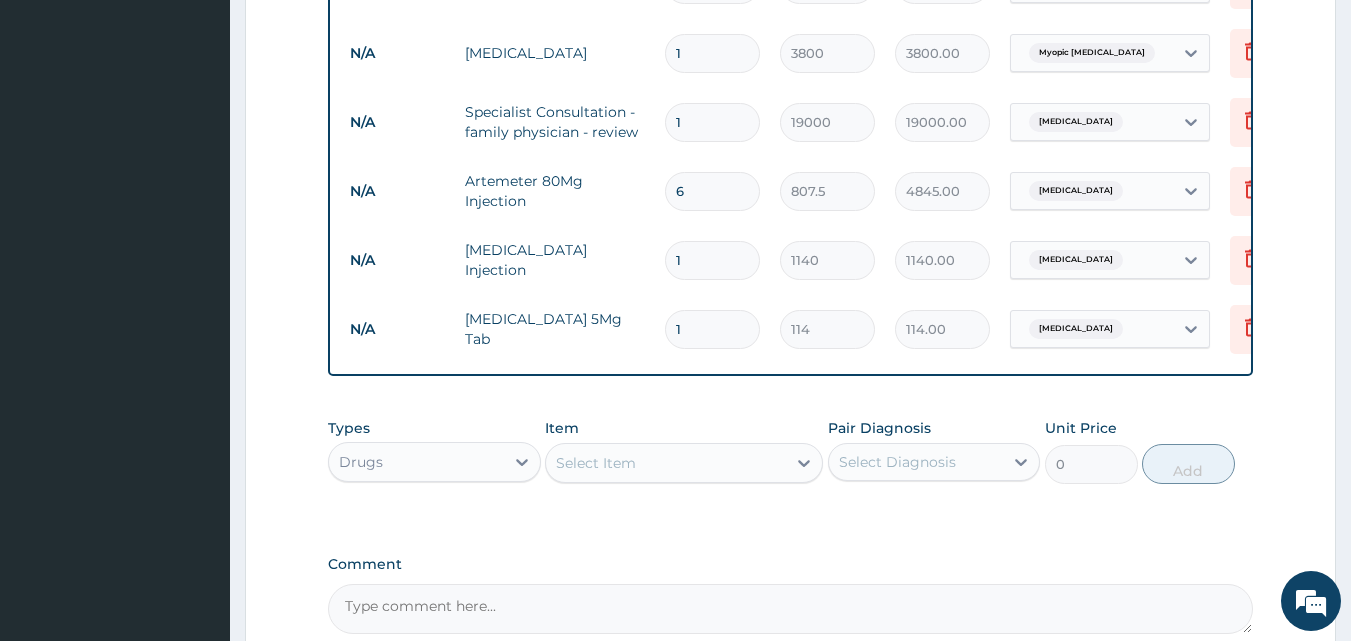 type 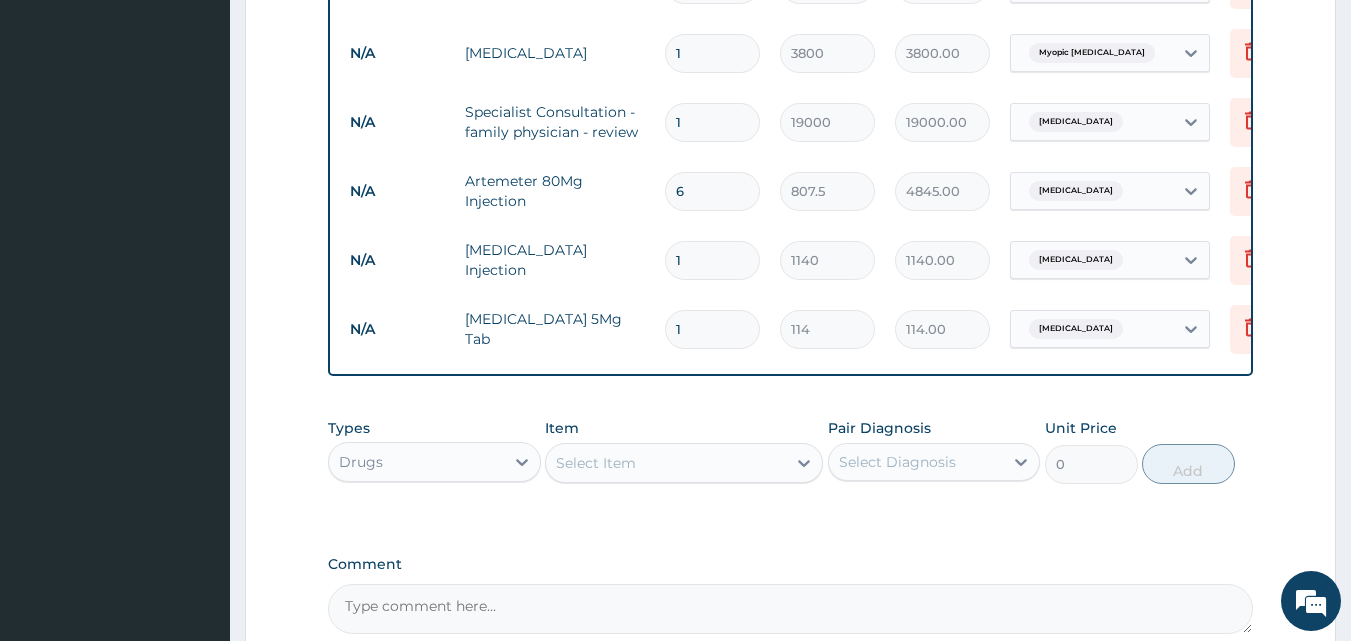 type on "0.00" 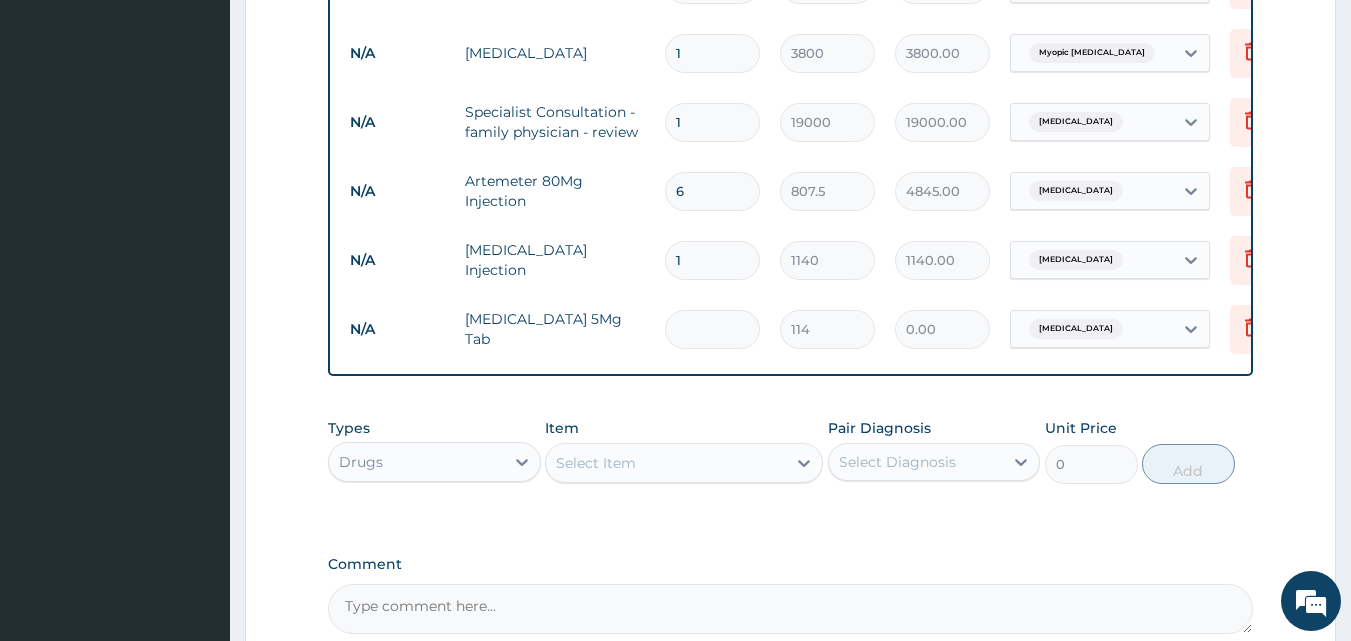 type on "2" 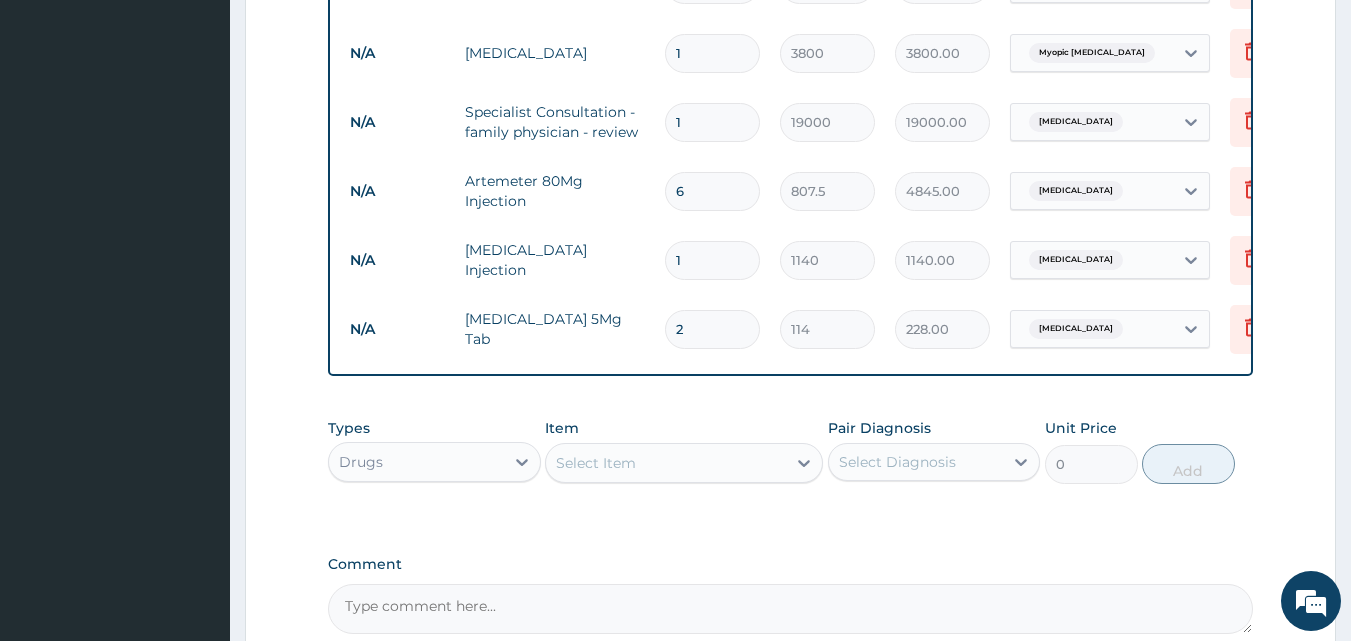 type 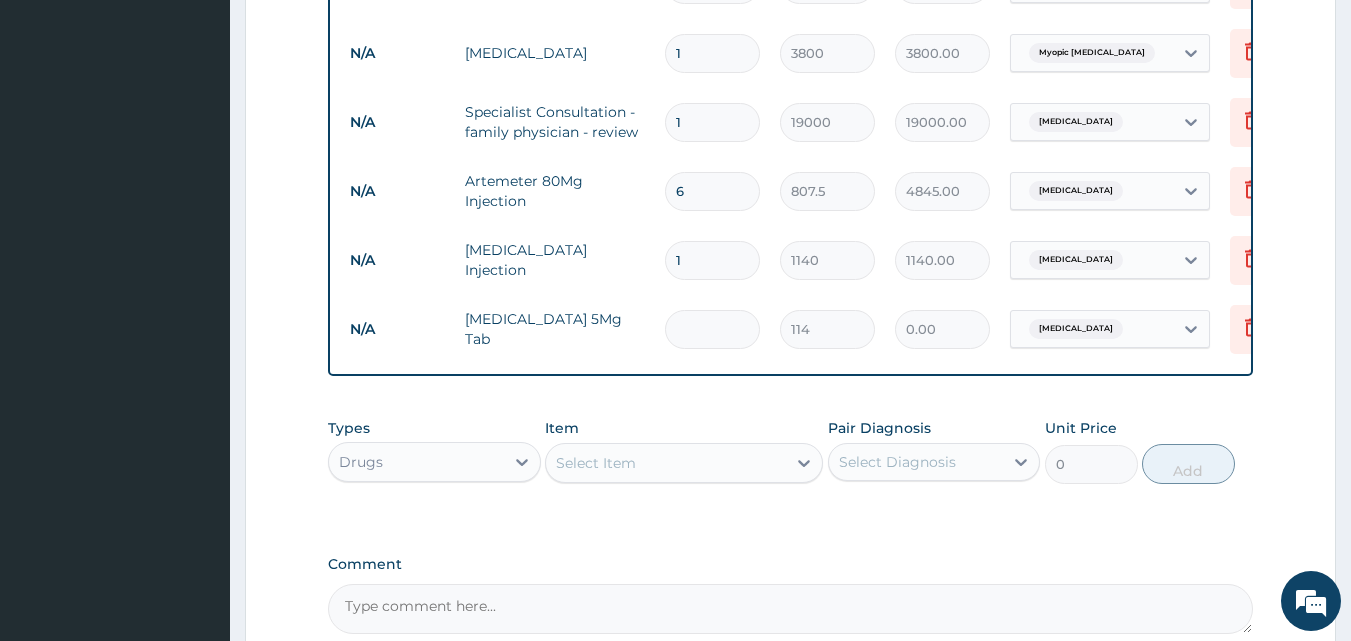 type on "4" 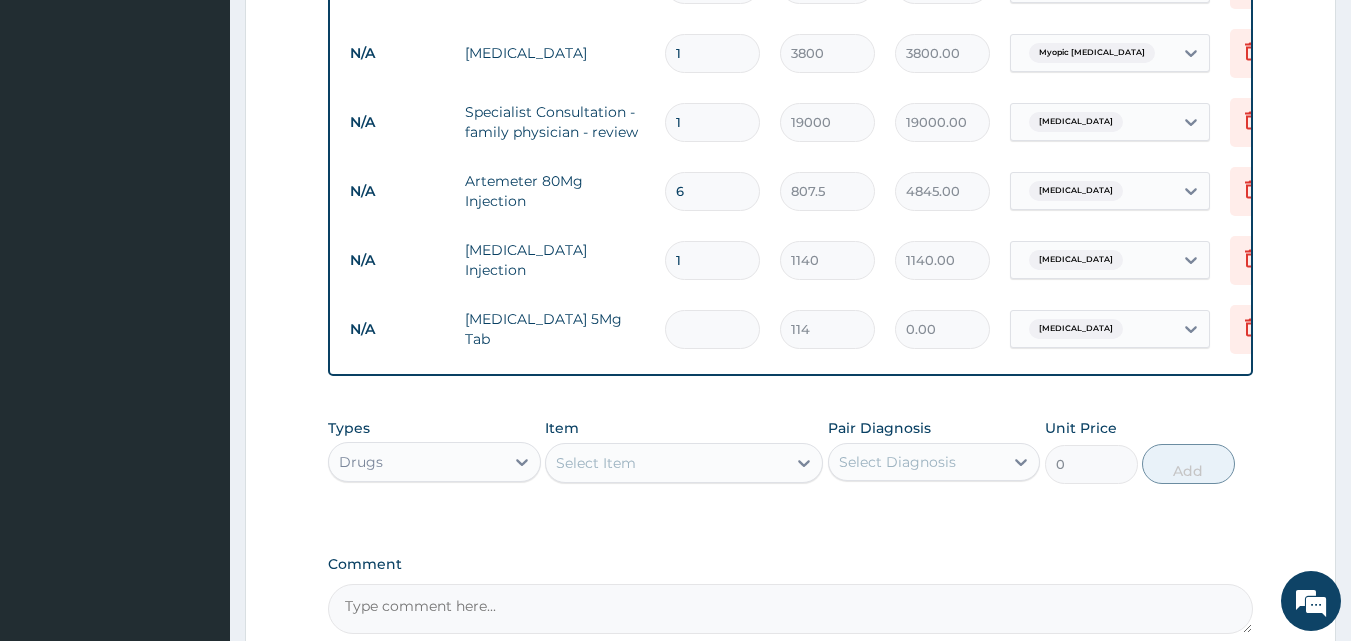 type on "456.00" 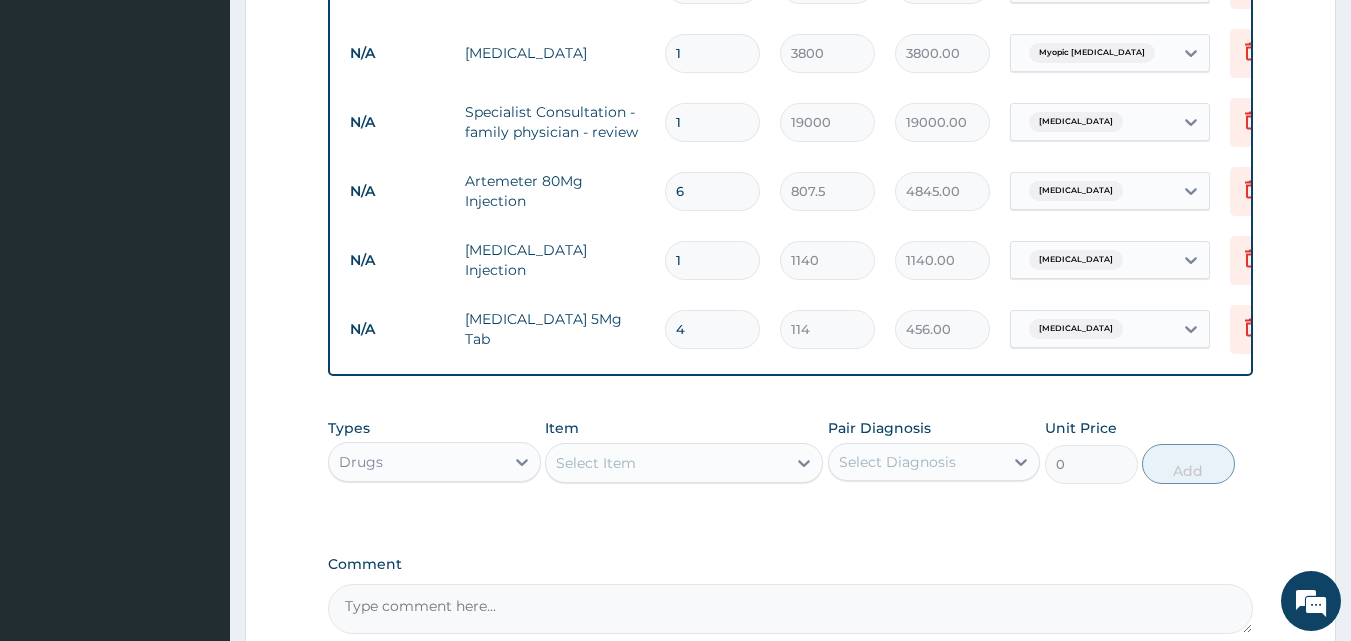 type on "42" 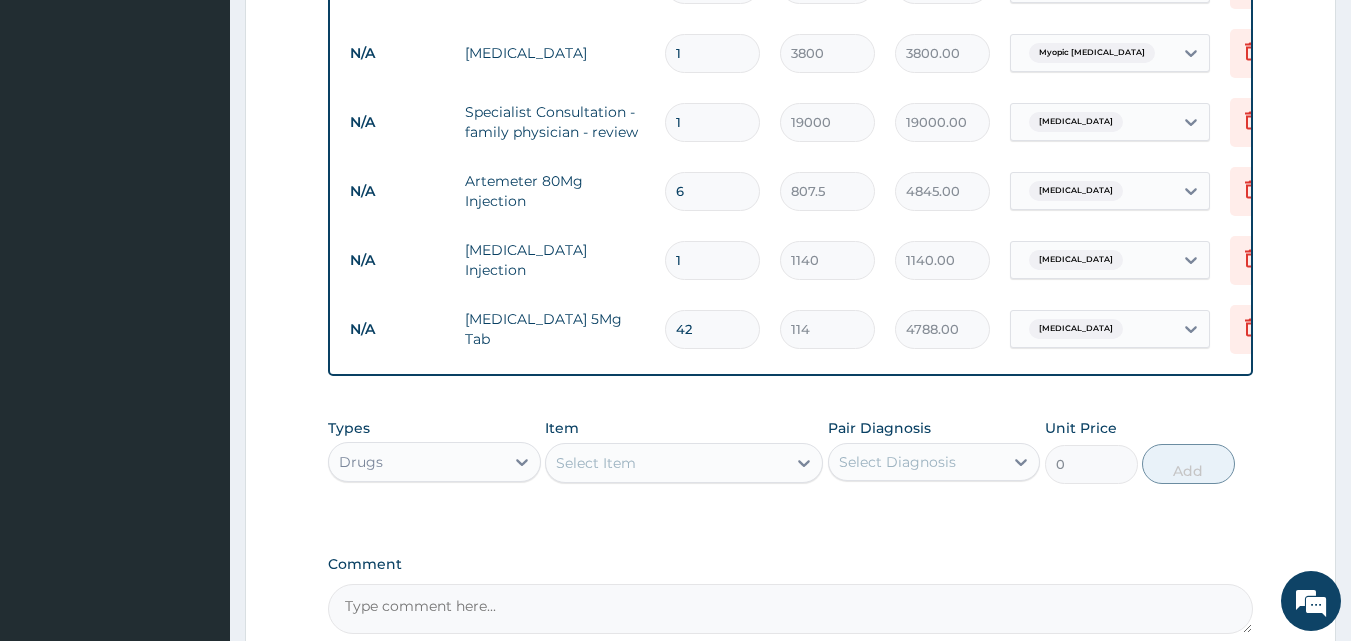 type on "42" 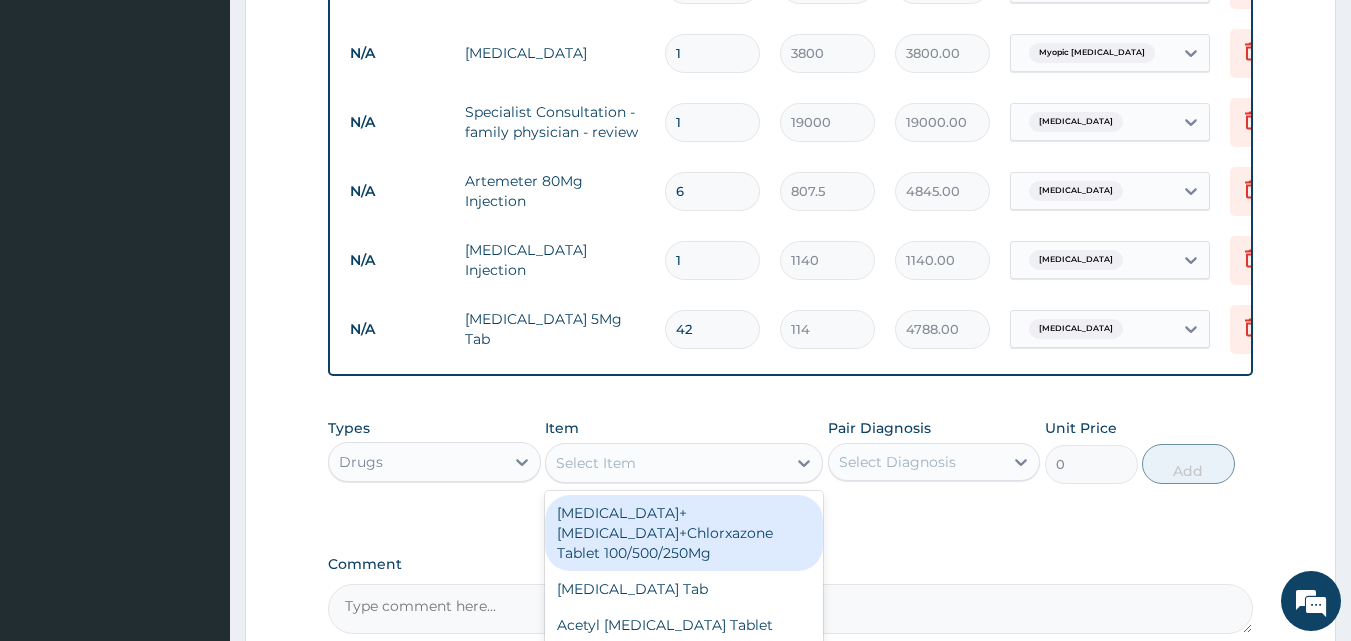 click on "Select Item" at bounding box center (596, 463) 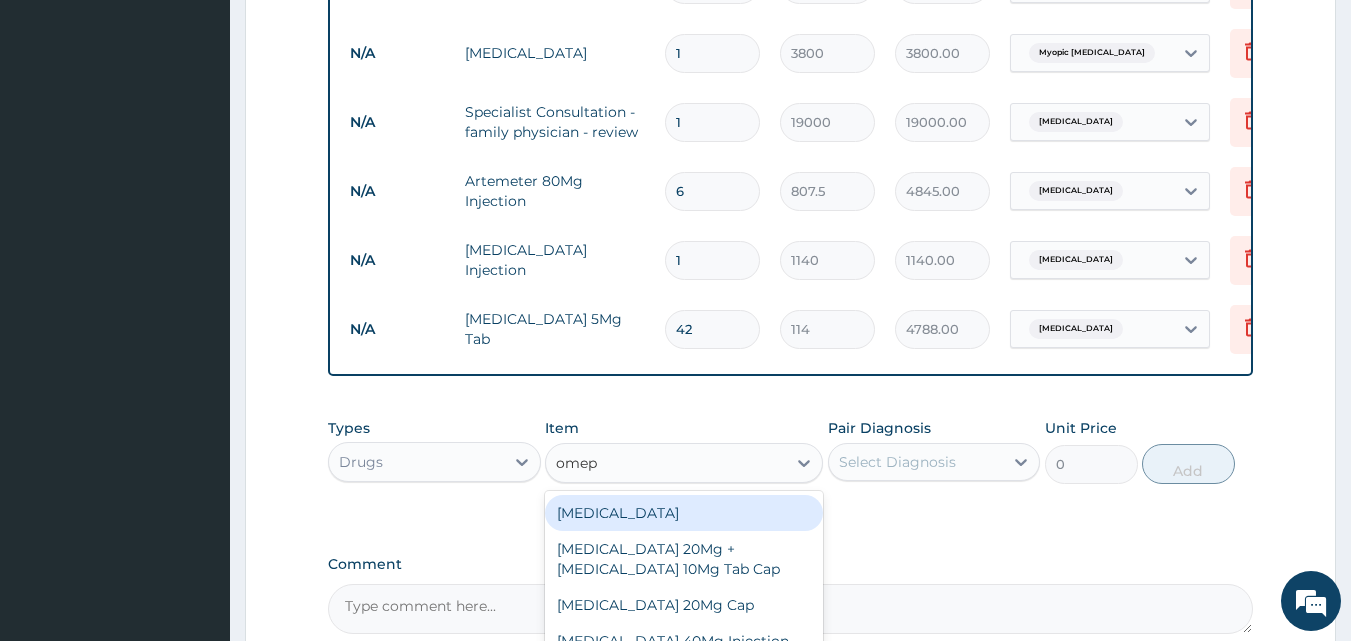 type on "omepr" 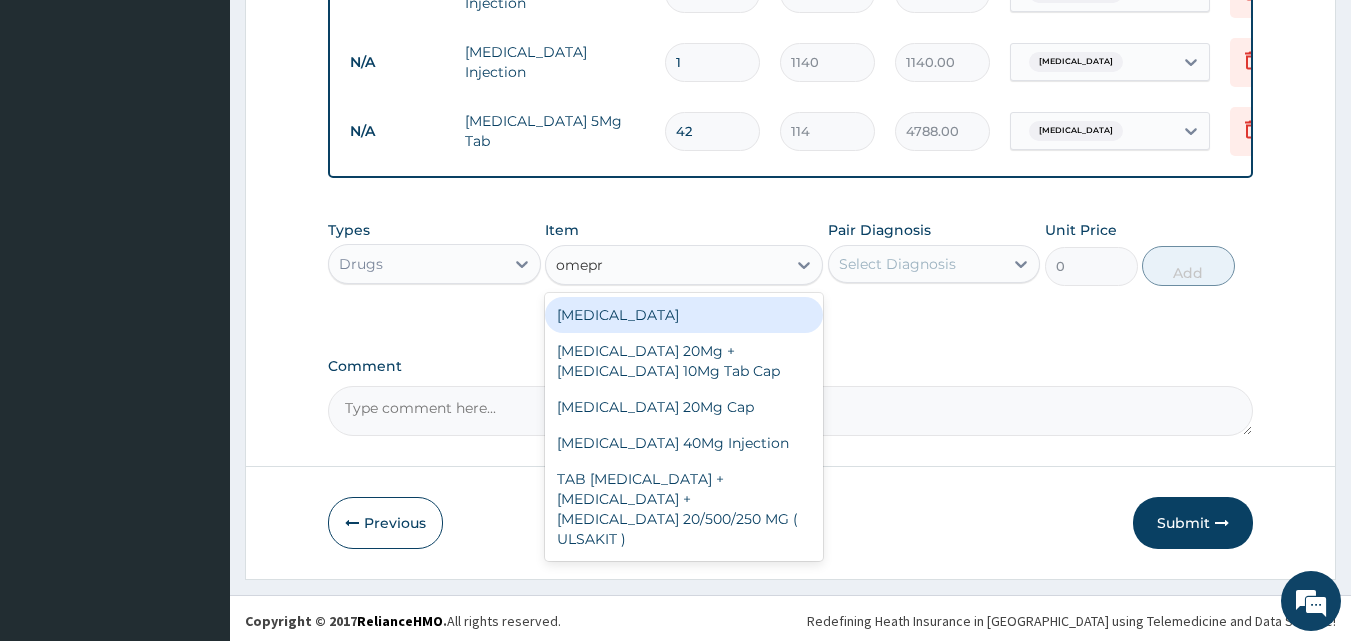 scroll, scrollTop: 1473, scrollLeft: 0, axis: vertical 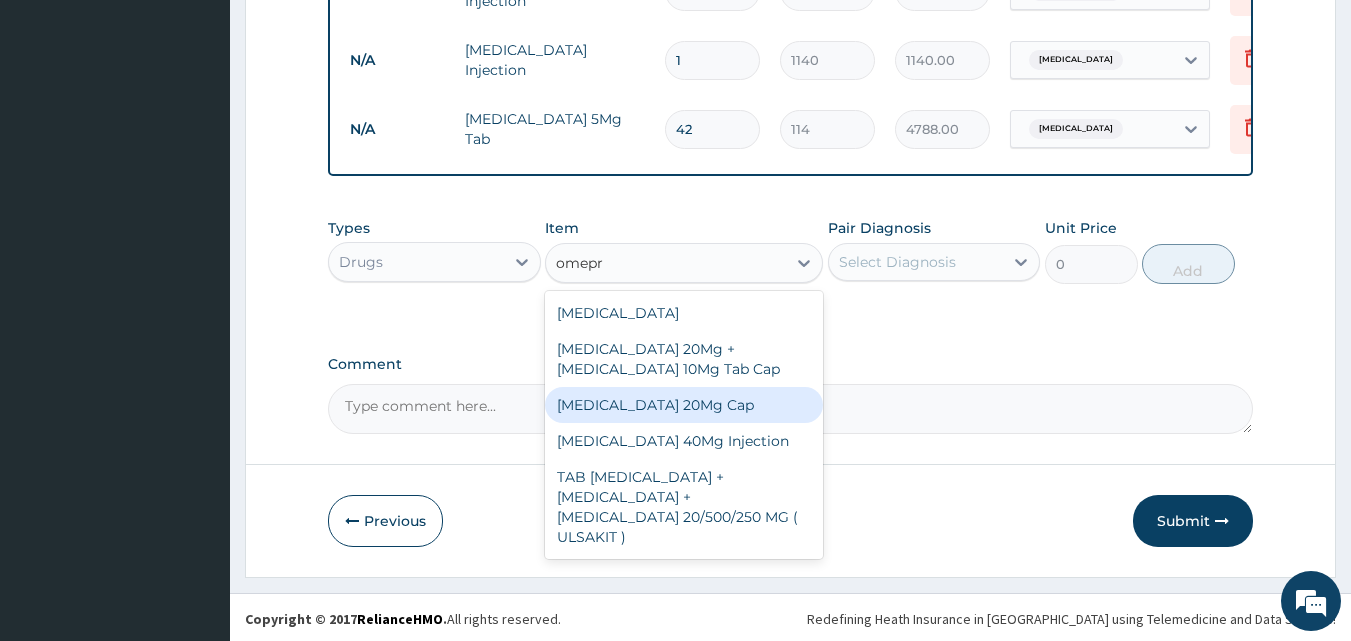 click on "Omeprazole 20Mg Cap" at bounding box center [684, 405] 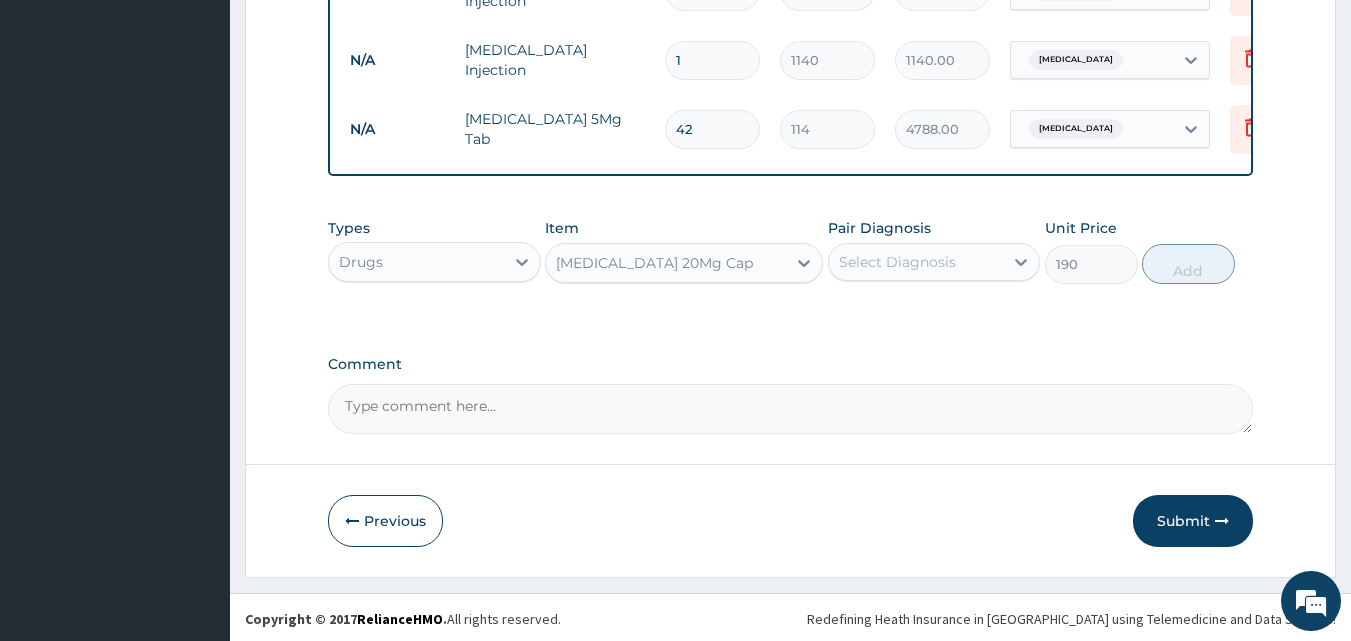 click on "Select Diagnosis" at bounding box center [897, 262] 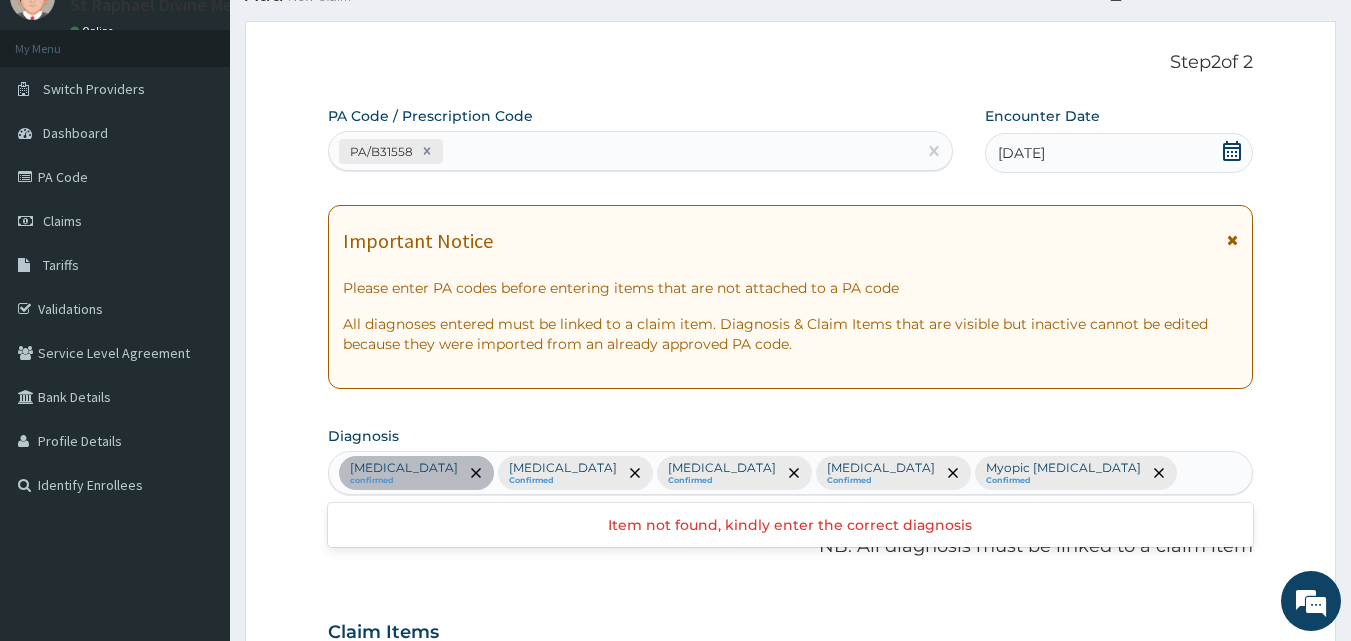scroll, scrollTop: 300, scrollLeft: 0, axis: vertical 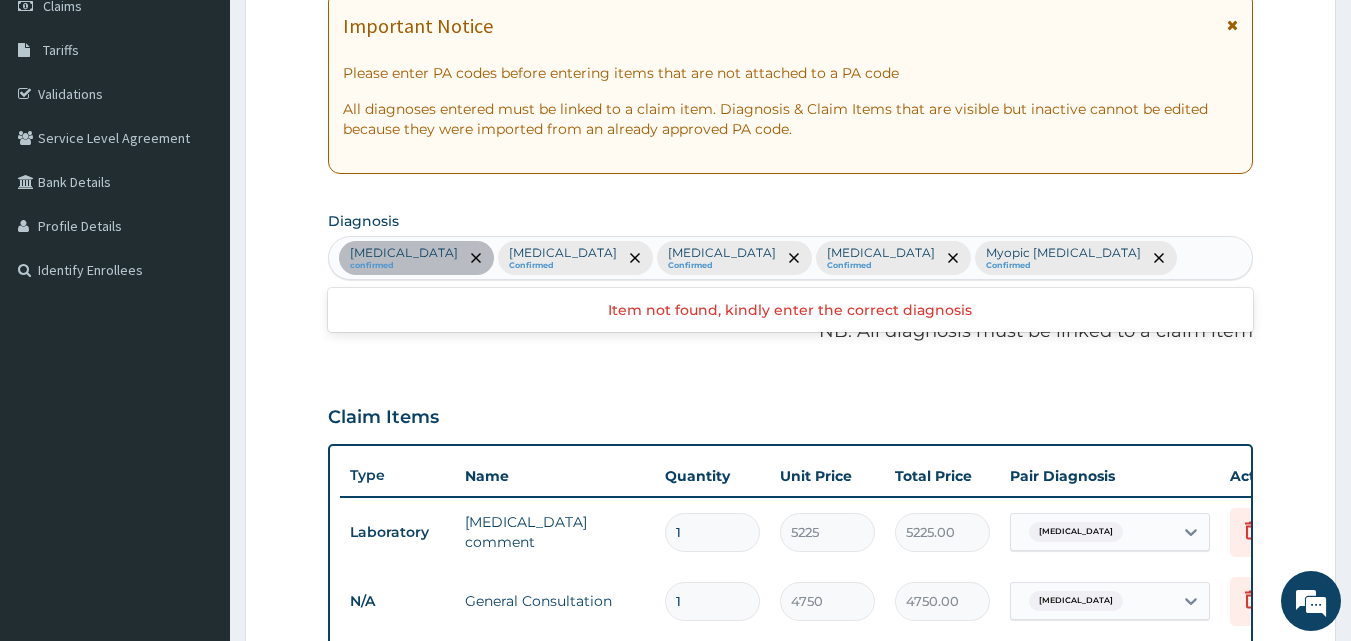 click on "Leukopenia confirmed Hypocalcemia Confirmed Malaria Confirmed Sepsis Confirmed Myopic astigmatism Confirmed" at bounding box center (791, 258) 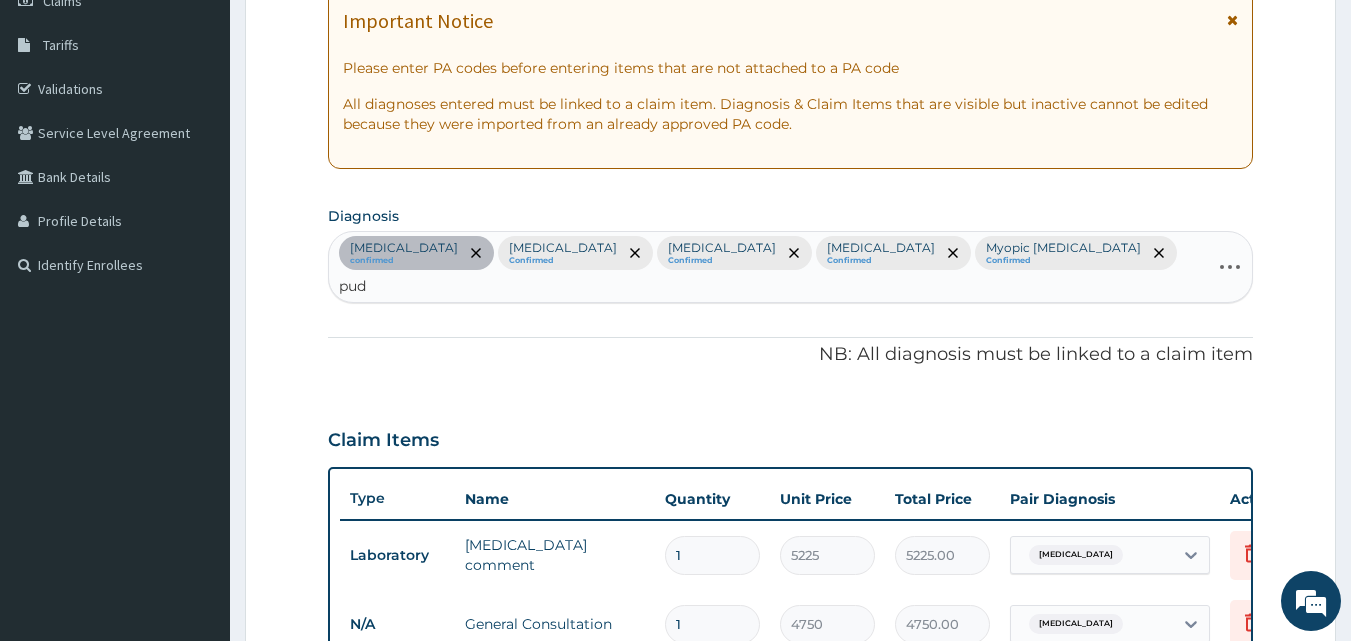 scroll, scrollTop: 300, scrollLeft: 0, axis: vertical 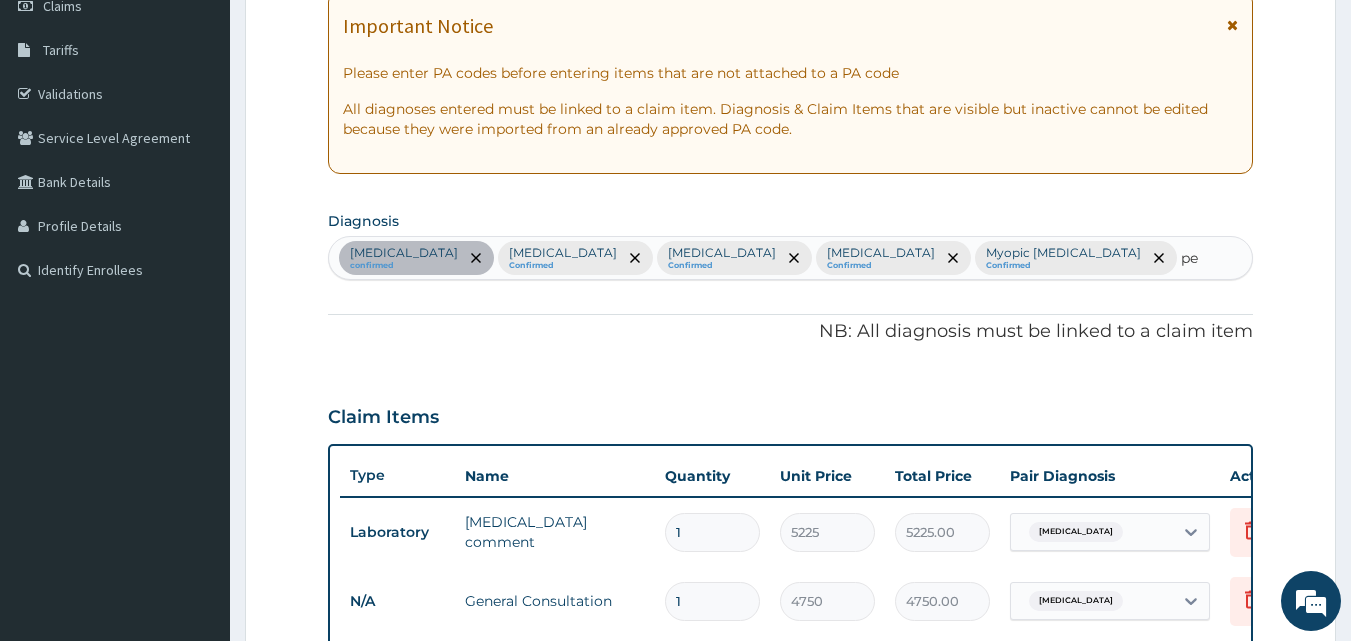 type on "p" 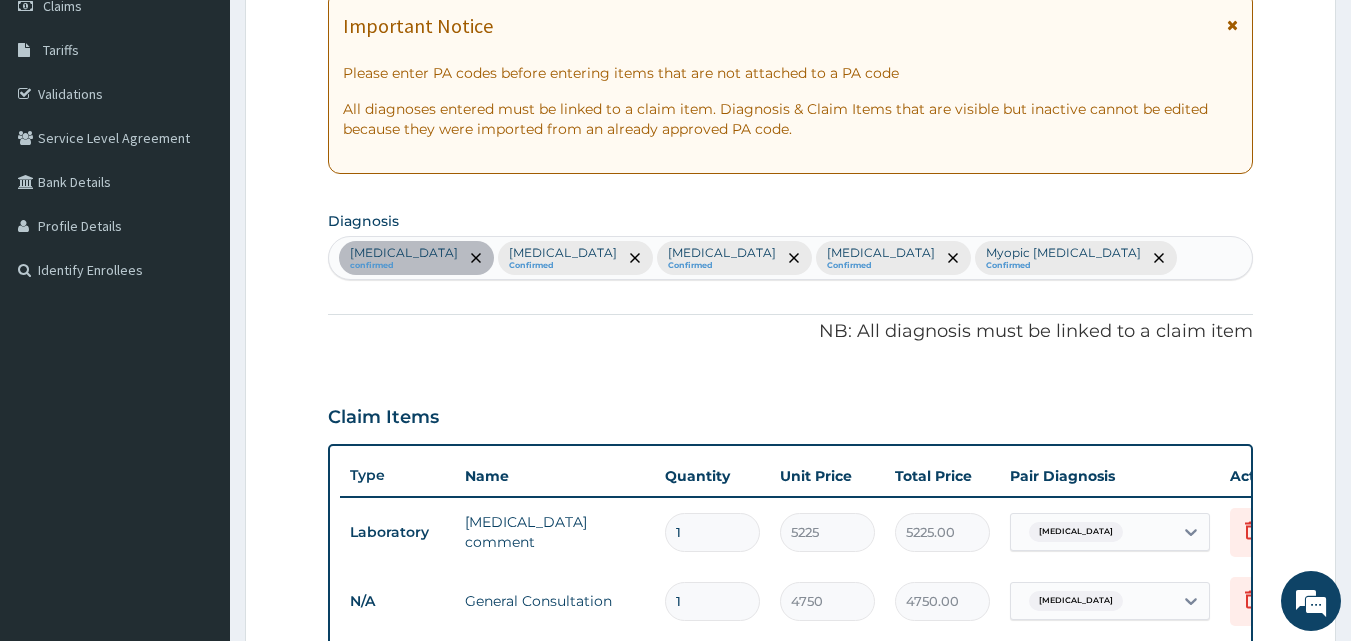 click on "PA Code / Prescription Code PA/B31558 Encounter Date 10-07-2025 Important Notice Please enter PA codes before entering items that are not attached to a PA code   All diagnoses entered must be linked to a claim item. Diagnosis & Claim Items that are visible but inactive cannot be edited because they were imported from an already approved PA code. Diagnosis option Myopic astigmatism, selected.   Select is focused ,type to refine list, press Down to open the menu,  press left to focus selected values Leukopenia confirmed Hypocalcemia Confirmed Malaria Confirmed Sepsis Confirmed Myopic astigmatism Confirmed NB: All diagnosis must be linked to a claim item Claim Items Type Name Quantity Unit Price Total Price Pair Diagnosis Actions Laboratory blood film comment 1 5225 5225.00 Leukopenia Delete N/A General Consultation 1 4750 4750.00 Malaria Delete N/A Malaria parasite test (MP) 1 2375 2375.00 Malaria Delete N/A Full blood count(FBC) 1 4750 4750.00 Sepsis Delete N/A Serum calcium 1 7600 7600.00 Hypocalcemia Delete" at bounding box center (791, 749) 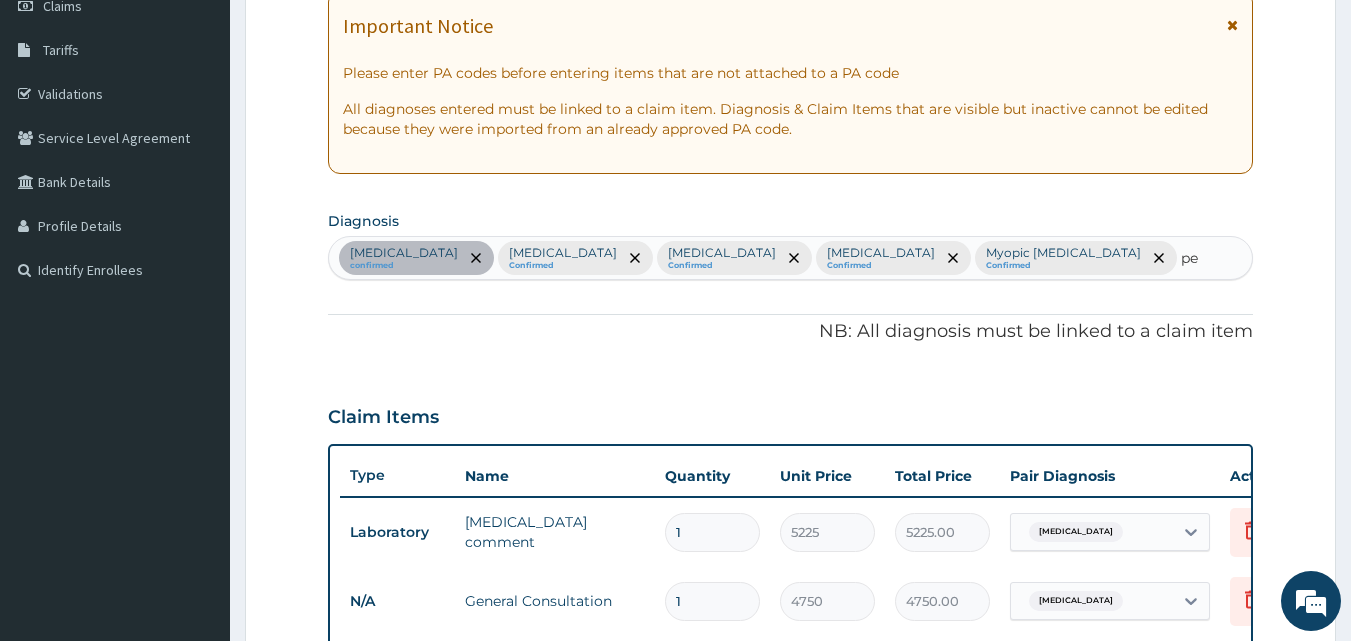 type on "pep" 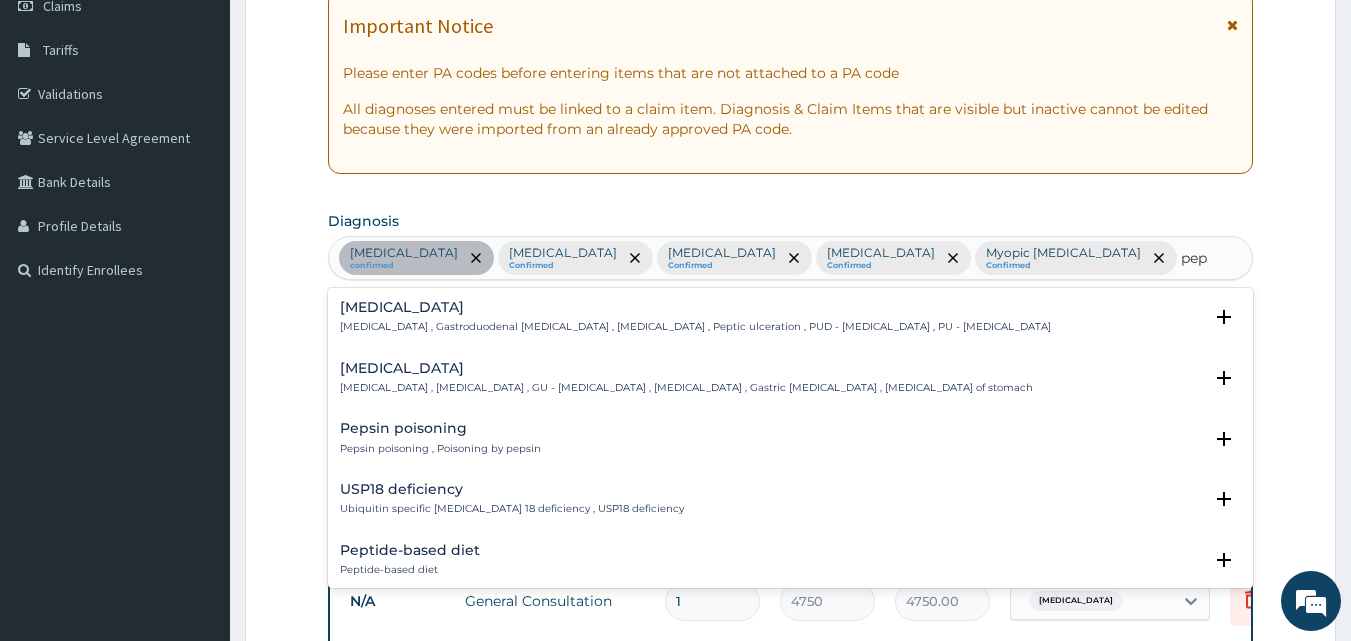 click on "Peptic ulcer Peptic ulcer , Gastroduodenal ulcer , Peptic ulcer disease , Peptic ulceration , PUD - Peptic ulcer disease , PU - Peptic ulcer Select Status Query Query covers suspected (?), Keep in view (kiv), Ruled out (r/o) Confirmed" at bounding box center (791, 322) 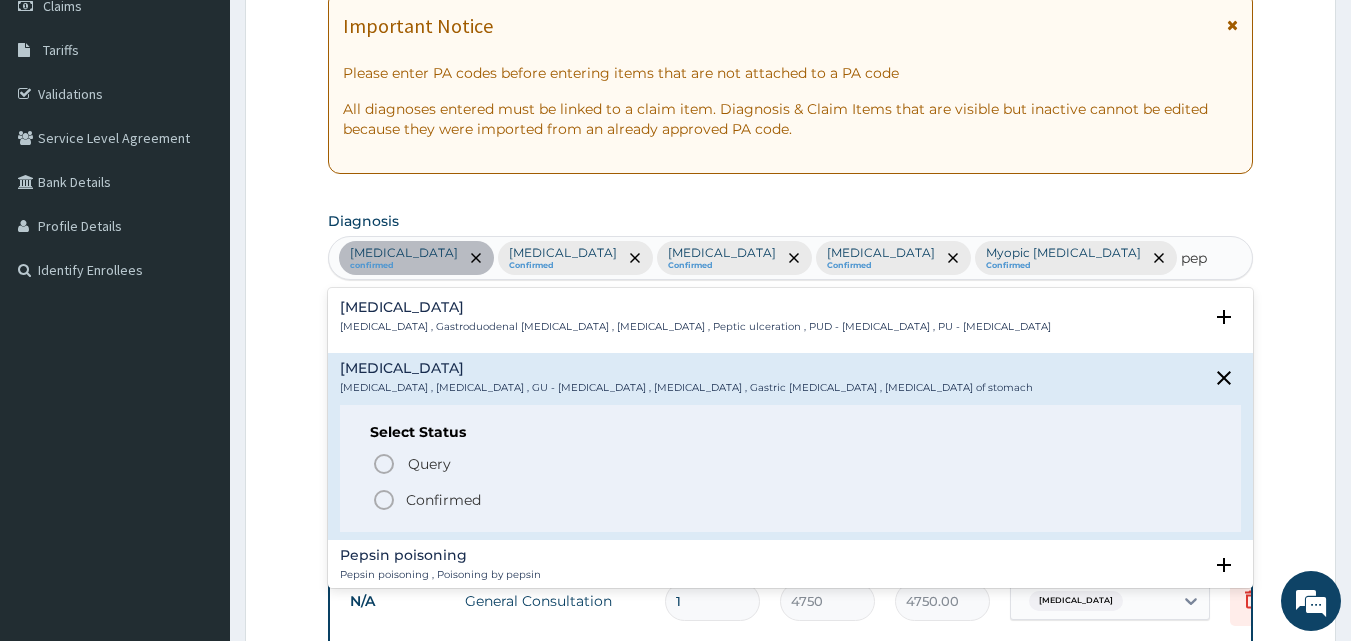 click 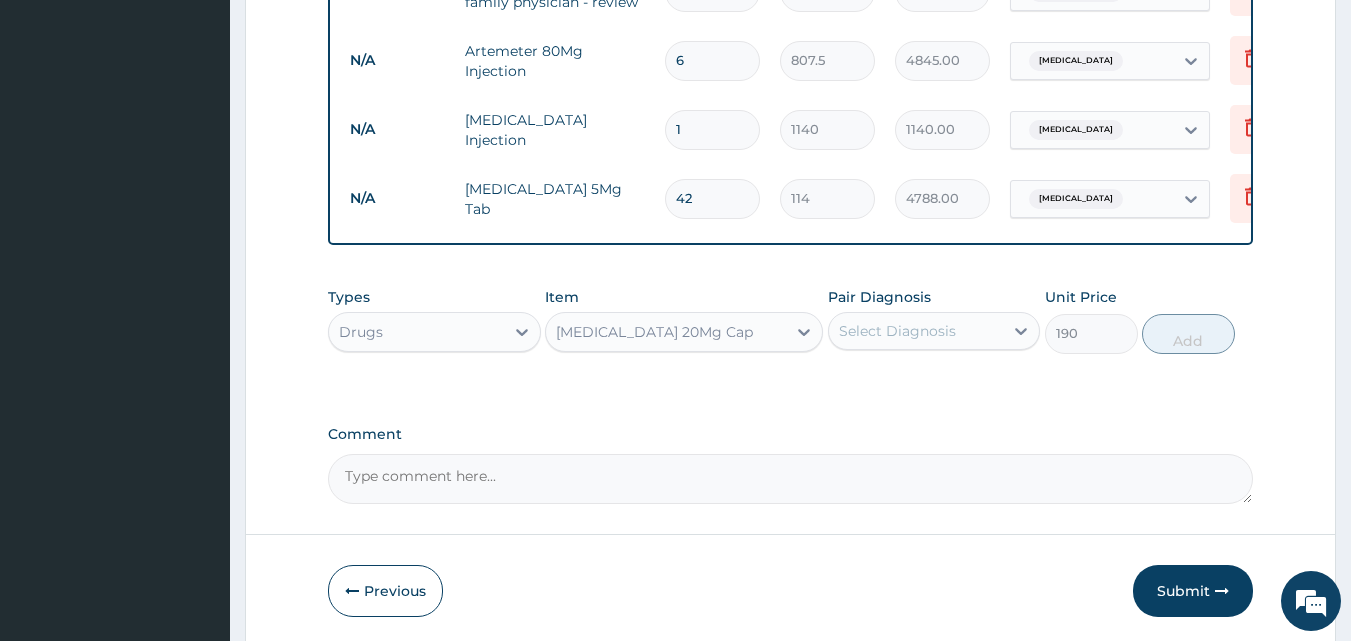 scroll, scrollTop: 1480, scrollLeft: 0, axis: vertical 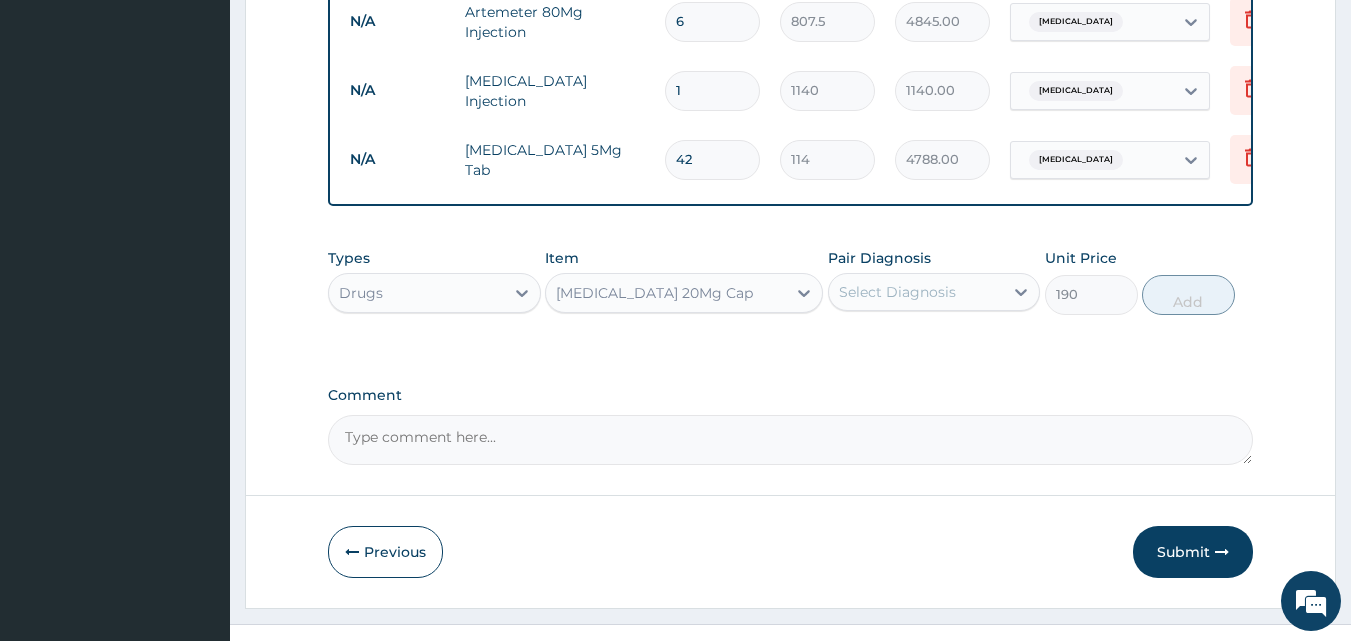click on "Select Diagnosis" at bounding box center (897, 292) 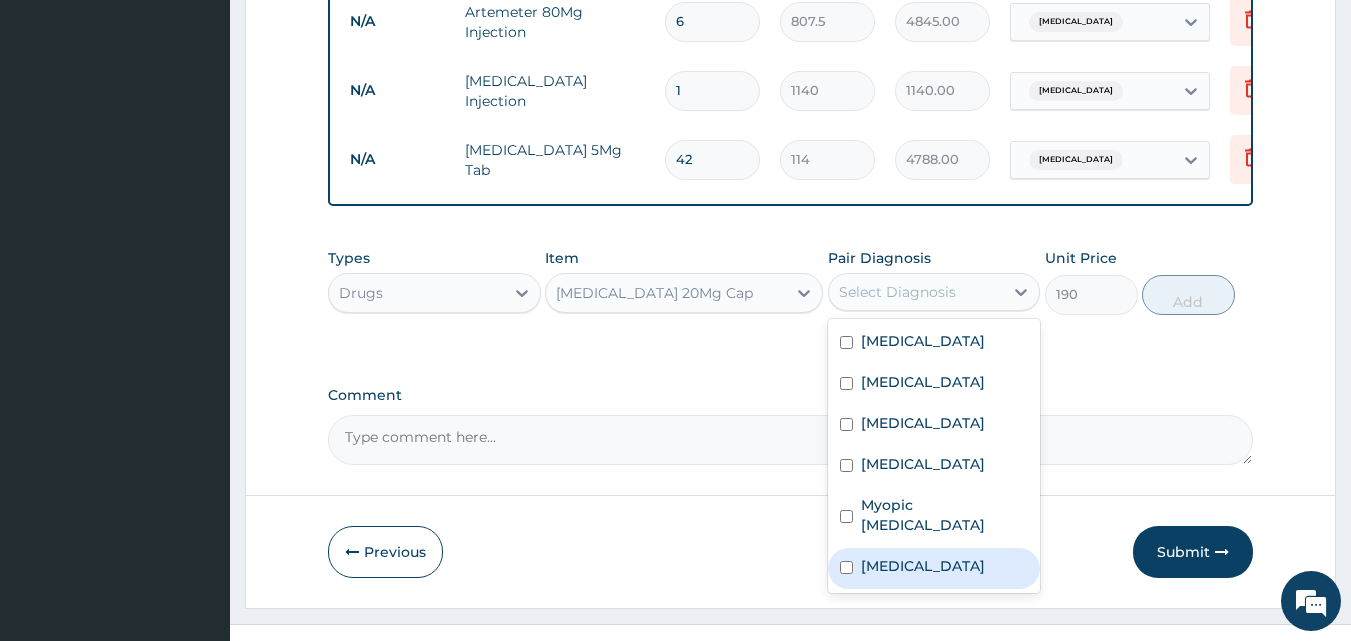 click on "Gastric ulcer" at bounding box center [923, 566] 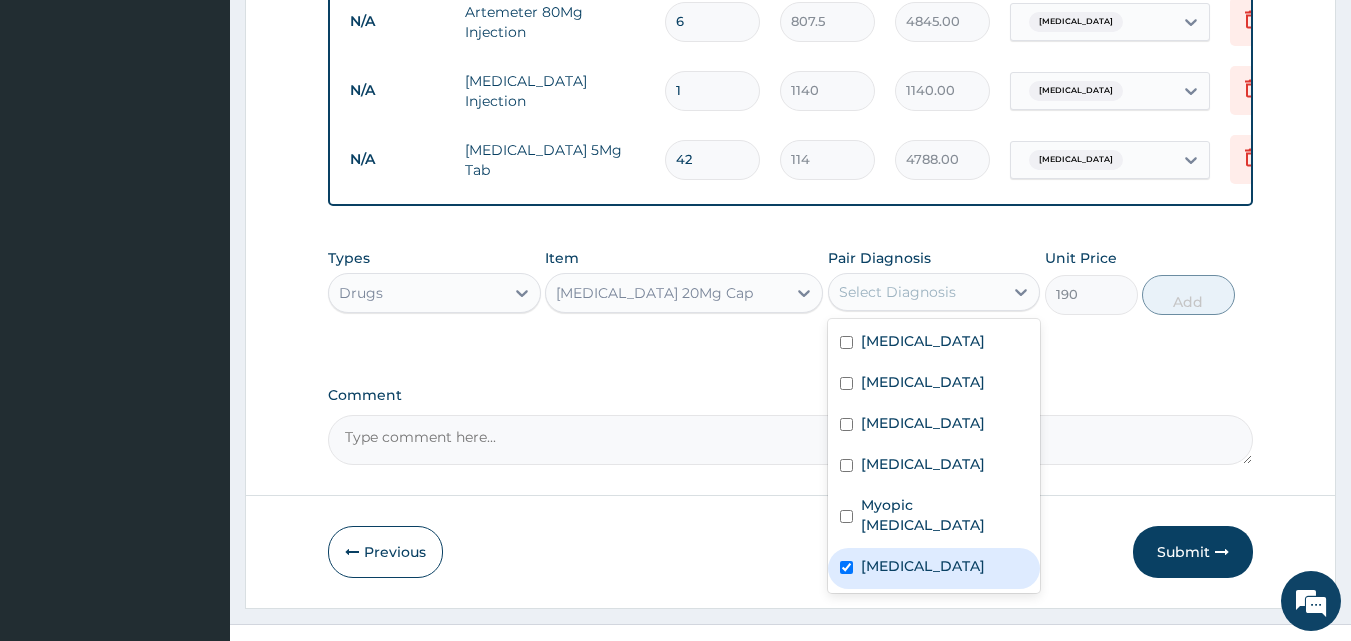 checkbox on "true" 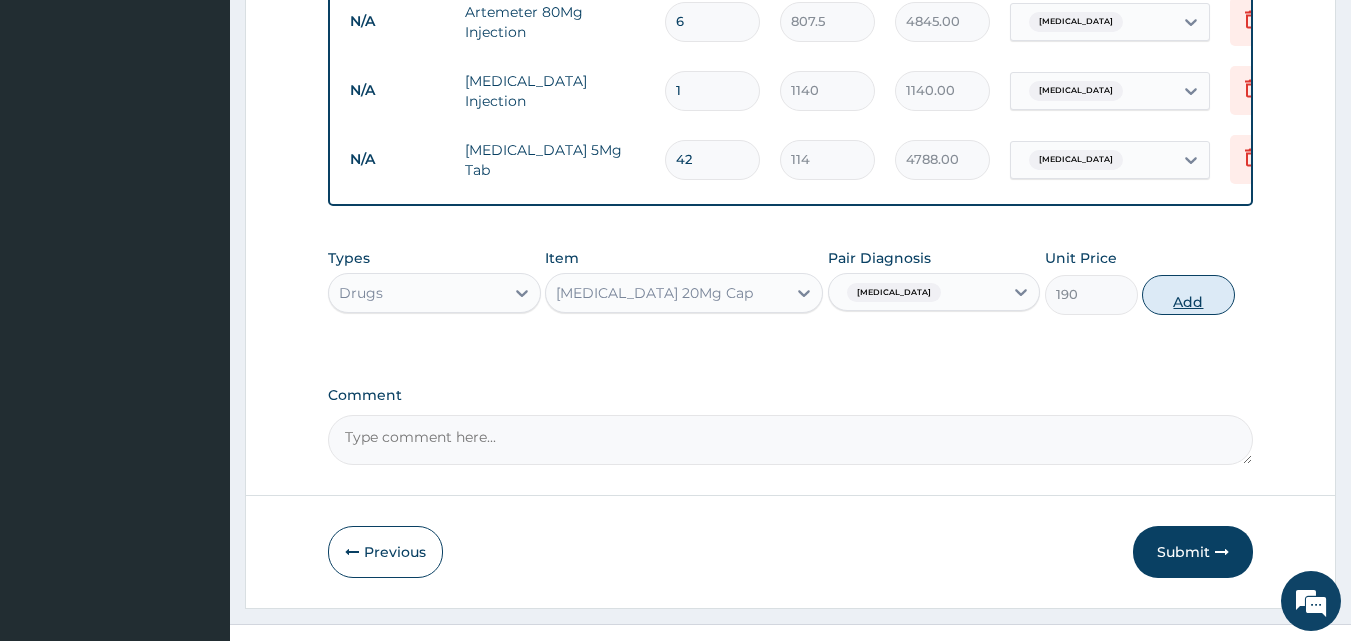 click on "Add" at bounding box center (1188, 295) 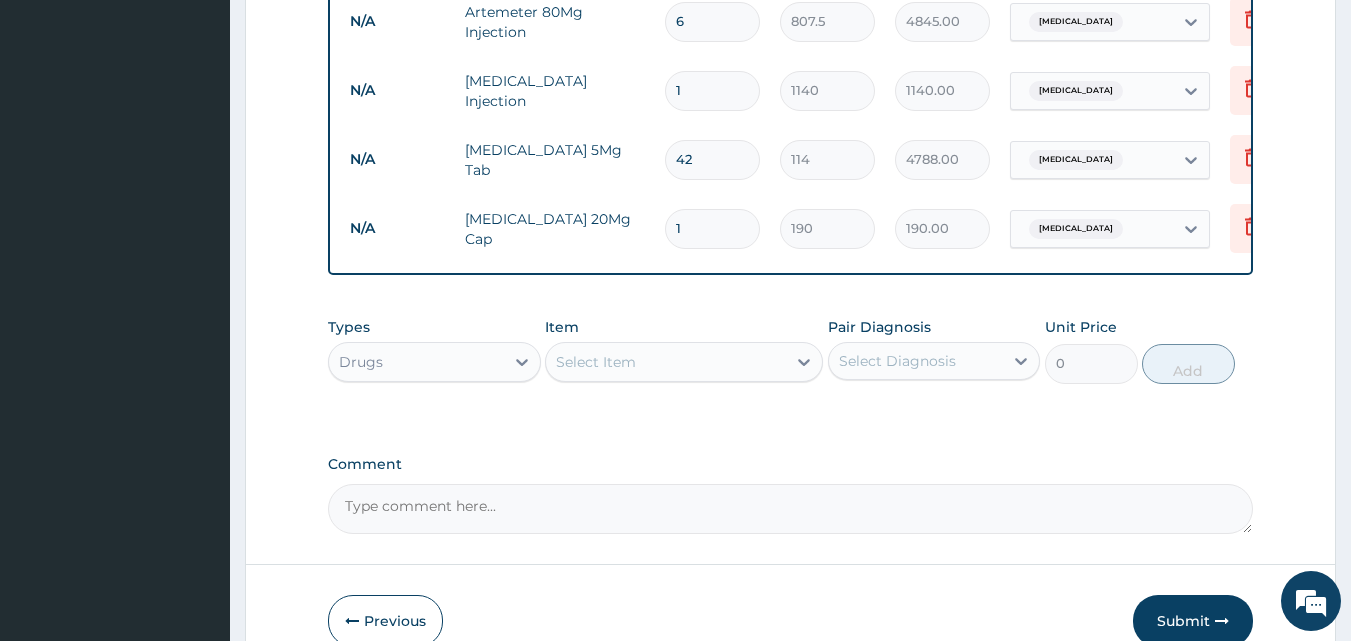 type 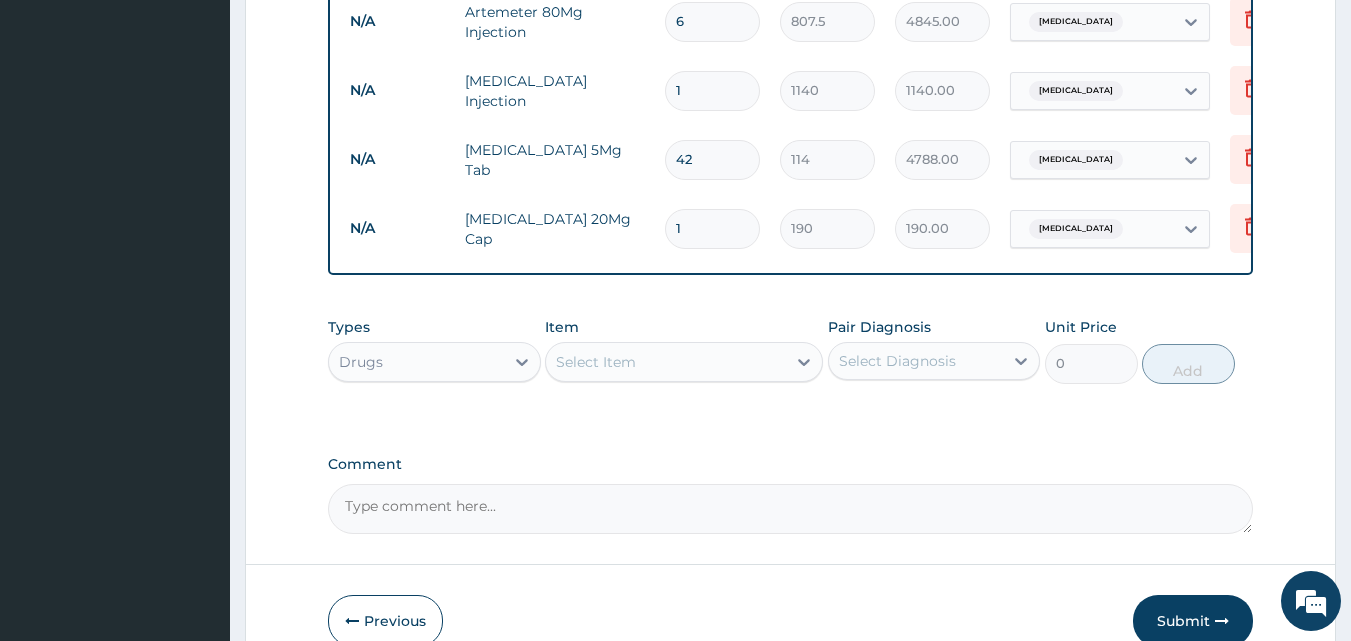 type on "0.00" 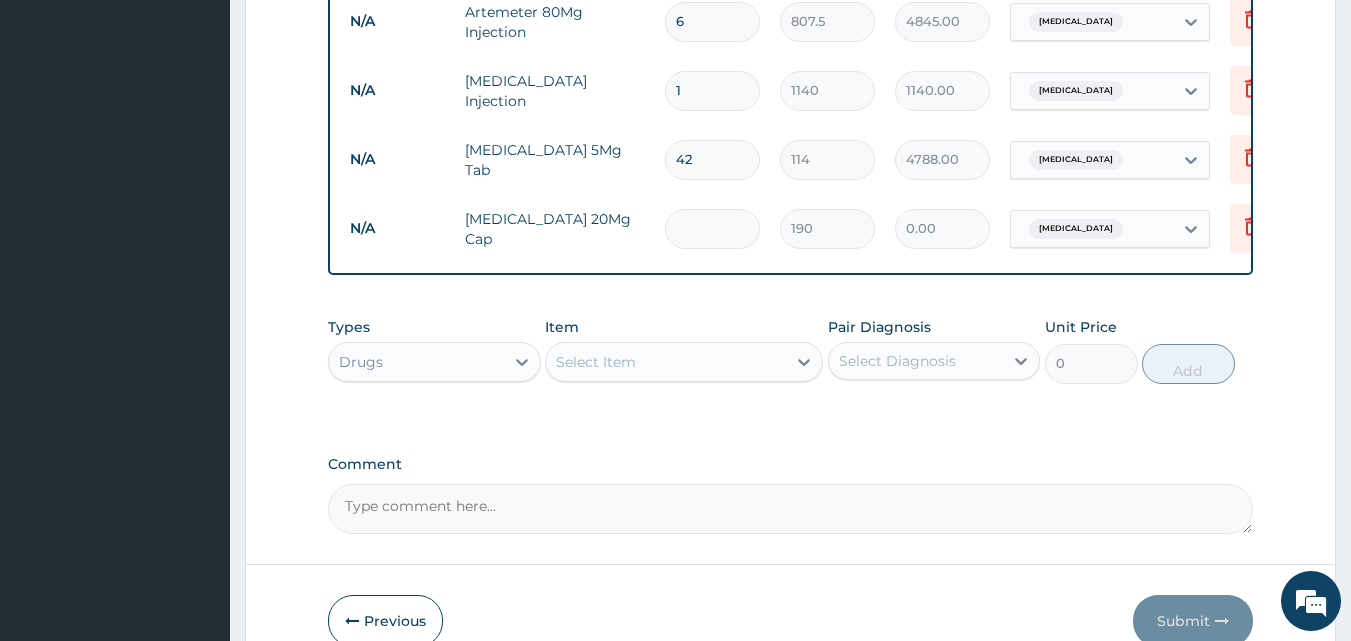 type on "1" 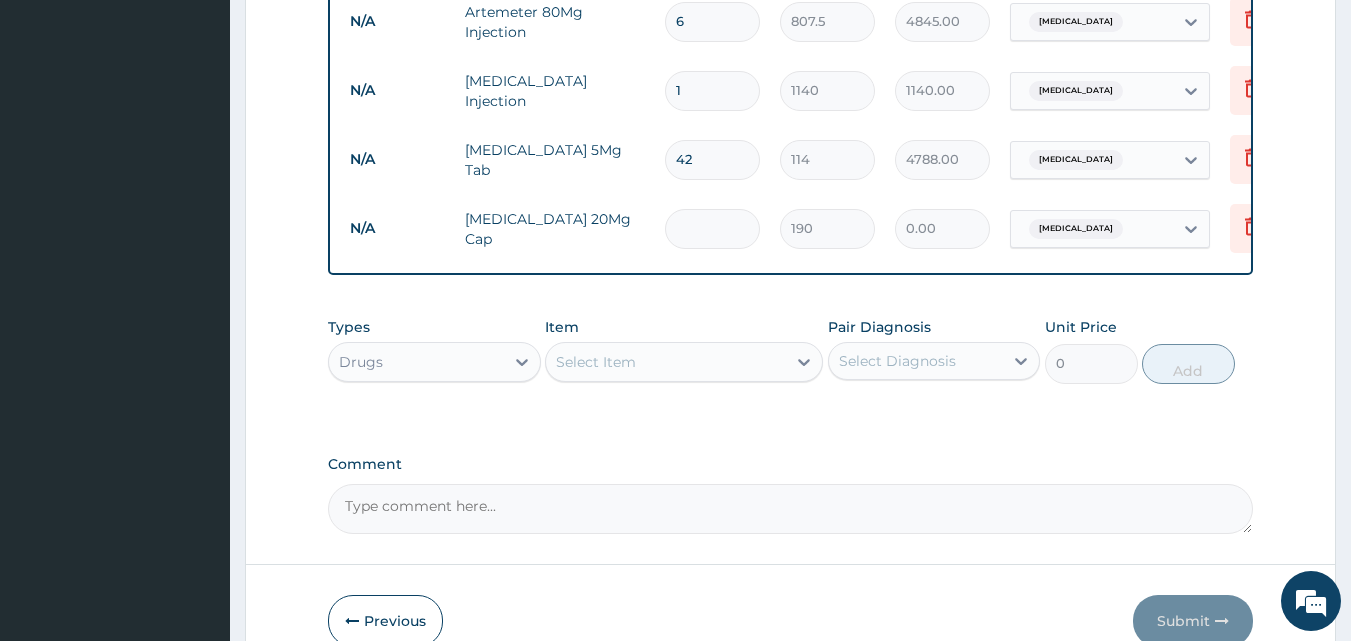 type on "190.00" 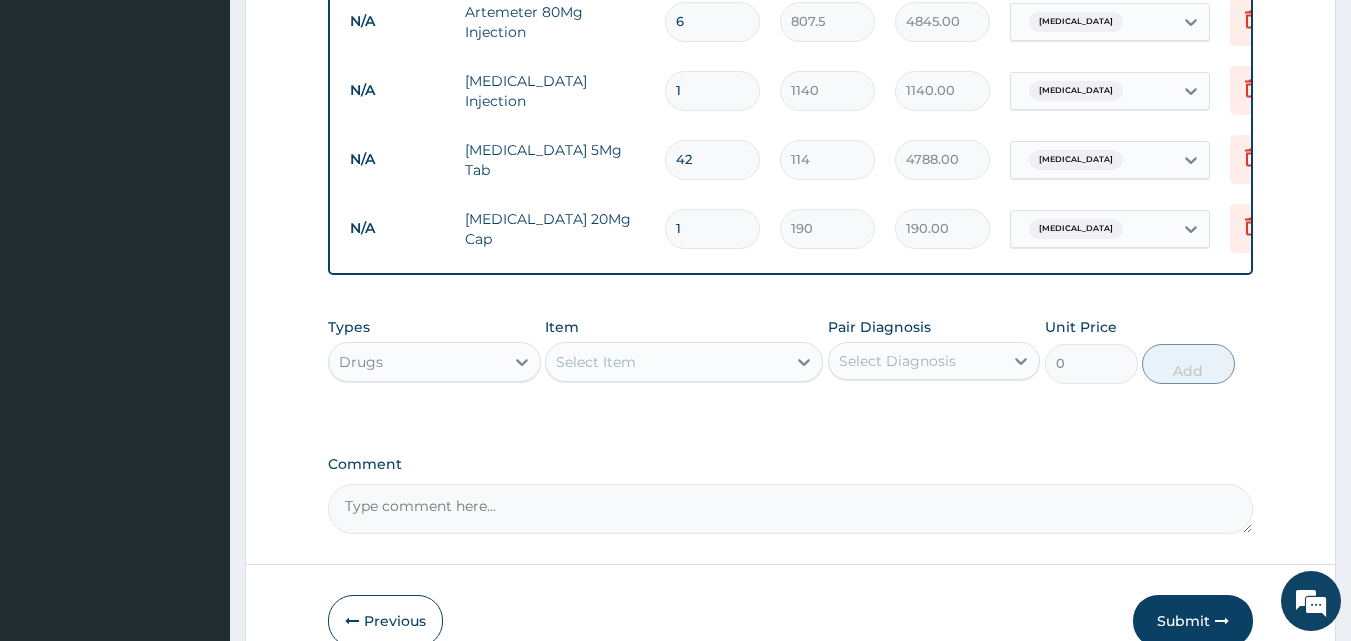 type on "14" 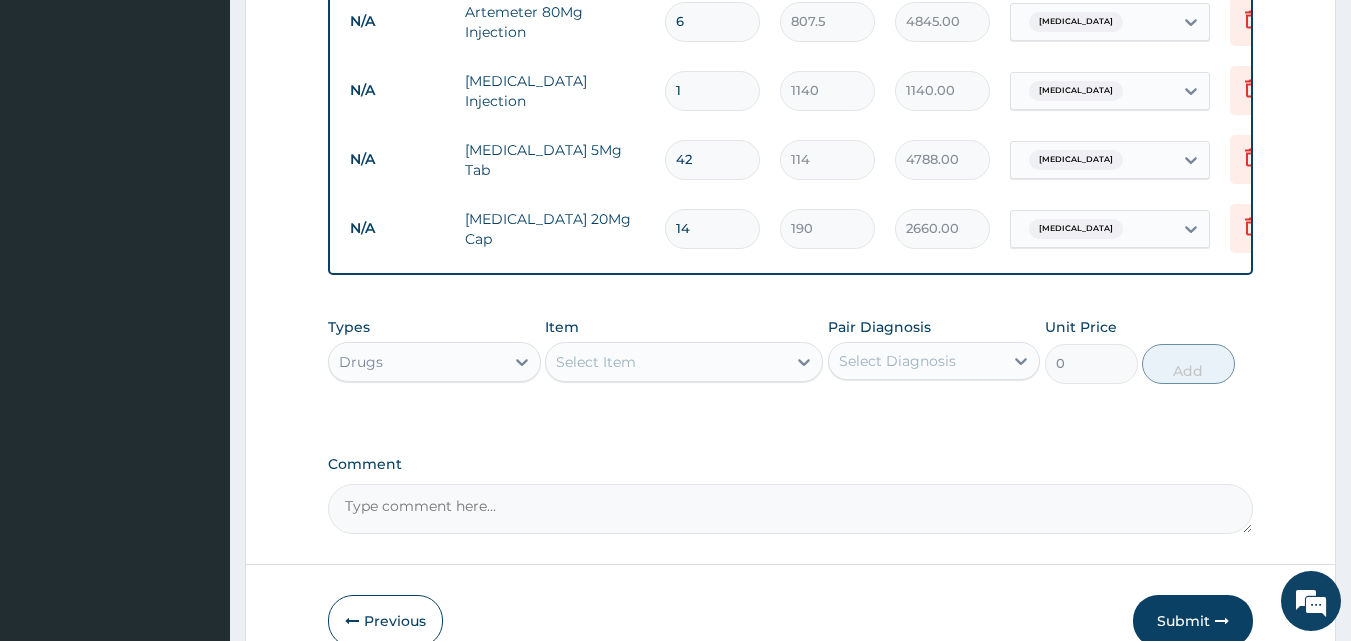 type on "14" 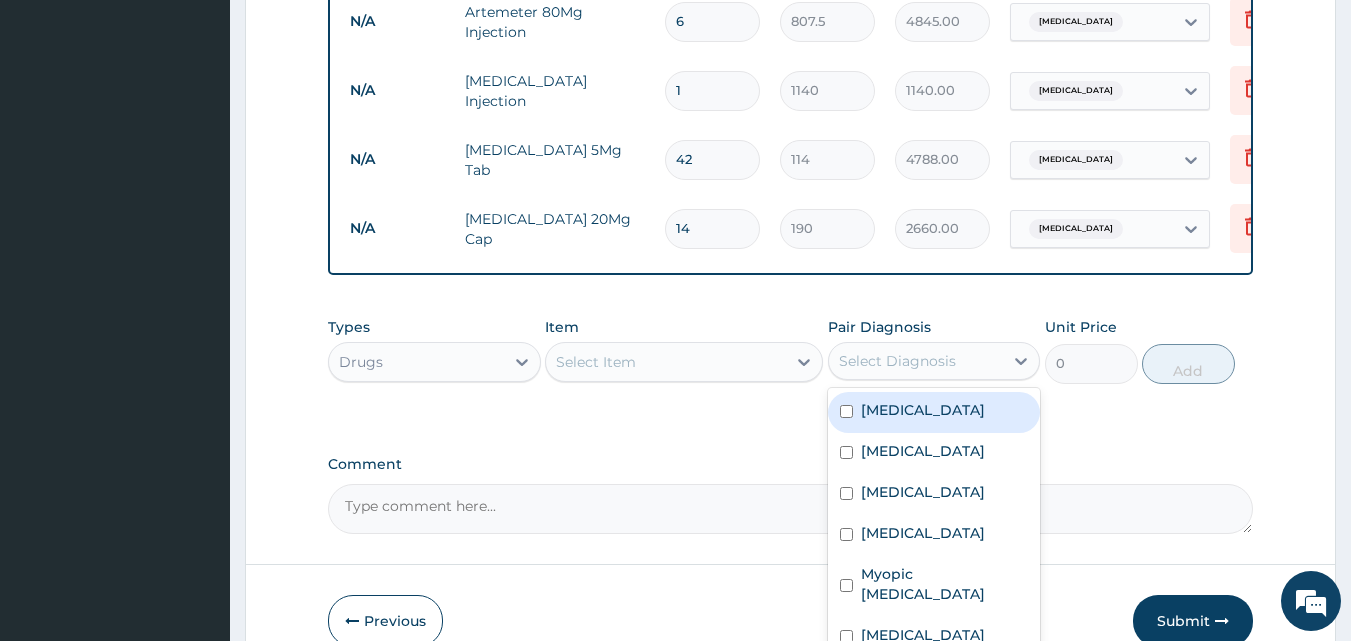 click on "Select Diagnosis" at bounding box center [897, 361] 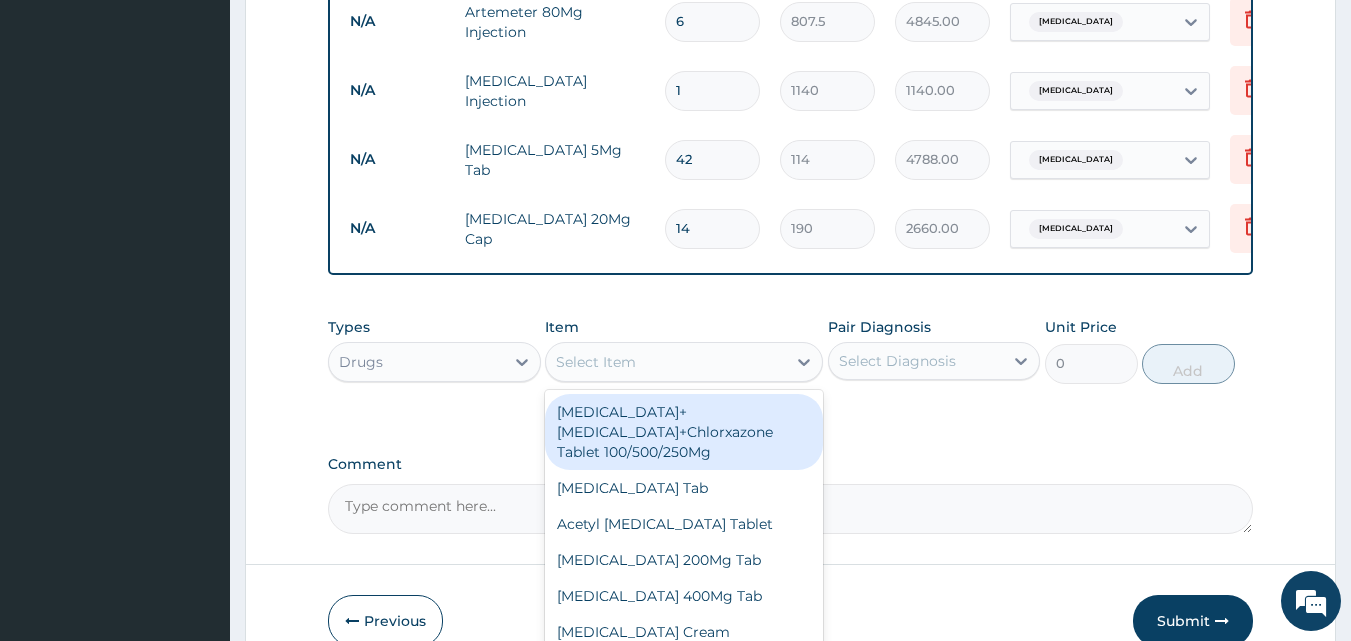 click on "Select Item" at bounding box center [666, 362] 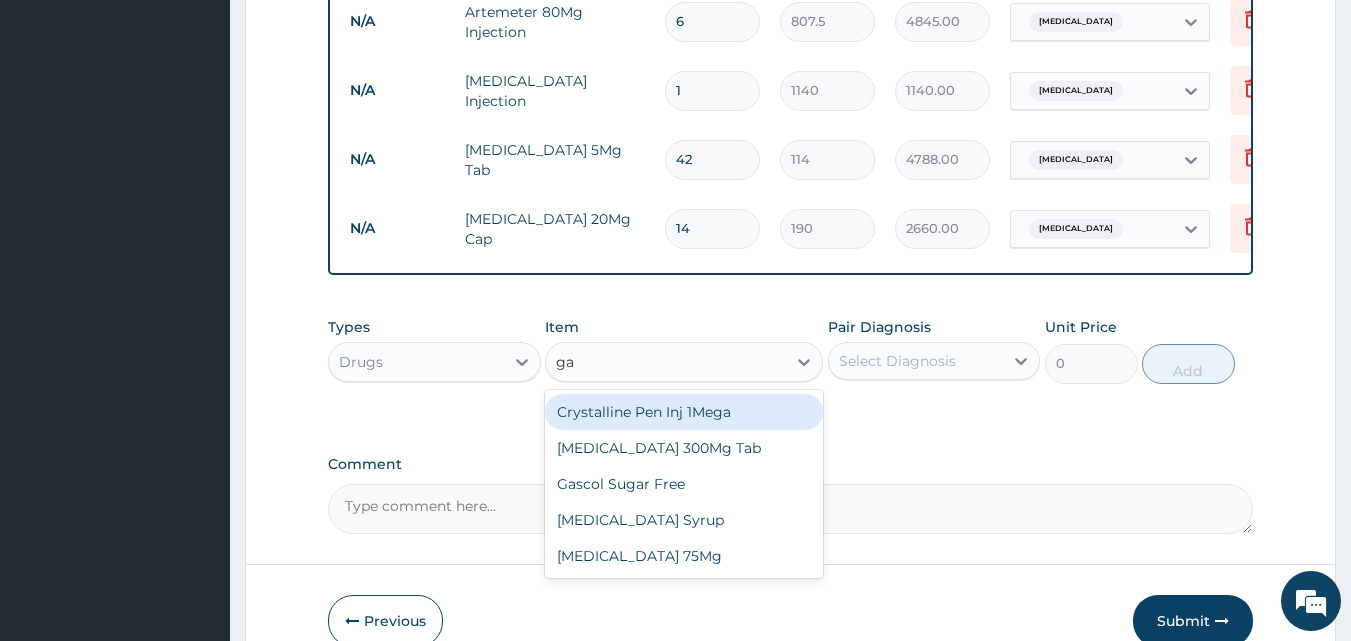 type on "gas" 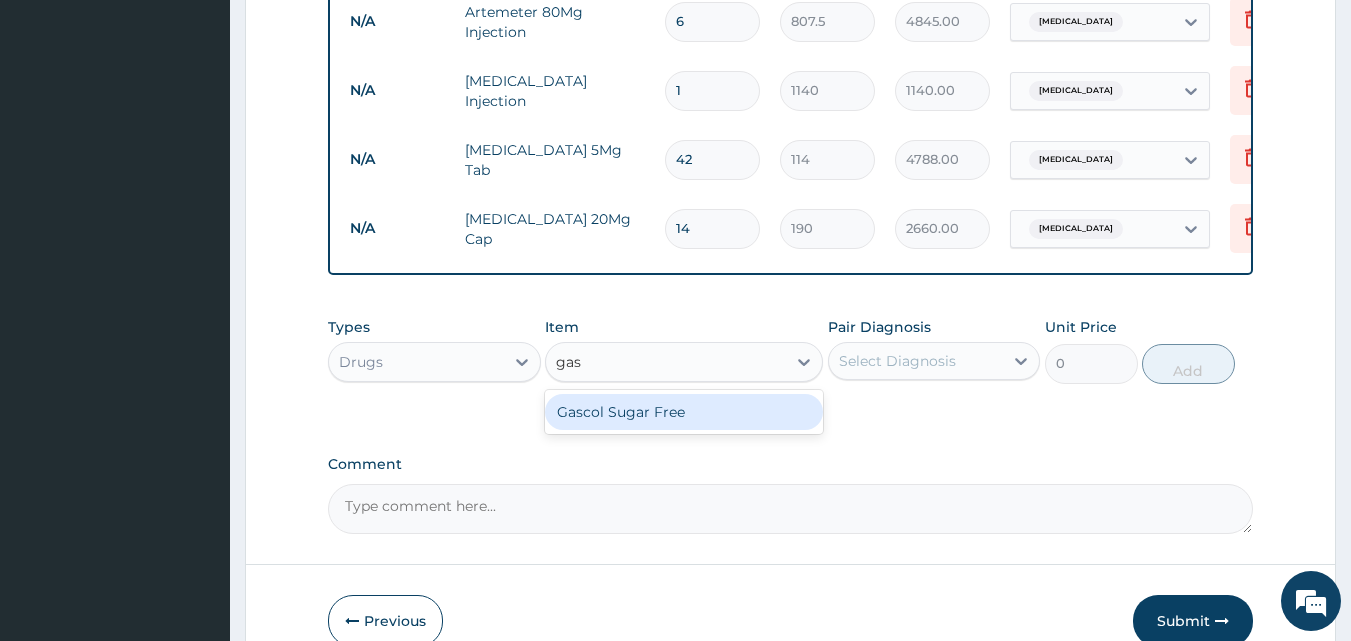 type 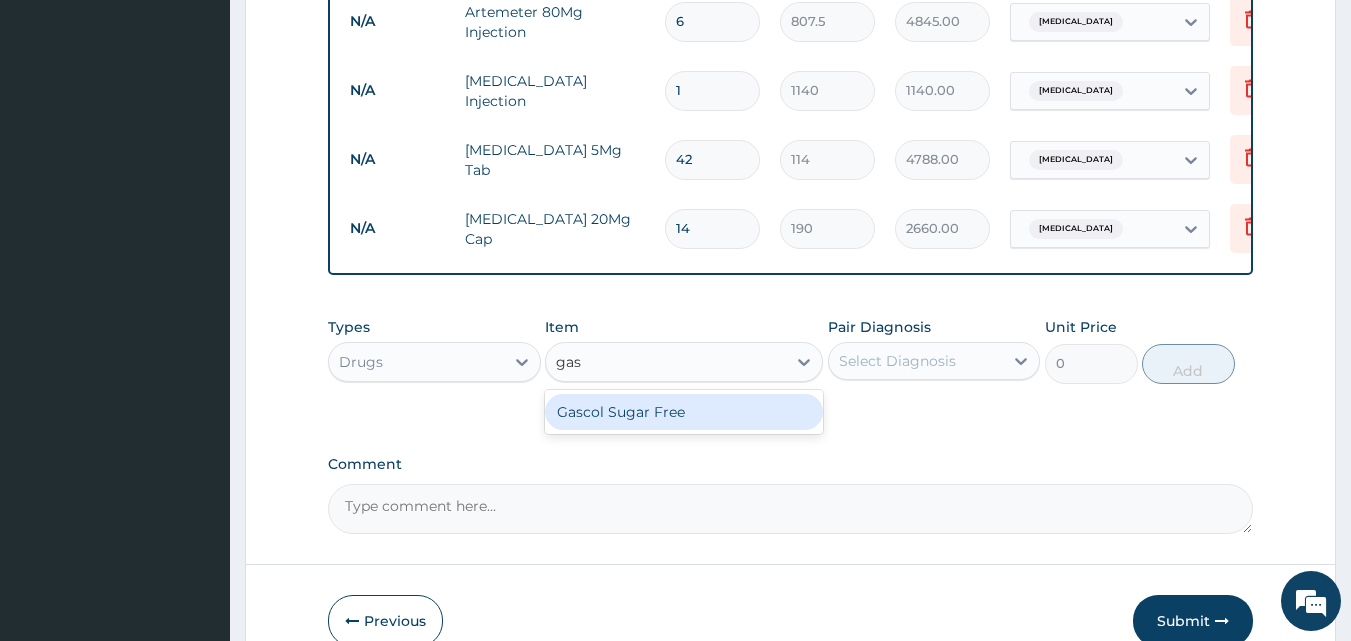 type on "2470" 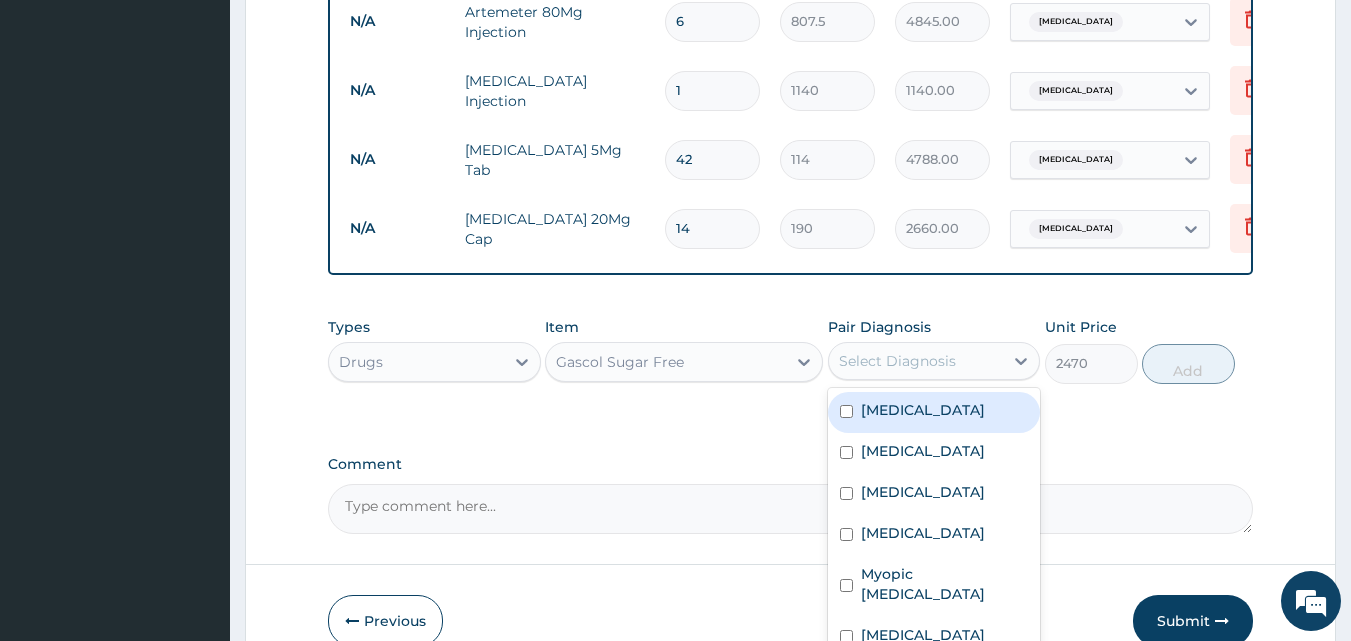 click on "Select Diagnosis" at bounding box center [897, 361] 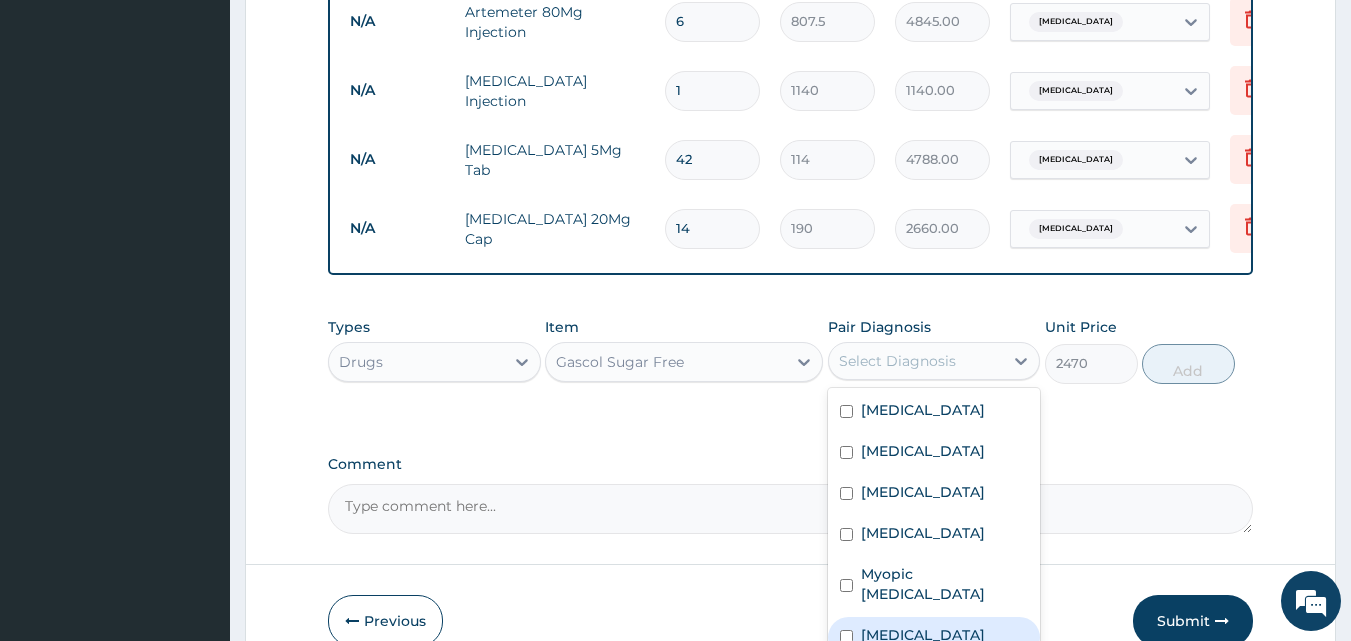 click on "Gastric ulcer" at bounding box center [923, 635] 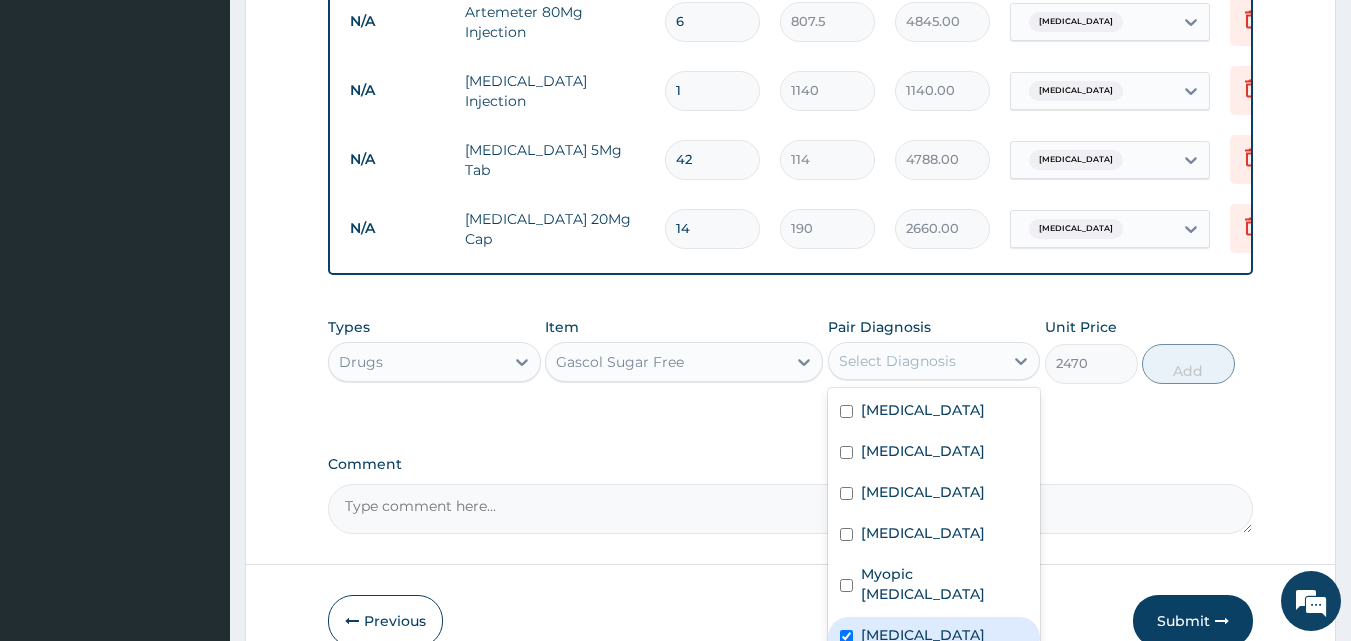checkbox on "true" 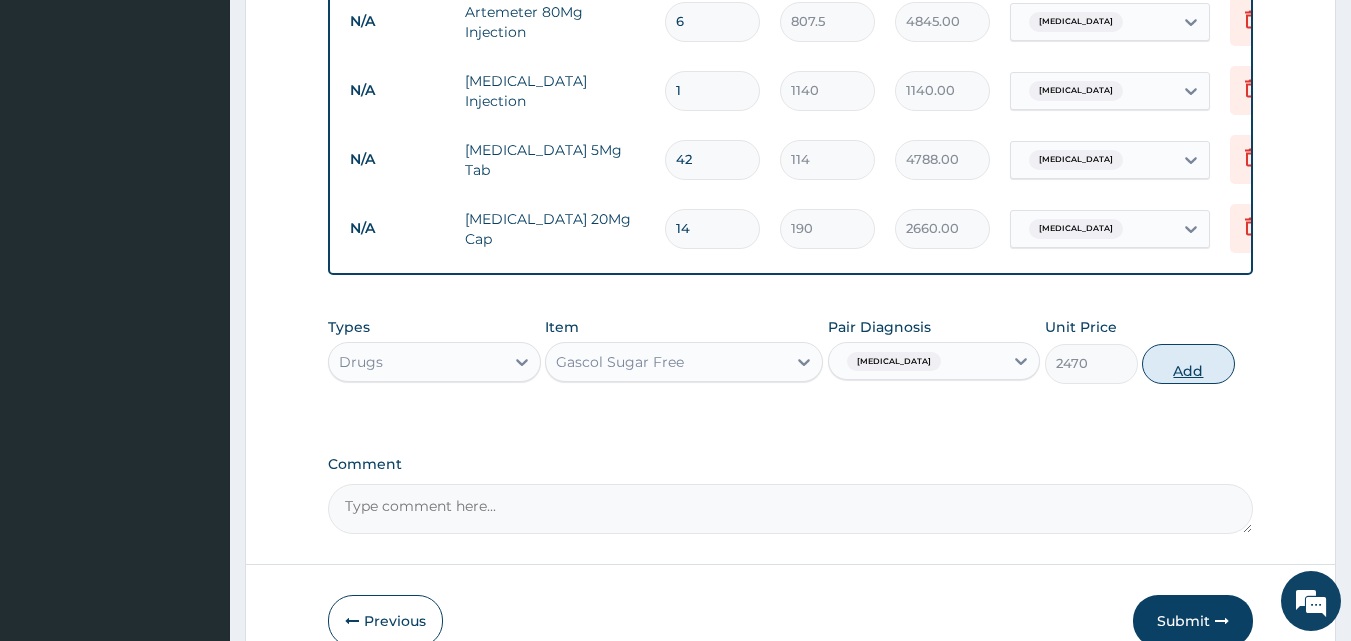 click on "Add" at bounding box center (1188, 364) 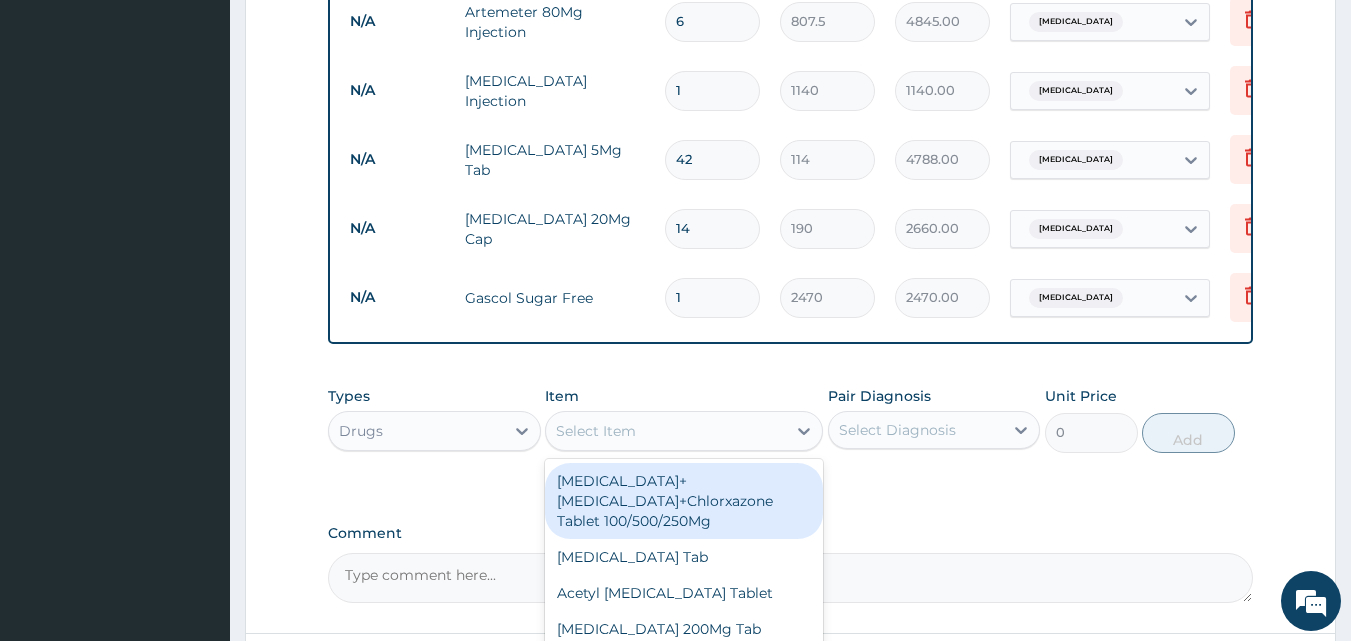 click on "Select Item" at bounding box center (596, 431) 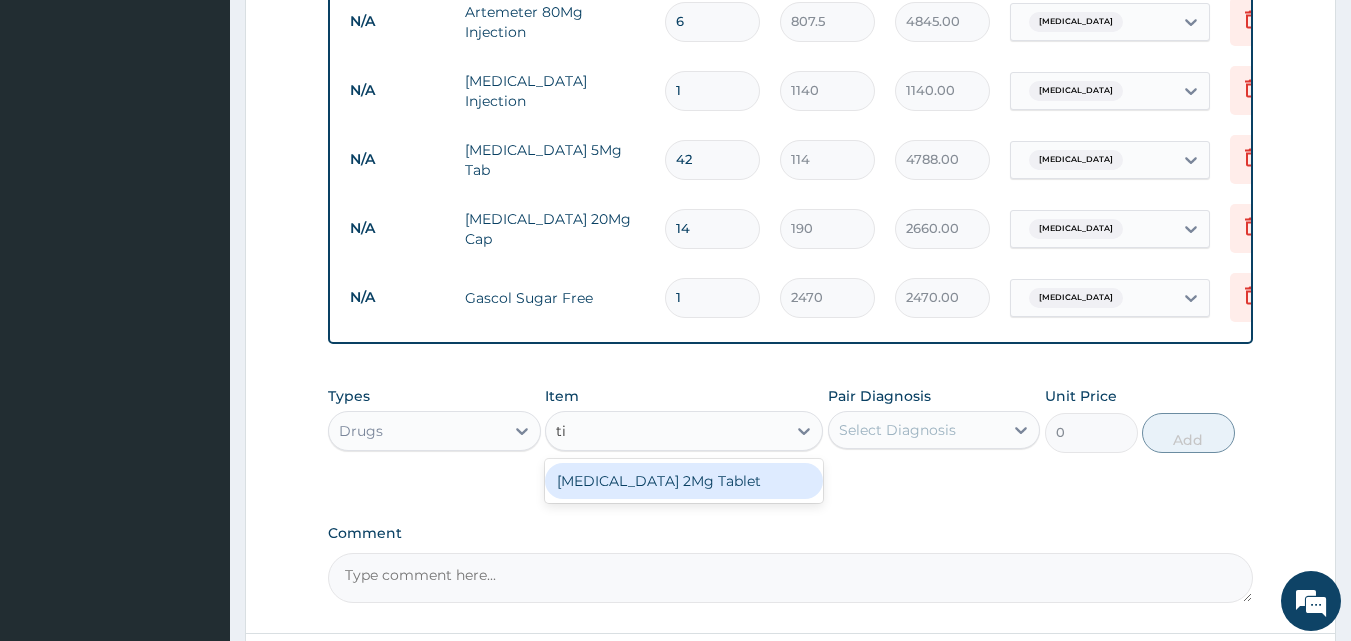 type on "tiz" 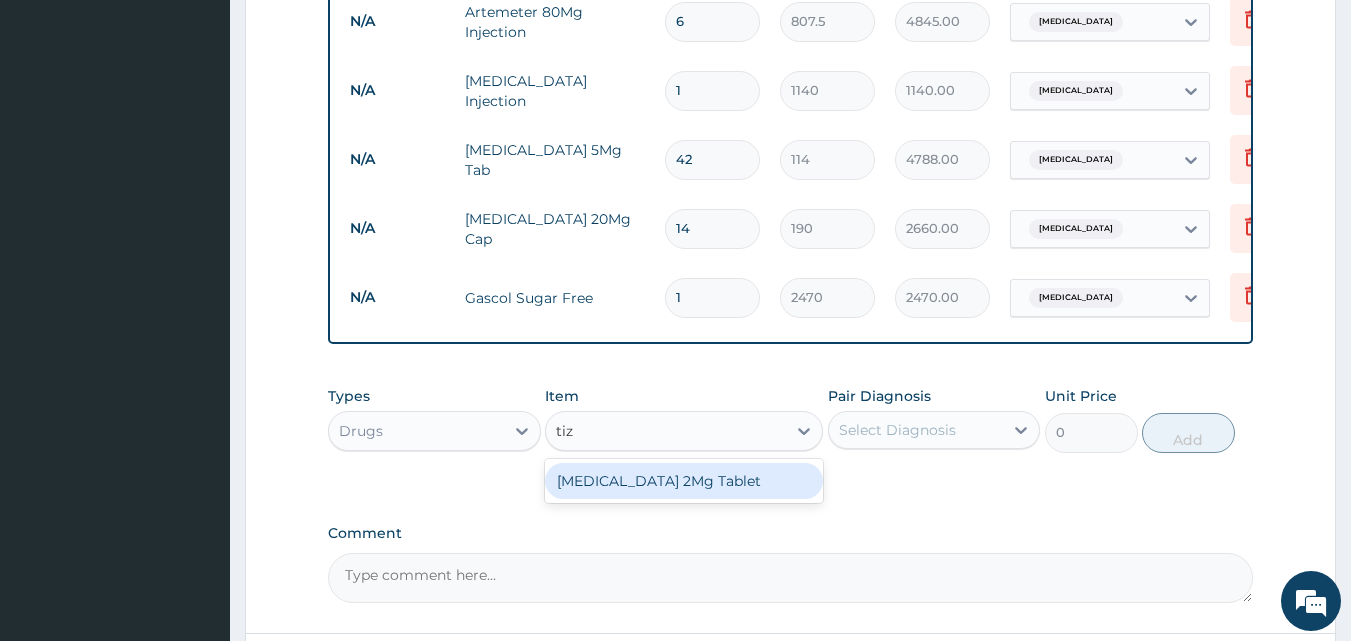 click on "Tizanidine 2Mg Tablet" at bounding box center (684, 481) 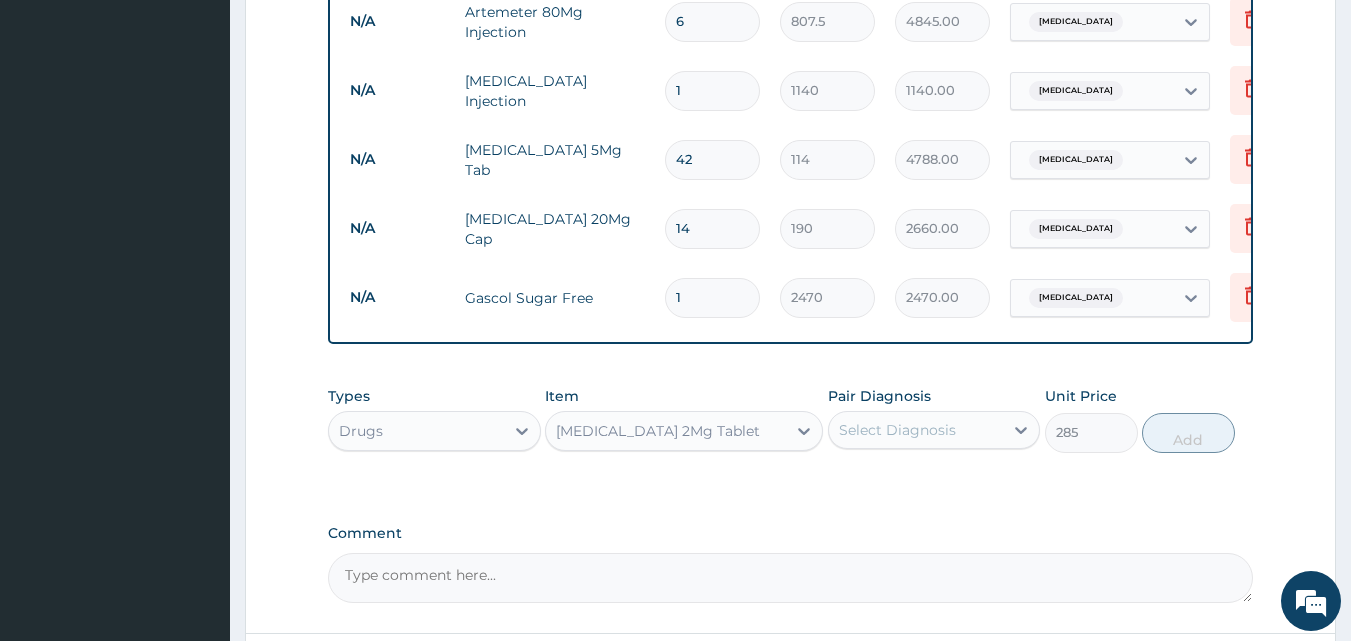 click on "Select Diagnosis" at bounding box center [897, 430] 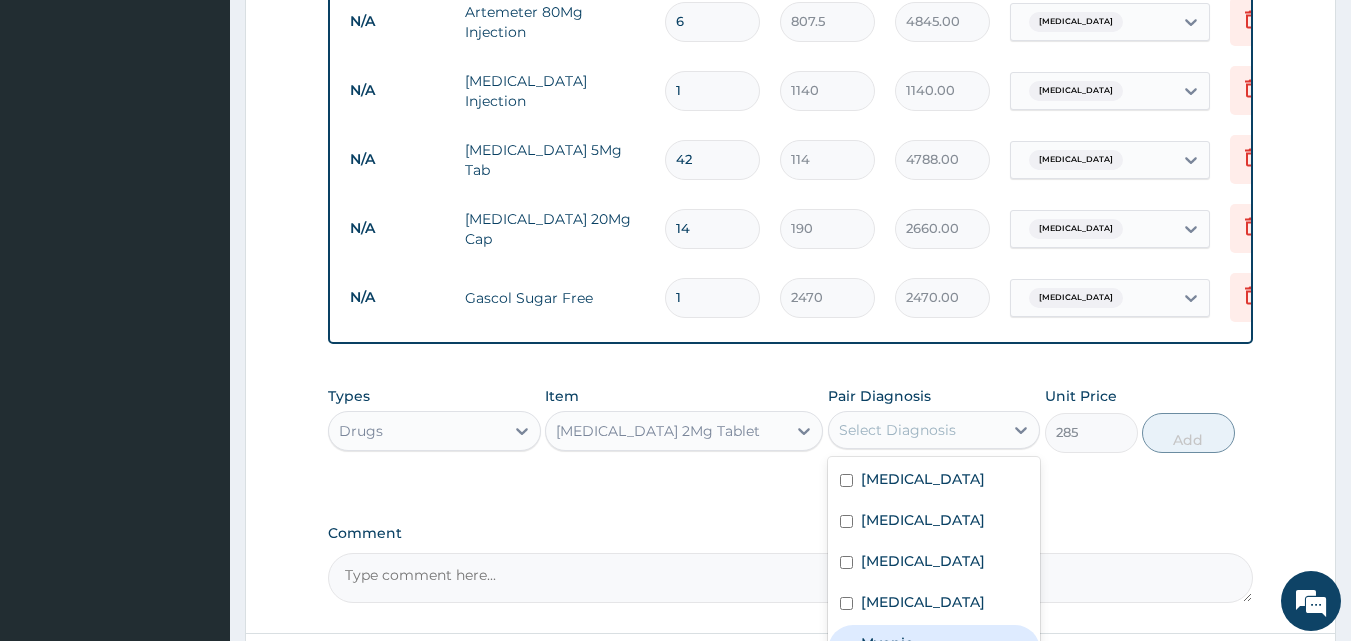 click on "Myopic astigmatism" at bounding box center (945, 653) 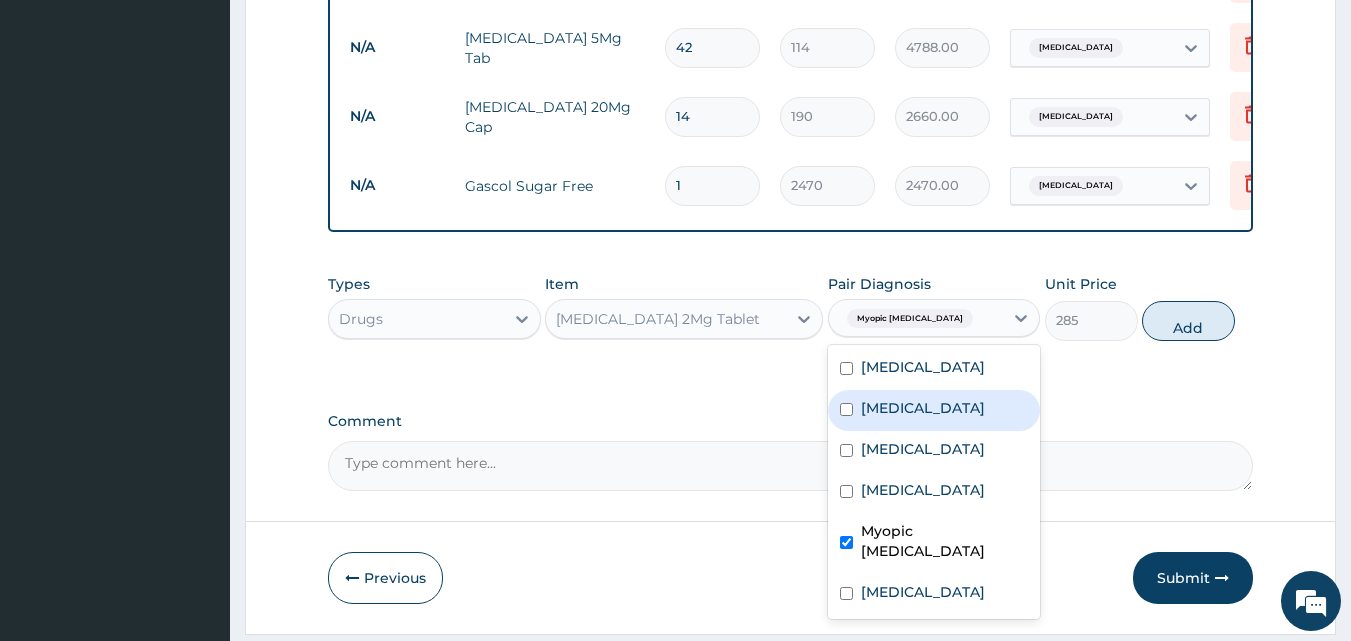 scroll, scrollTop: 1618, scrollLeft: 0, axis: vertical 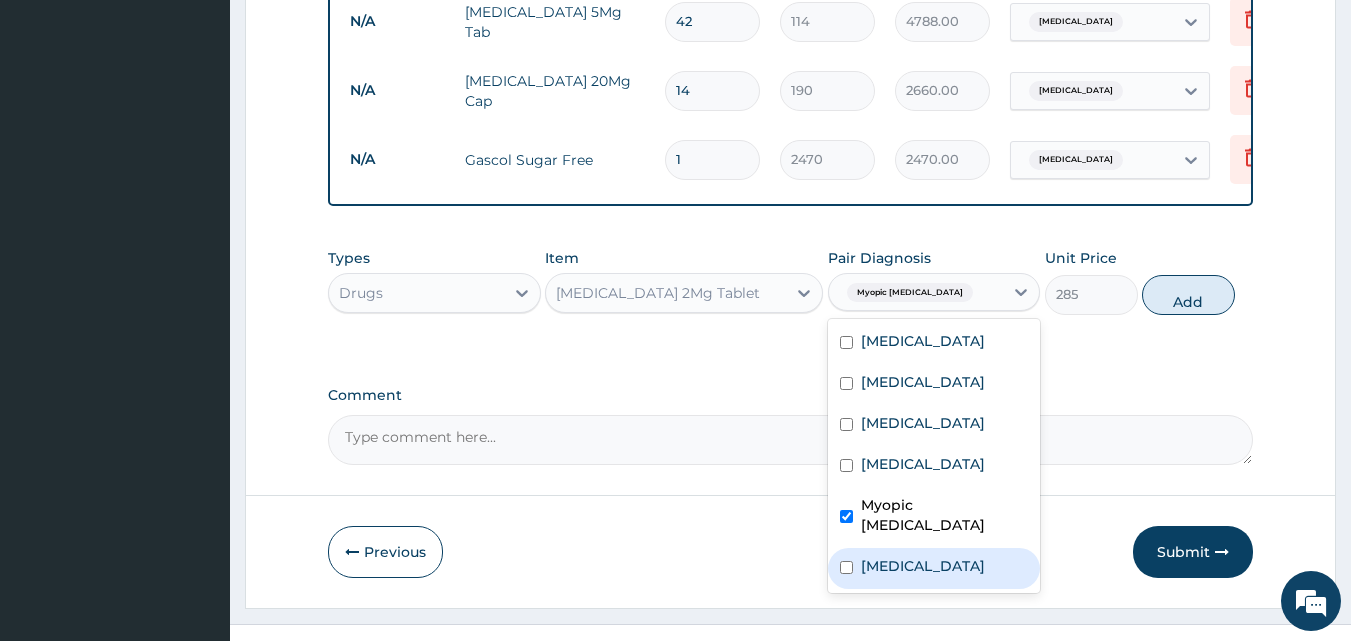 click on "Gastric ulcer" at bounding box center [923, 566] 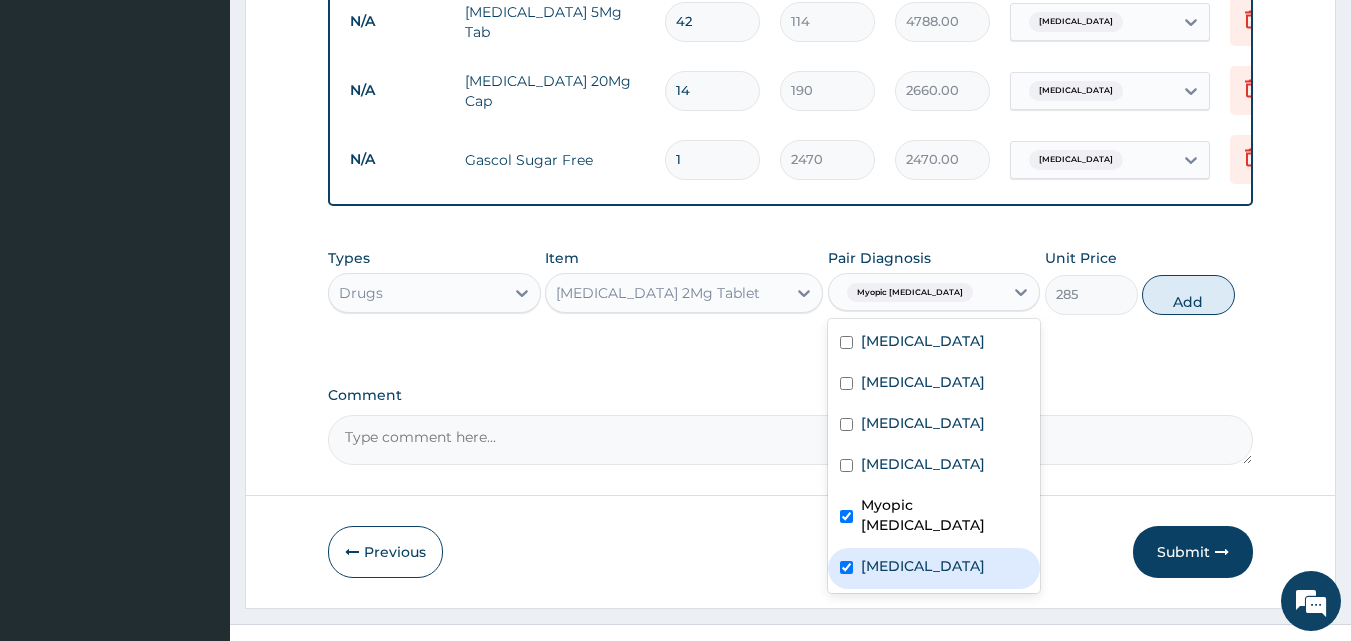 checkbox on "true" 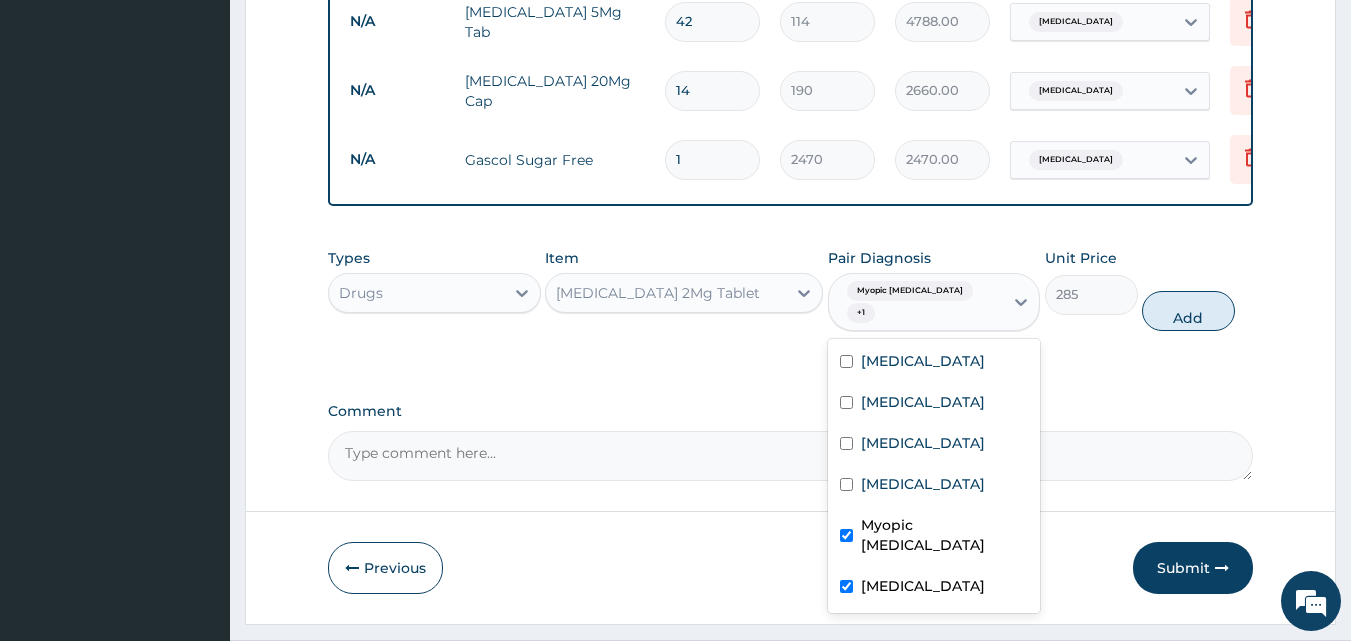 click at bounding box center (846, 535) 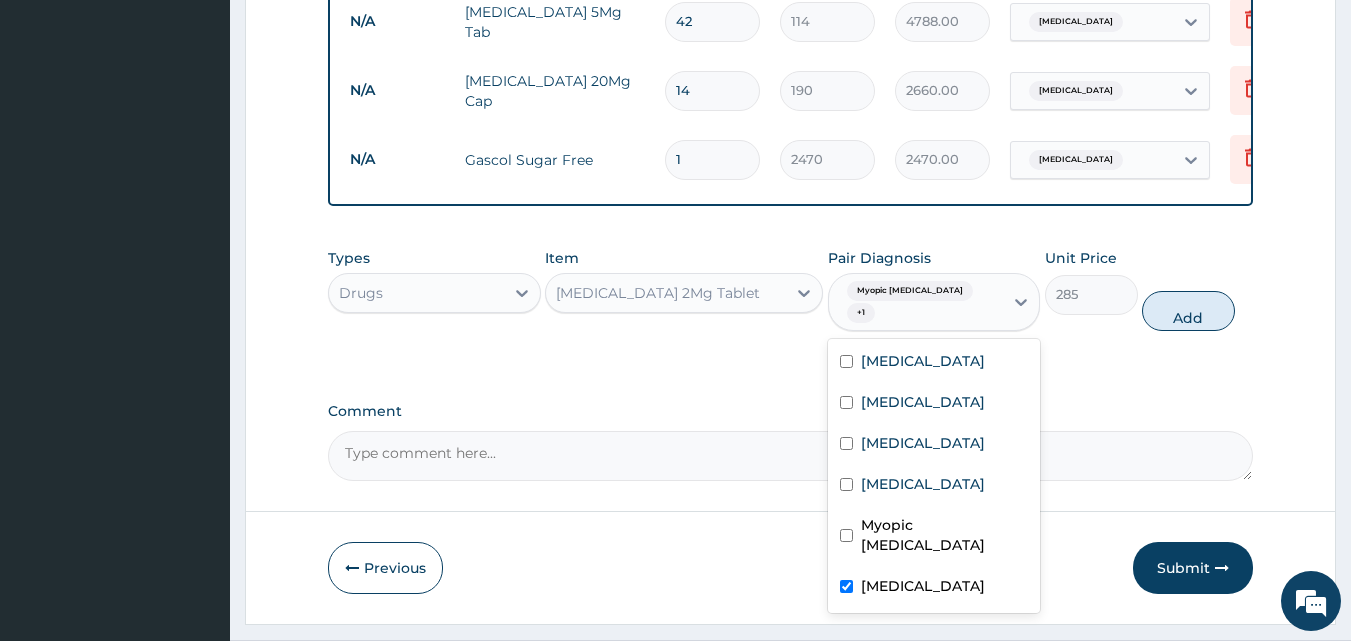 checkbox on "false" 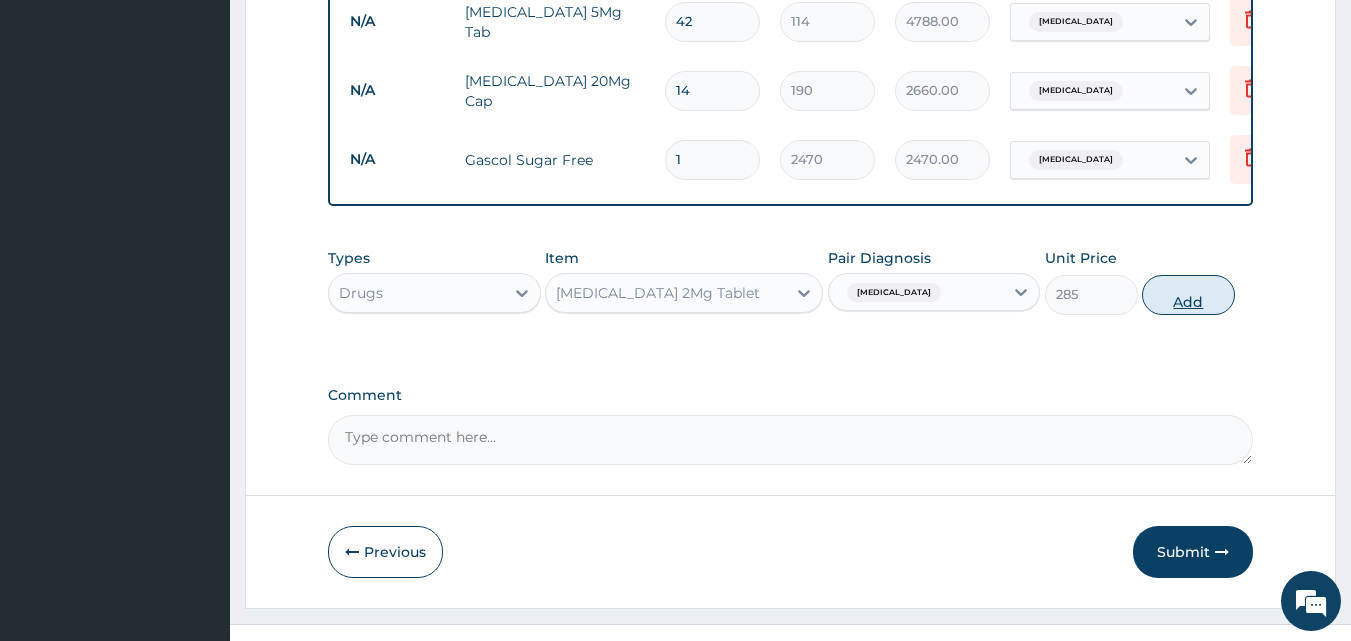 click on "Add" at bounding box center (1188, 295) 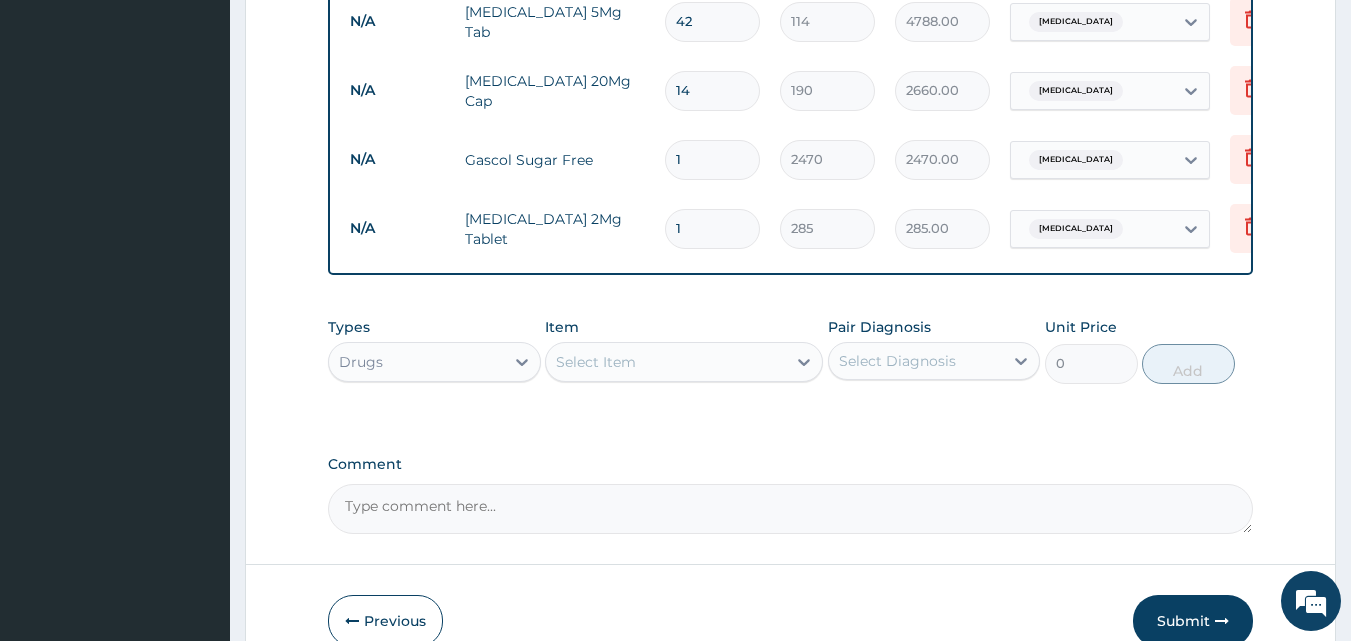type on "14" 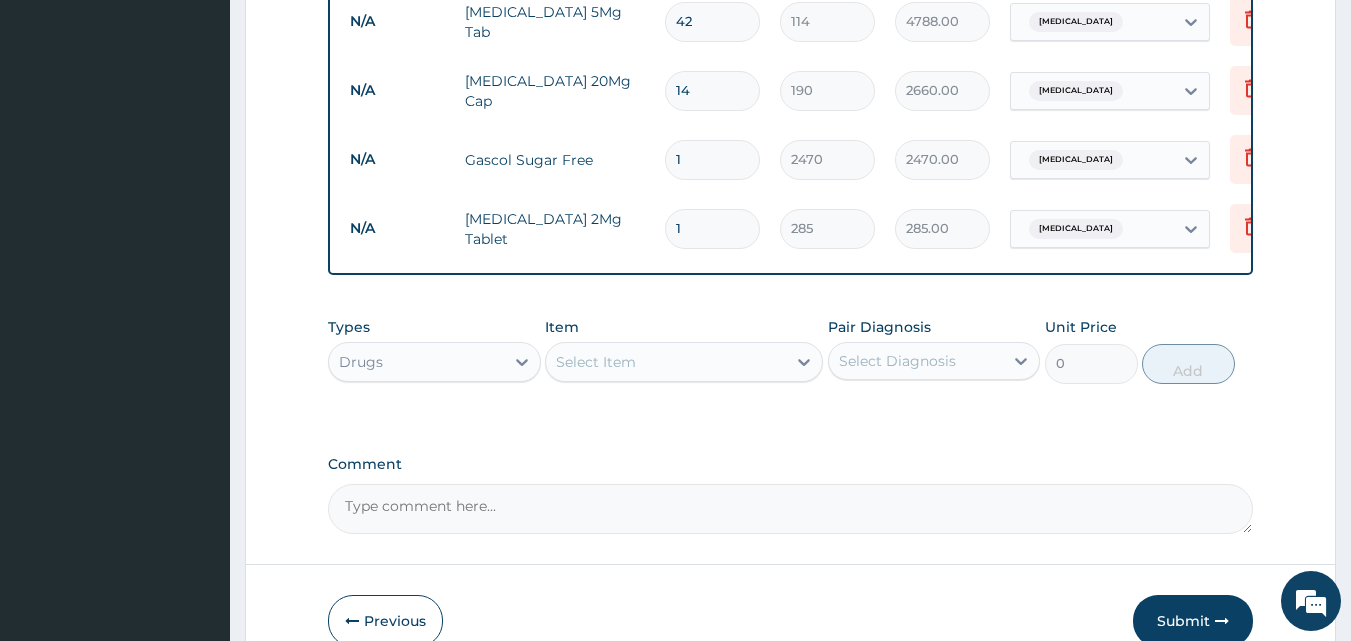 type on "3990.00" 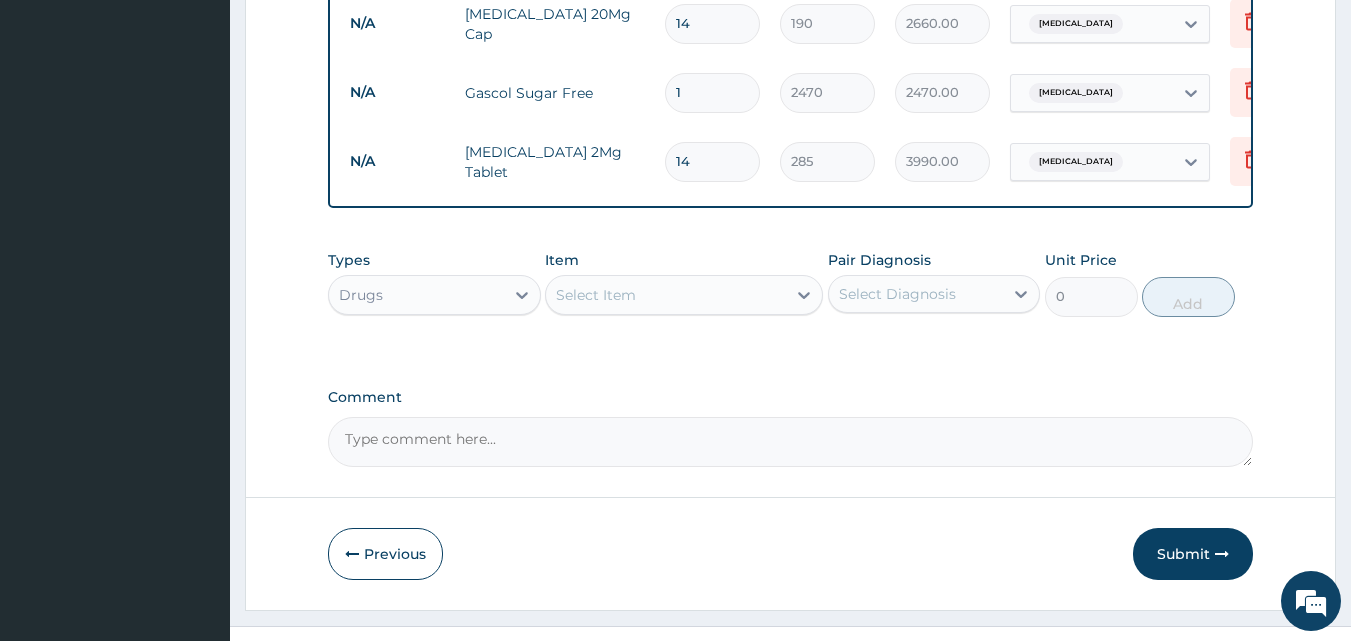 scroll, scrollTop: 1687, scrollLeft: 0, axis: vertical 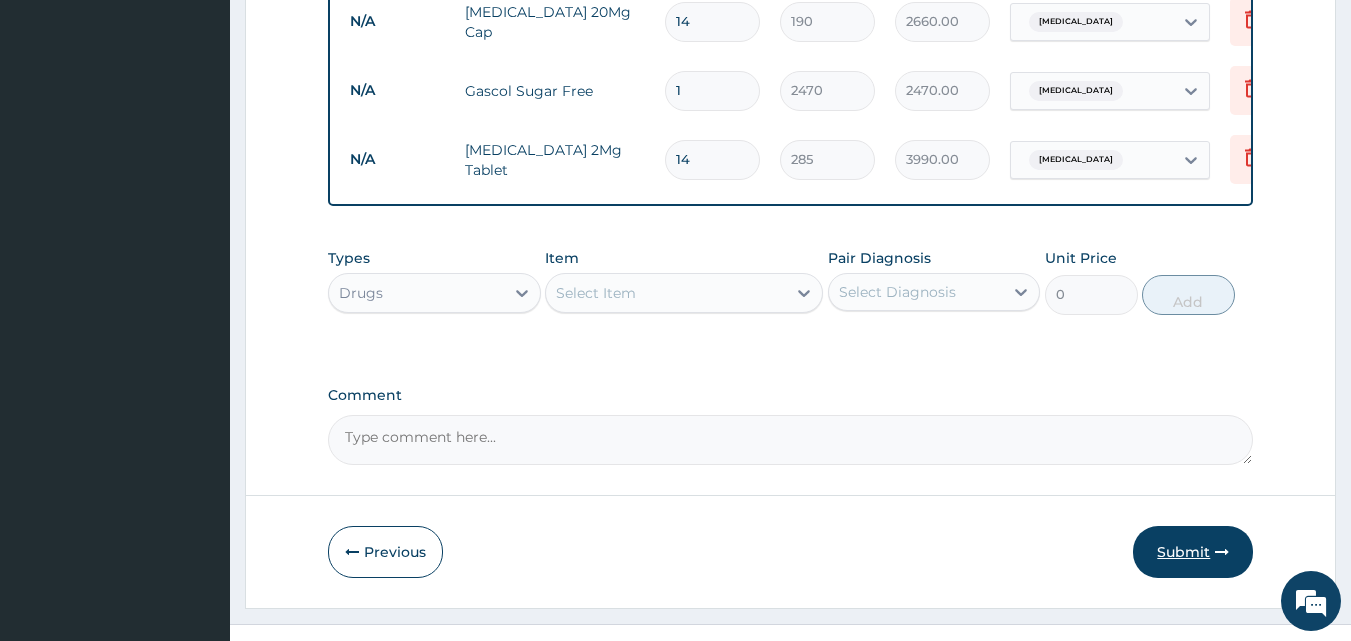 type on "14" 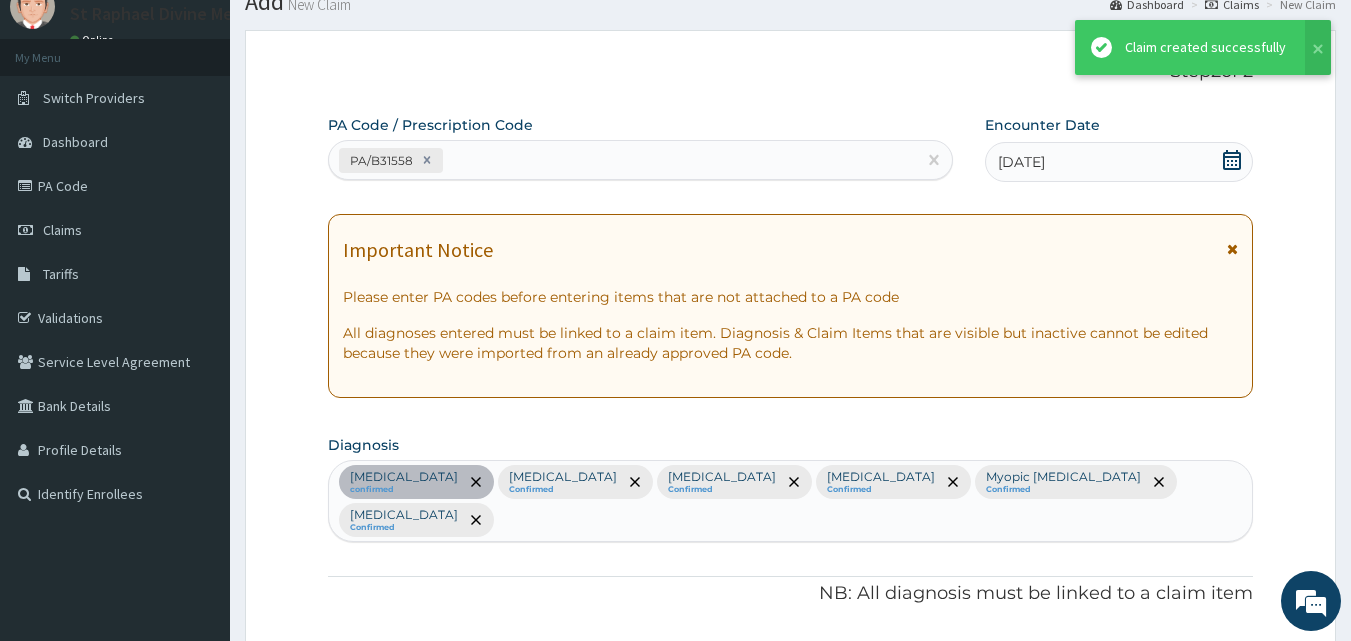 scroll, scrollTop: 1687, scrollLeft: 0, axis: vertical 